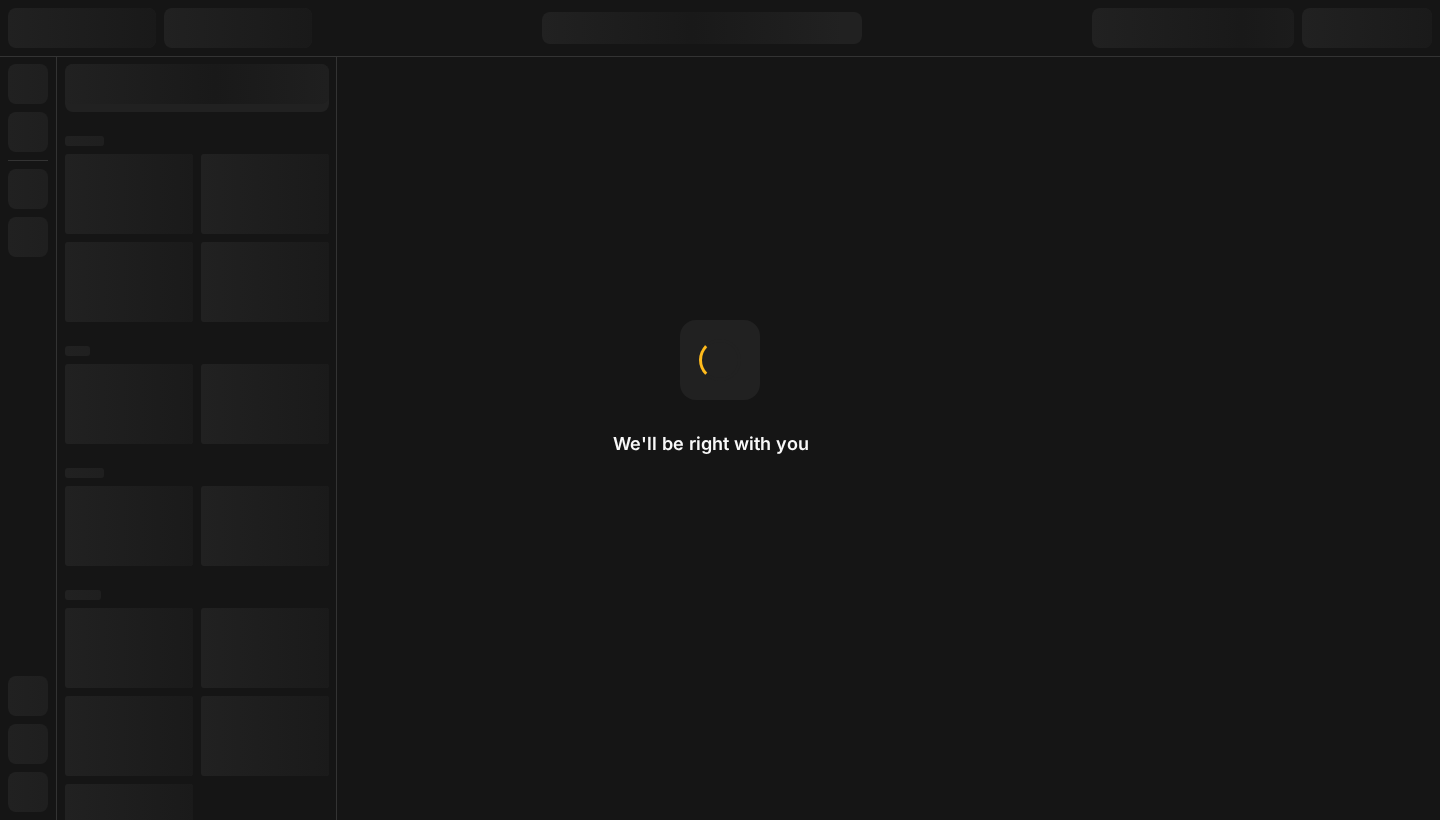 scroll, scrollTop: 0, scrollLeft: 0, axis: both 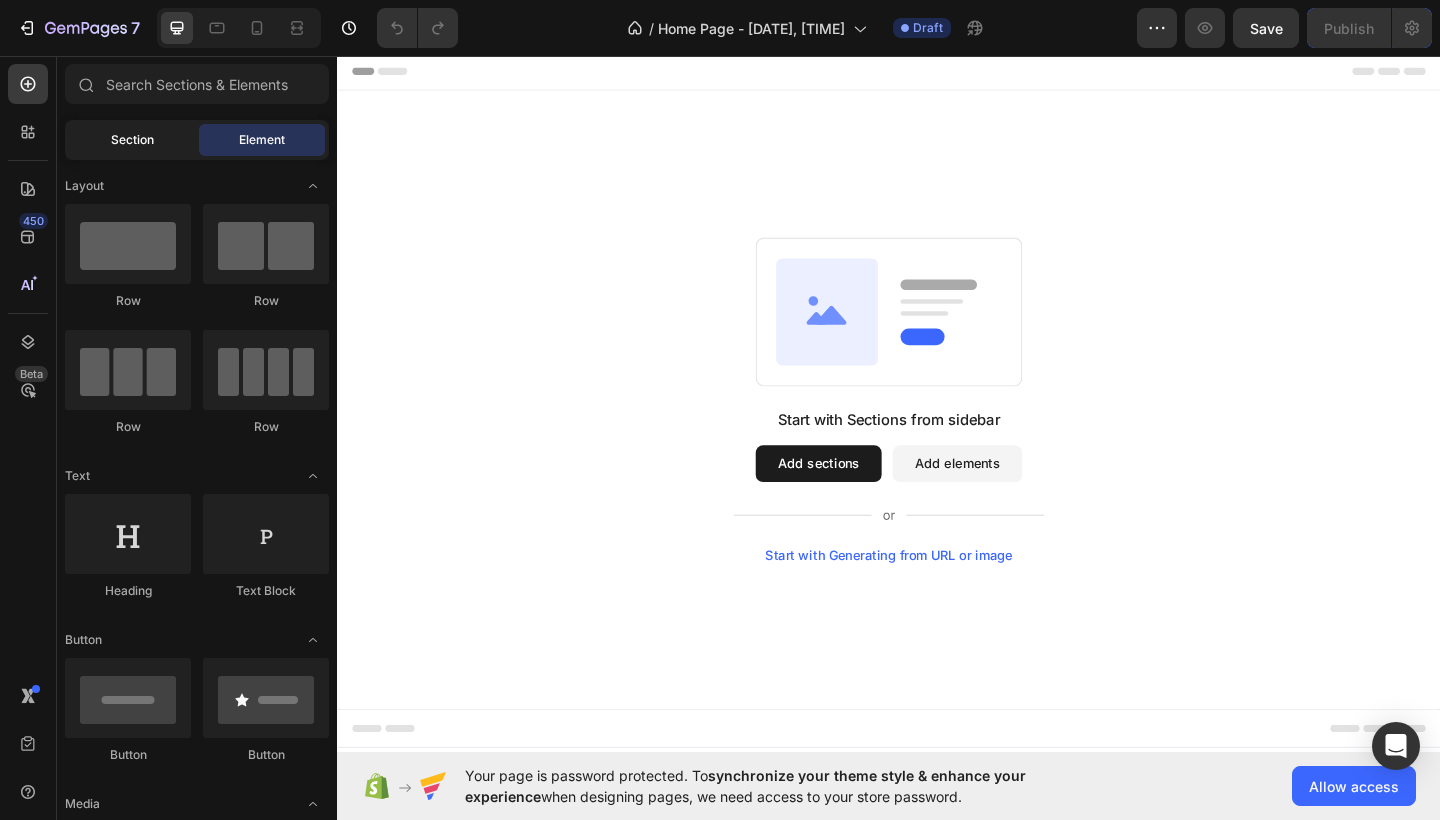 click on "Section" 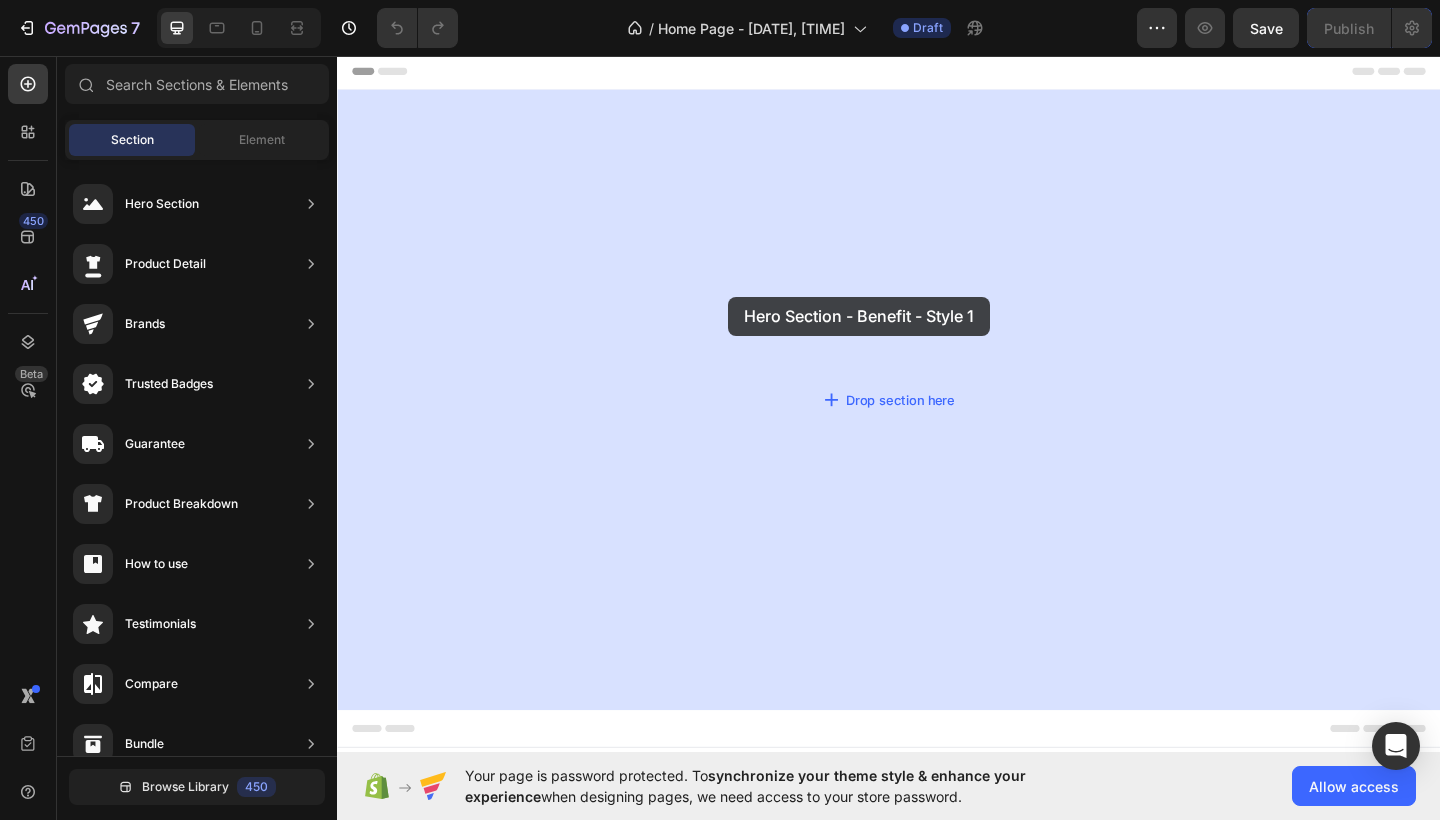 drag, startPoint x: 787, startPoint y: 431, endPoint x: 762, endPoint y: 318, distance: 115.73245 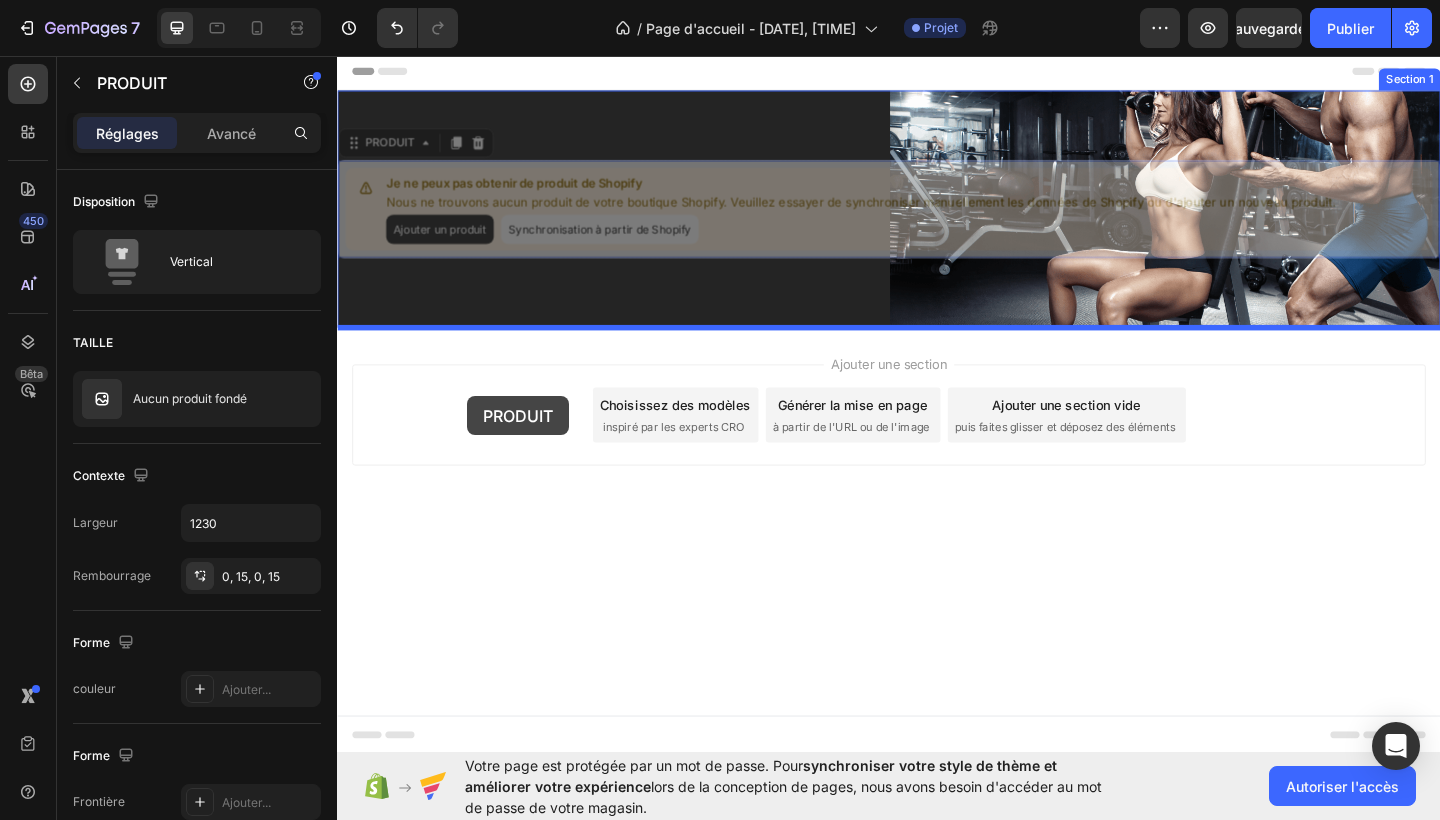 drag, startPoint x: 372, startPoint y: 158, endPoint x: 478, endPoint y: 426, distance: 288.20132 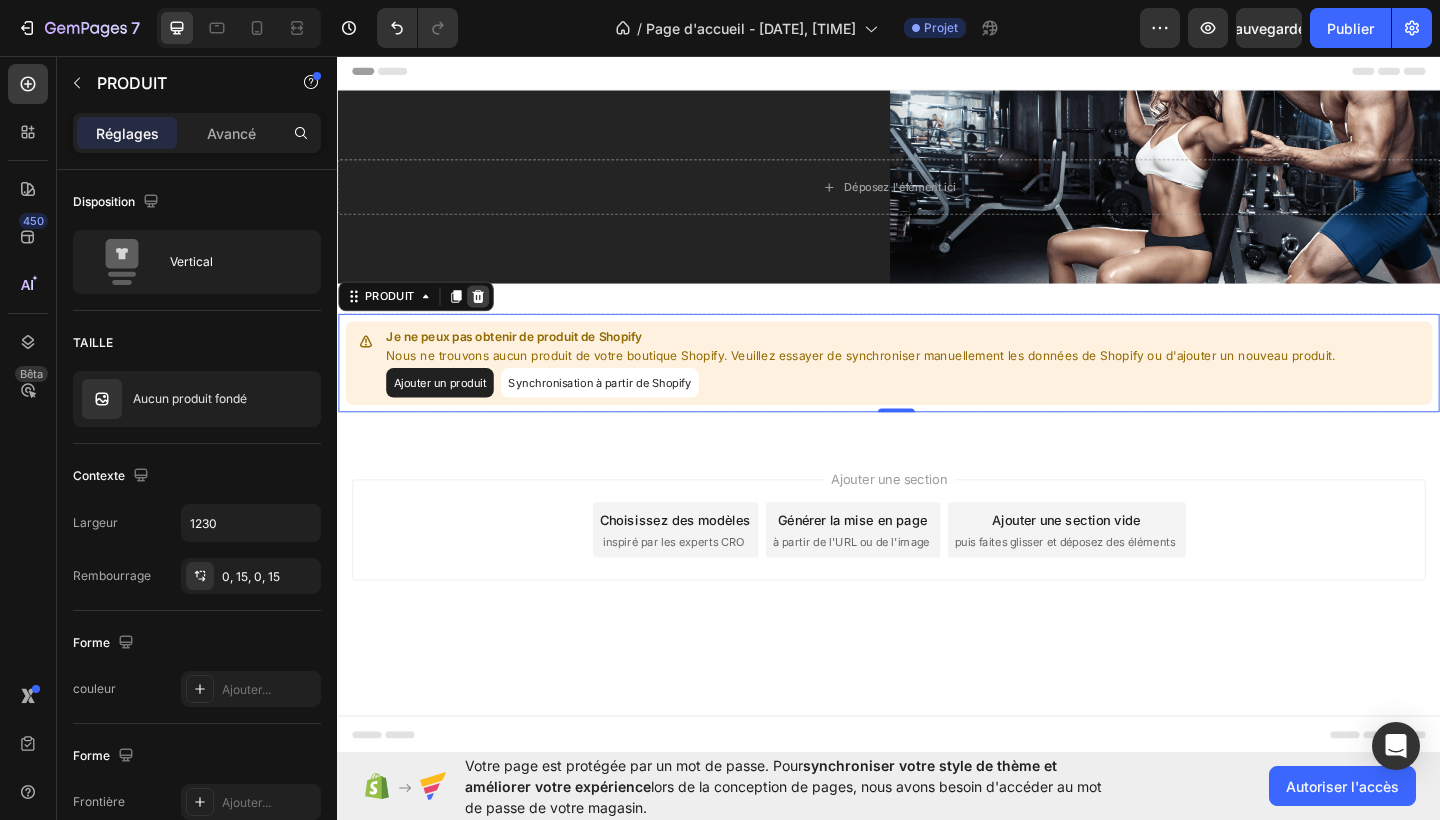 click 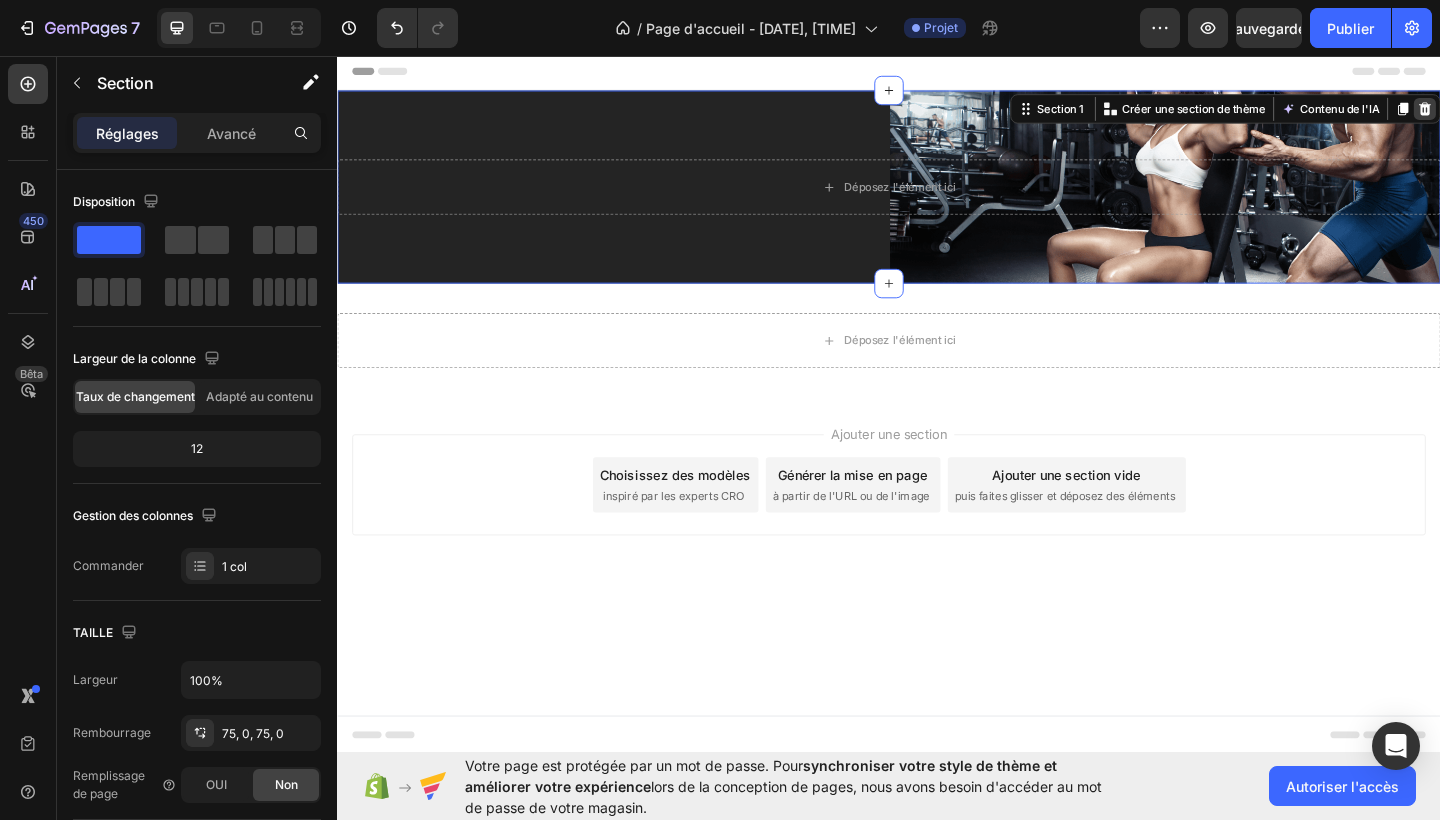 click at bounding box center [1520, 114] 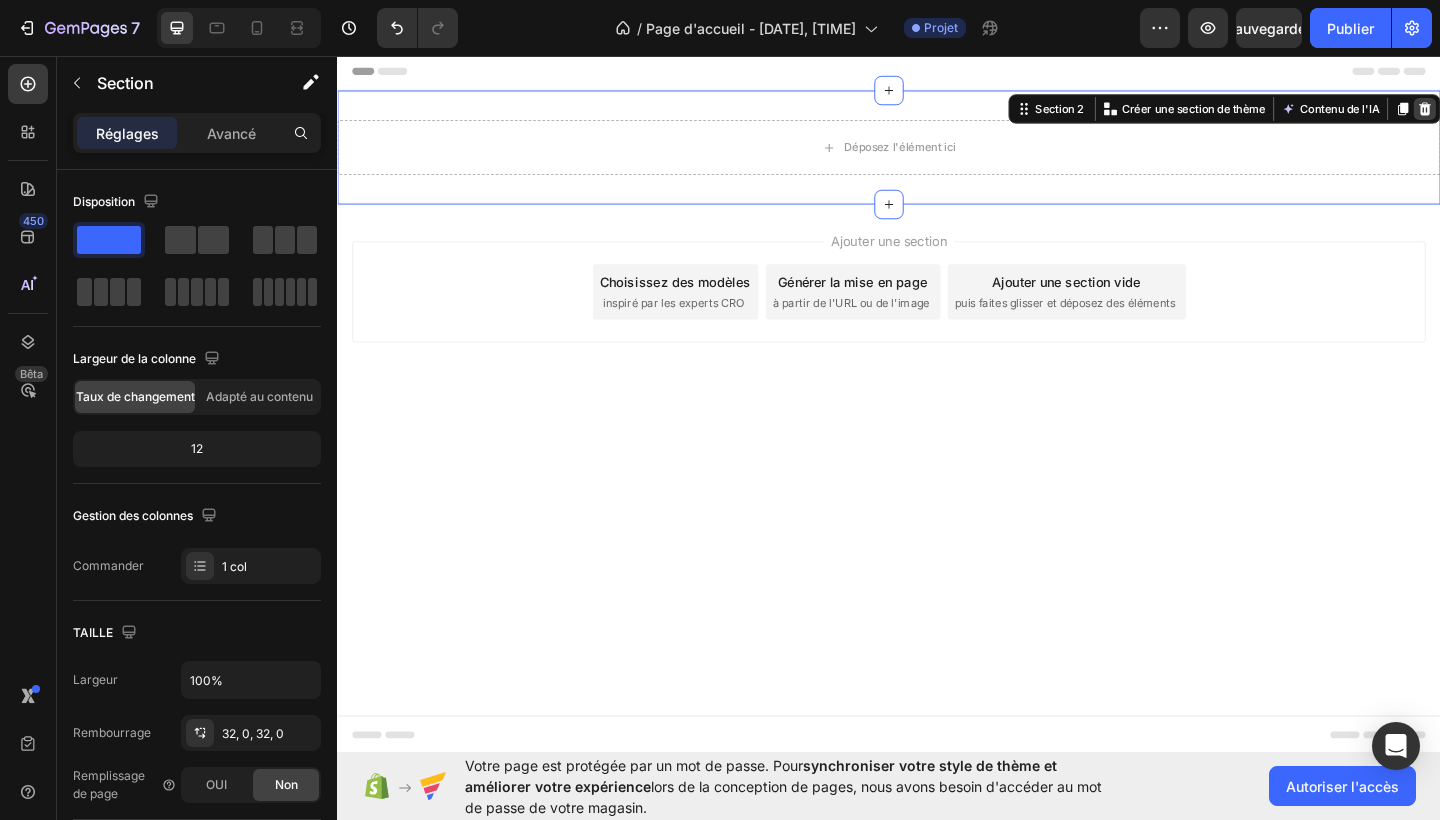 click at bounding box center (1520, 114) 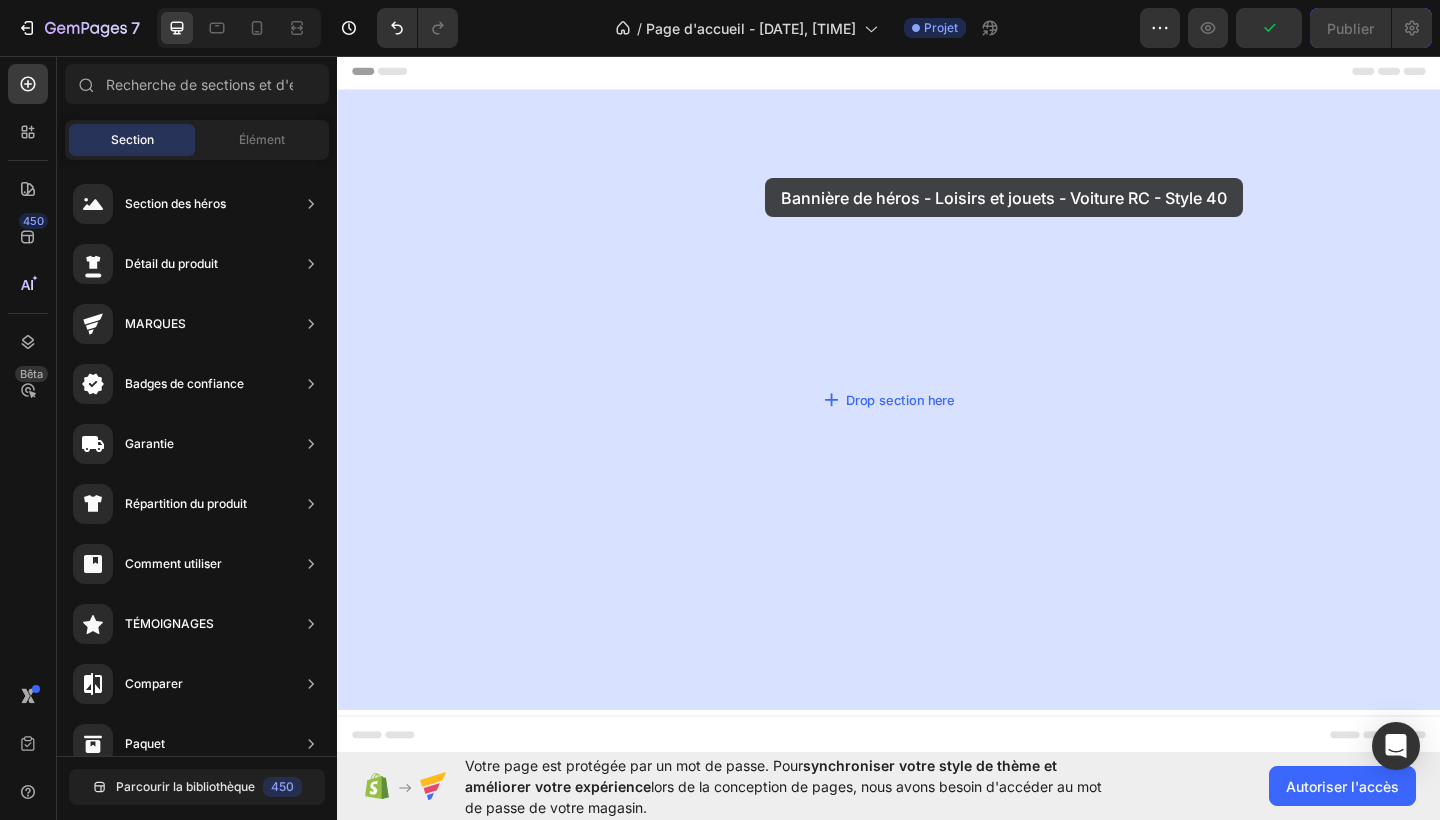 drag, startPoint x: 813, startPoint y: 243, endPoint x: 803, endPoint y: 189, distance: 54.91812 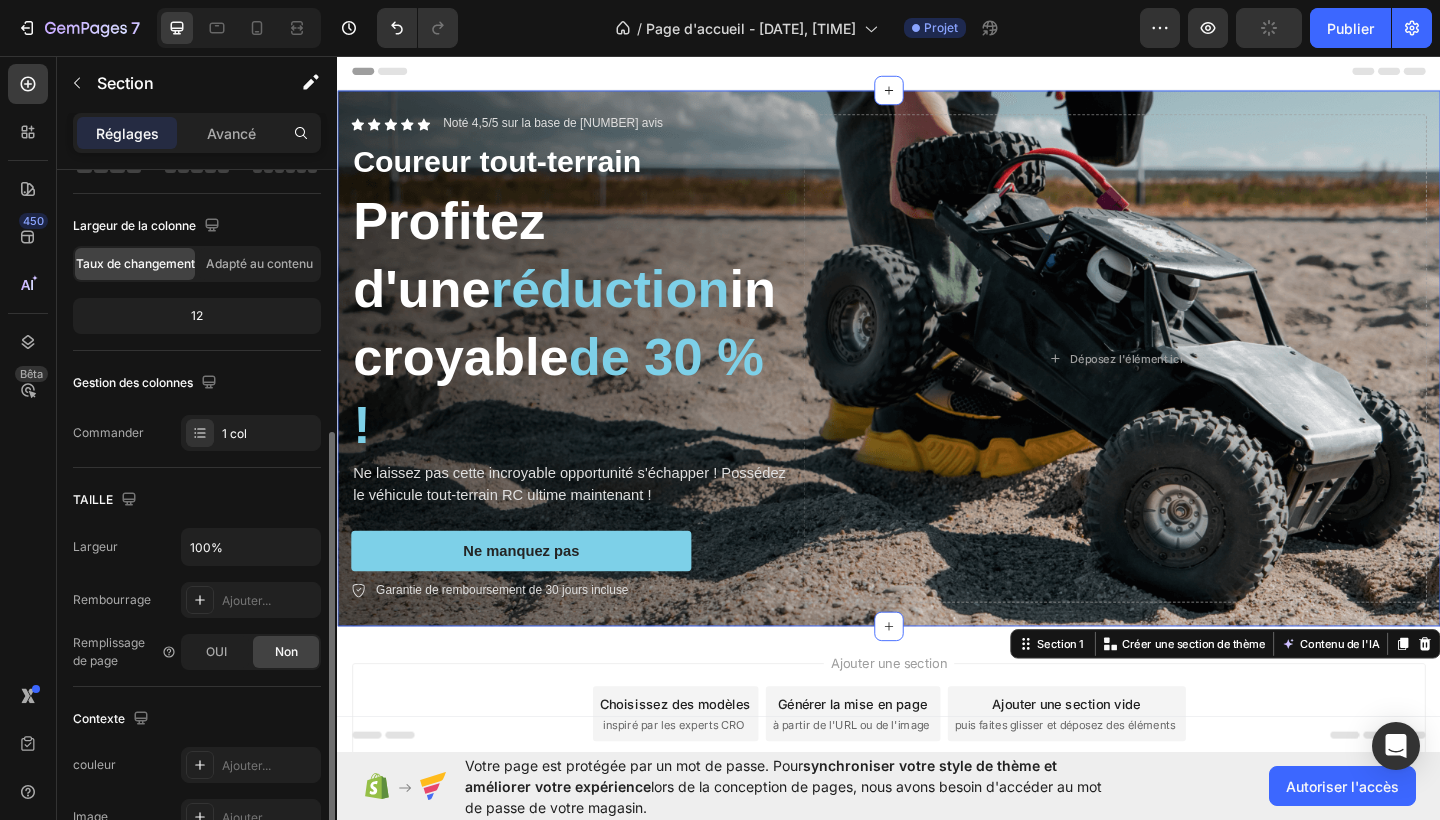 scroll, scrollTop: 0, scrollLeft: 0, axis: both 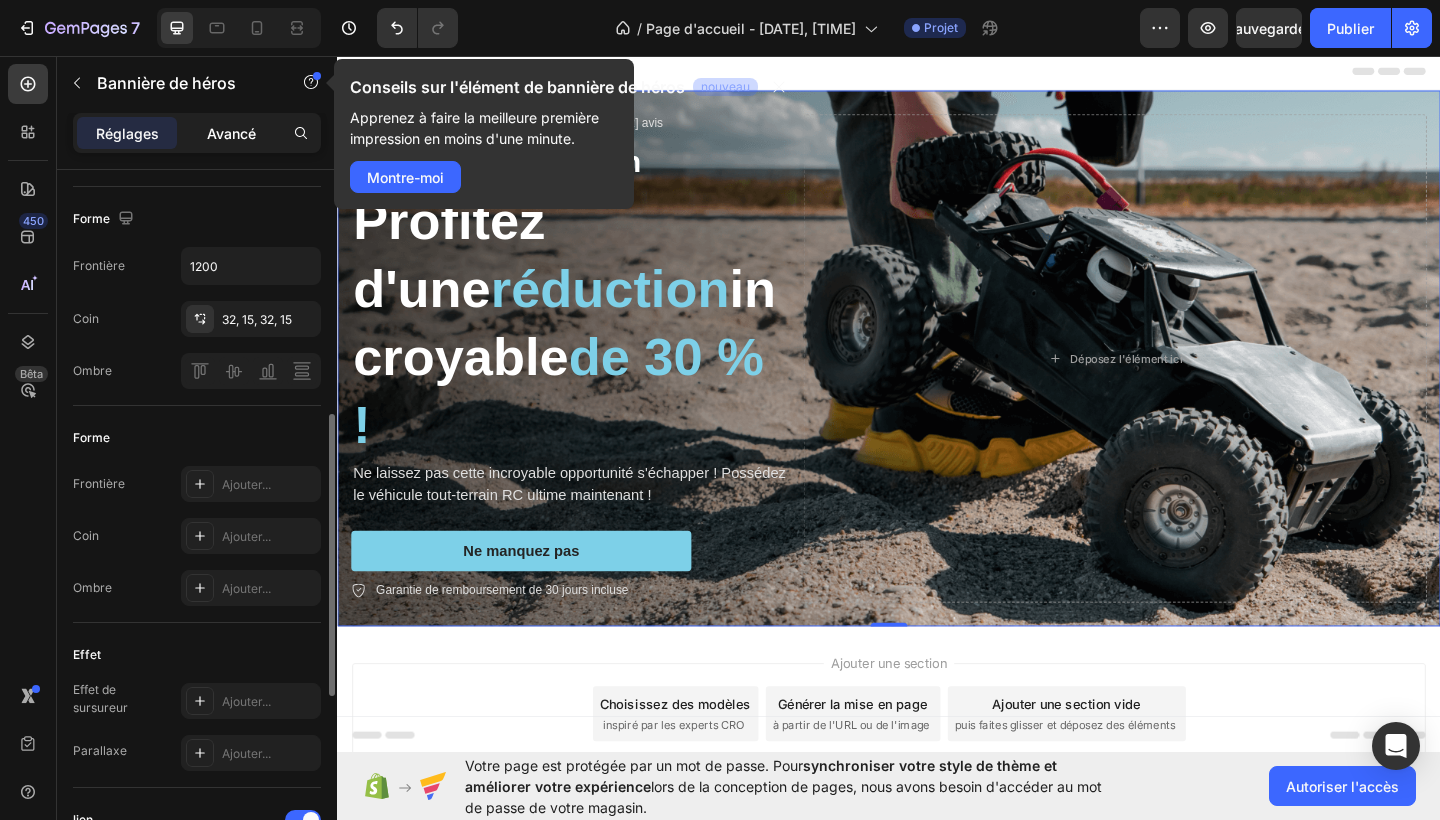 click on "Avancé" at bounding box center (231, 133) 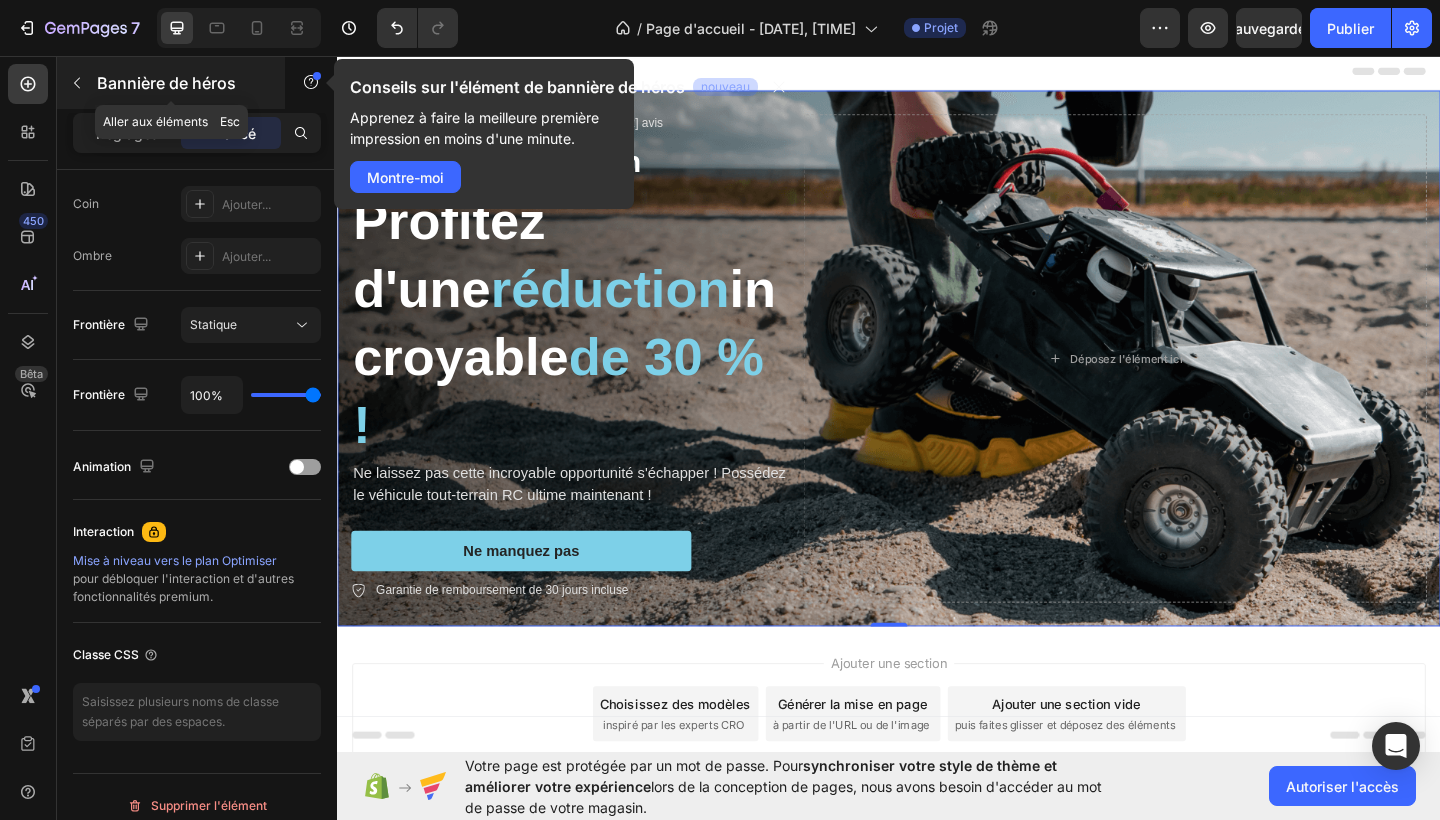 click 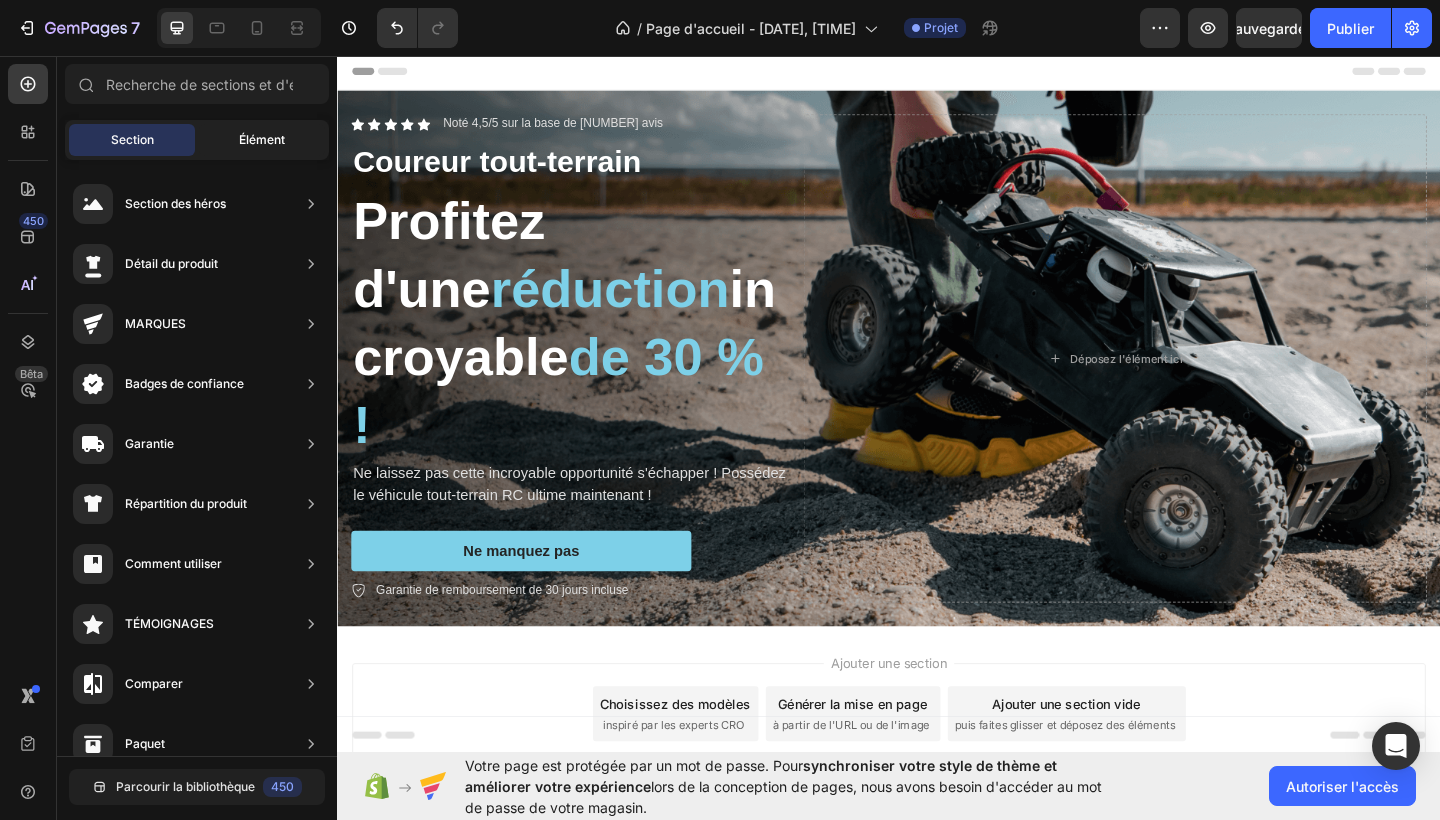 click on "Élément" at bounding box center (262, 140) 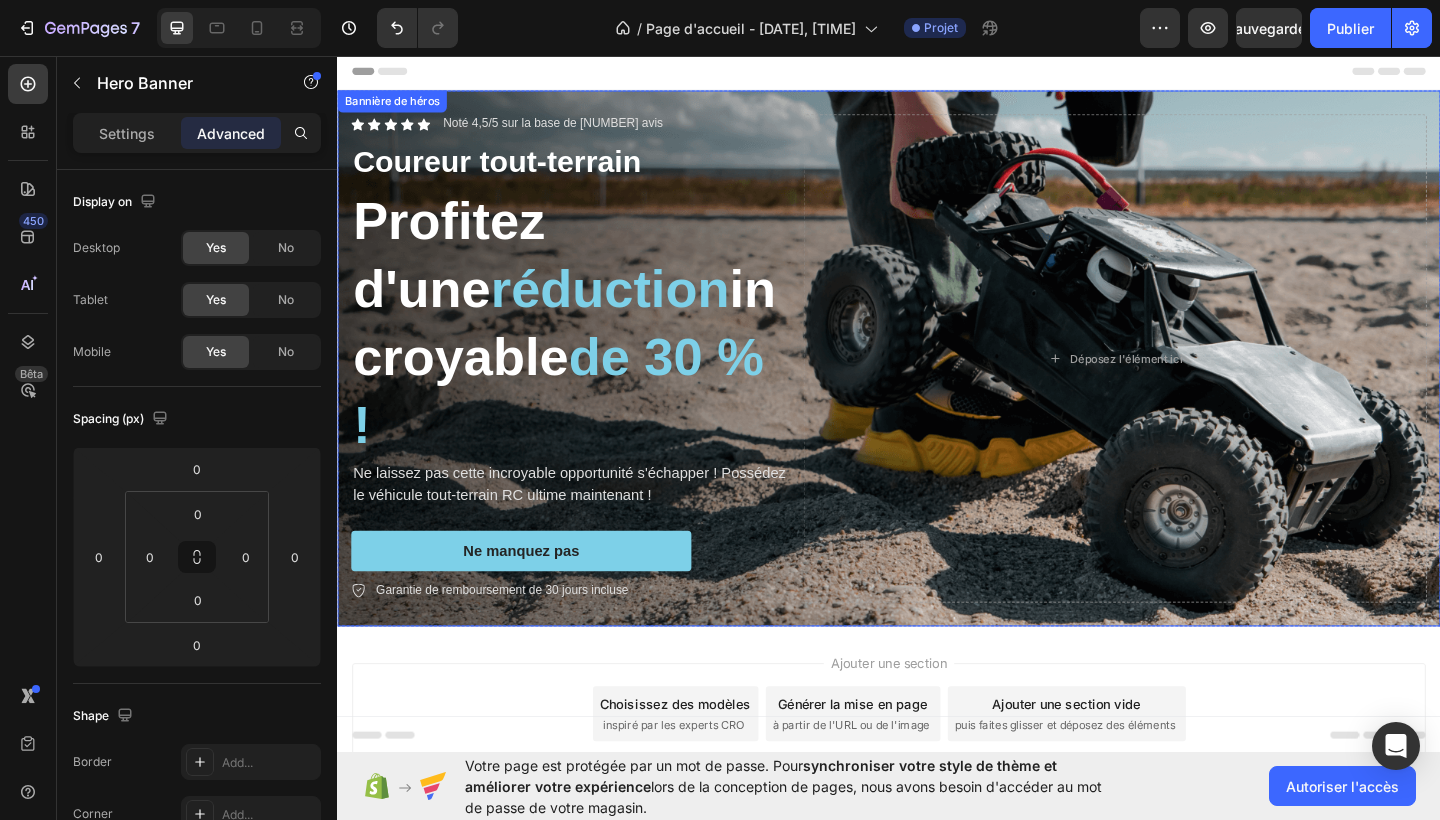 click on "icône icône icône icône icône Liste des icônes Noté 4,5/5 sur la base de 895 avis Bloc de texte Rangée Coureur tout-terrain Bloc de texte Profitez d'une  réduction  incroyable  de 30 % ! Direction Ne laissez pas cette incroyable opportunité s'échapper ! Possédez le véhicule tout-terrain RC ultime maintenant ! Bloc de texte Ne manquez pas Bouton
Garantie de remboursement de 30 jours incluse Liste des articles
Déposez l'élément ici Rangée" at bounding box center (937, 385) 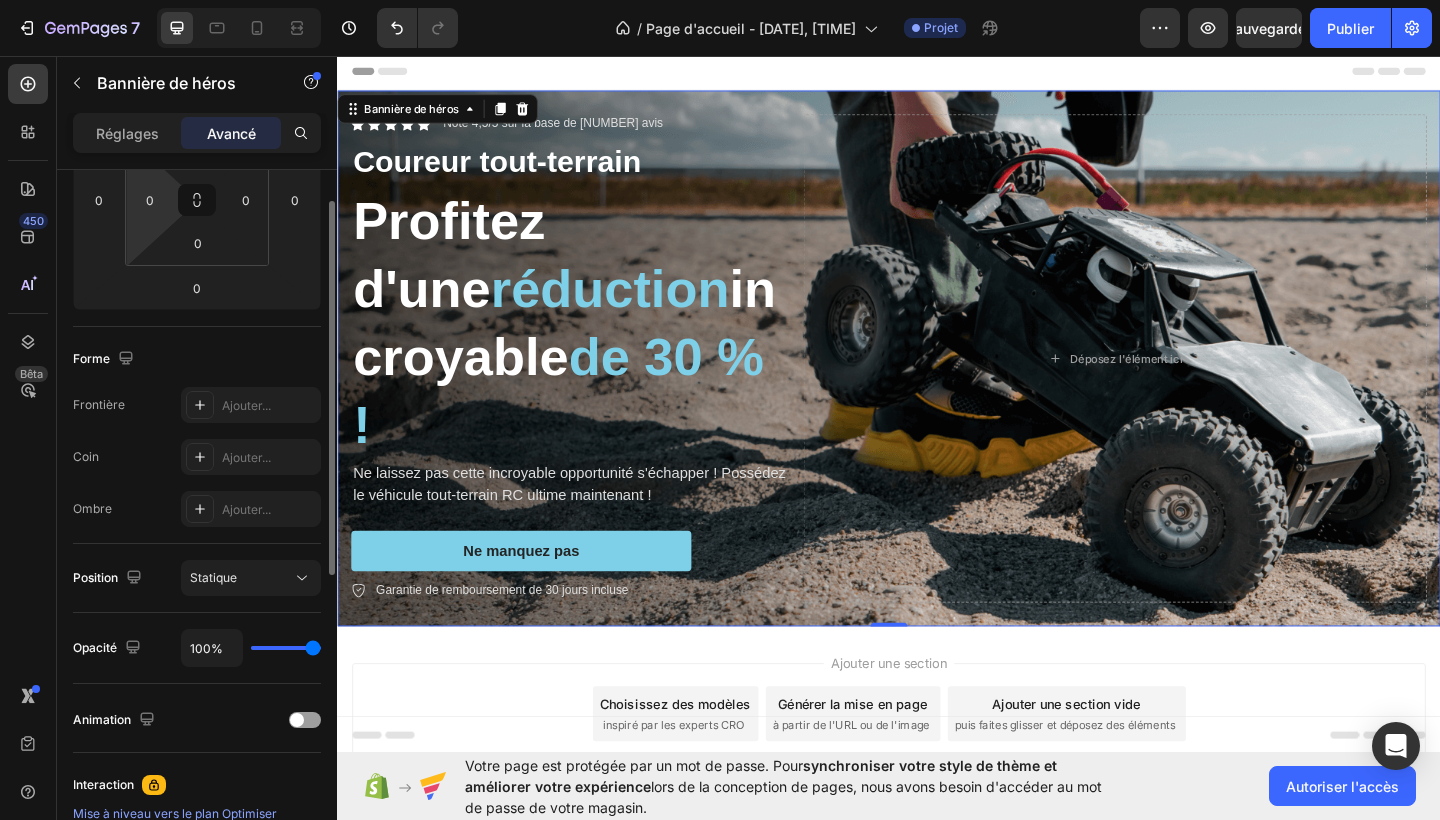 scroll, scrollTop: 254, scrollLeft: 0, axis: vertical 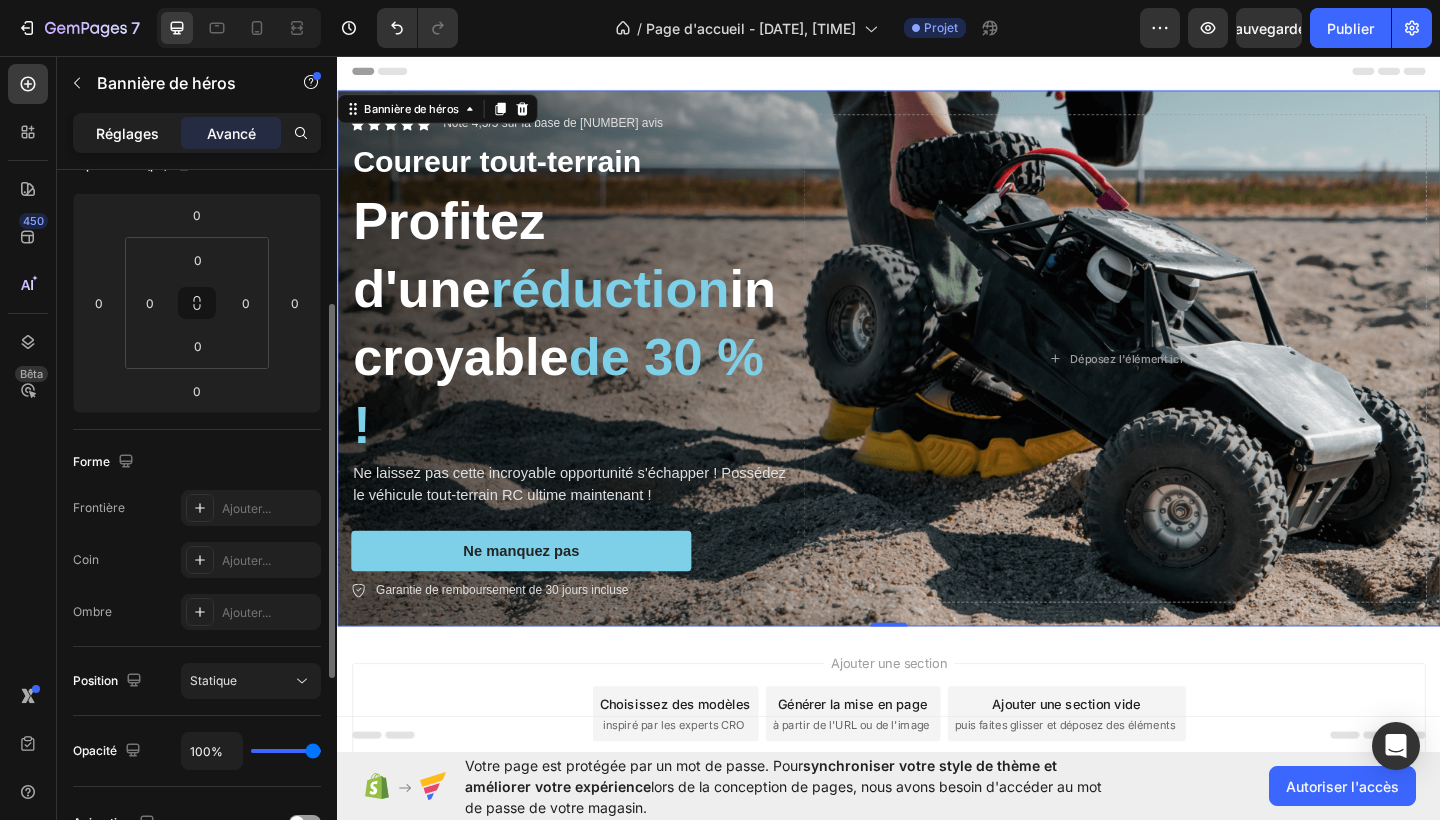 click on "Réglages" at bounding box center (127, 133) 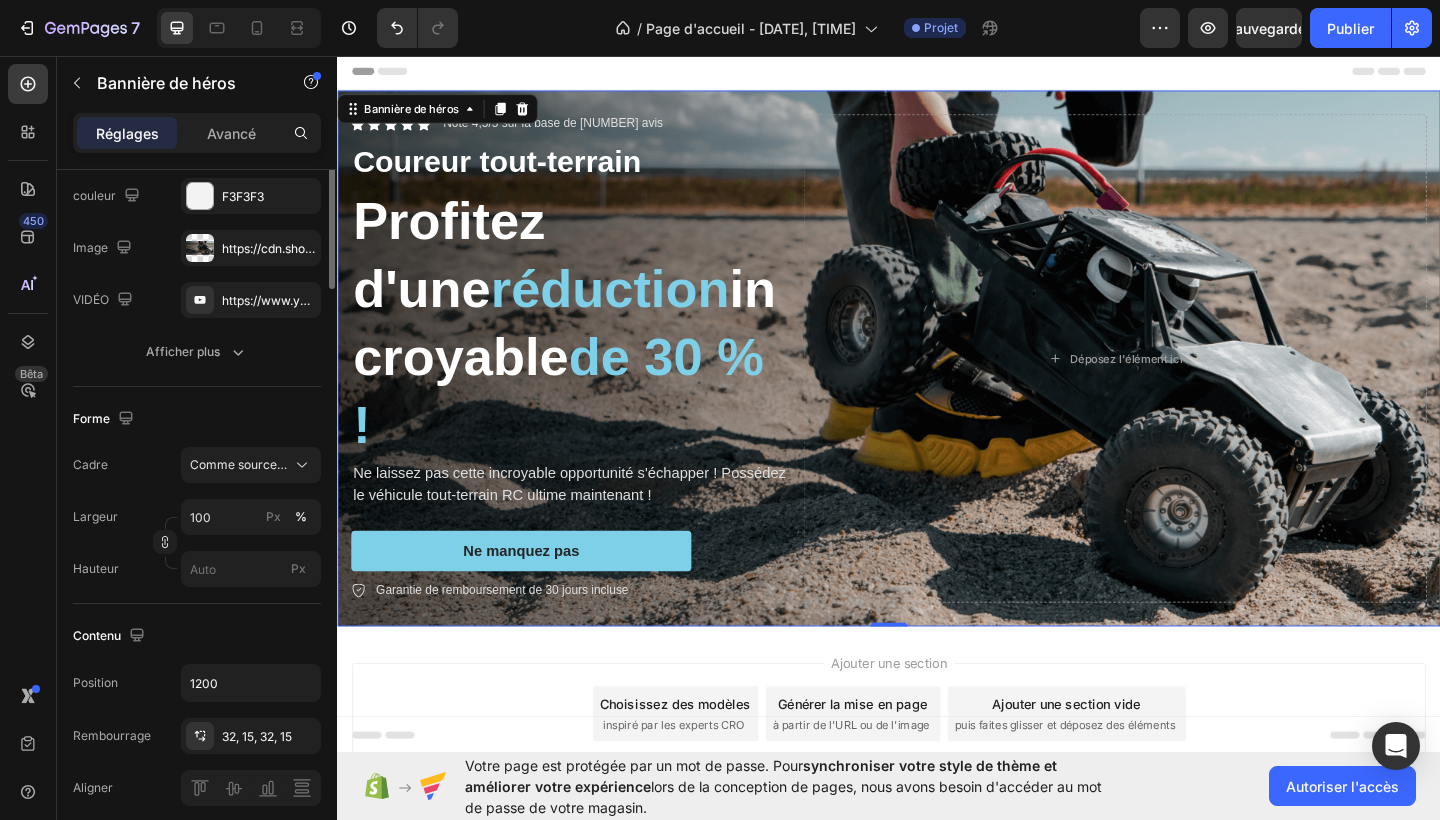 scroll, scrollTop: 0, scrollLeft: 0, axis: both 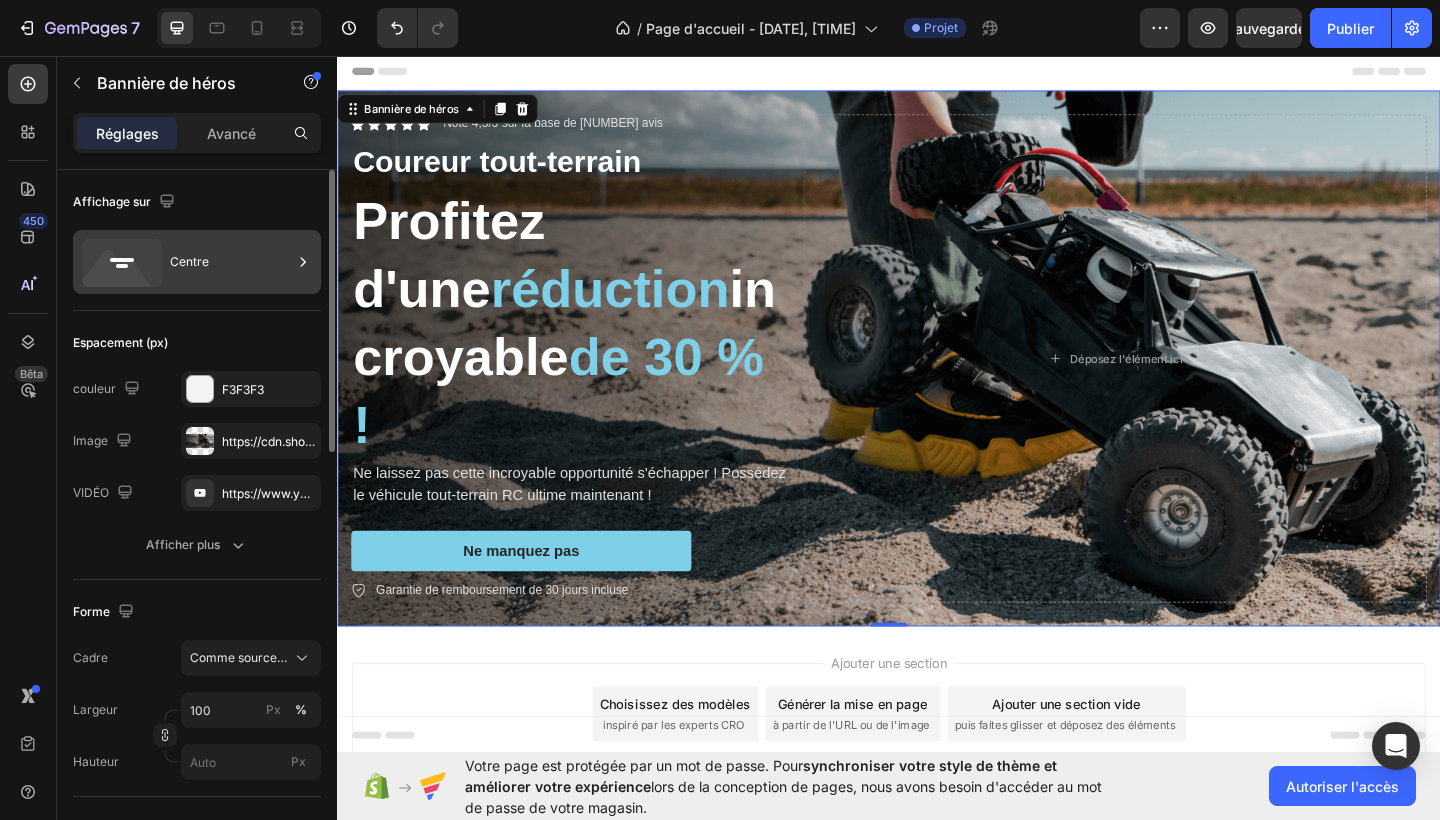 click 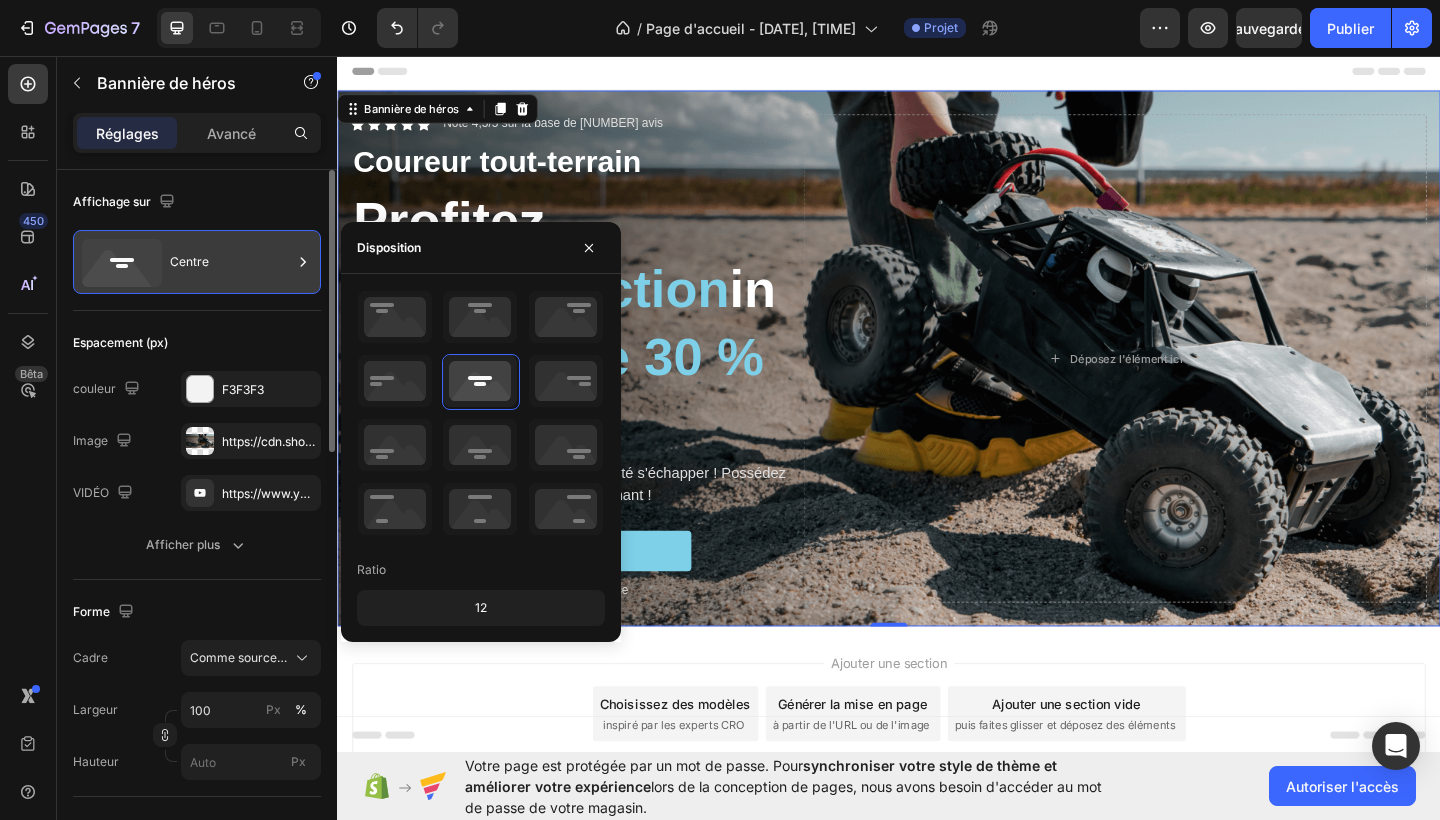 click on "Centre" at bounding box center [231, 262] 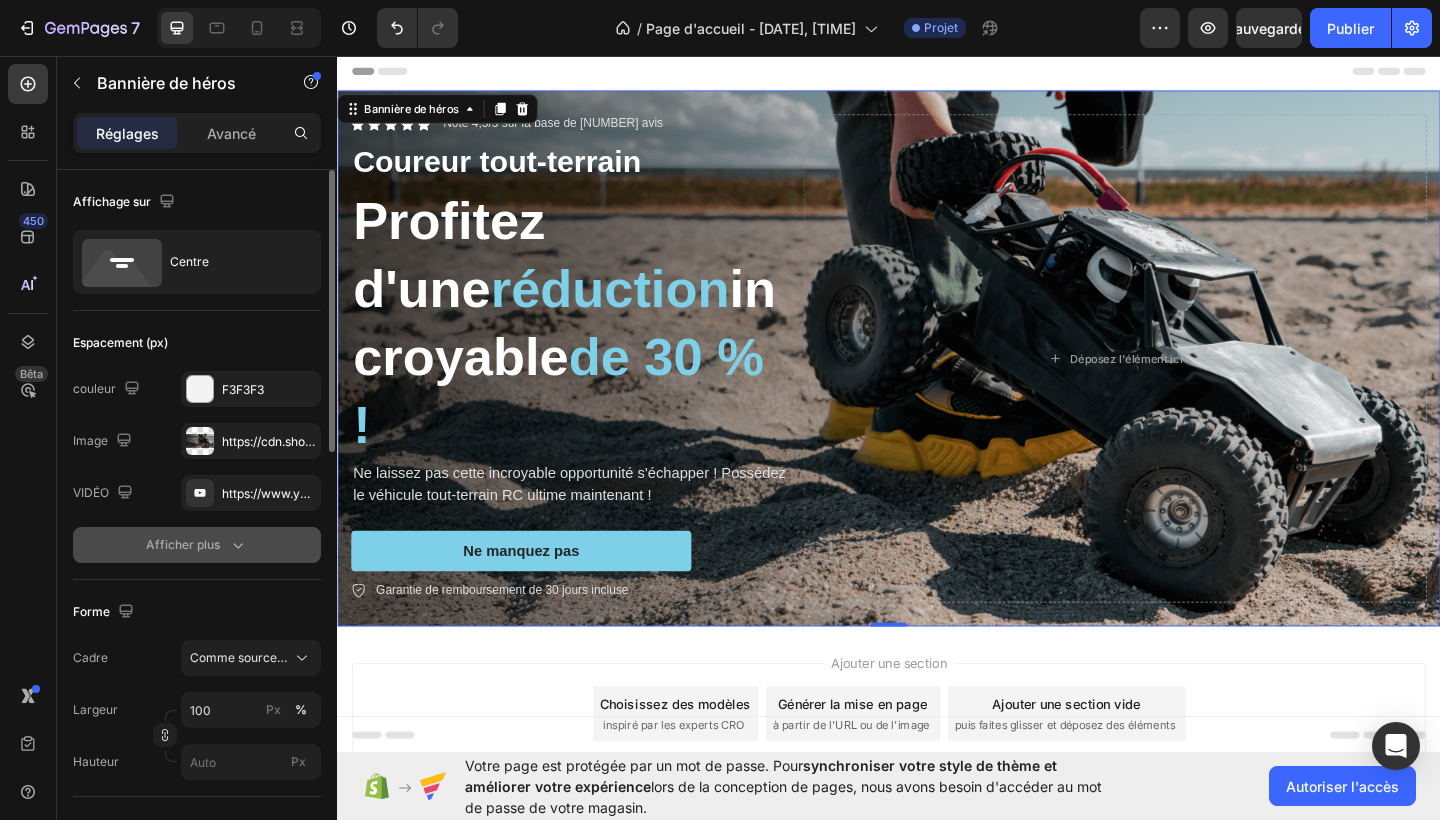 click 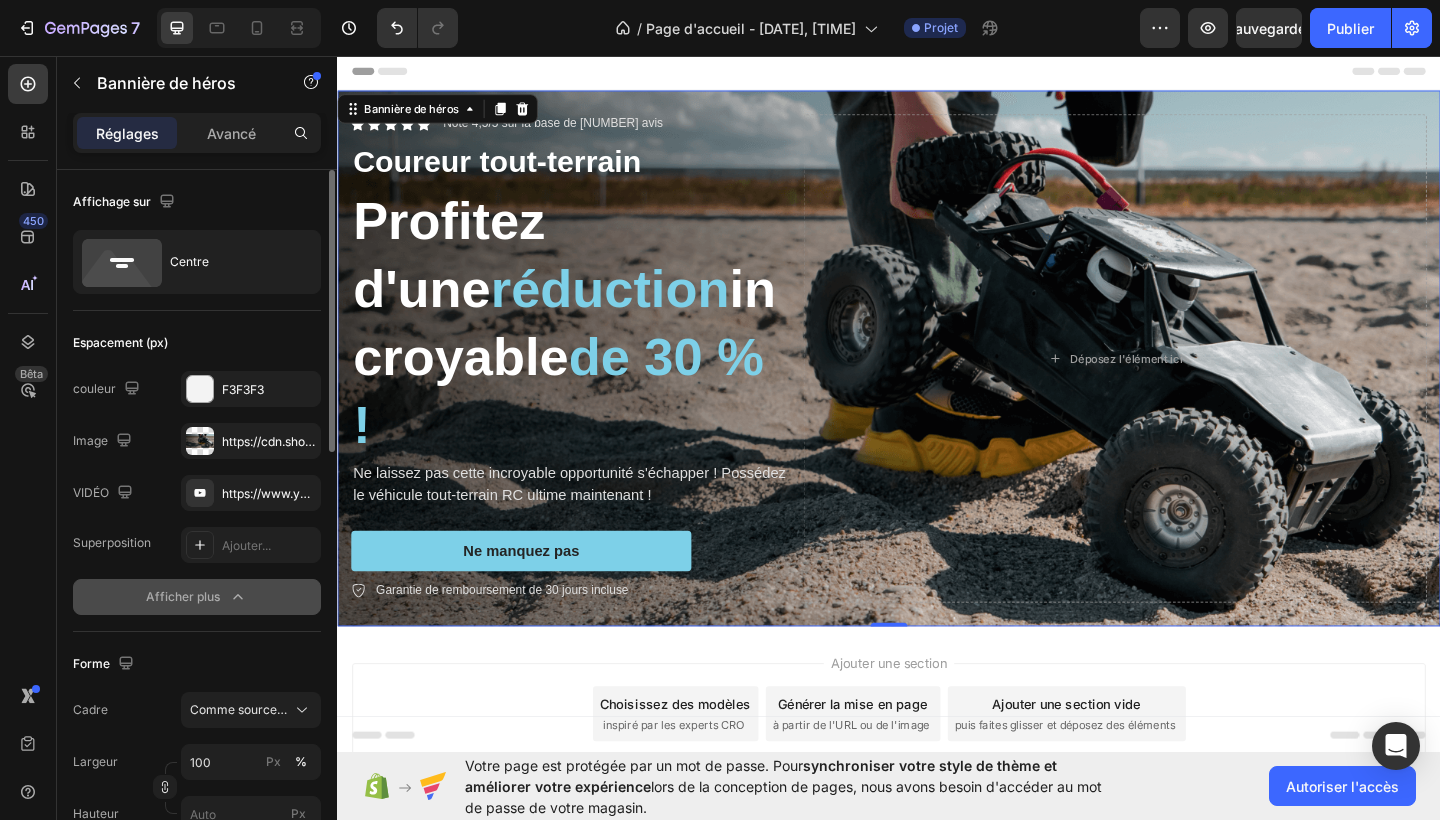 click 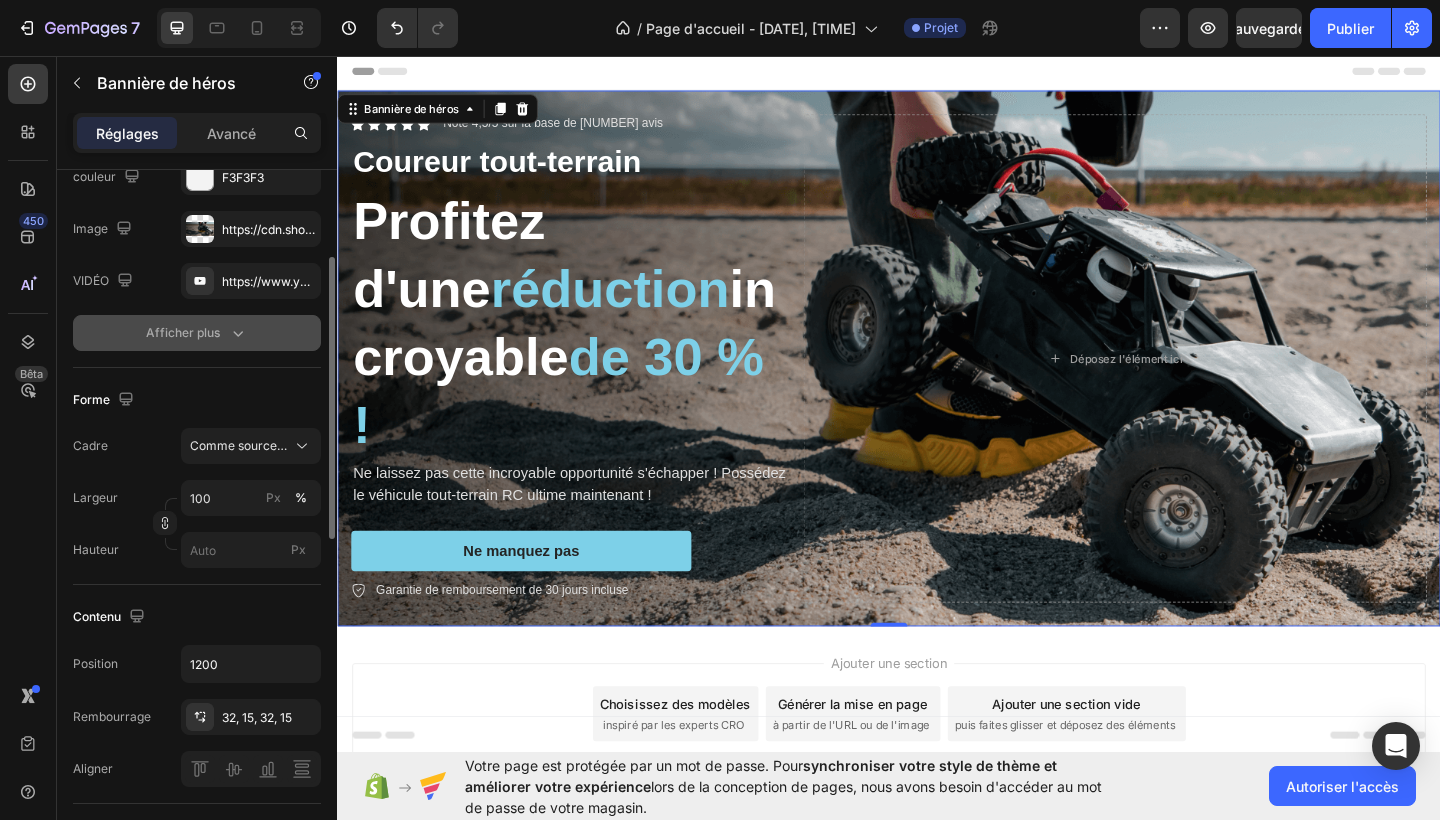 scroll, scrollTop: 216, scrollLeft: 0, axis: vertical 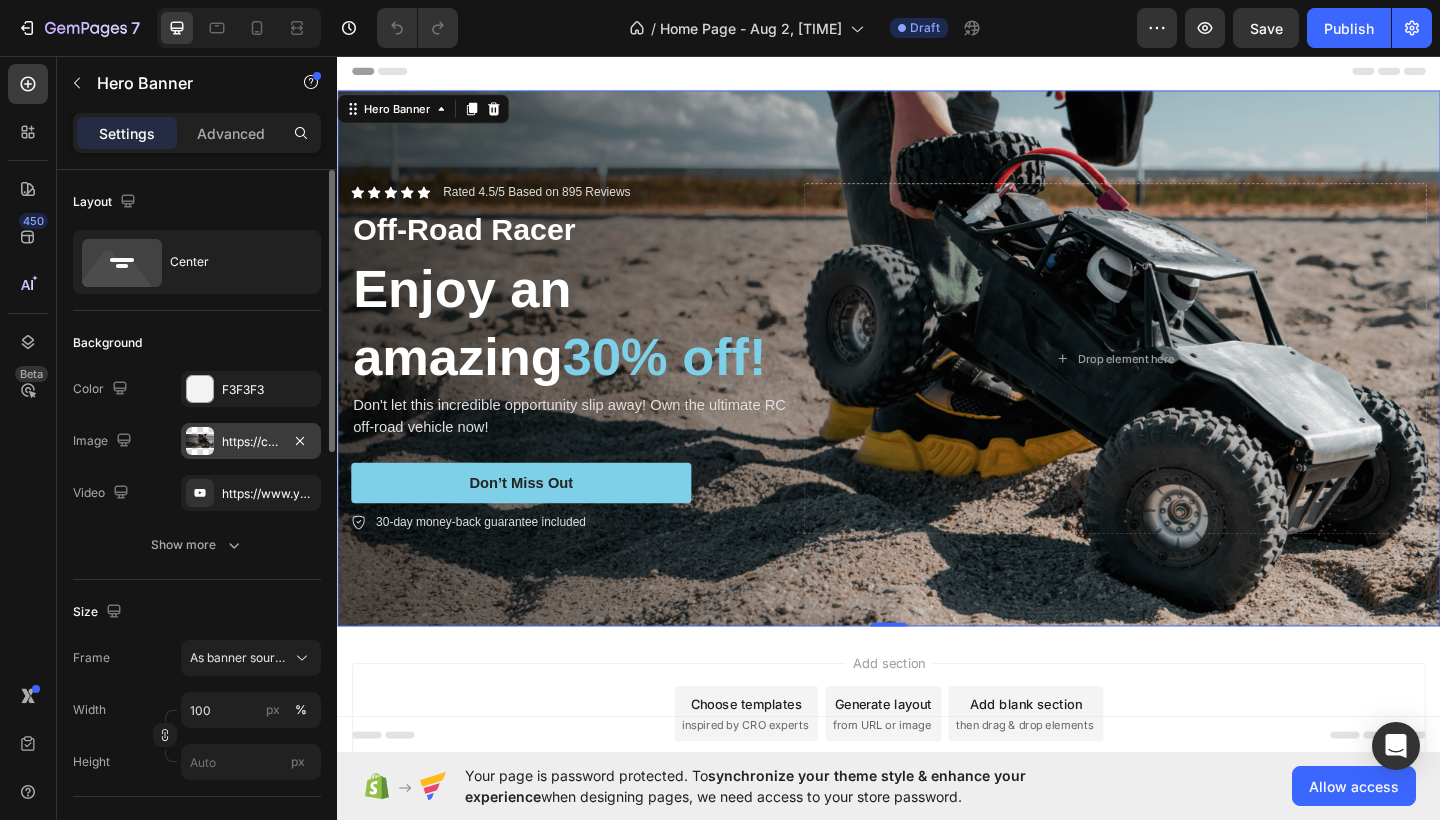 click on "https://cdn.shopify.com/s/files/1/0763/9855/9458/files/gempages_578021231245132562-e5812ccf-a9a8-4720-b23f-5b40232bbe68.png" at bounding box center [251, 441] 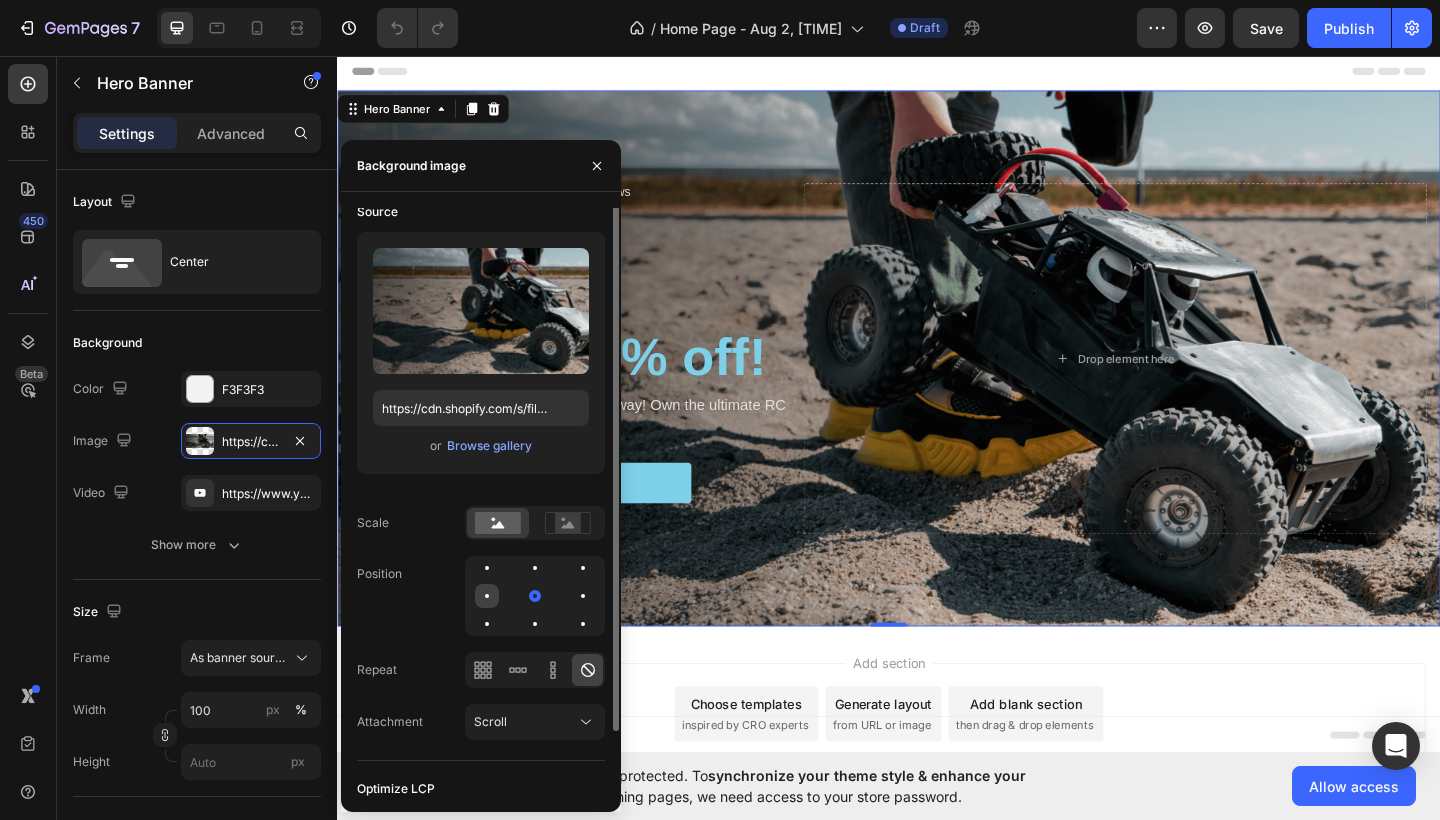 scroll, scrollTop: 0, scrollLeft: 0, axis: both 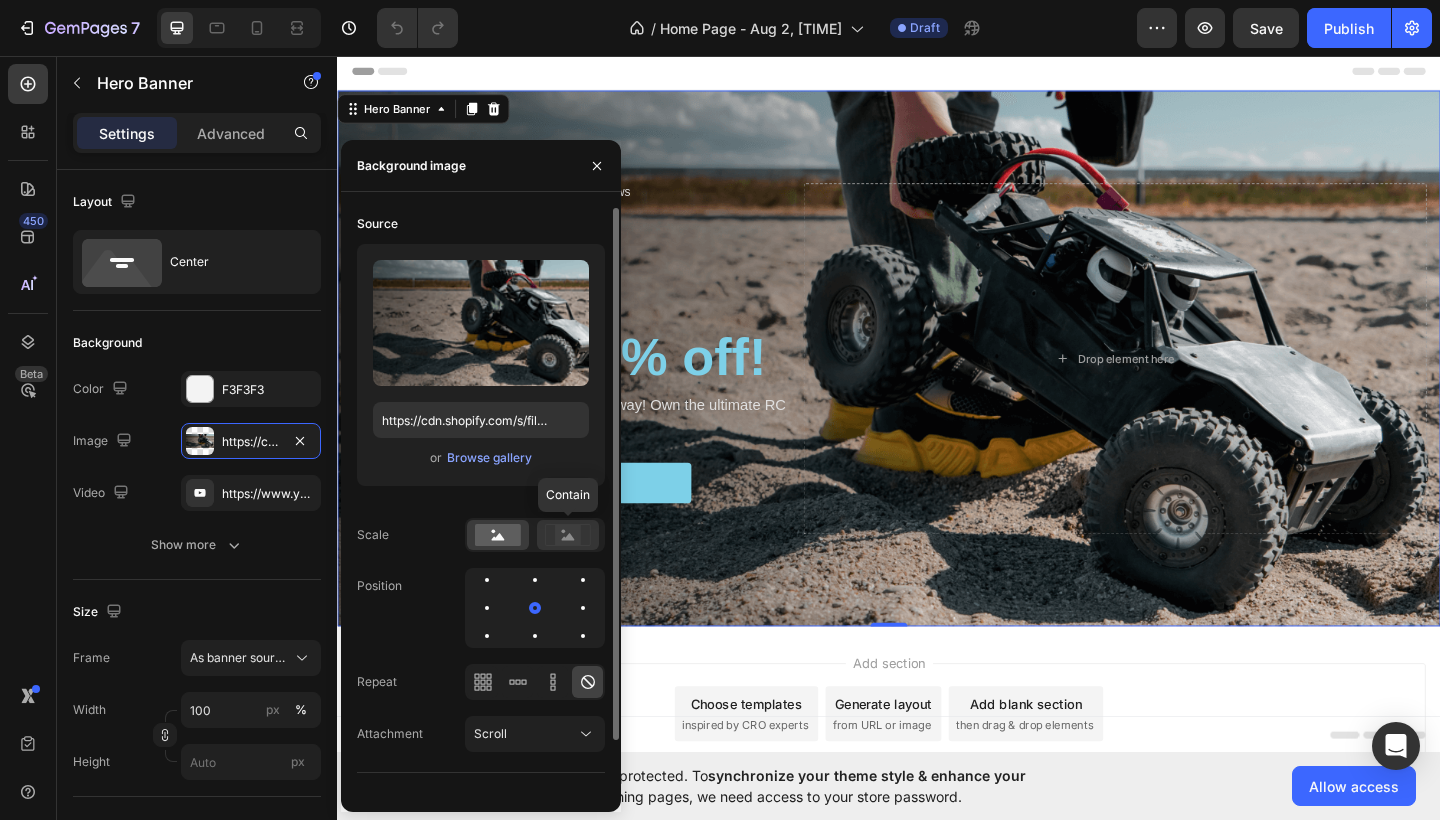 click 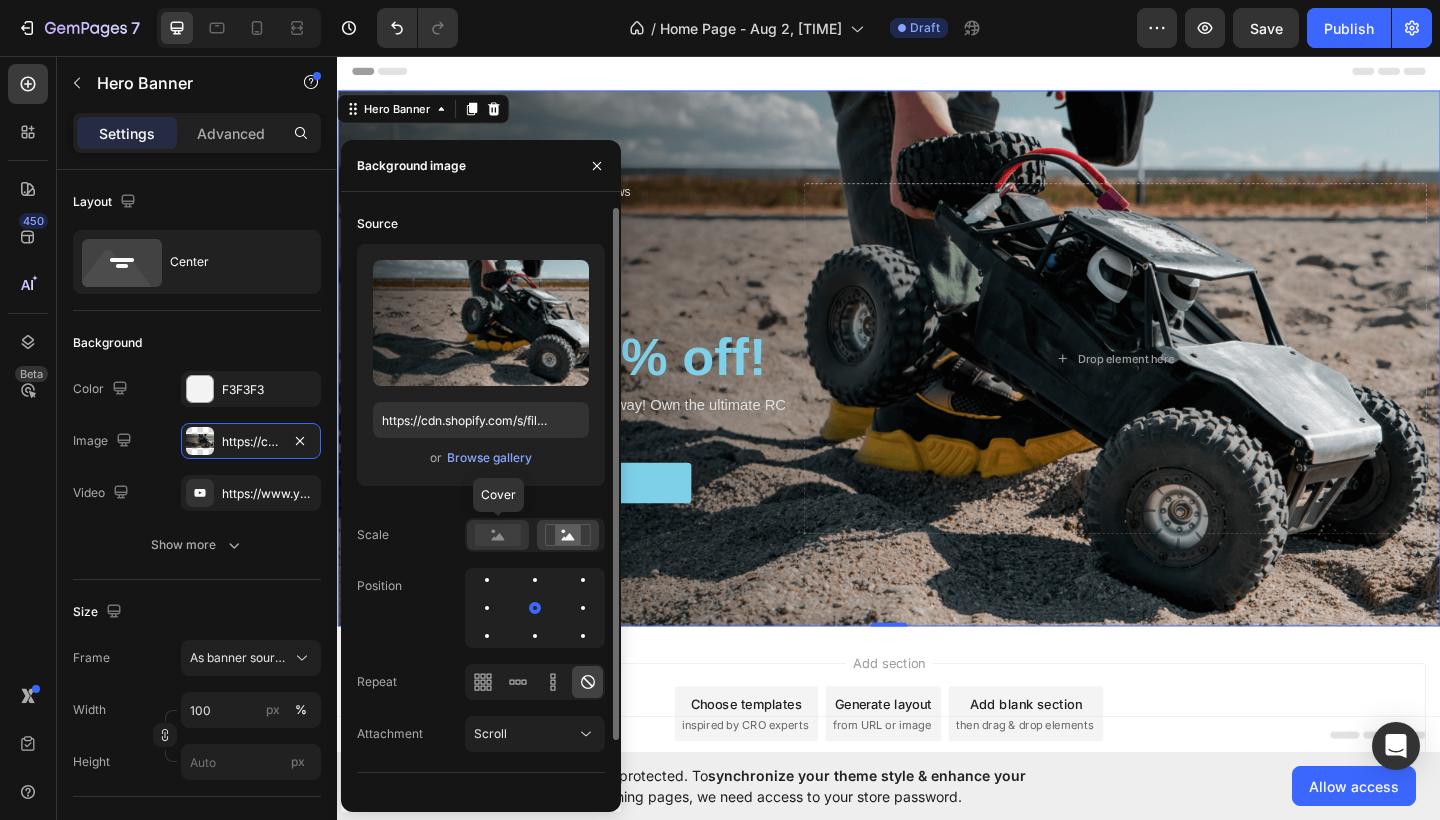 click 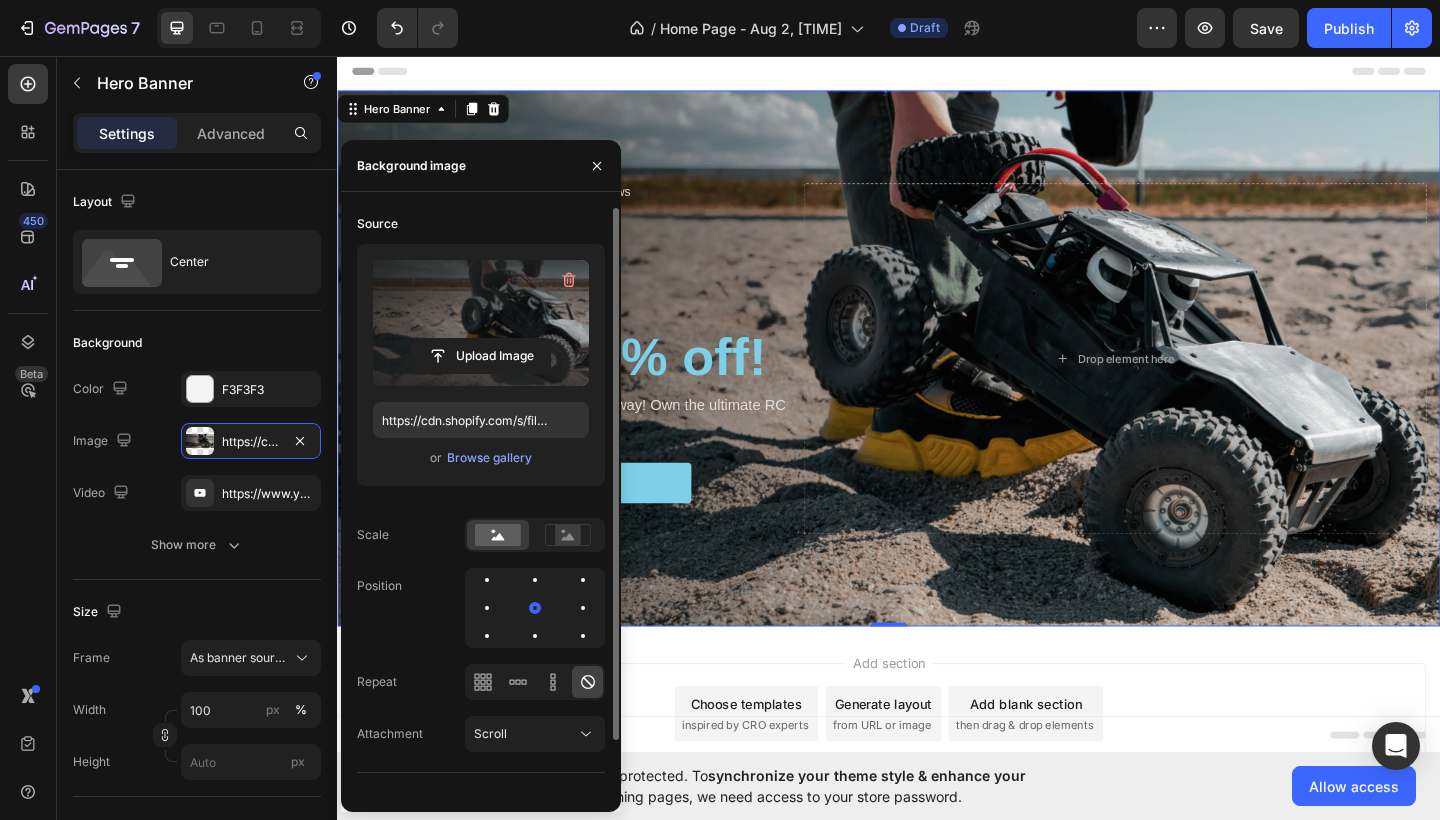 click at bounding box center [481, 323] 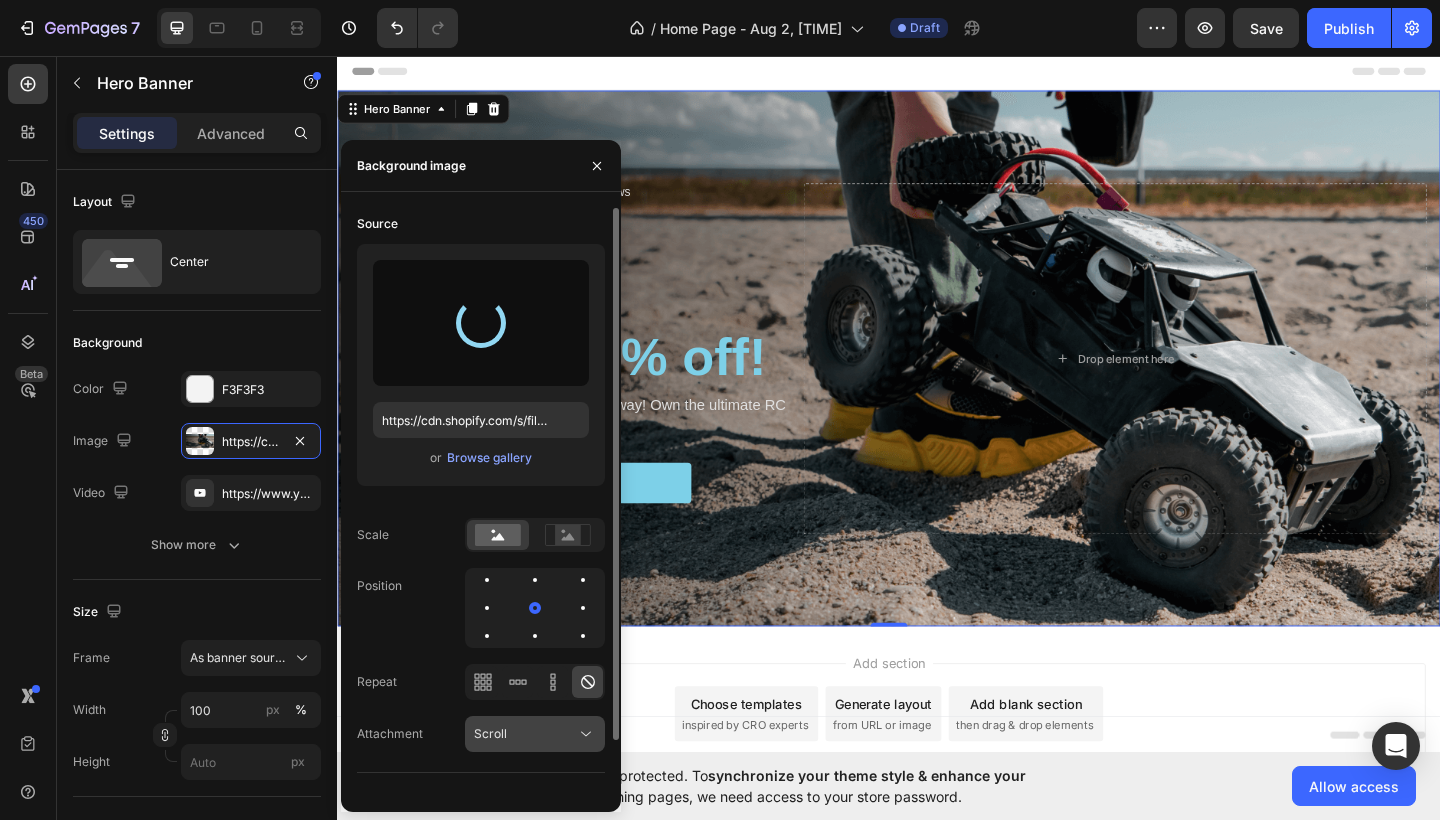 scroll, scrollTop: 61, scrollLeft: 0, axis: vertical 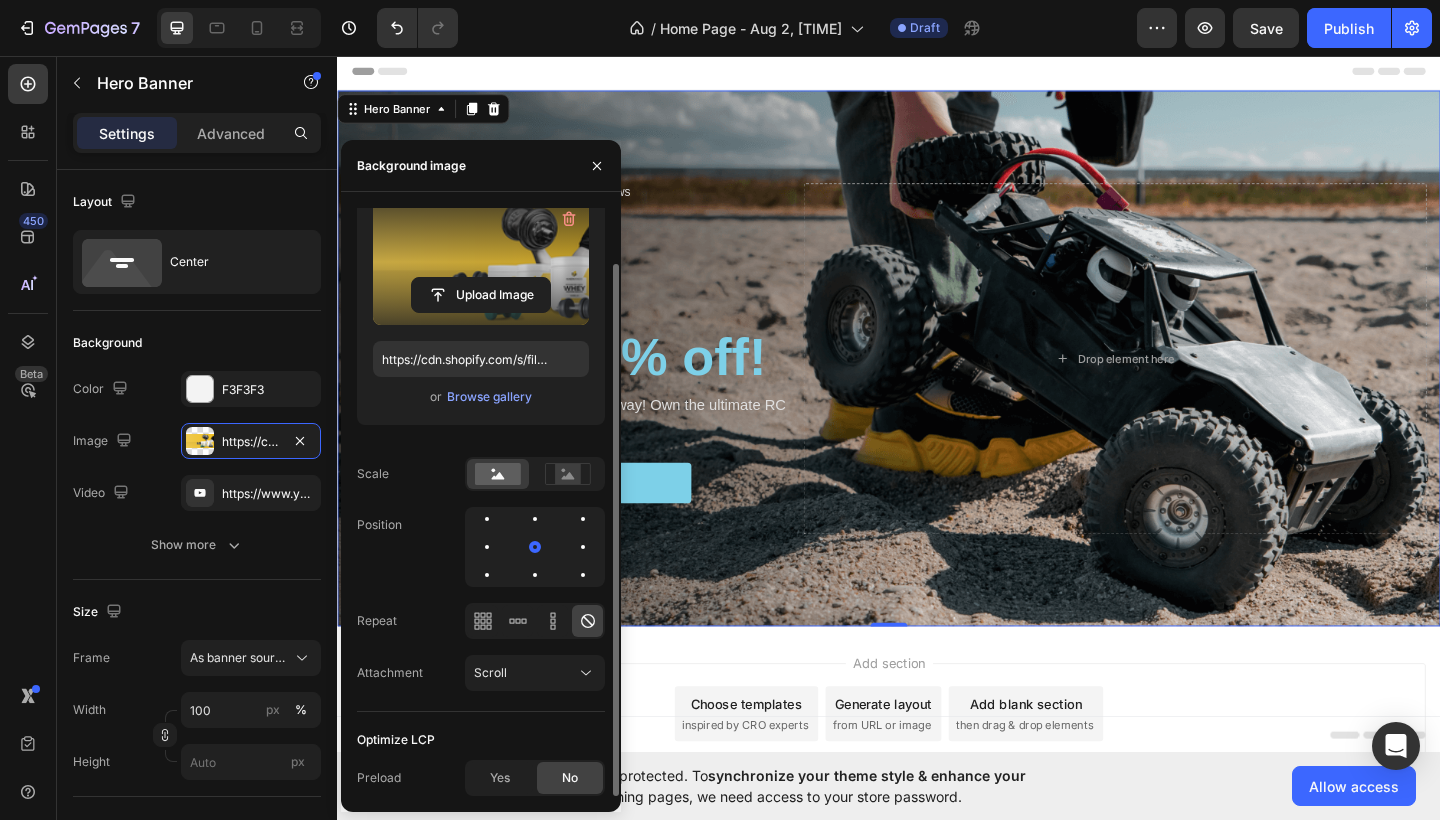 type on "https://cdn.shopify.com/s/files/1/0763/9855/9458/files/gempages_578021231245132562-fa35ea4c-bad2-46c9-83d6-e7a0e8541ab3.png" 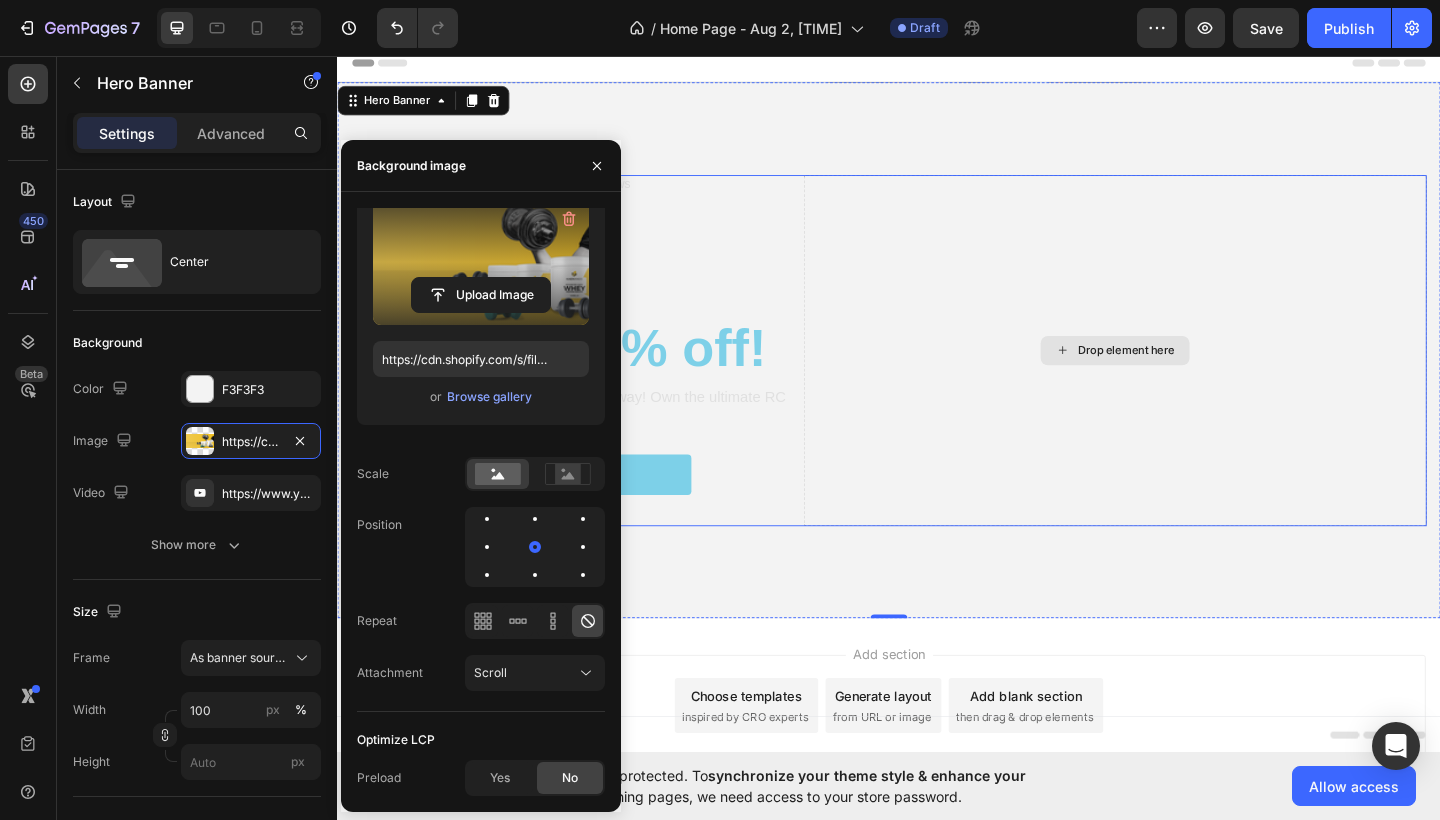 scroll, scrollTop: 0, scrollLeft: 0, axis: both 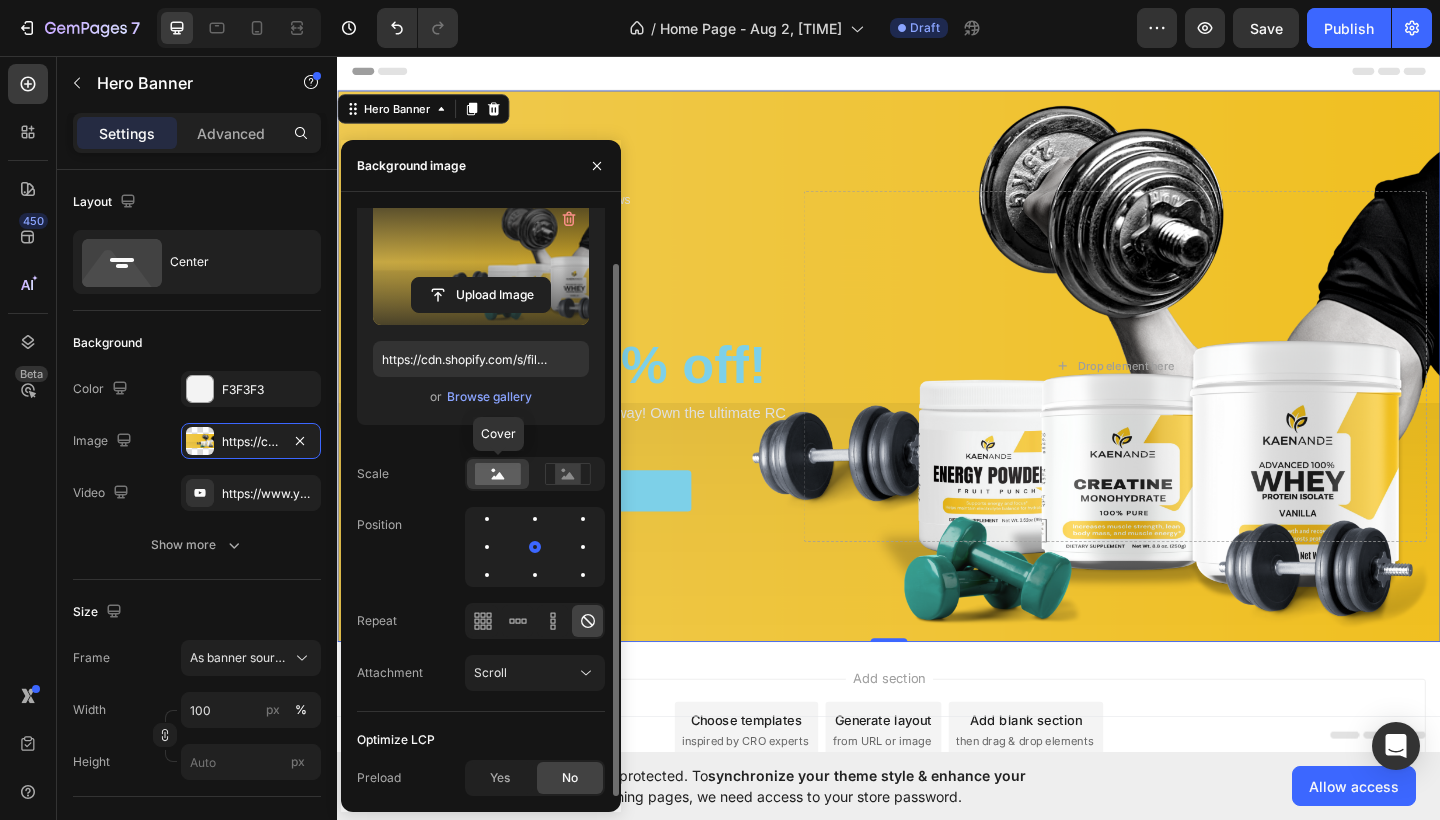 click 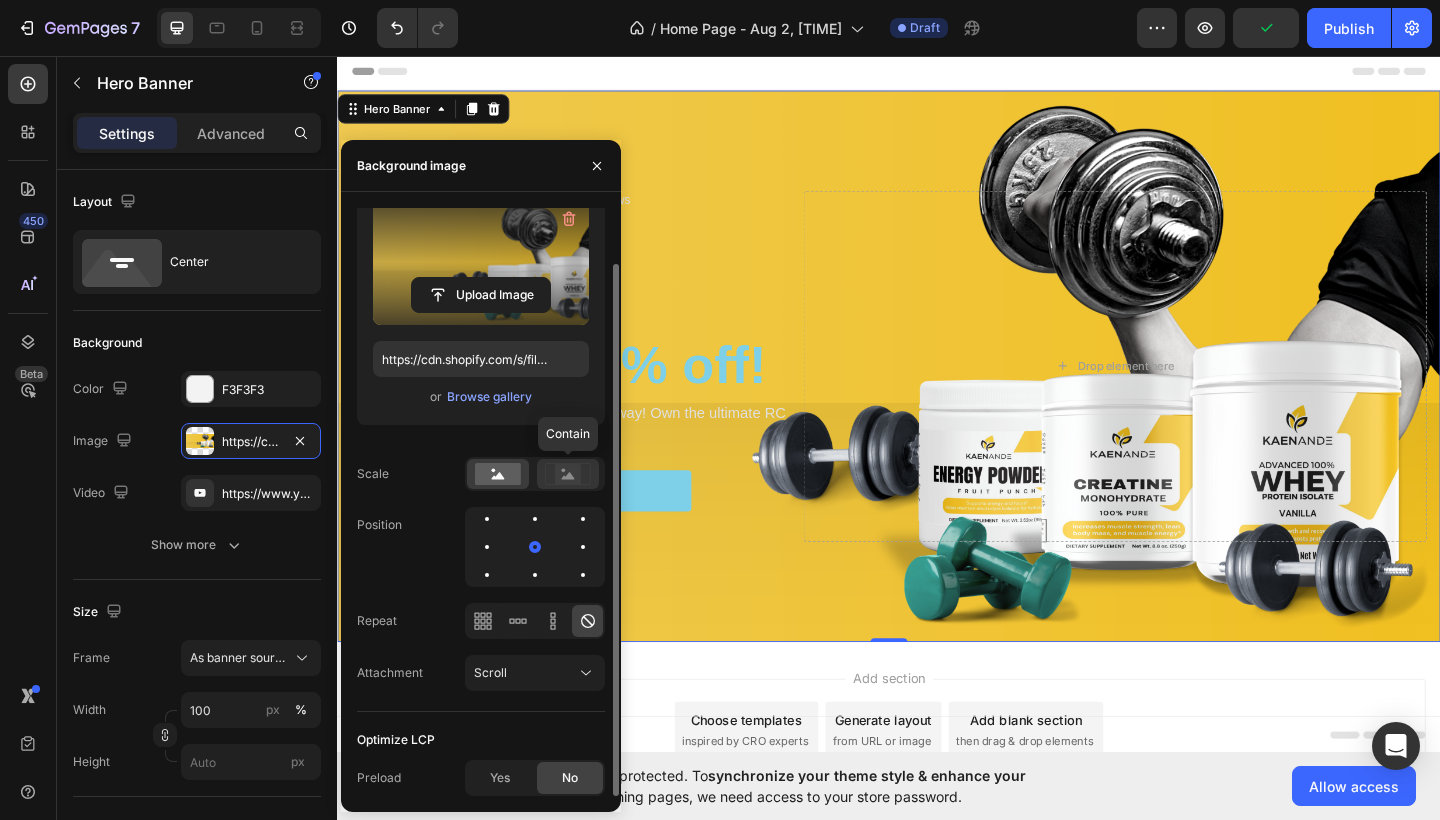 click 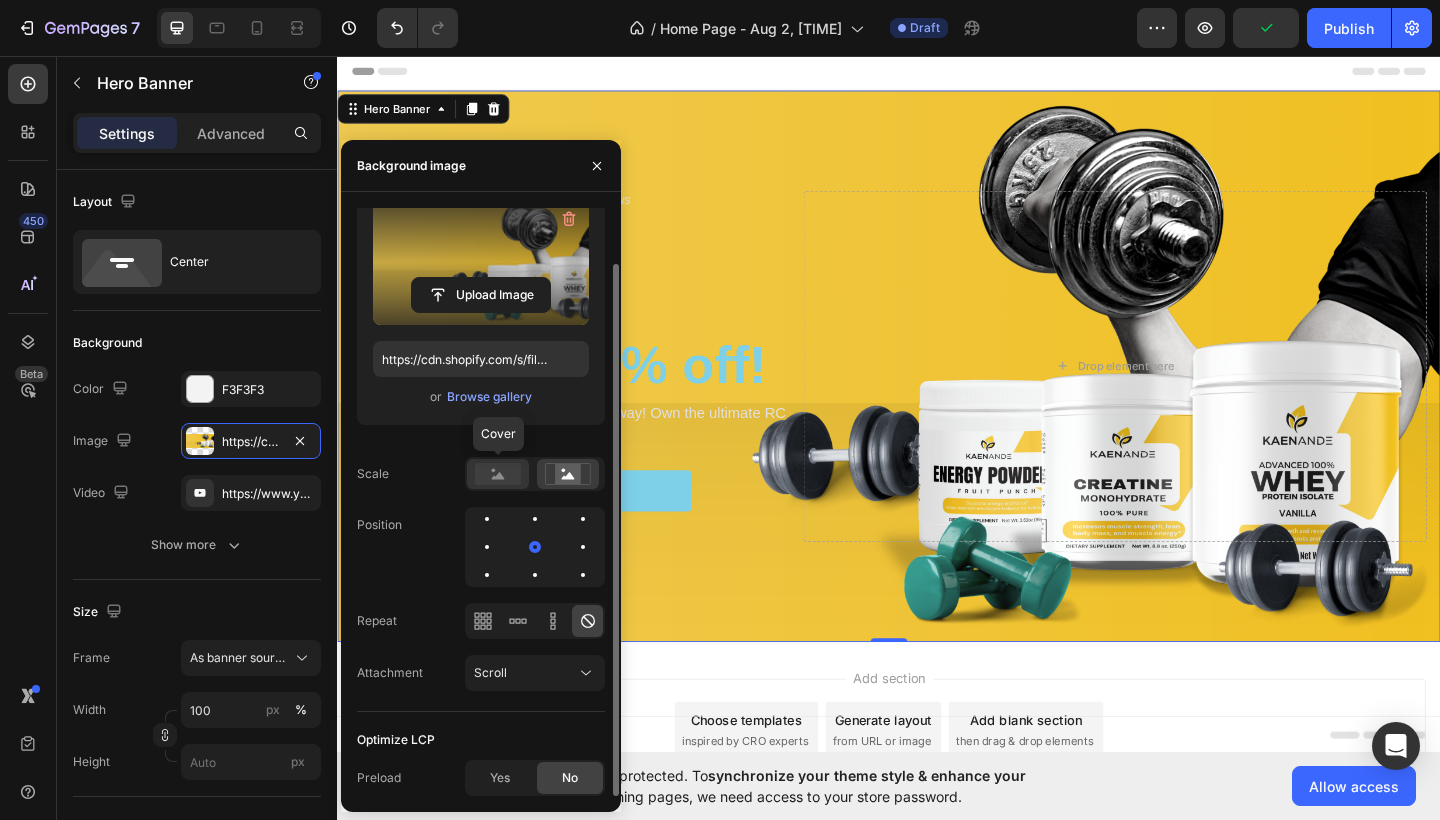 click 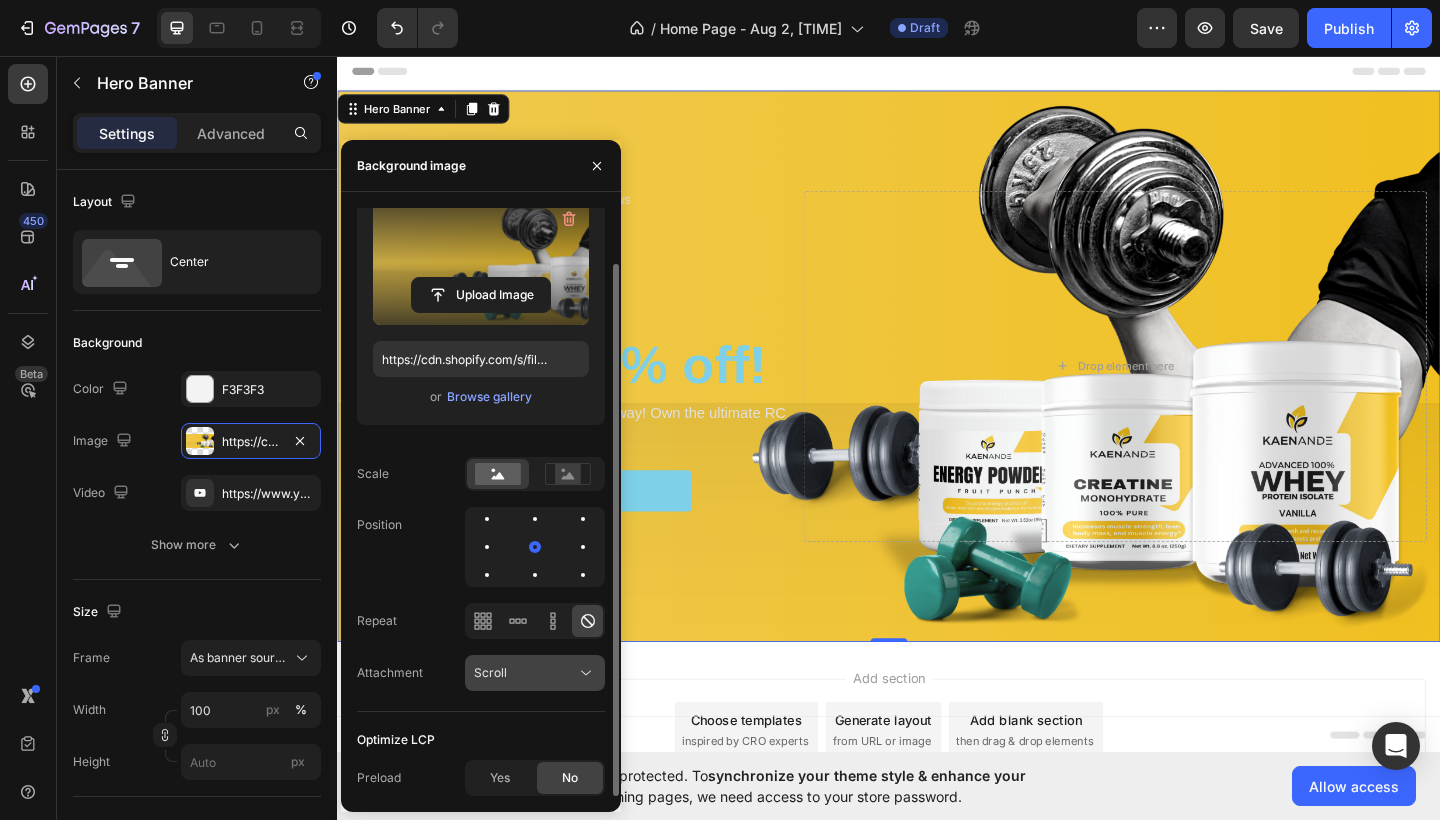 click 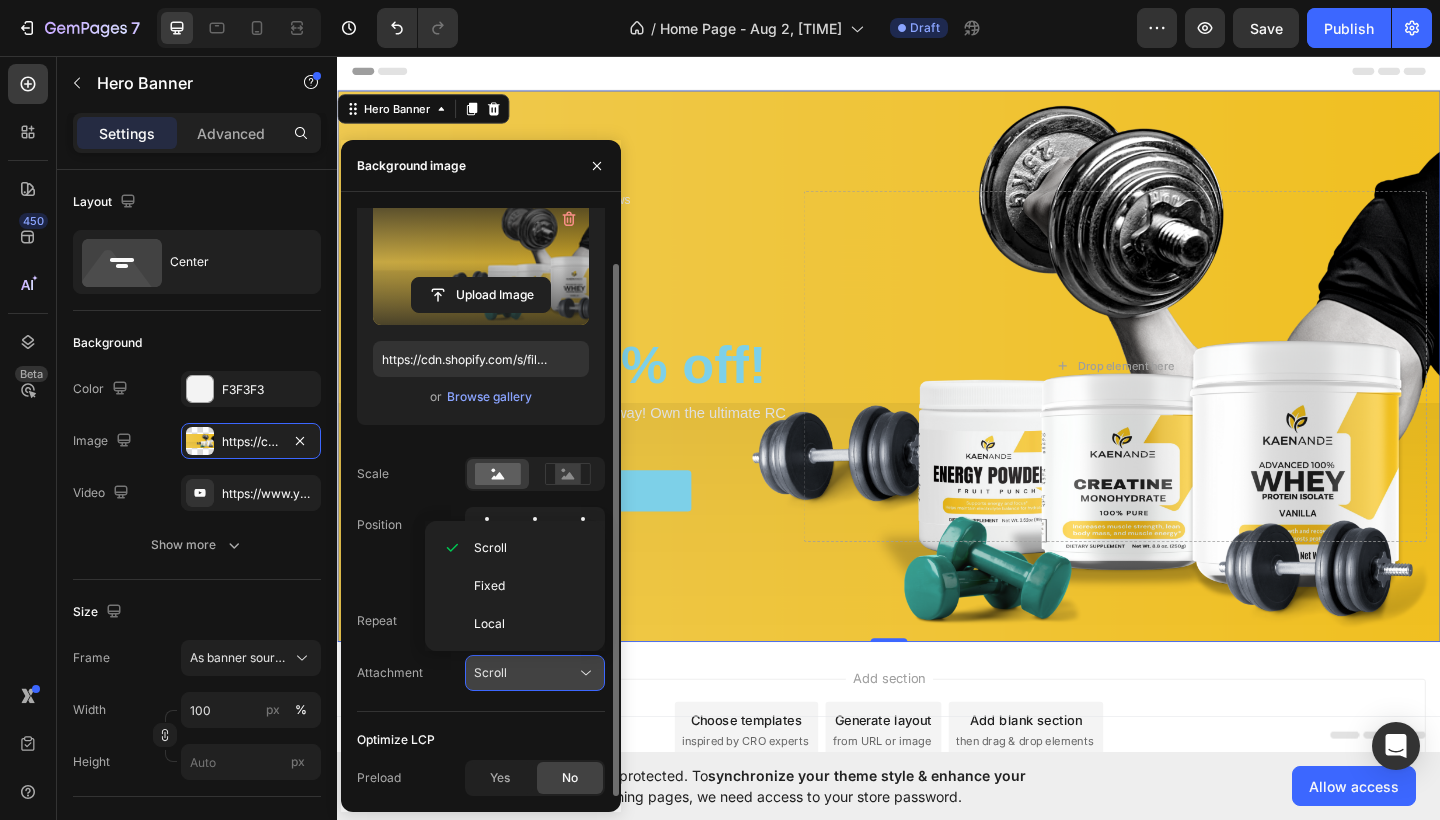 click 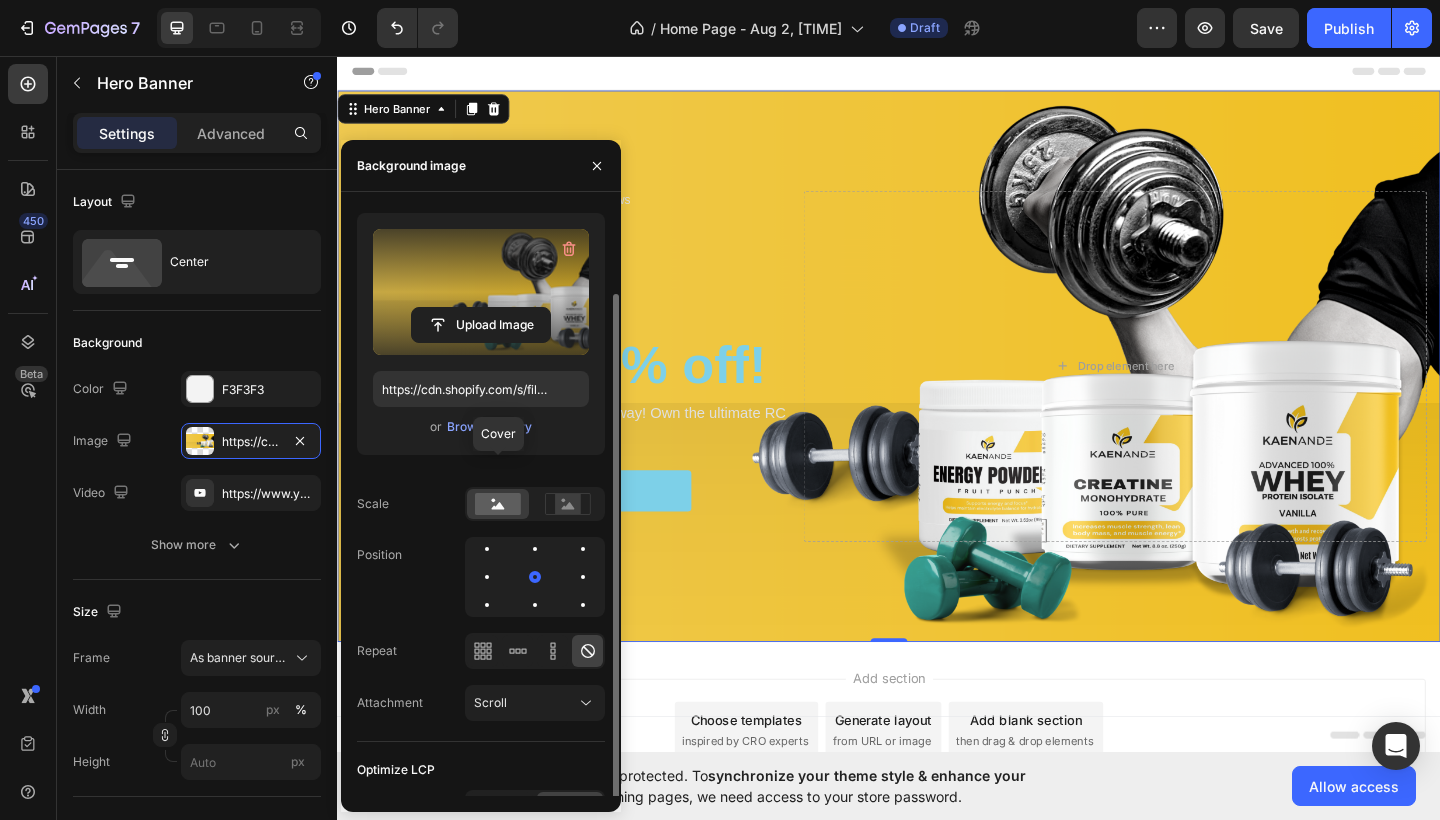 scroll, scrollTop: 0, scrollLeft: 0, axis: both 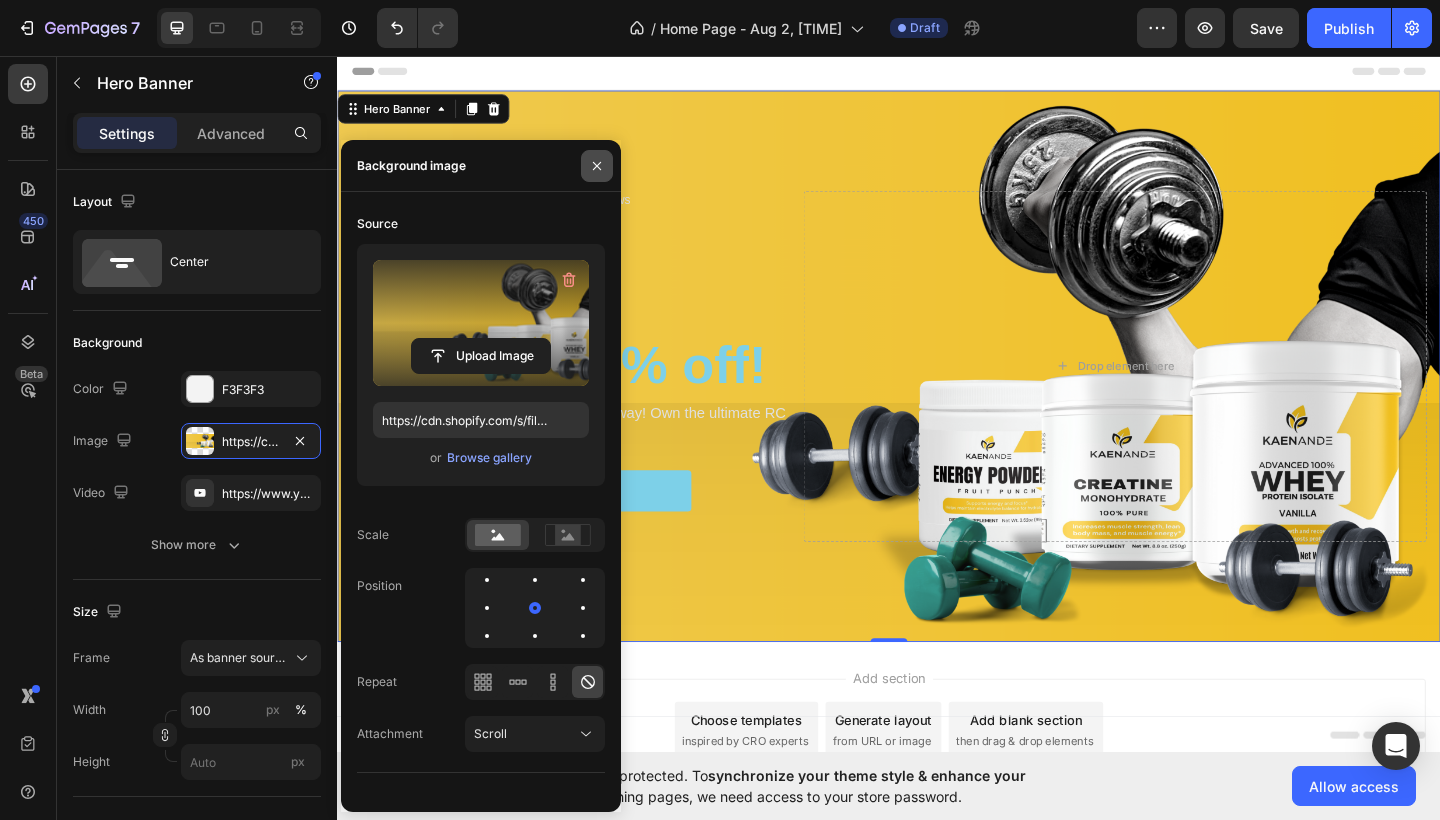 click at bounding box center [597, 166] 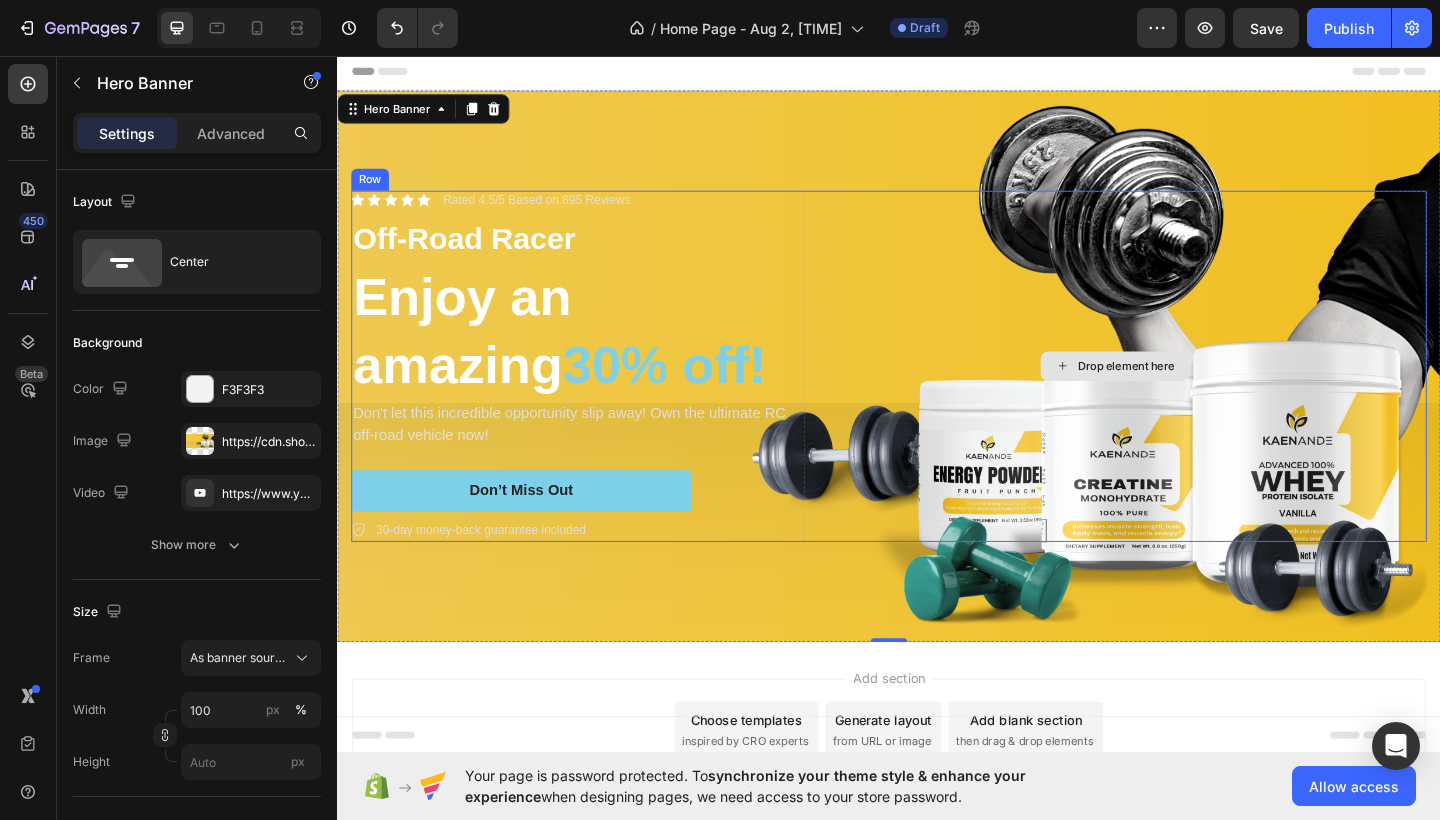 scroll, scrollTop: 0, scrollLeft: 0, axis: both 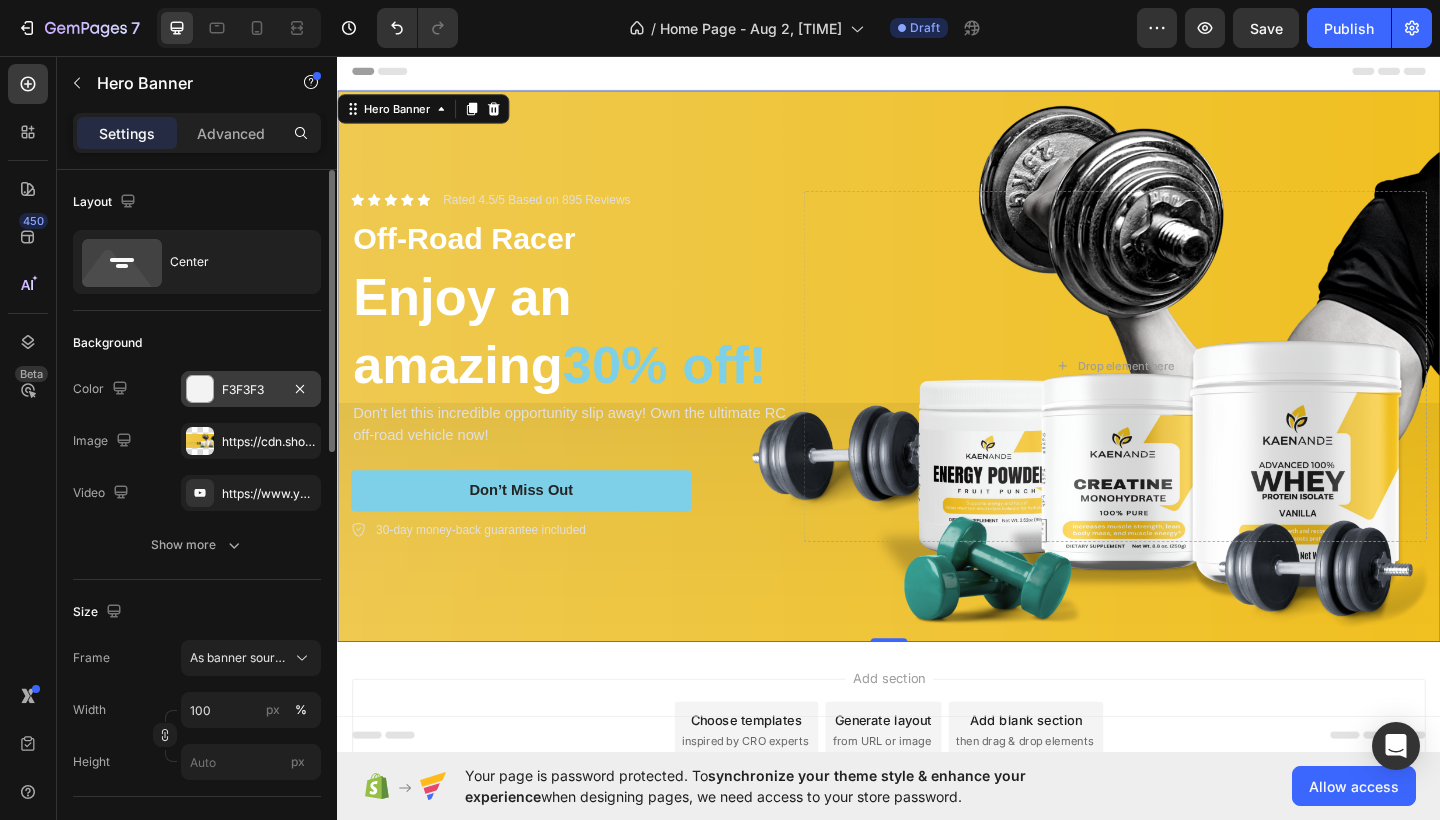 click on "F3F3F3" at bounding box center (251, 390) 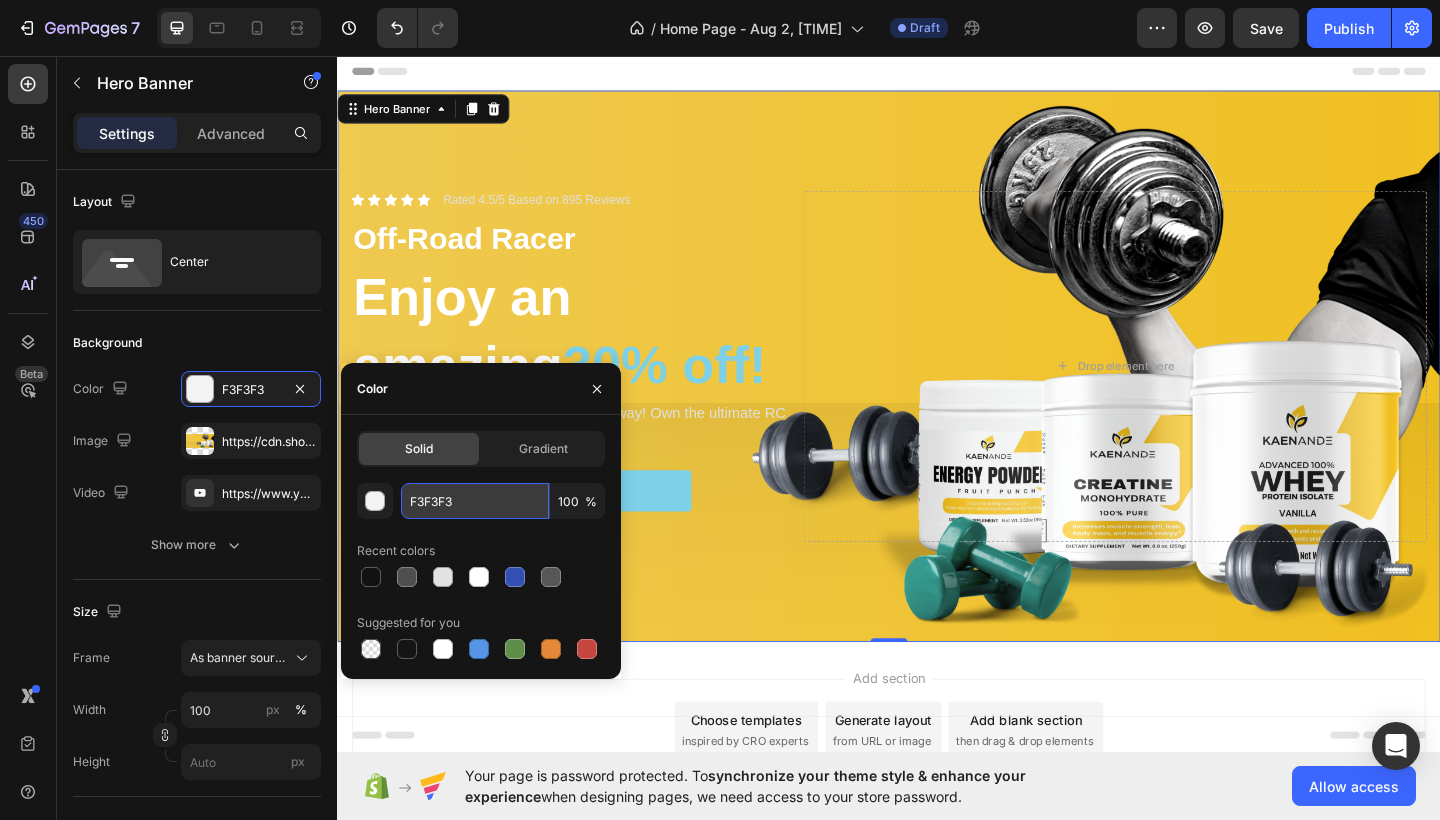 click on "F3F3F3" at bounding box center (475, 501) 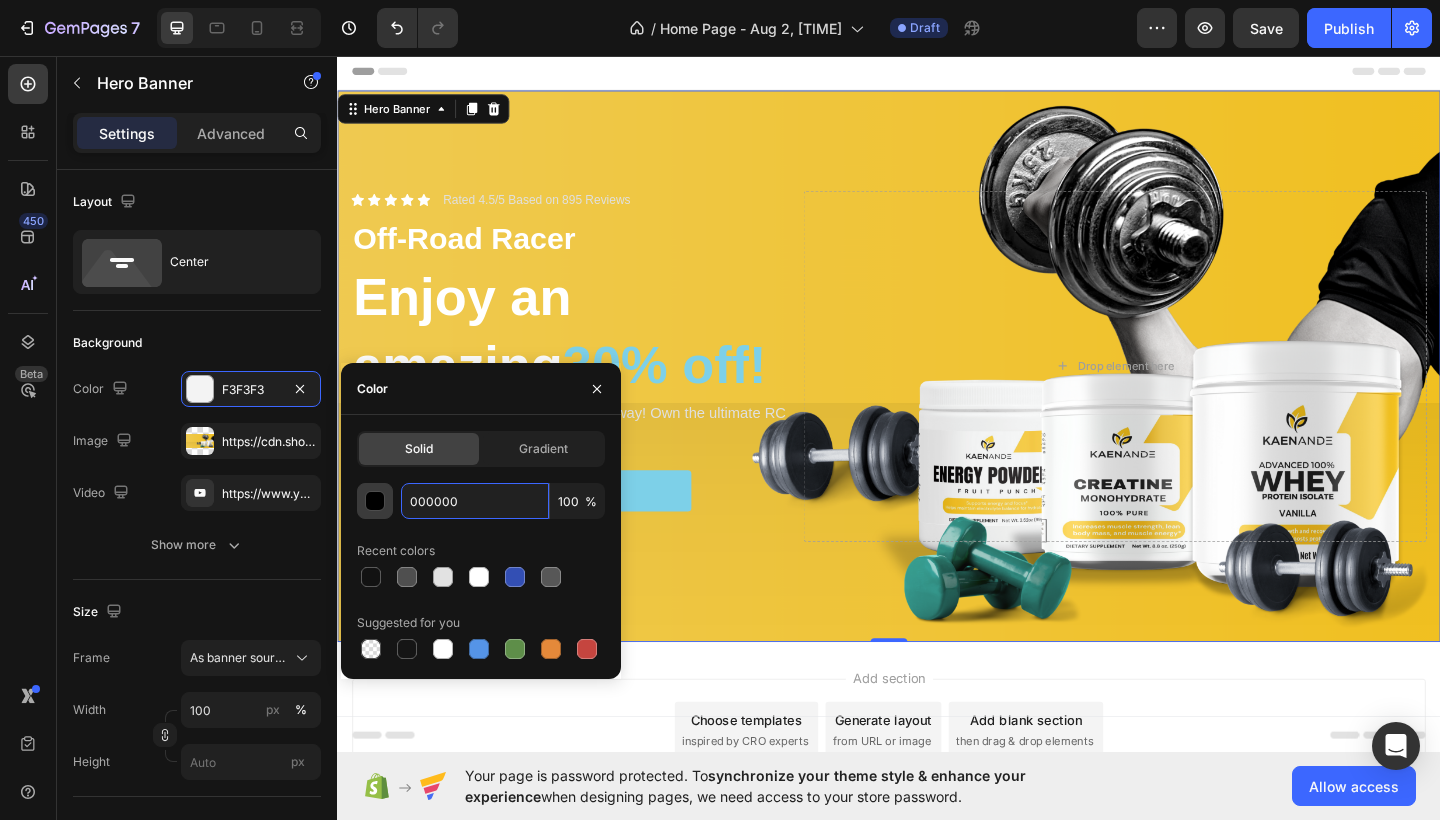 type on "000000" 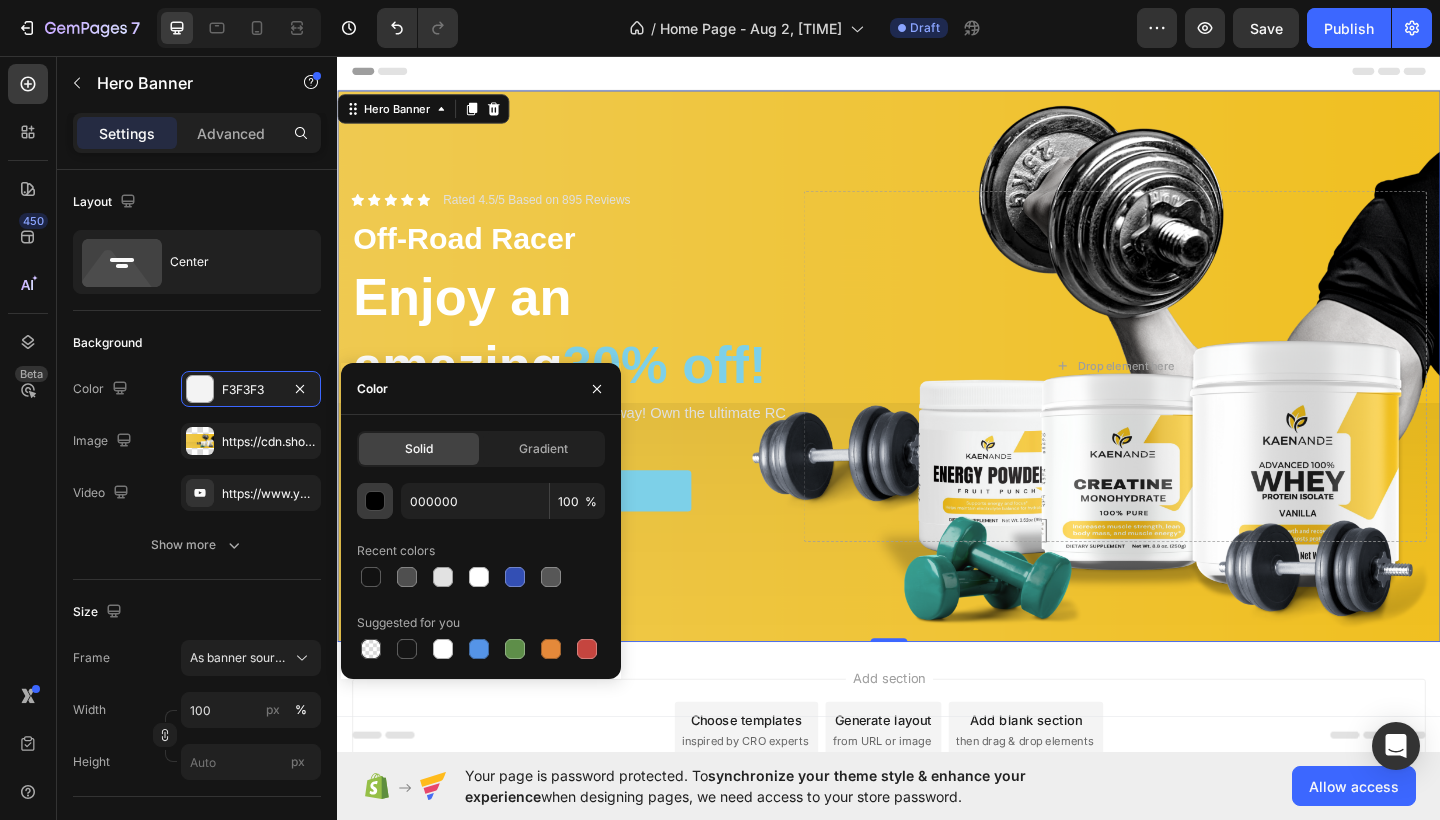 click at bounding box center [376, 502] 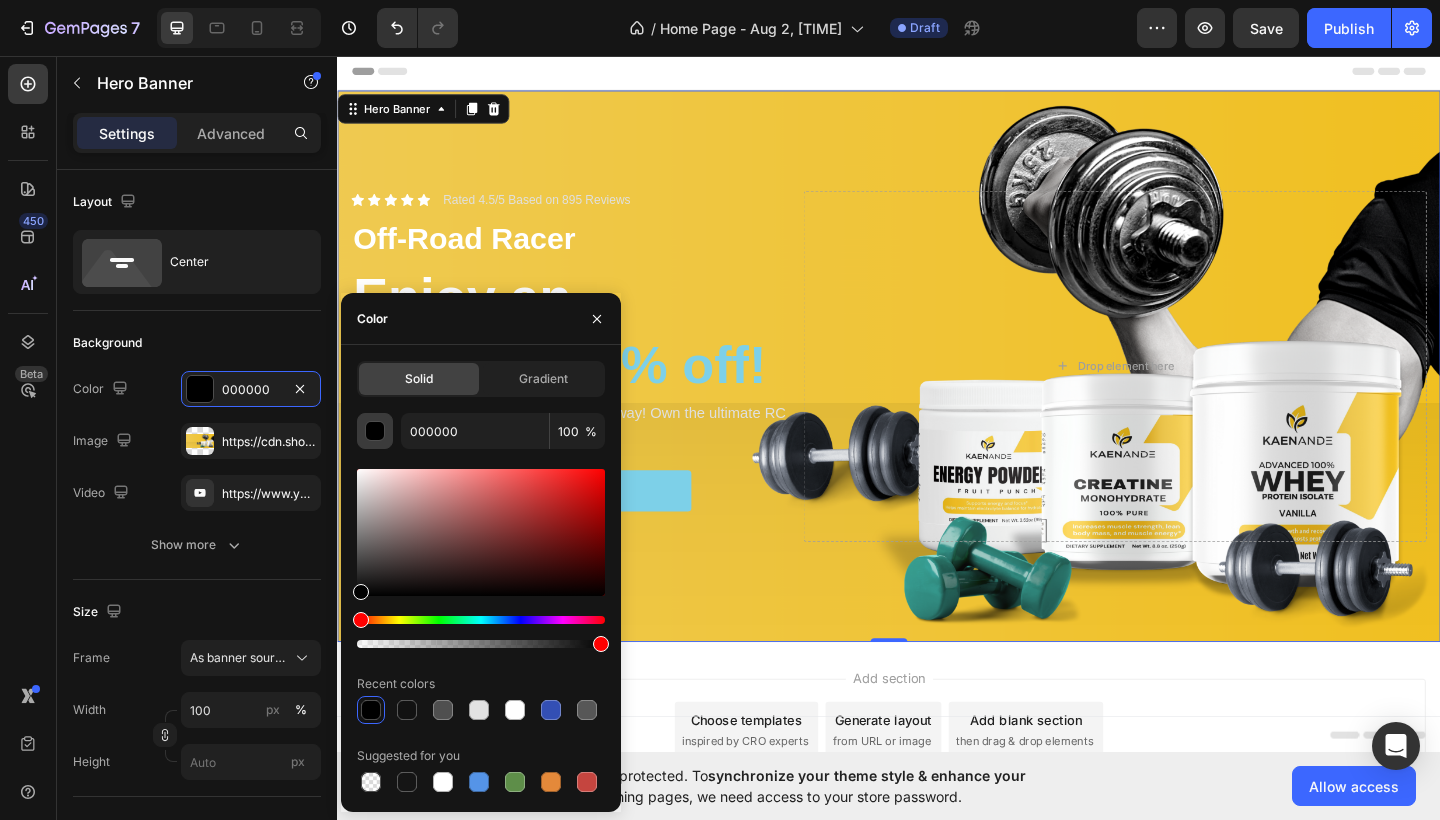 click at bounding box center [376, 432] 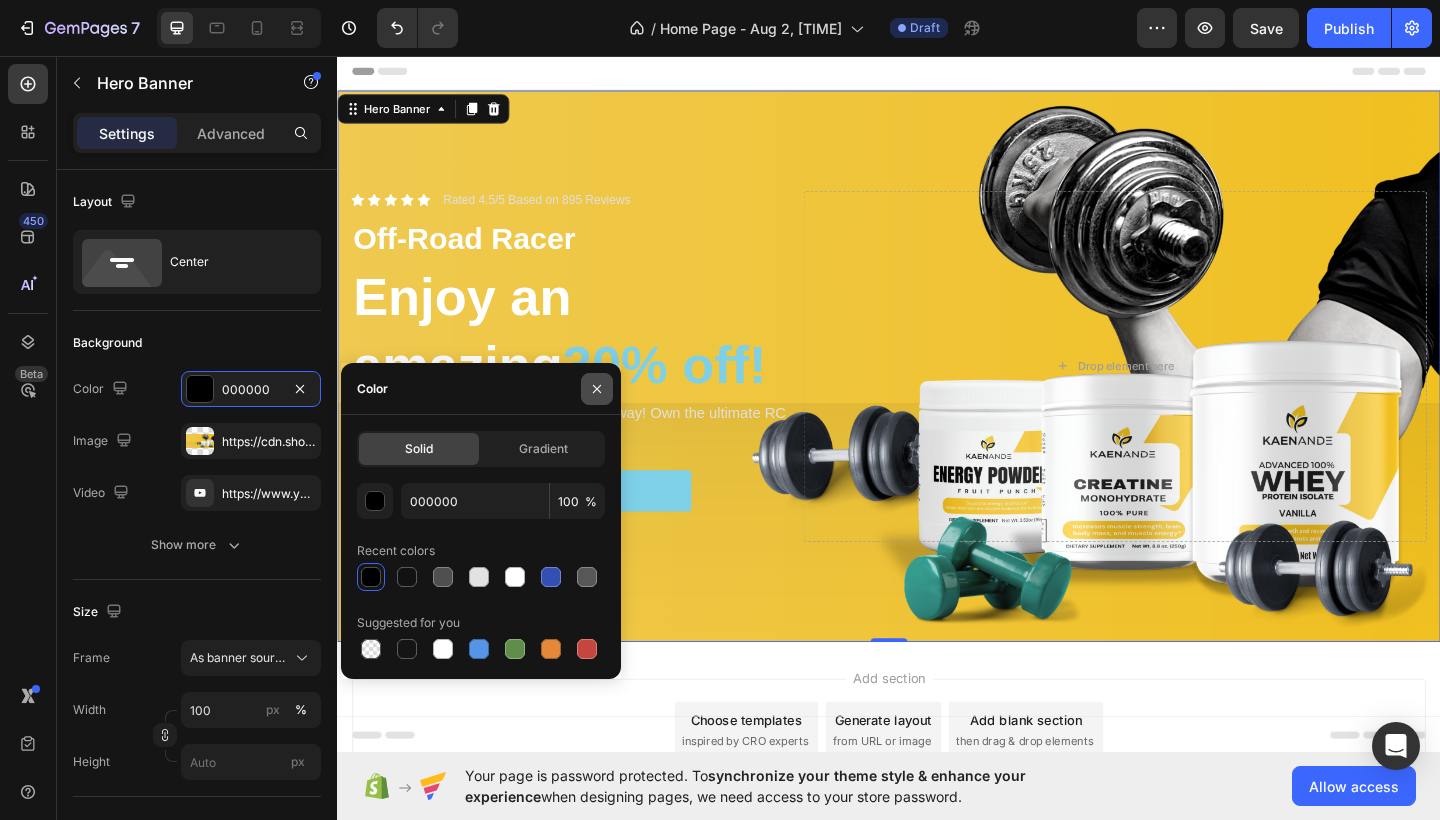 click 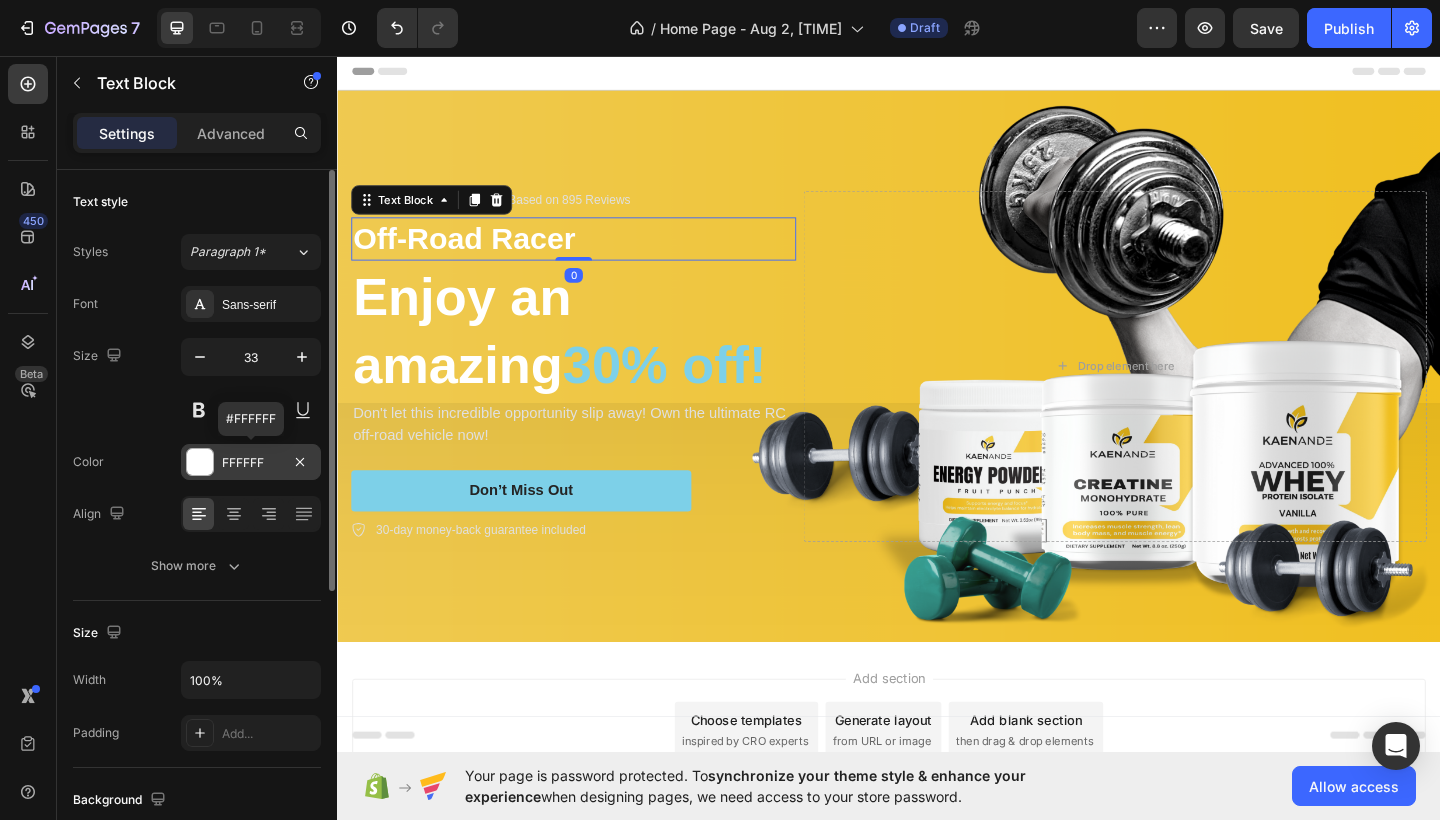 click on "FFFFFF" at bounding box center (251, 463) 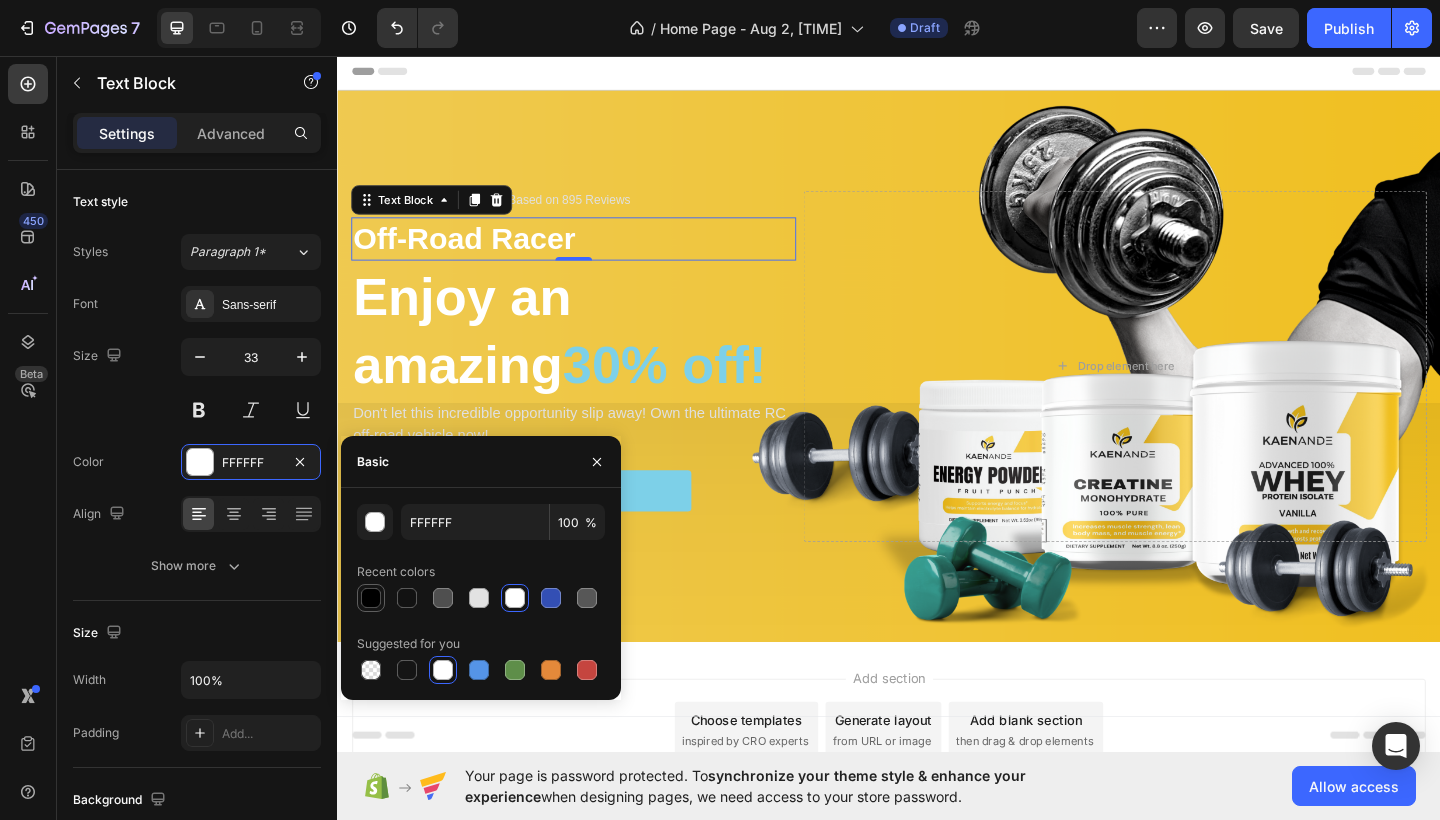 click at bounding box center [371, 598] 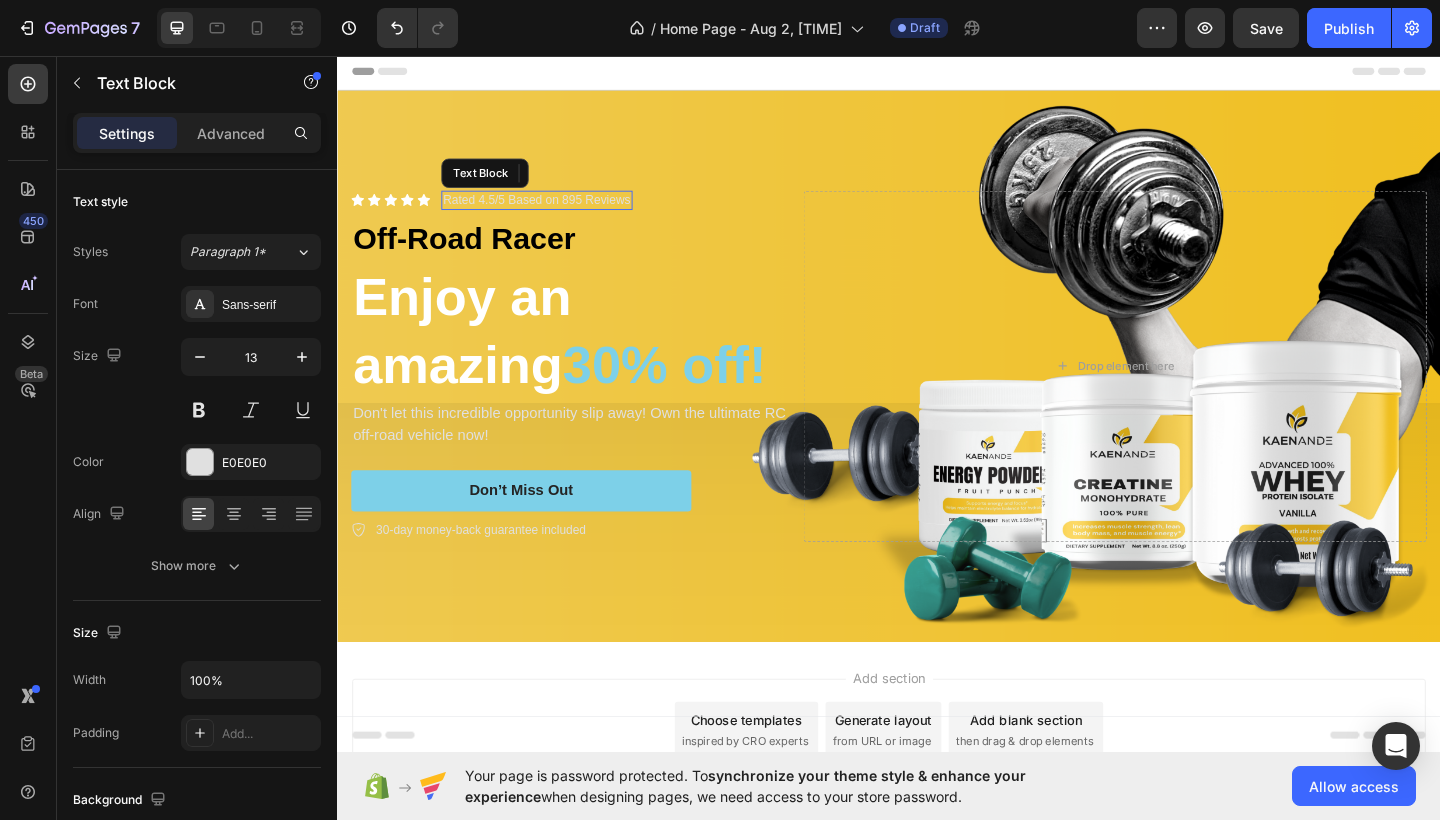 click on "Rated 4.5/5 Based on 895 Reviews" at bounding box center (554, 213) 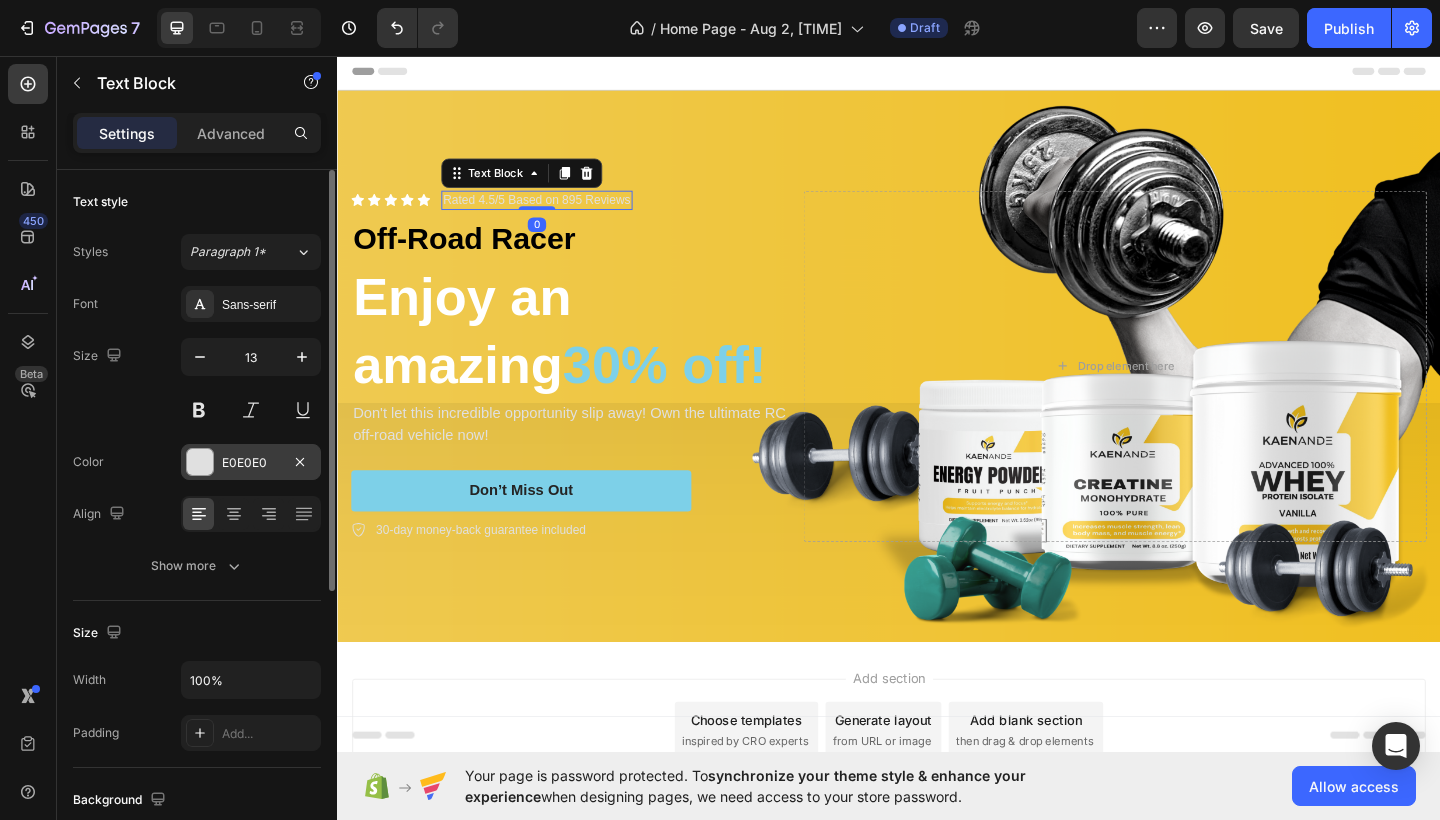 click on "E0E0E0" at bounding box center (251, 463) 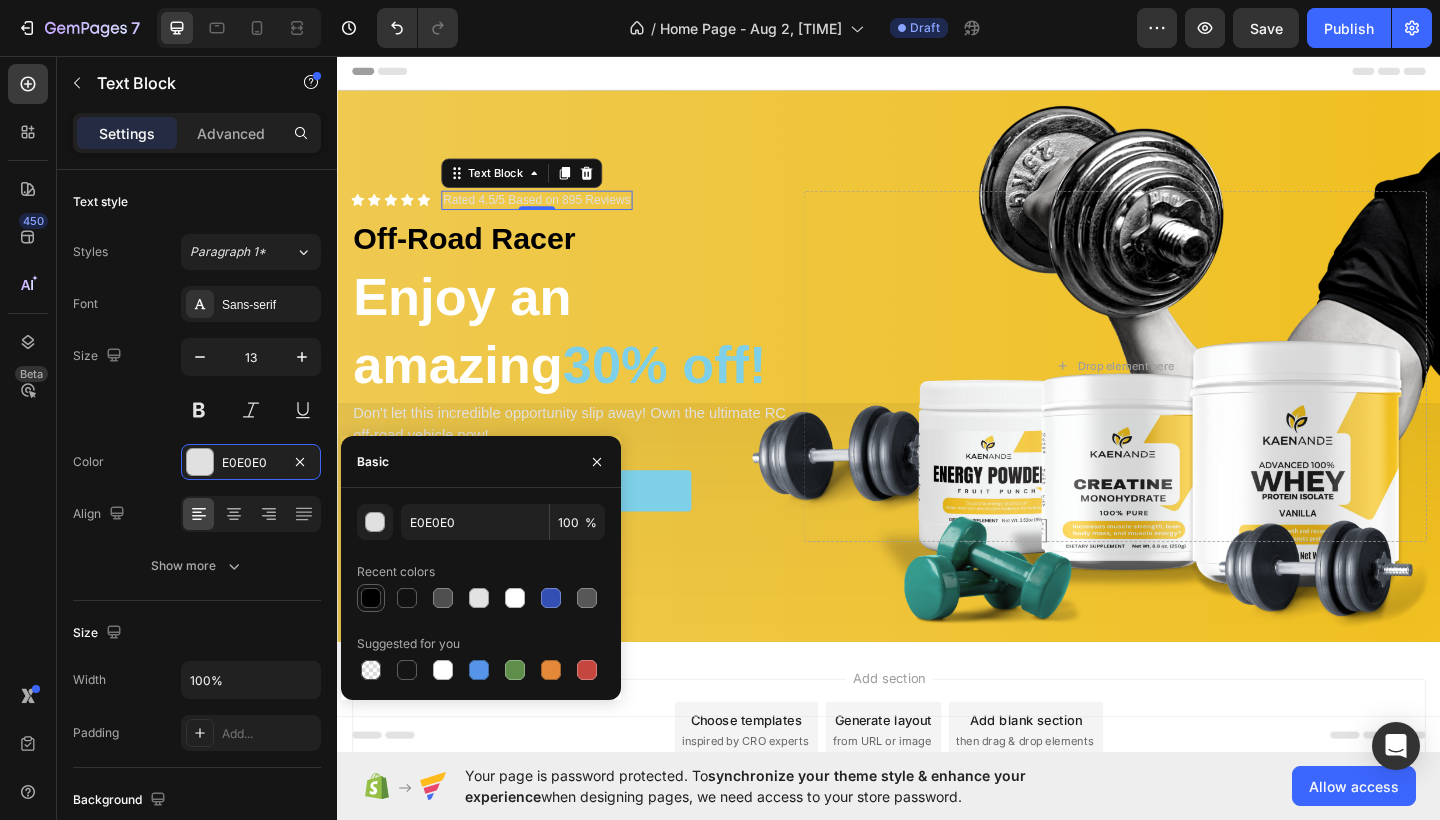click at bounding box center (371, 598) 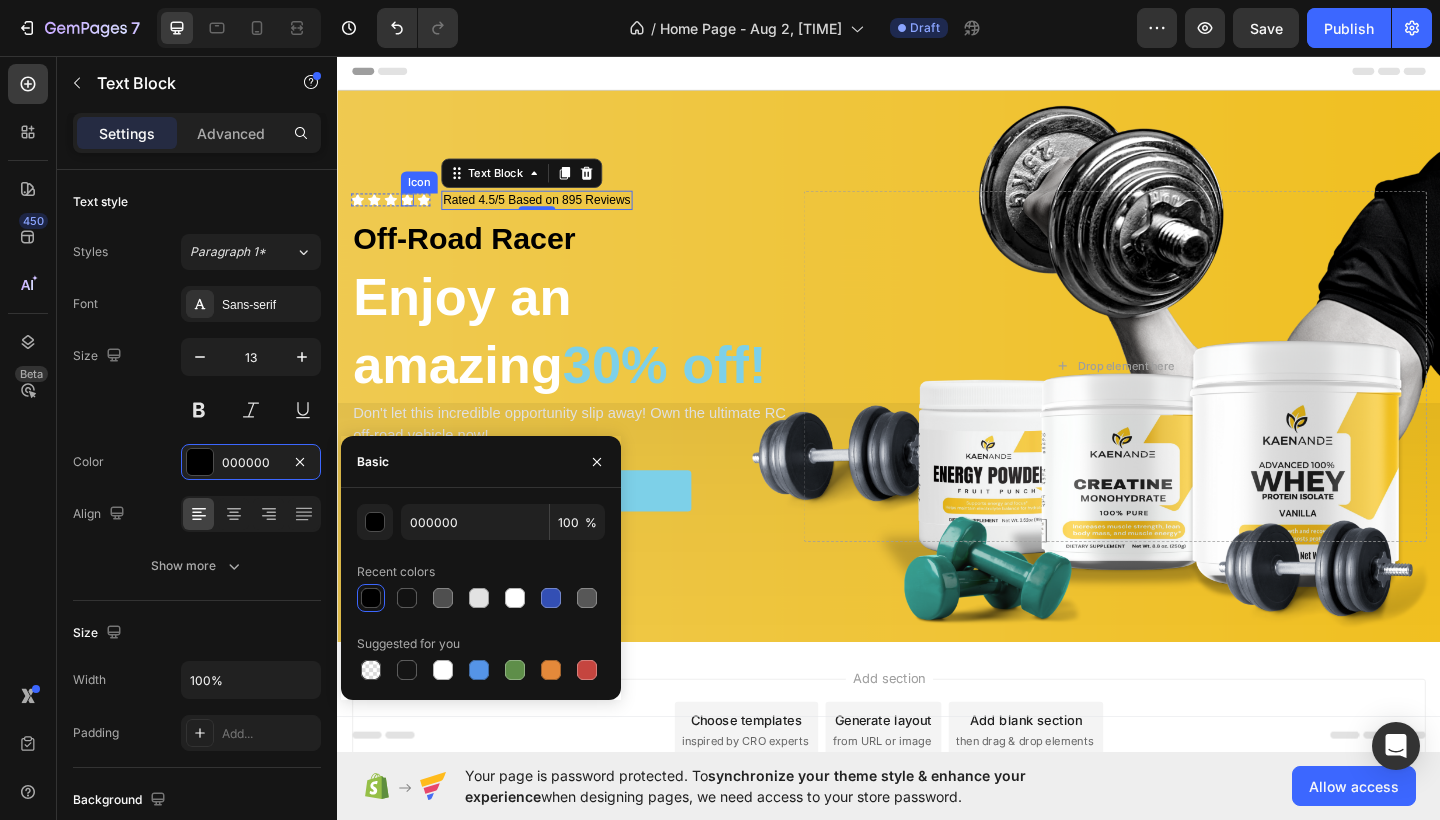 click 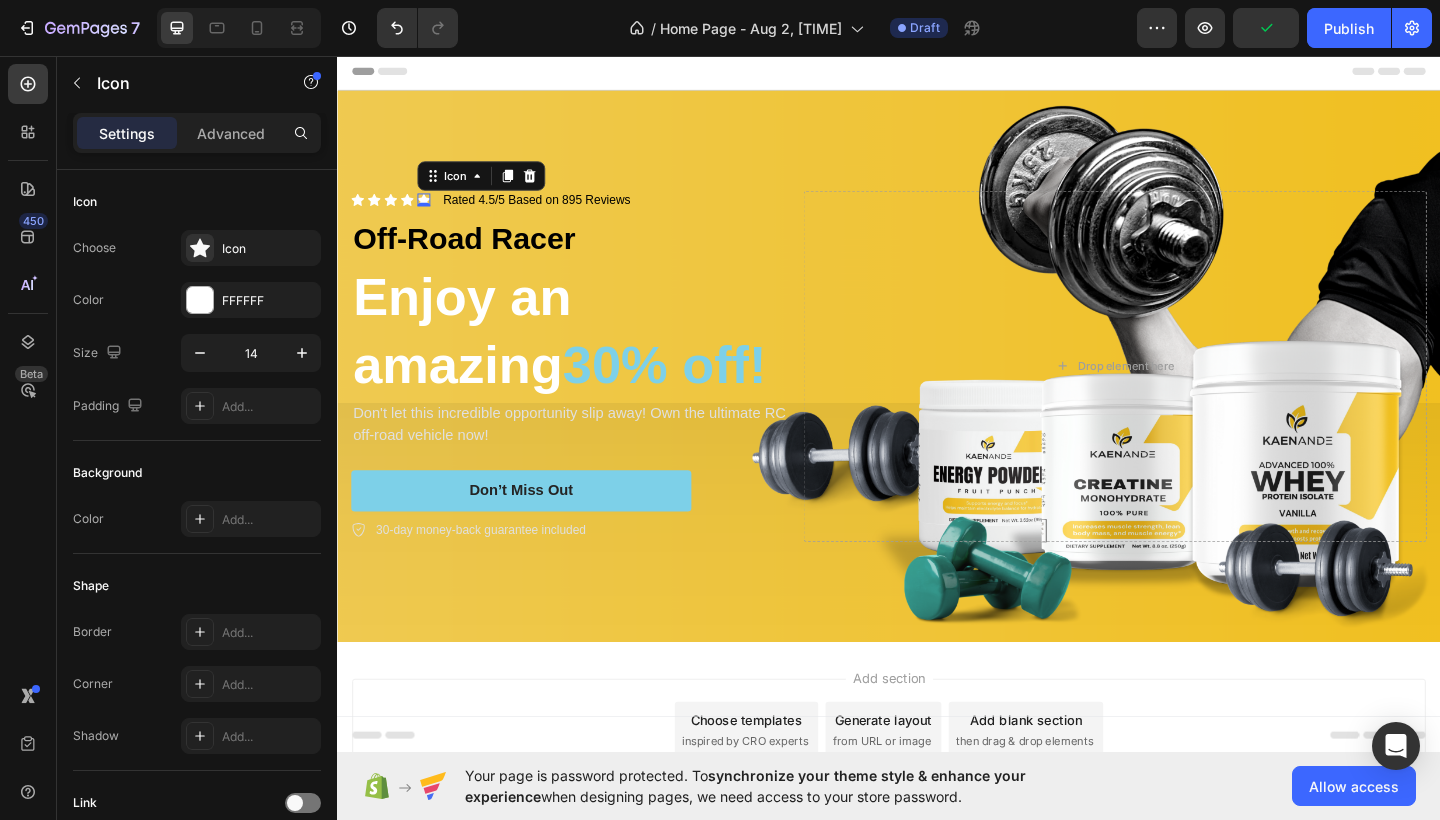 click on "Icon   0" at bounding box center [431, 213] 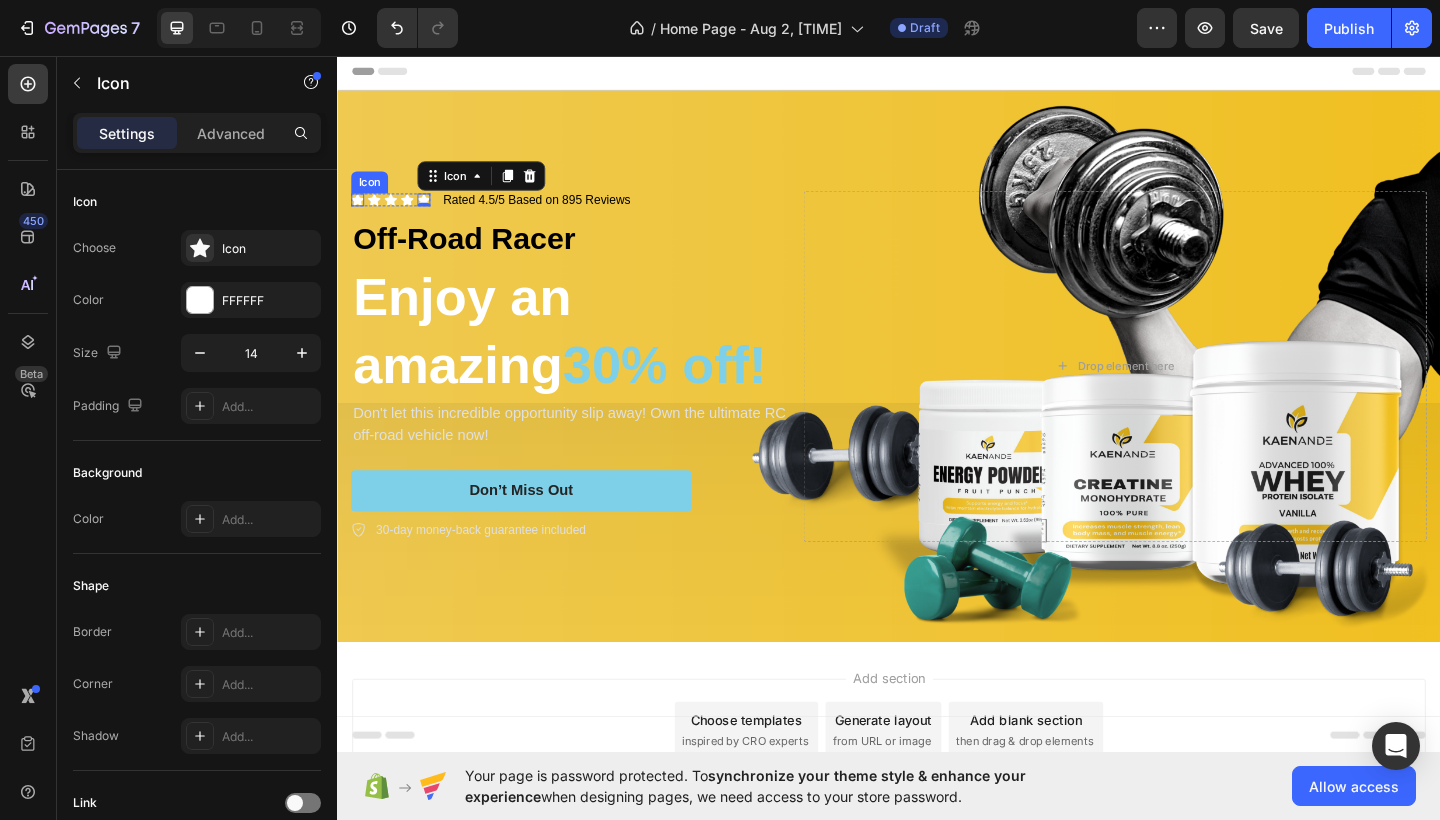 click on "Icon" at bounding box center (372, 194) 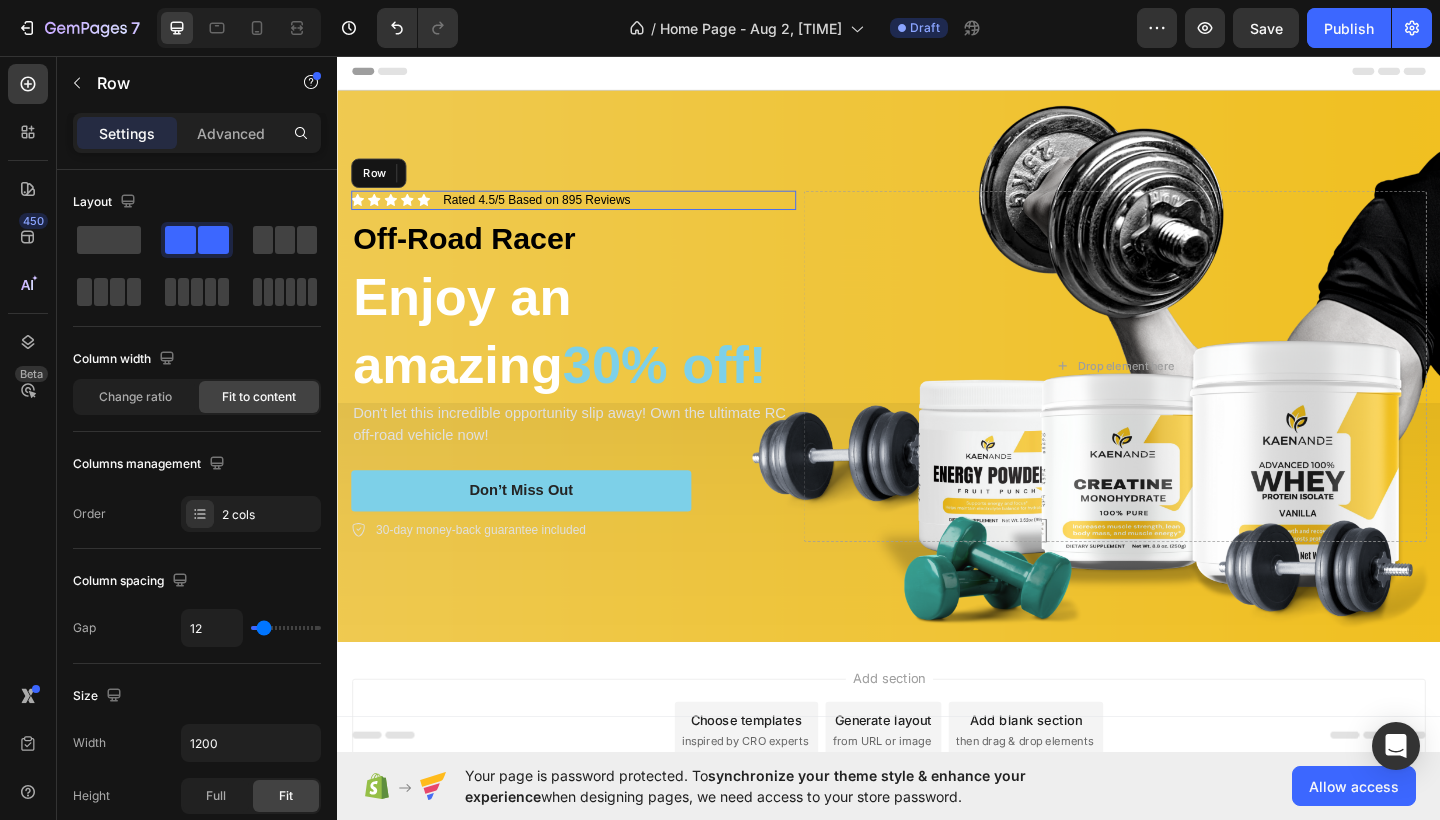 click on "Icon   0 Icon Icon Icon Icon Icon List Rated 4.5/5 Based on 895 Reviews Text Block Row" at bounding box center [594, 213] 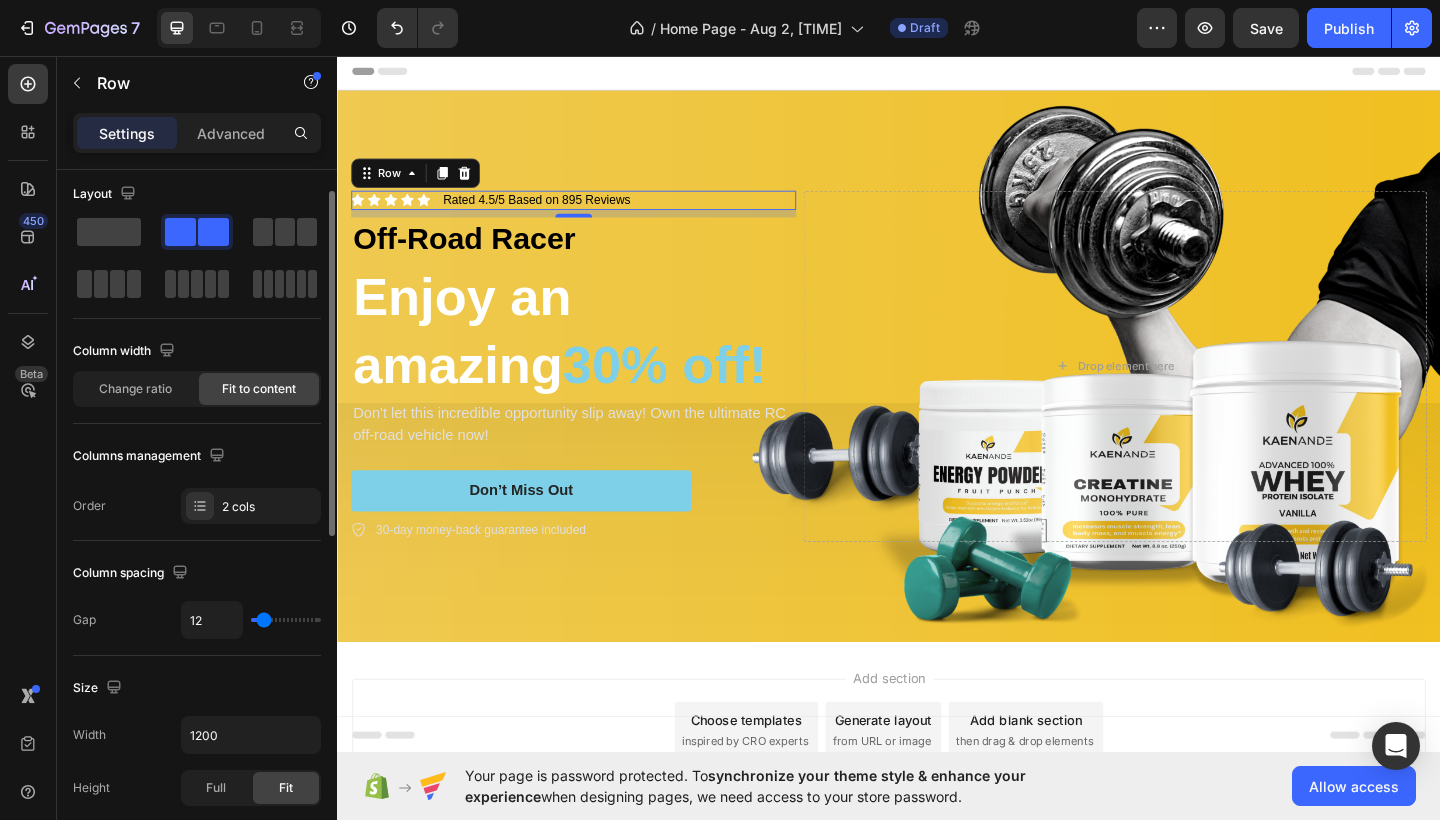 scroll, scrollTop: 0, scrollLeft: 0, axis: both 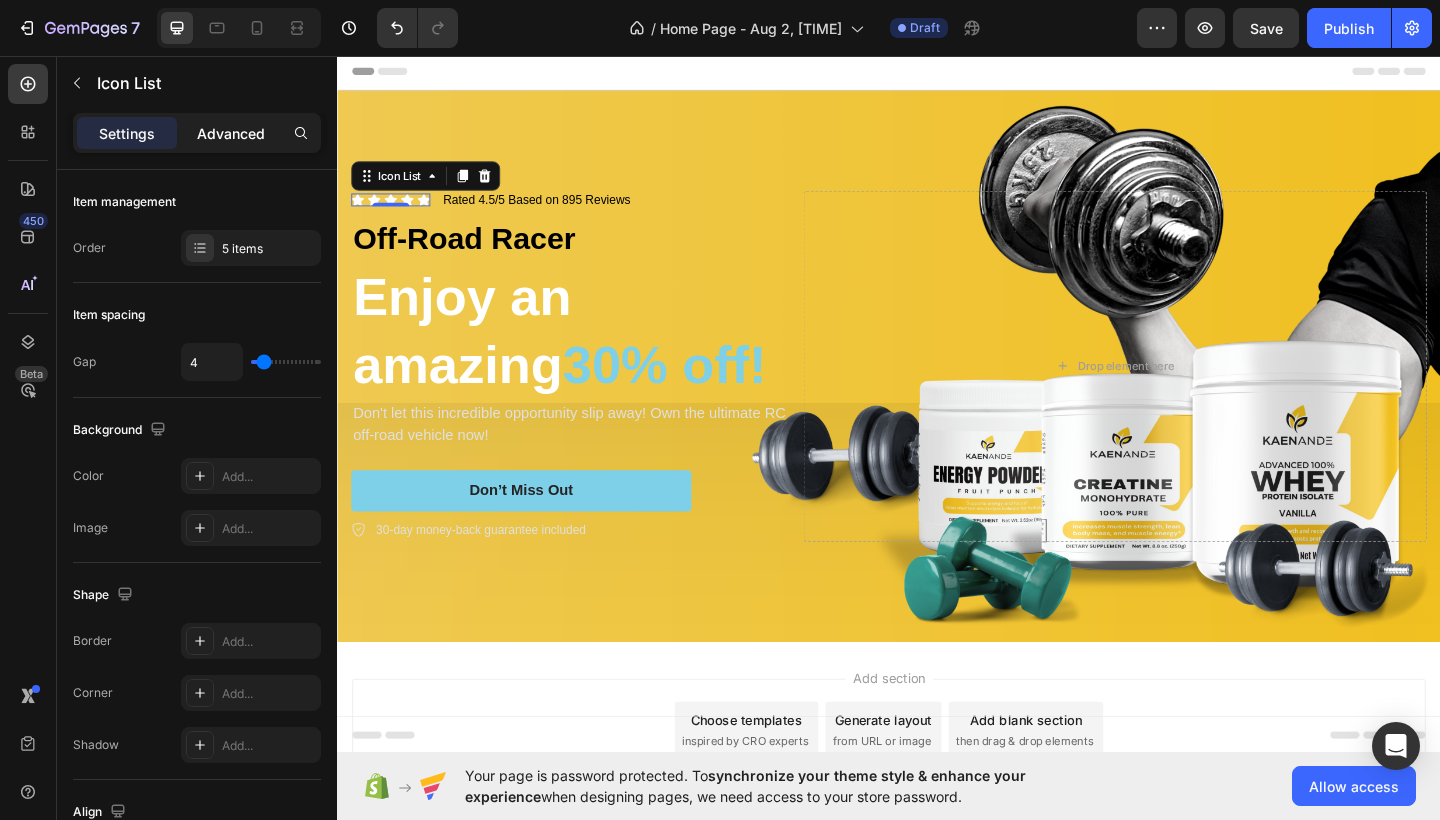 click on "Advanced" at bounding box center [231, 133] 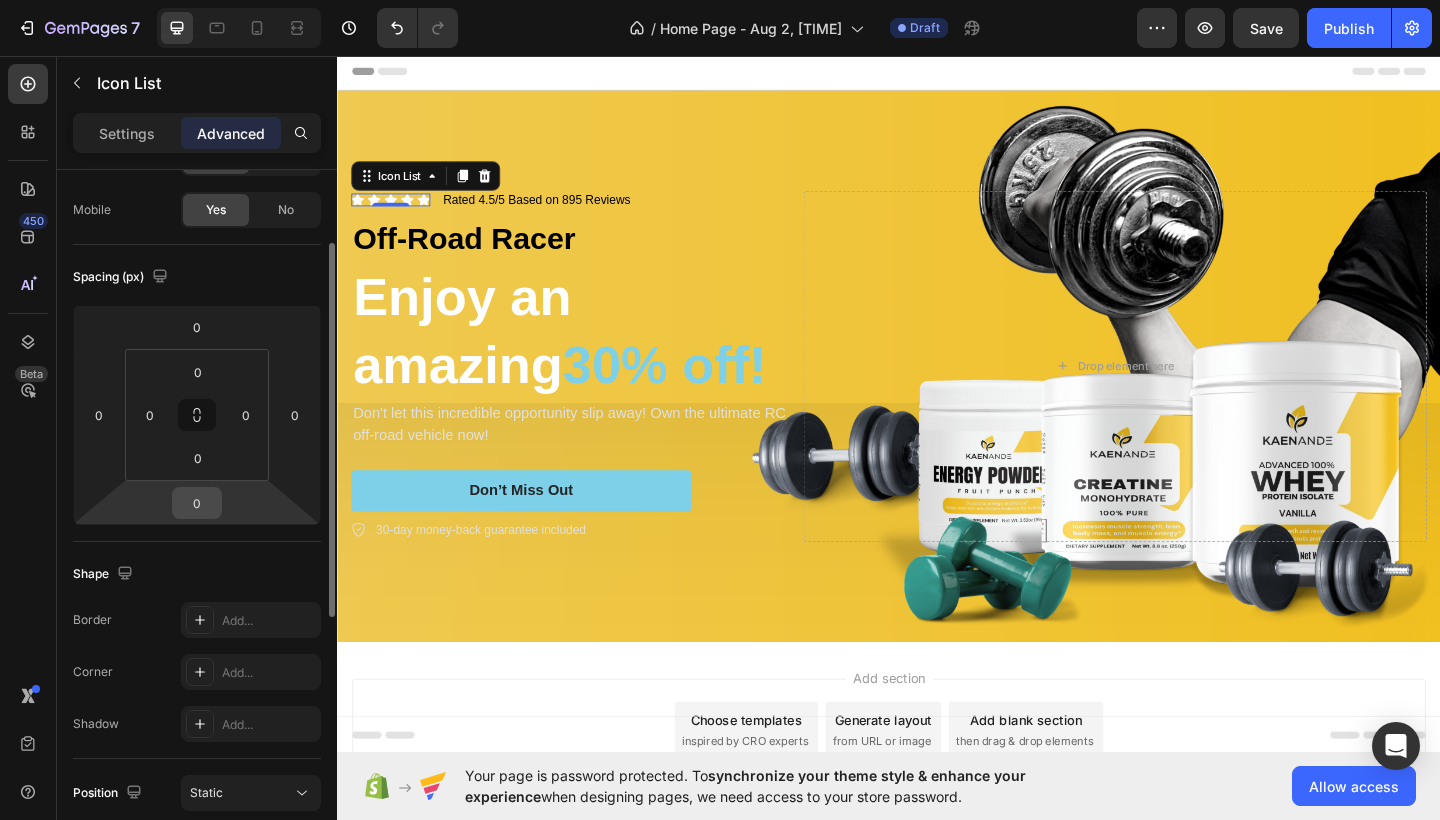 scroll, scrollTop: 147, scrollLeft: 0, axis: vertical 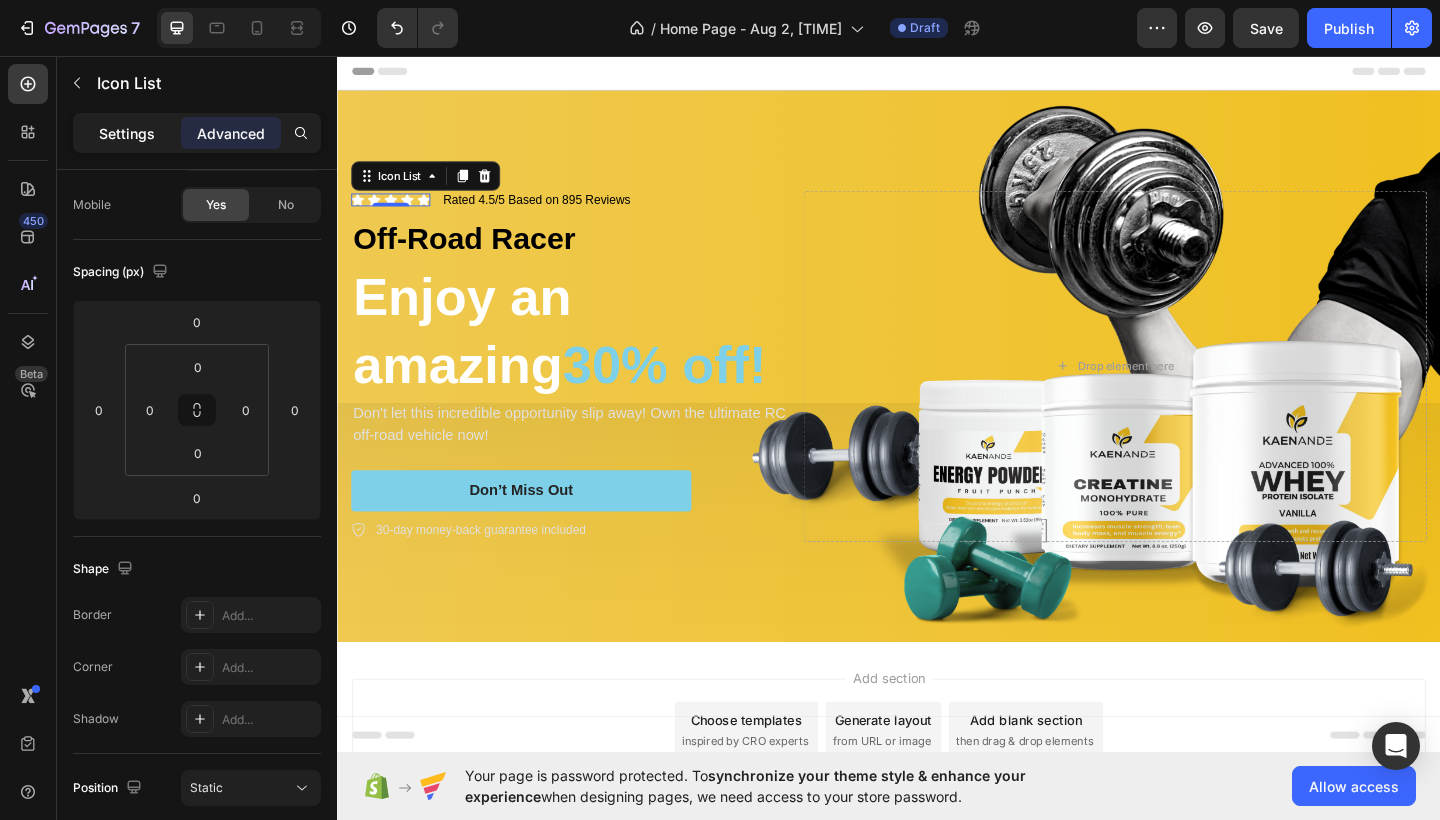 click on "Settings" at bounding box center (127, 133) 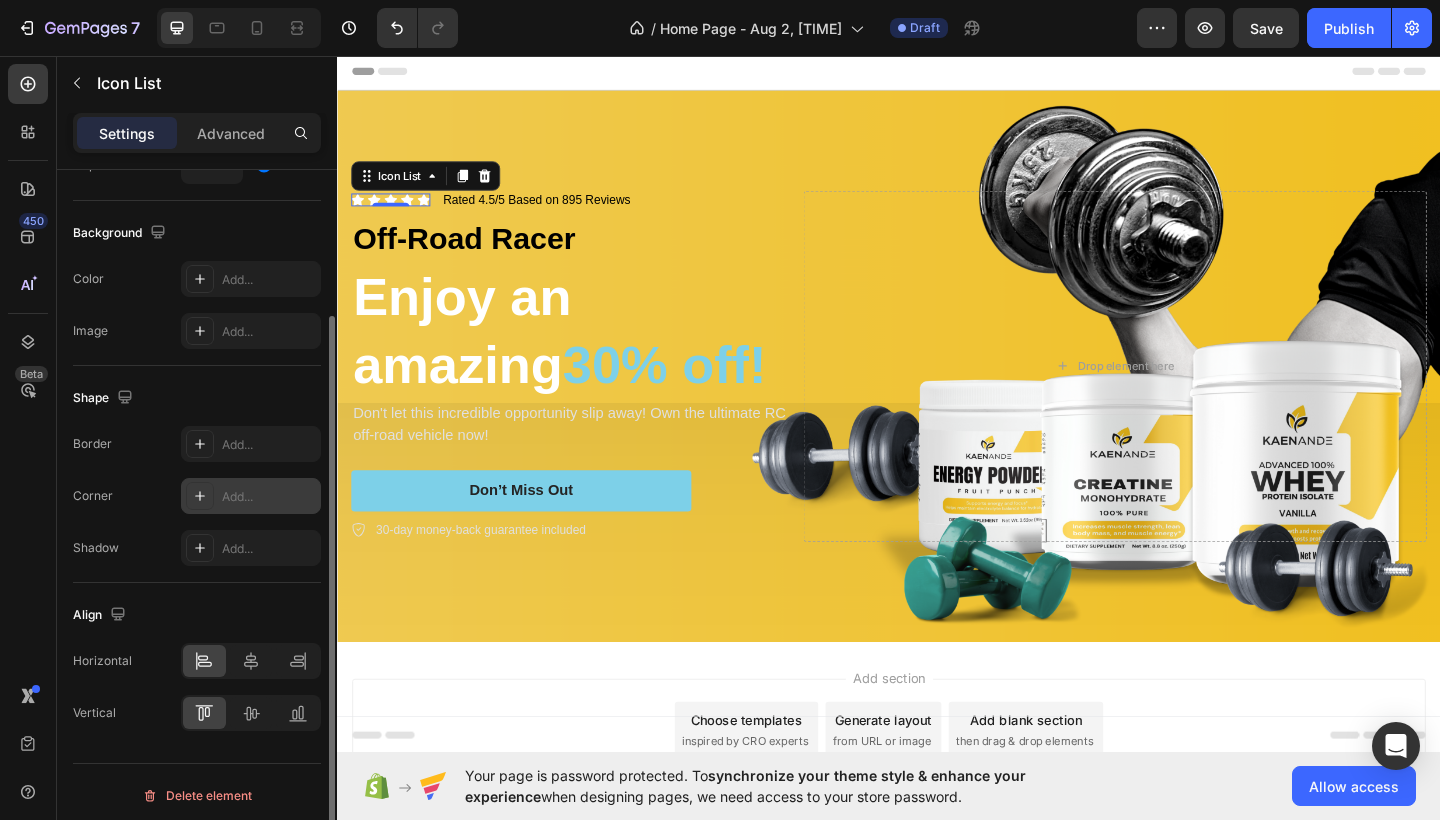 scroll, scrollTop: 204, scrollLeft: 0, axis: vertical 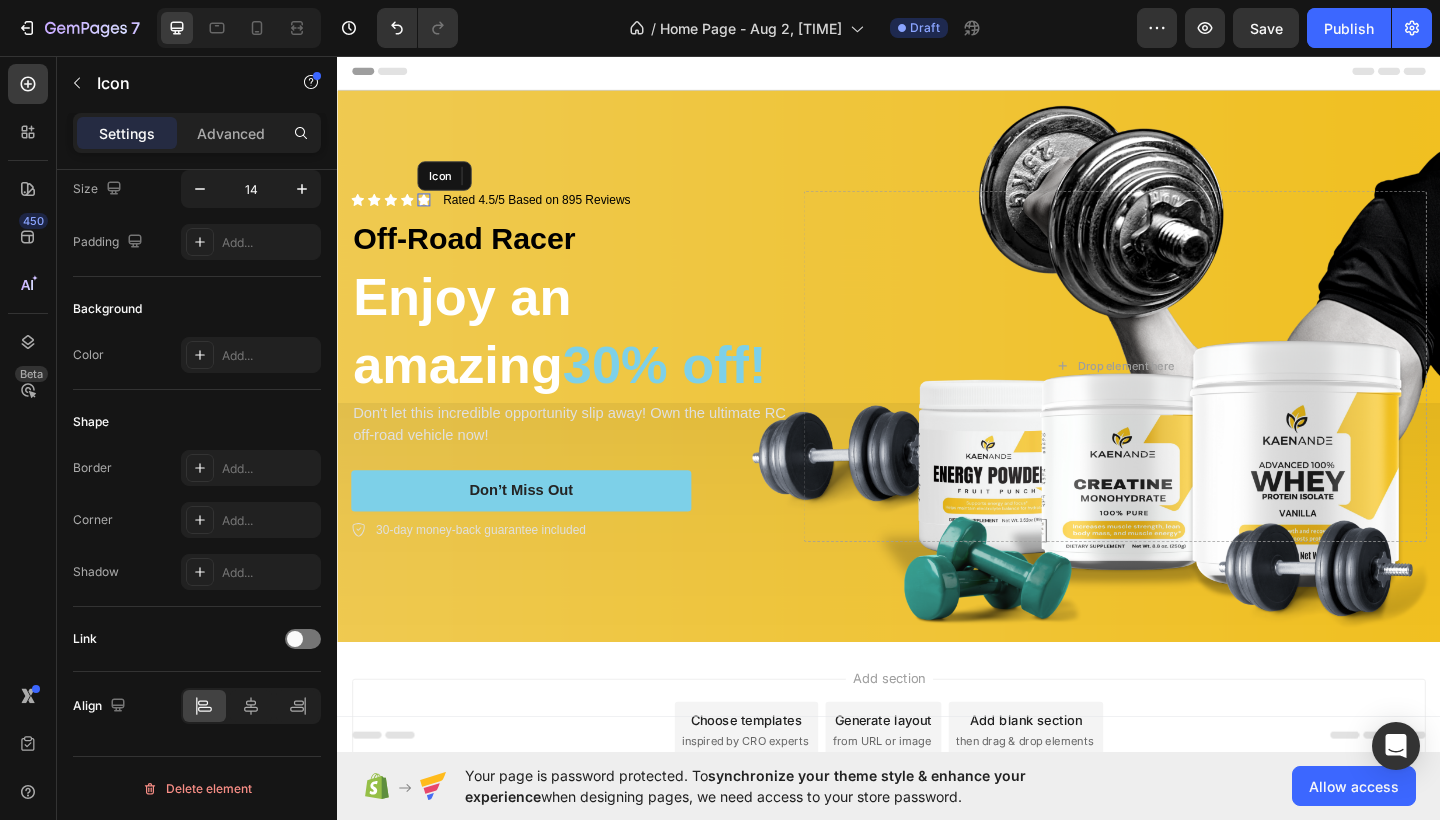 click 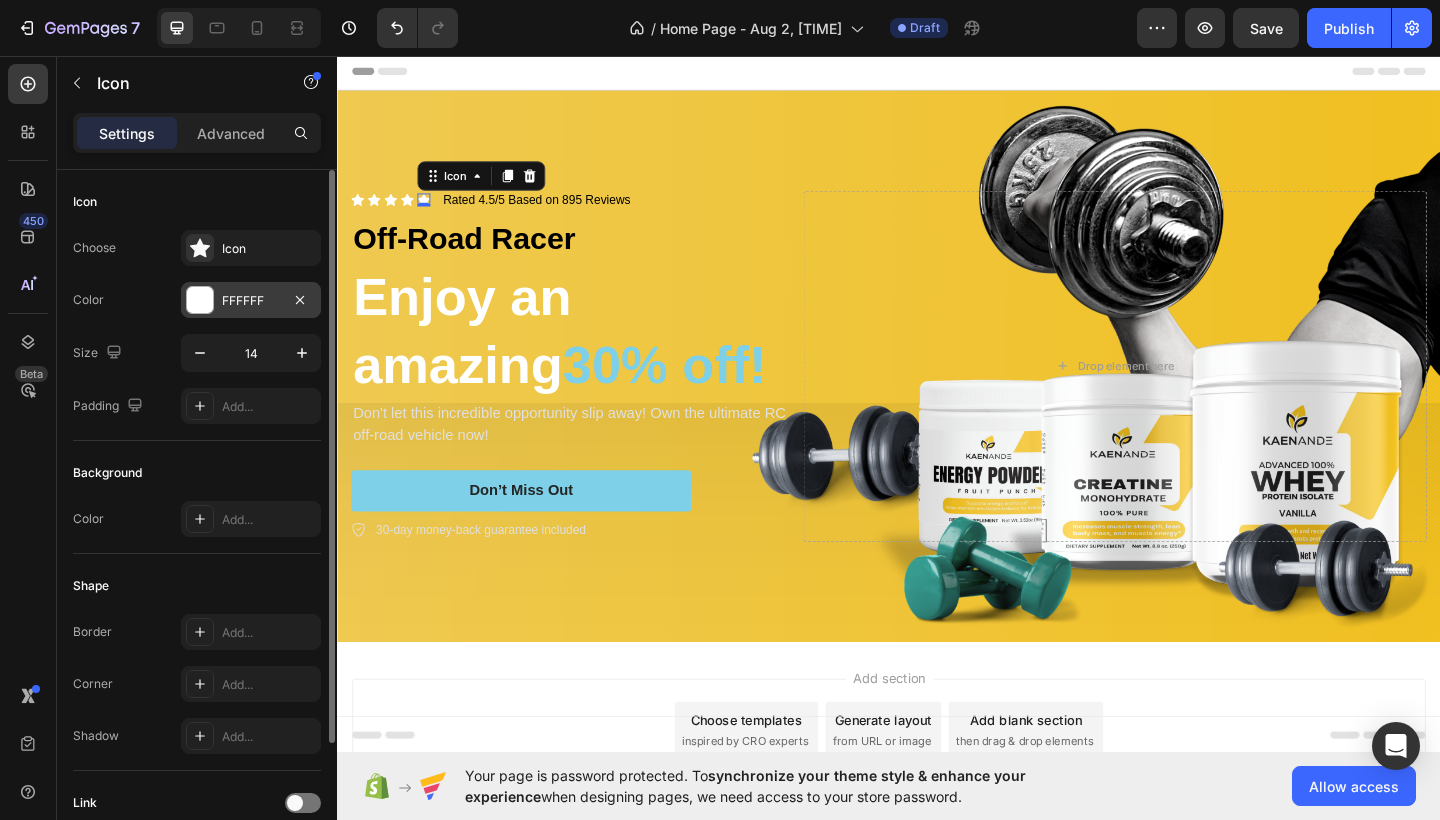 click on "FFFFFF" at bounding box center (251, 301) 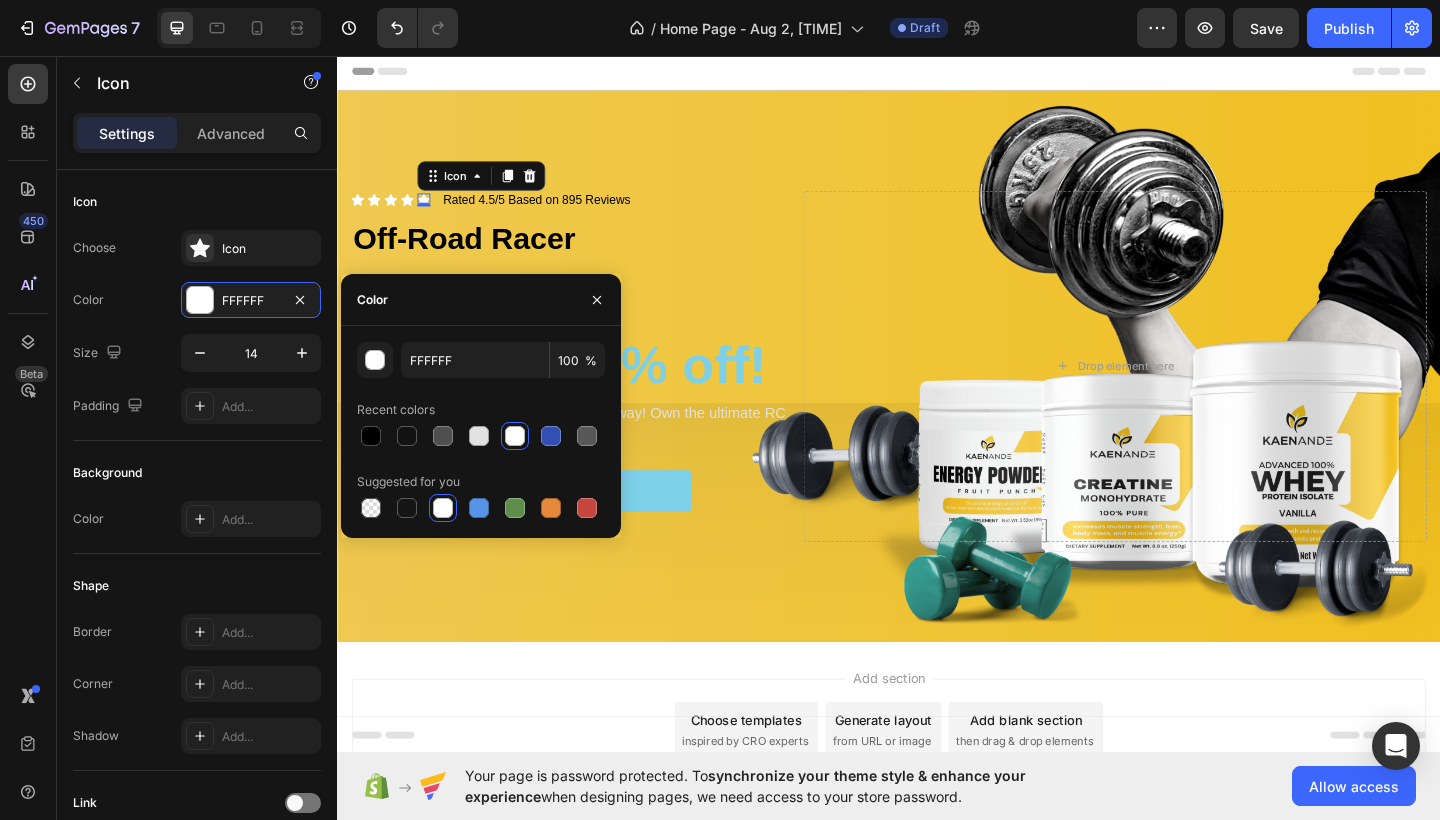 click at bounding box center (371, 436) 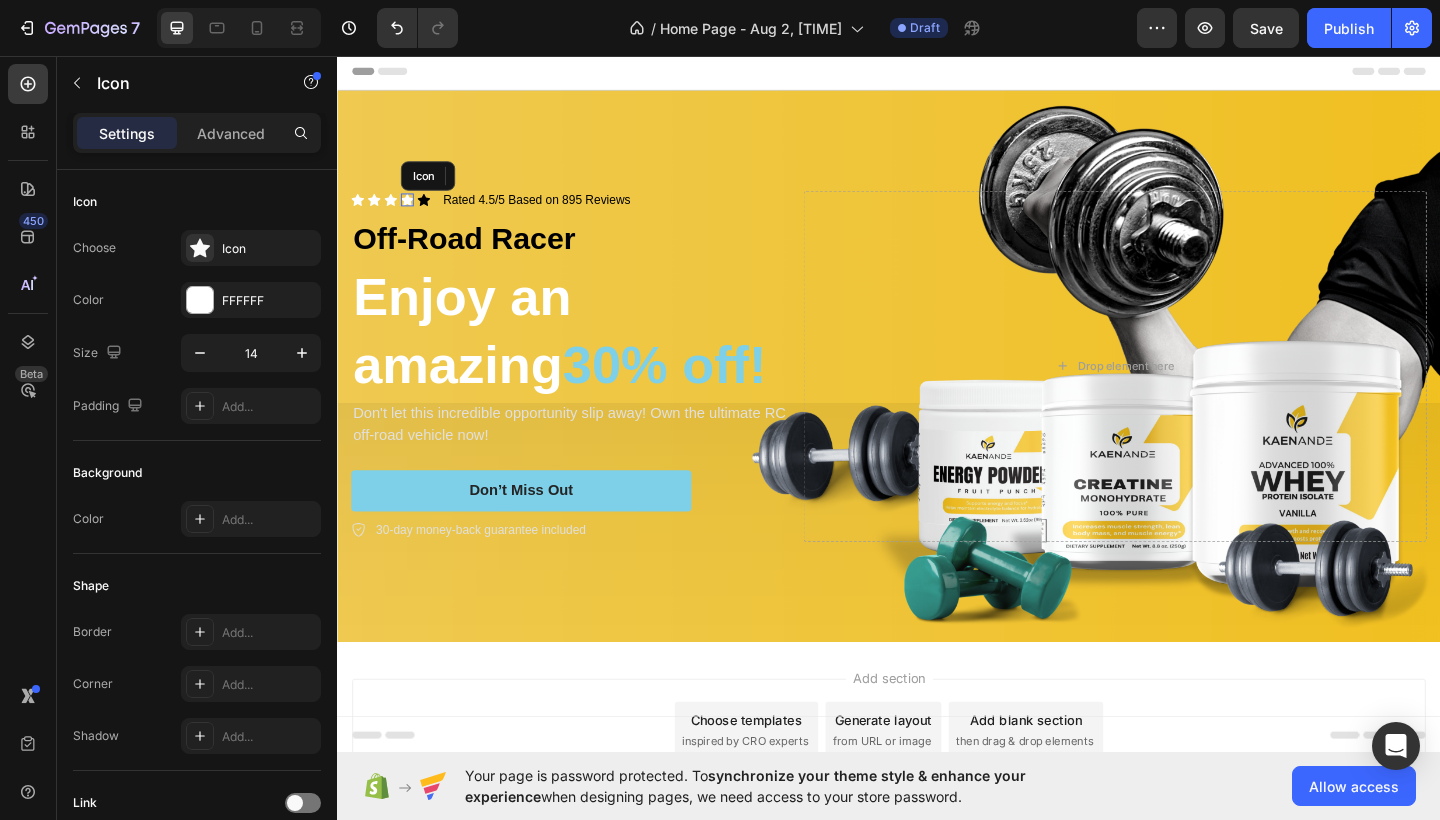 click 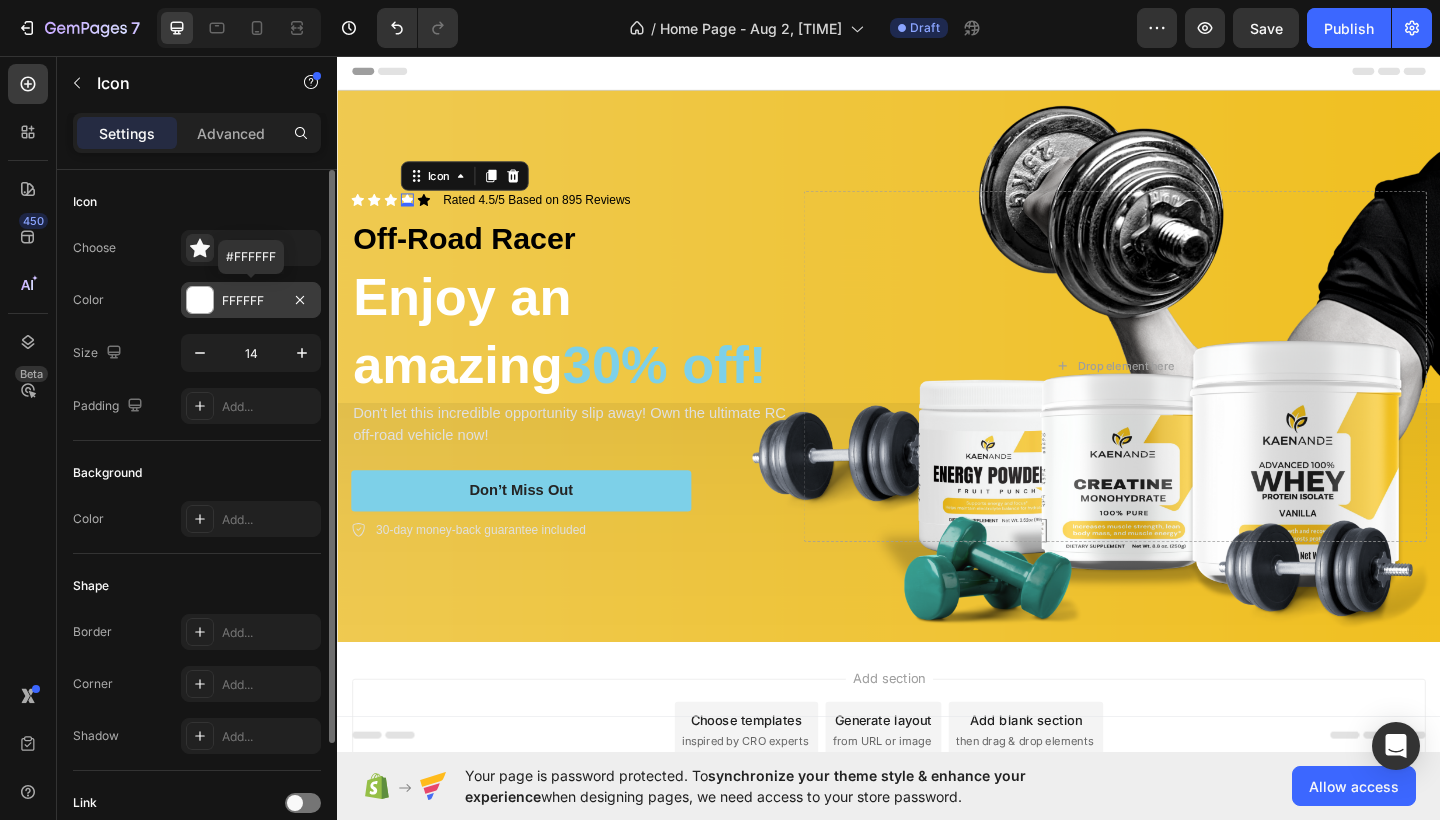 click on "FFFFFF" at bounding box center [251, 301] 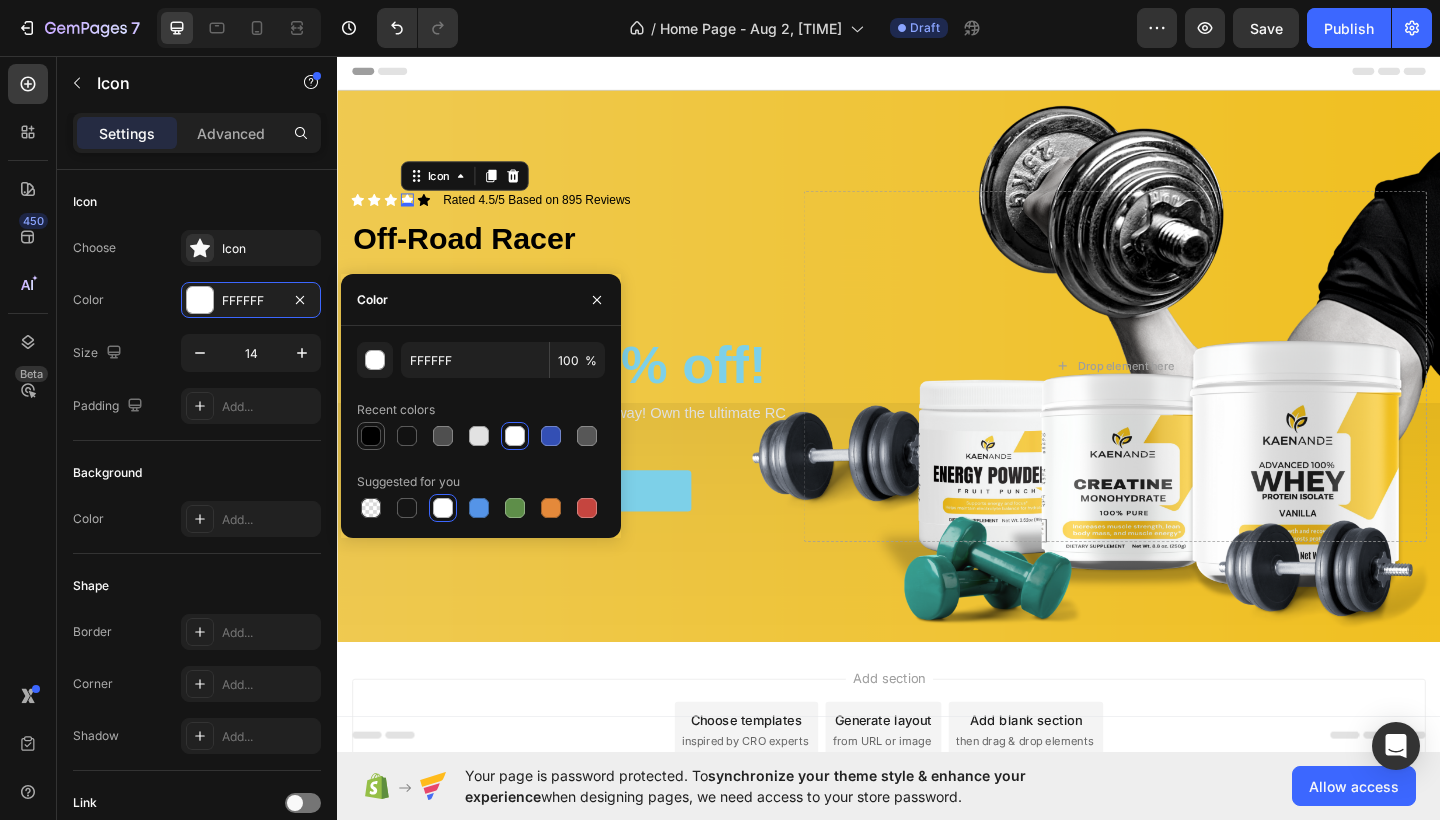 click at bounding box center [371, 436] 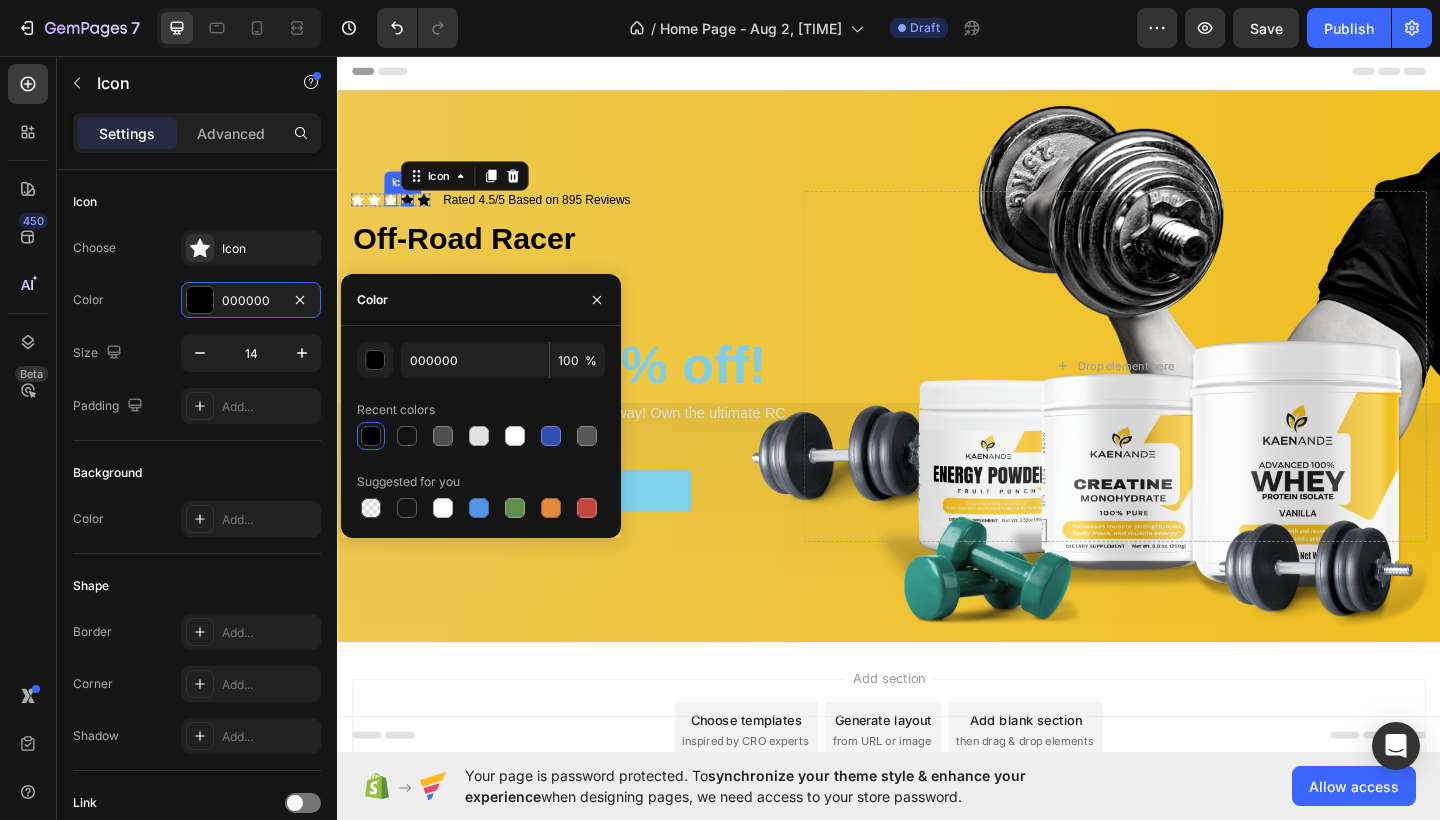 click on "Icon" at bounding box center [395, 213] 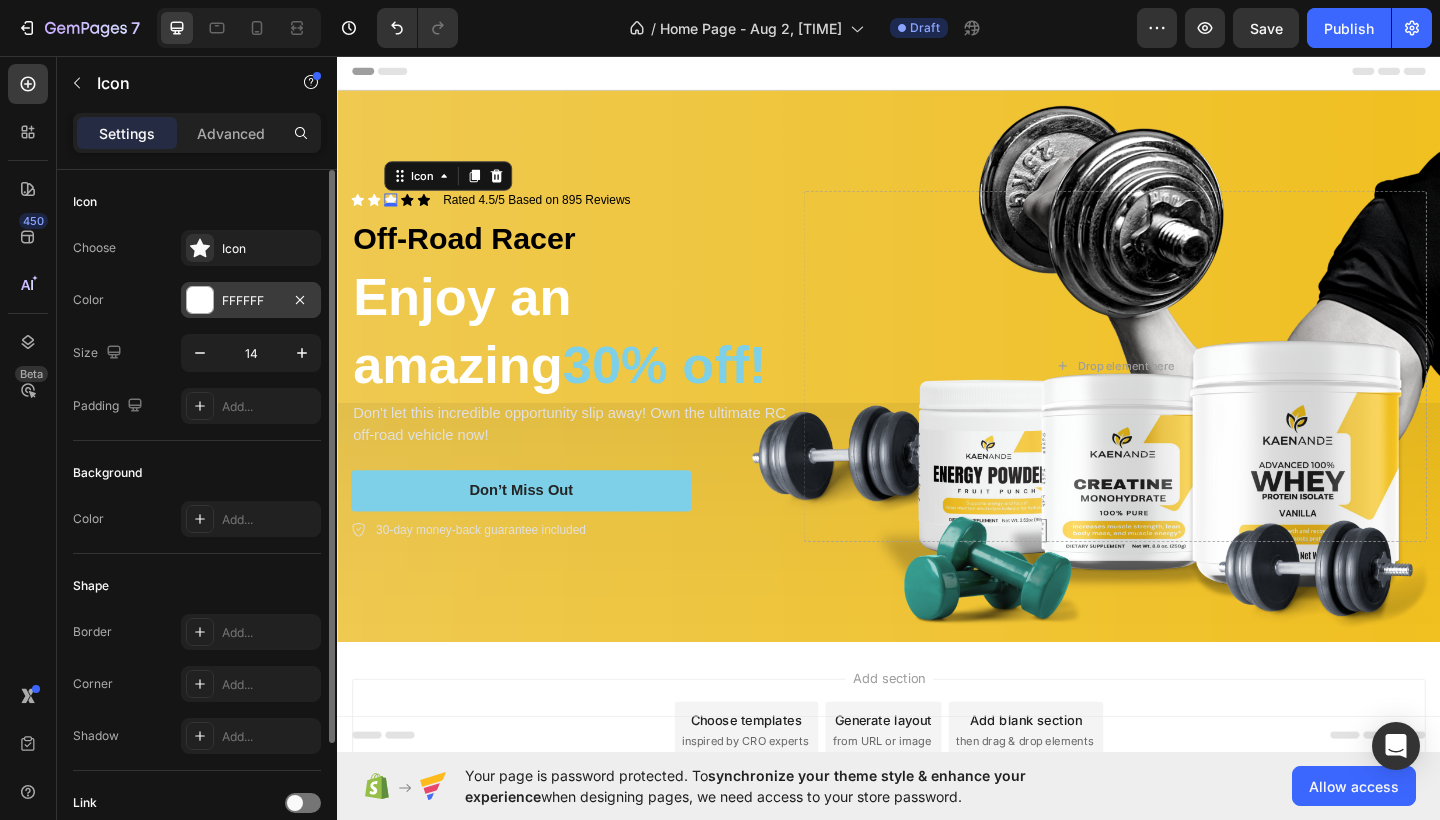 click on "FFFFFF" at bounding box center [251, 300] 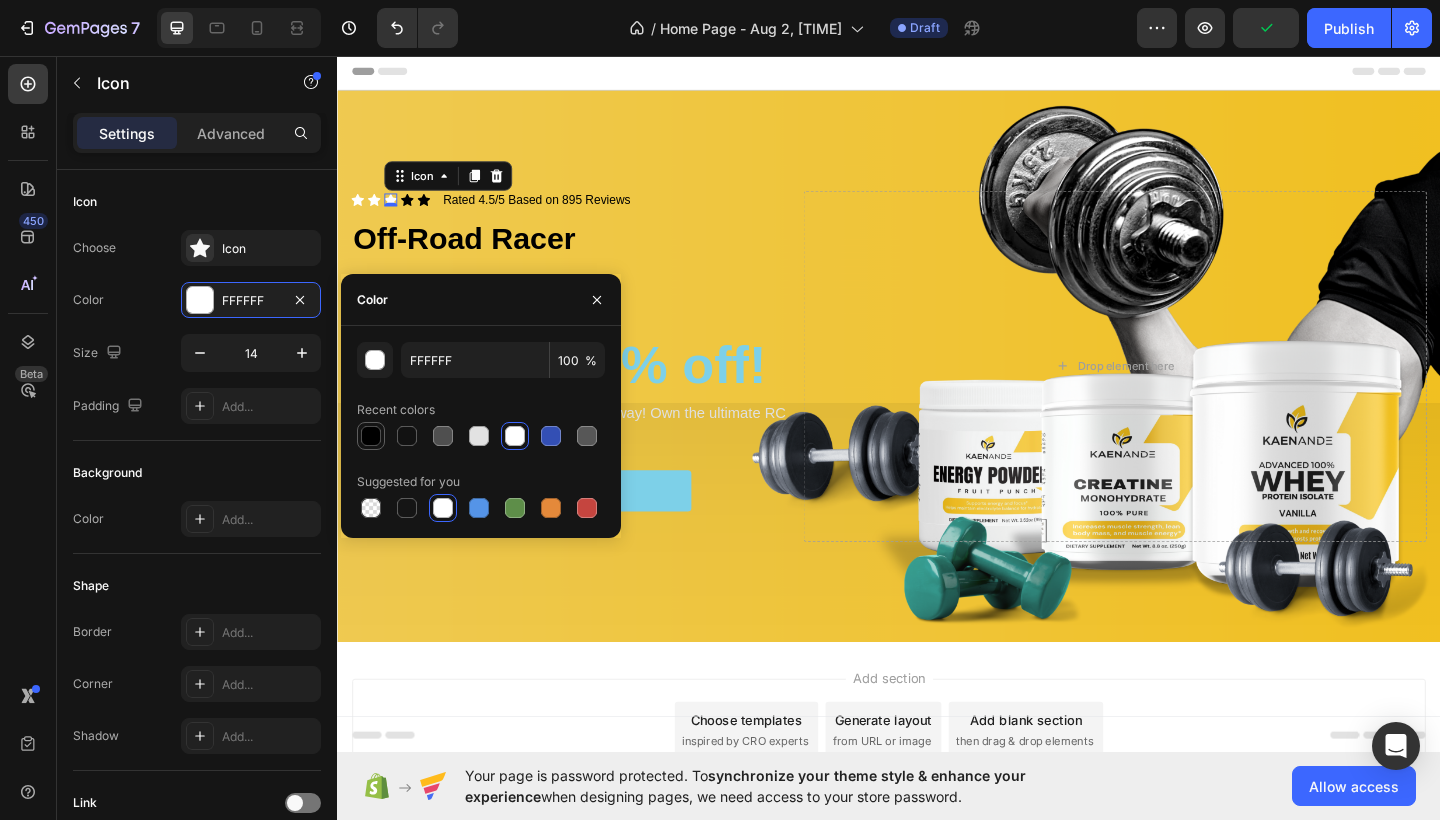 click at bounding box center (371, 436) 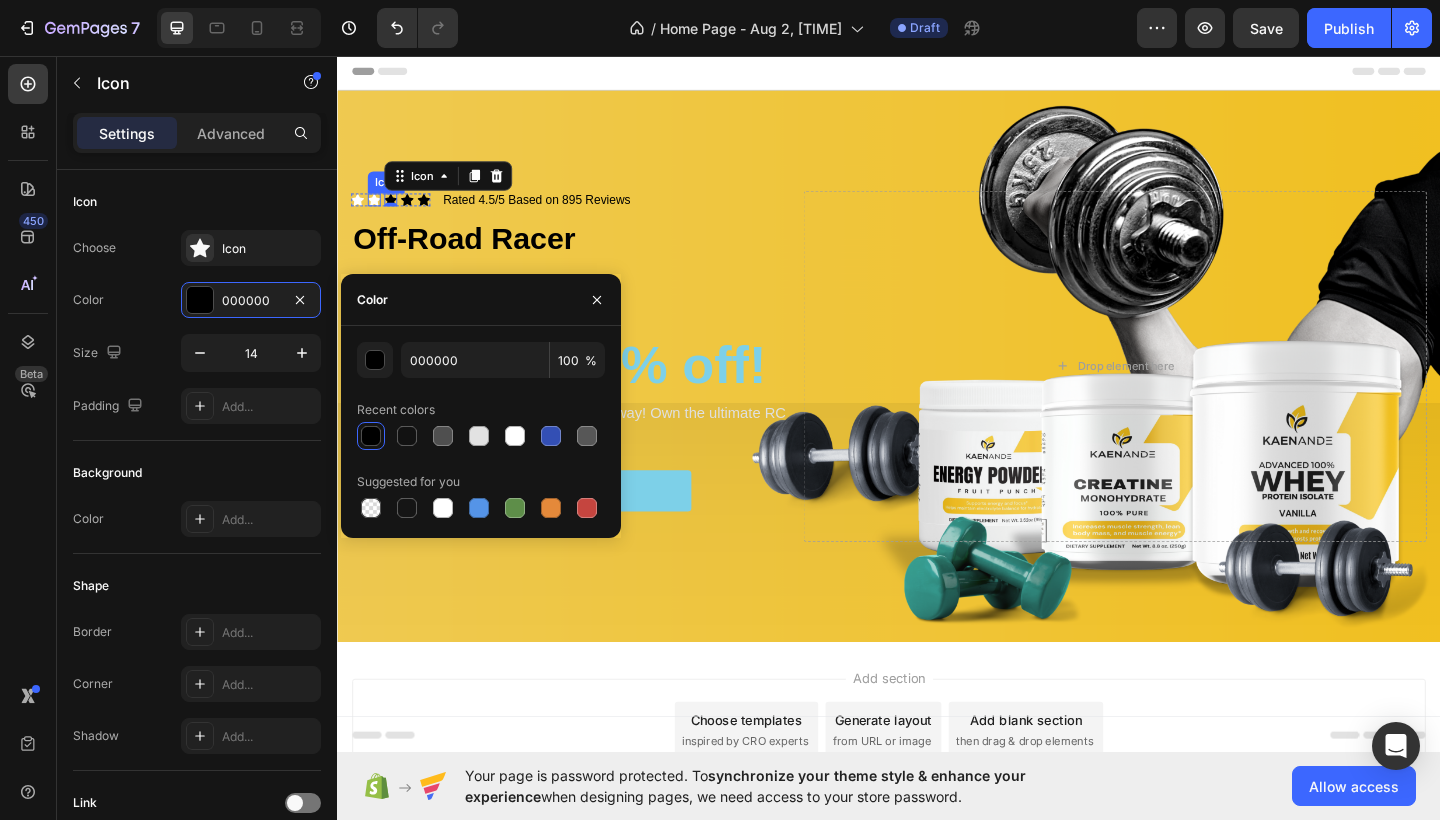 click 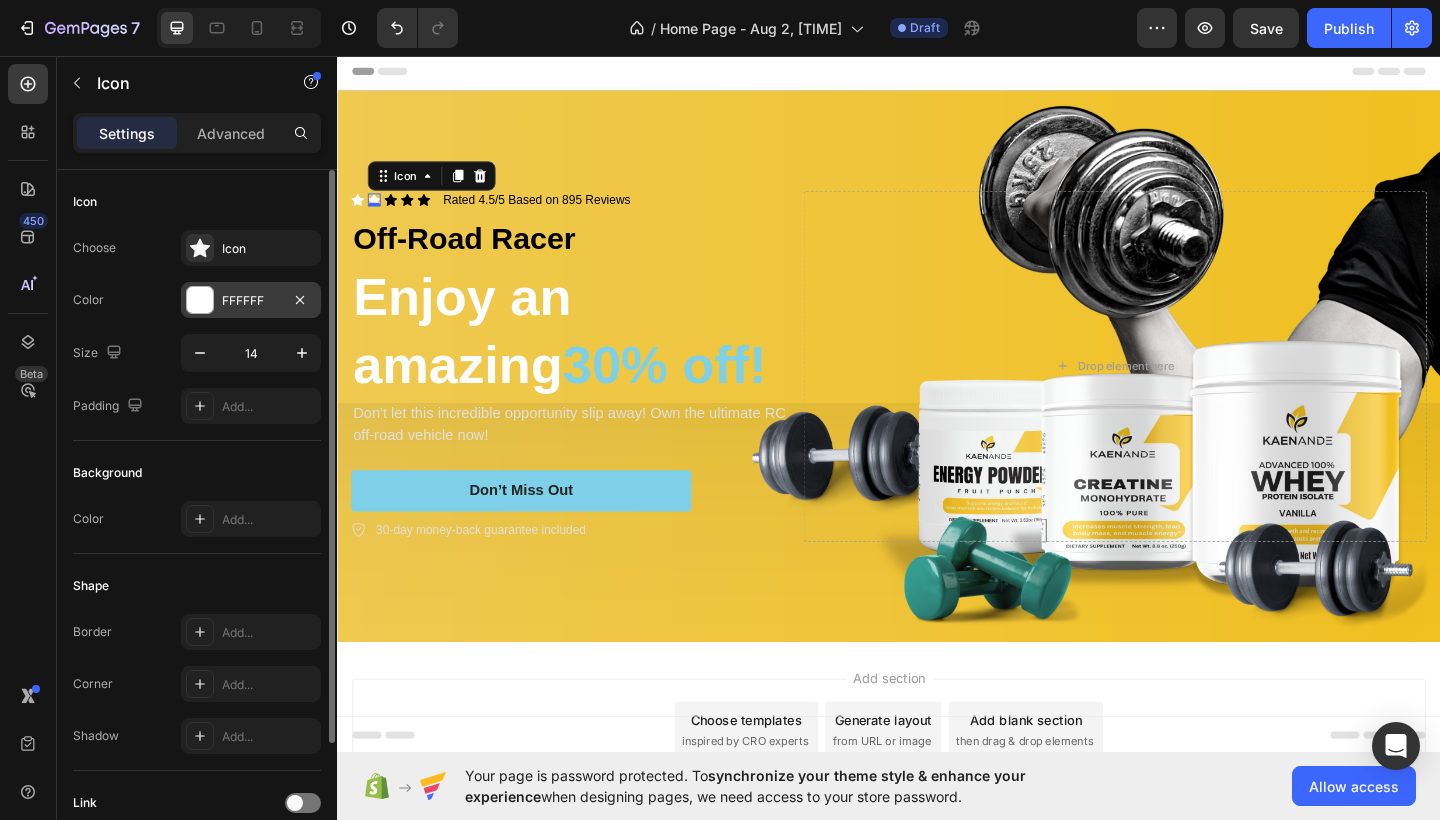 click on "FFFFFF" at bounding box center (251, 301) 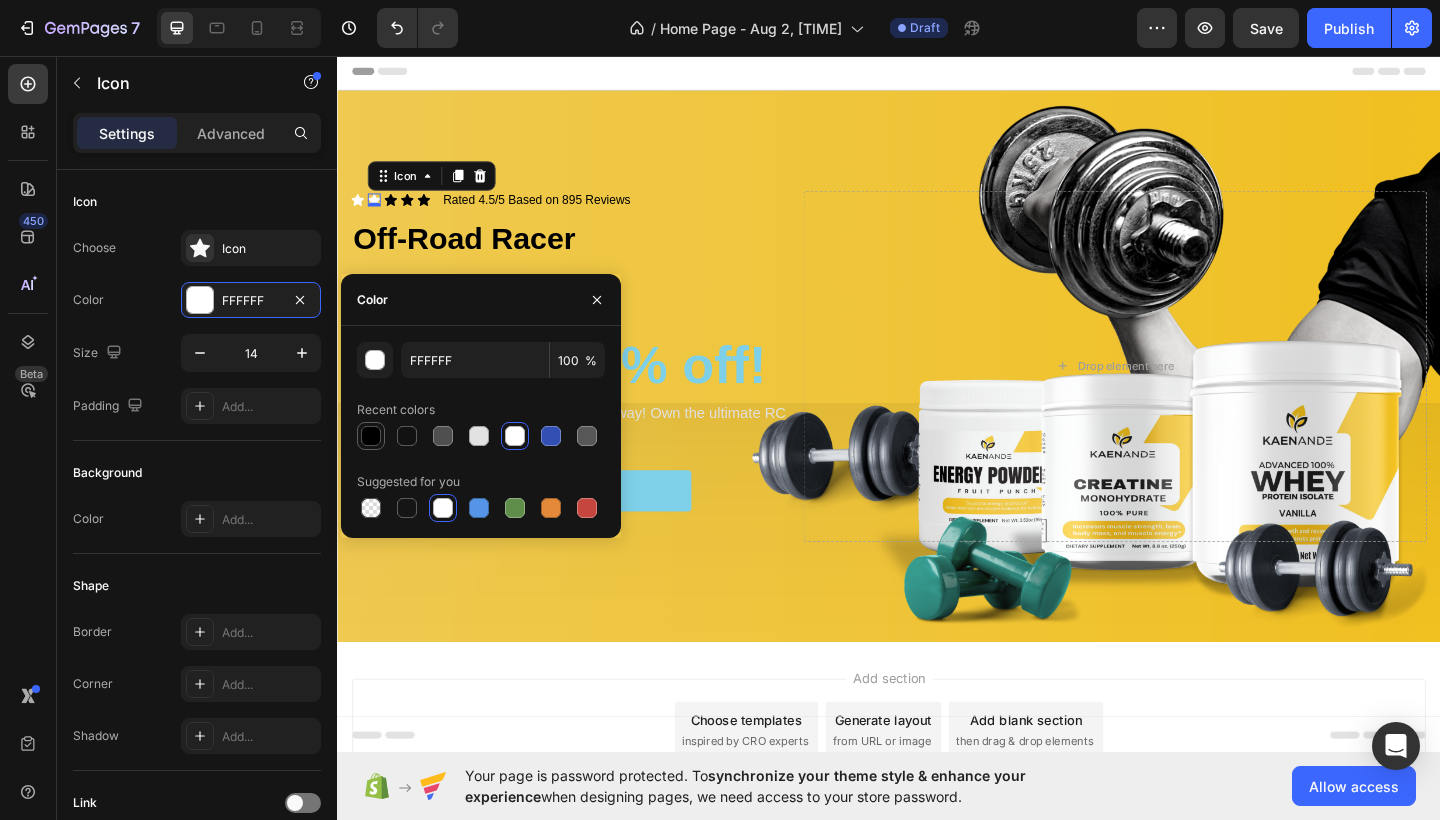 click at bounding box center [371, 436] 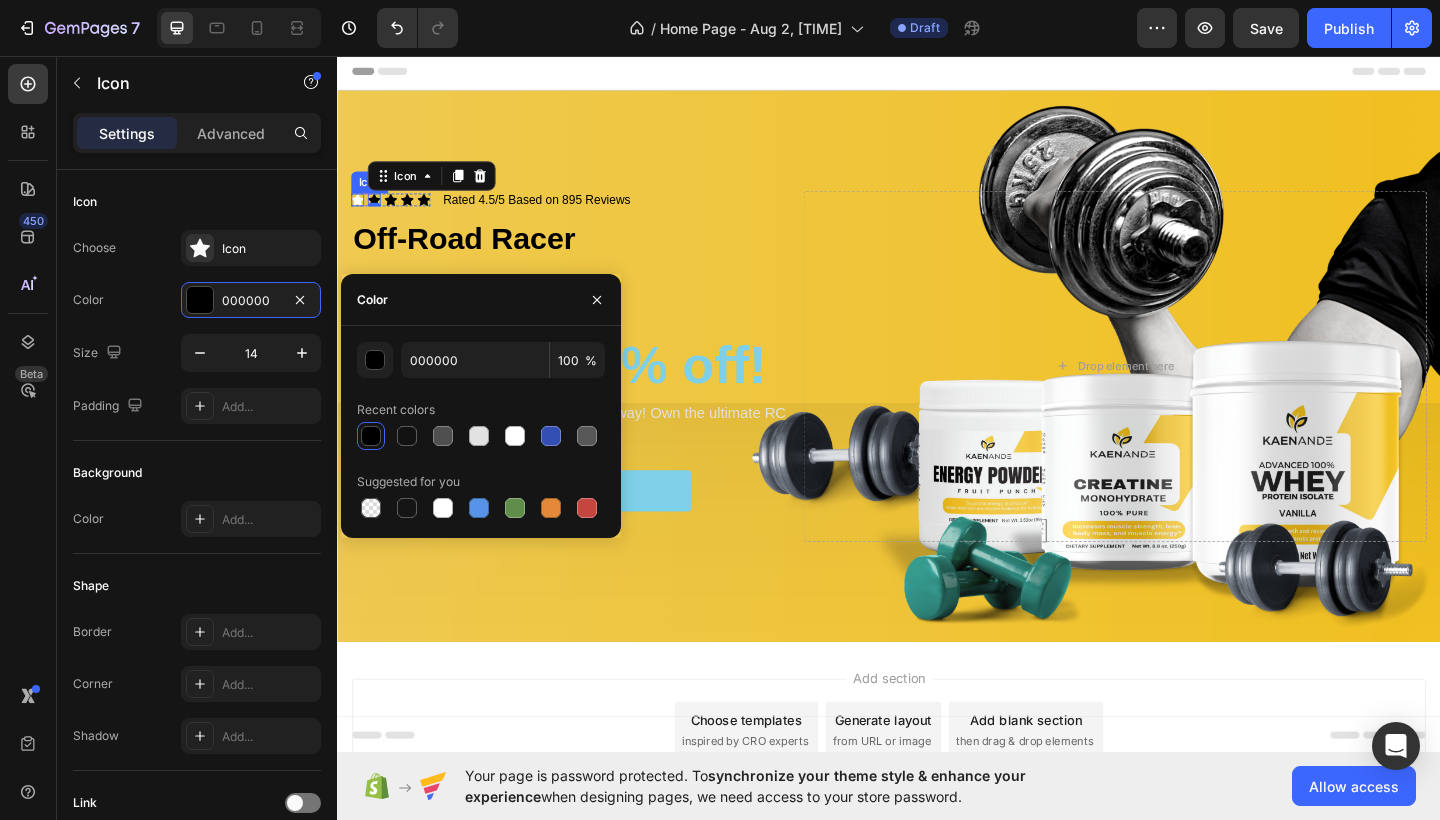 click on "Icon" at bounding box center [359, 213] 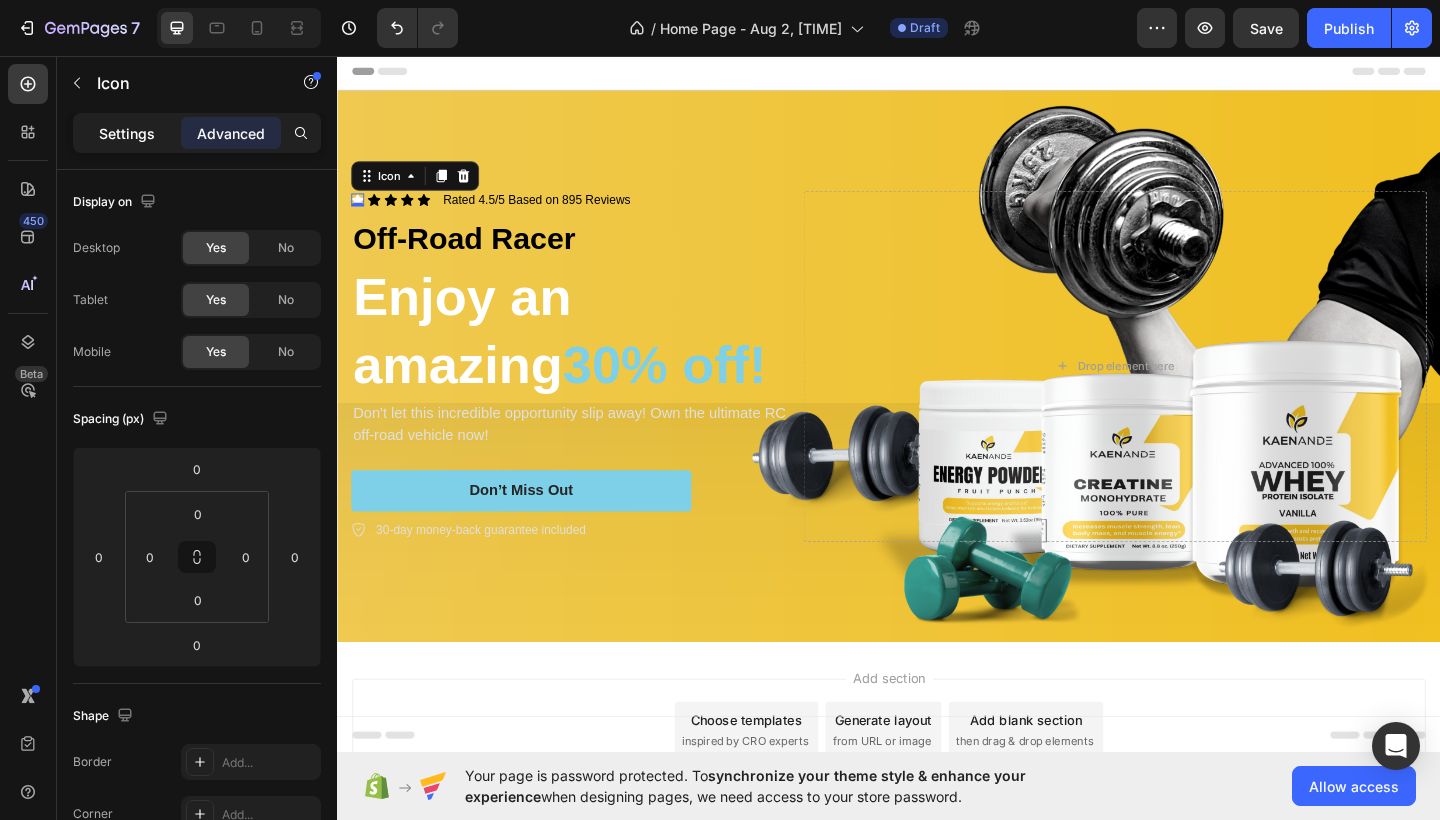 click on "Settings" at bounding box center [127, 133] 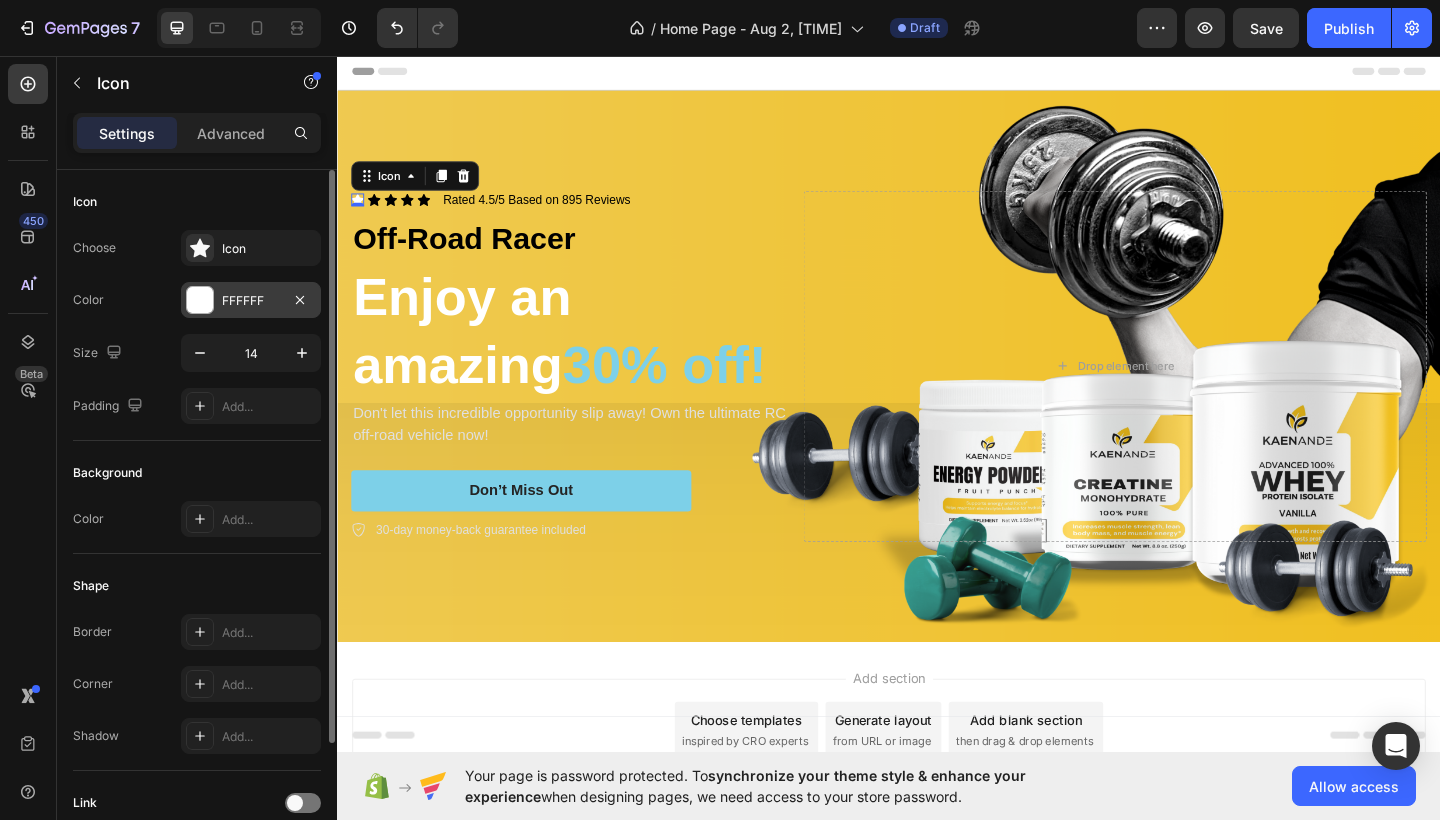 click on "FFFFFF" at bounding box center (251, 301) 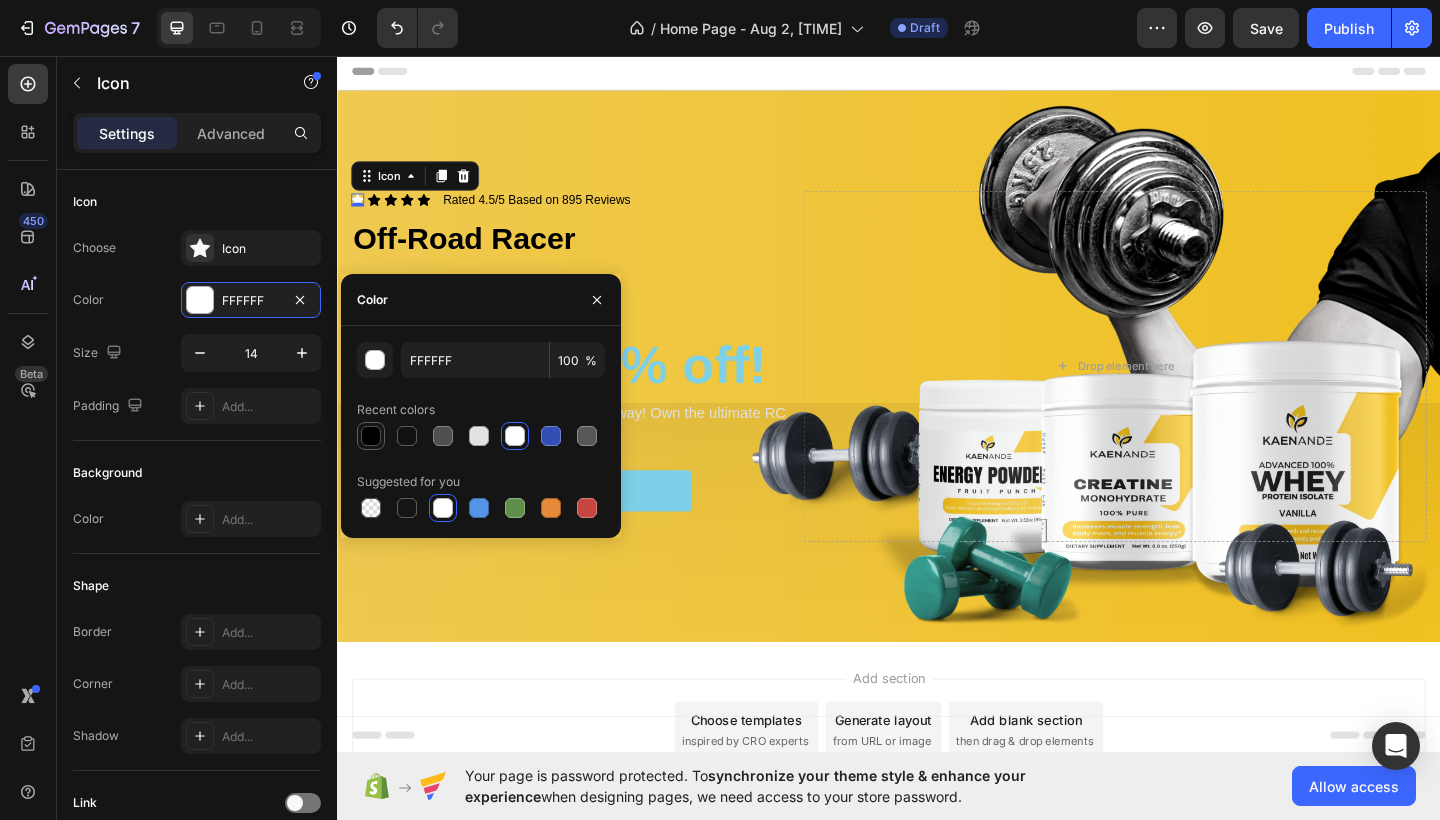 click at bounding box center (371, 436) 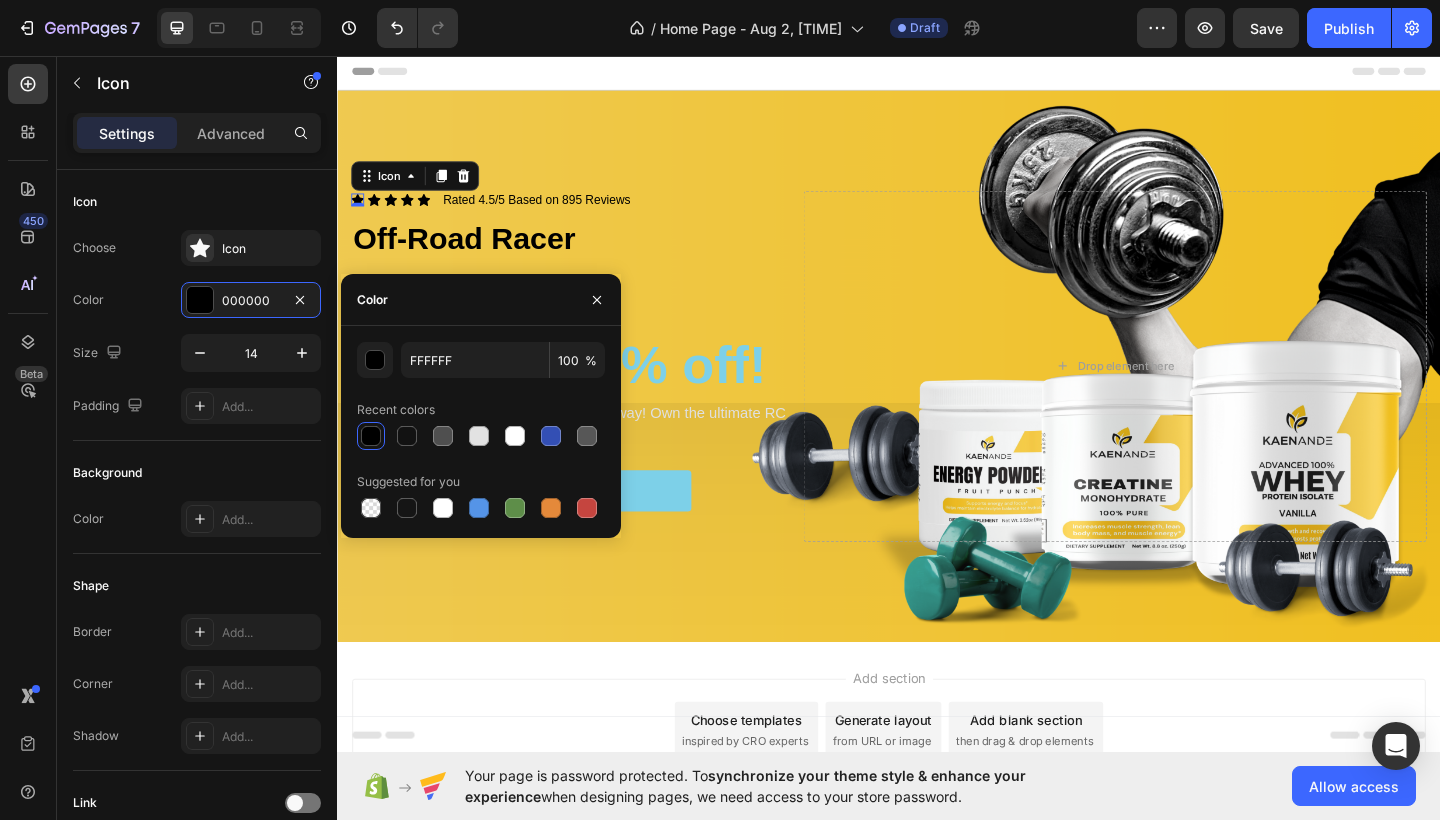 type on "000000" 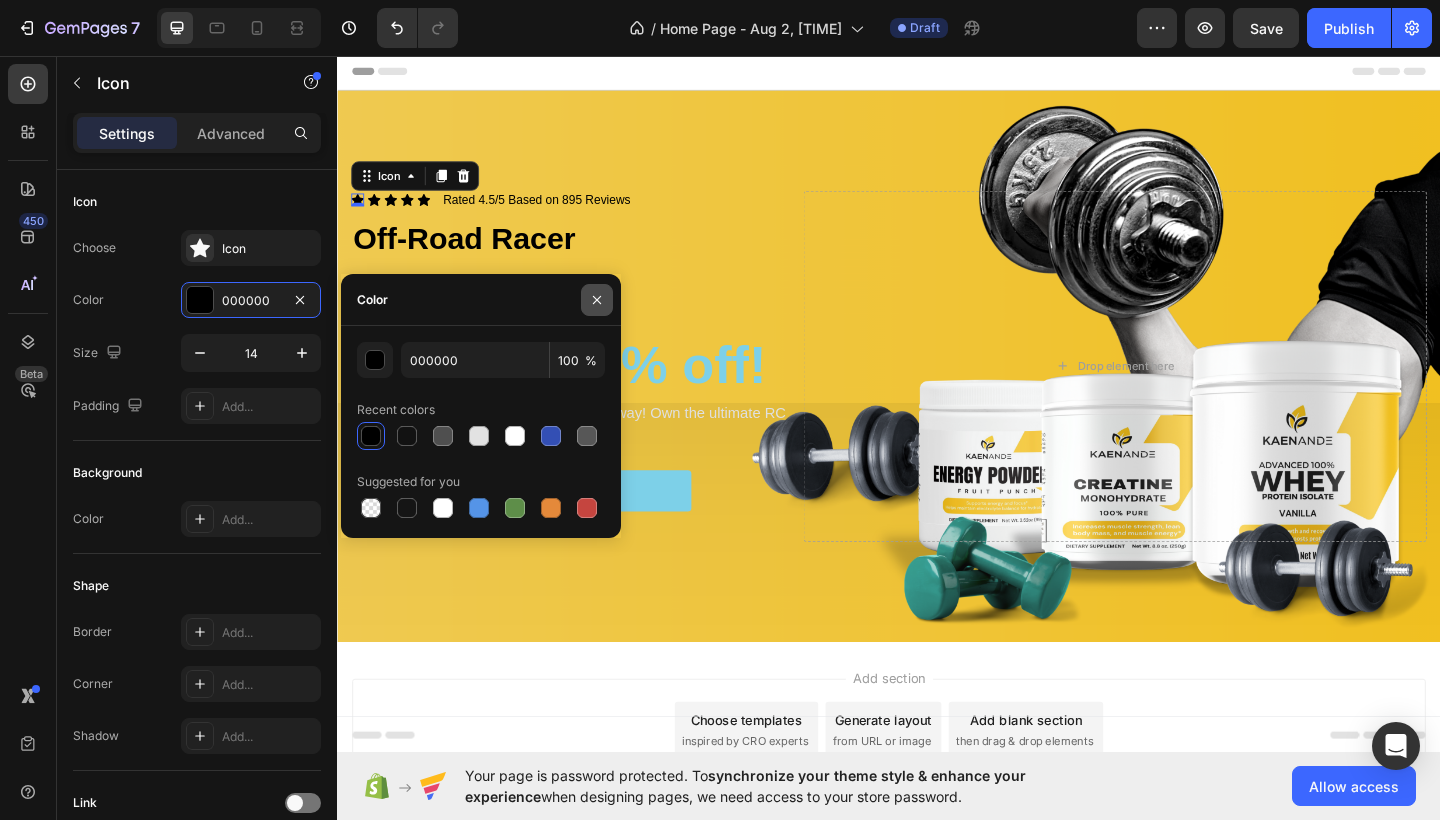 click 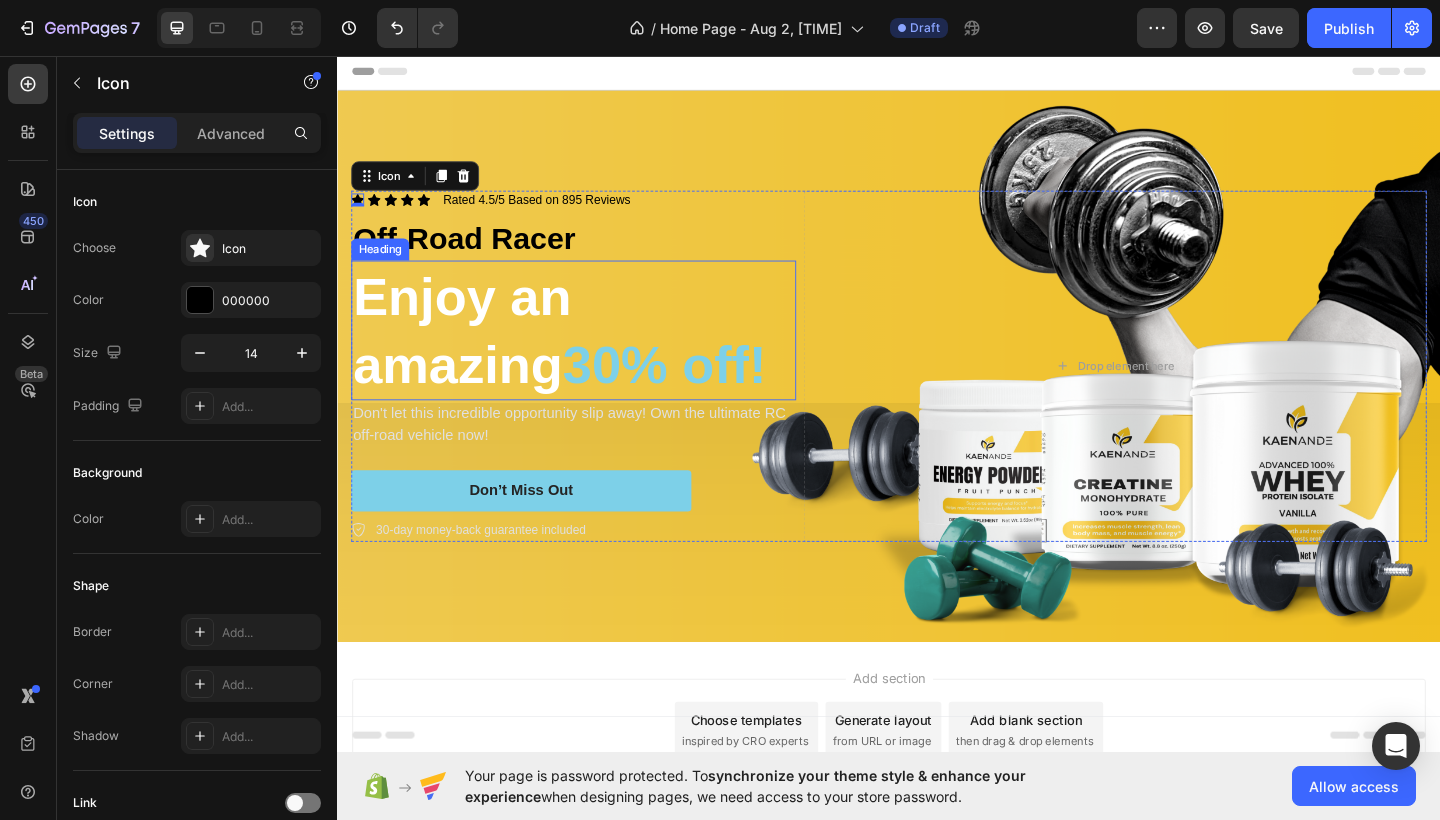 click on "Enjoy an amazing  30% off!" at bounding box center (594, 355) 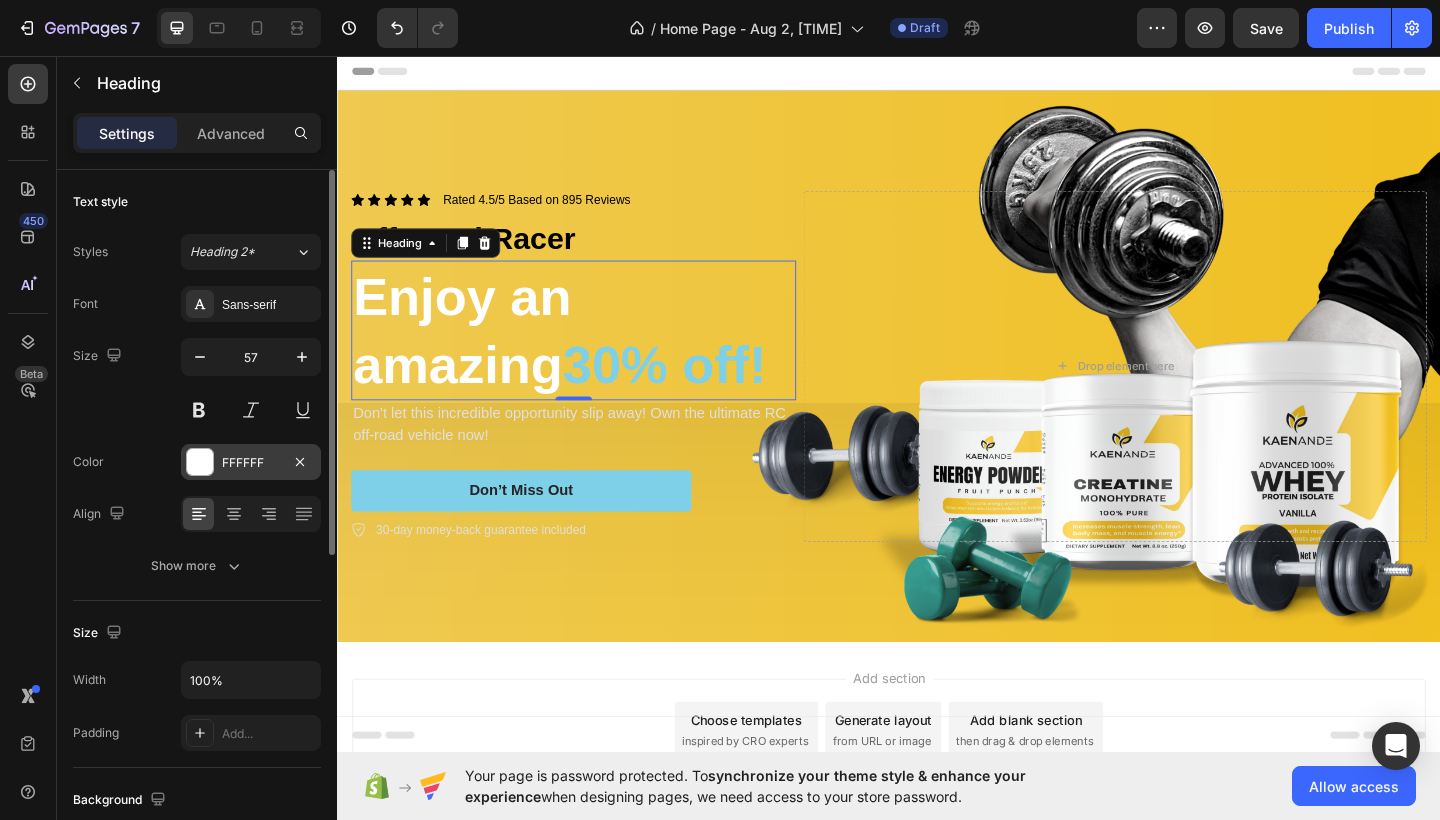 click on "FFFFFF" at bounding box center [251, 463] 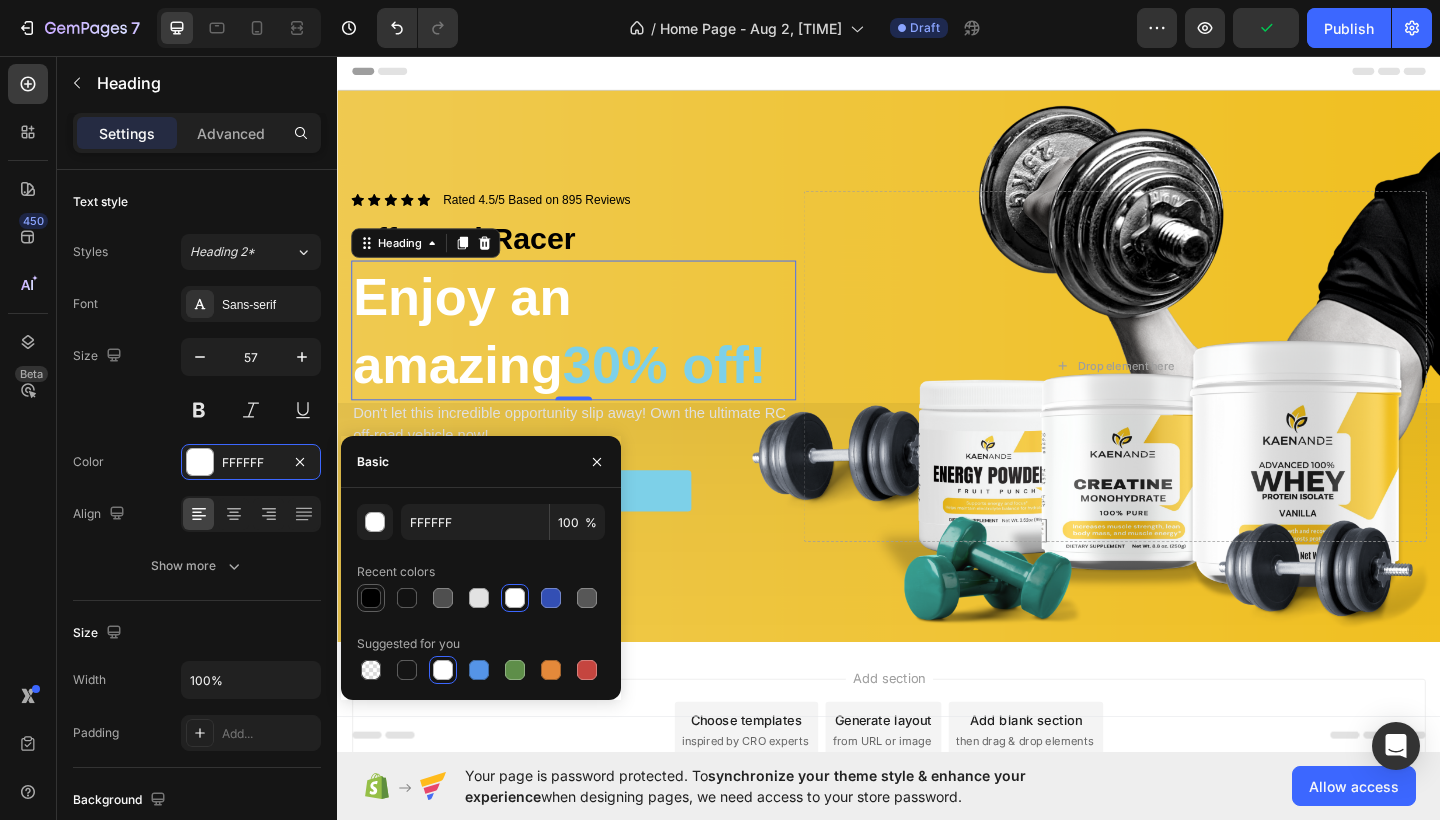 click at bounding box center [371, 598] 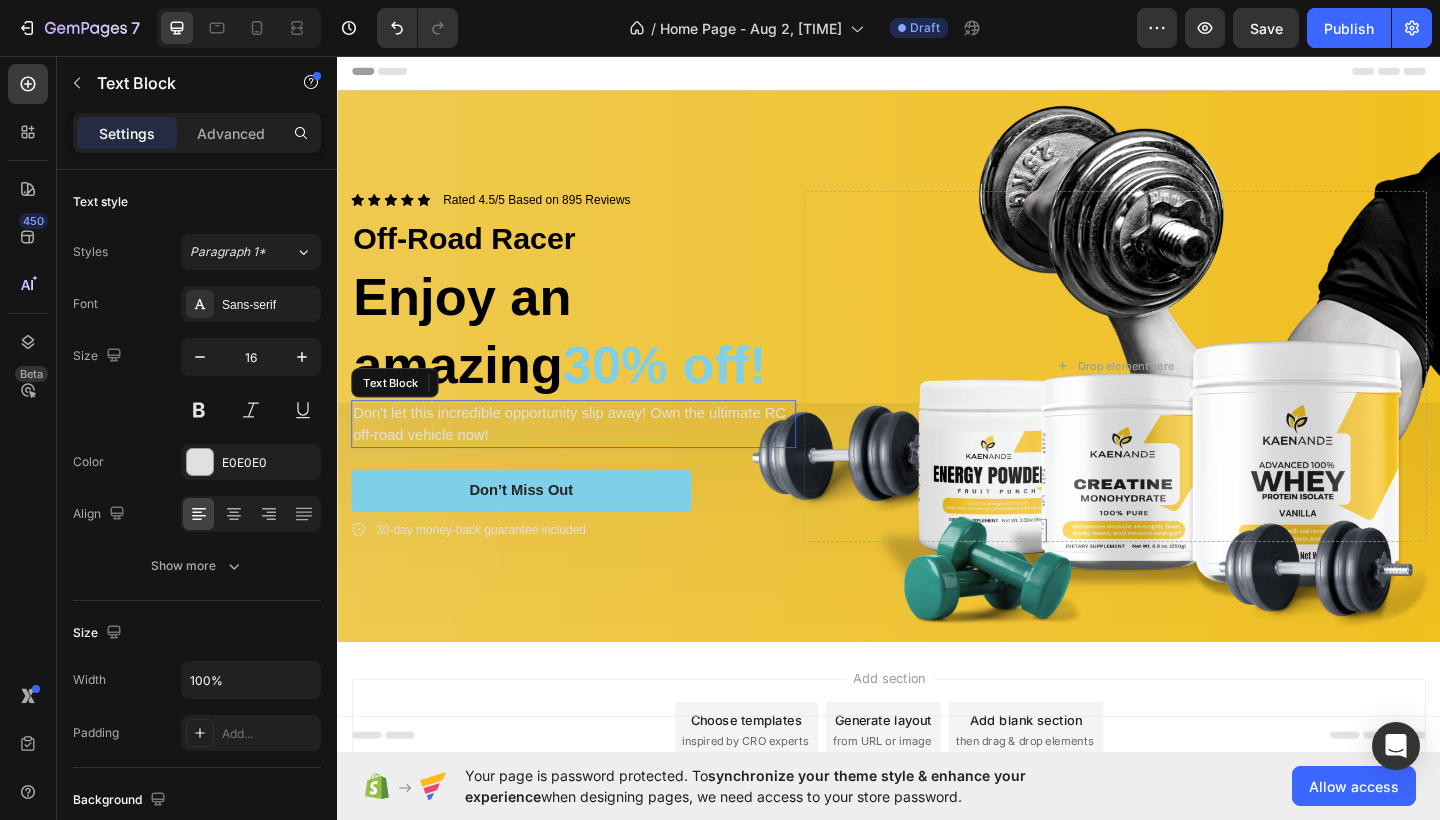 click on "Don't let this incredible opportunity slip away! Own the ultimate RC off-road vehicle now!" at bounding box center [594, 457] 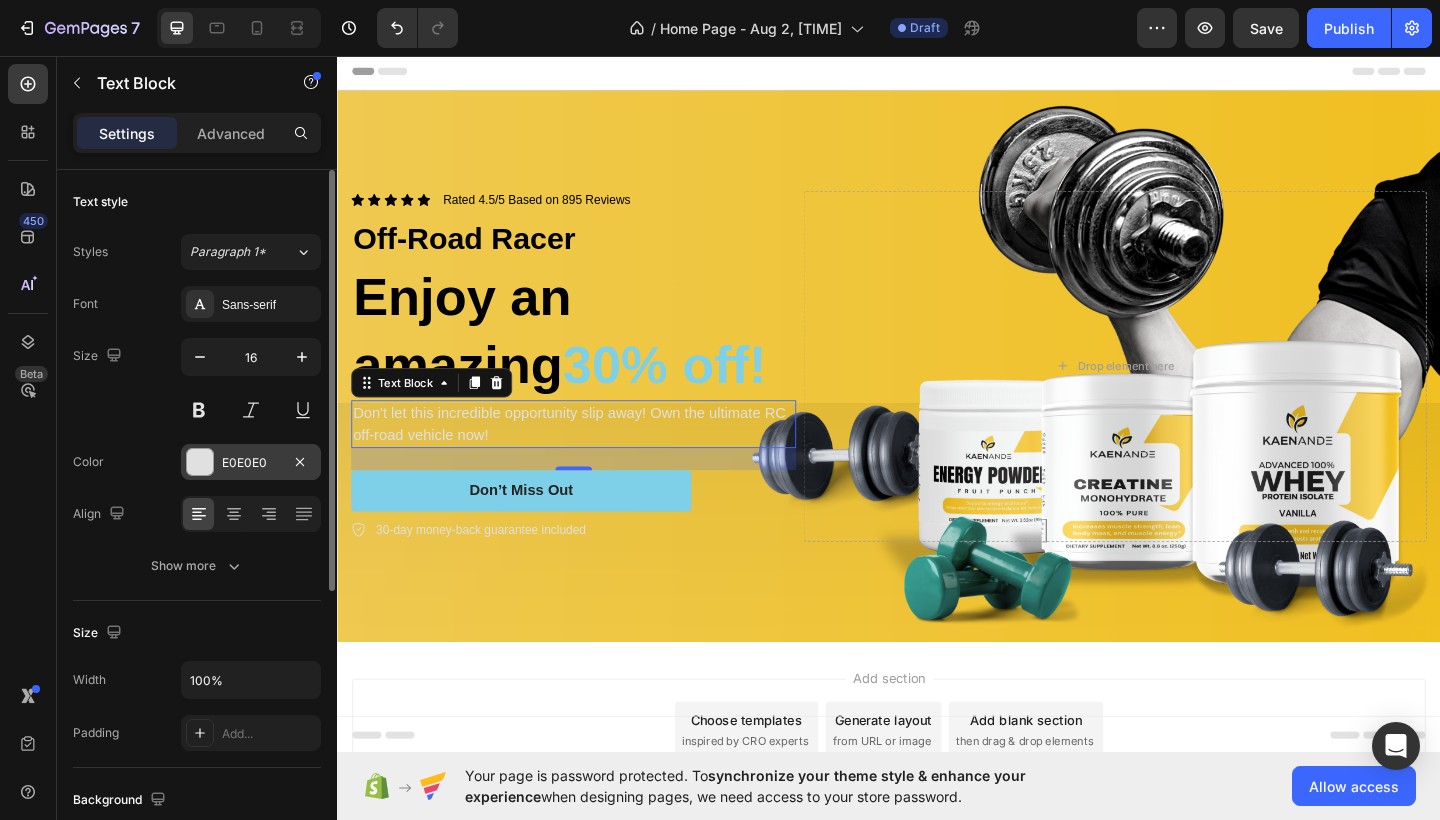 click on "E0E0E0" at bounding box center (251, 463) 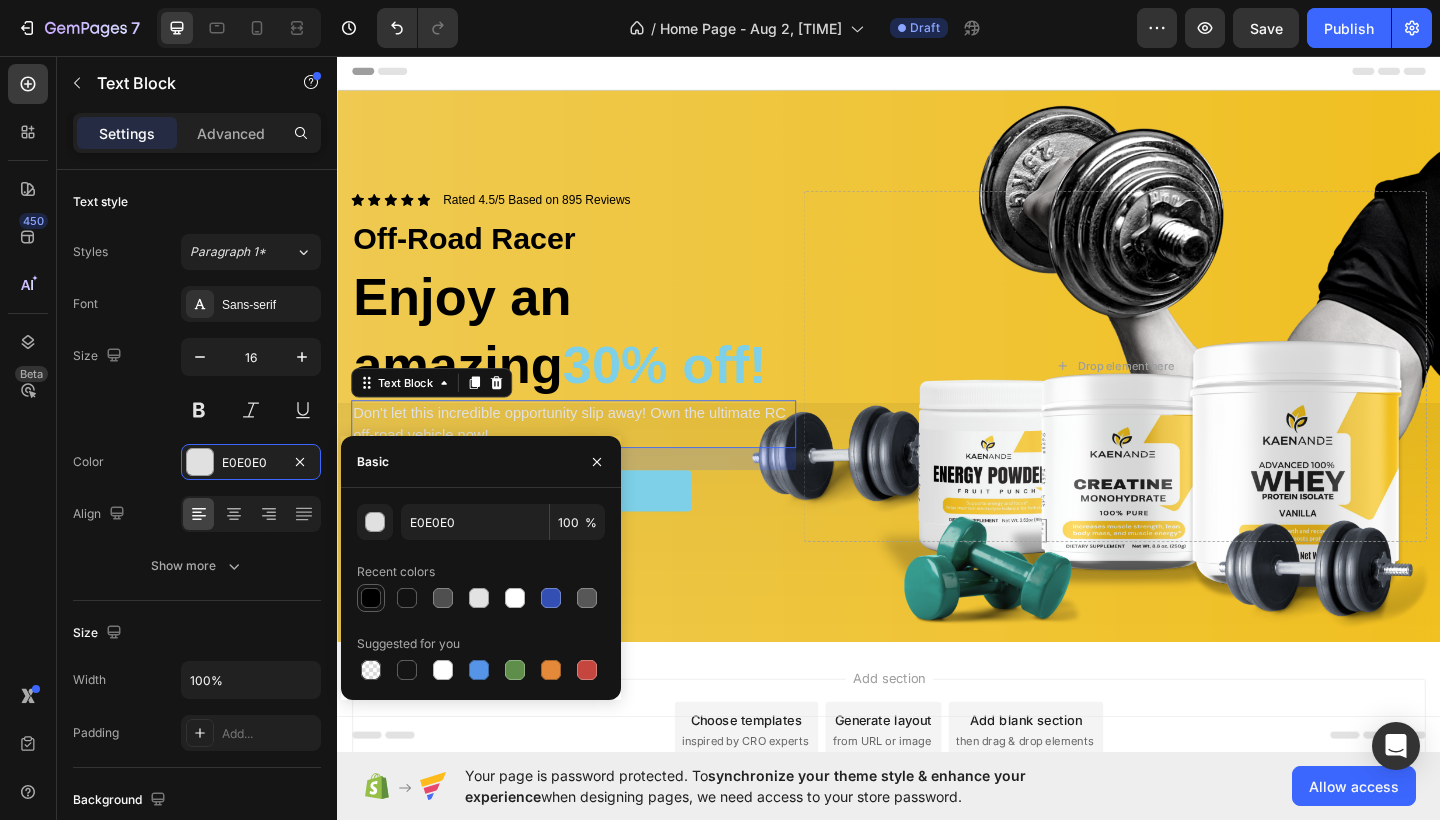 click at bounding box center [371, 598] 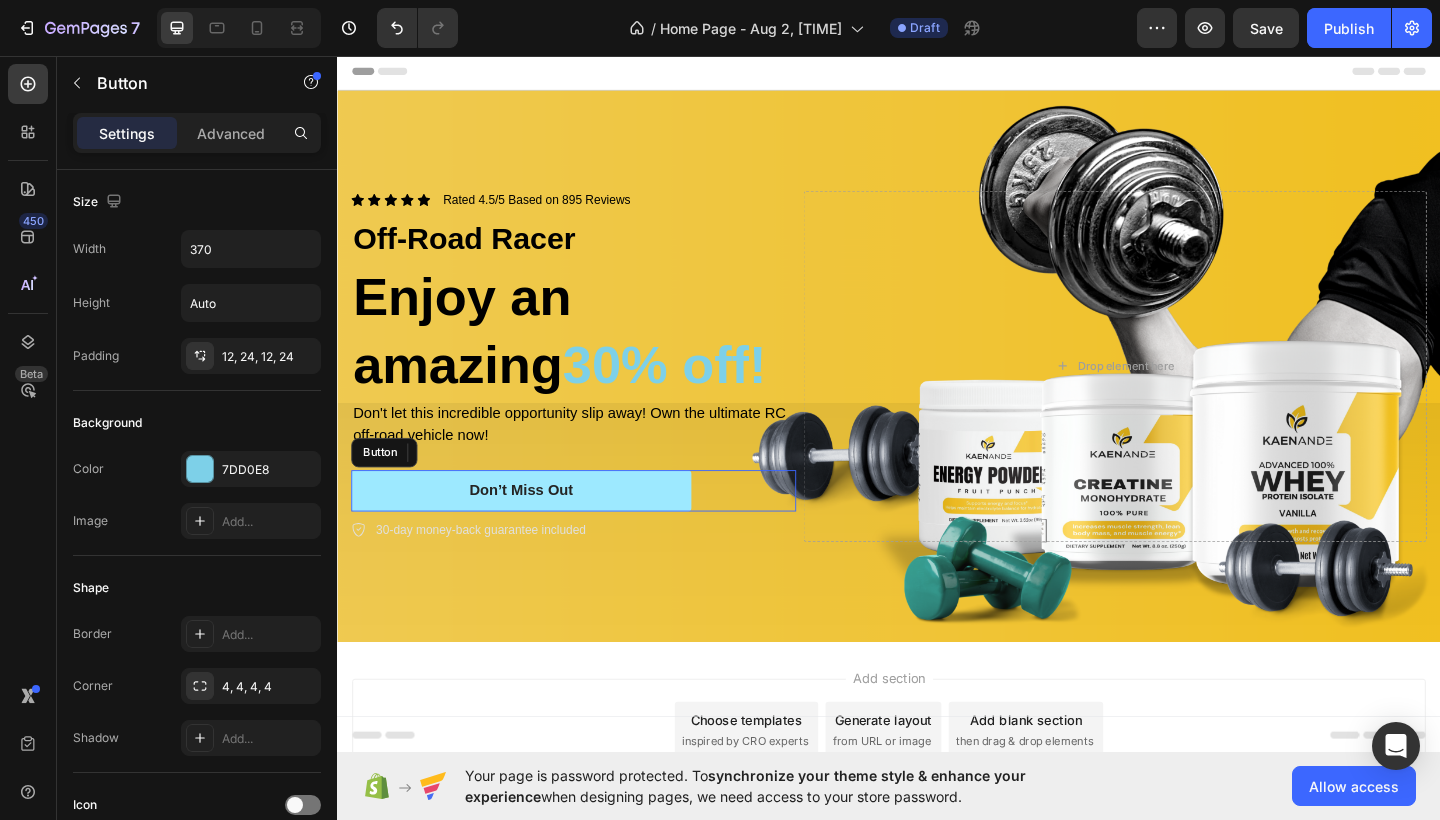 click on "Don’t Miss Out" at bounding box center [537, 529] 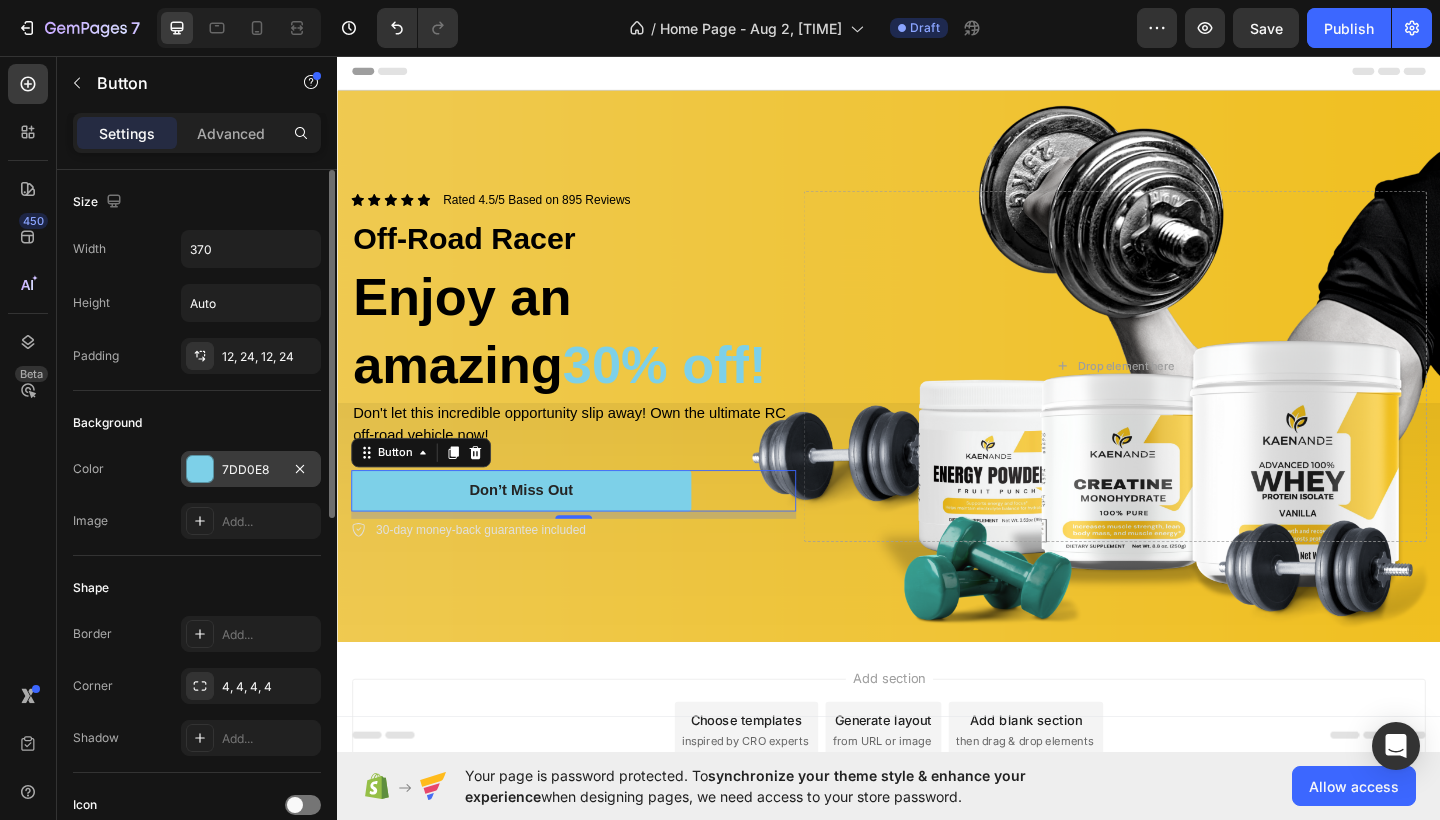 click on "7DD0E8" at bounding box center (251, 470) 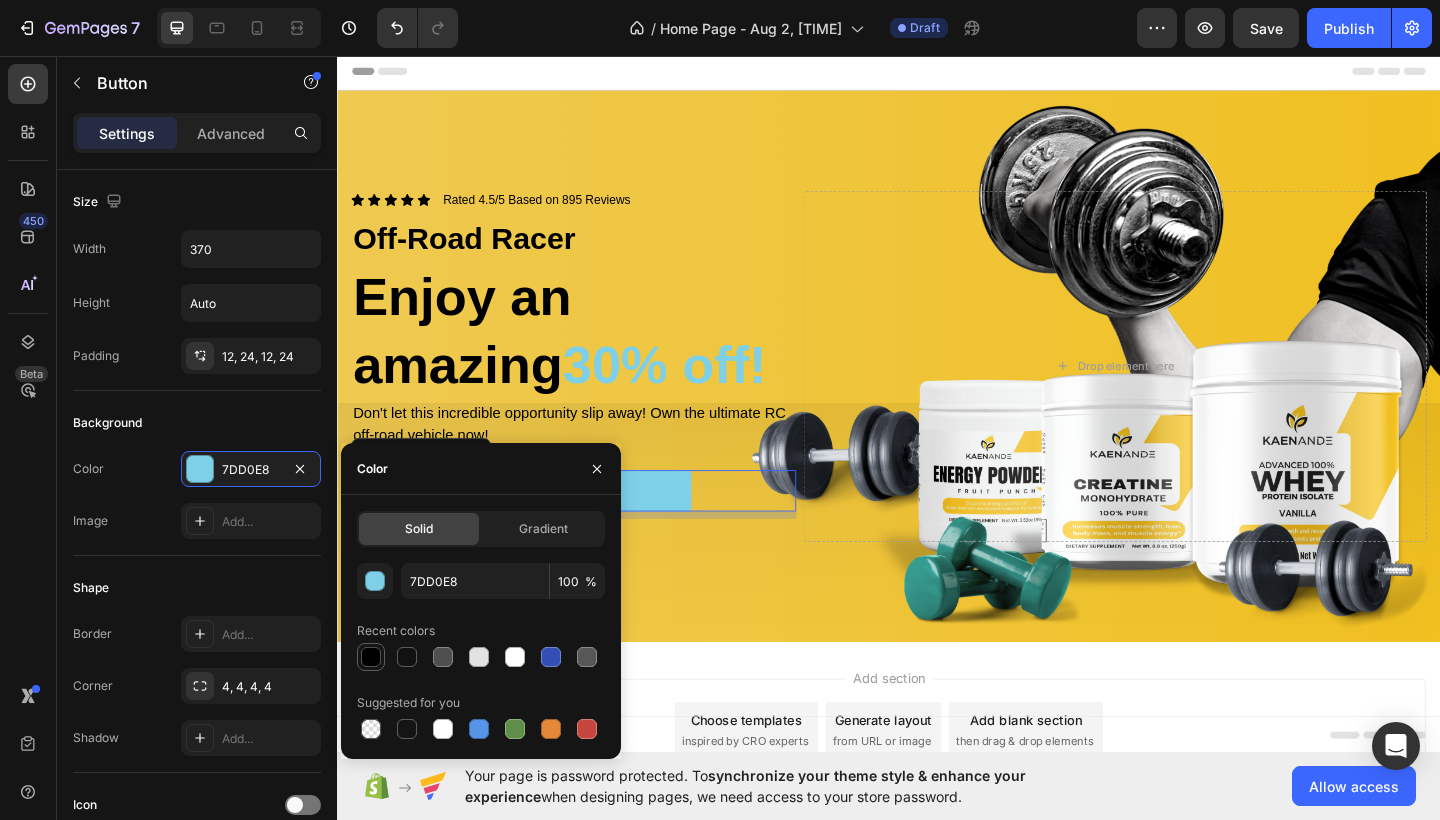 click at bounding box center [371, 657] 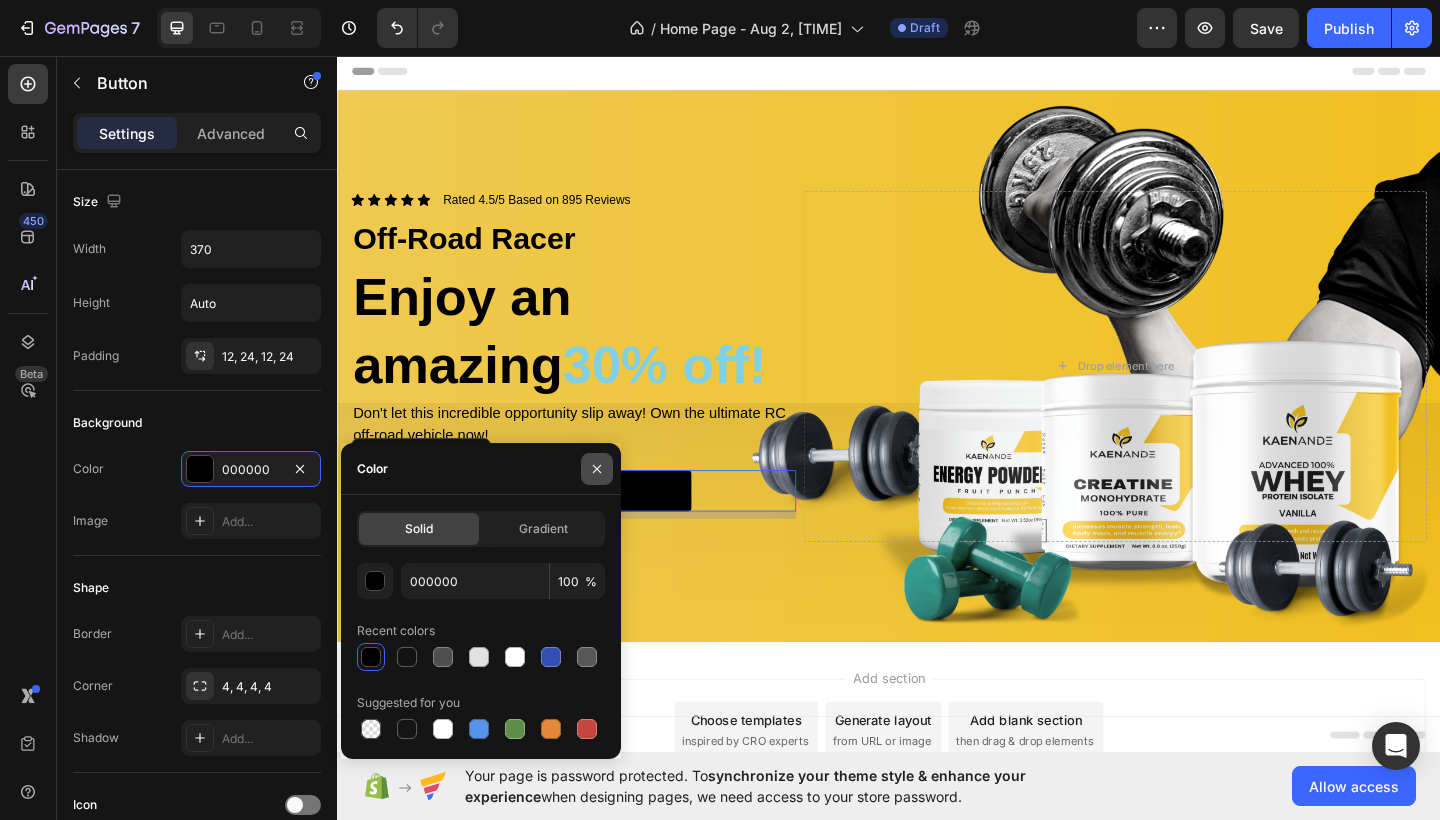 click at bounding box center [597, 469] 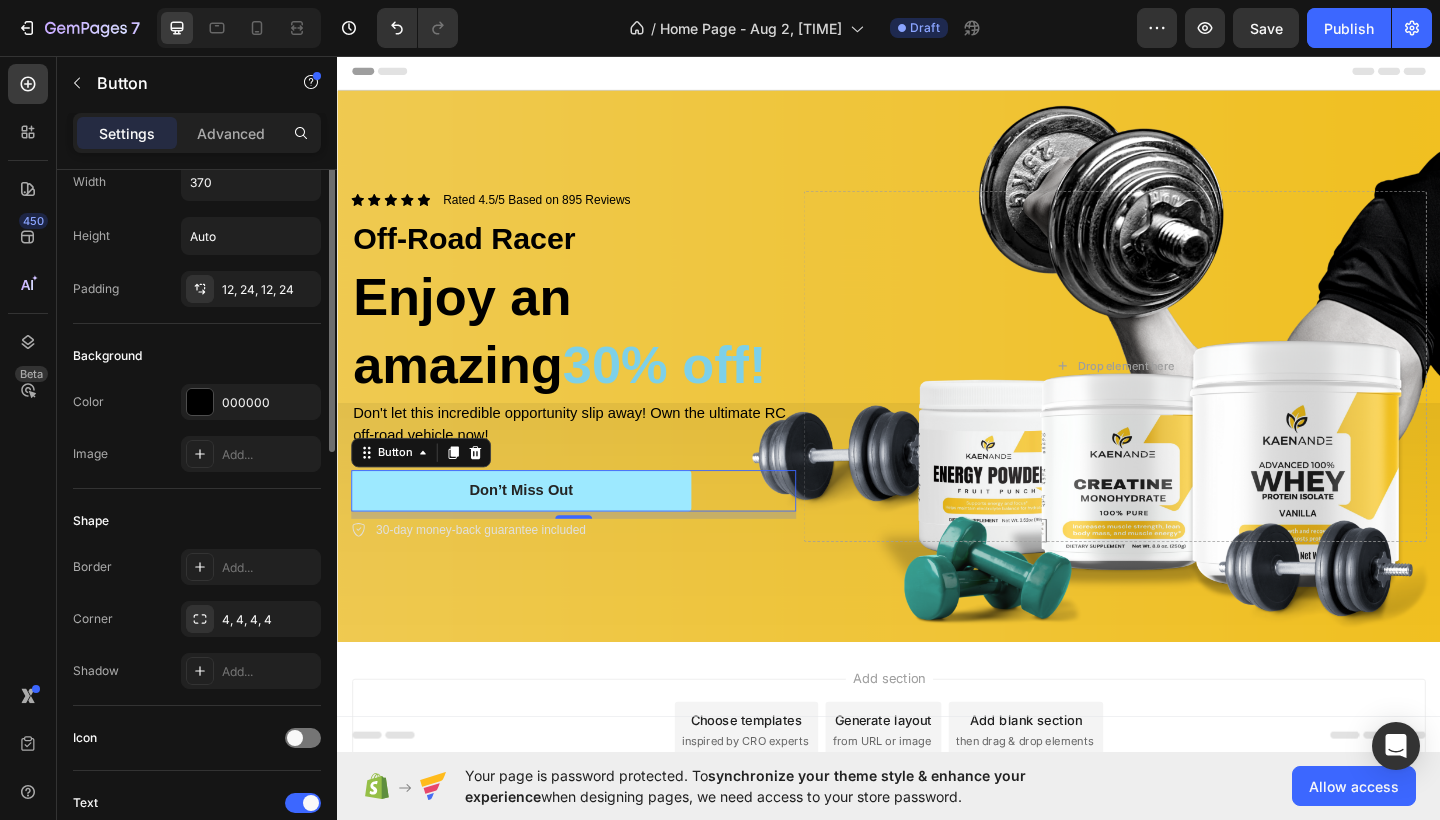 scroll, scrollTop: 0, scrollLeft: 0, axis: both 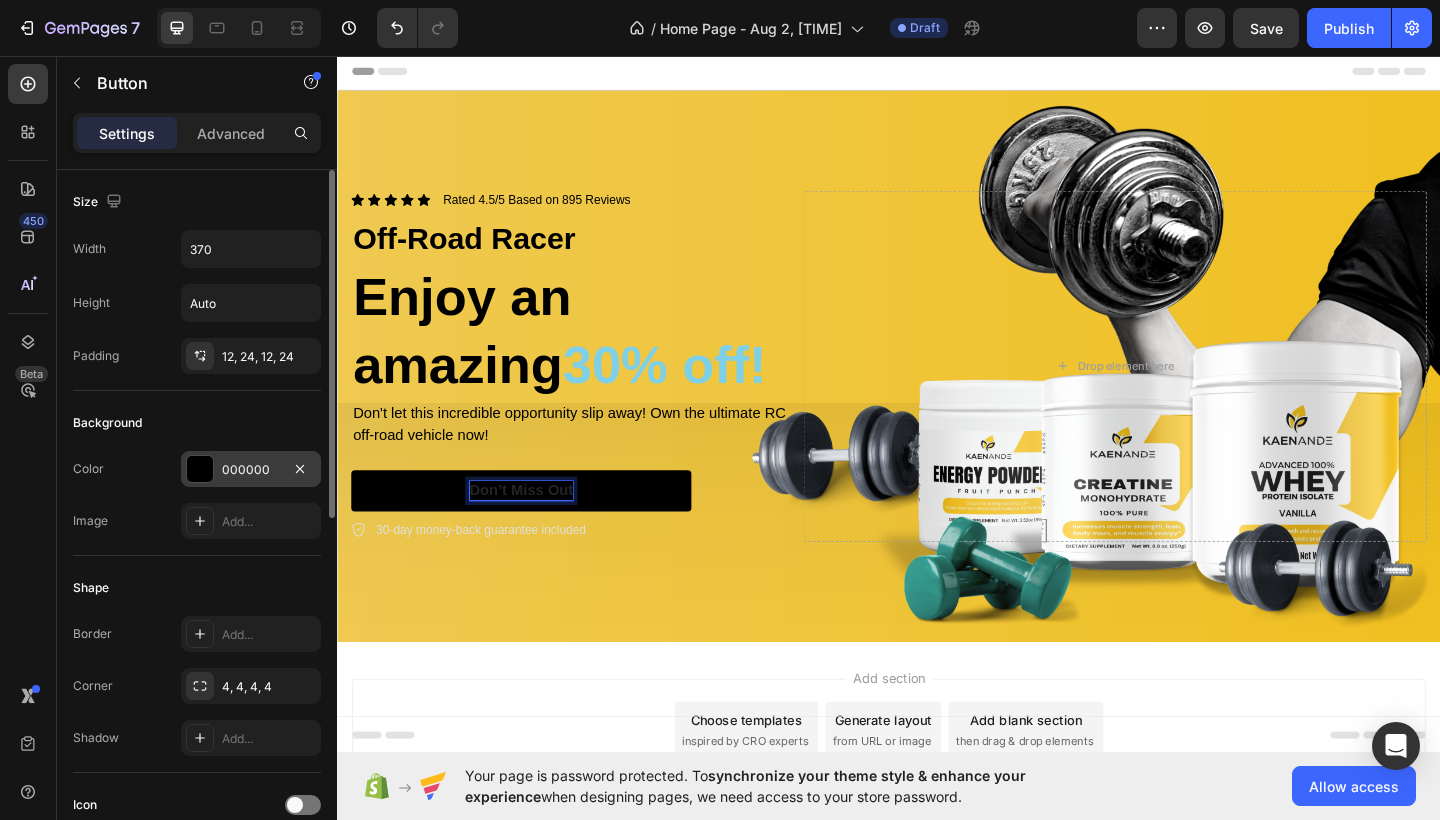 click on "000000" at bounding box center [251, 470] 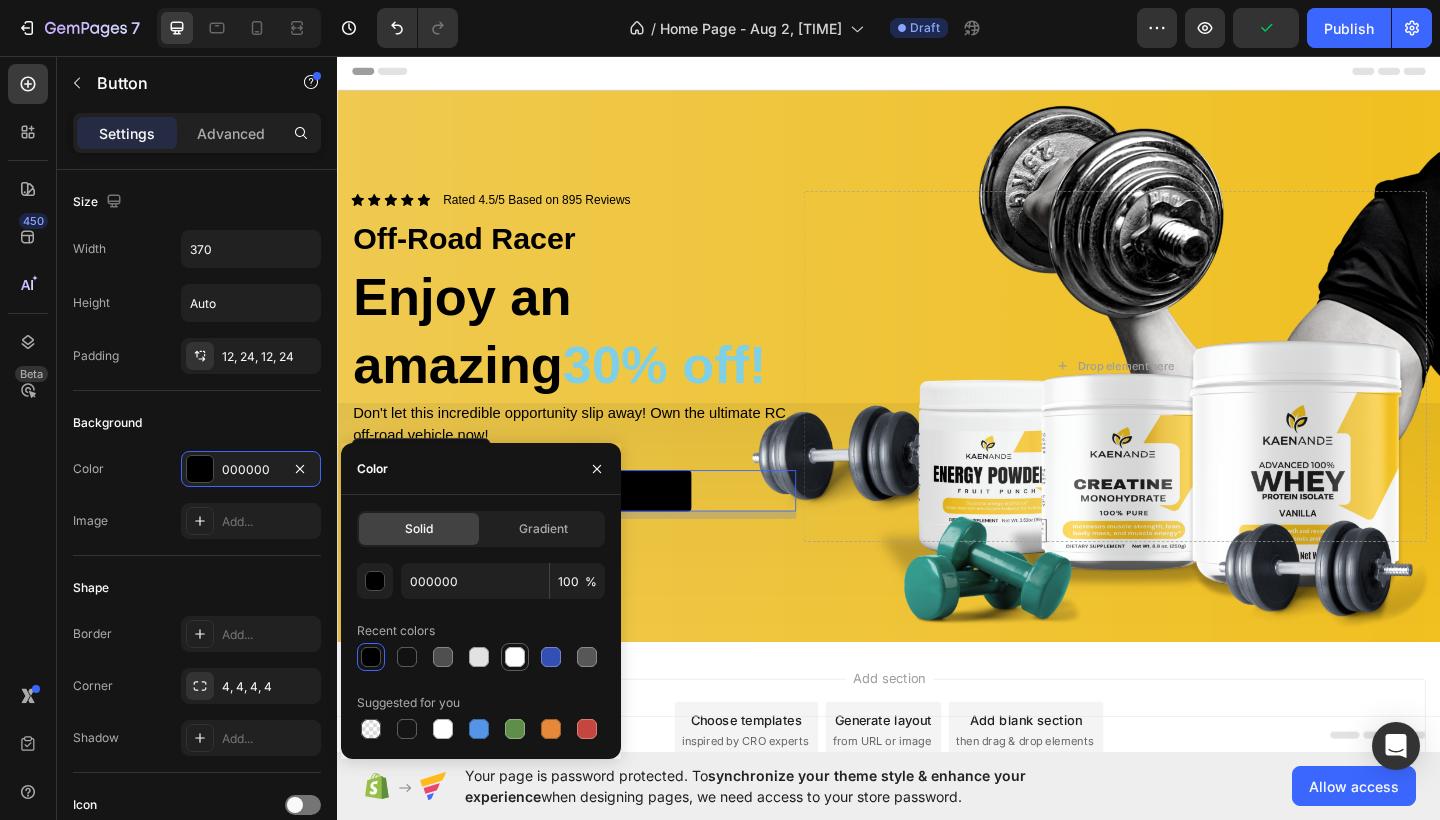 click at bounding box center (515, 657) 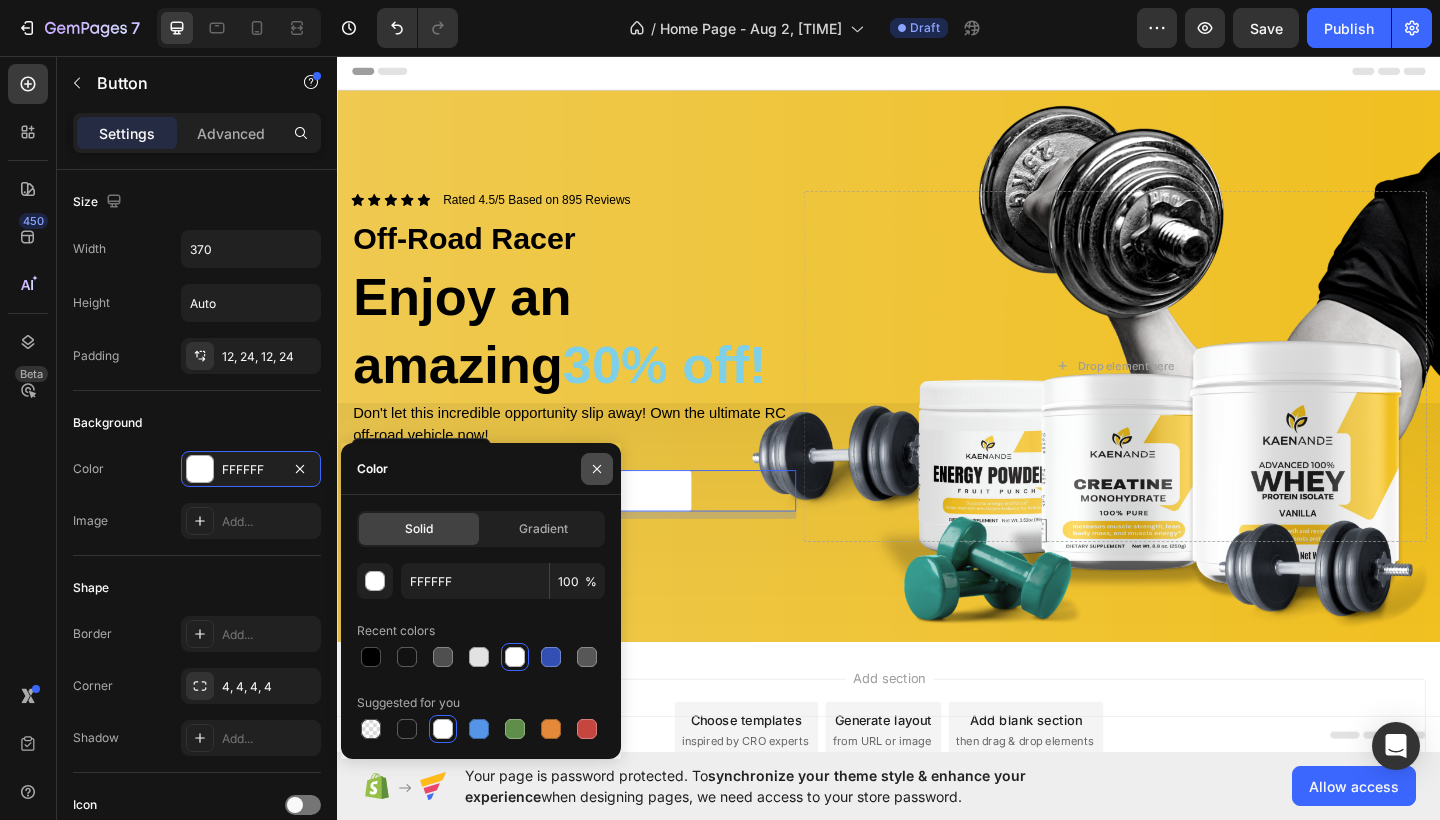 click 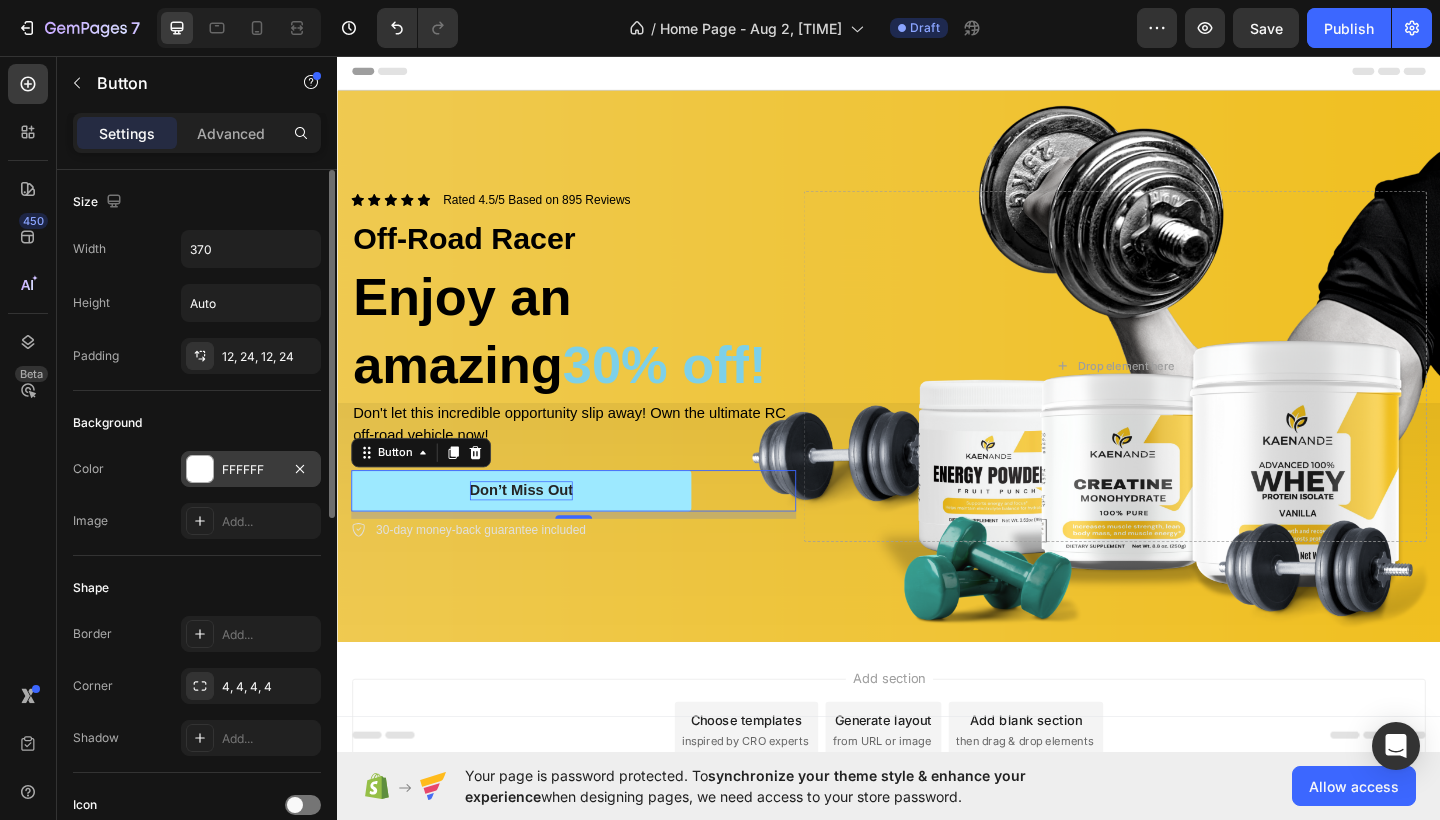 click on "FFFFFF" at bounding box center (251, 469) 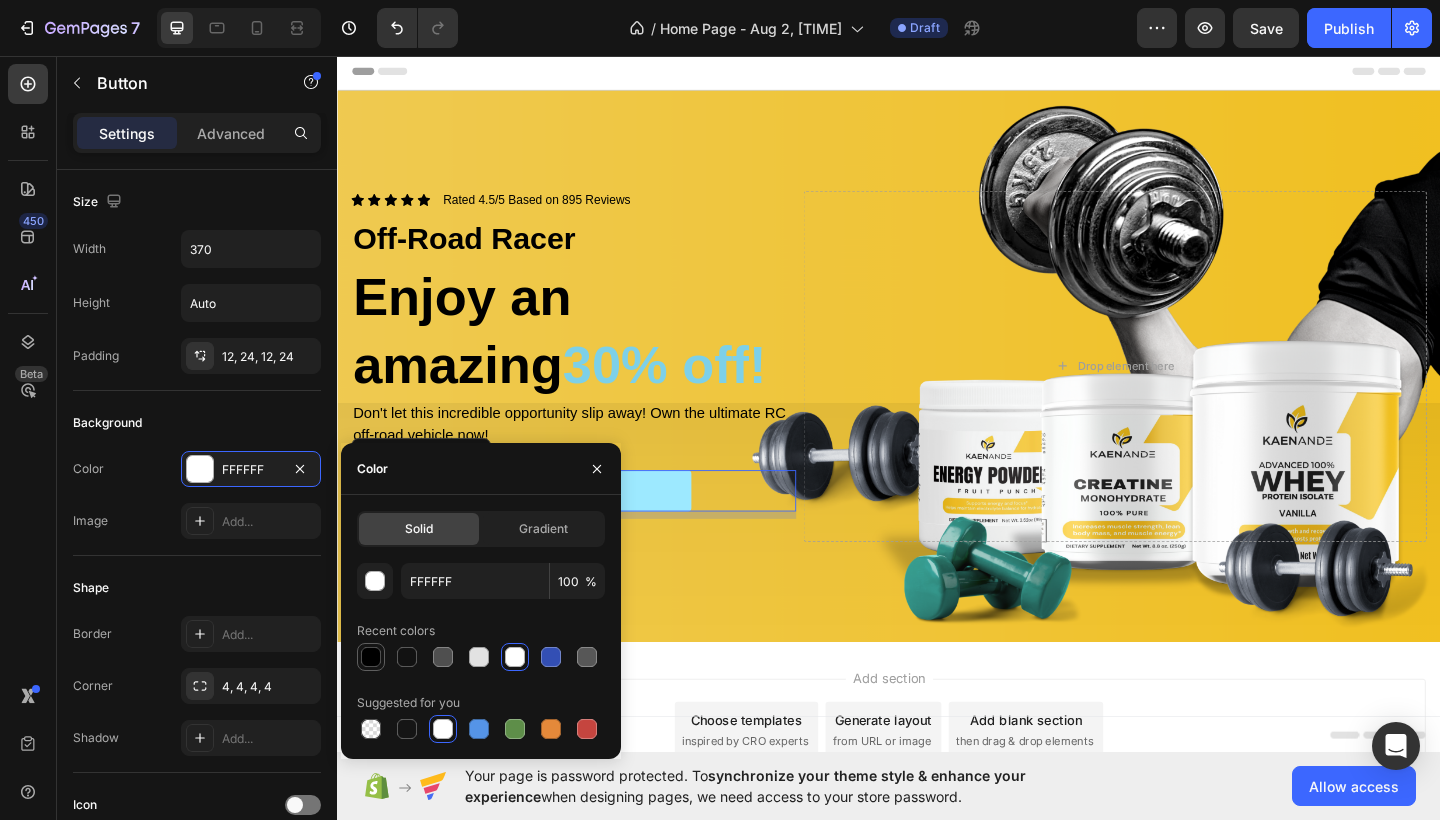 click at bounding box center (371, 657) 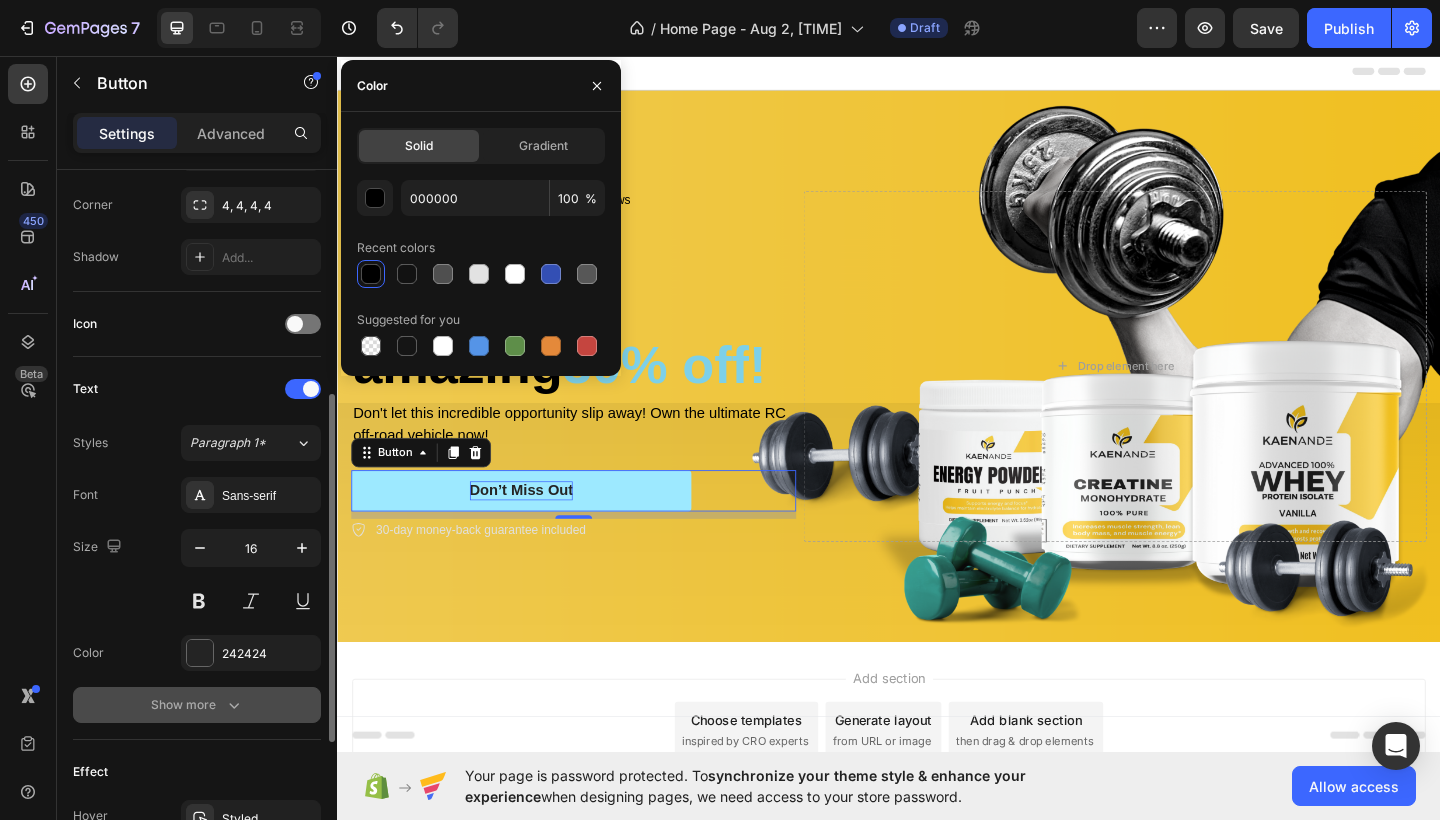 scroll, scrollTop: 483, scrollLeft: 0, axis: vertical 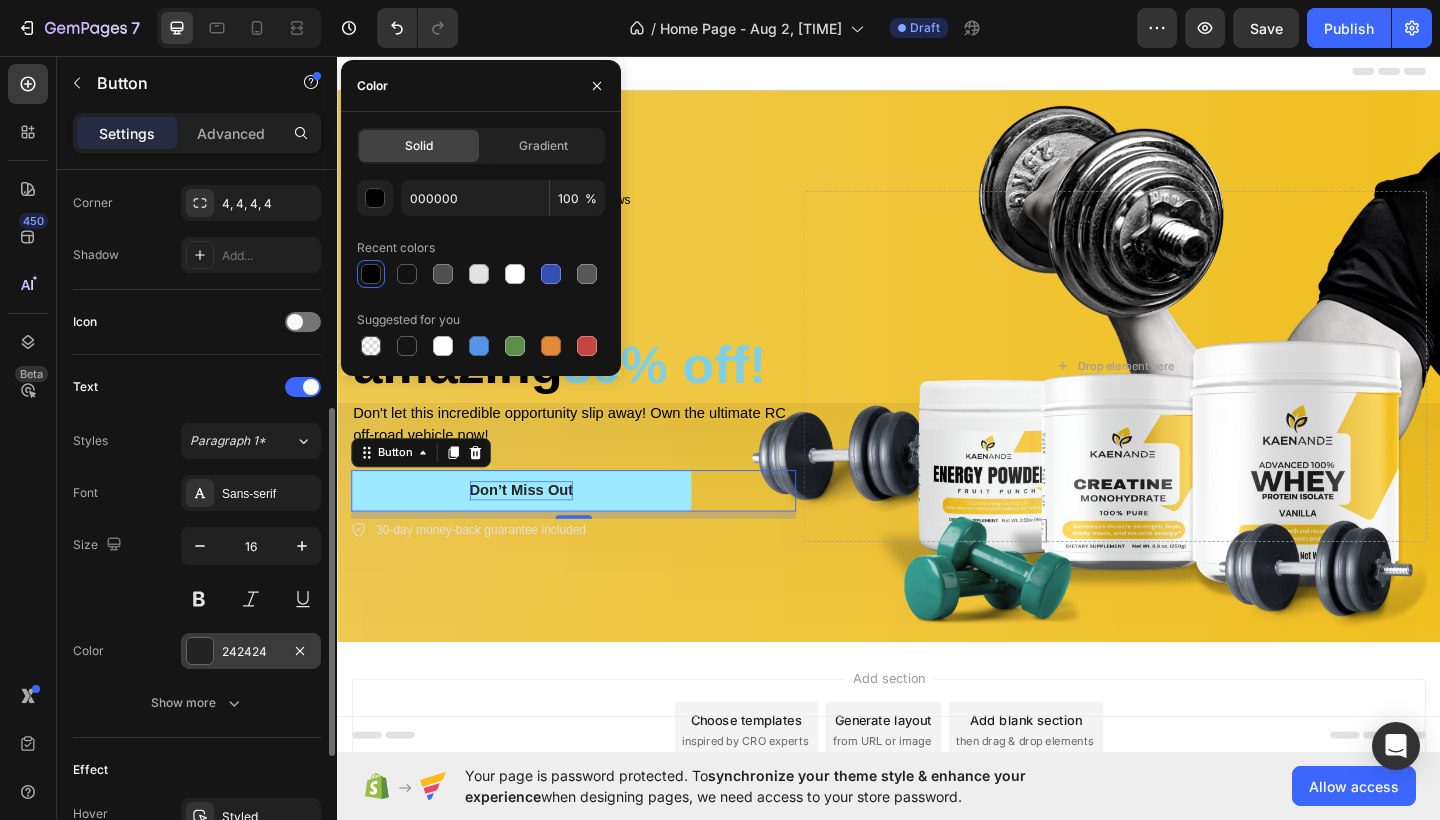 click on "242424" at bounding box center [251, 652] 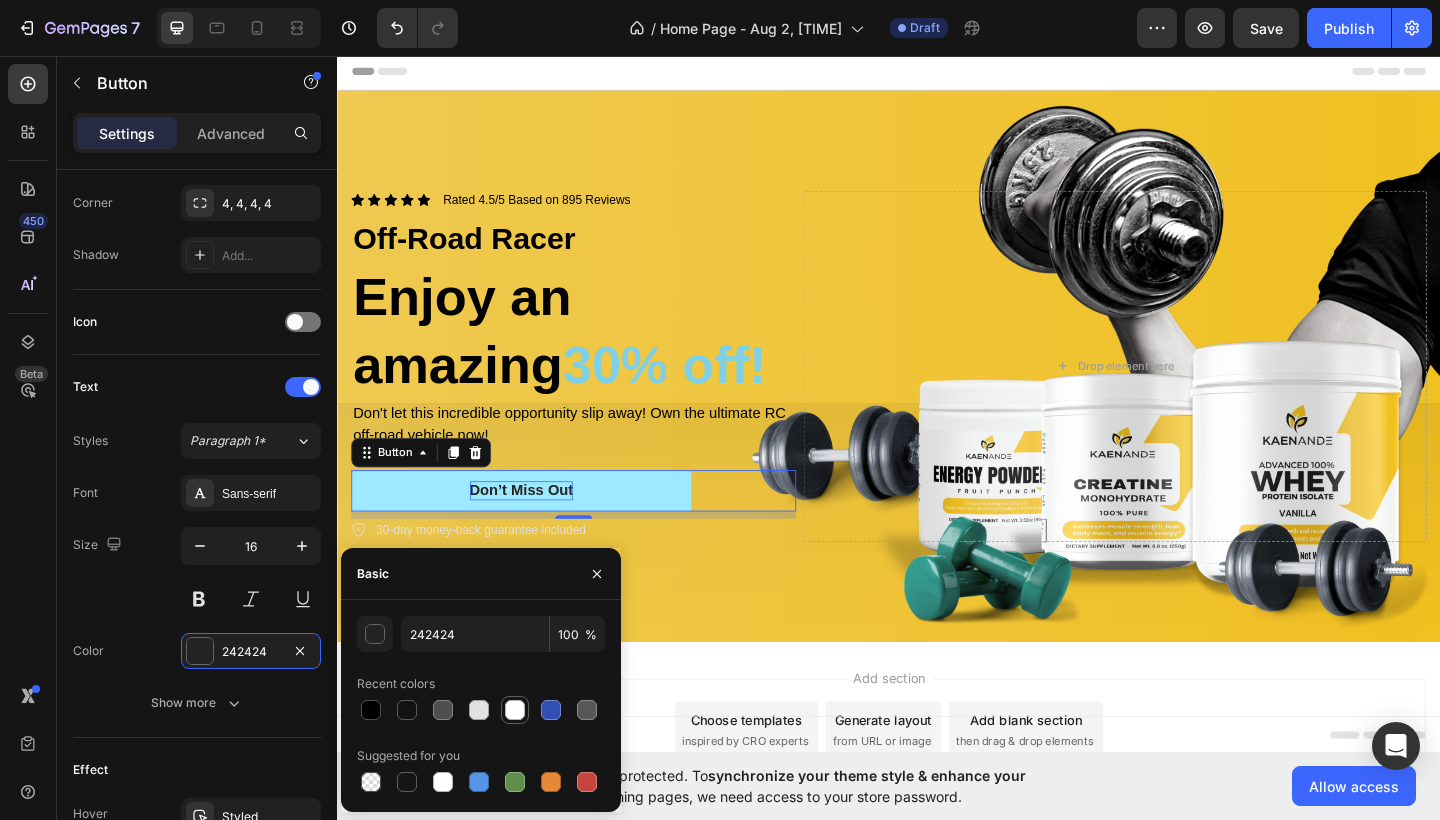 click at bounding box center (515, 710) 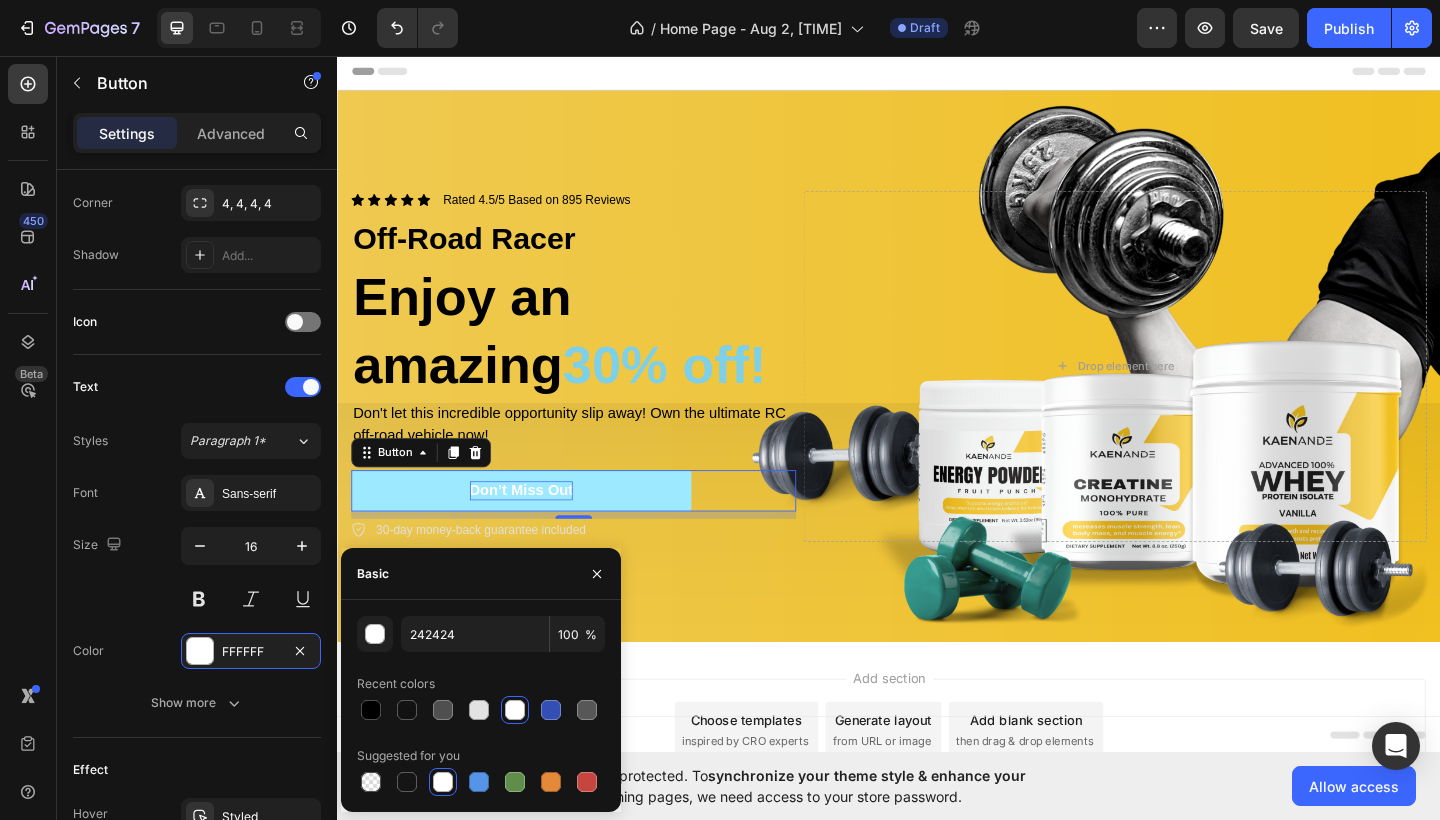 type on "FFFFFF" 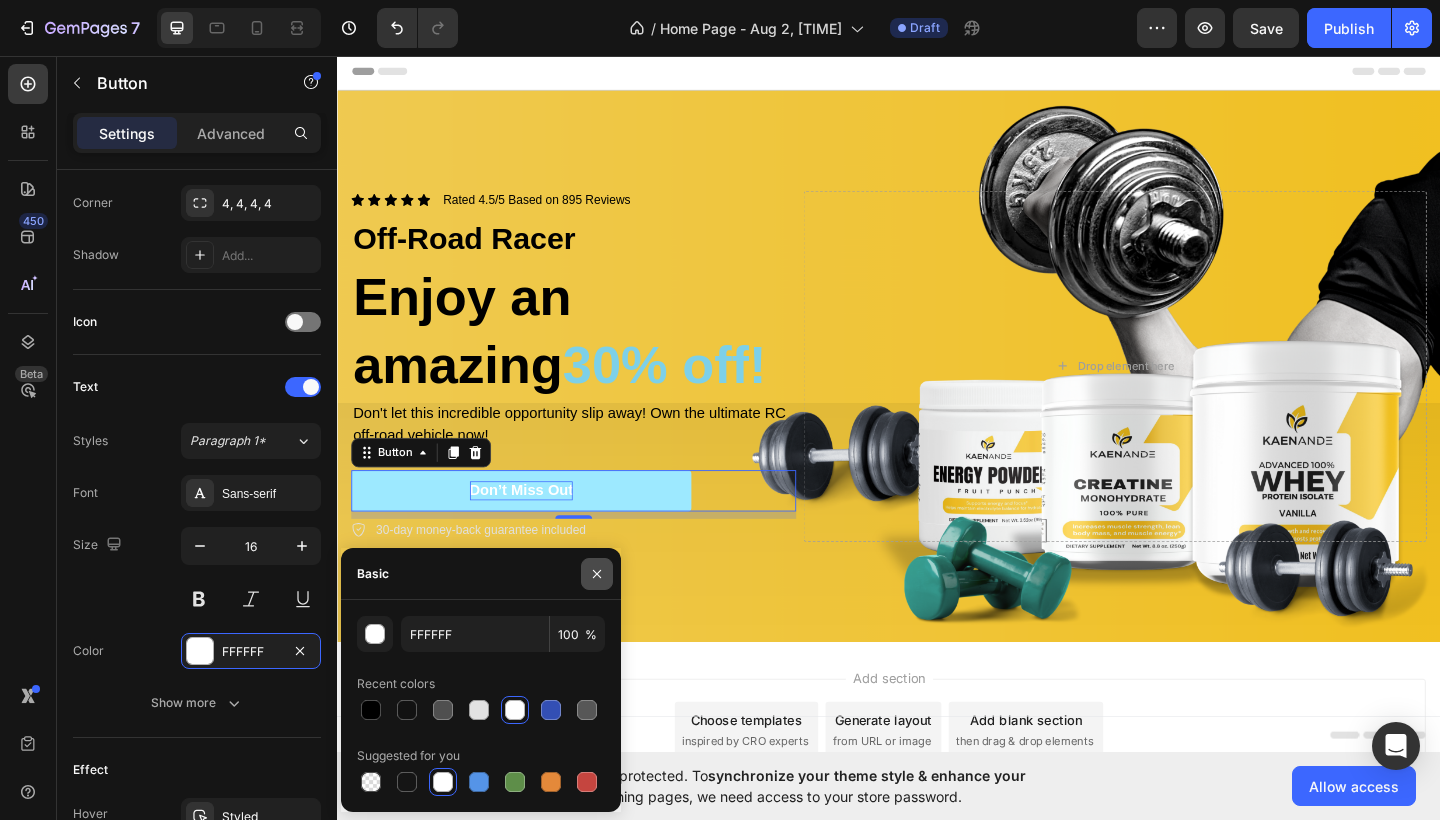 click 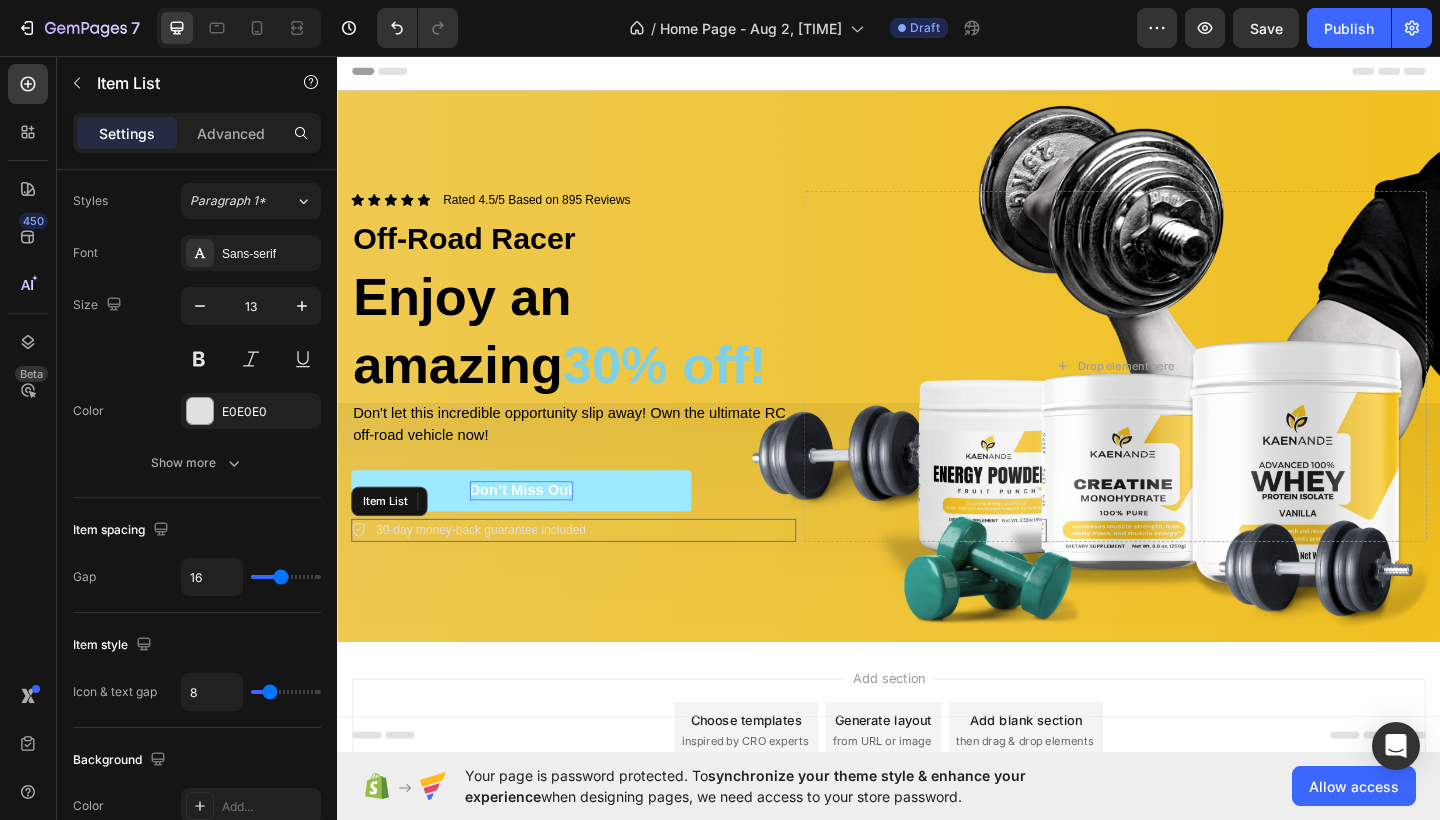 scroll, scrollTop: 0, scrollLeft: 0, axis: both 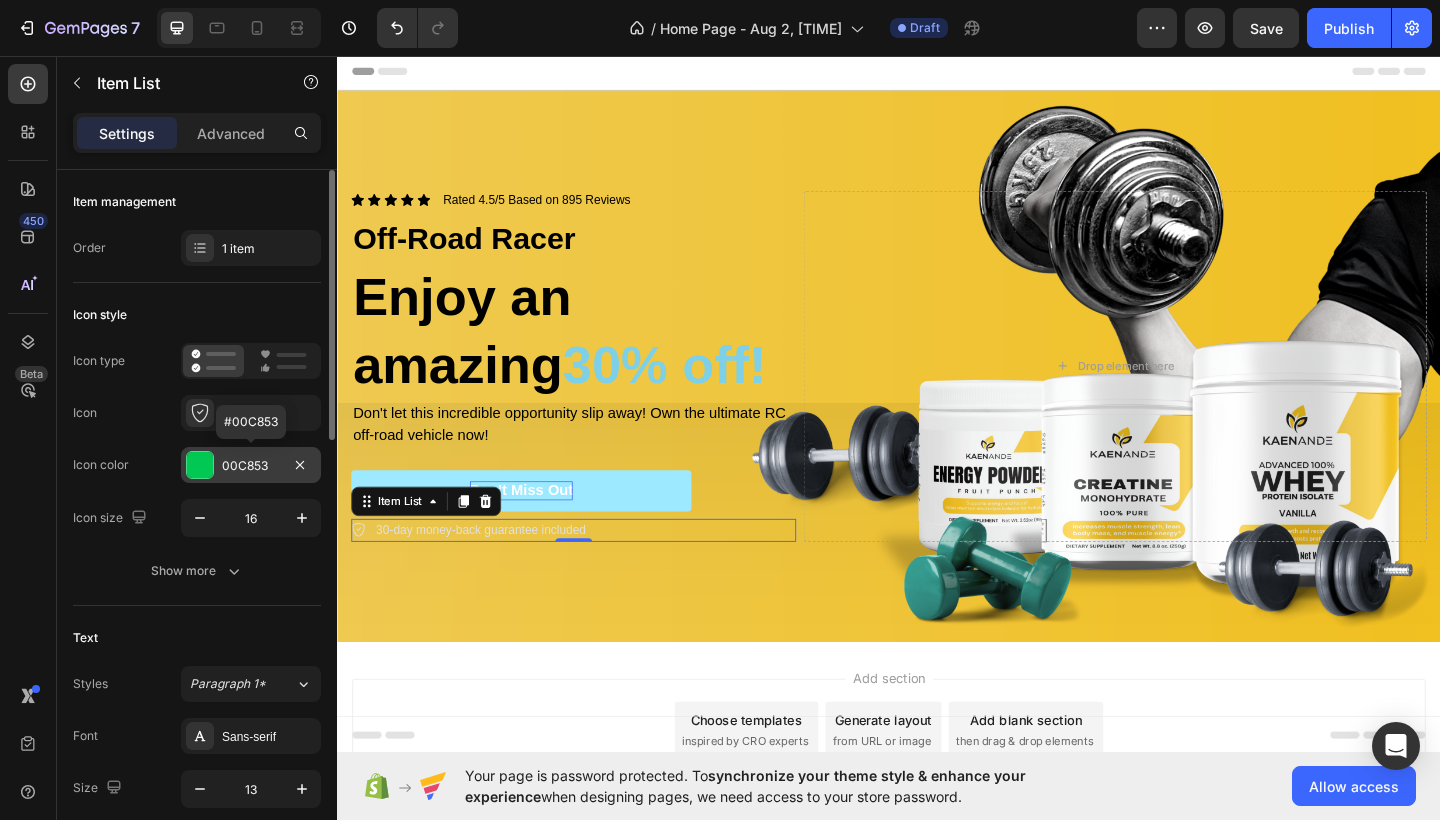 click on "00C853" at bounding box center [251, 466] 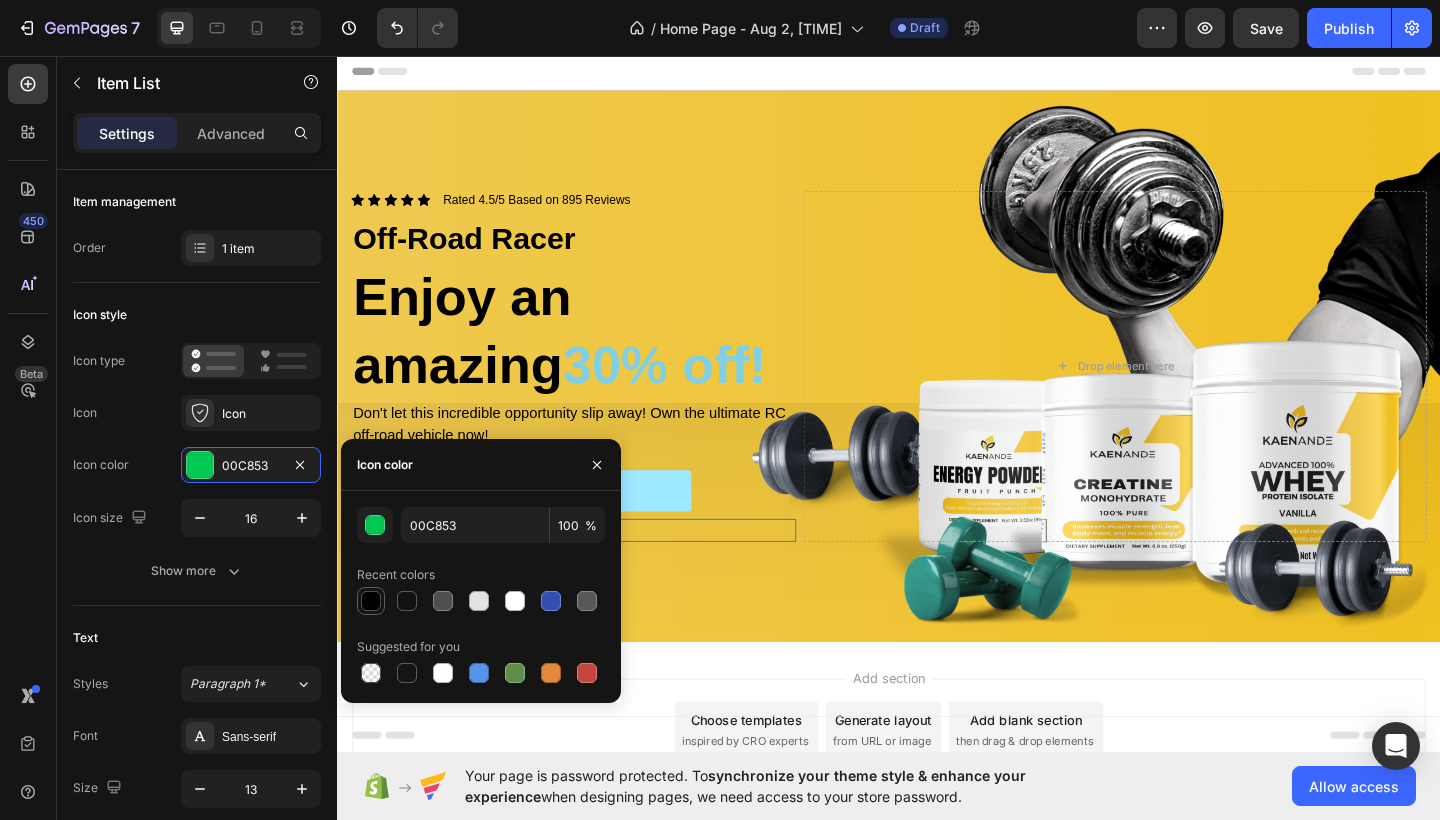 click at bounding box center (371, 601) 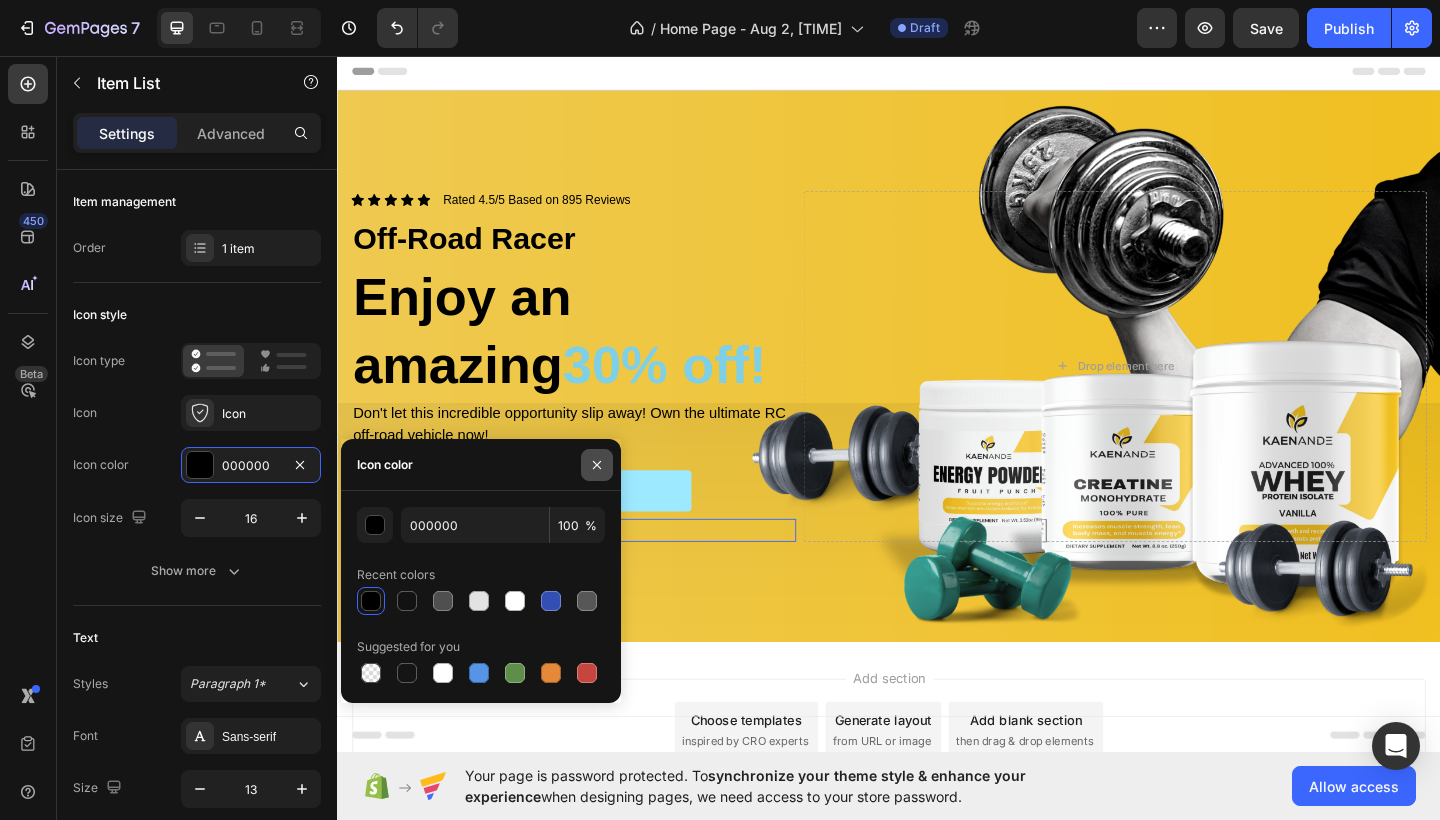 click 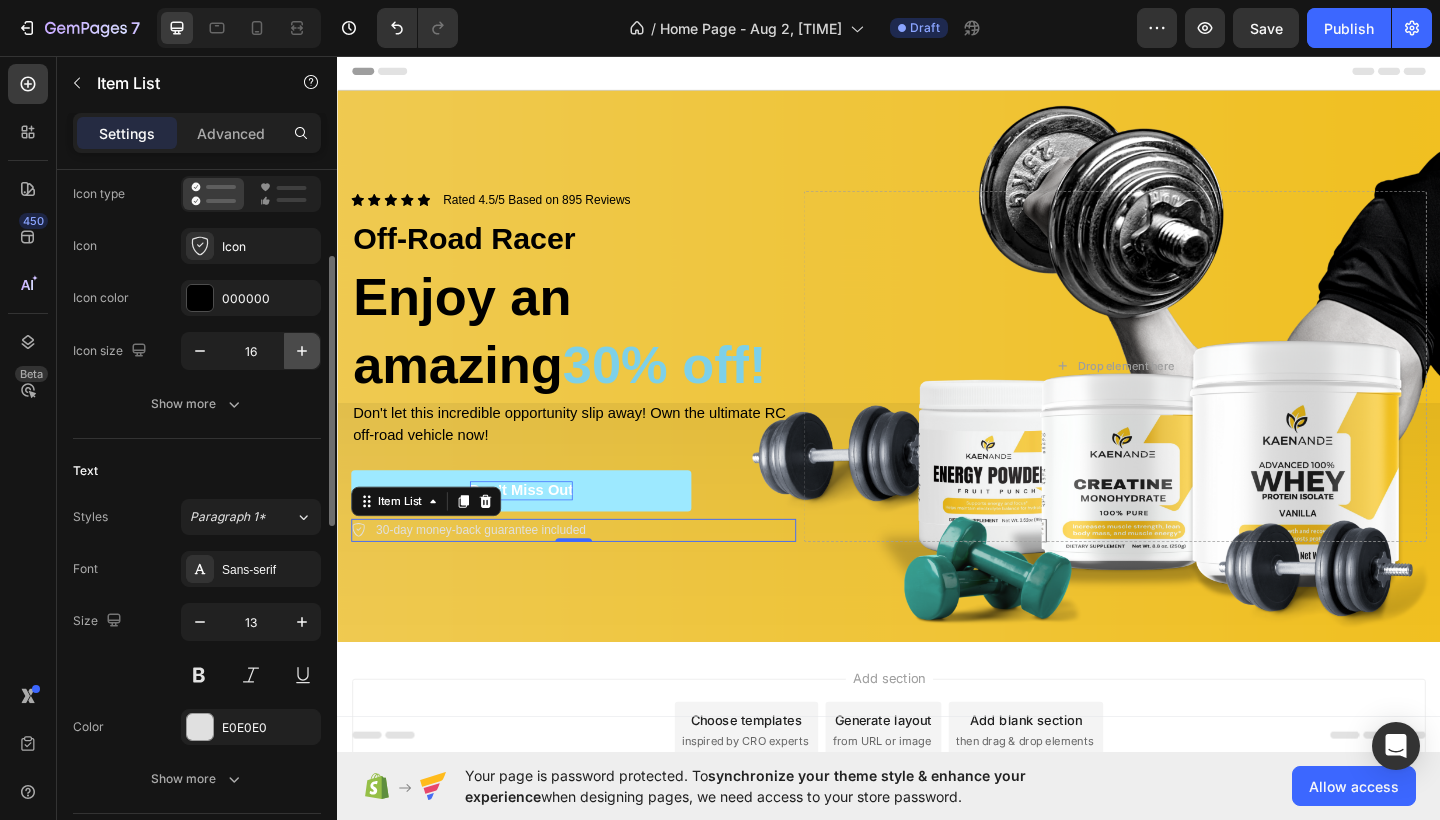 scroll, scrollTop: 183, scrollLeft: 0, axis: vertical 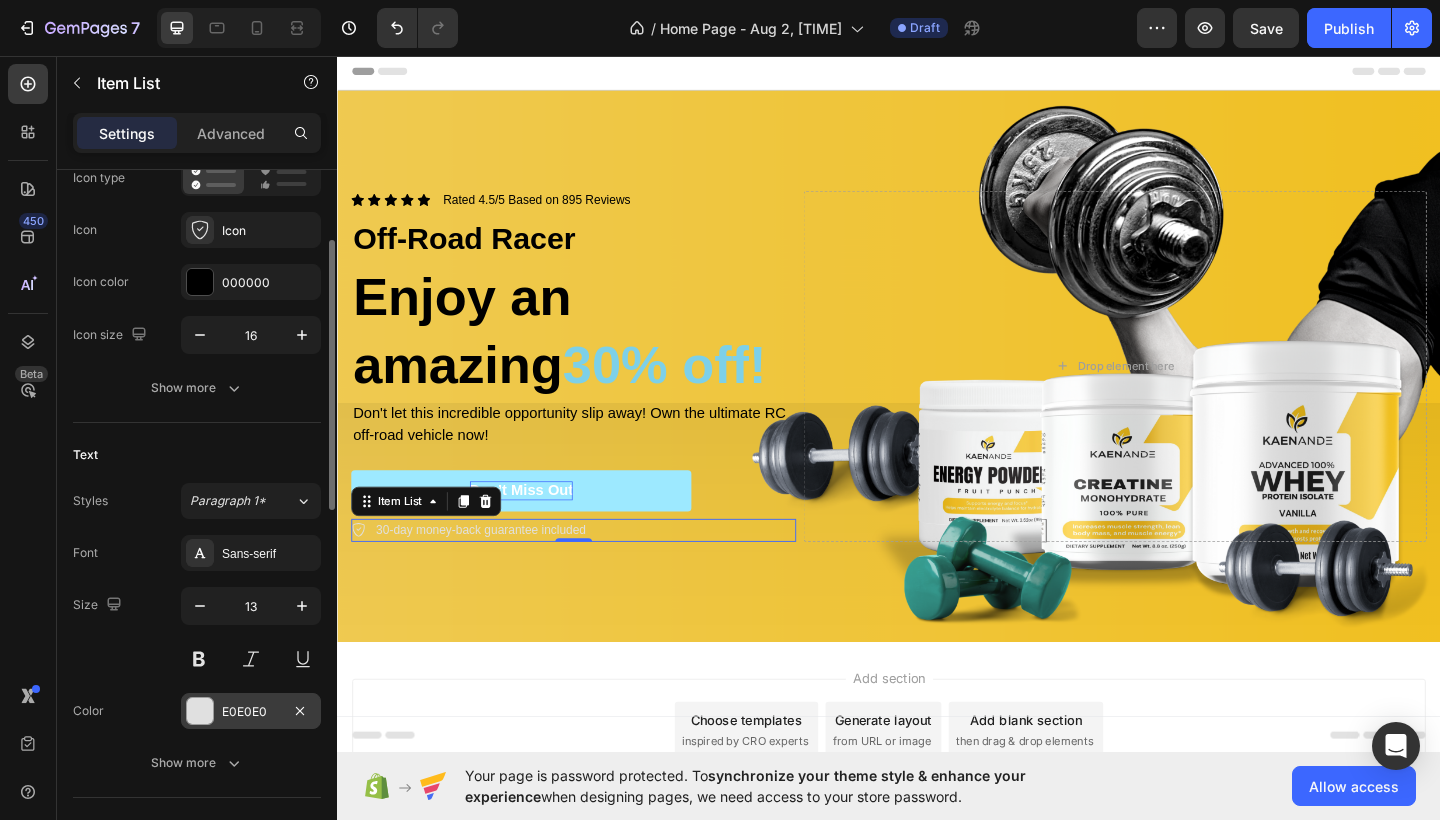 click on "E0E0E0" at bounding box center (251, 712) 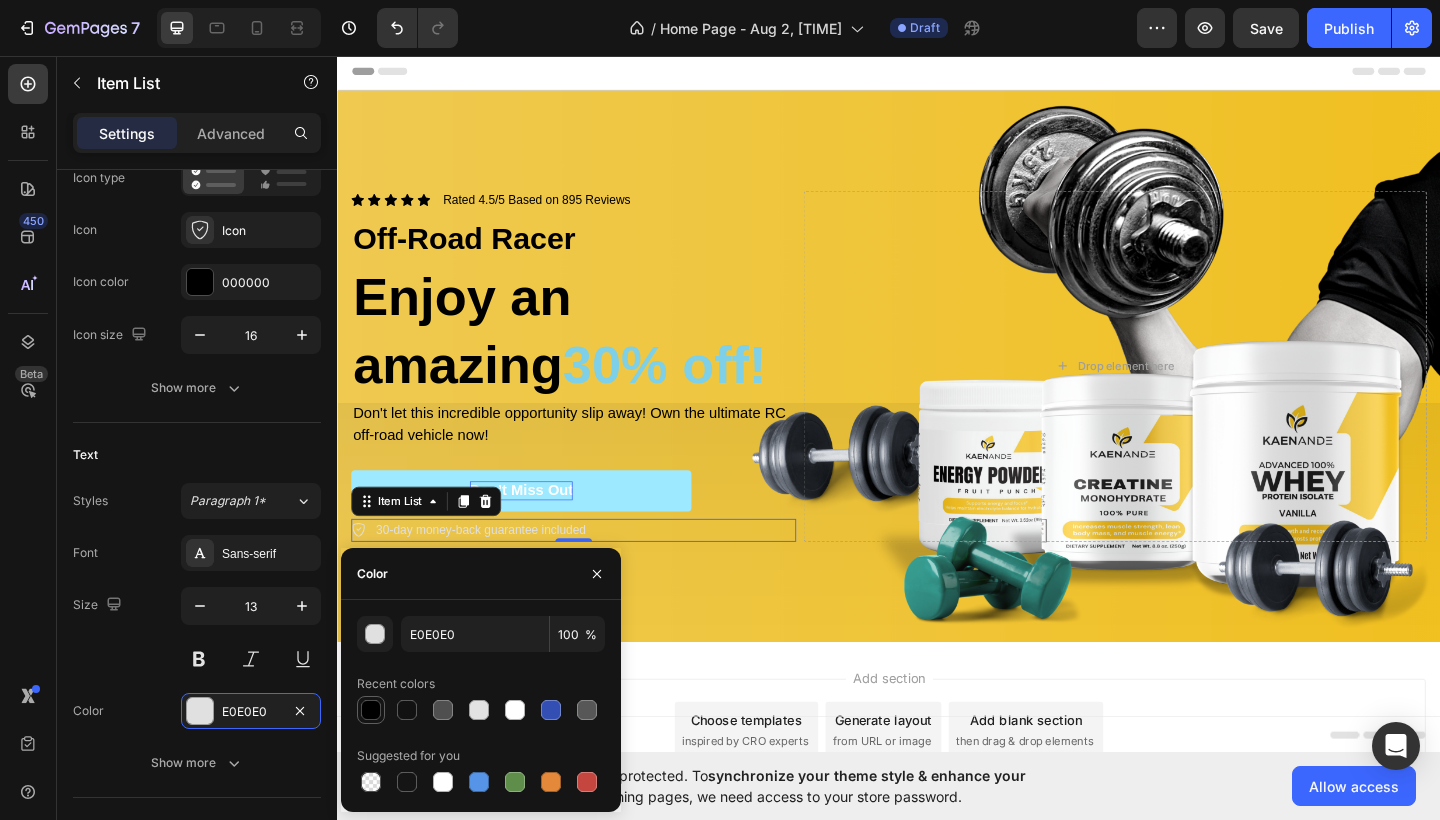 click at bounding box center [371, 710] 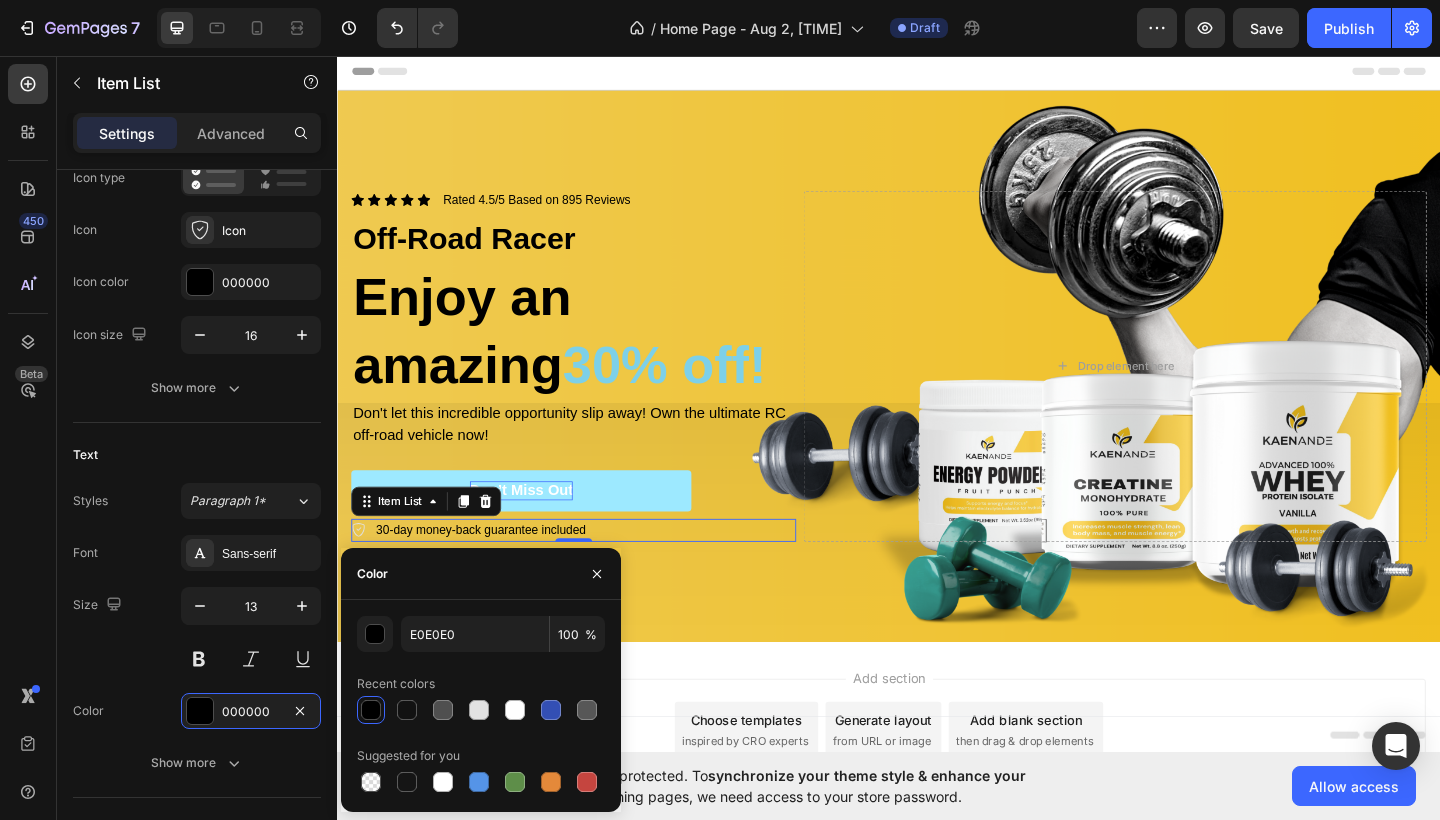 type on "000000" 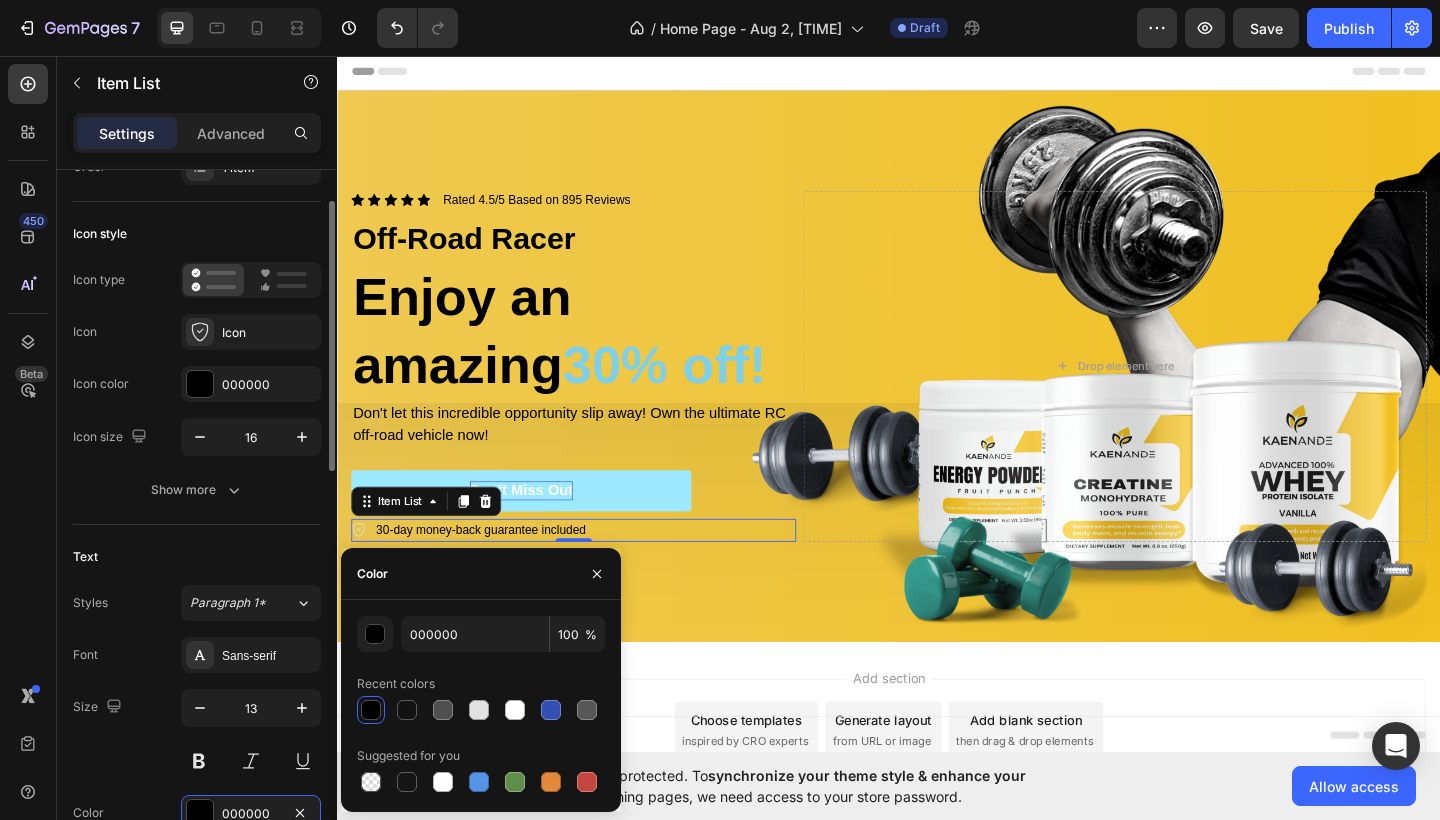 scroll, scrollTop: 0, scrollLeft: 0, axis: both 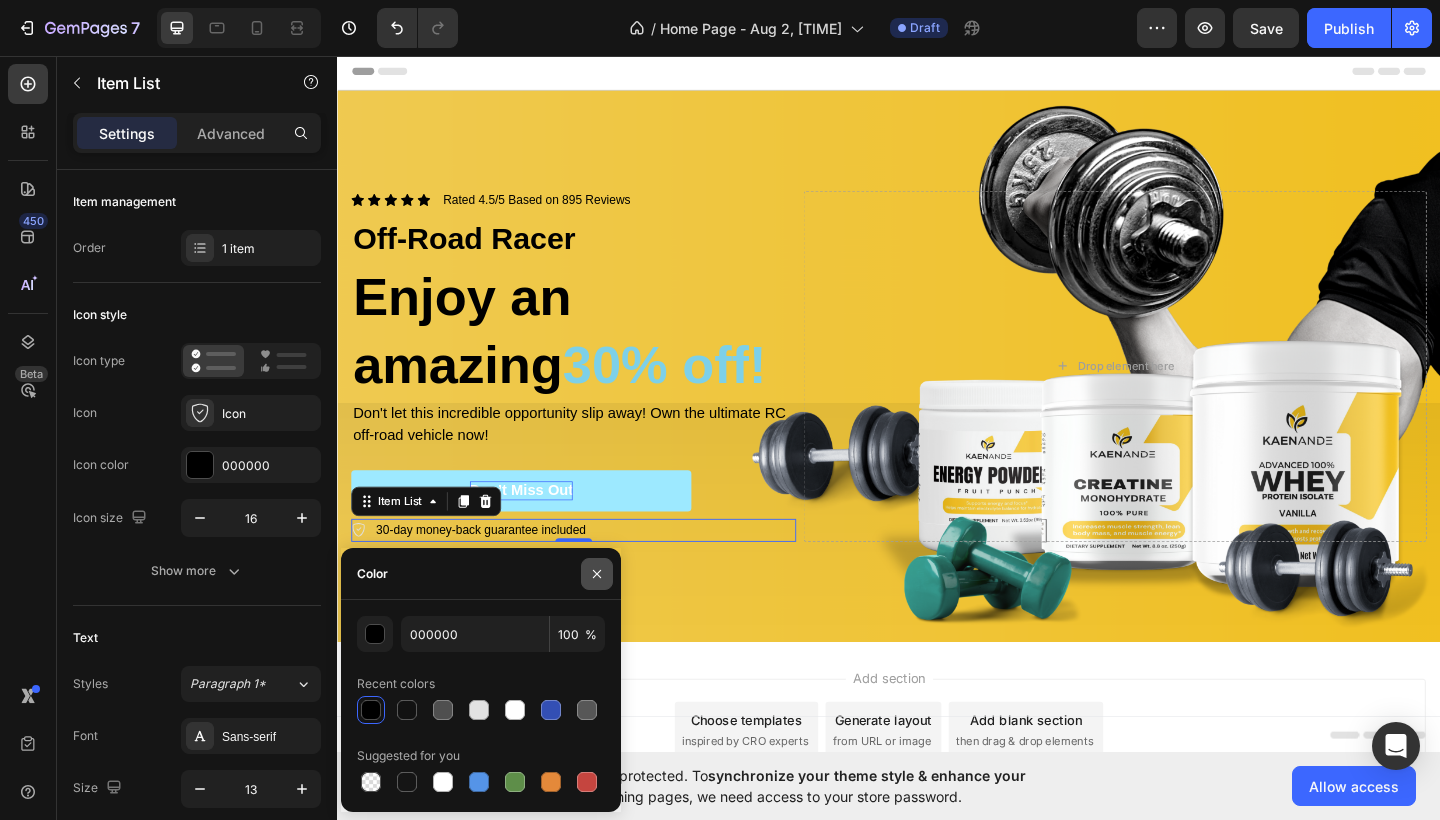 click 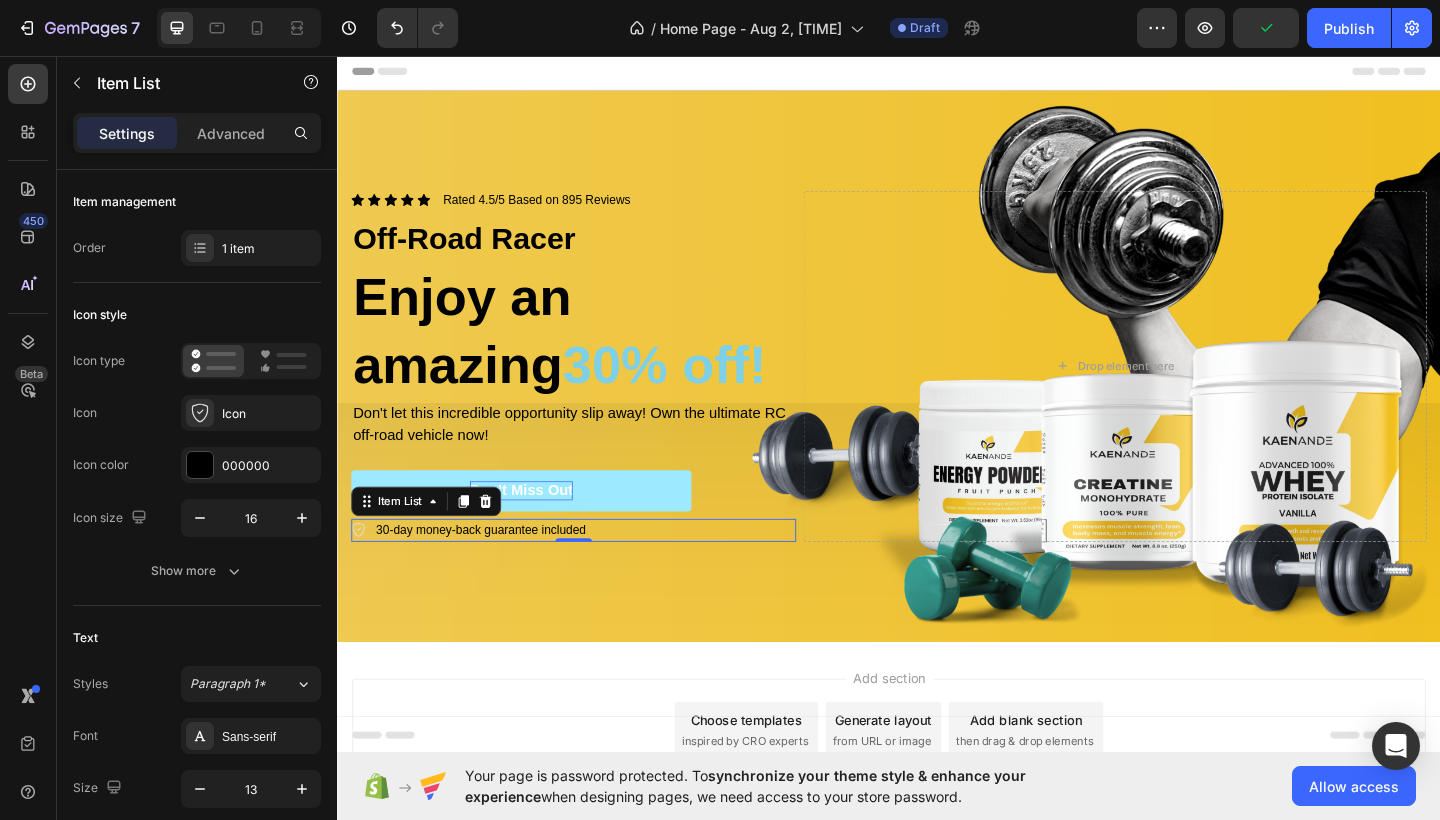 click 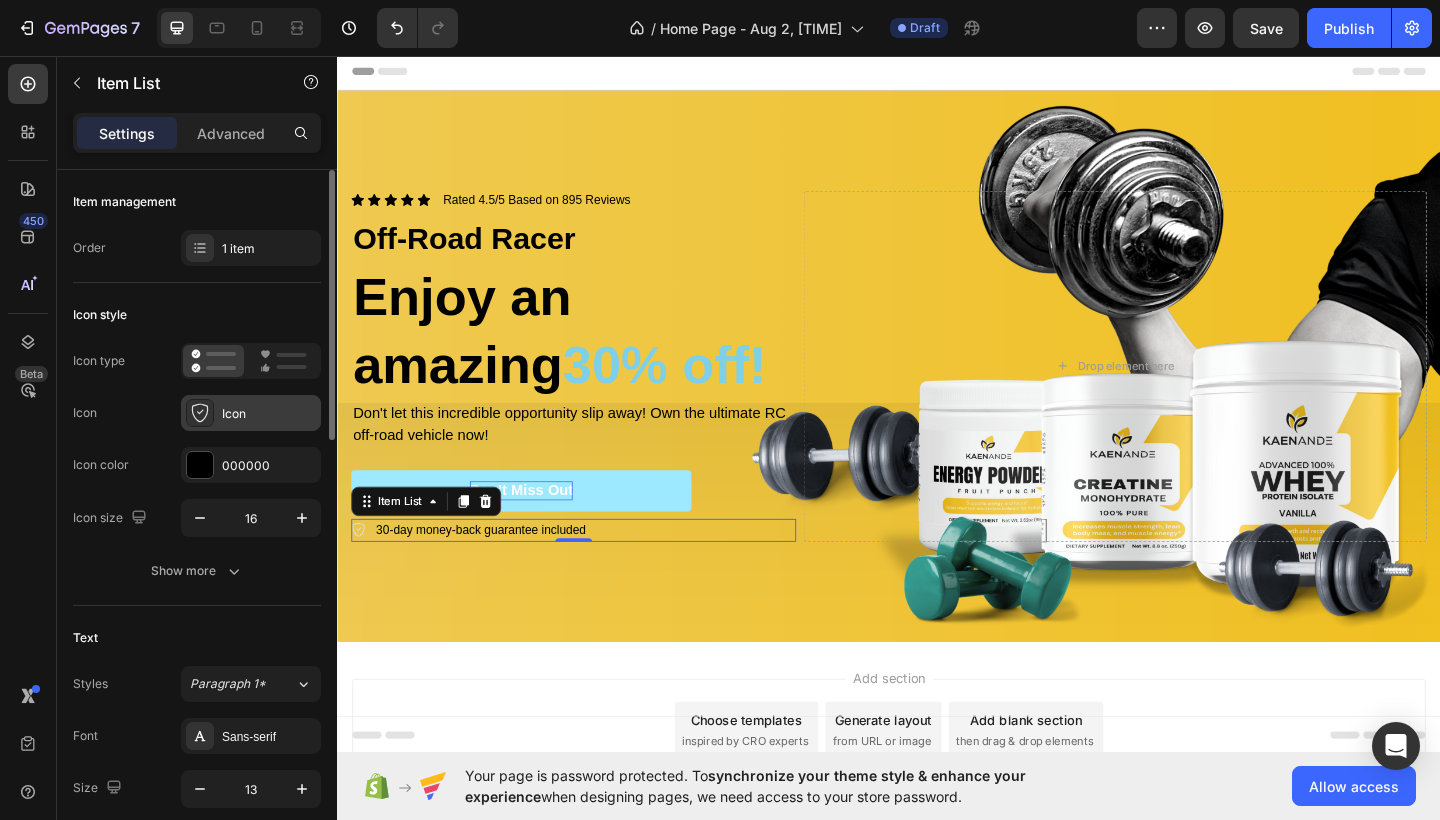 click on "Icon" at bounding box center (269, 414) 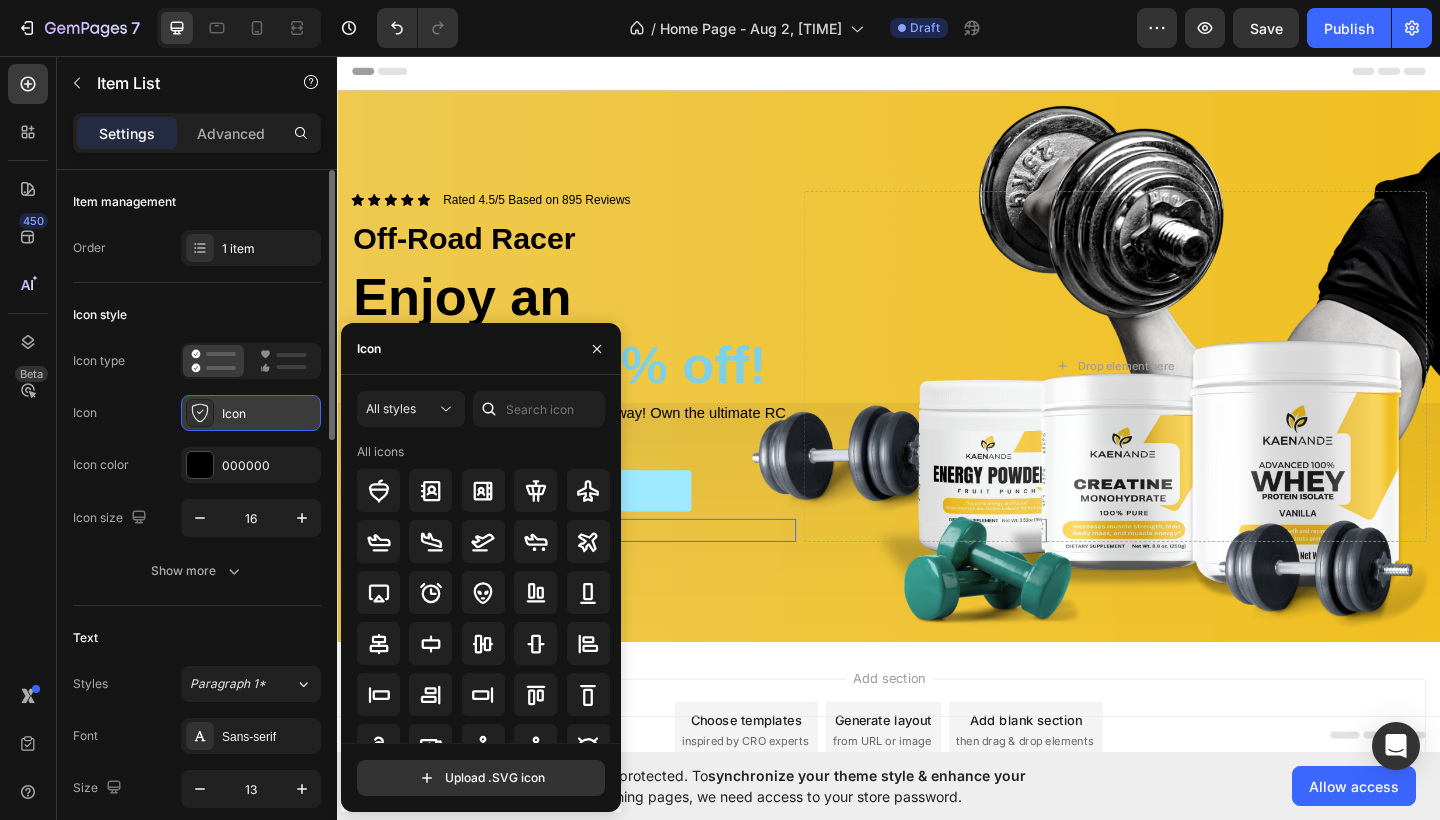 click on "Icon" at bounding box center (269, 414) 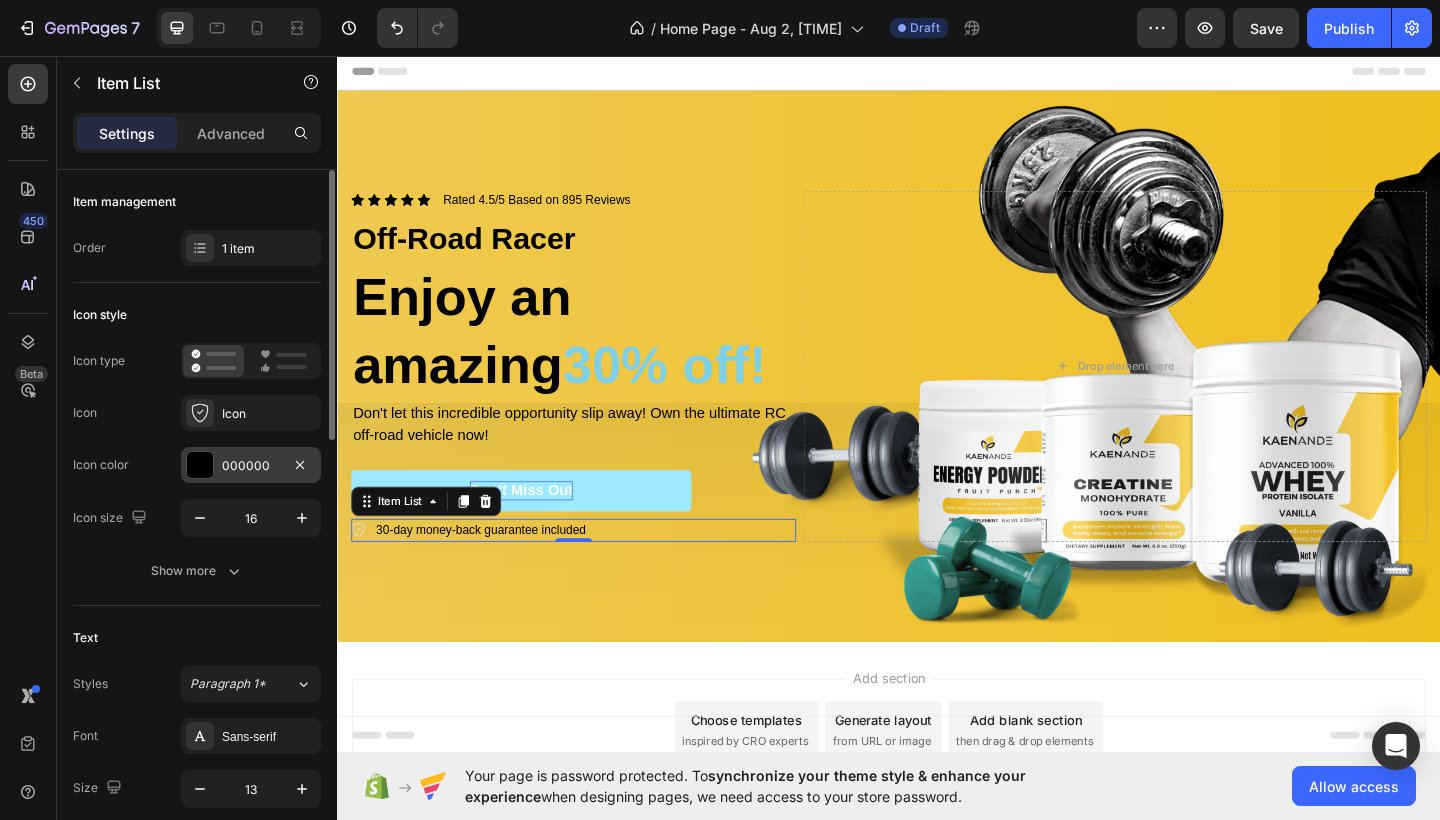 click on "000000" at bounding box center [251, 466] 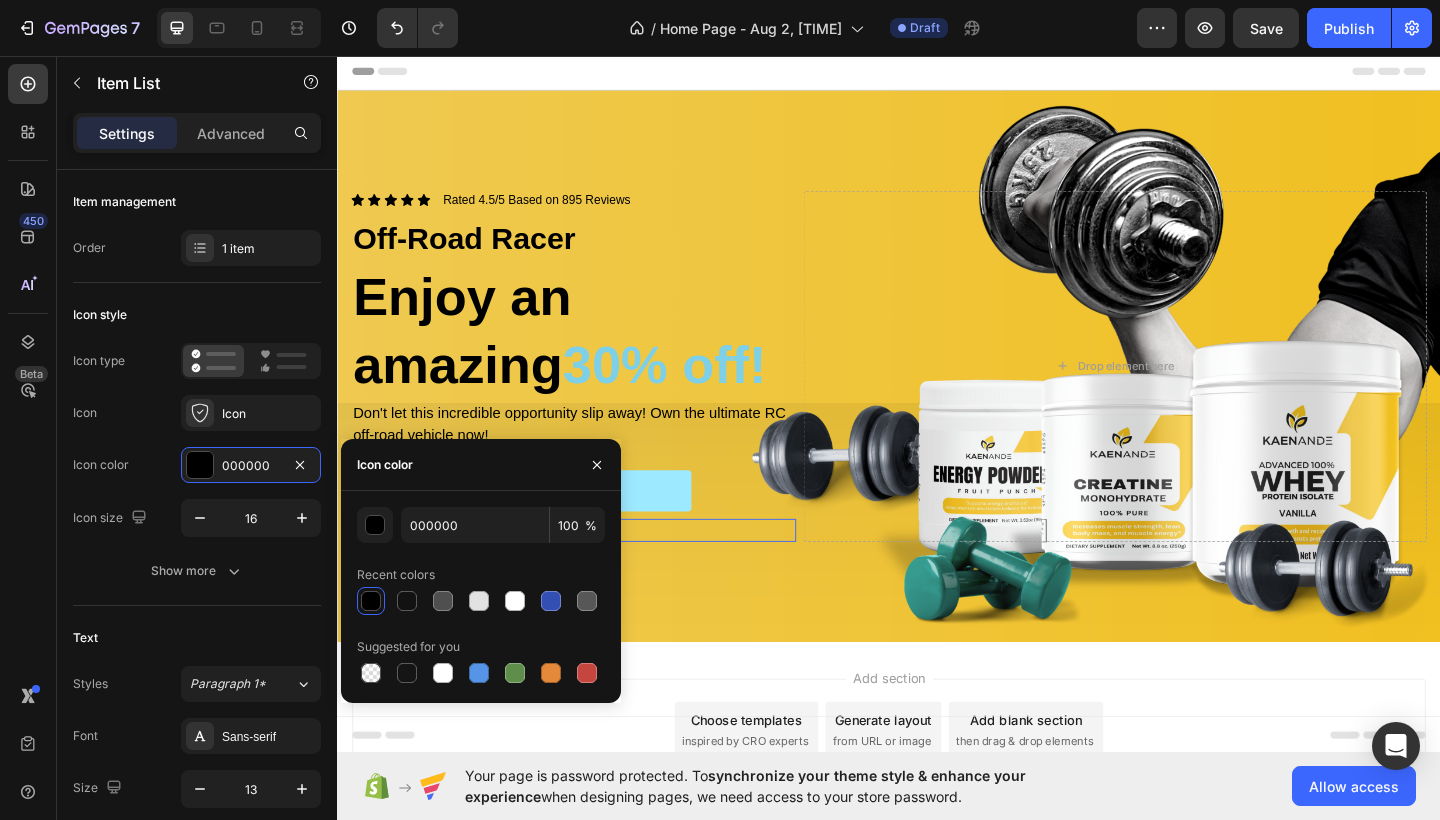 click at bounding box center (371, 601) 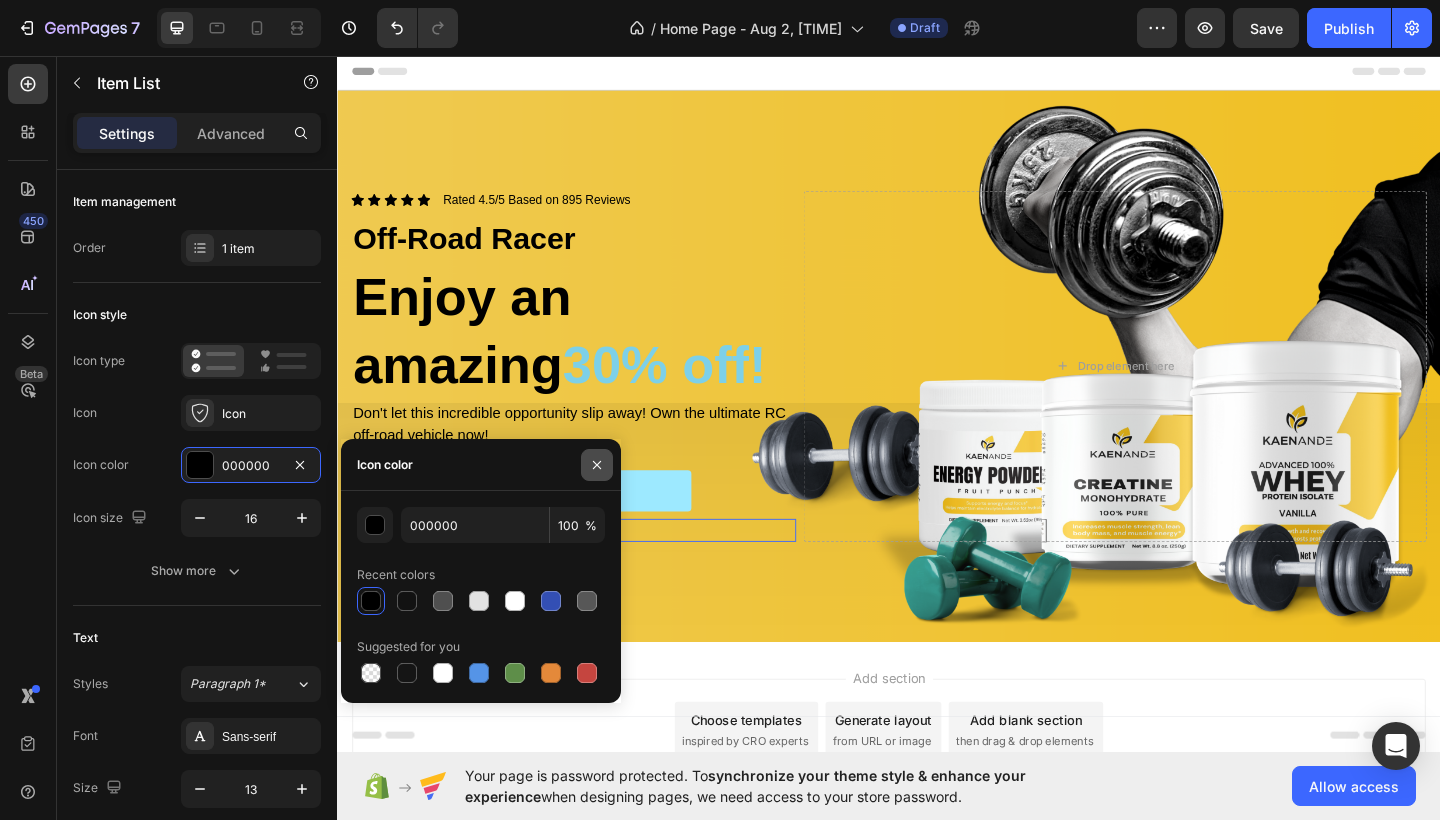click 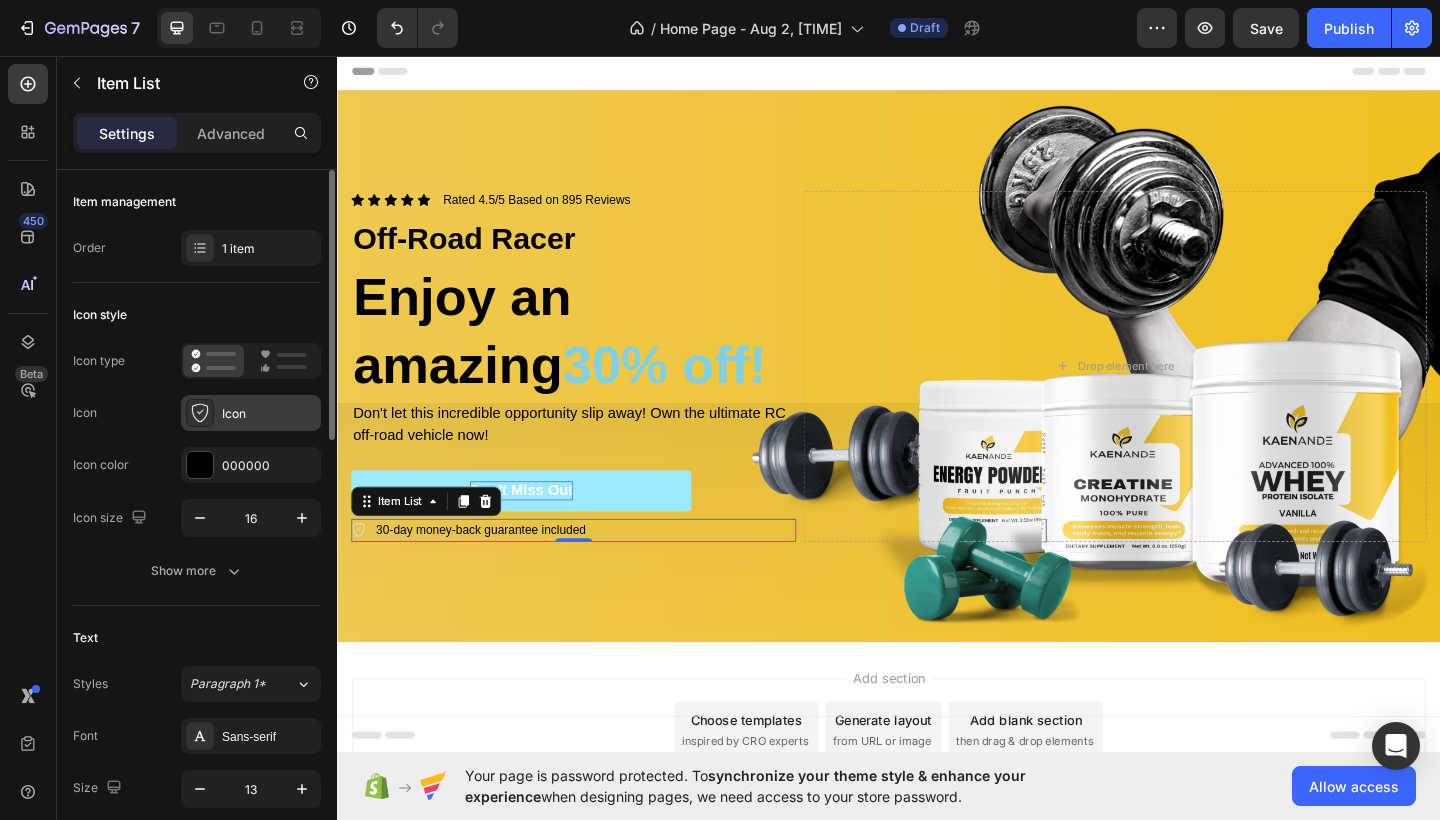 click on "Icon" at bounding box center [269, 414] 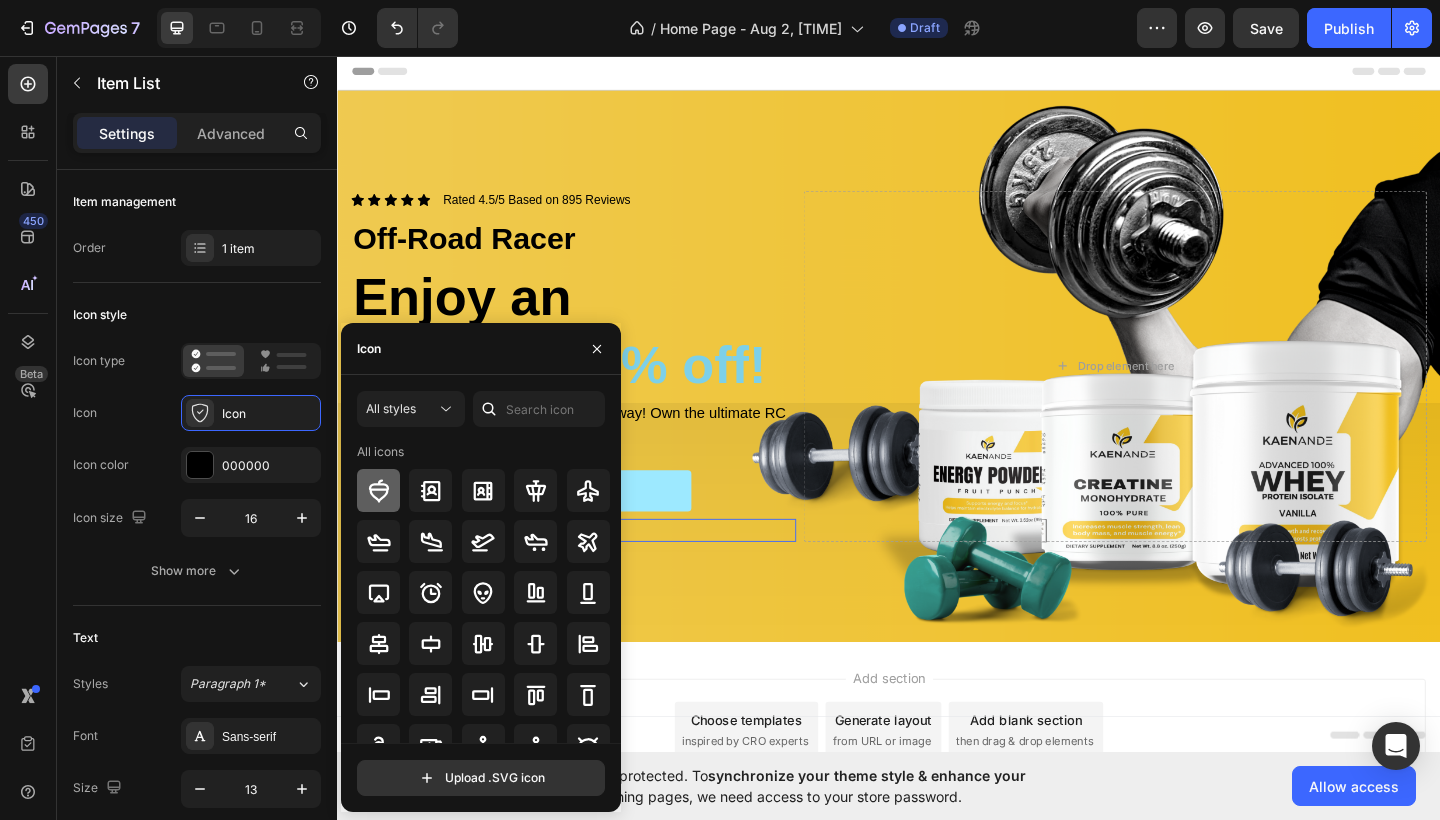 click 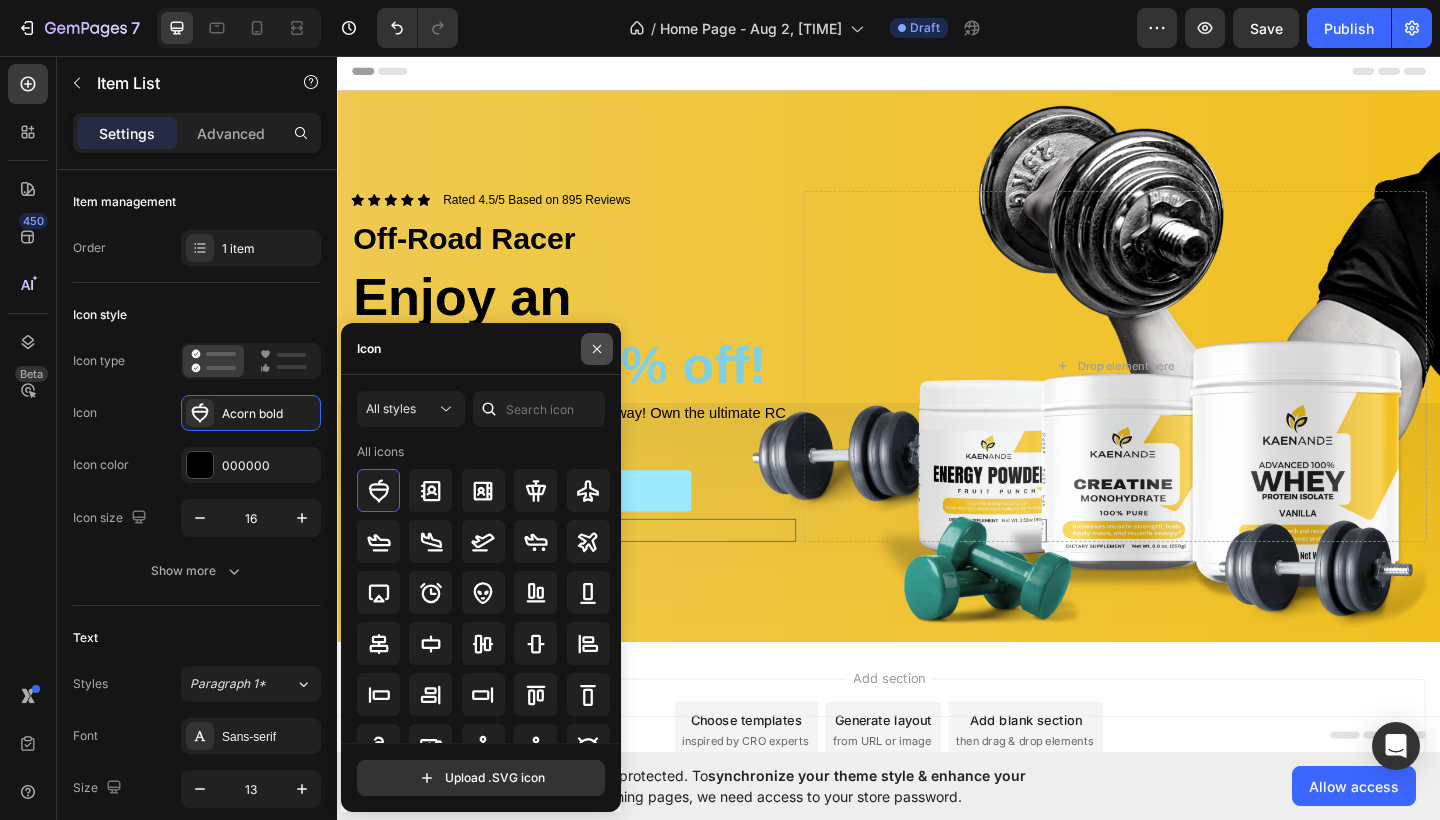 click at bounding box center [597, 349] 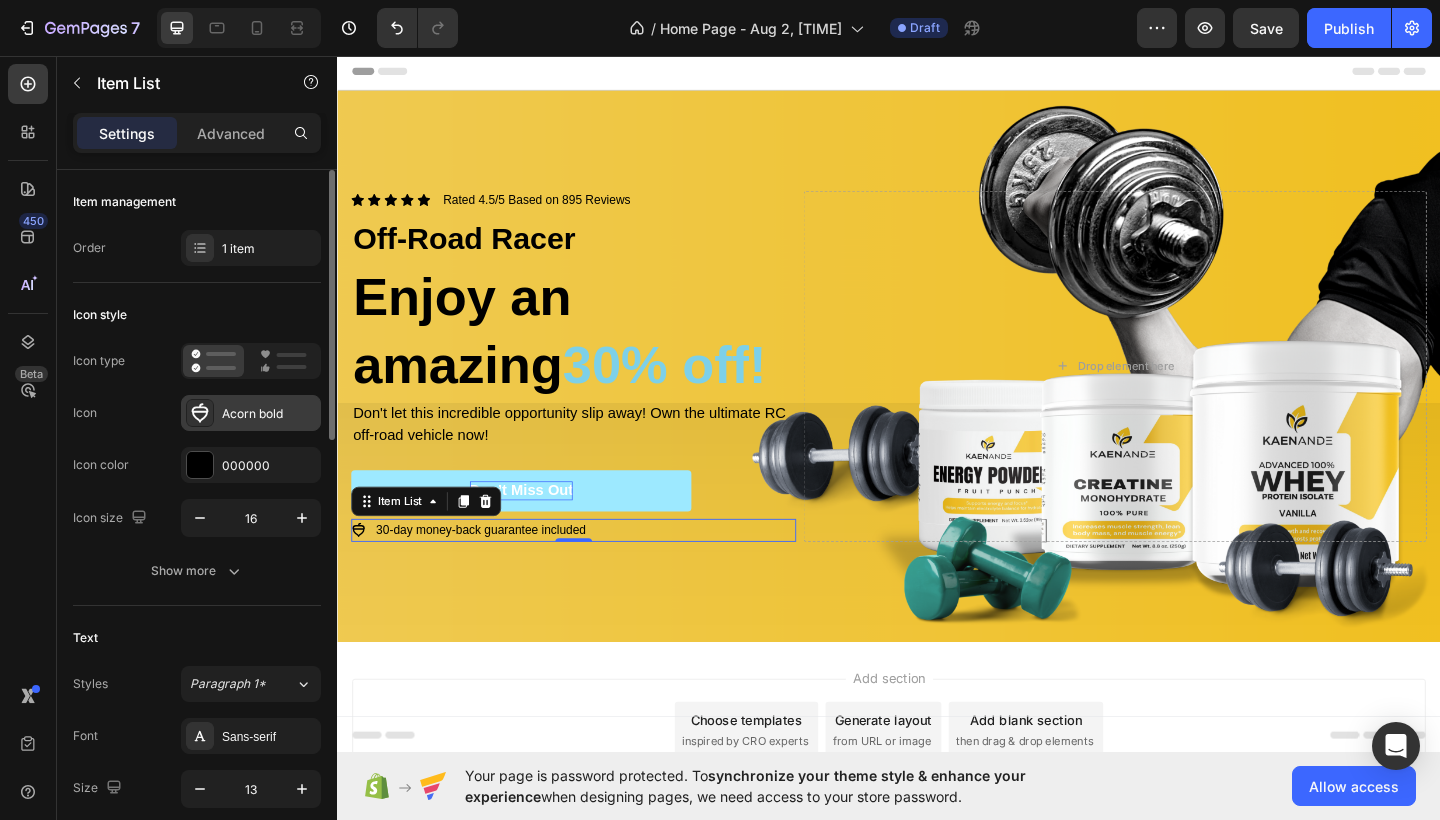 click on "Acorn bold" at bounding box center [269, 414] 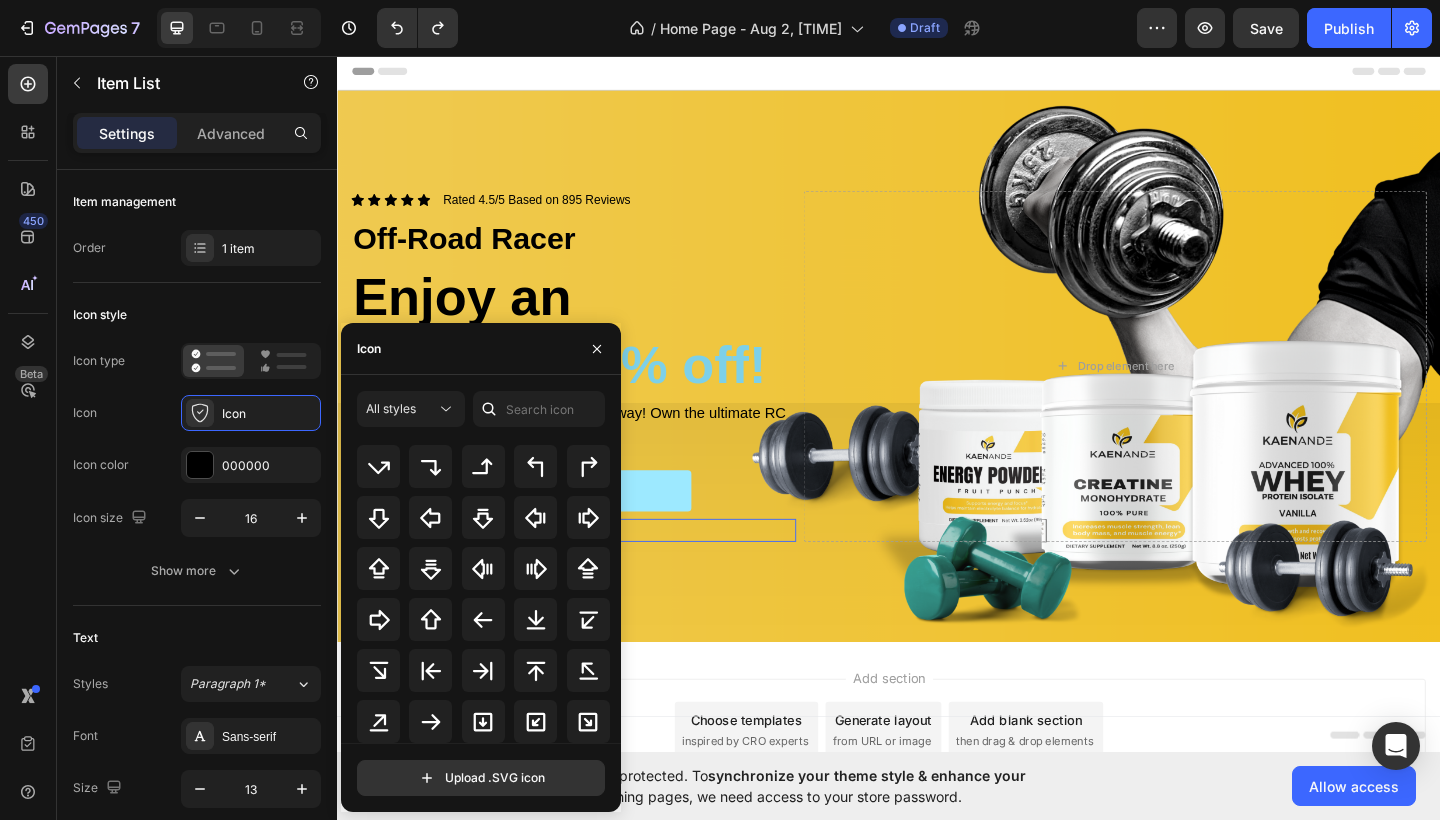 scroll, scrollTop: 650, scrollLeft: 0, axis: vertical 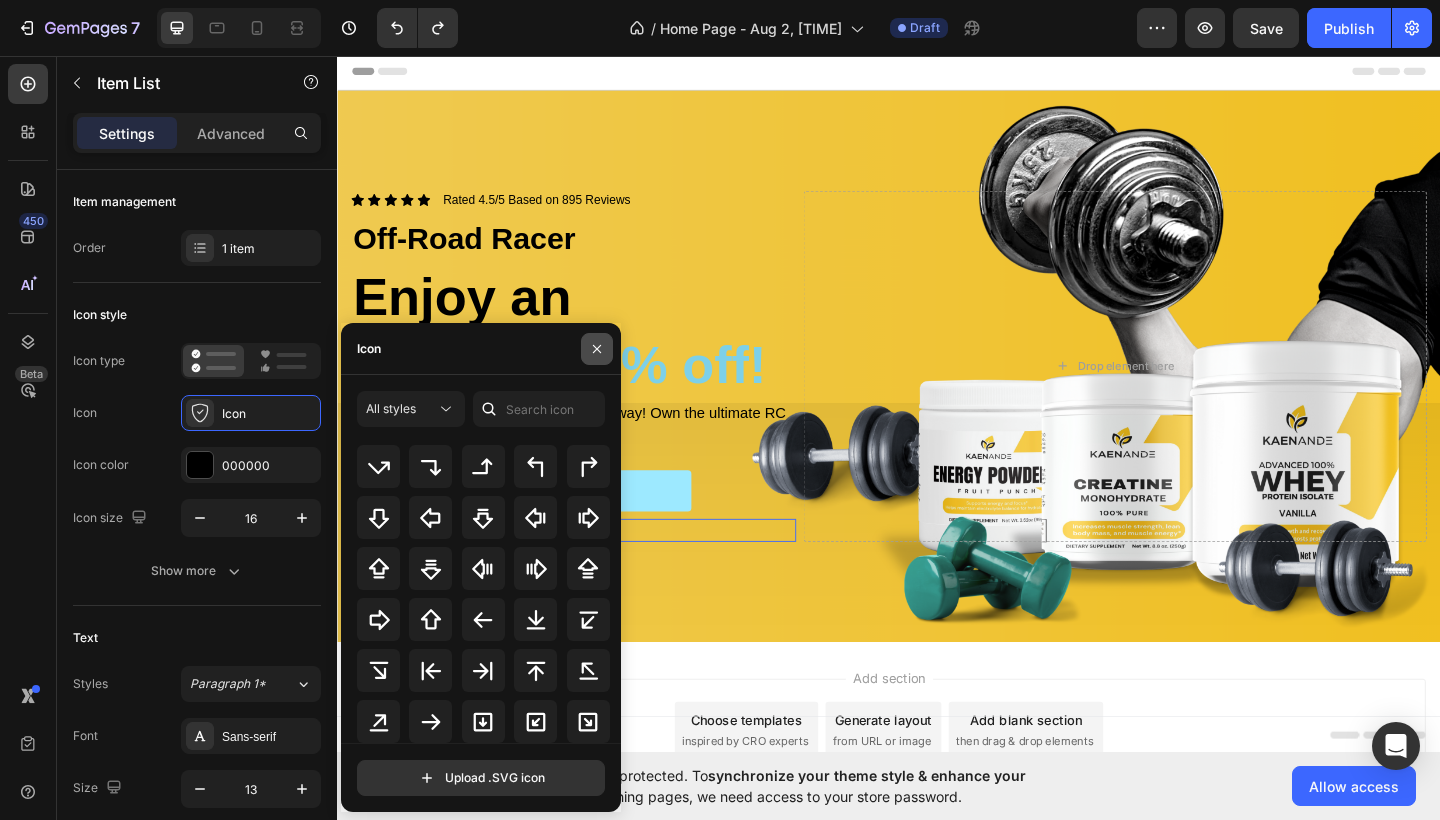 click at bounding box center (597, 349) 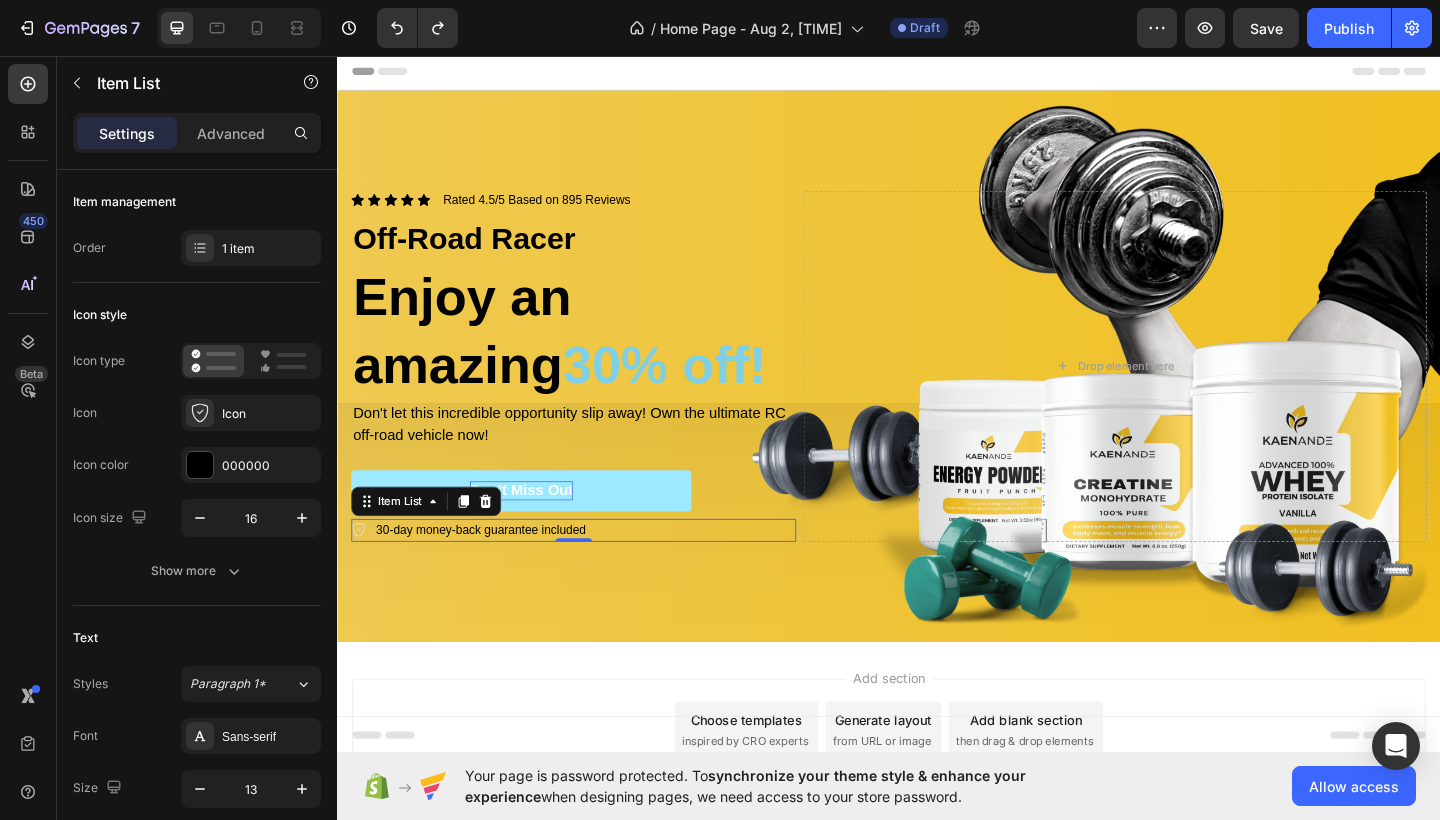 click on "30-day money-back guarantee included" at bounding box center [481, 573] 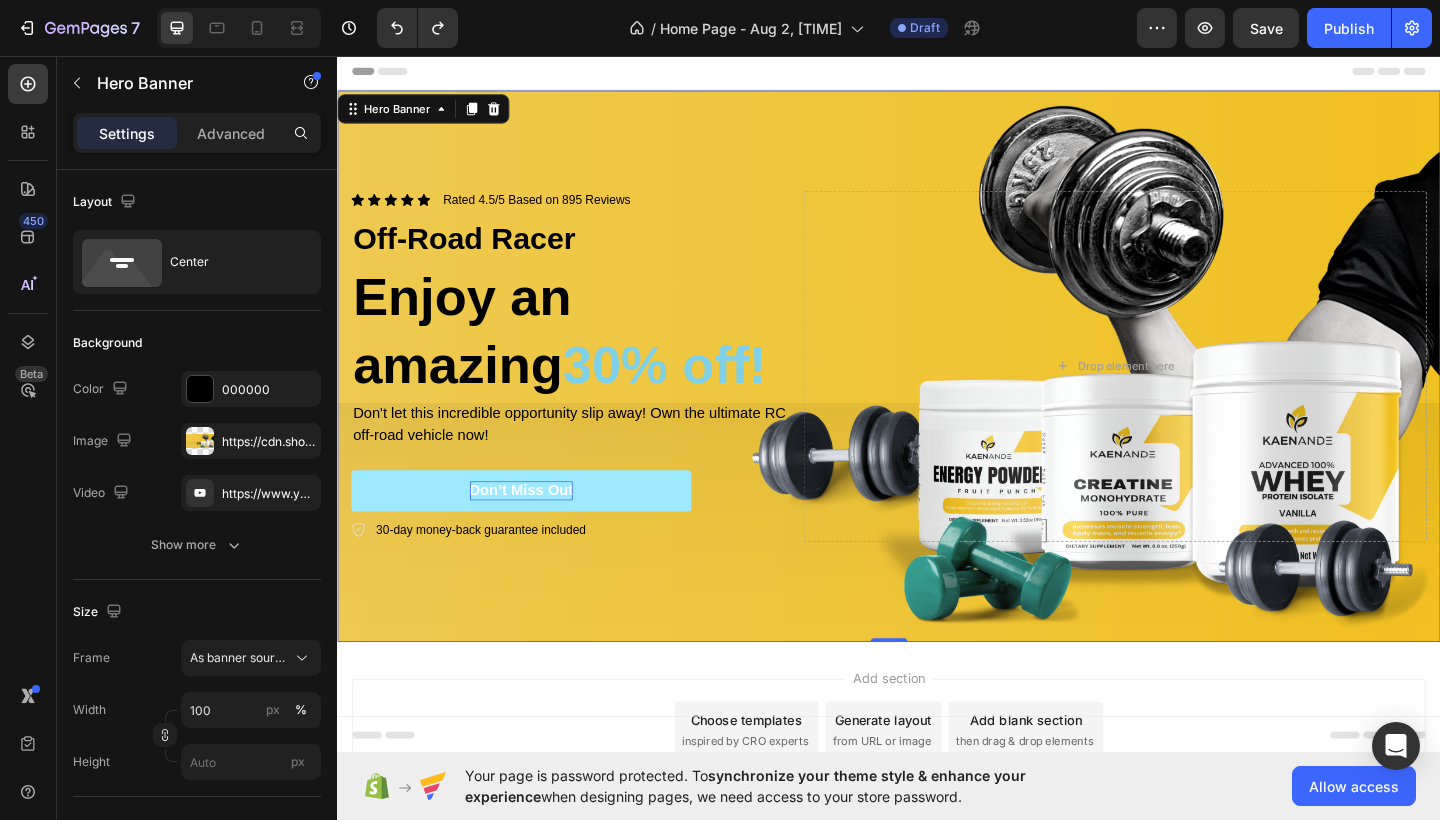 click at bounding box center (937, 394) 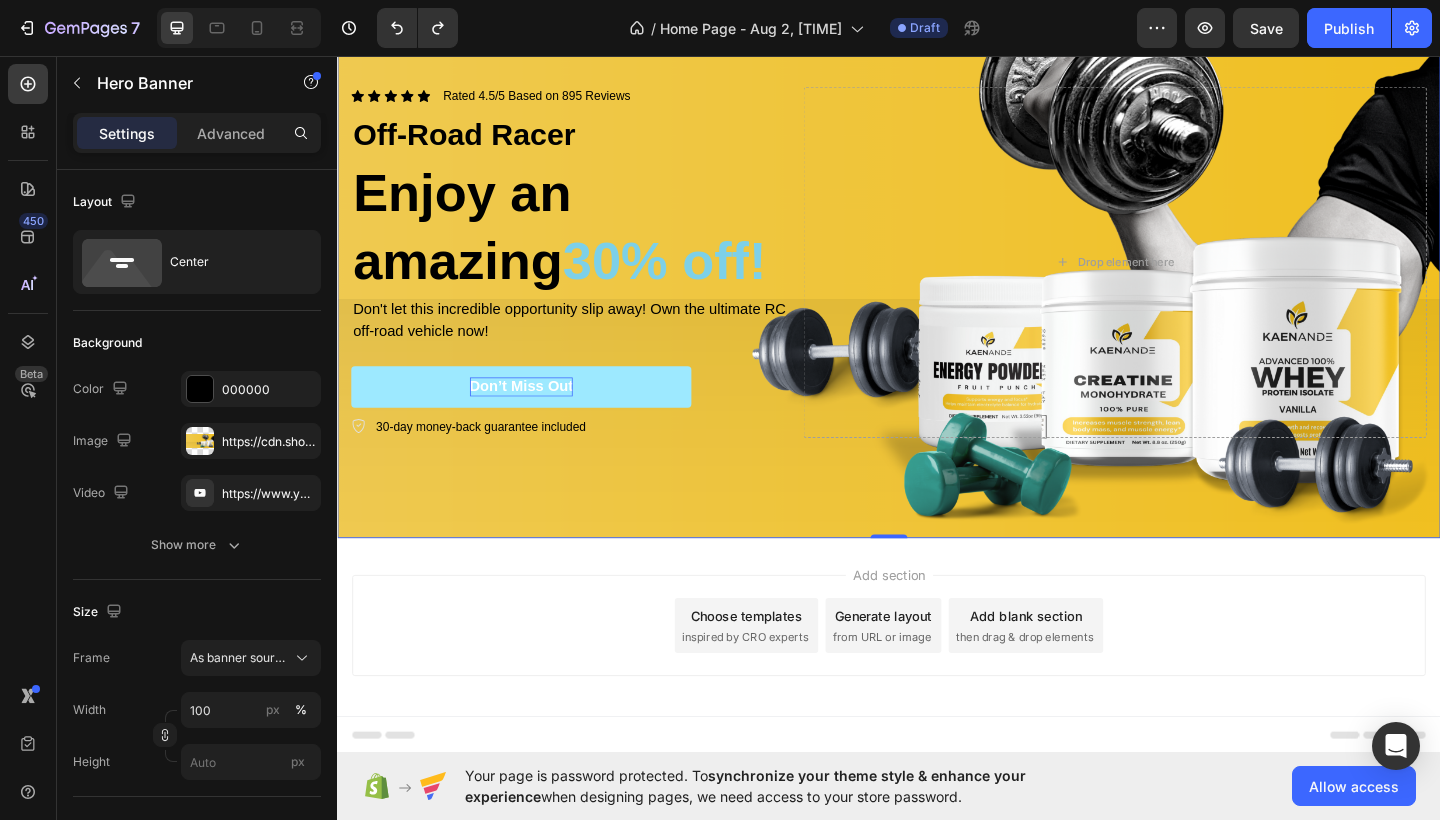 click on "Add section Choose templates inspired by CRO experts Generate layout from URL or image Add blank section then drag & drop elements" at bounding box center [937, 676] 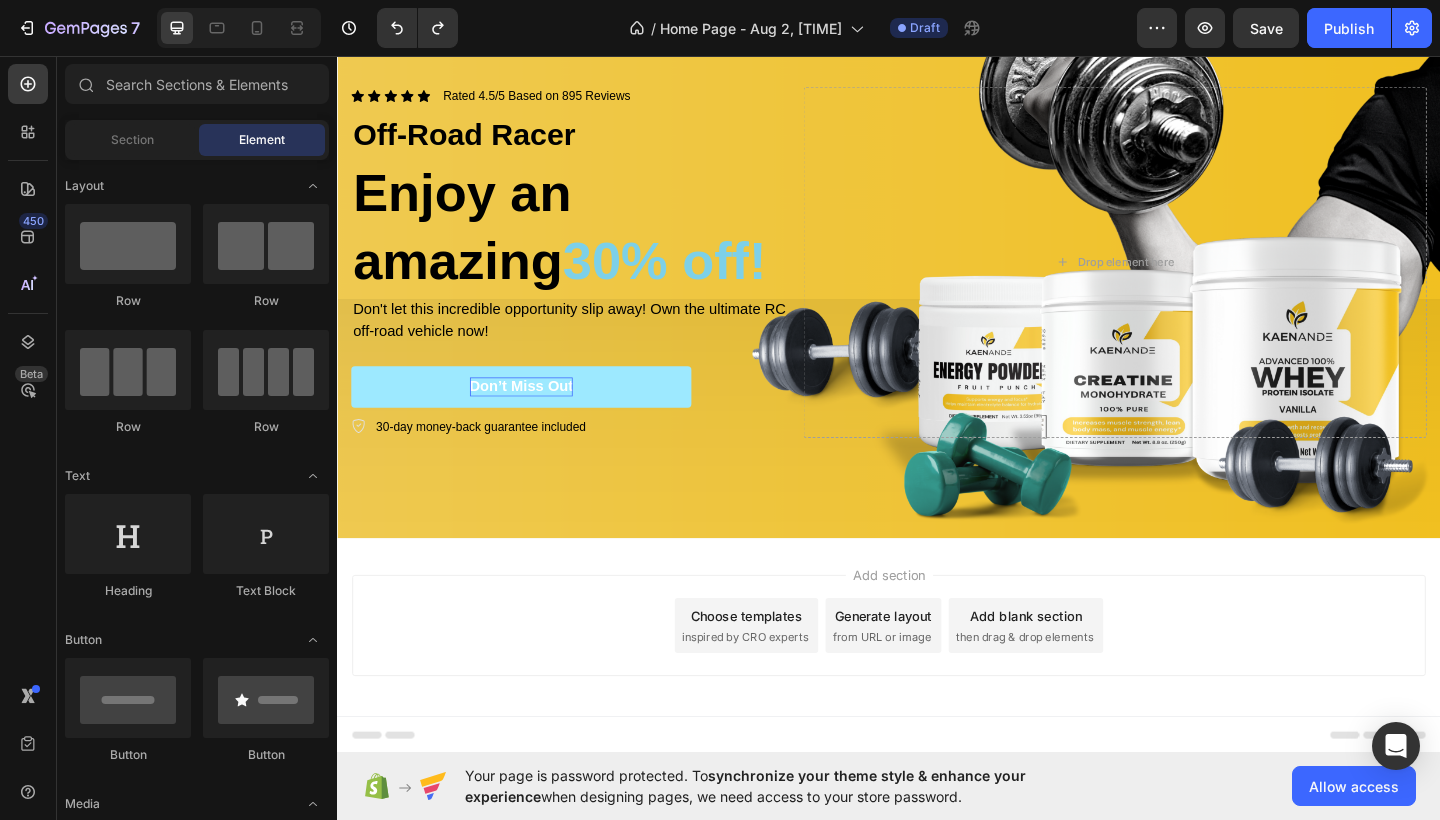 scroll, scrollTop: 115, scrollLeft: 0, axis: vertical 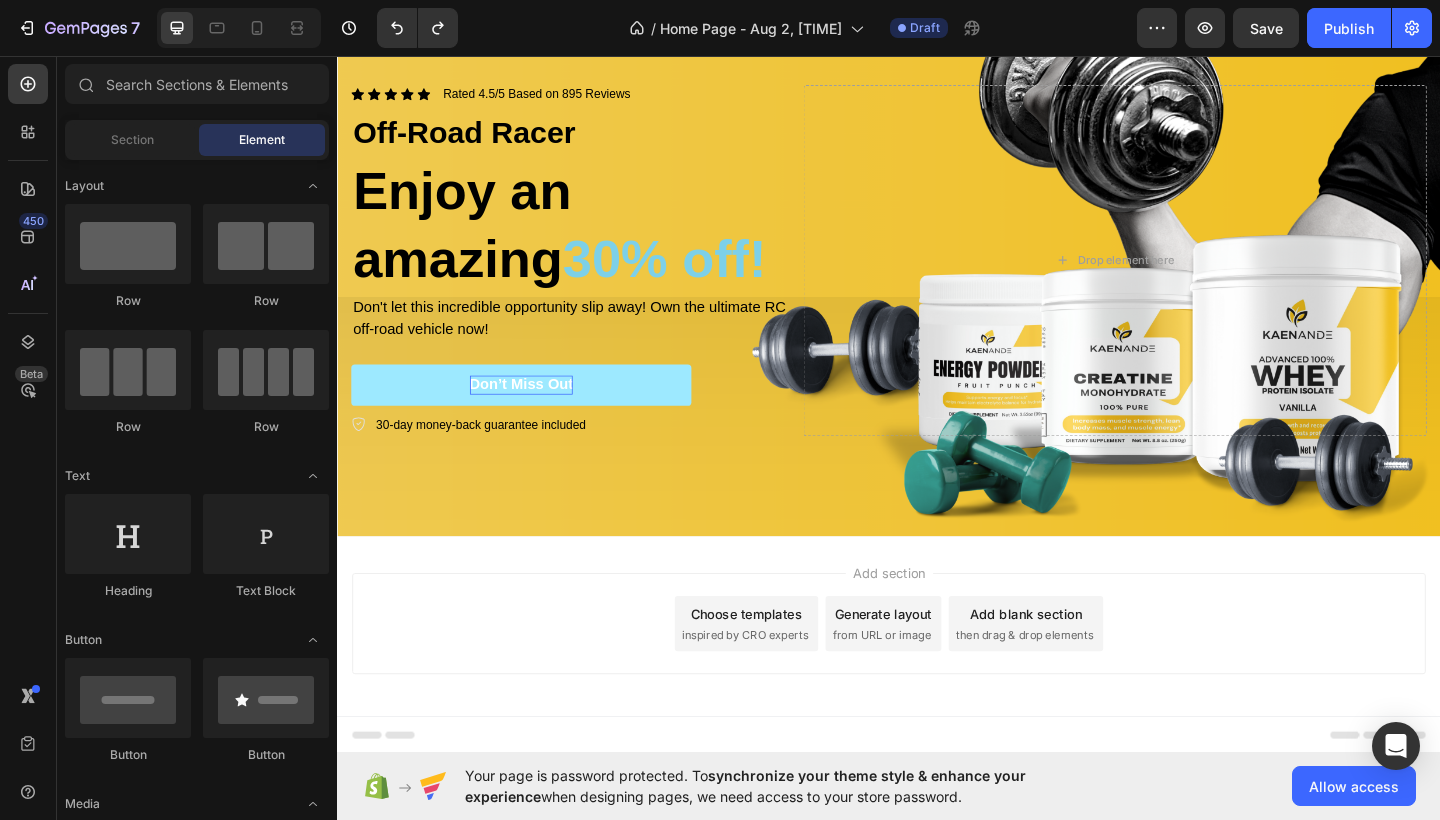 click on "Add section Choose templates inspired by CRO experts Generate layout from URL or image Add blank section then drag & drop elements" at bounding box center (937, 674) 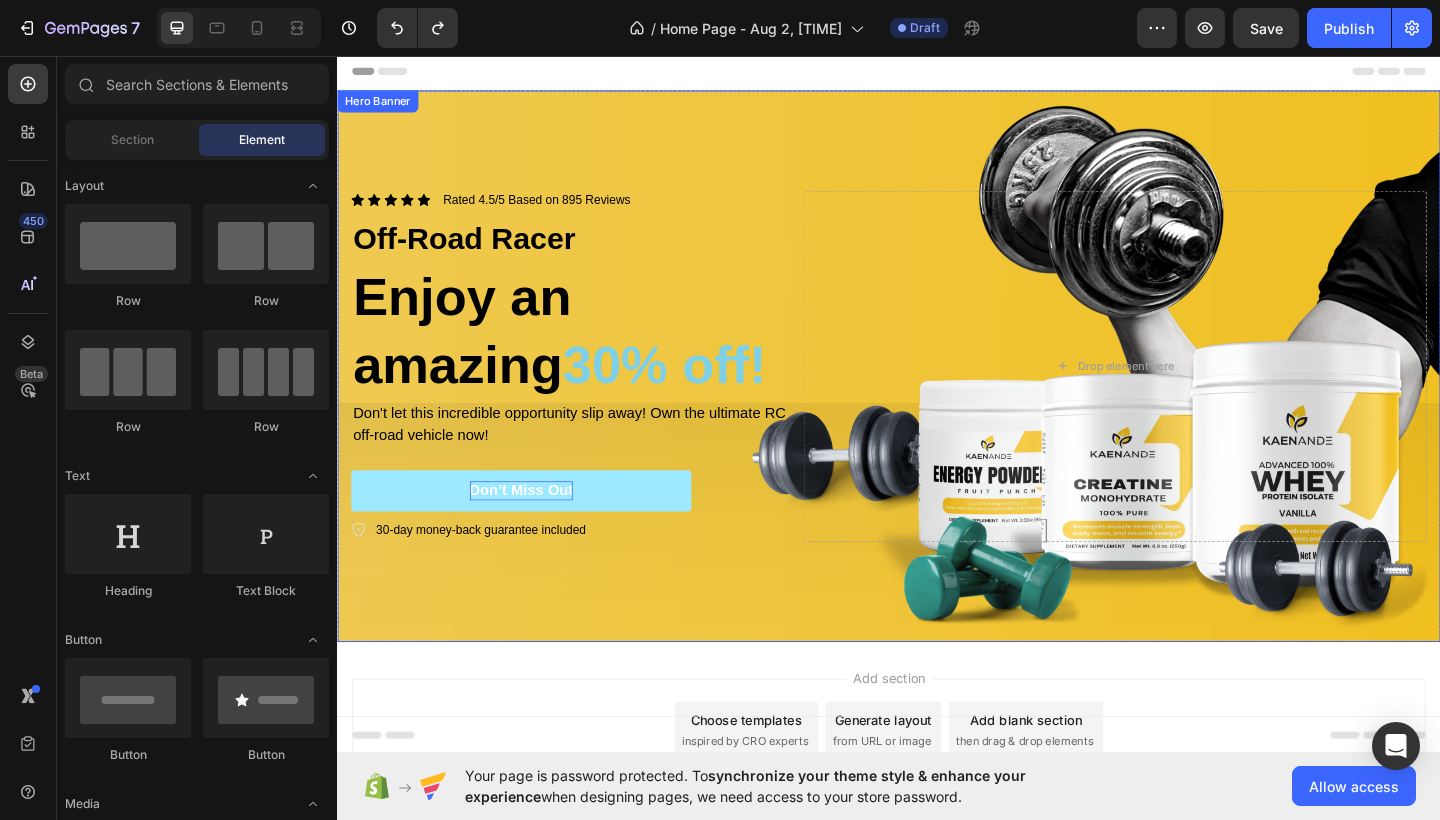 scroll, scrollTop: 0, scrollLeft: 0, axis: both 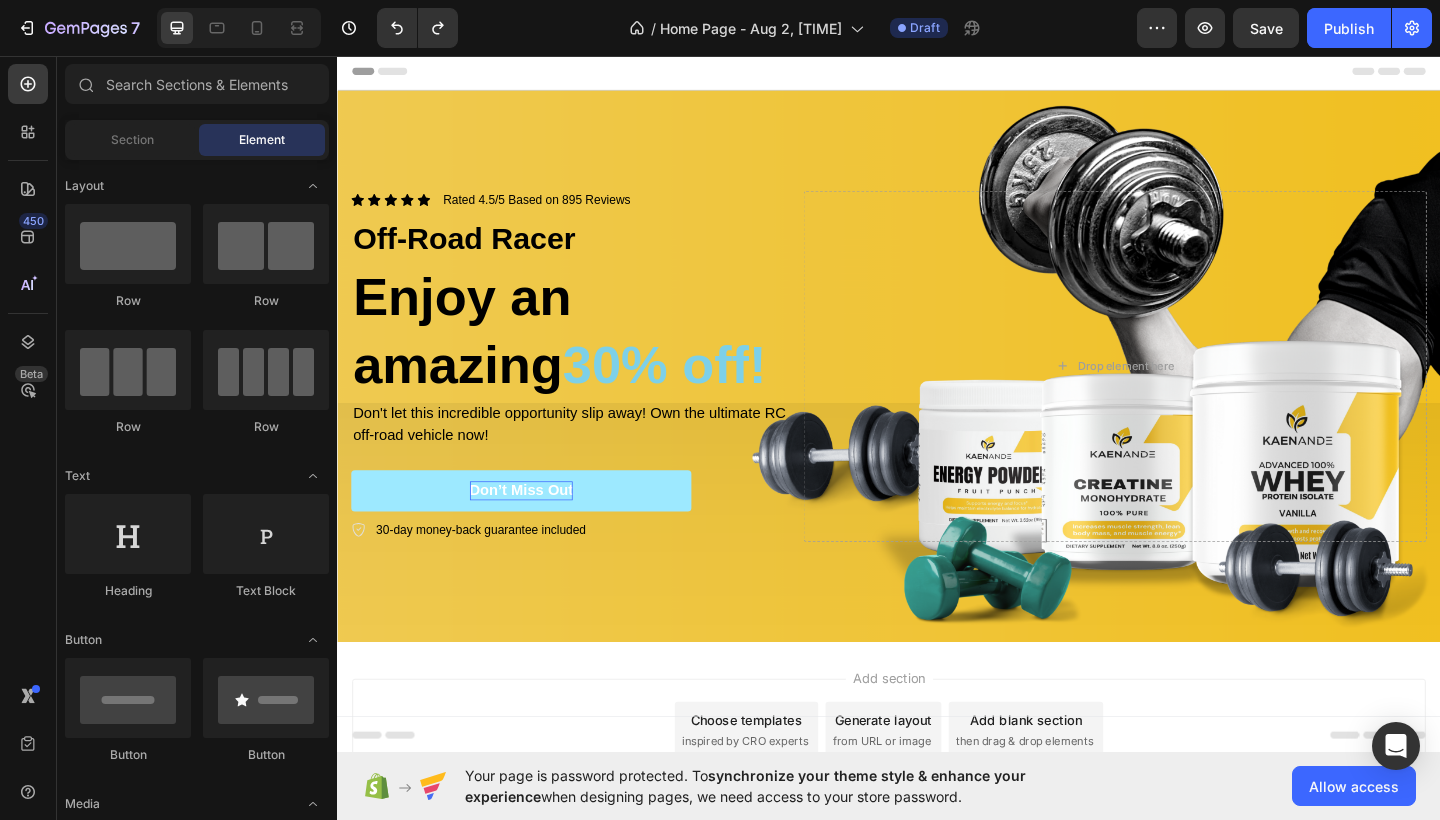 click 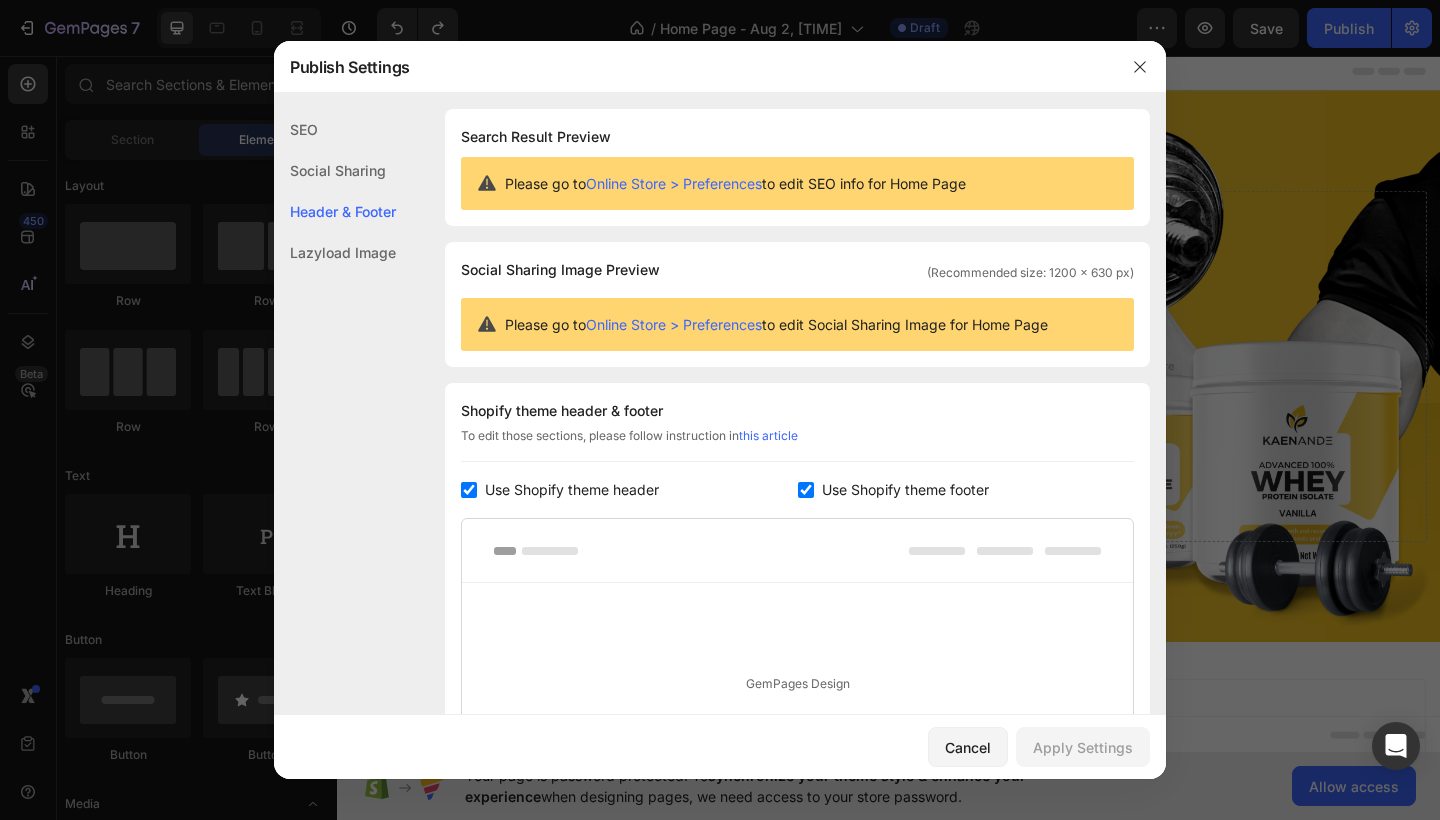 scroll, scrollTop: 270, scrollLeft: 0, axis: vertical 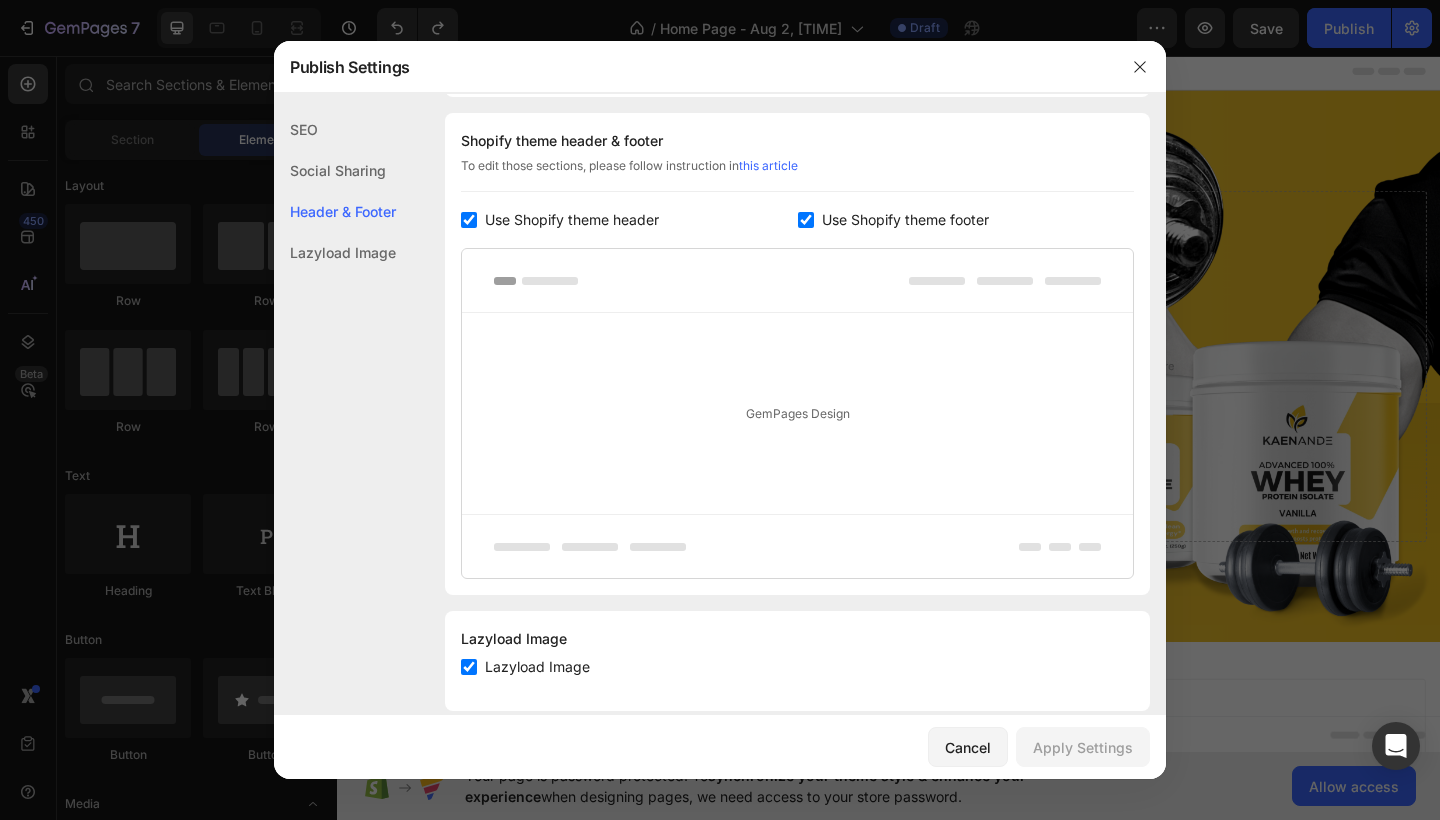 click on "Shopify theme header & footer  To edit those sections, please follow instruction in  this article Use Shopify theme header Use Shopify theme footer GemPages Design" 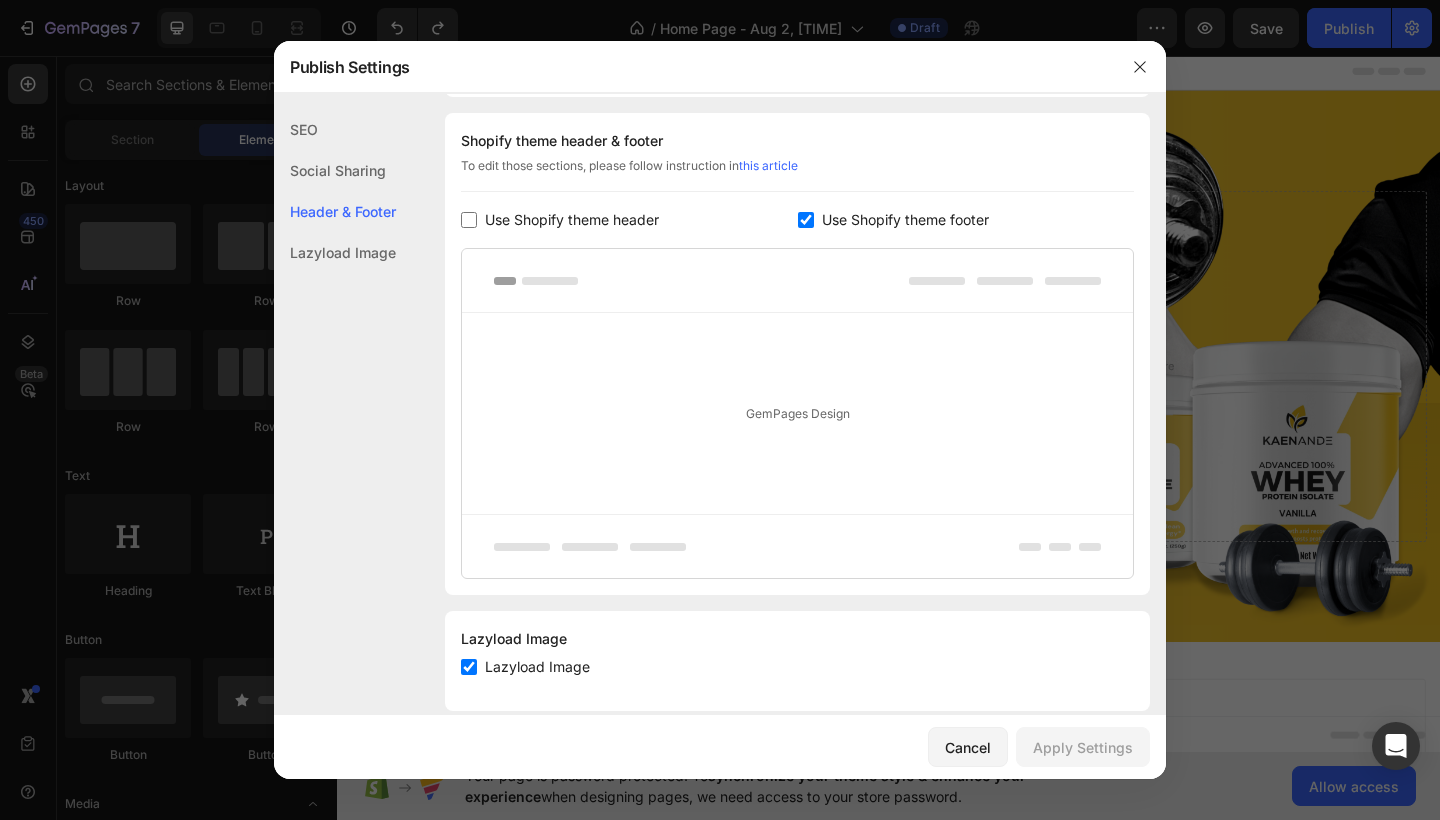 checkbox on "false" 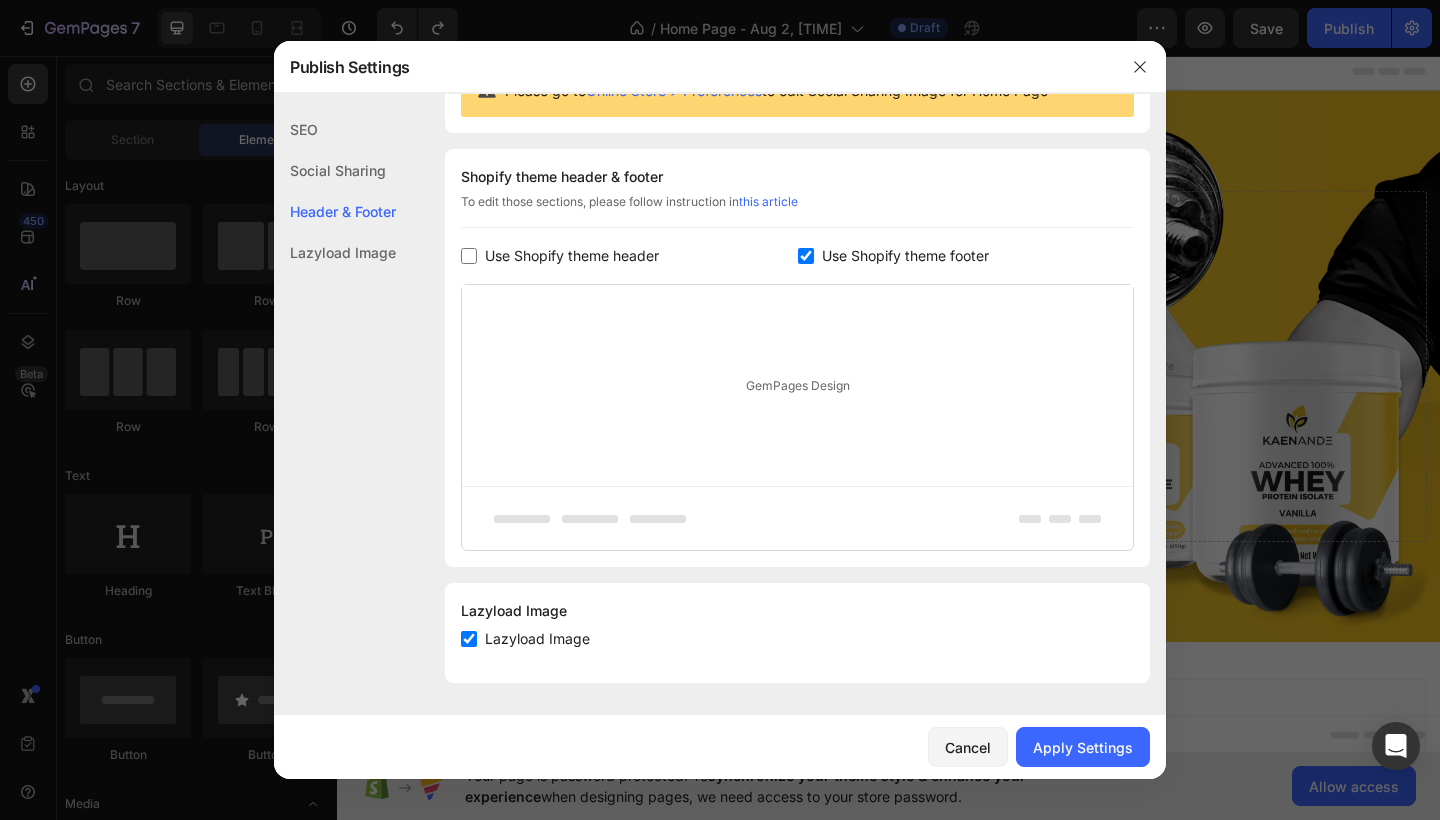 scroll, scrollTop: 234, scrollLeft: 0, axis: vertical 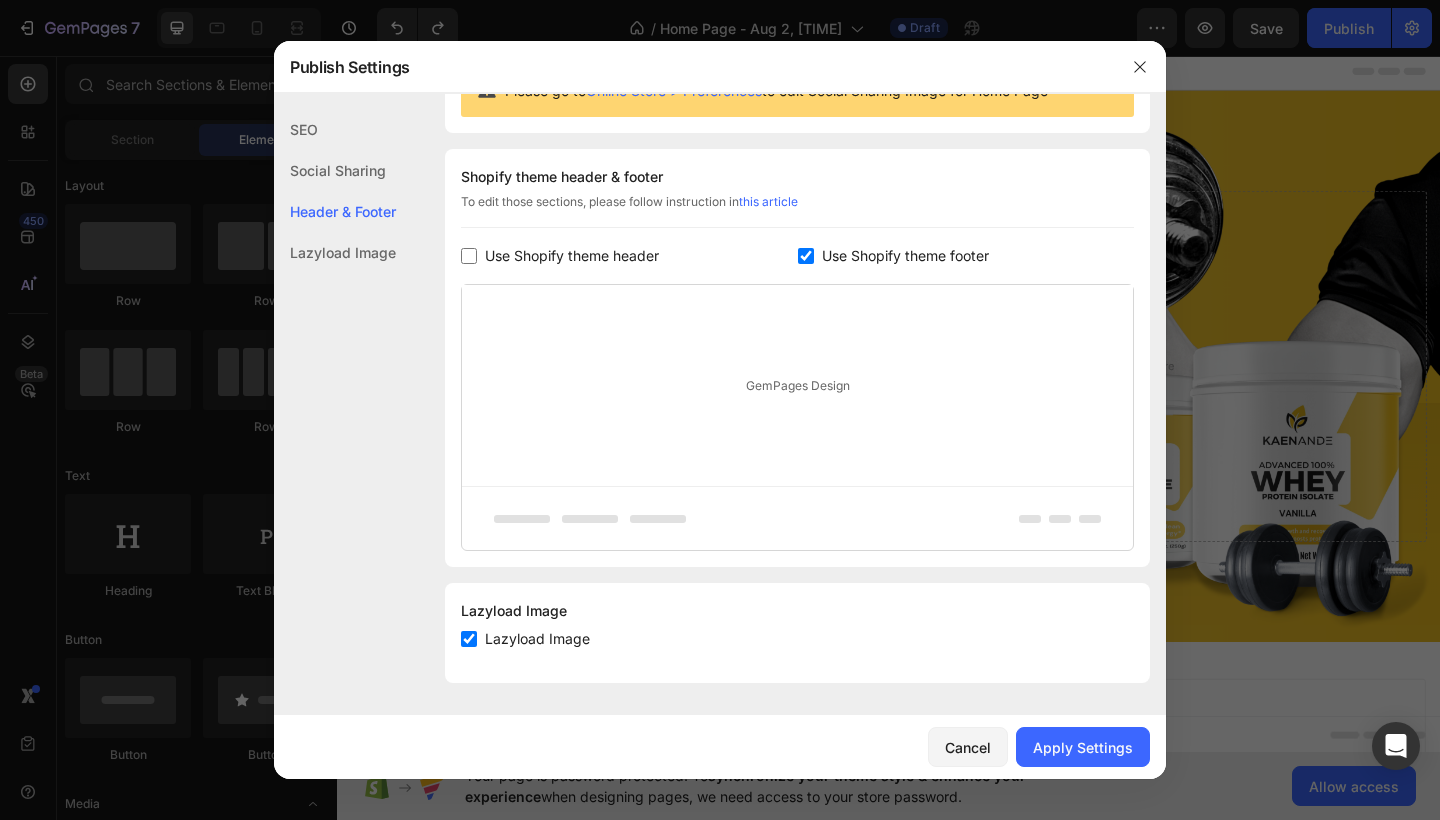 click at bounding box center (806, 256) 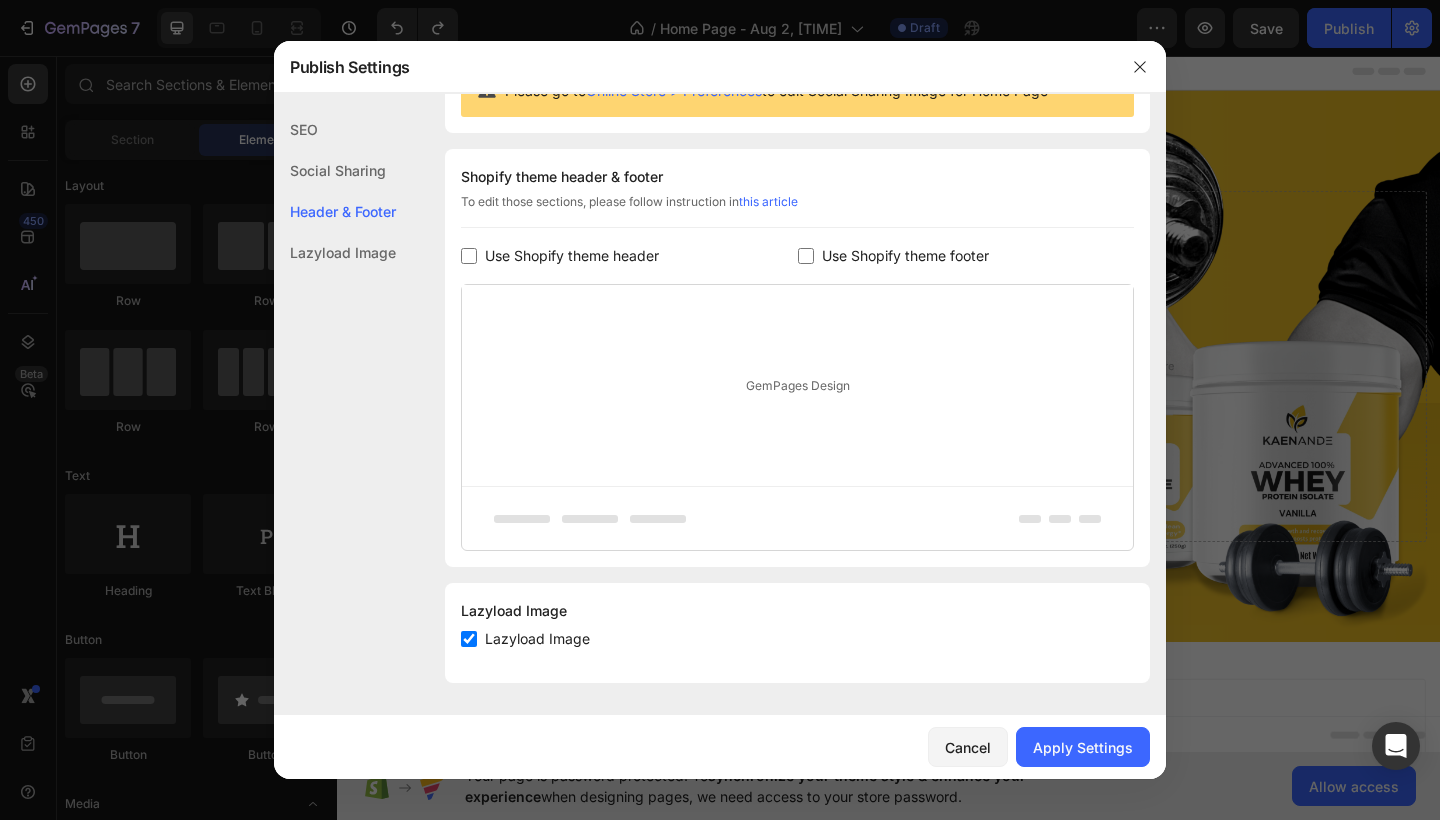 checkbox on "false" 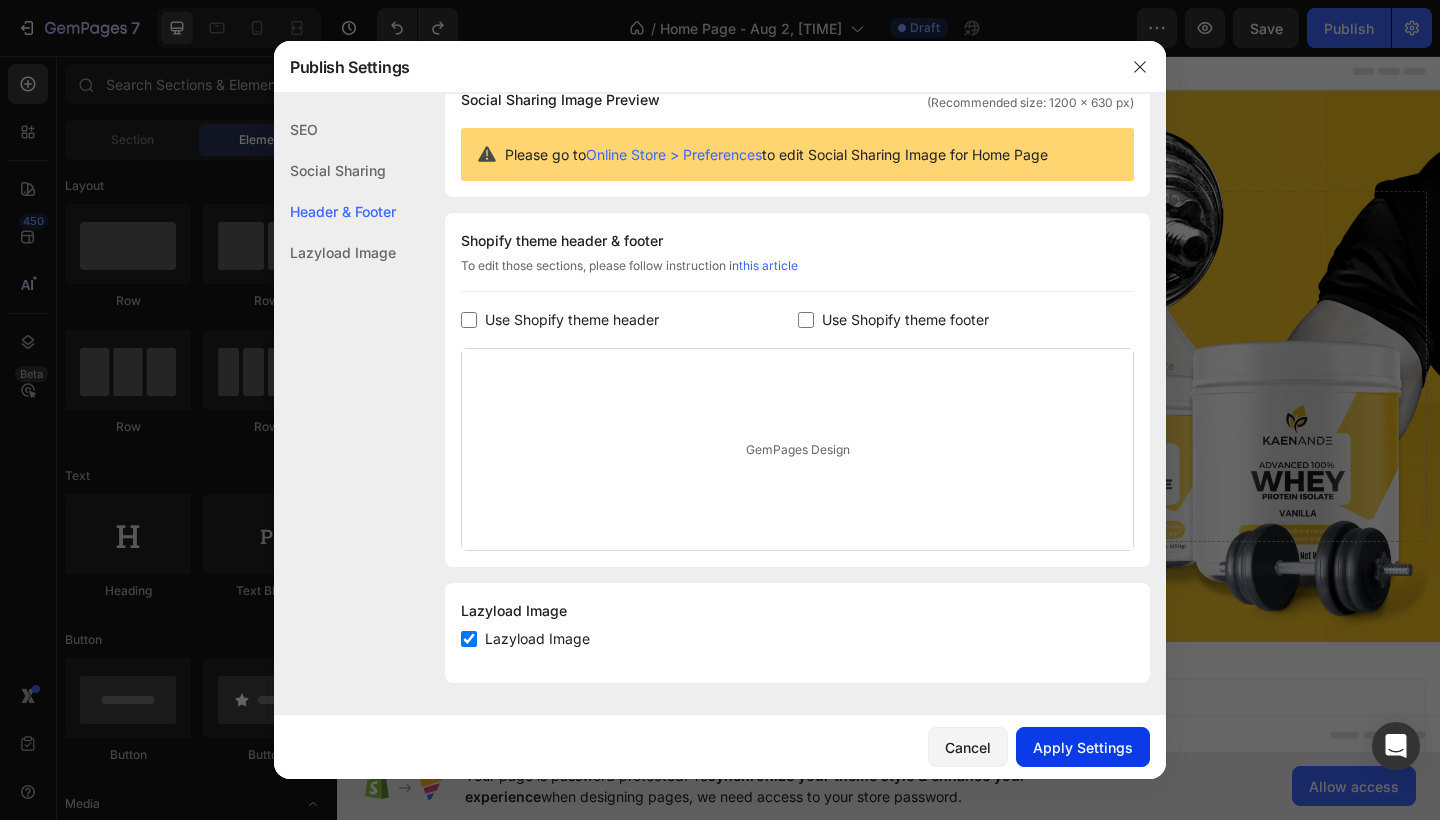 click on "Apply Settings" at bounding box center (1083, 747) 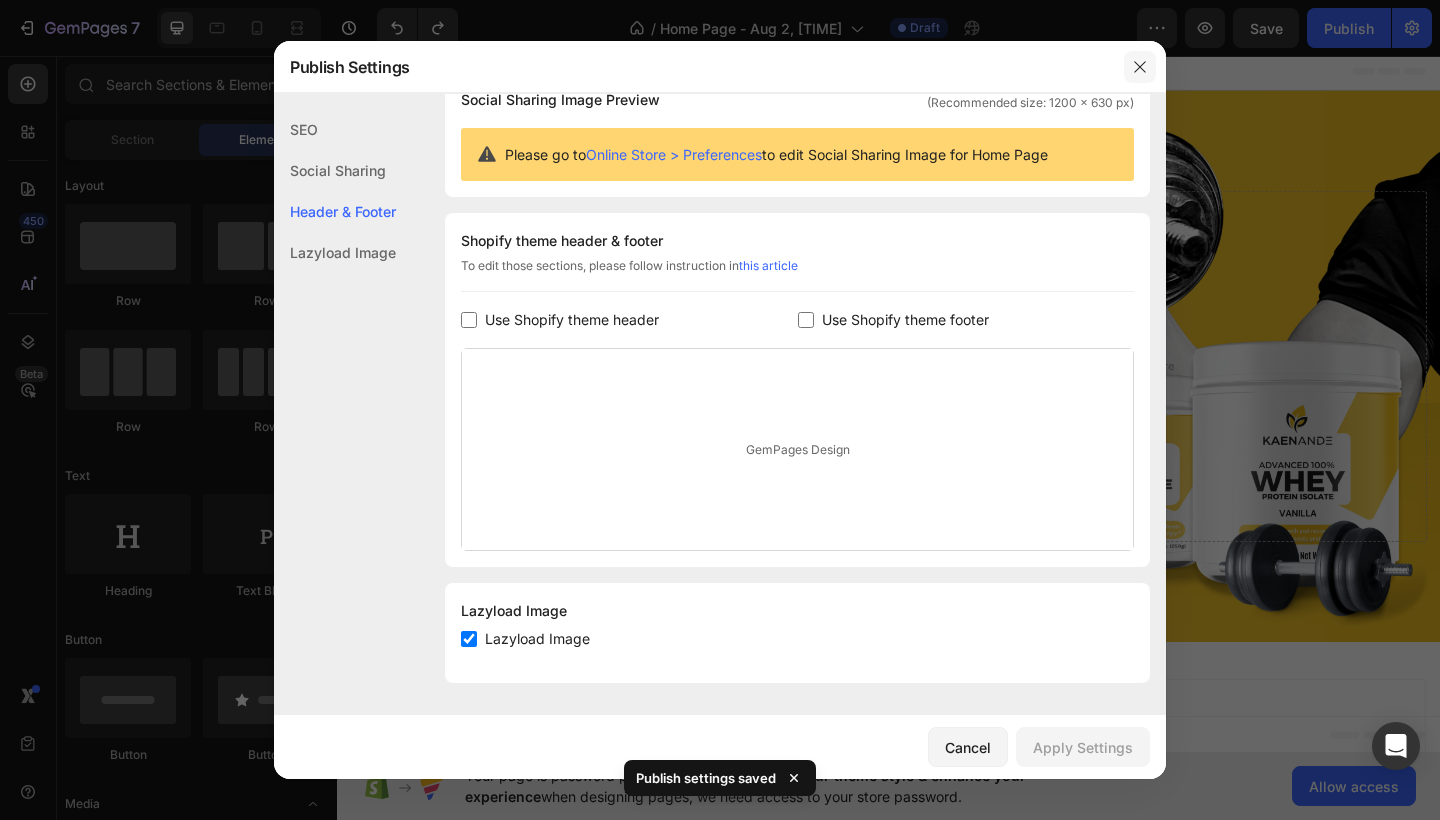 drag, startPoint x: 1136, startPoint y: 67, endPoint x: 864, endPoint y: 24, distance: 275.37793 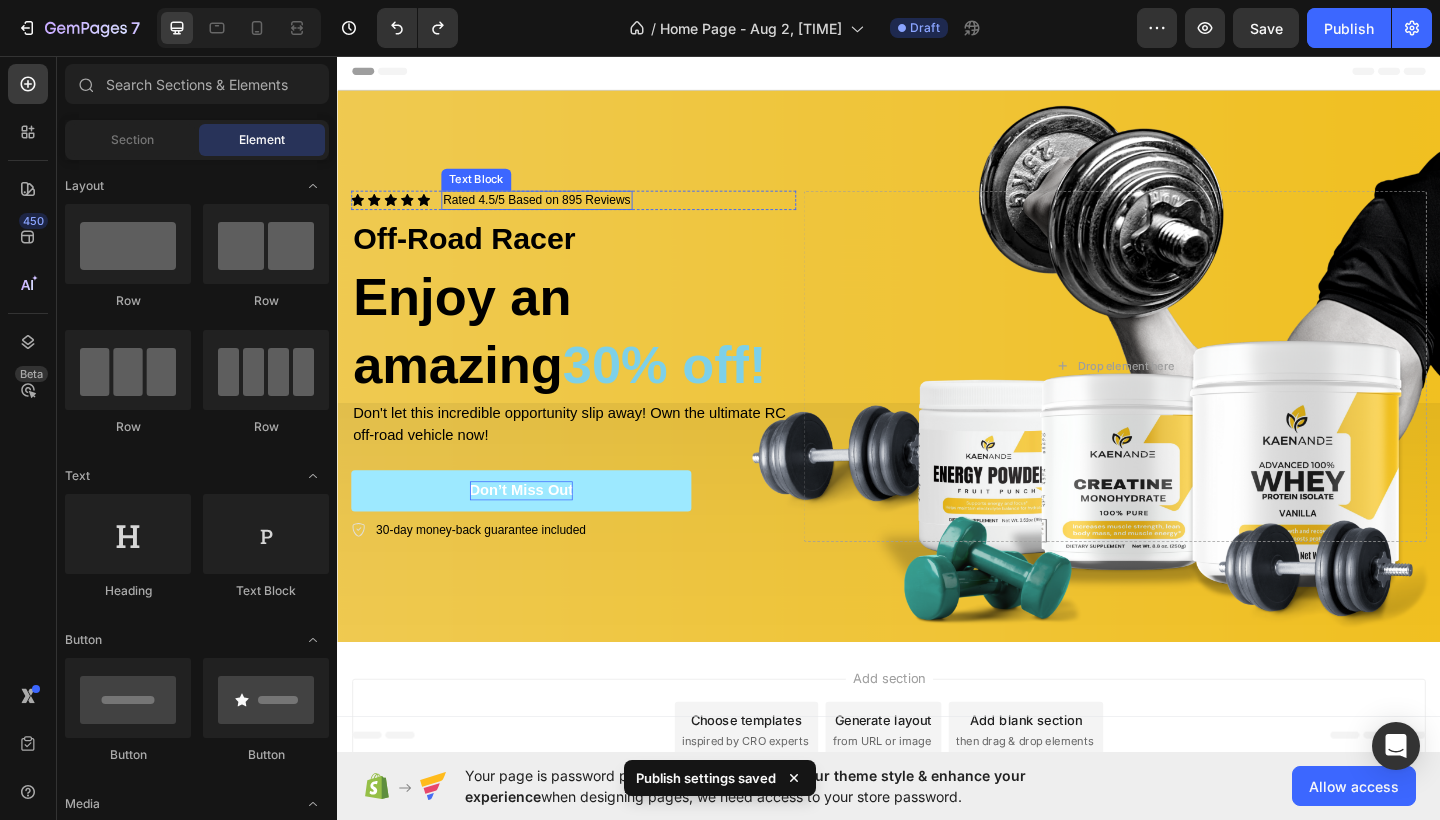 scroll, scrollTop: 0, scrollLeft: 0, axis: both 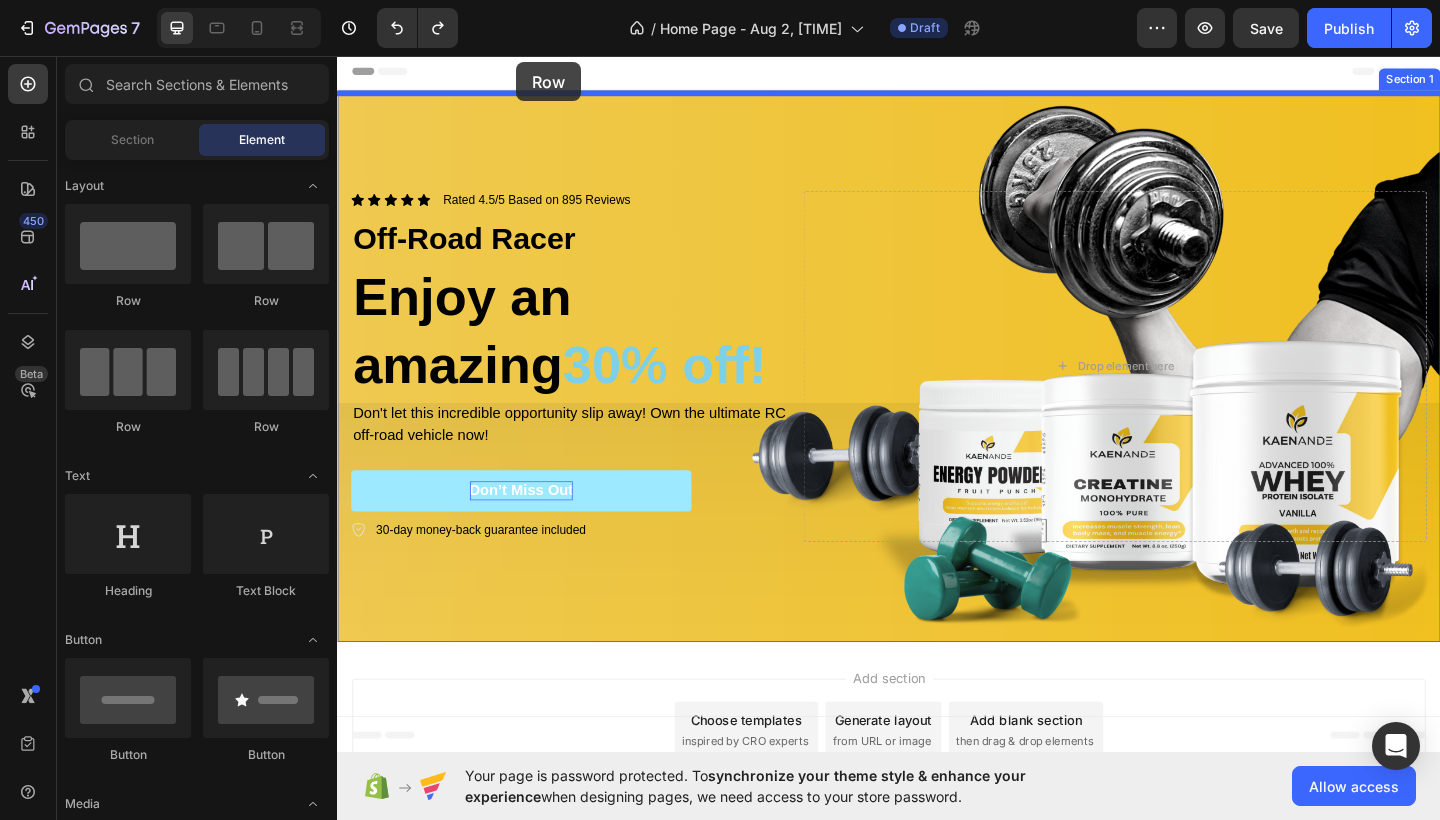 drag, startPoint x: 500, startPoint y: 328, endPoint x: 532, endPoint y: 63, distance: 266.92508 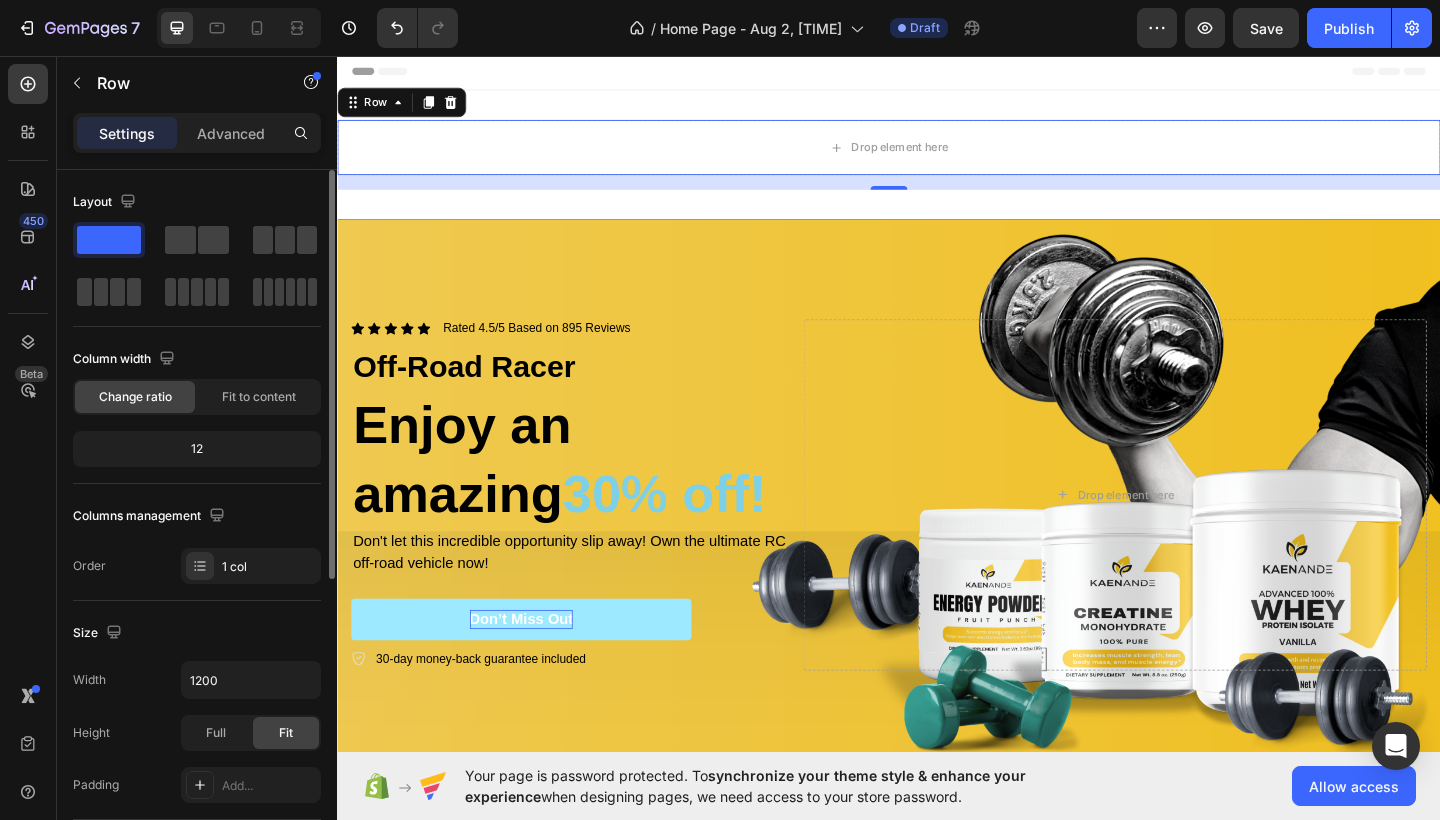 click 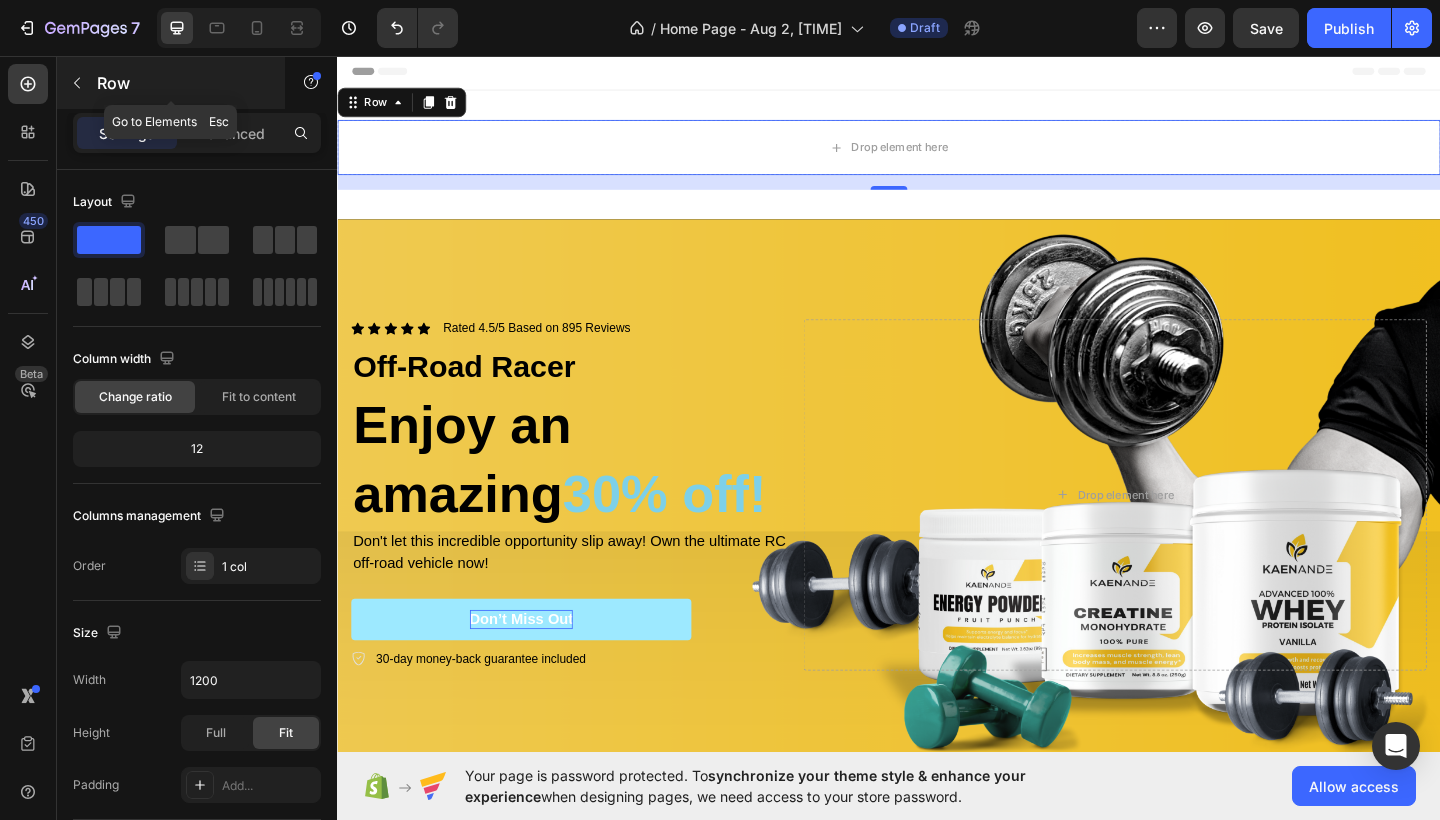 click 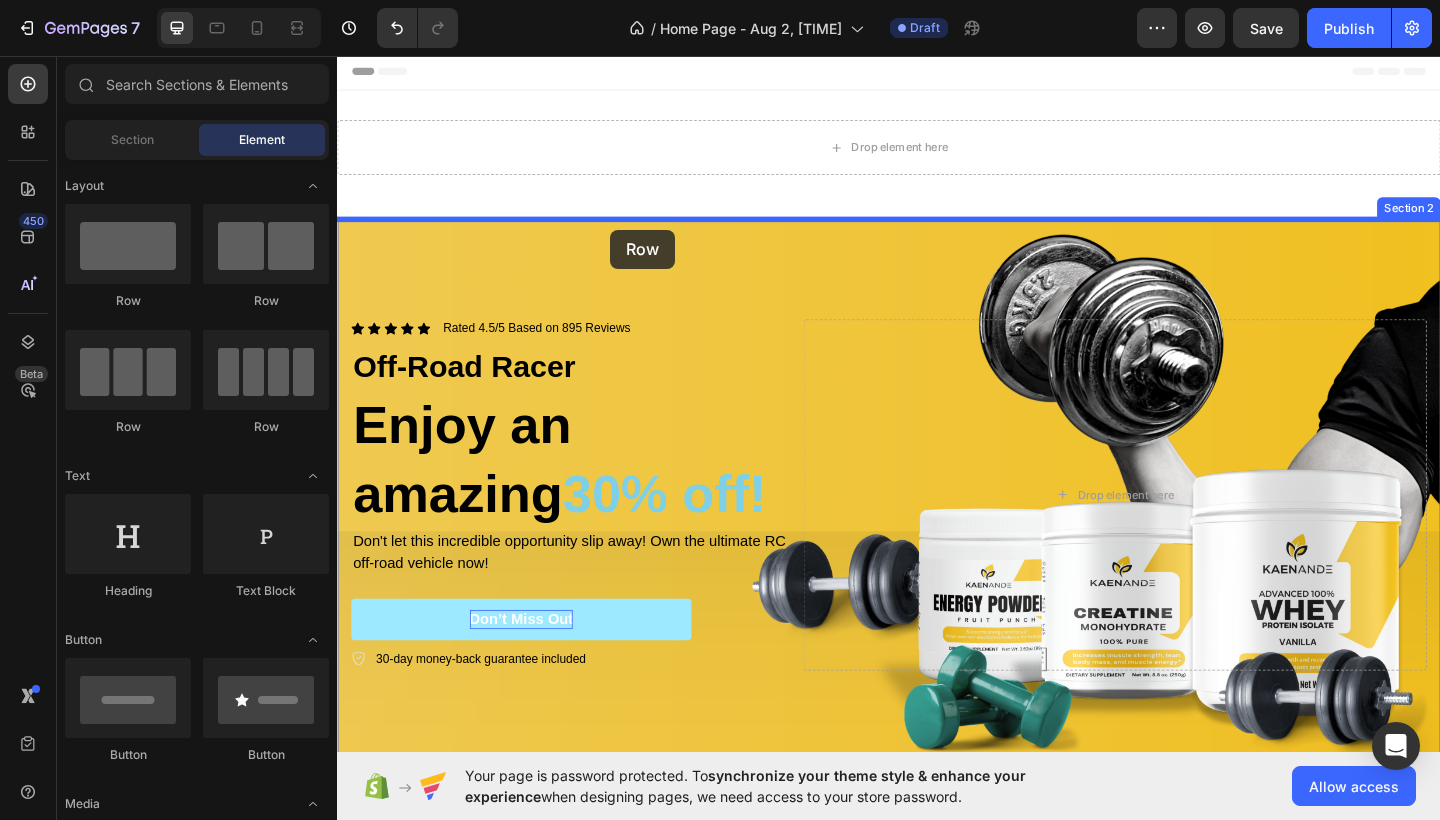 drag, startPoint x: 439, startPoint y: 309, endPoint x: 634, endPoint y: 245, distance: 205.23401 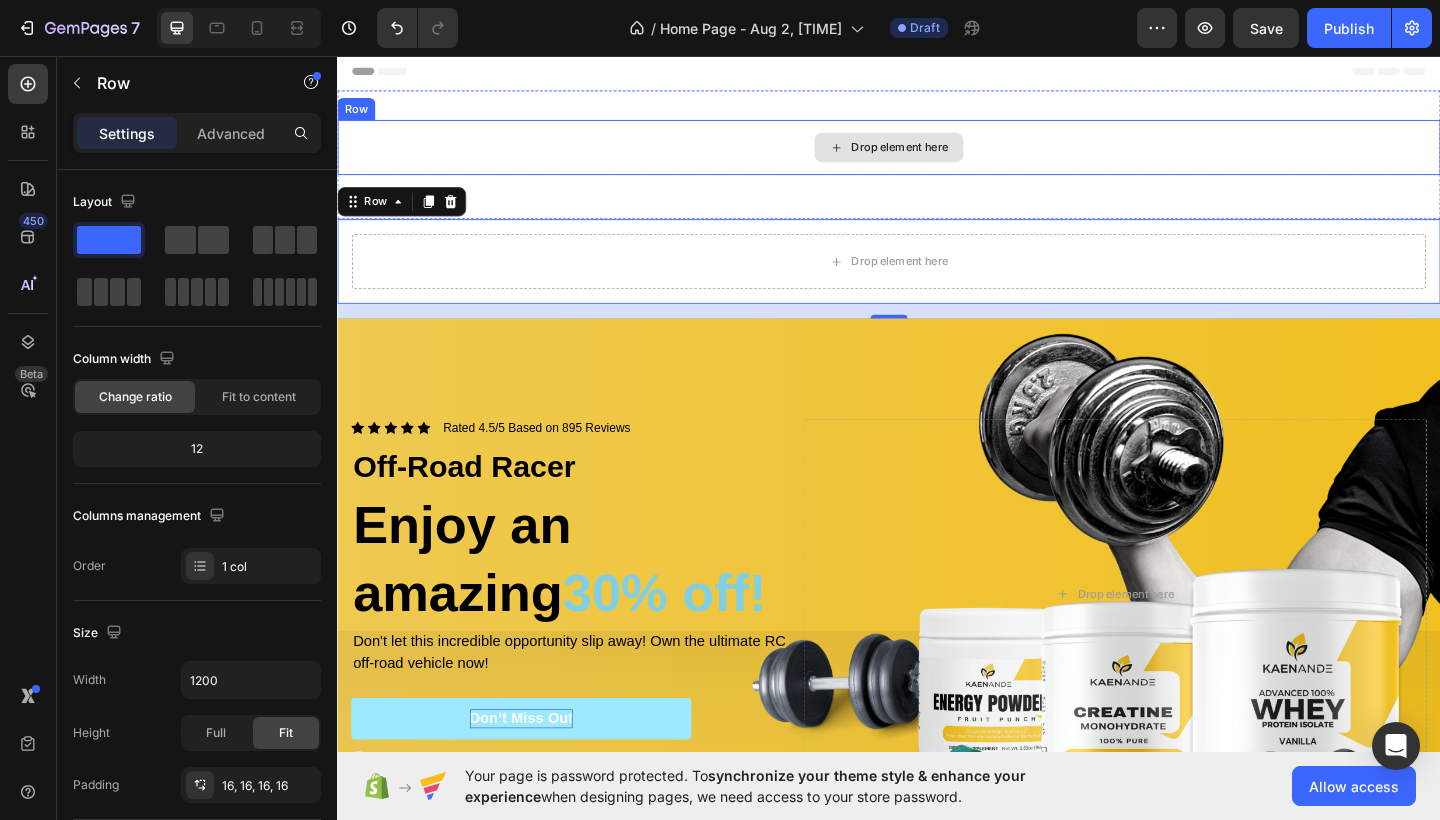 scroll, scrollTop: 0, scrollLeft: 0, axis: both 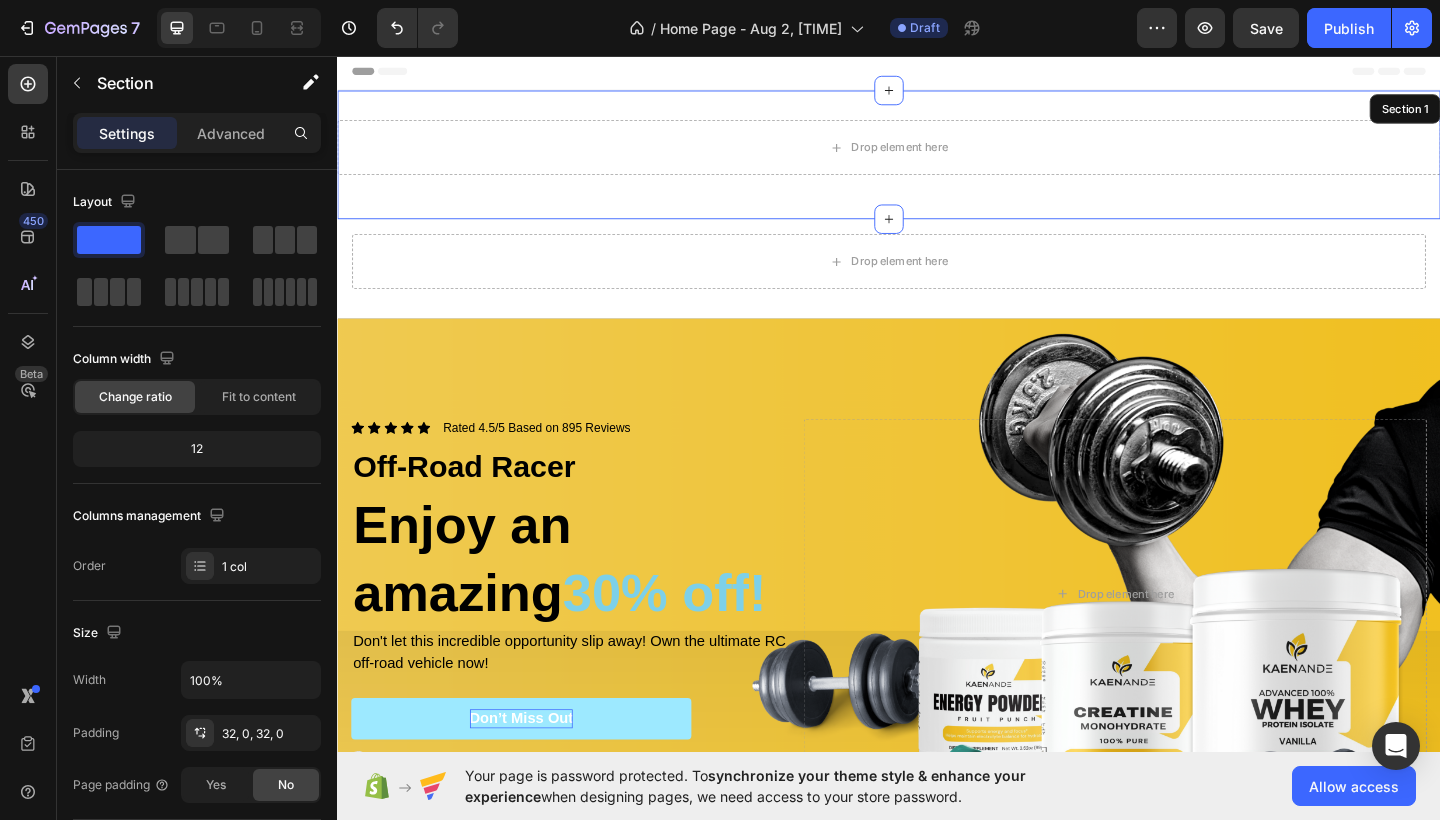 click on "Drop element here Row   16 Section 1" at bounding box center (937, 164) 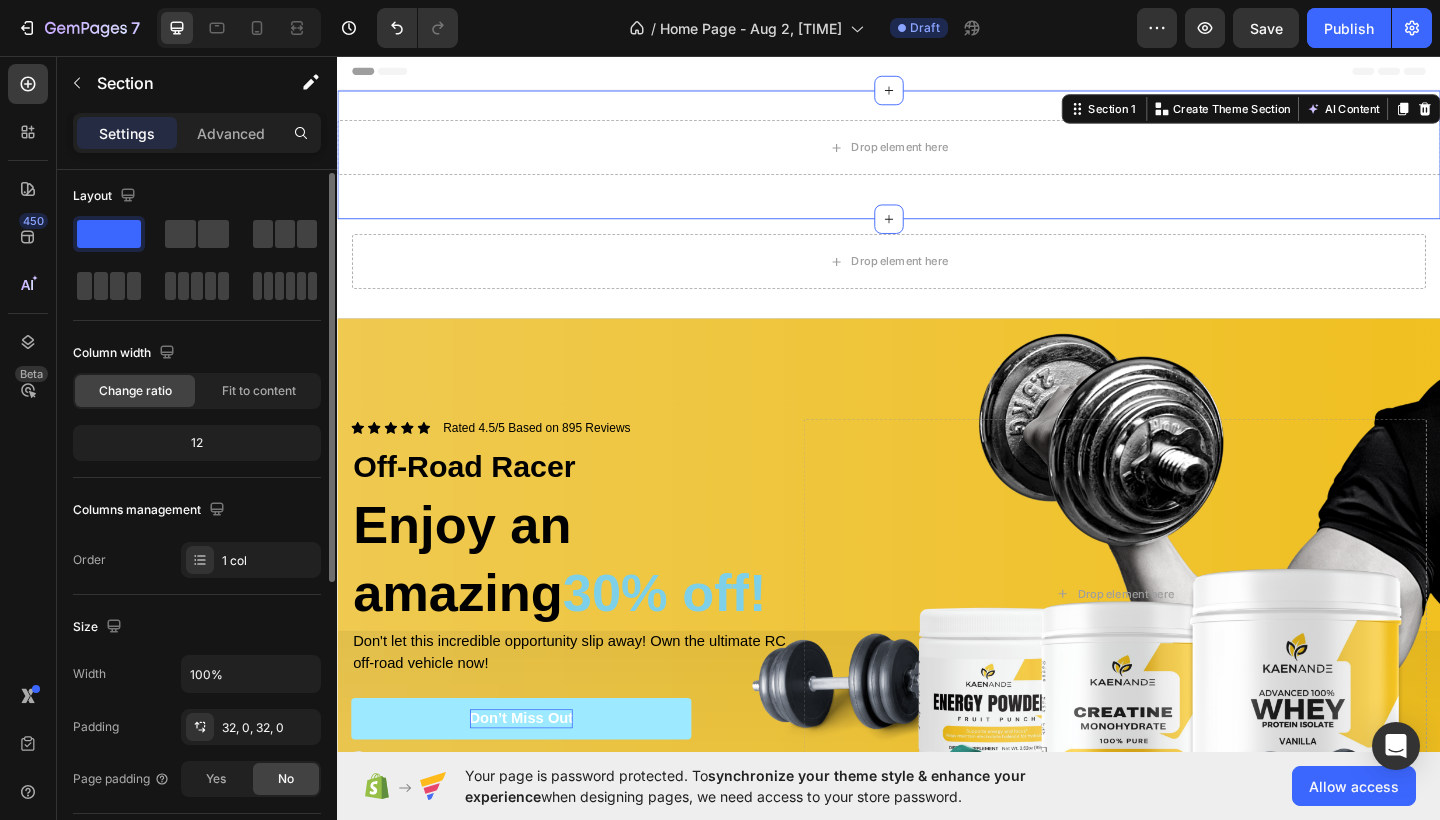scroll, scrollTop: 0, scrollLeft: 0, axis: both 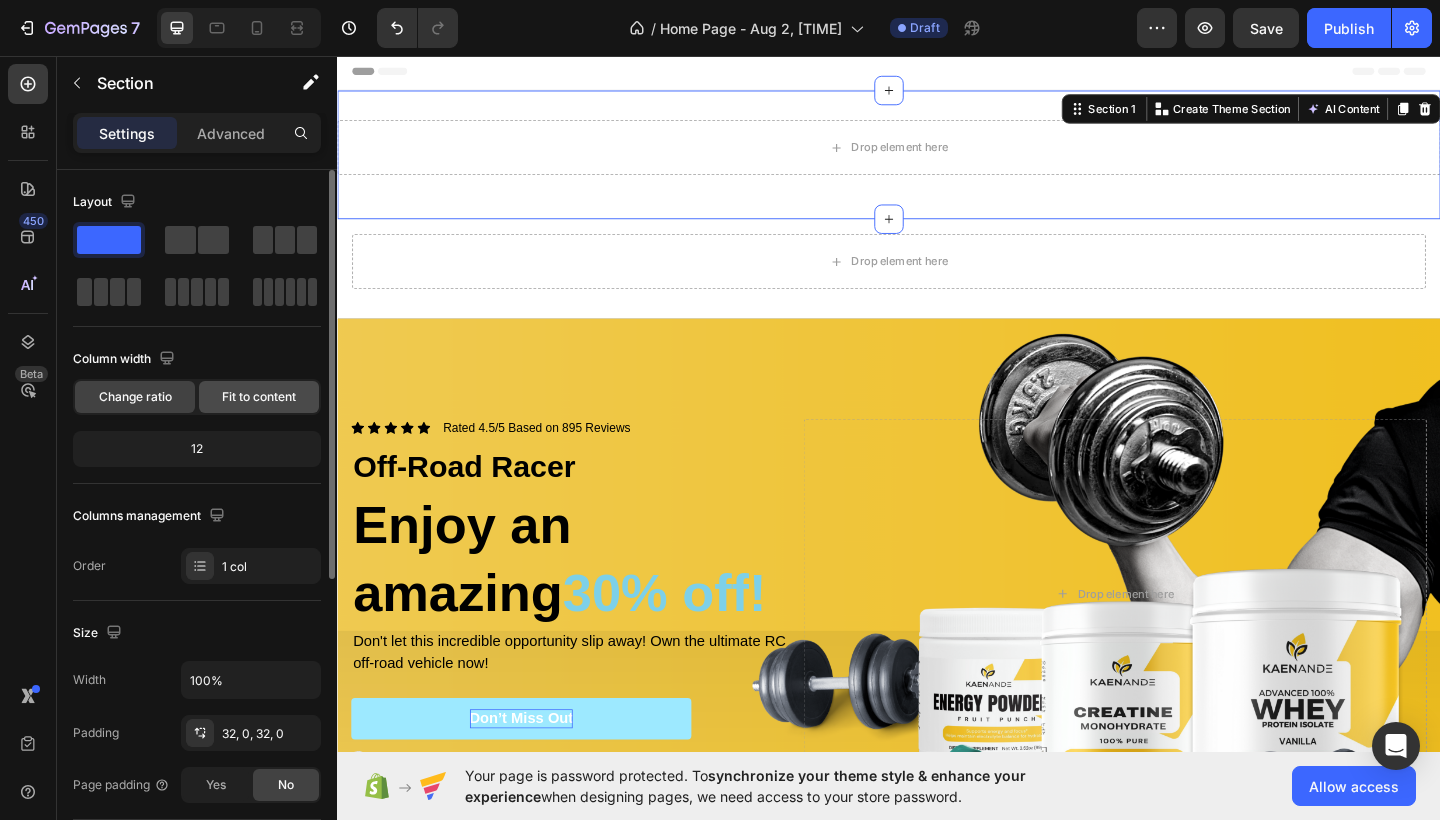 click on "Fit to content" 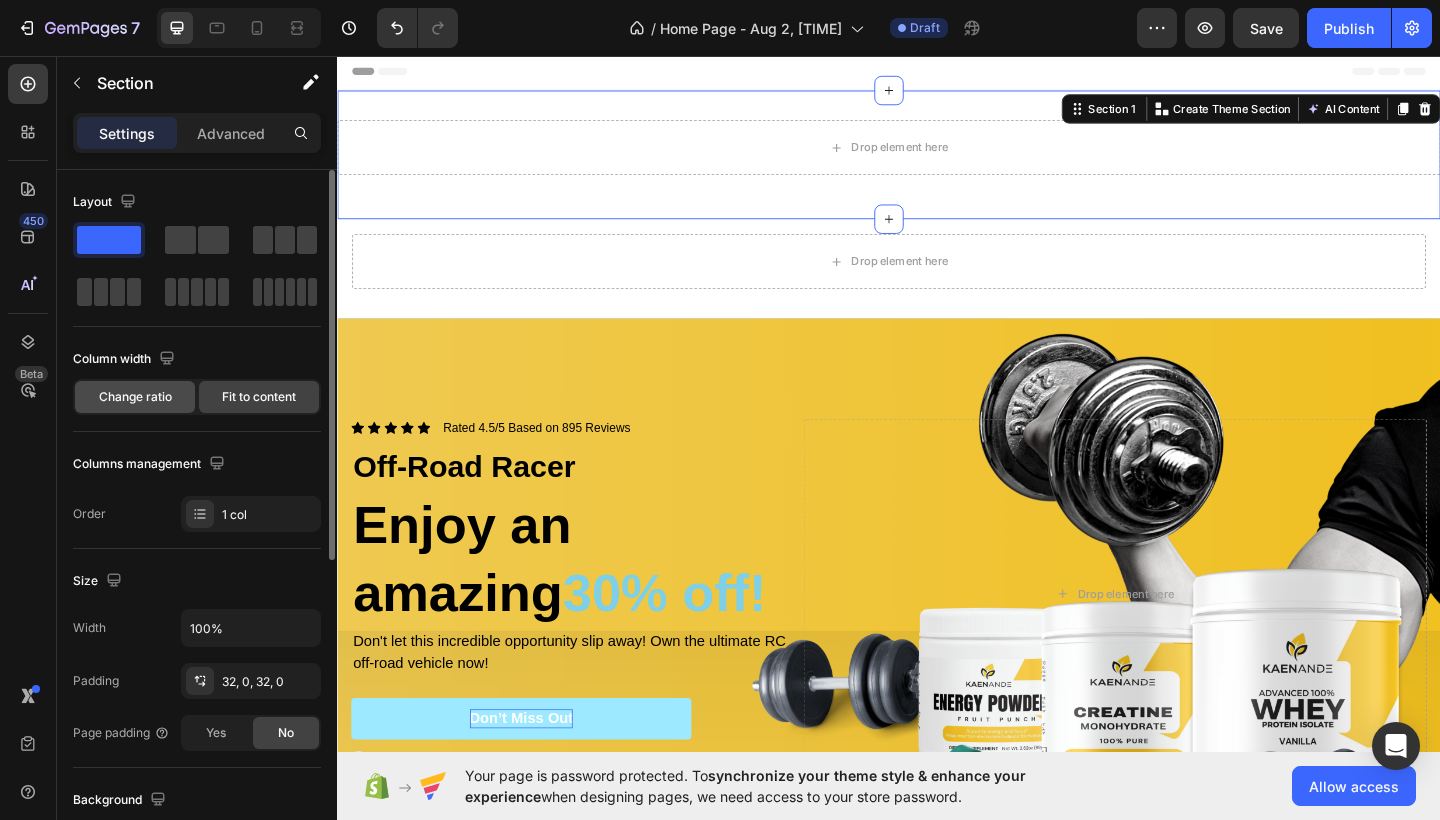 click on "Change ratio" 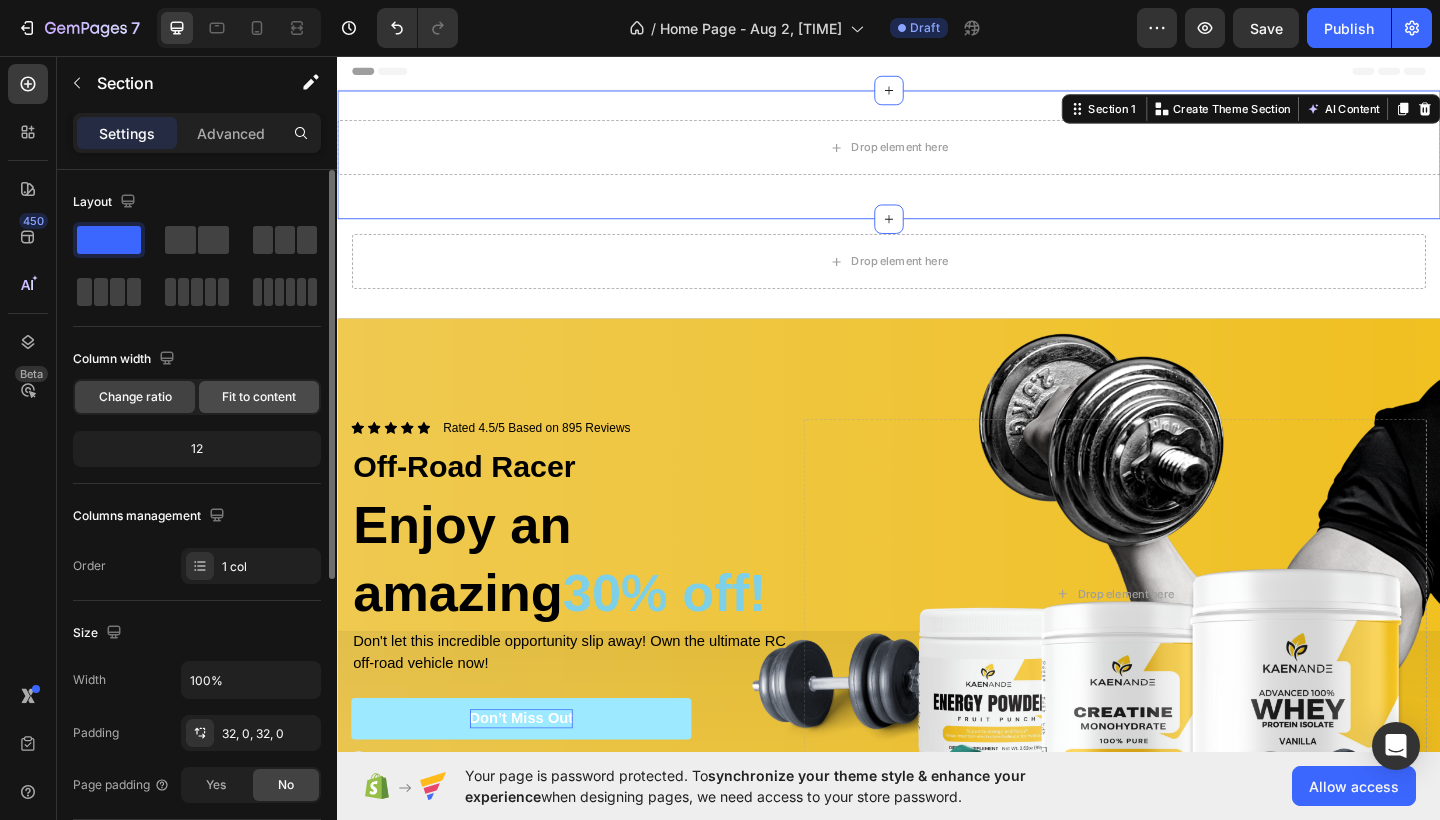 click on "Fit to content" 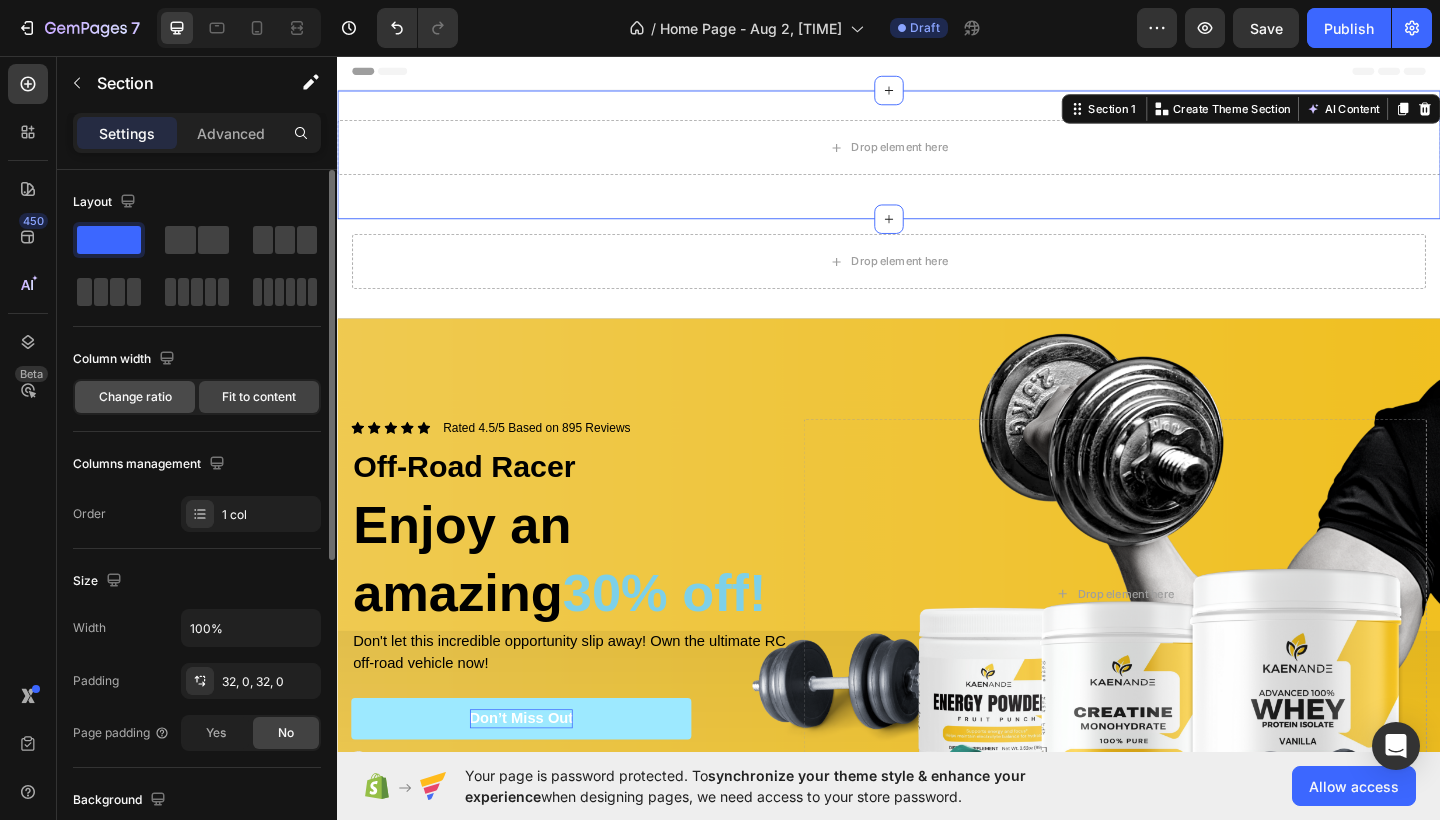 click on "Change ratio" 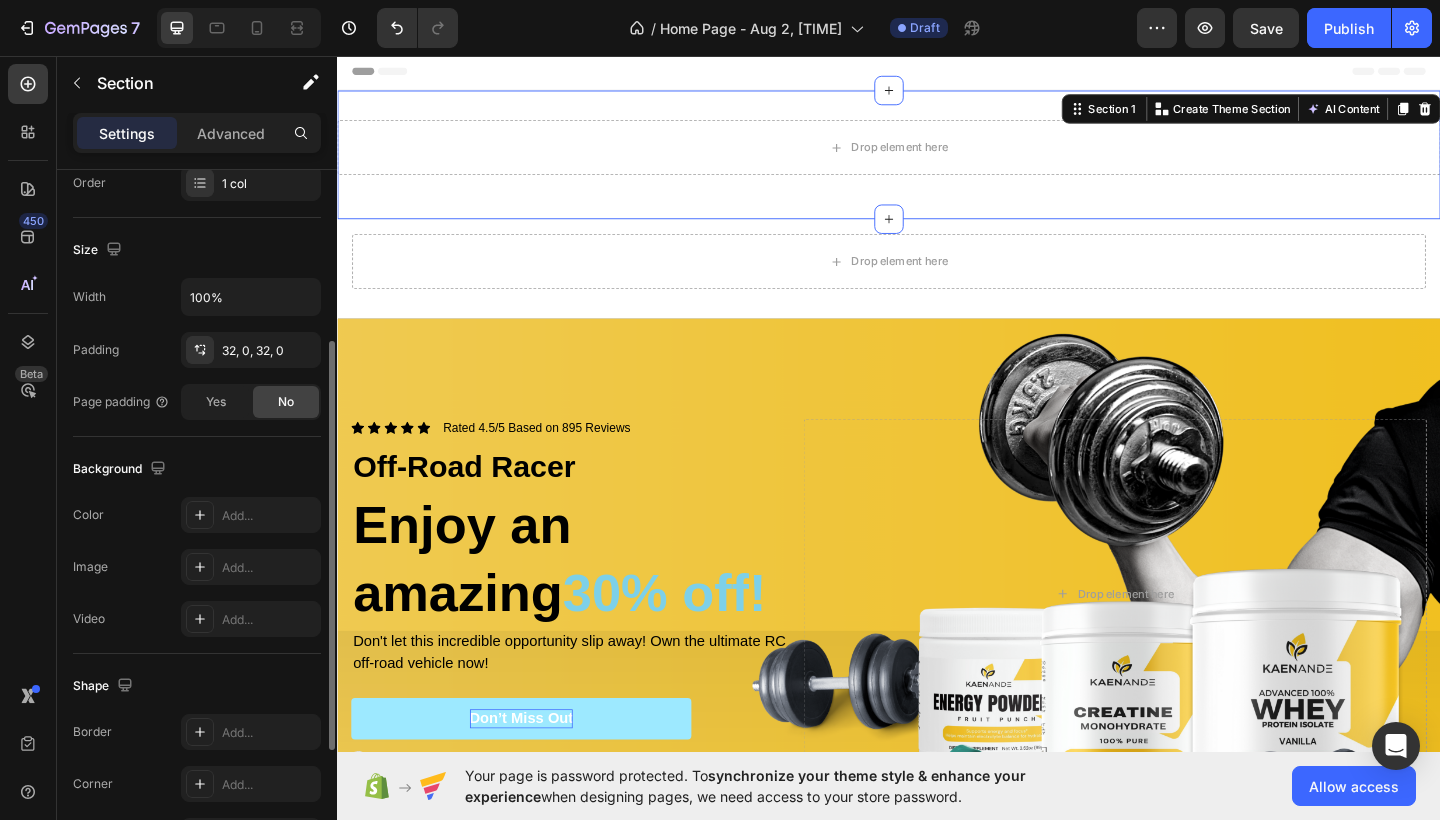 scroll, scrollTop: 513, scrollLeft: 0, axis: vertical 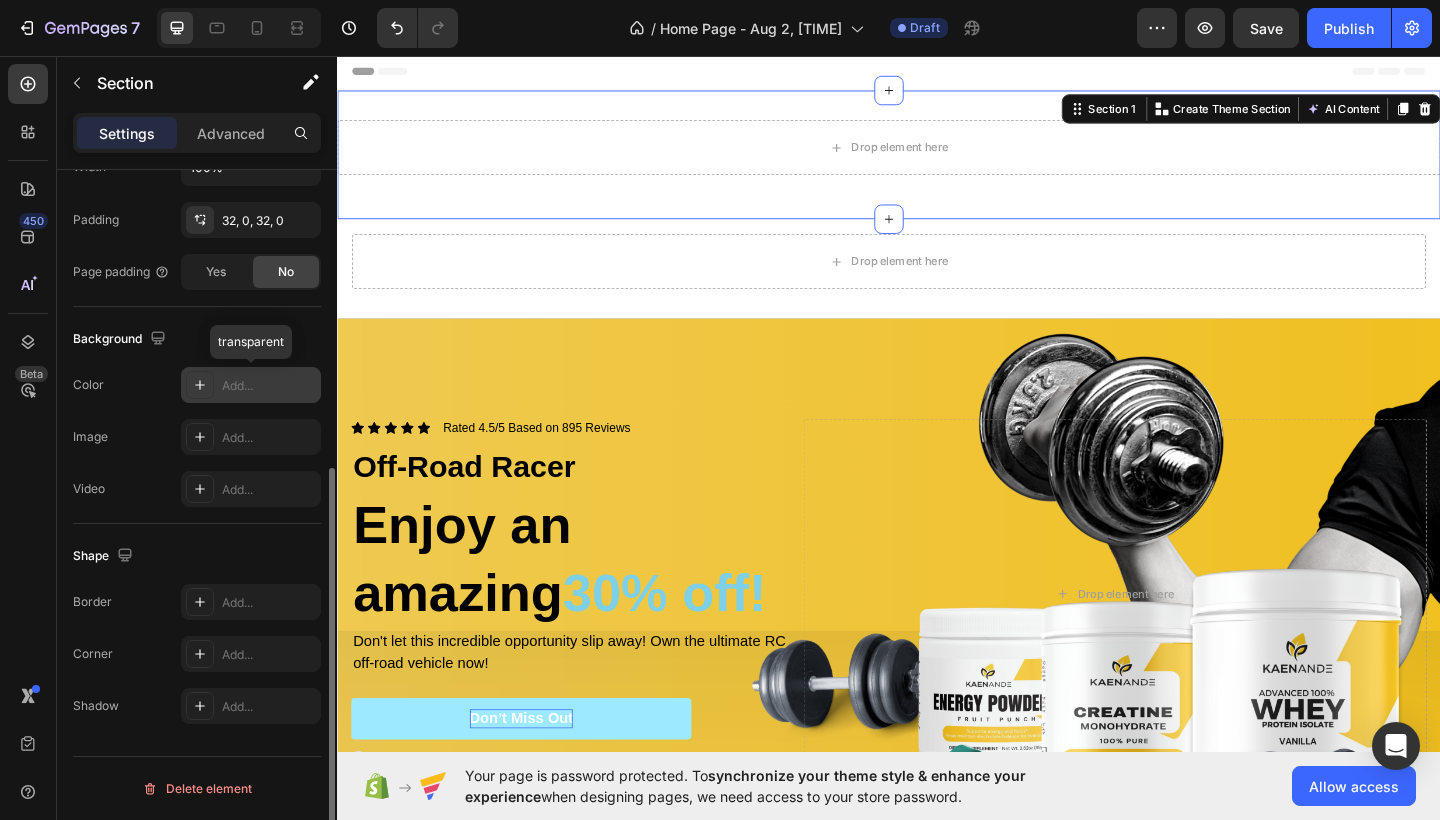 click on "Add..." at bounding box center (251, 385) 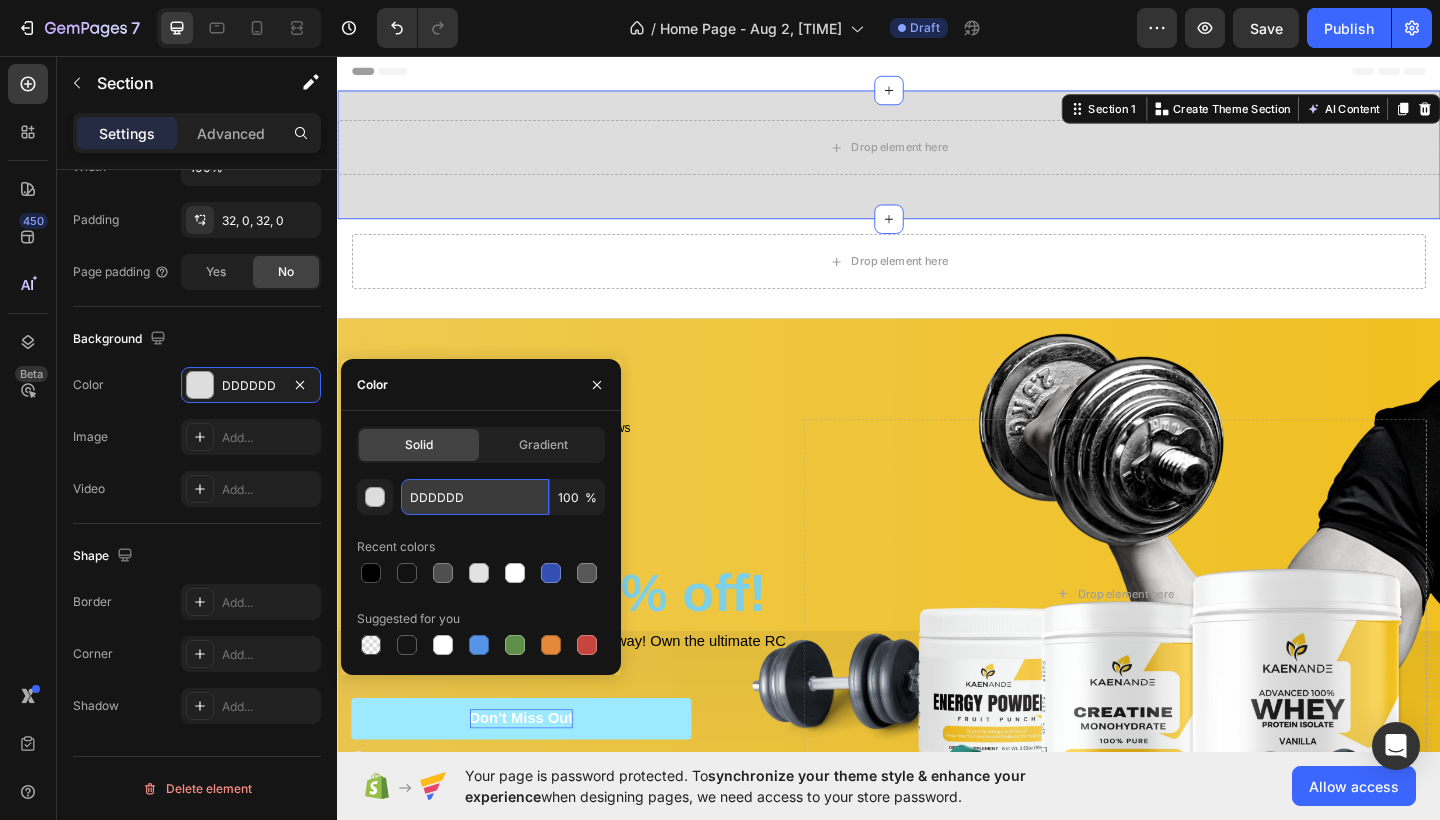 click on "DDDDDD" at bounding box center (475, 497) 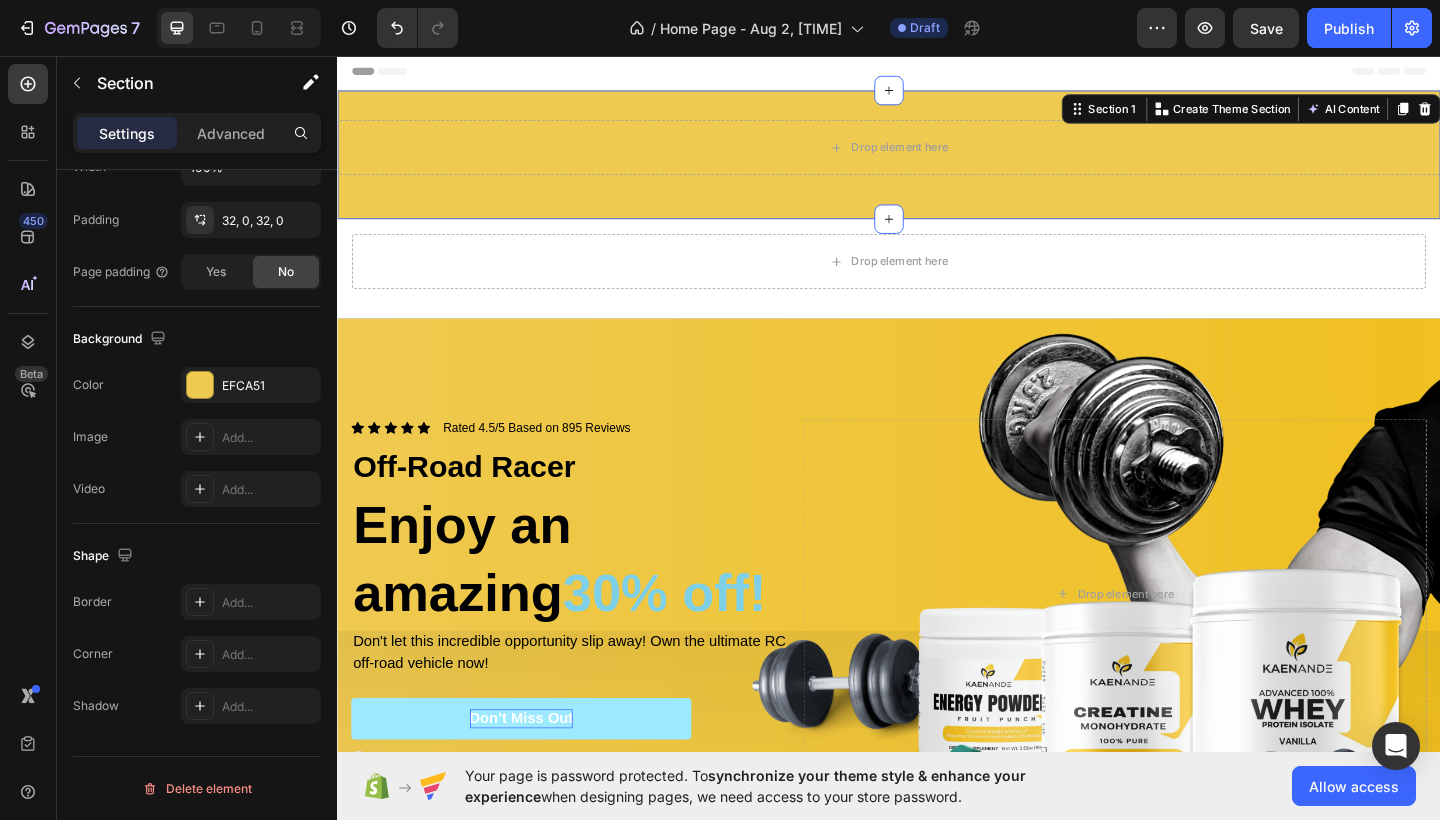 drag, startPoint x: 940, startPoint y: 225, endPoint x: 936, endPoint y: 192, distance: 33.24154 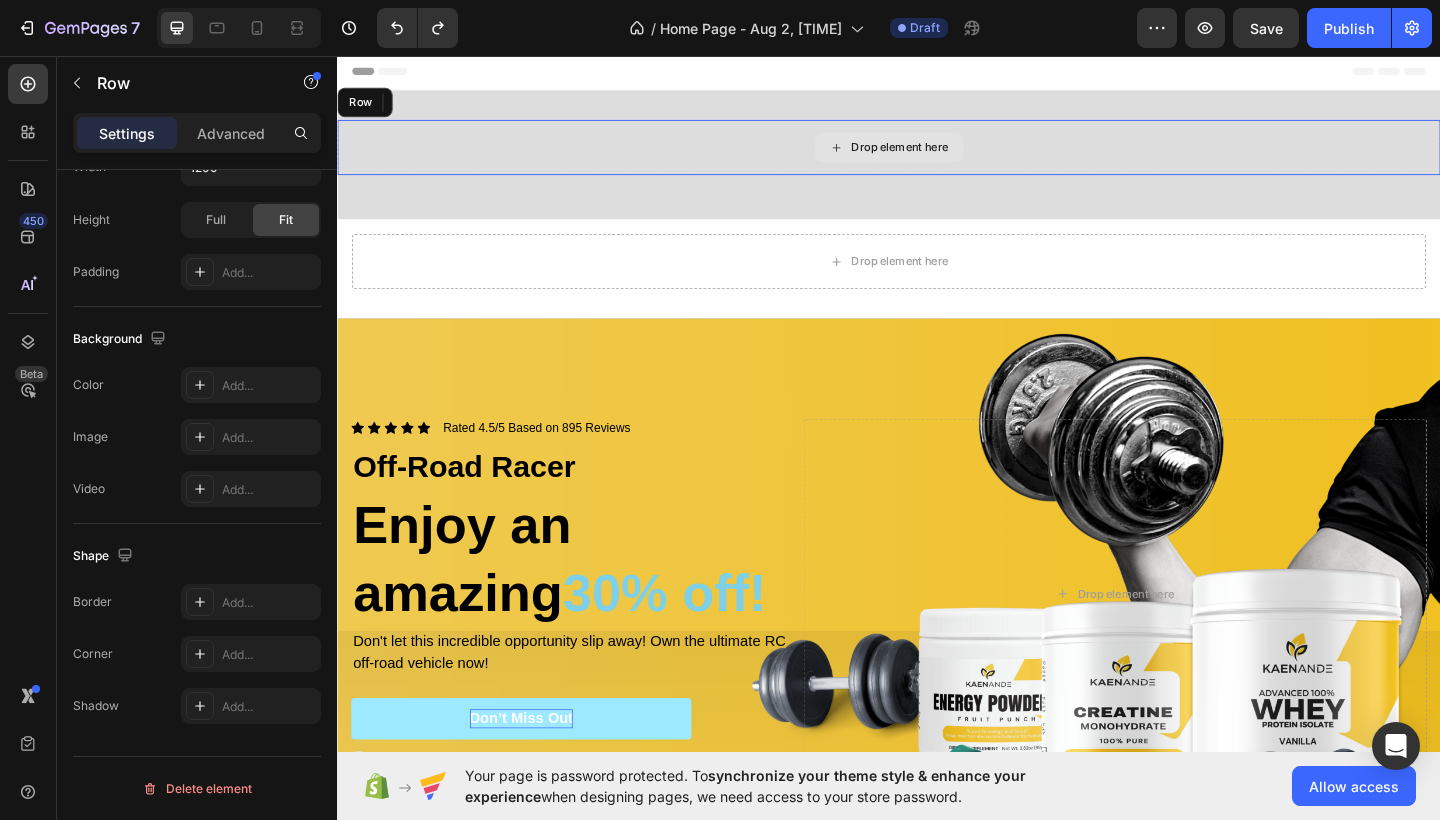 click on "Drop element here" at bounding box center [937, 156] 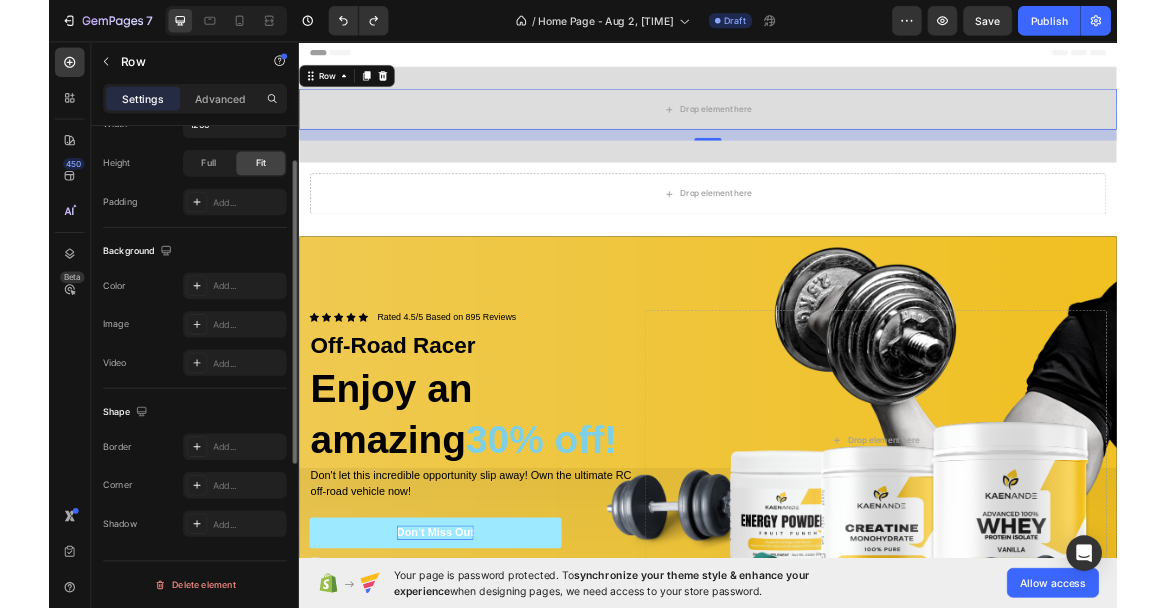 scroll, scrollTop: 513, scrollLeft: 0, axis: vertical 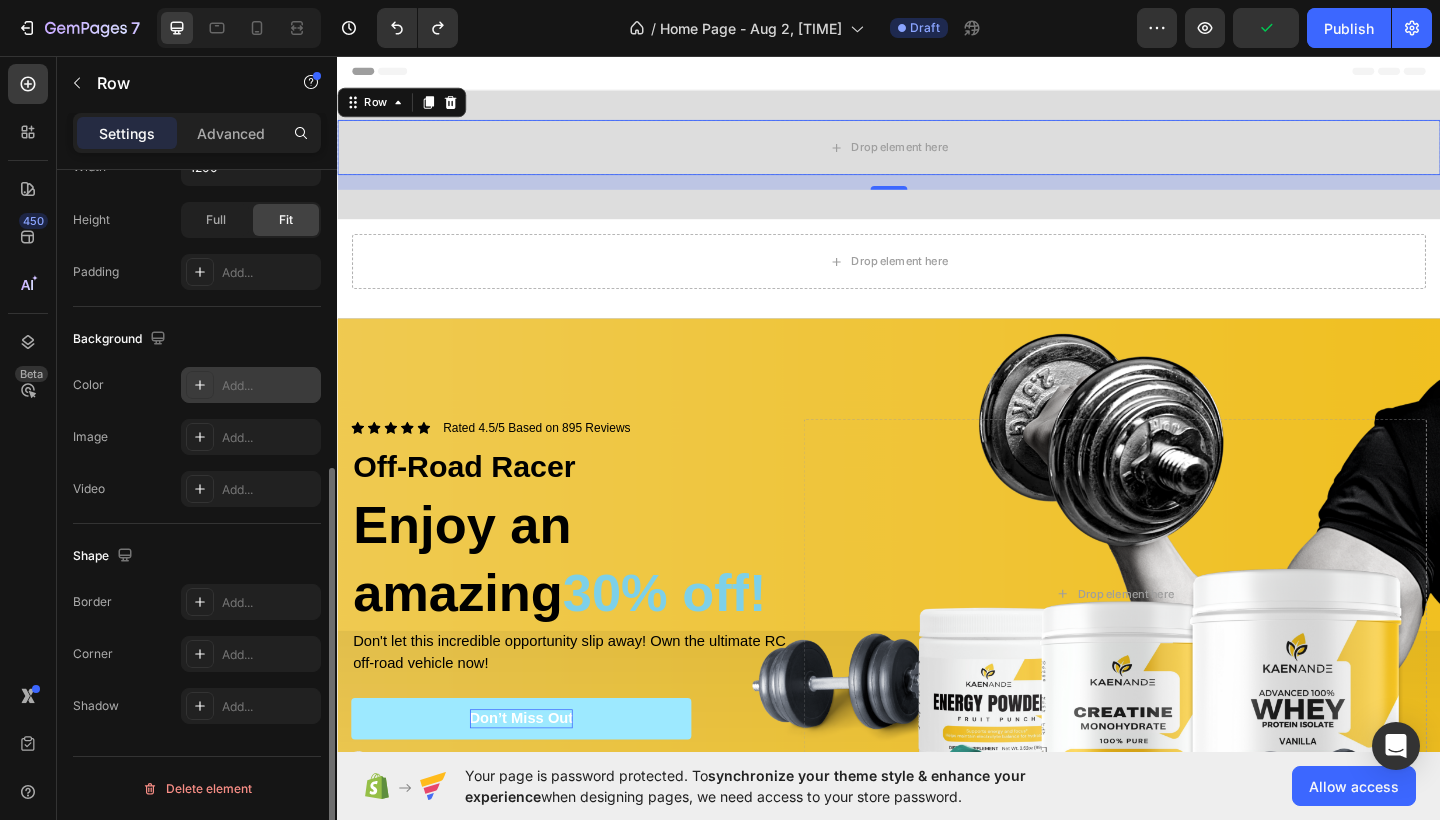 click on "Add..." at bounding box center [251, 385] 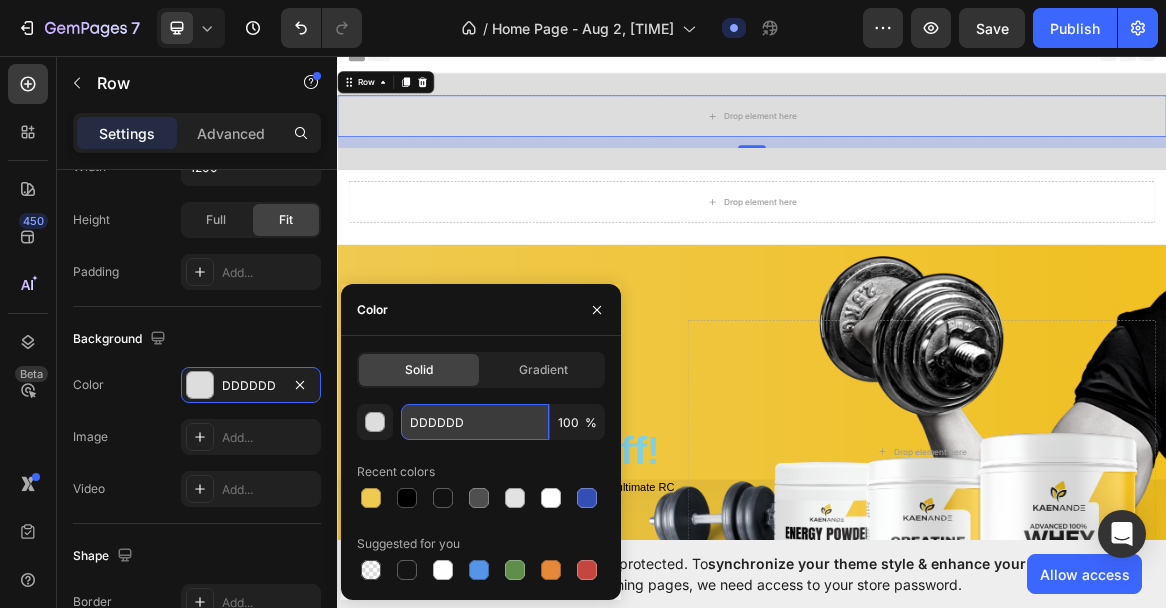 click on "DDDDDD" at bounding box center [475, 422] 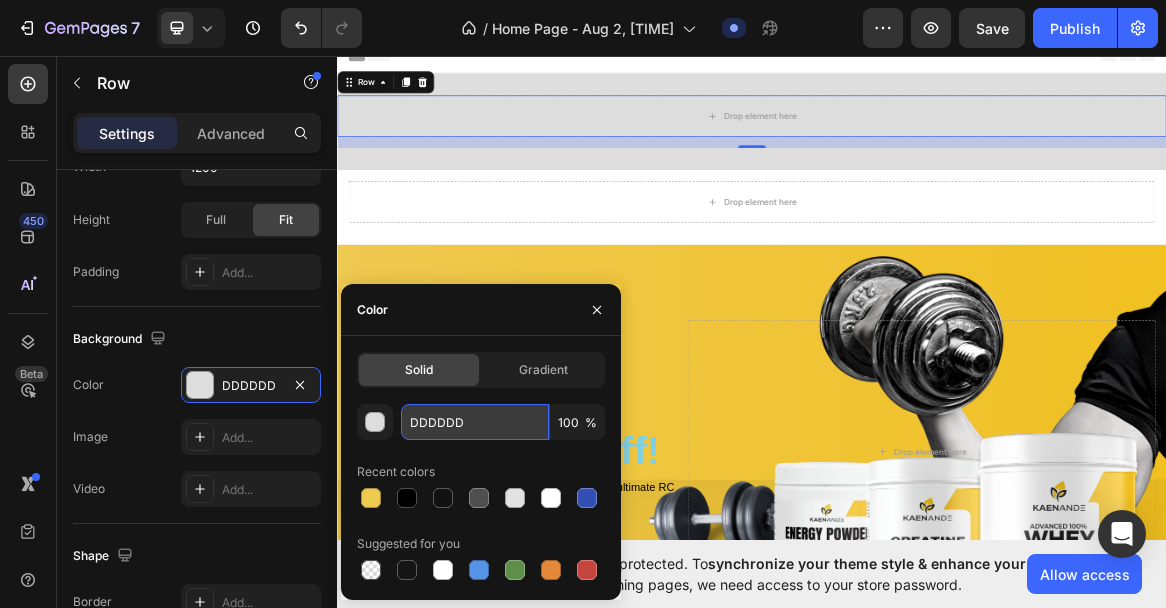 paste on "F4C324" 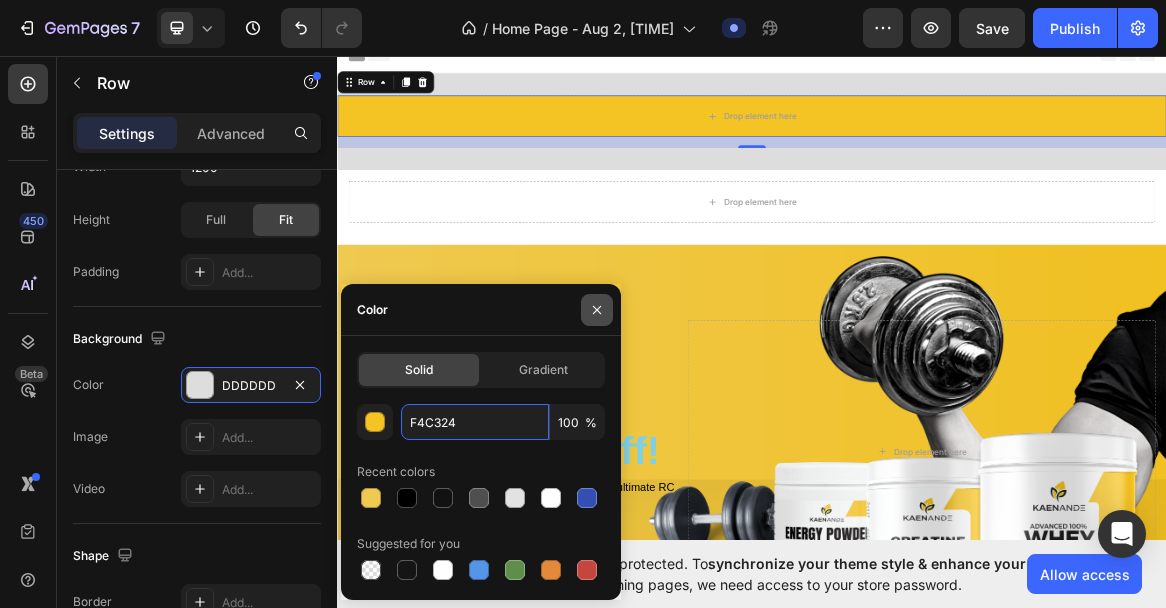 type on "F4C324" 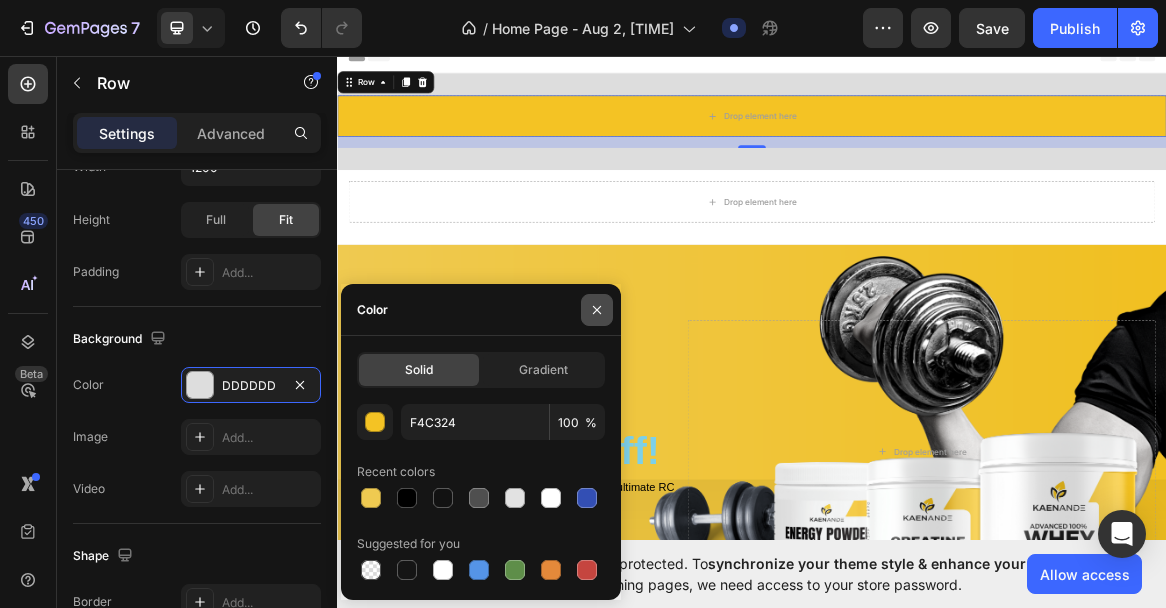 click 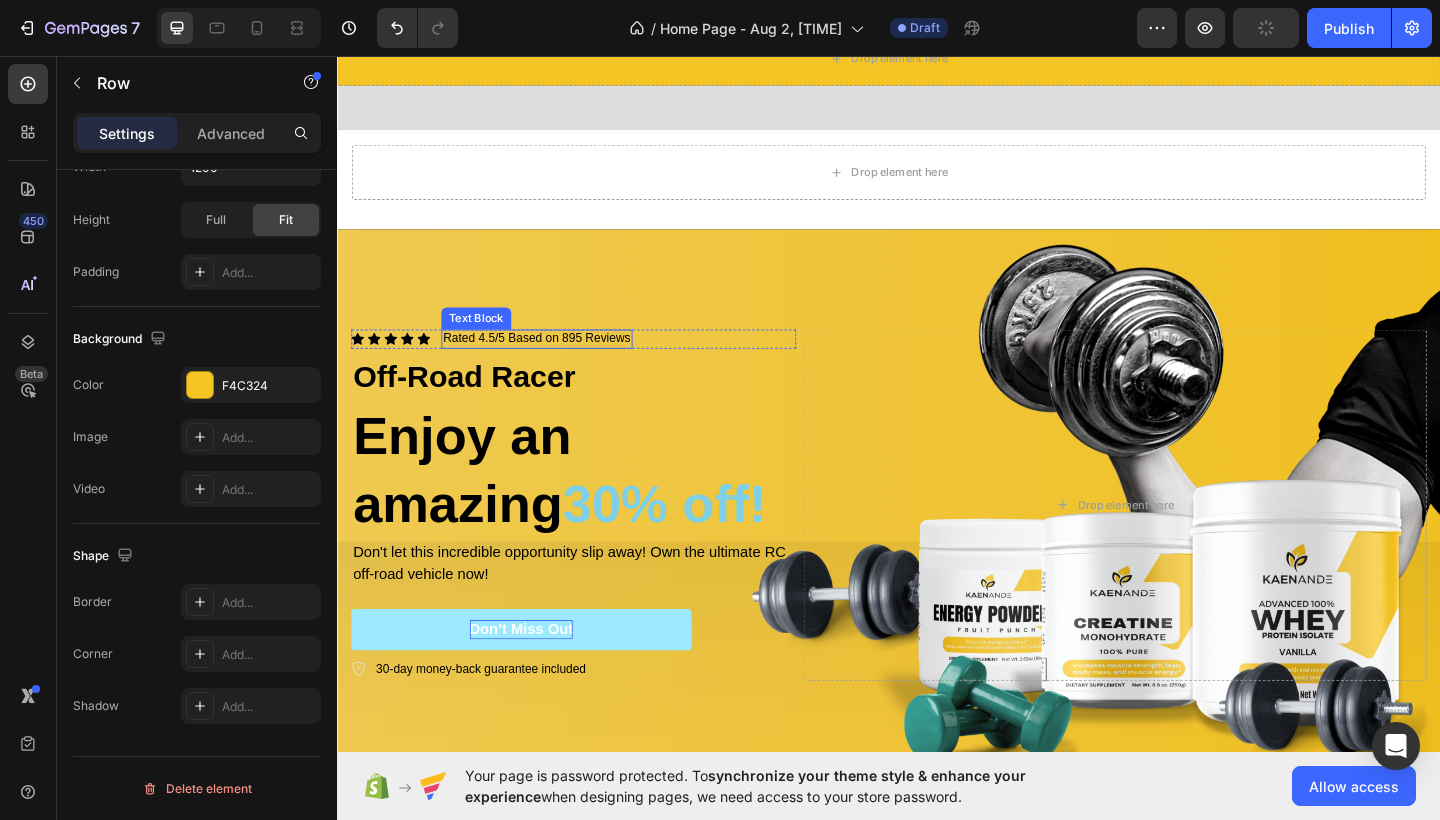 scroll, scrollTop: 0, scrollLeft: 0, axis: both 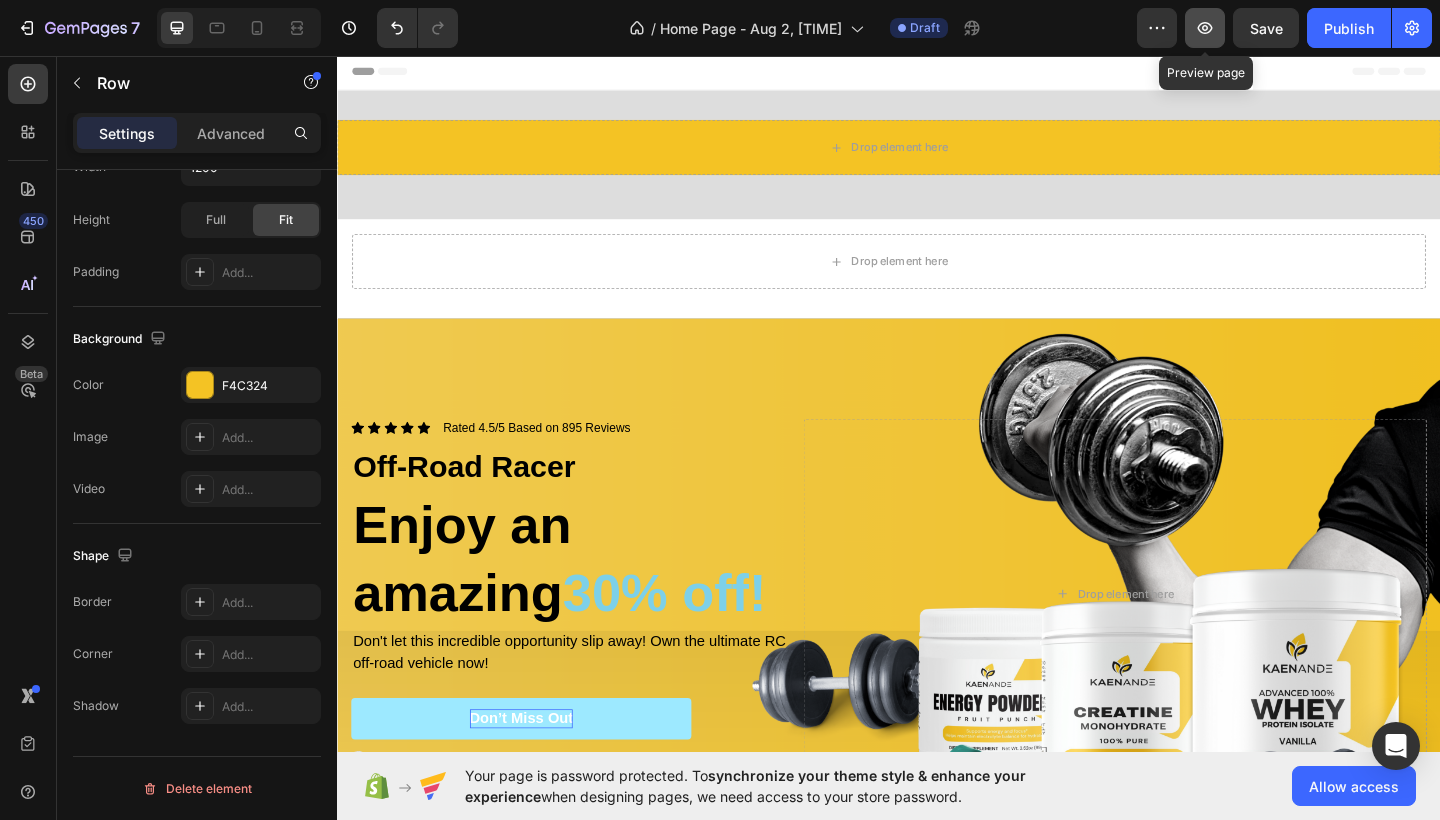 click 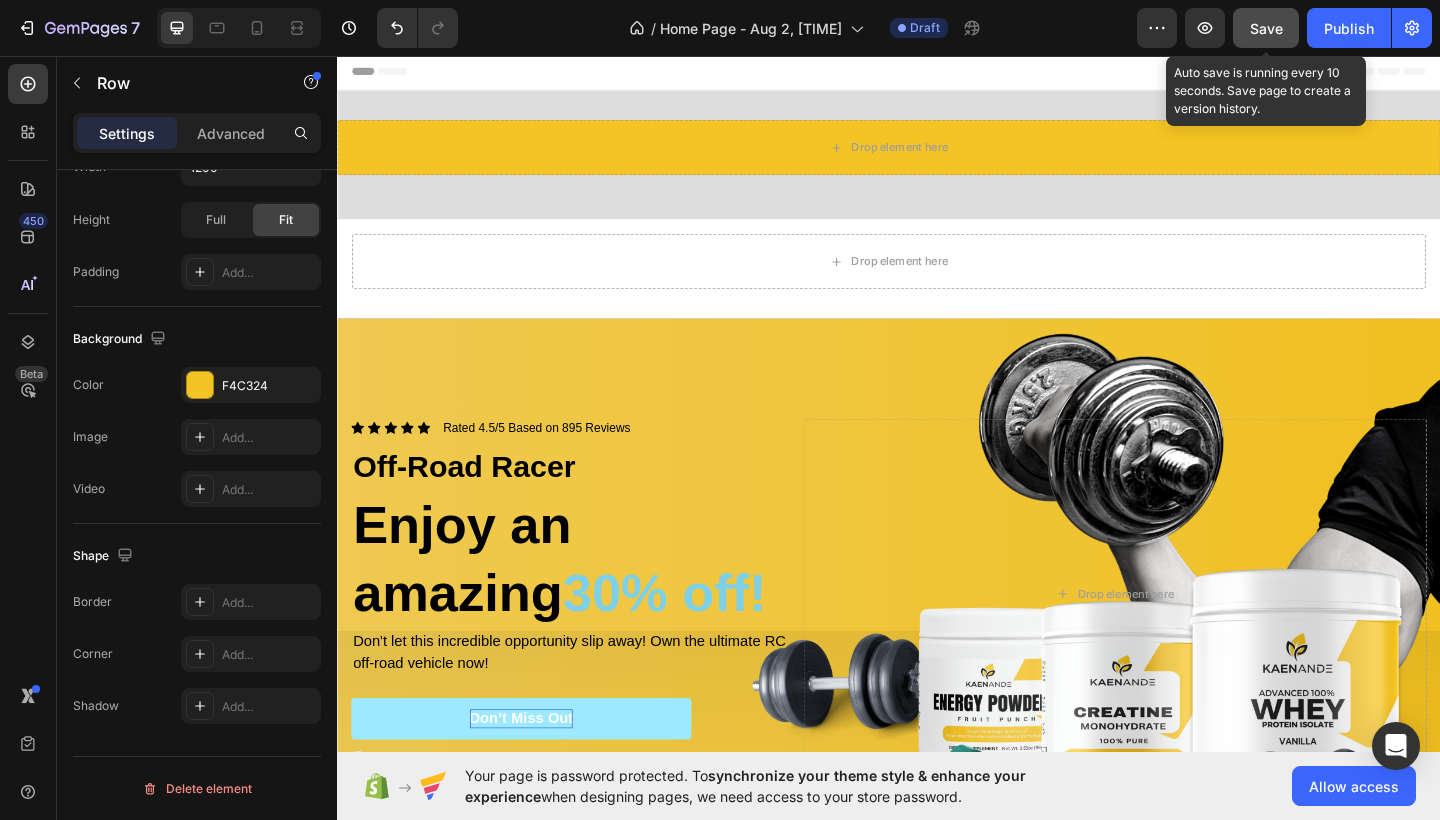 click on "Save" at bounding box center [1266, 28] 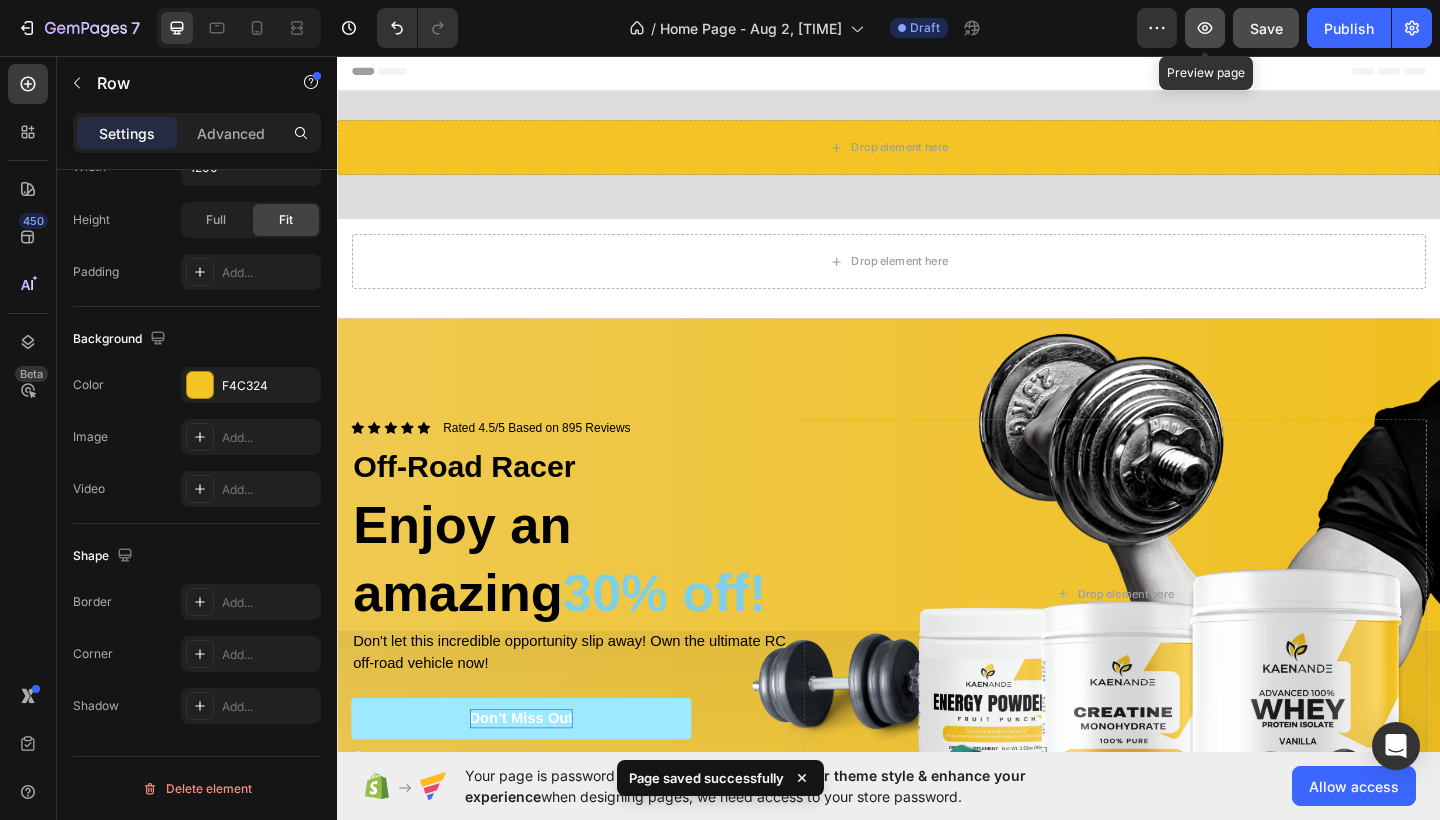 click 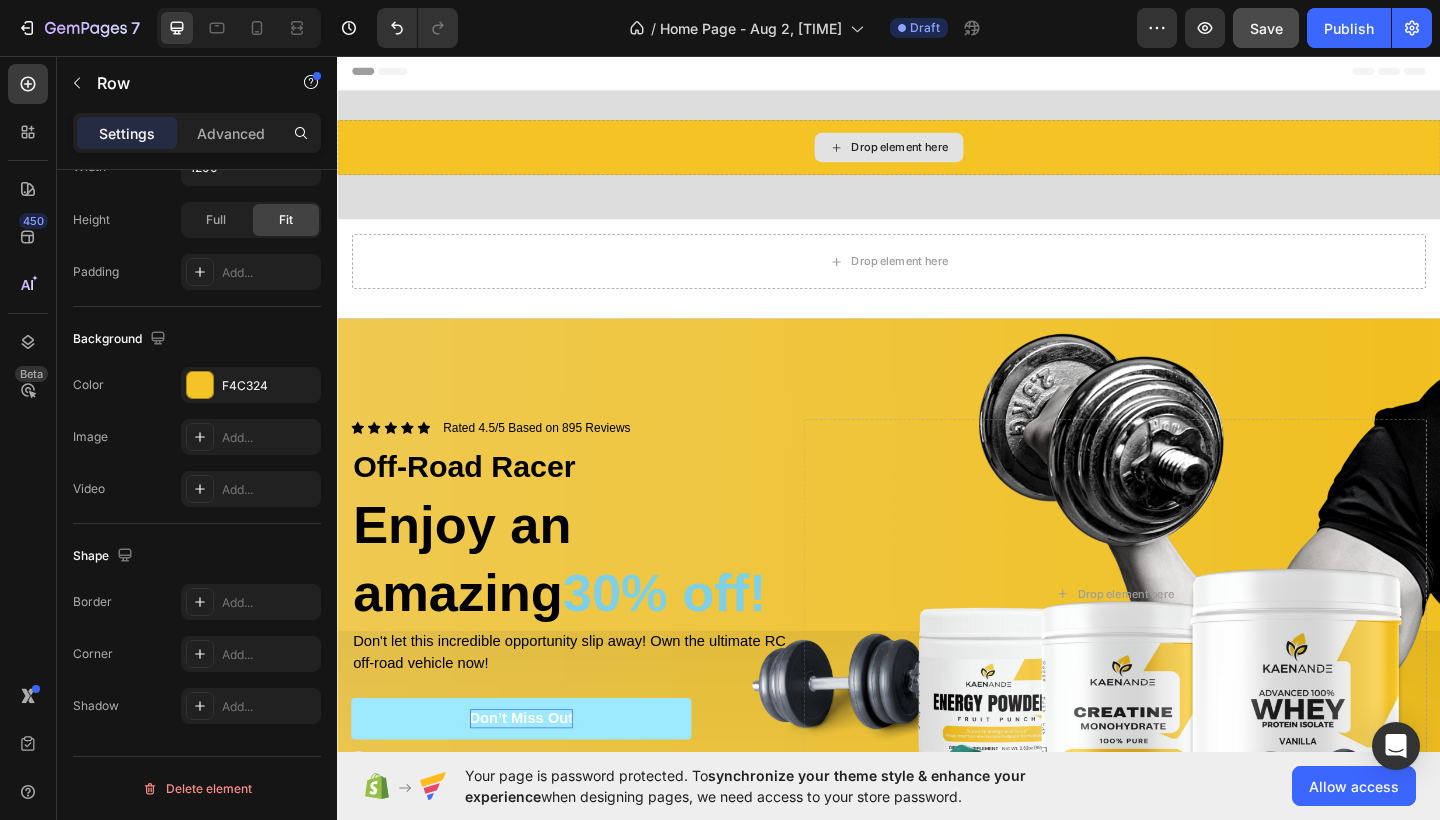 click on "Drop element here" at bounding box center [937, 156] 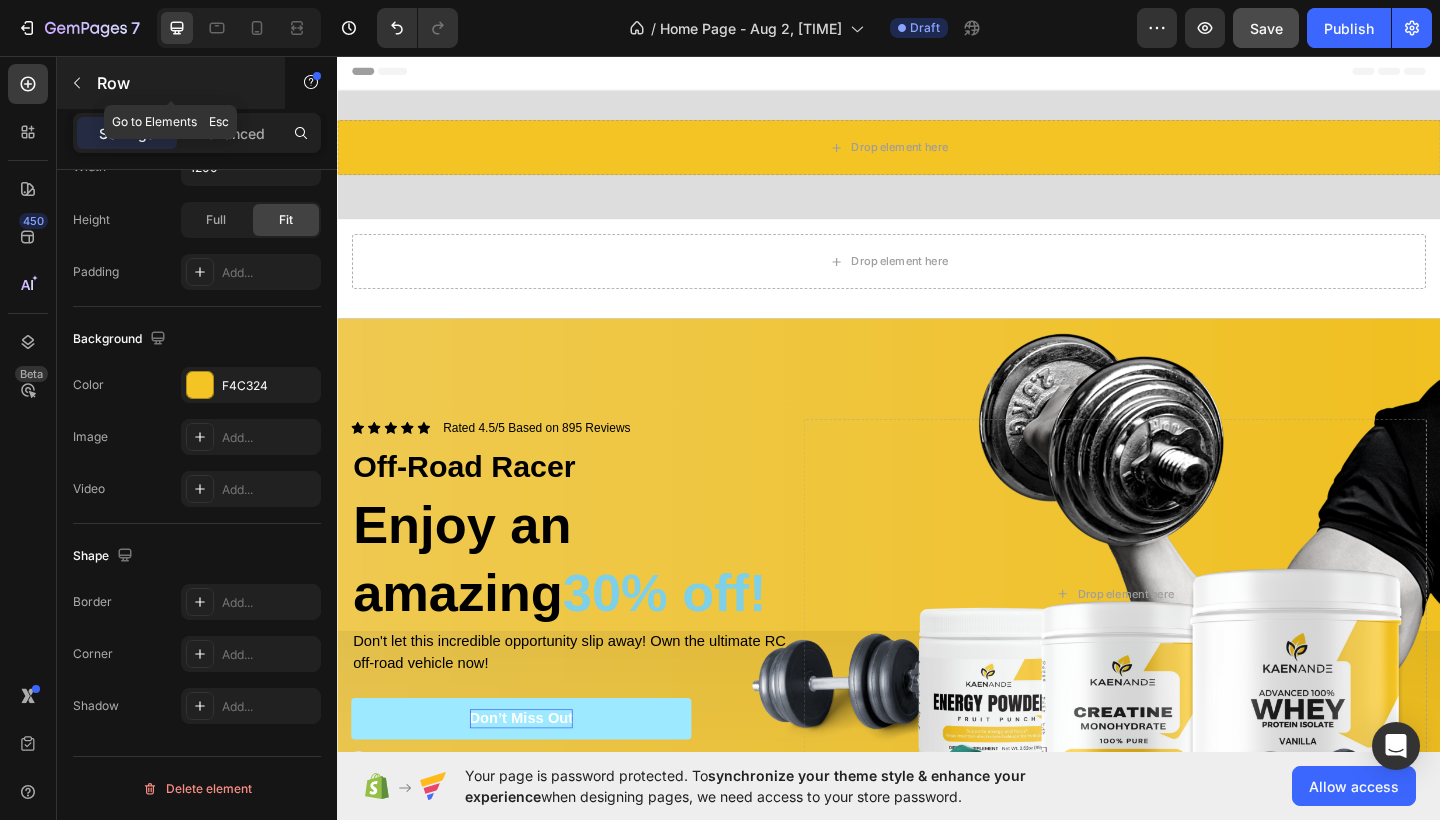 click at bounding box center [77, 83] 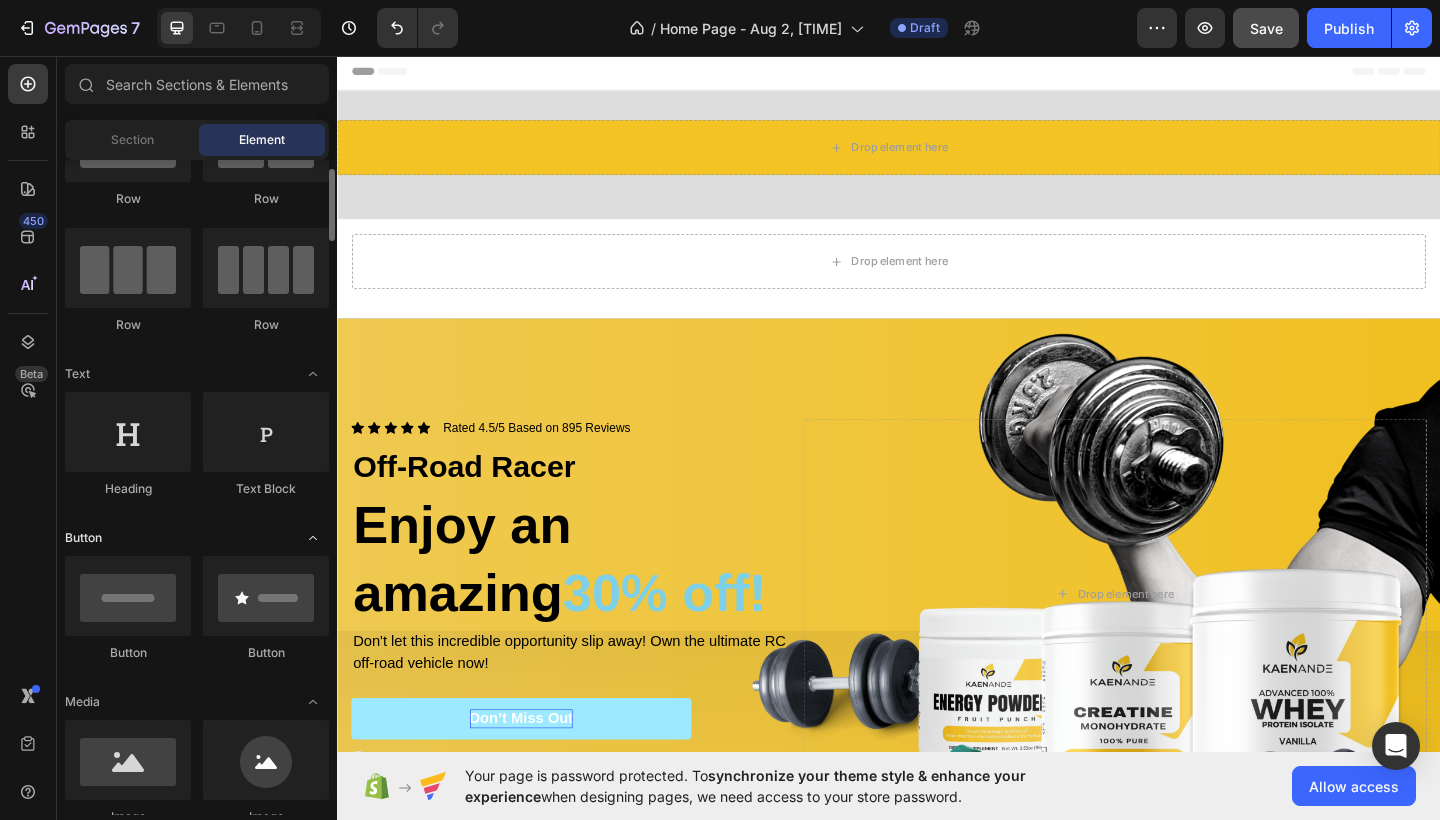scroll, scrollTop: 93, scrollLeft: 0, axis: vertical 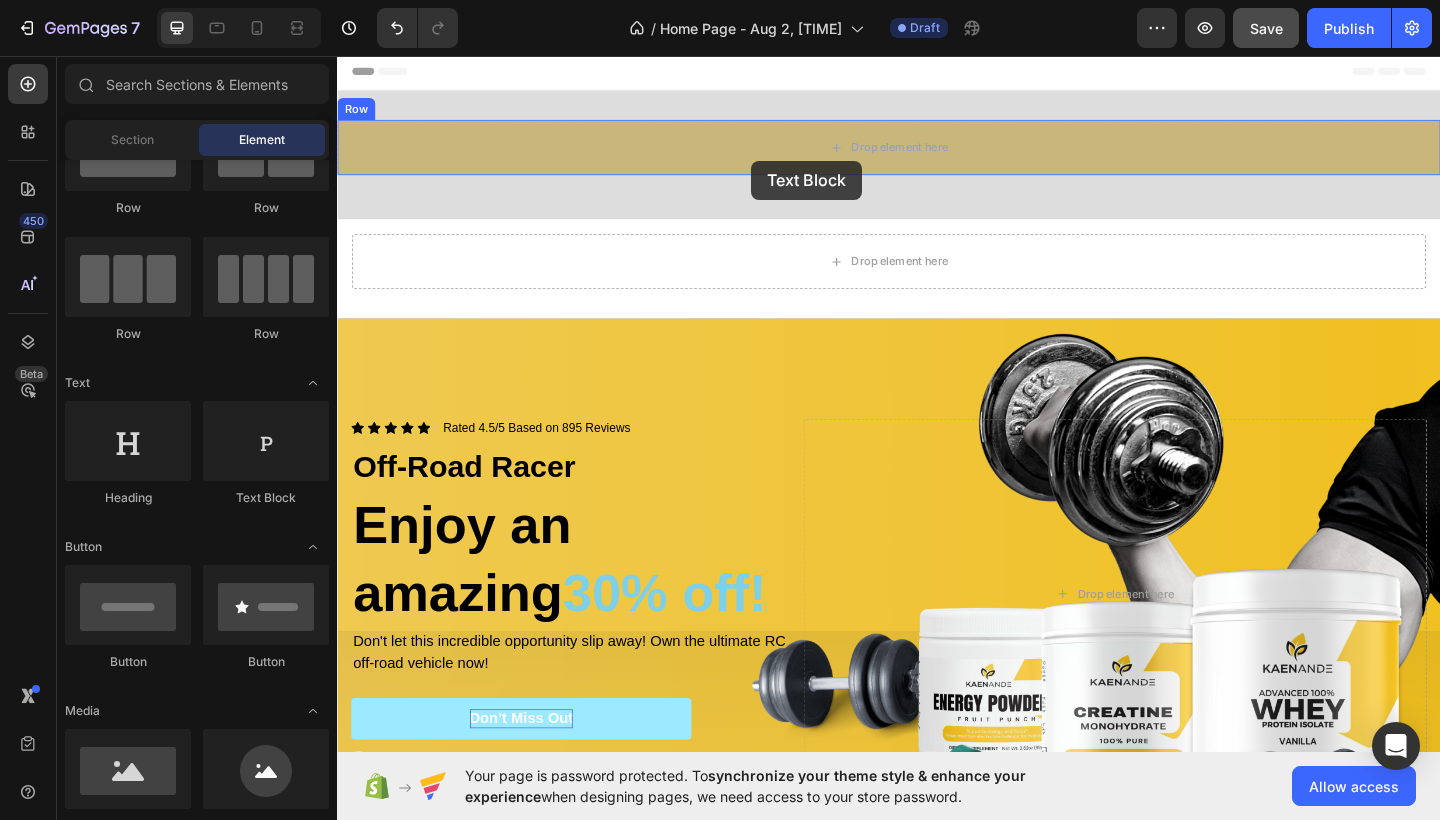 drag, startPoint x: 603, startPoint y: 522, endPoint x: 787, endPoint y: 170, distance: 397.19012 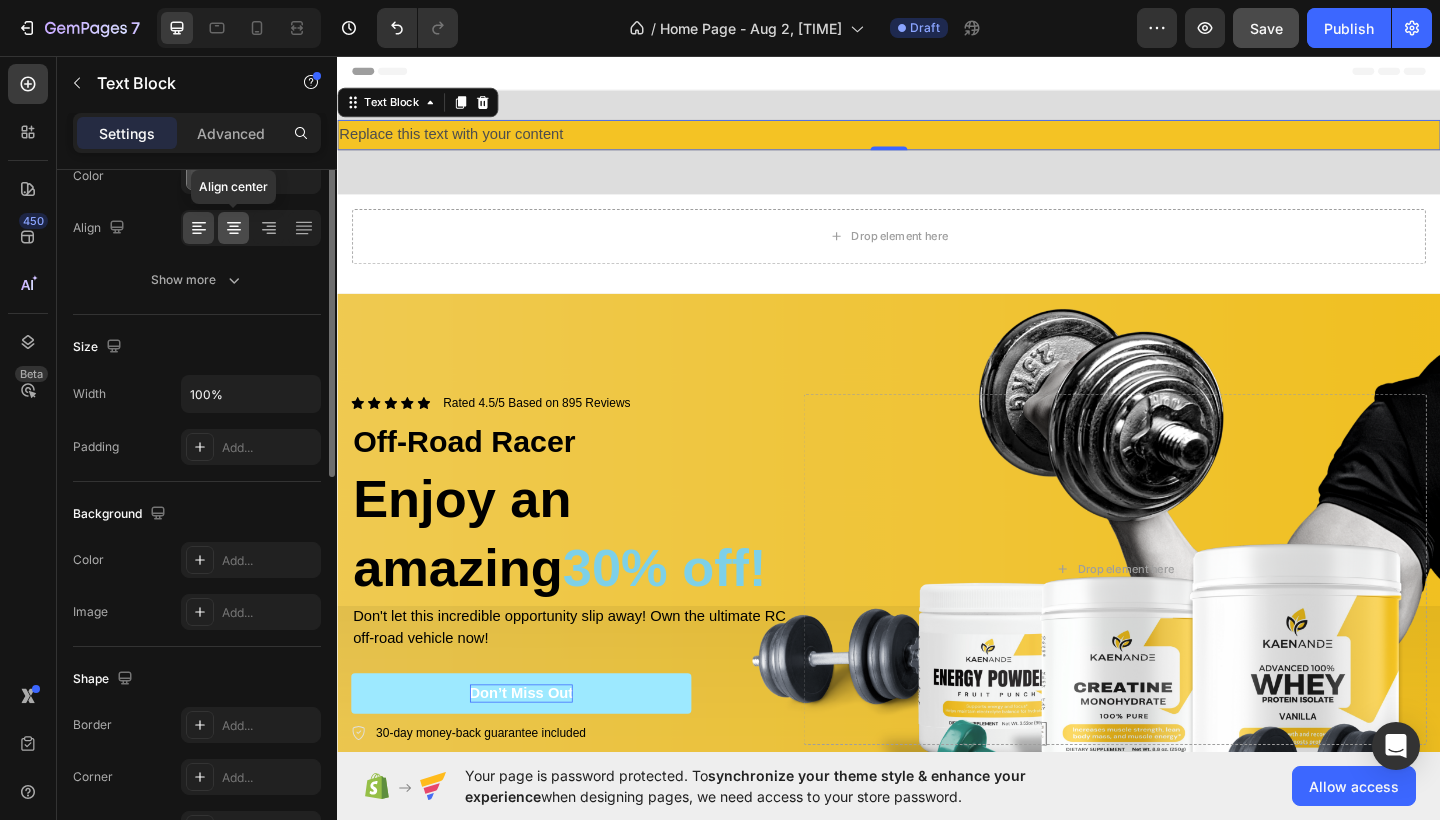scroll, scrollTop: 478, scrollLeft: 0, axis: vertical 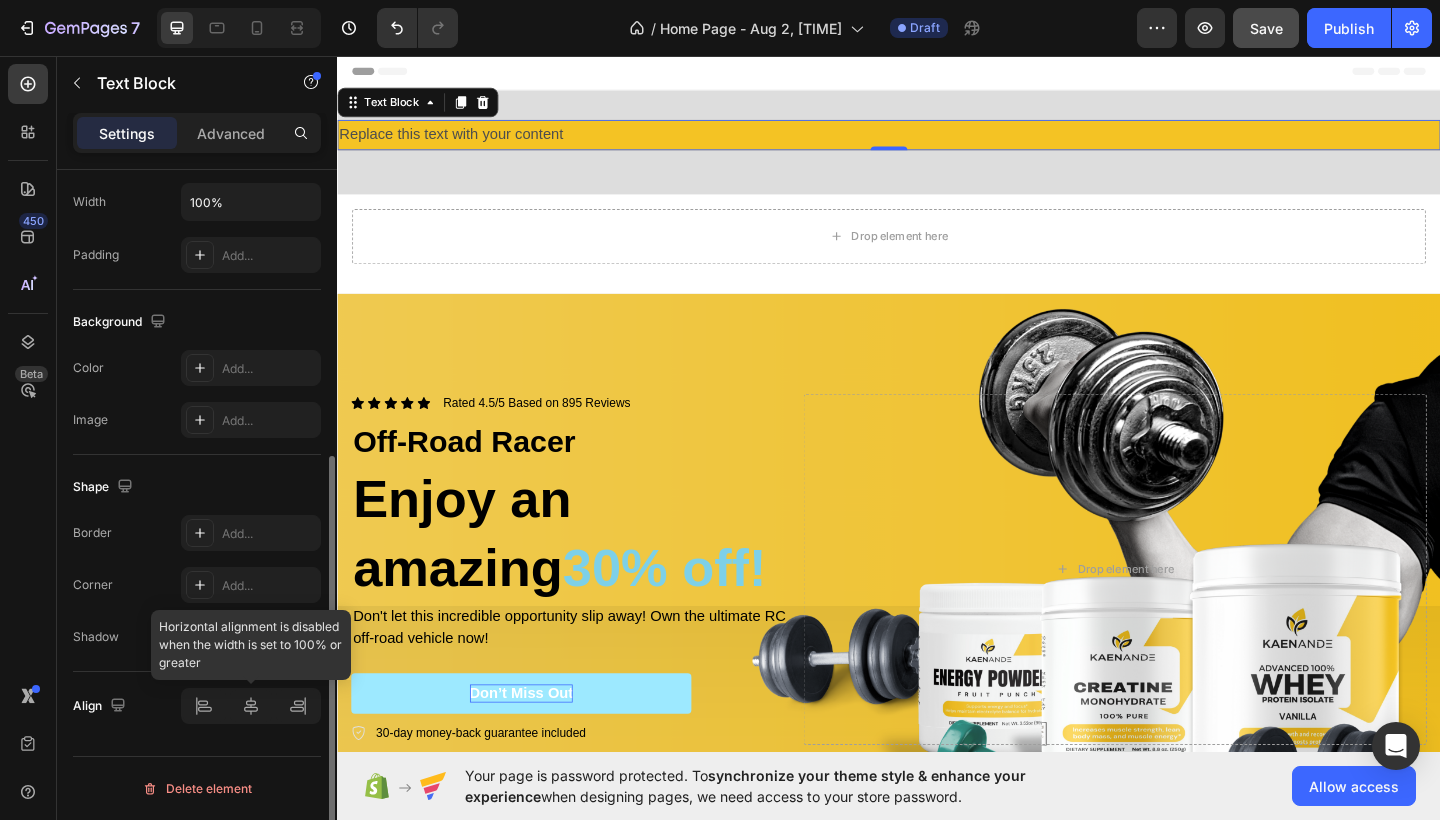 click 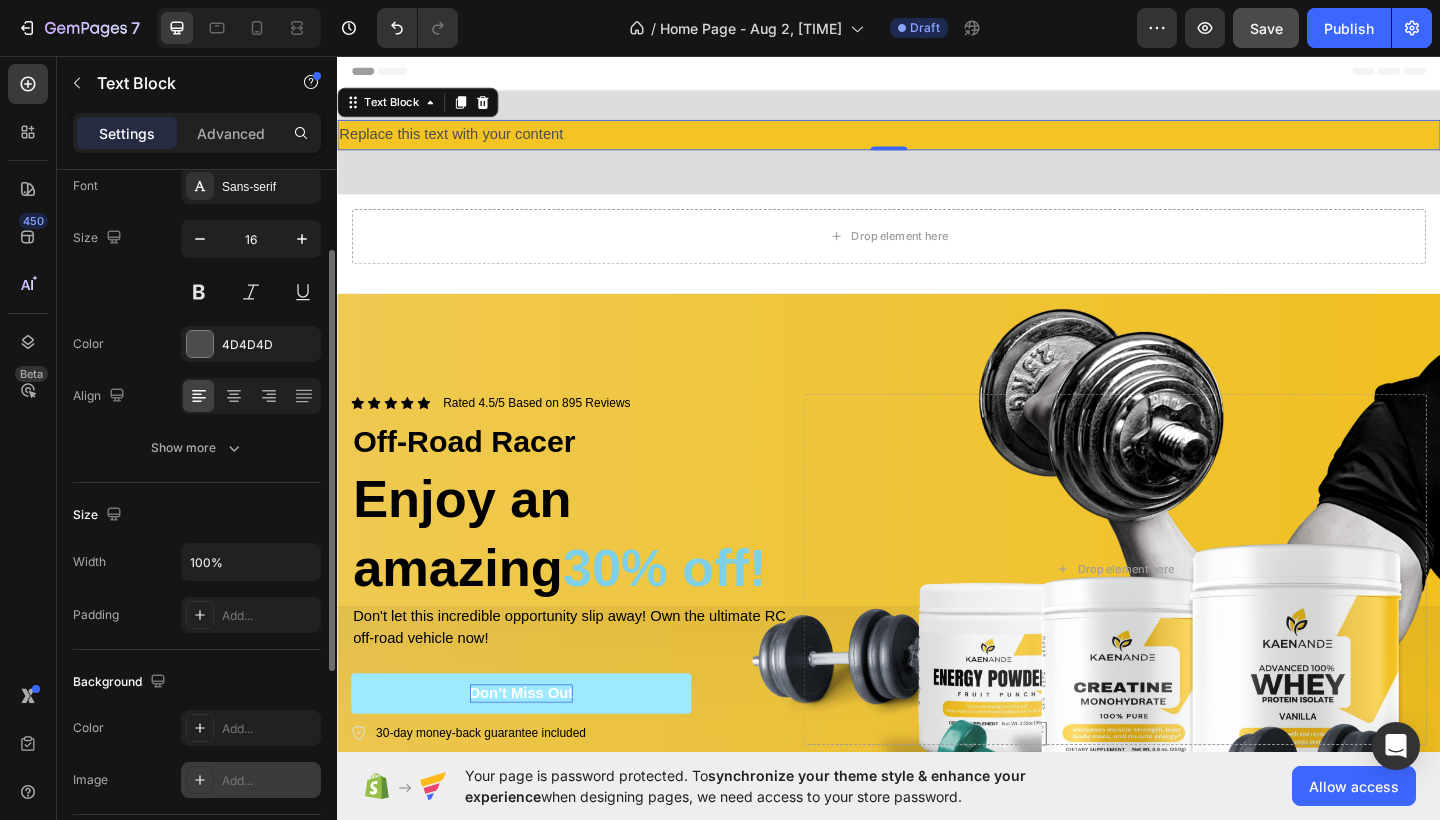 scroll, scrollTop: 108, scrollLeft: 0, axis: vertical 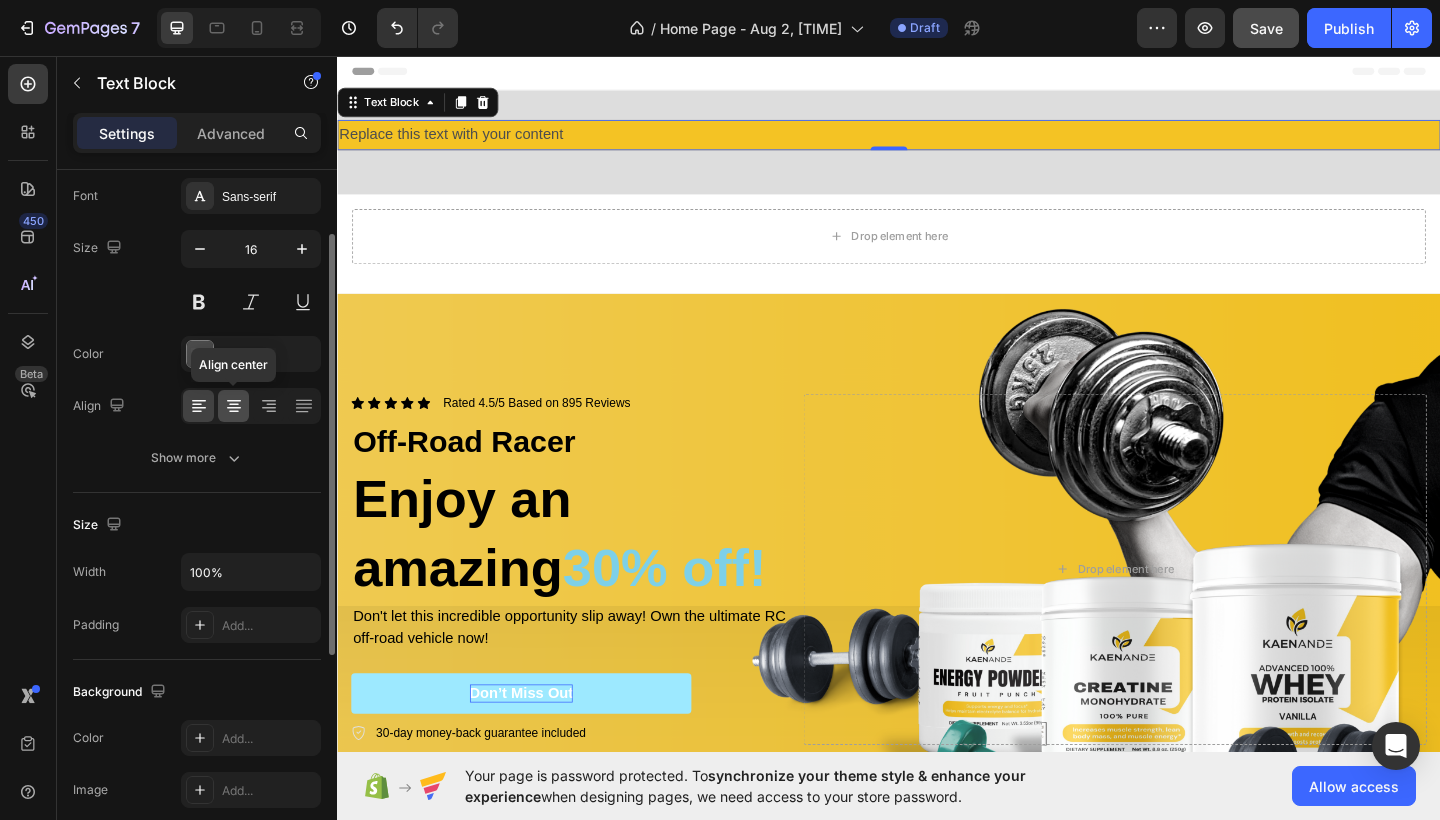 click 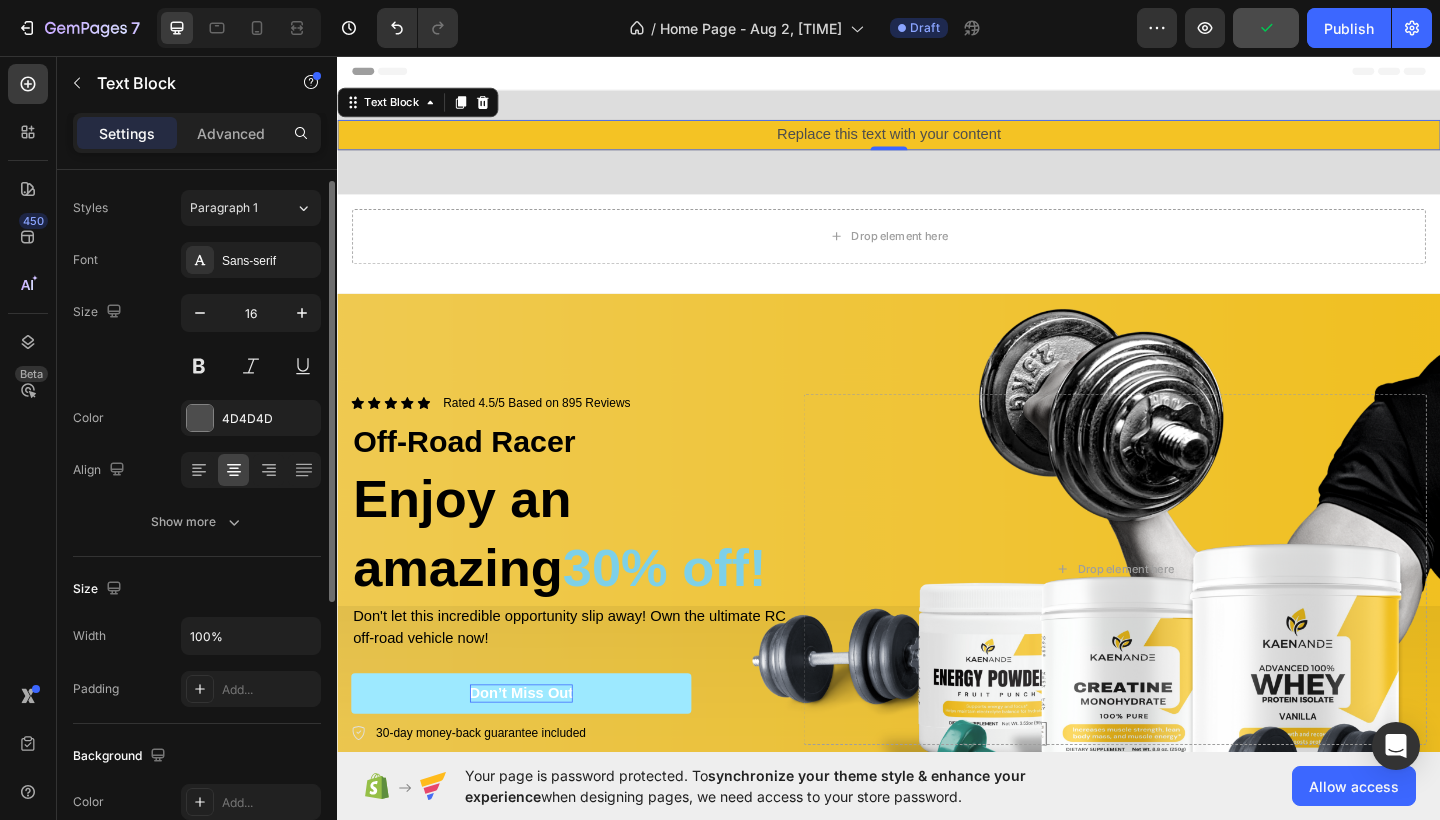 scroll, scrollTop: 35, scrollLeft: 0, axis: vertical 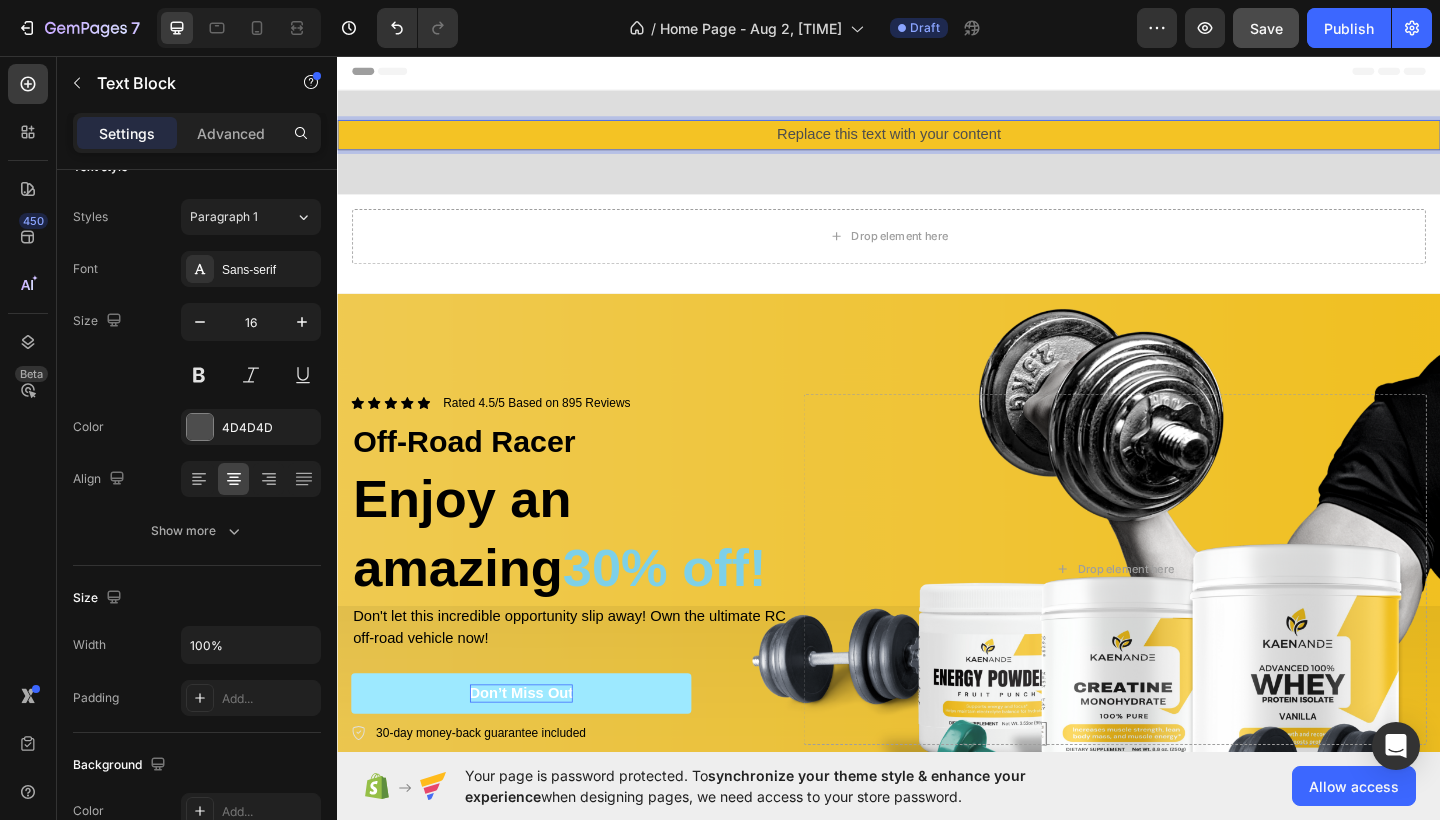 click on "Replace this text with your content" at bounding box center (937, 142) 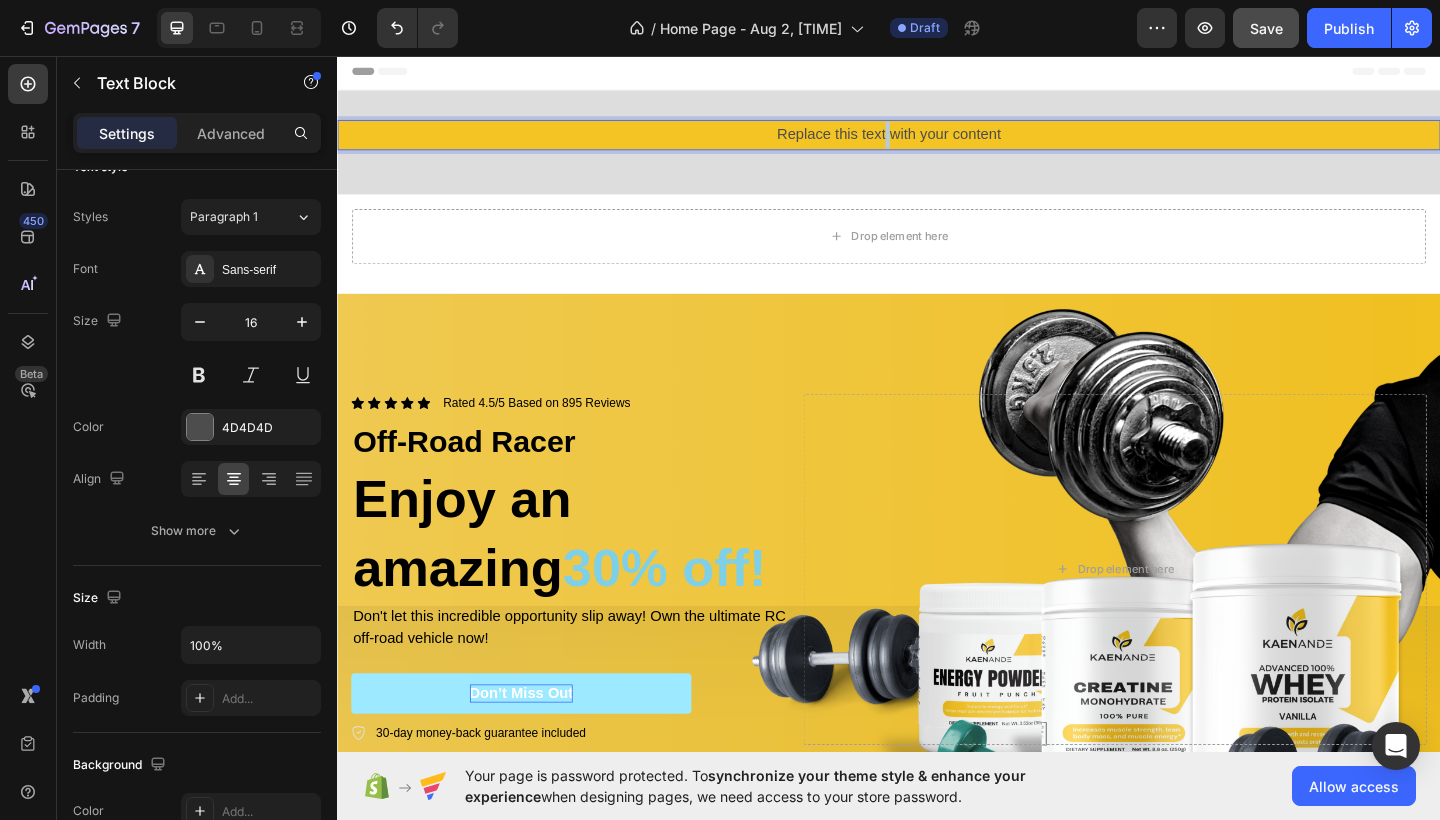 click on "Replace this text with your content" at bounding box center (937, 142) 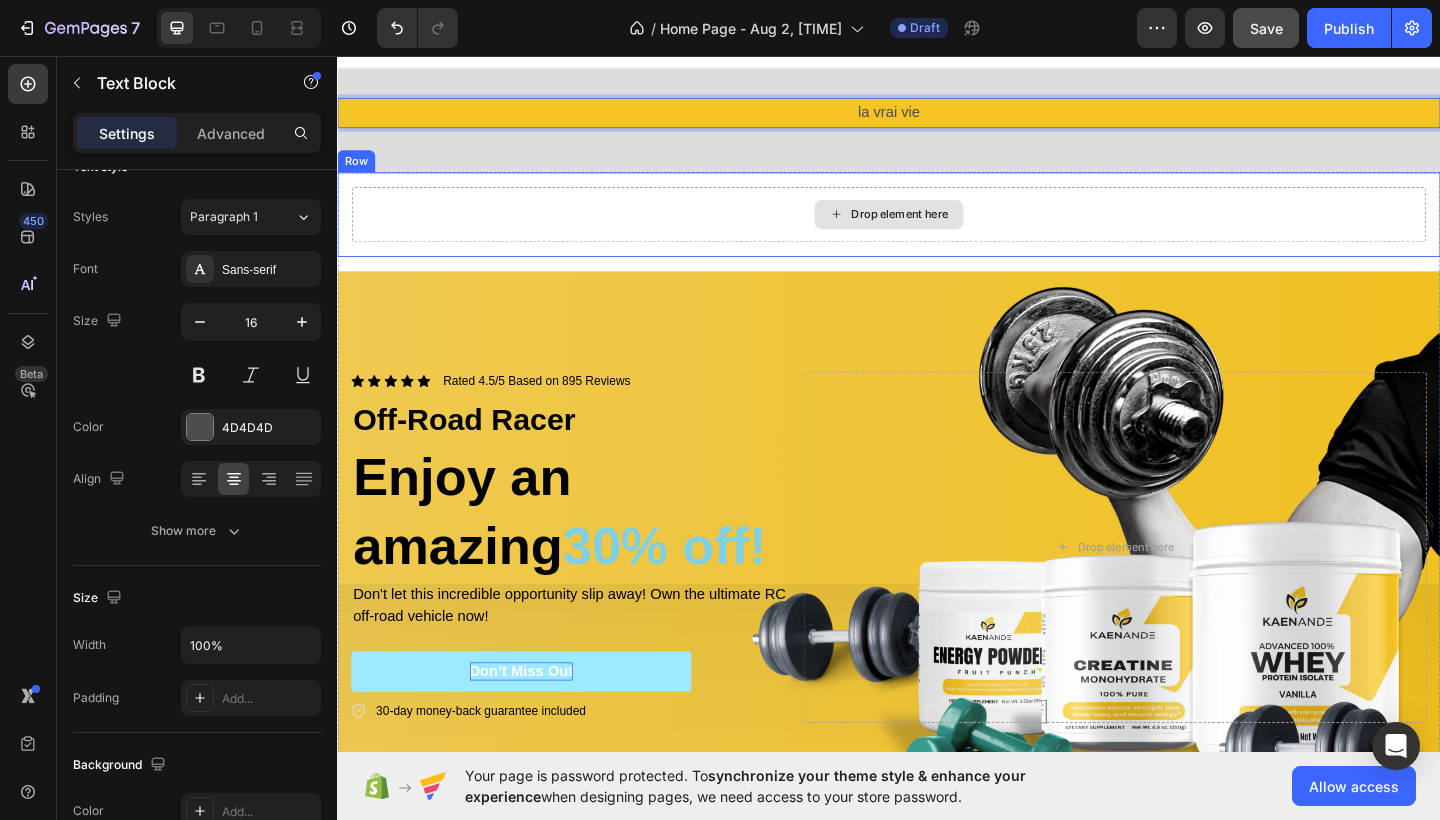 scroll, scrollTop: 32, scrollLeft: 0, axis: vertical 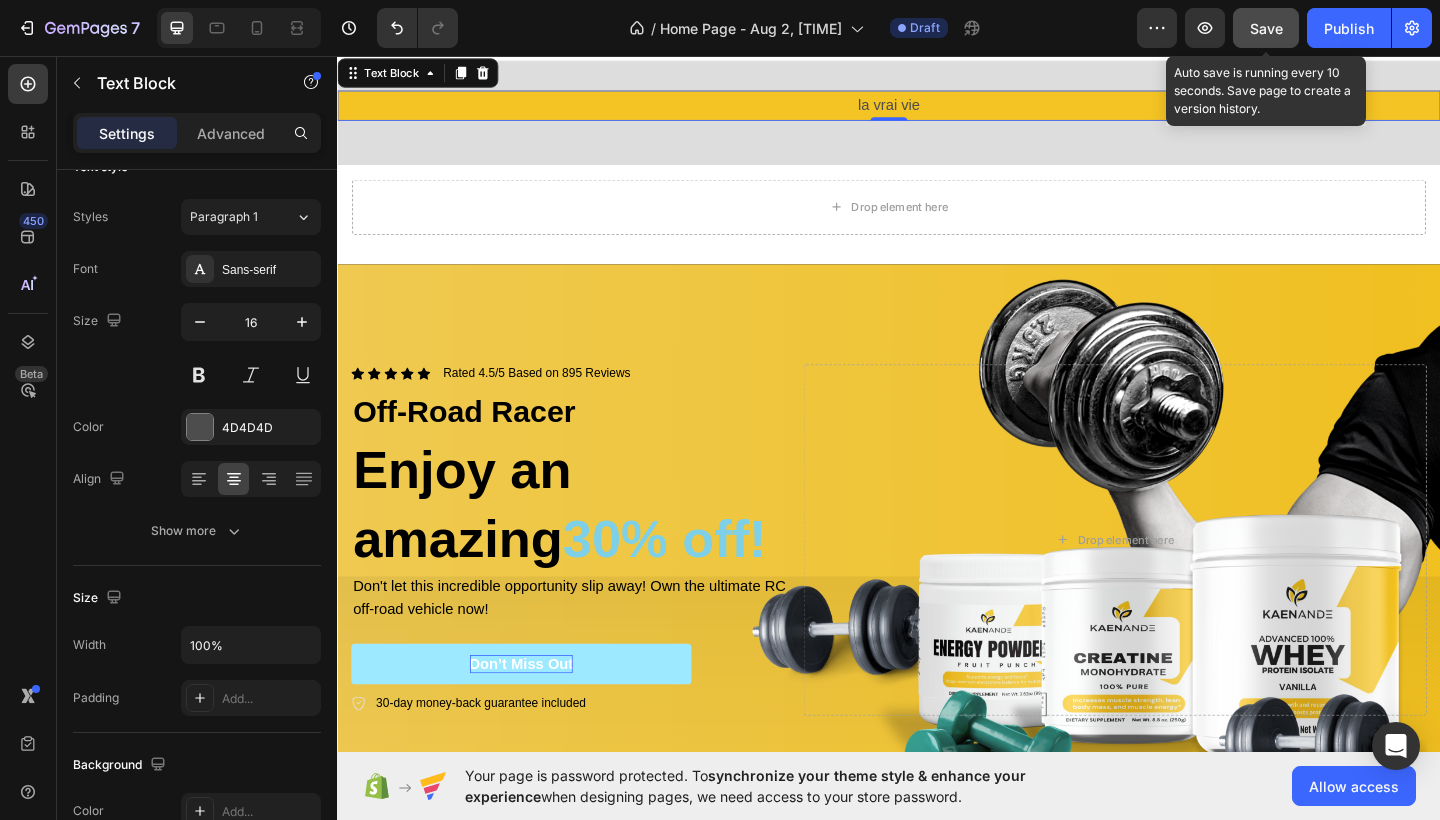 click on "Save" at bounding box center (1266, 28) 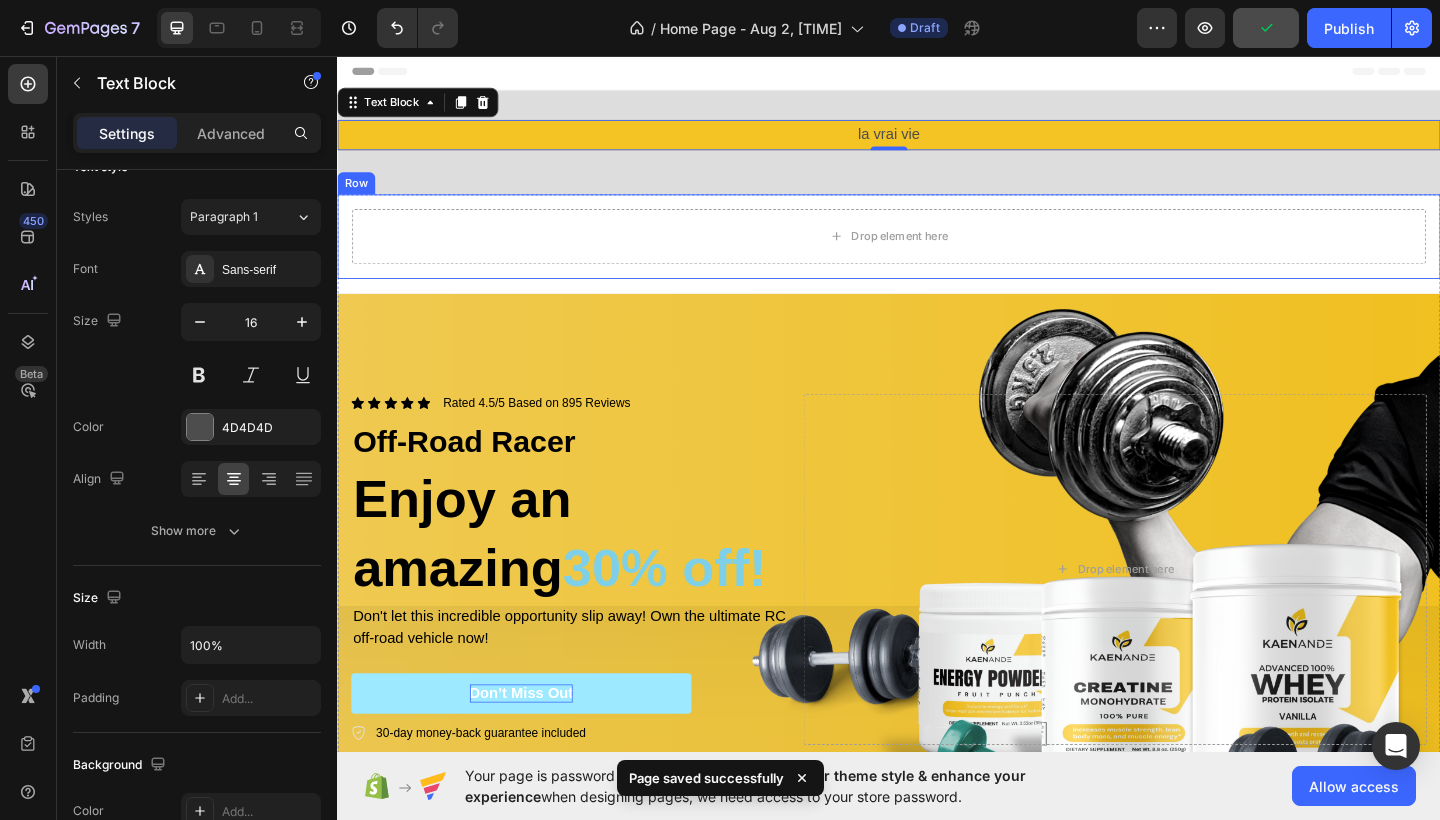 scroll, scrollTop: 0, scrollLeft: 0, axis: both 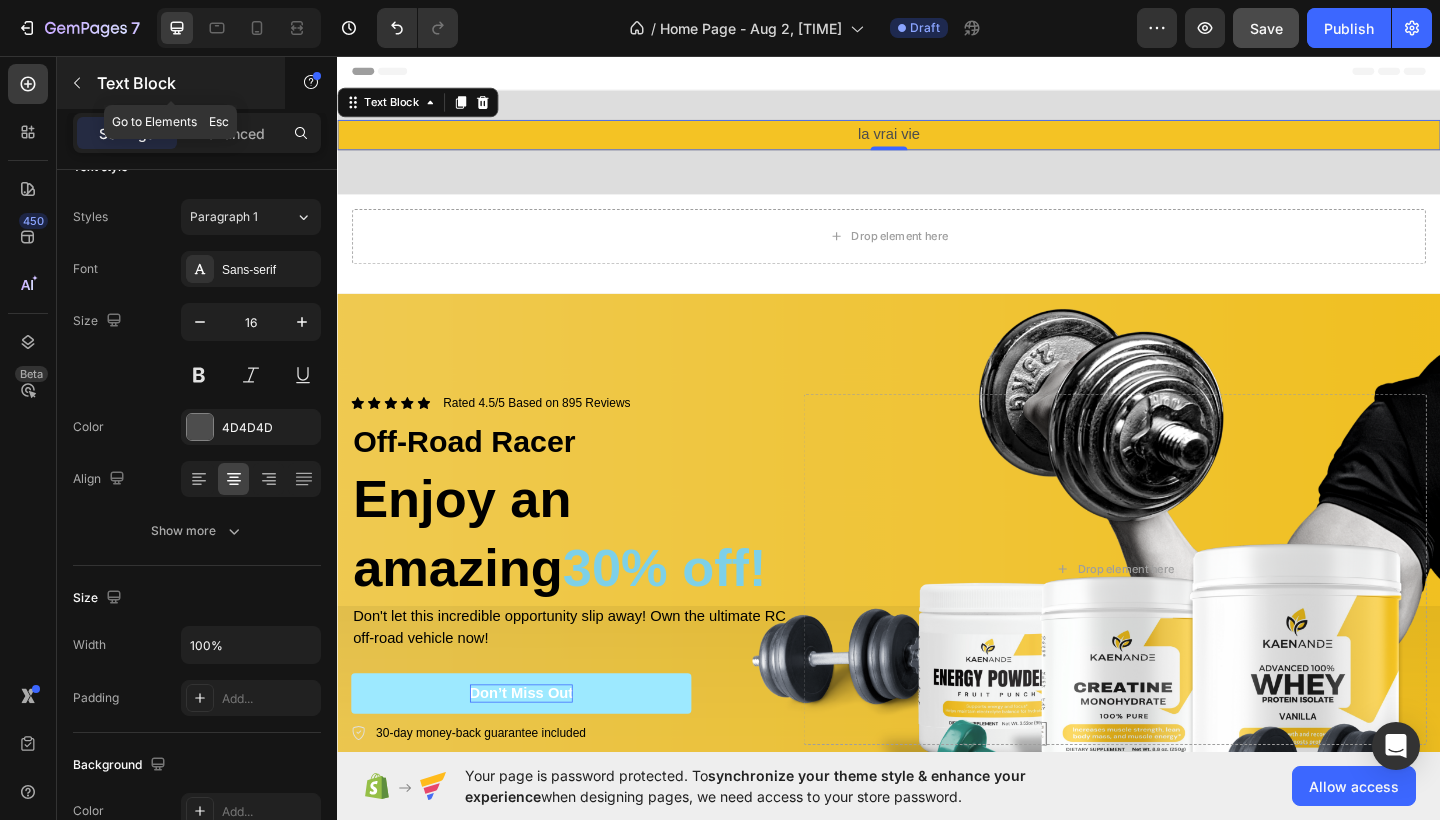 click 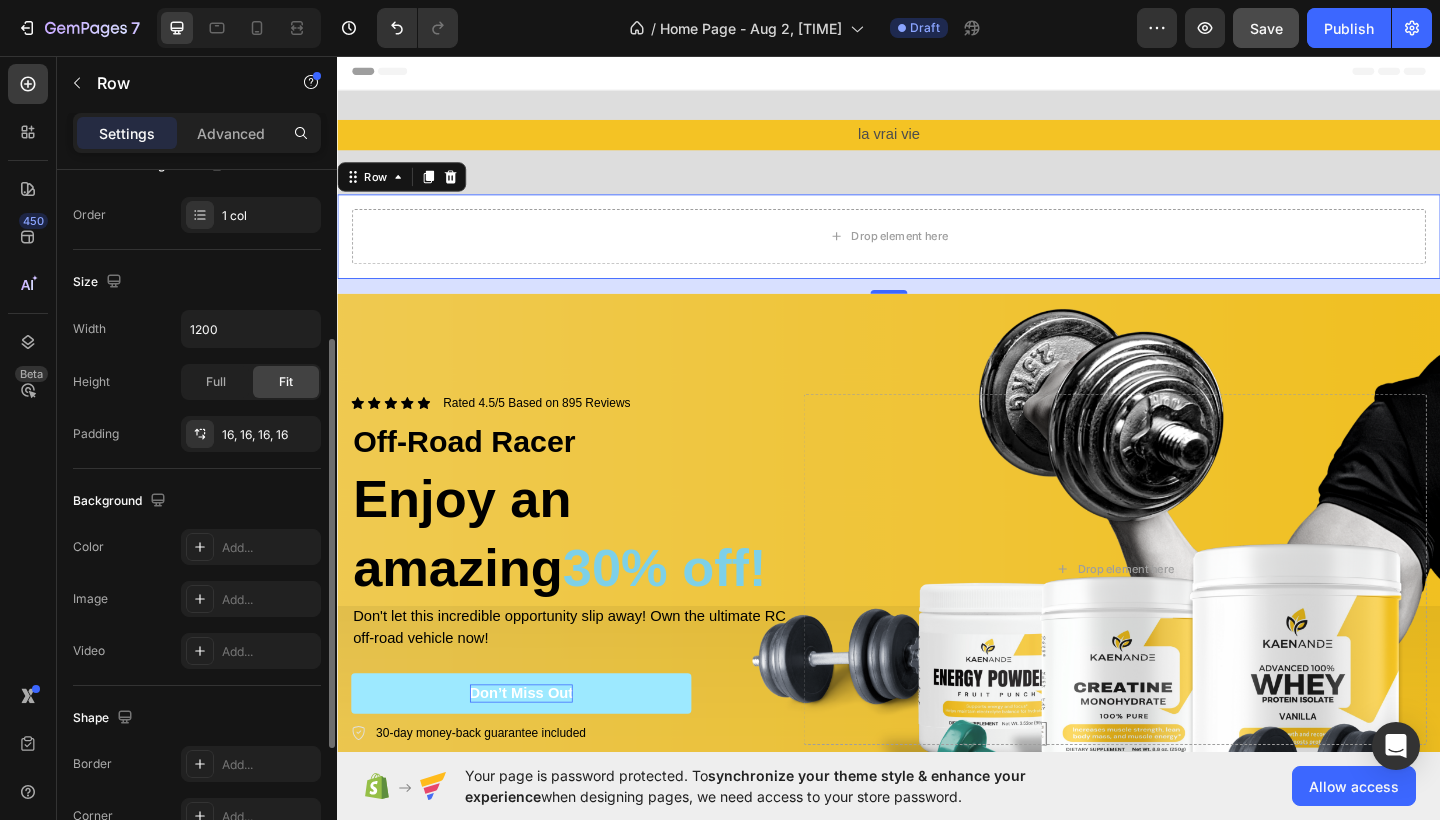 scroll, scrollTop: 352, scrollLeft: 0, axis: vertical 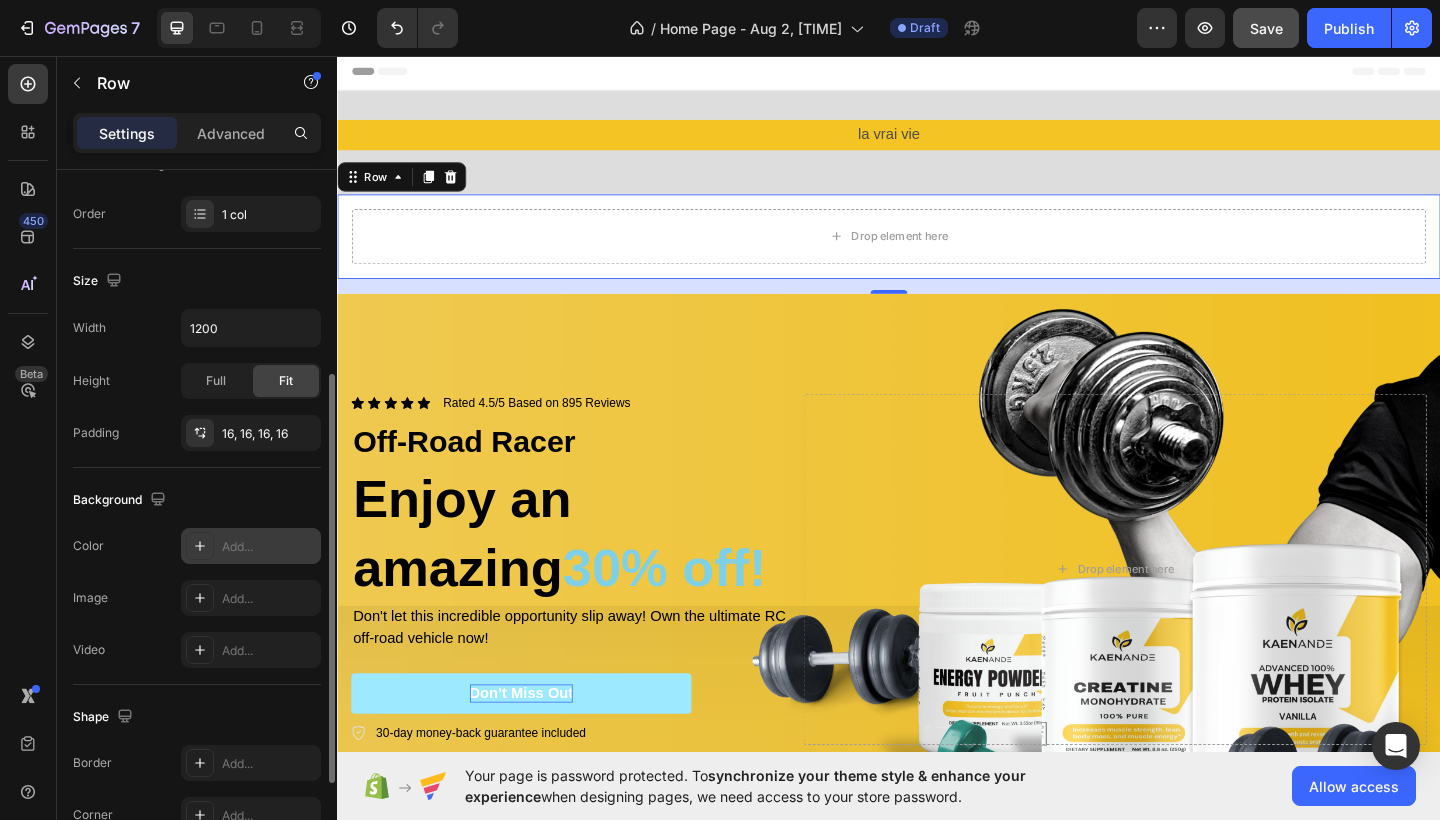 click on "Add..." at bounding box center (269, 547) 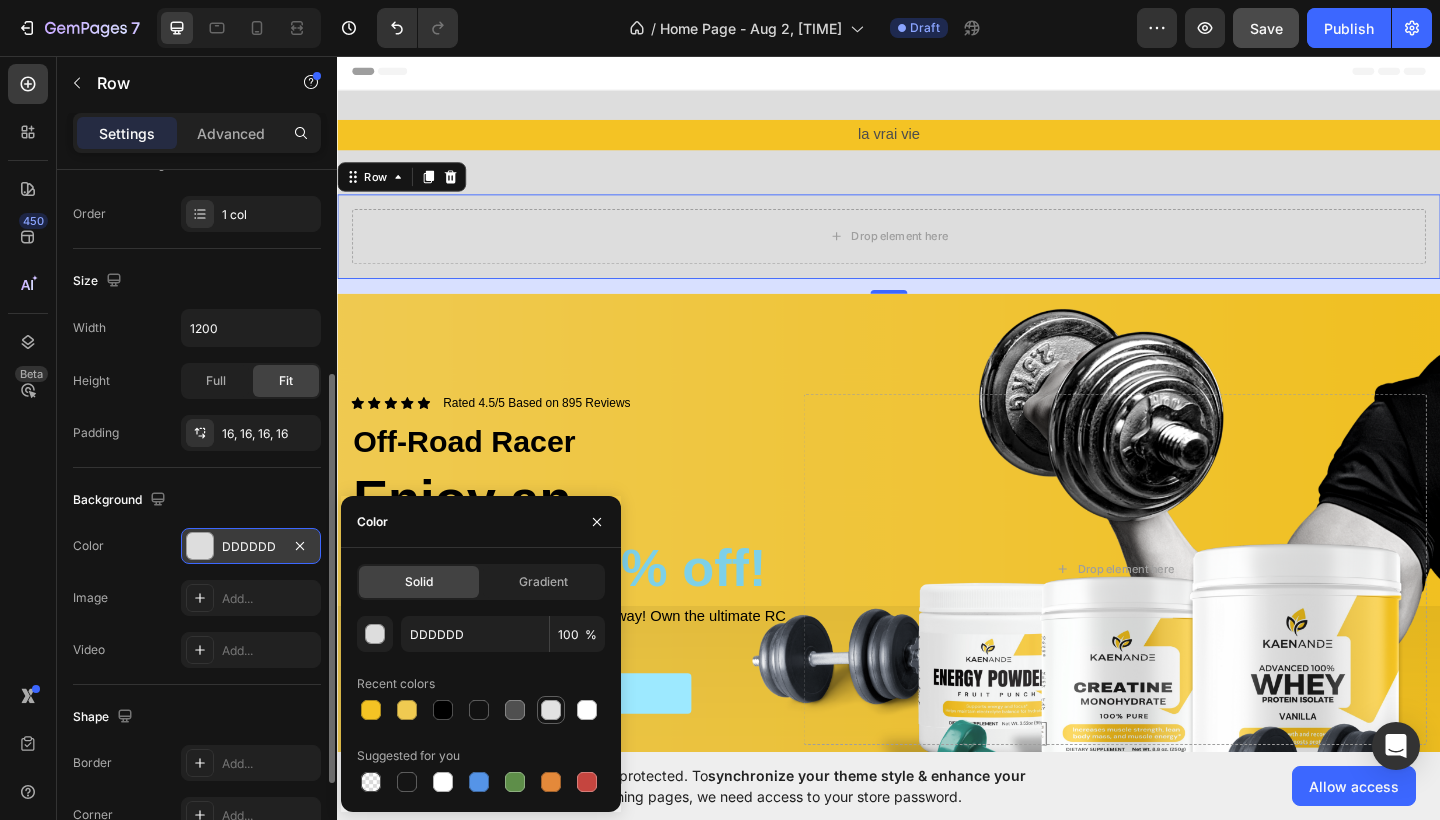 click at bounding box center (551, 710) 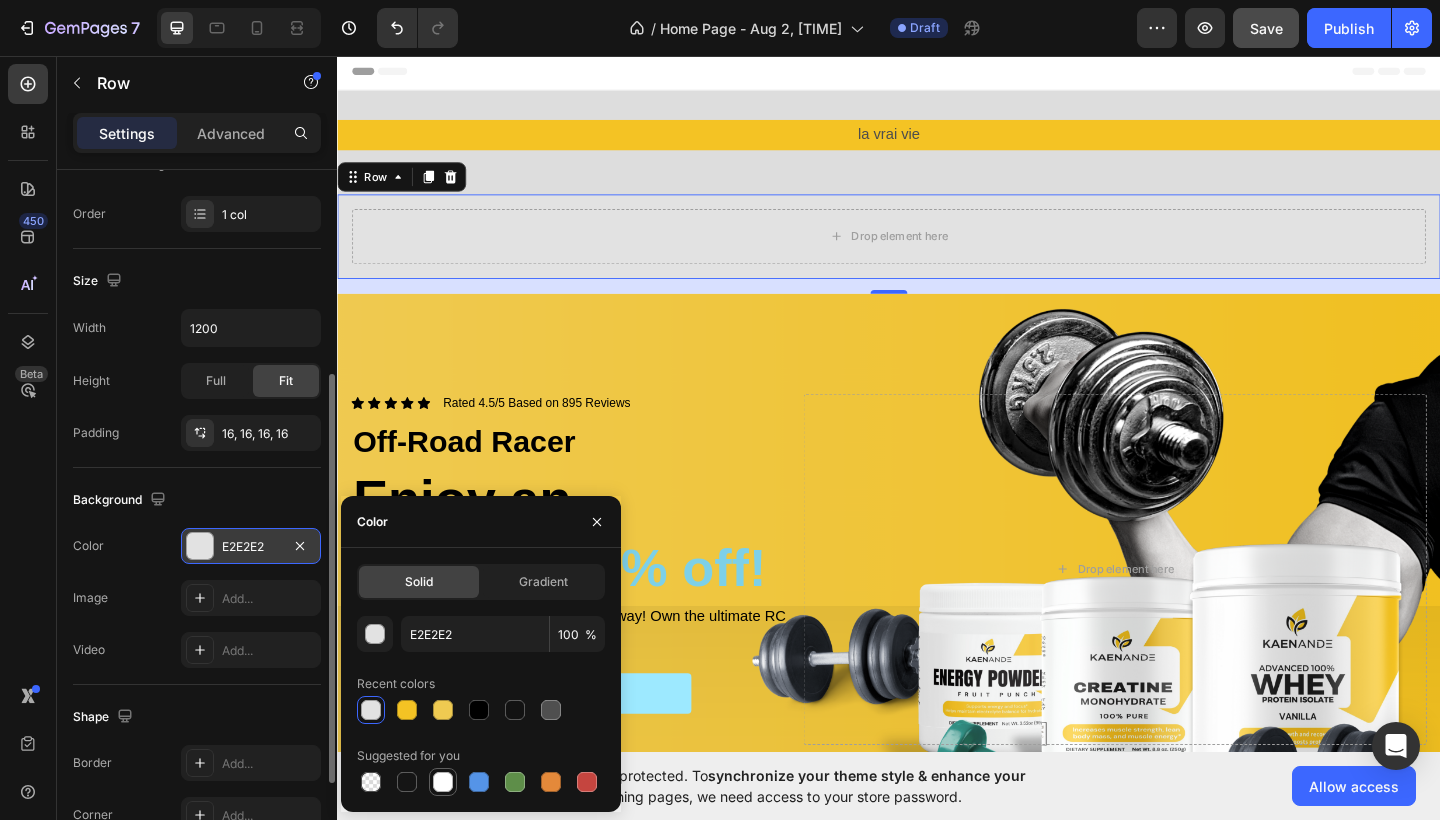 click at bounding box center [443, 782] 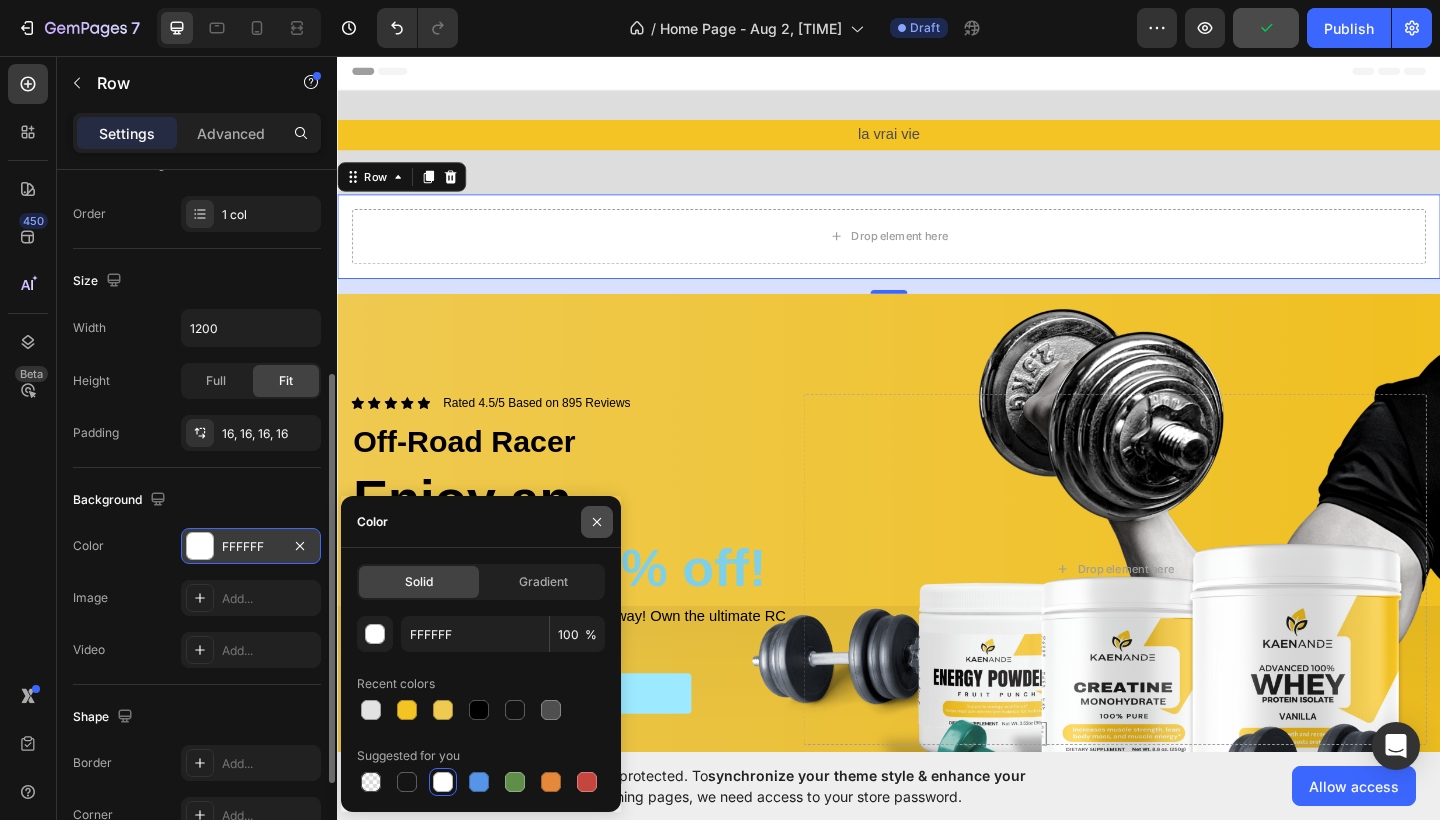 click 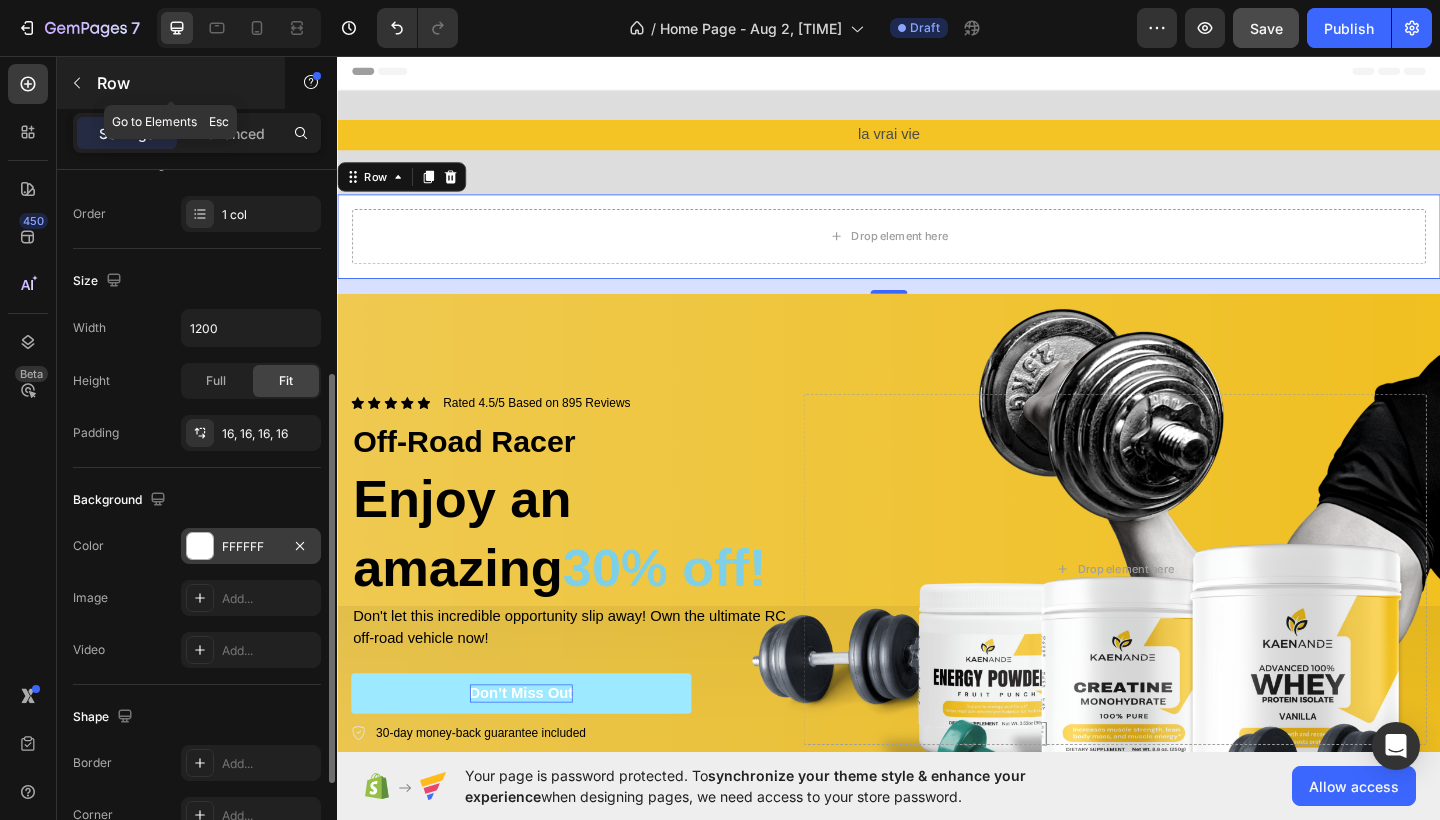 click 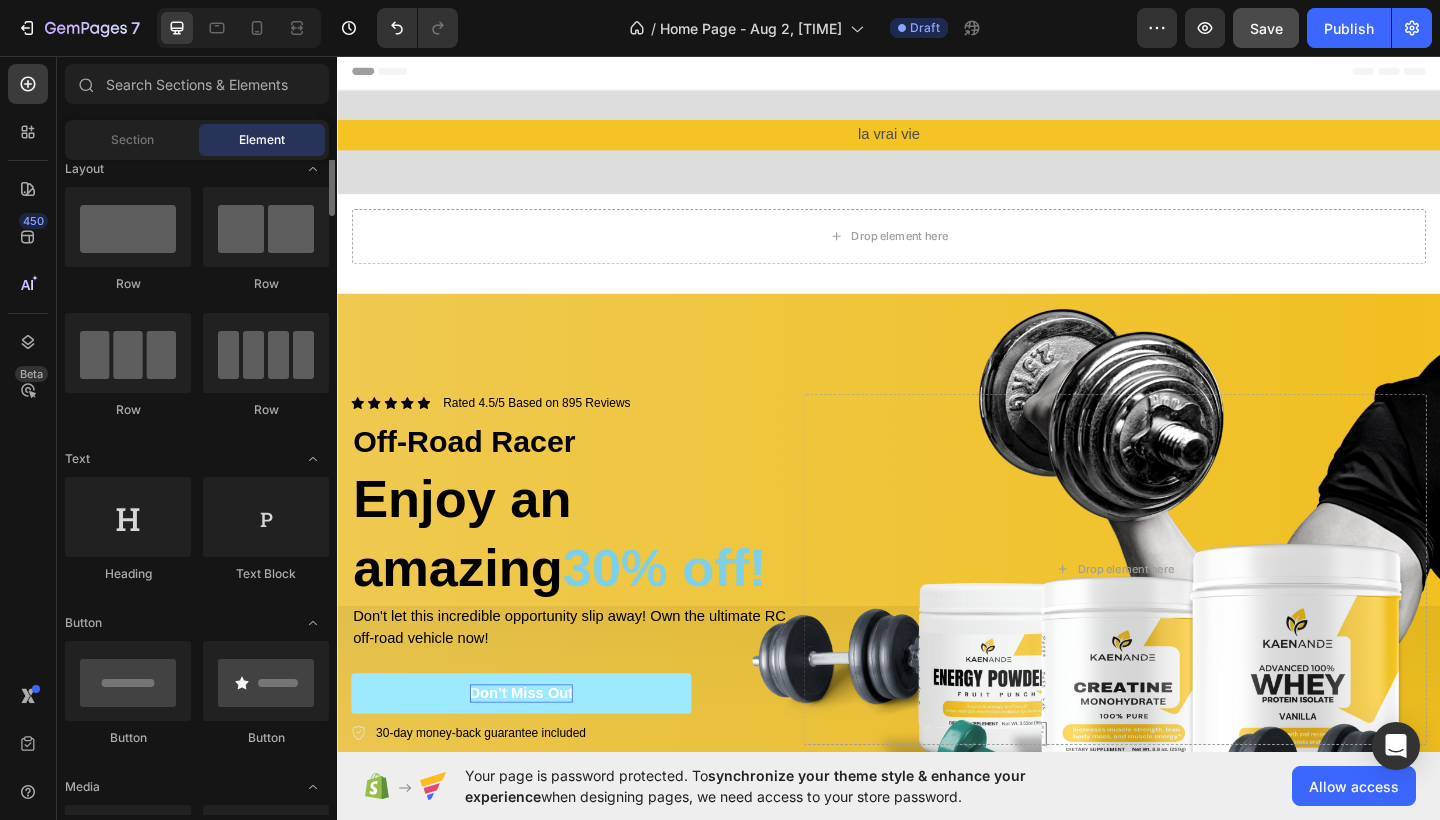 scroll, scrollTop: 0, scrollLeft: 0, axis: both 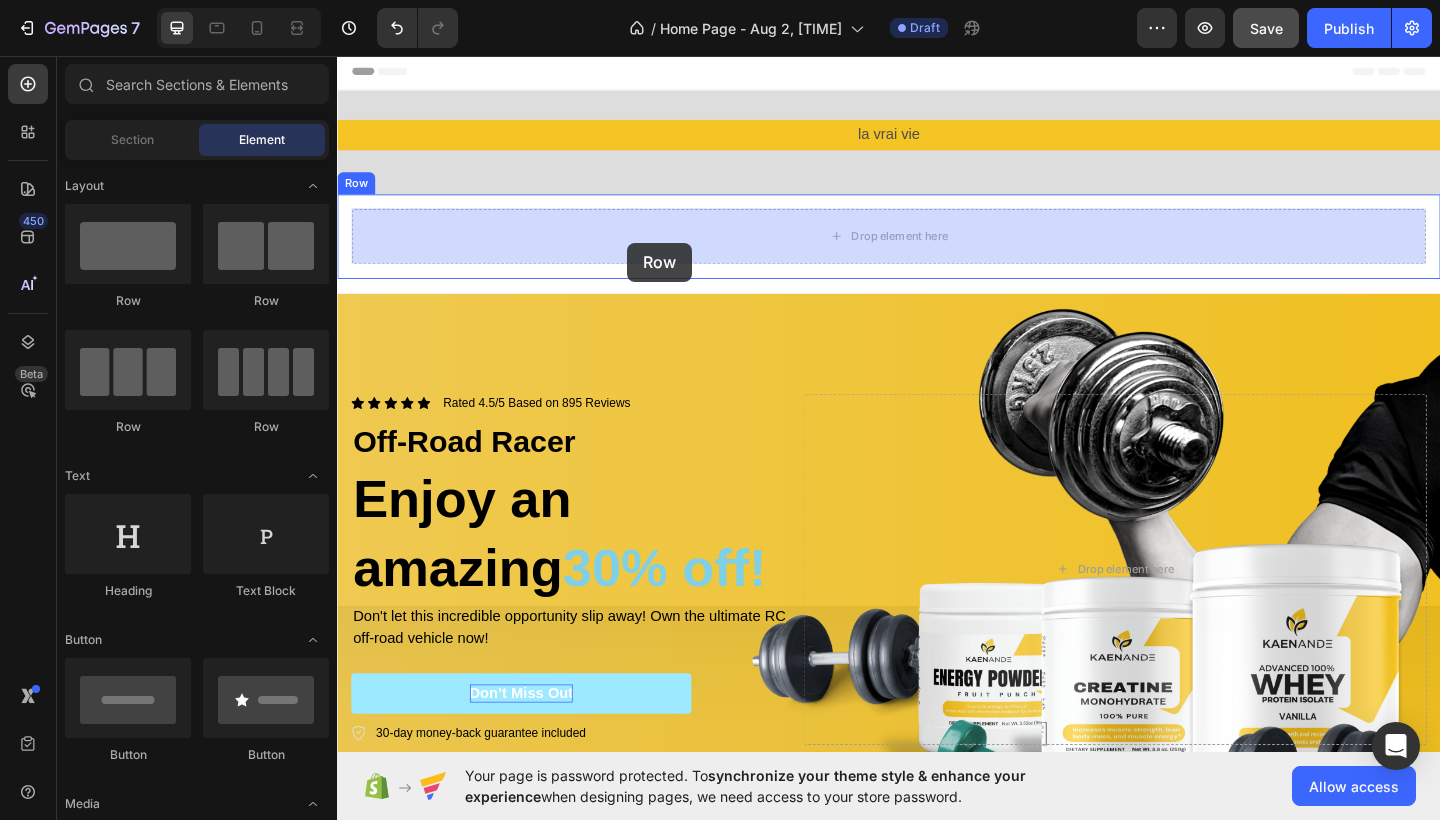 drag, startPoint x: 480, startPoint y: 435, endPoint x: 653, endPoint y: 259, distance: 246.78938 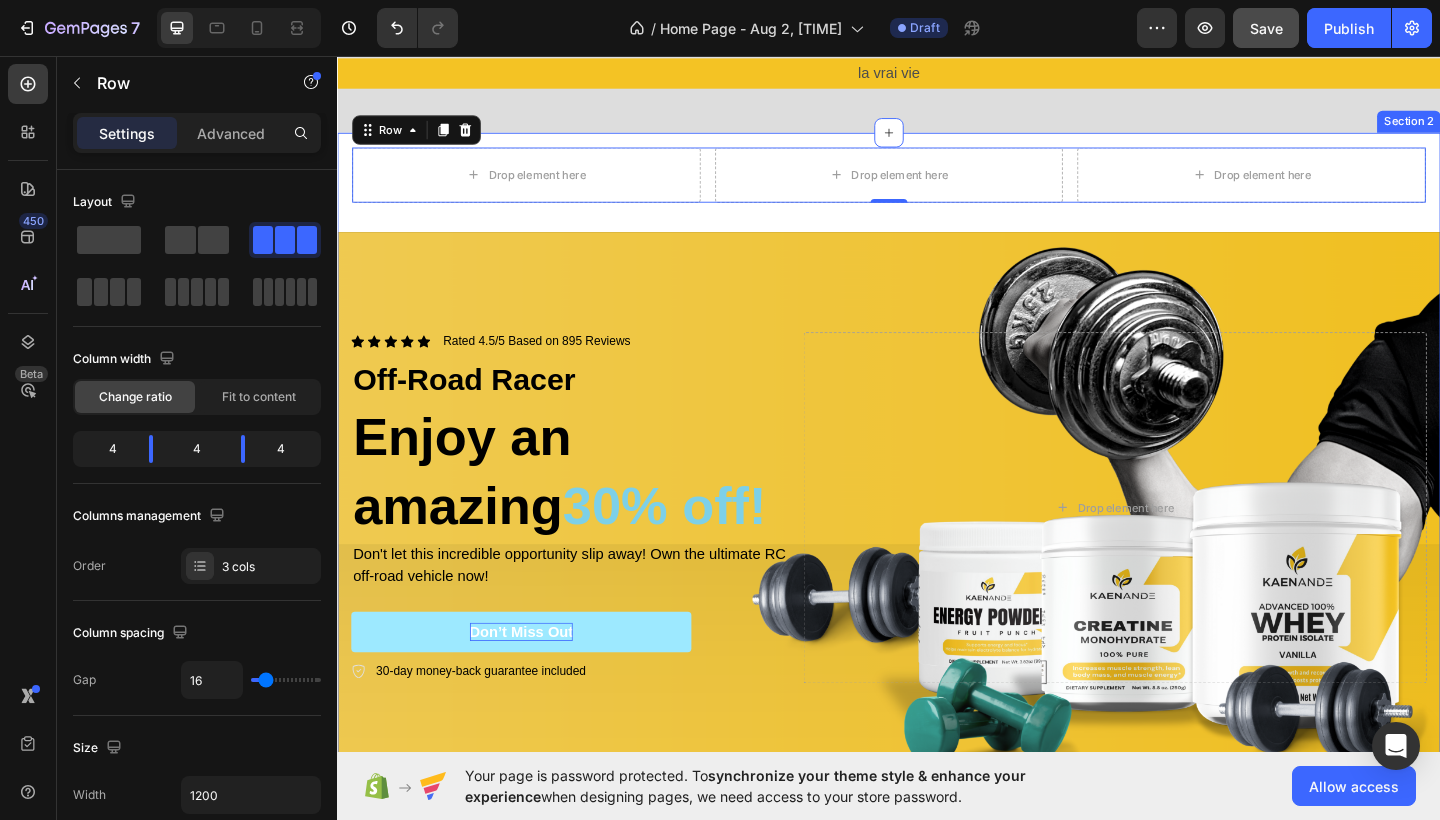 scroll, scrollTop: 0, scrollLeft: 0, axis: both 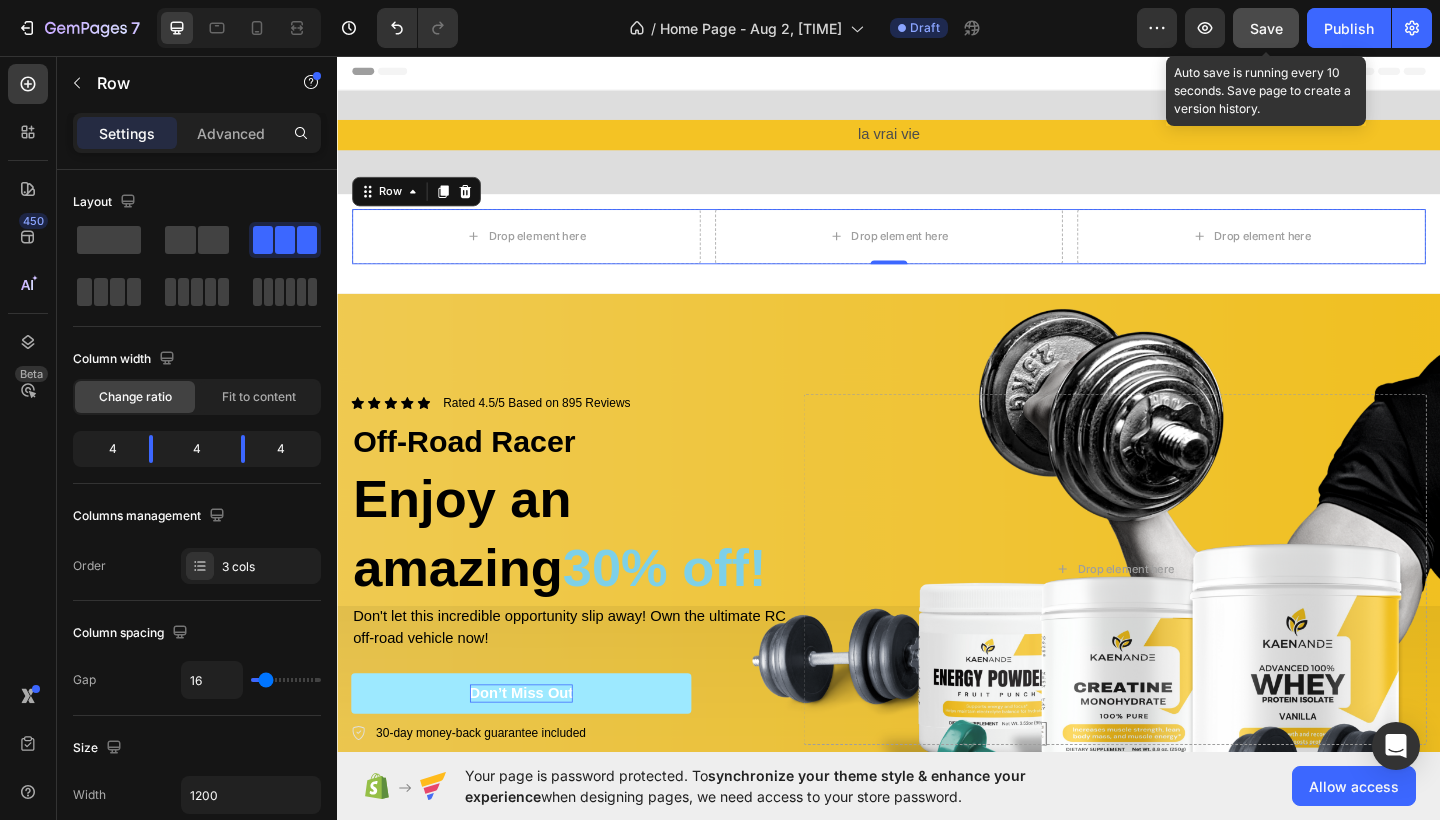 click on "Save" at bounding box center (1266, 28) 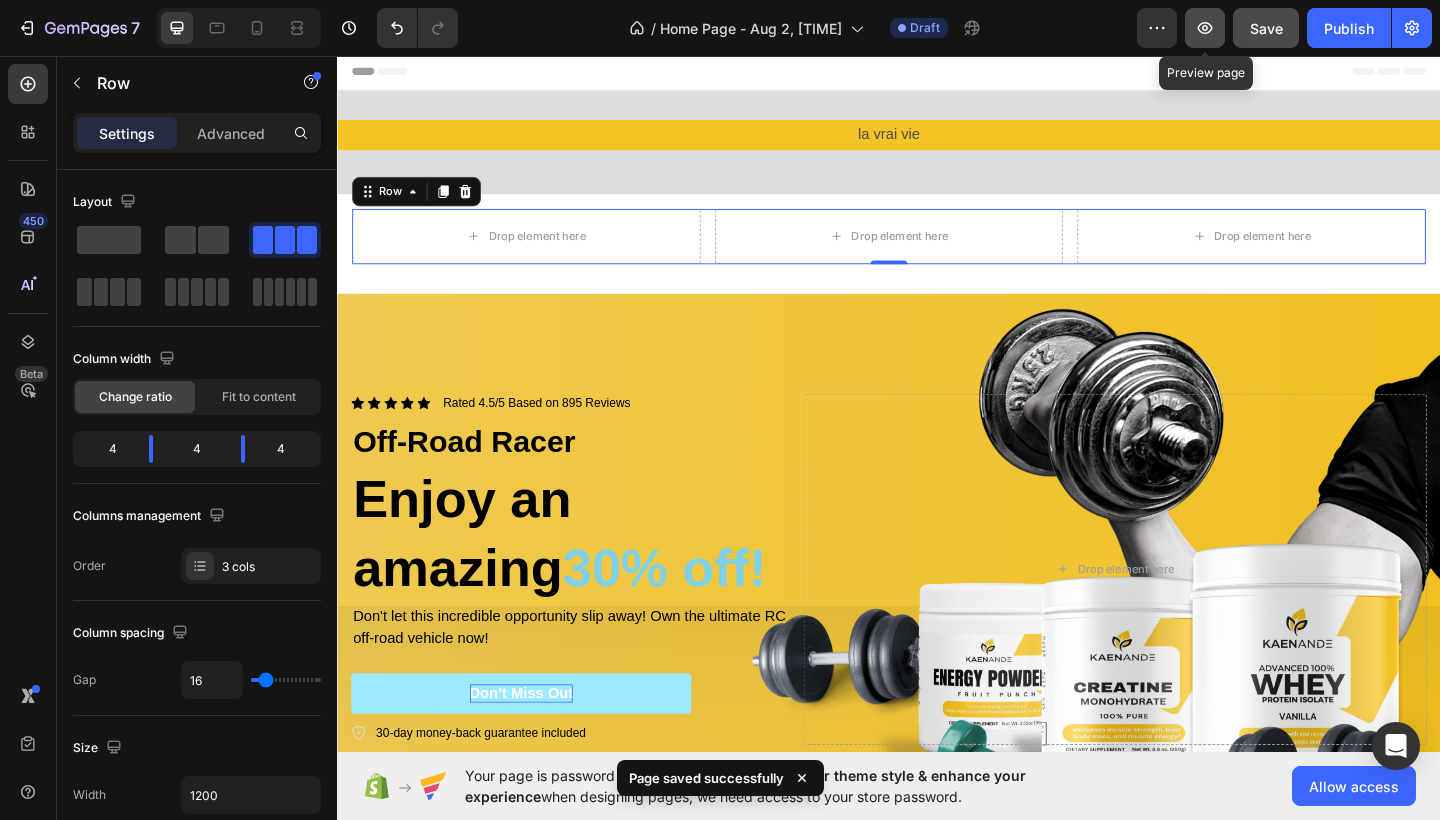 click 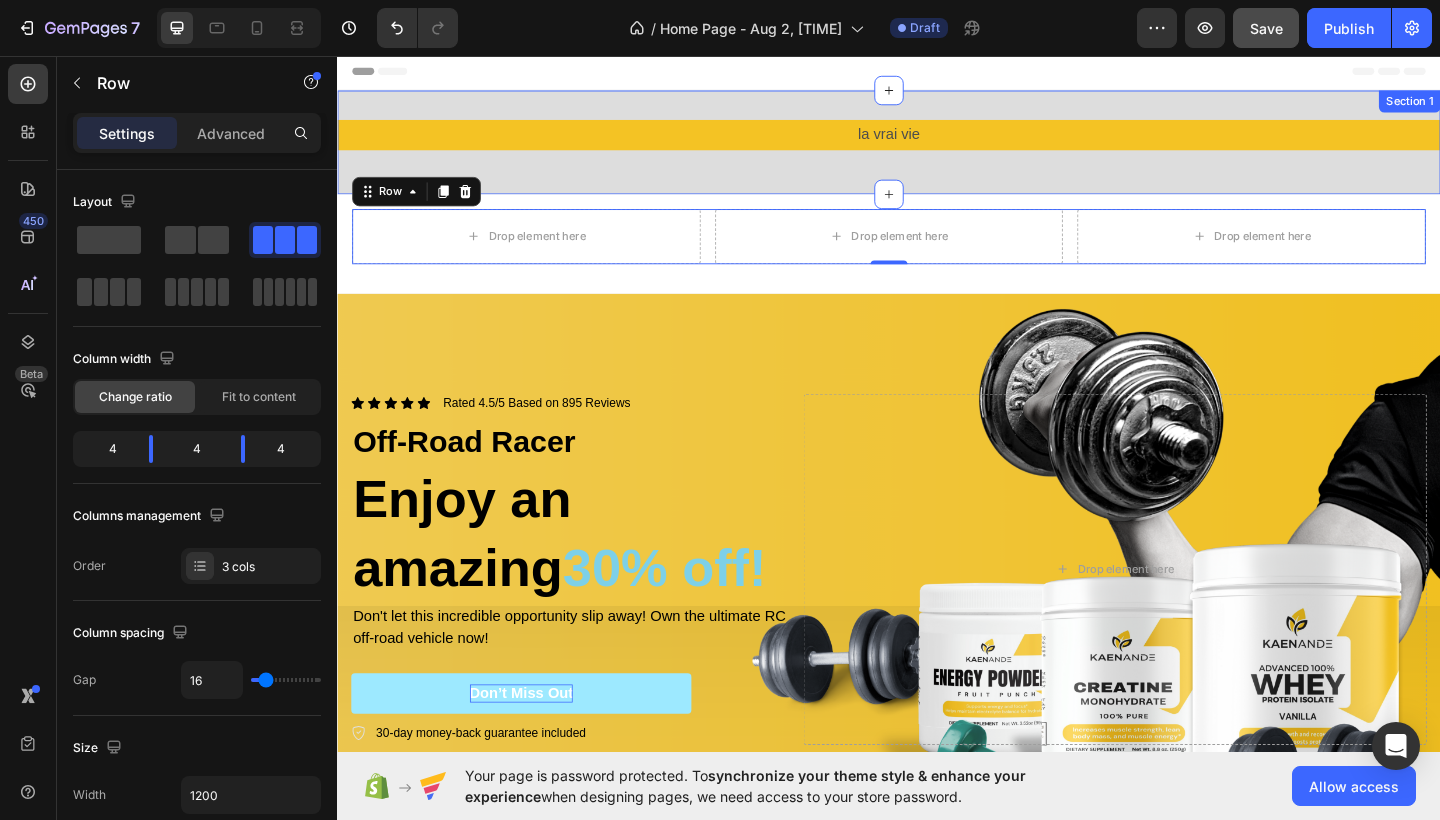 click on "la vrai vie  Text Block Row" at bounding box center (937, 150) 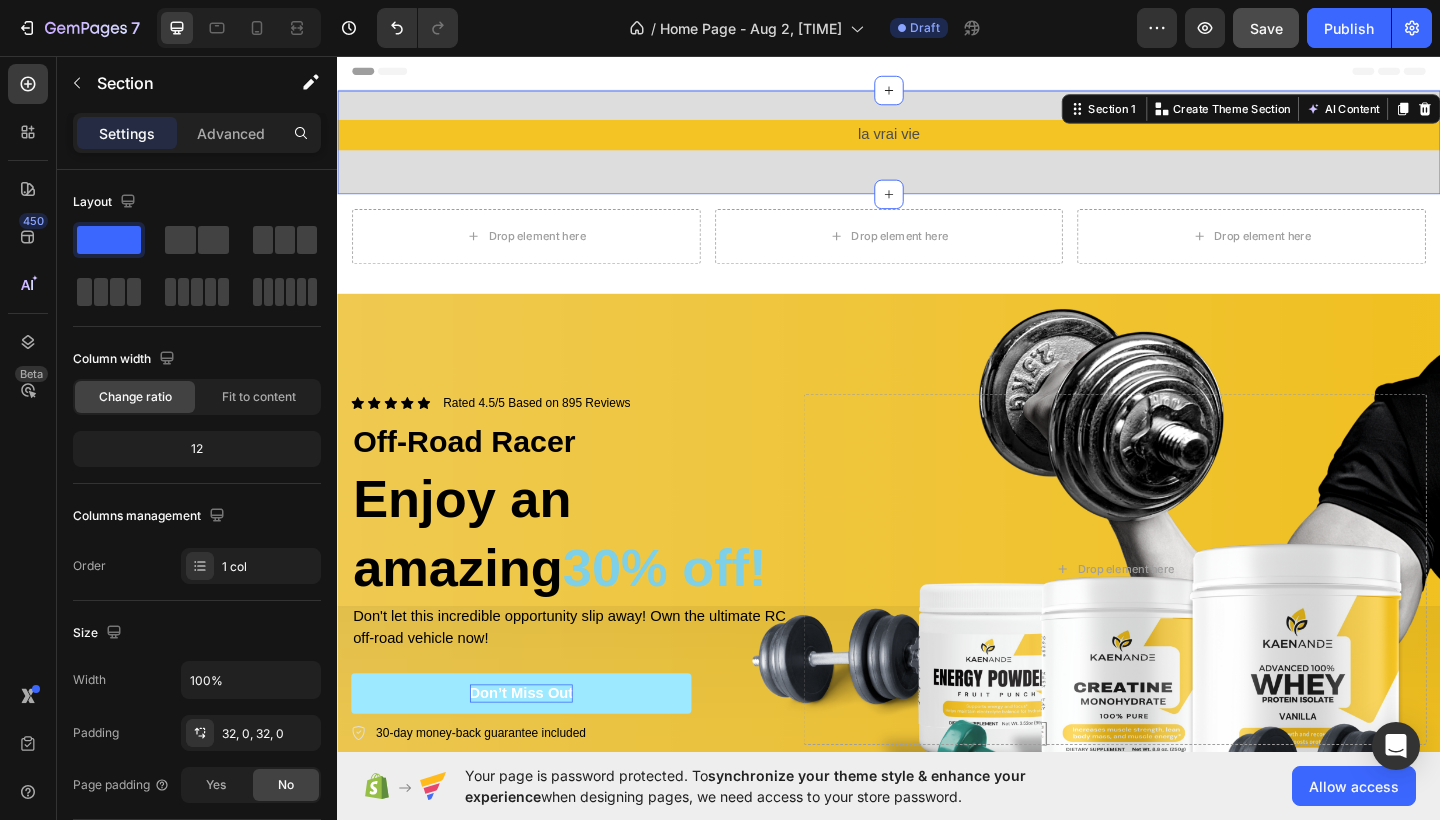 click on "la vrai vie  Text Block Row Section 1   You can create reusable sections Create Theme Section AI Content Write with GemAI What would you like to describe here? Tone and Voice Persuasive Product Show more Generate" at bounding box center (937, 150) 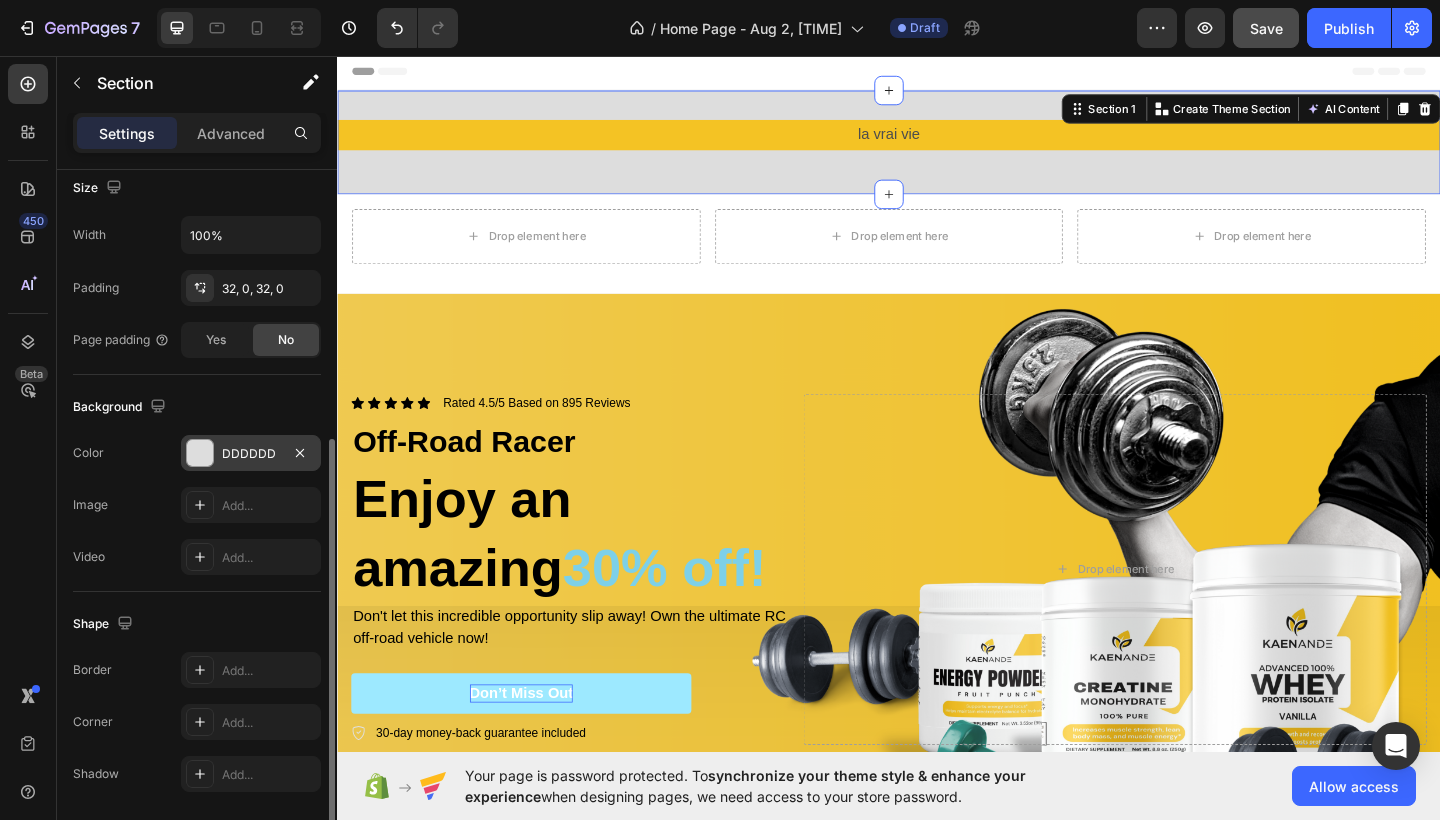 scroll, scrollTop: 441, scrollLeft: 0, axis: vertical 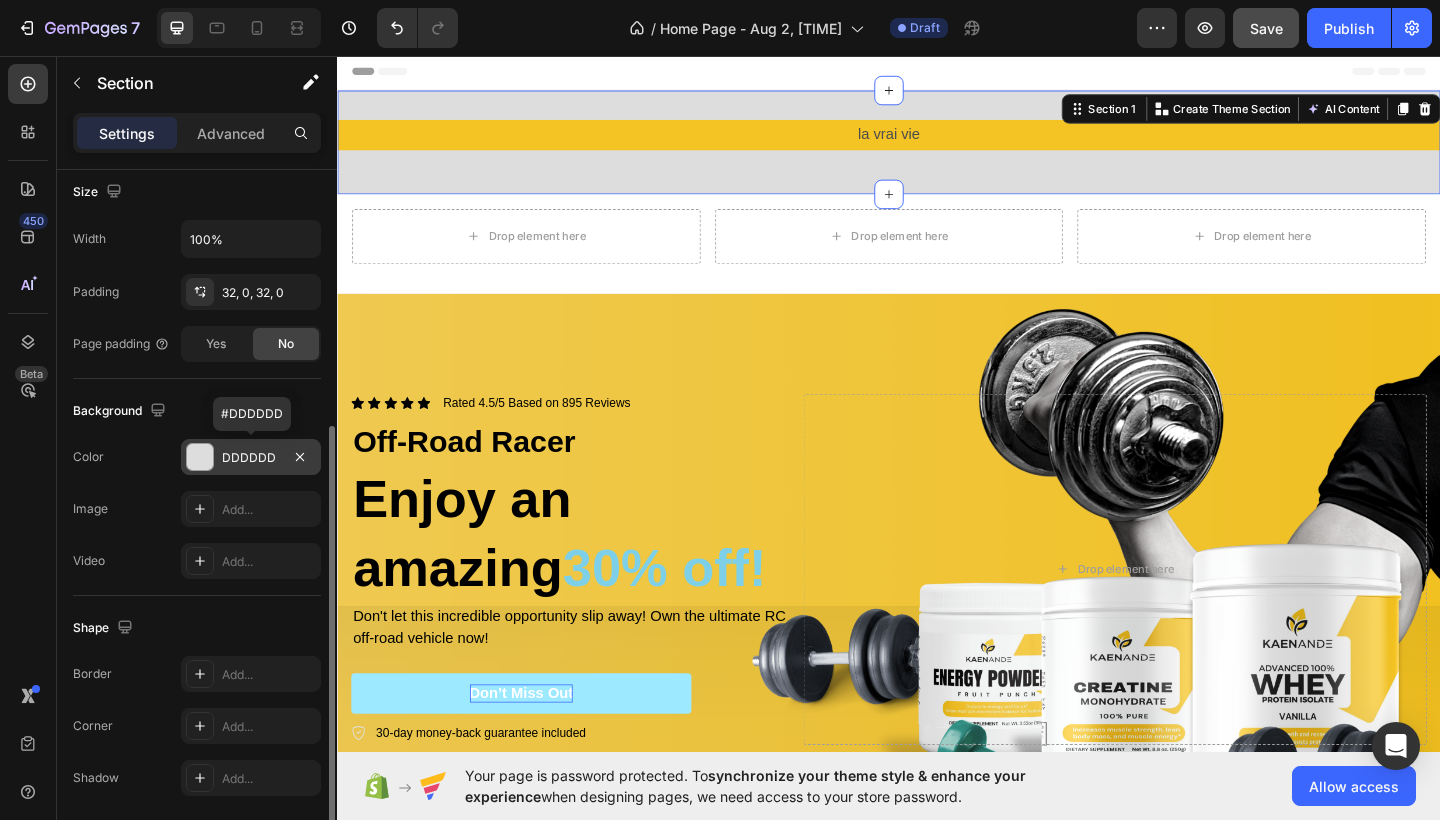click on "DDDDDD" at bounding box center [251, 458] 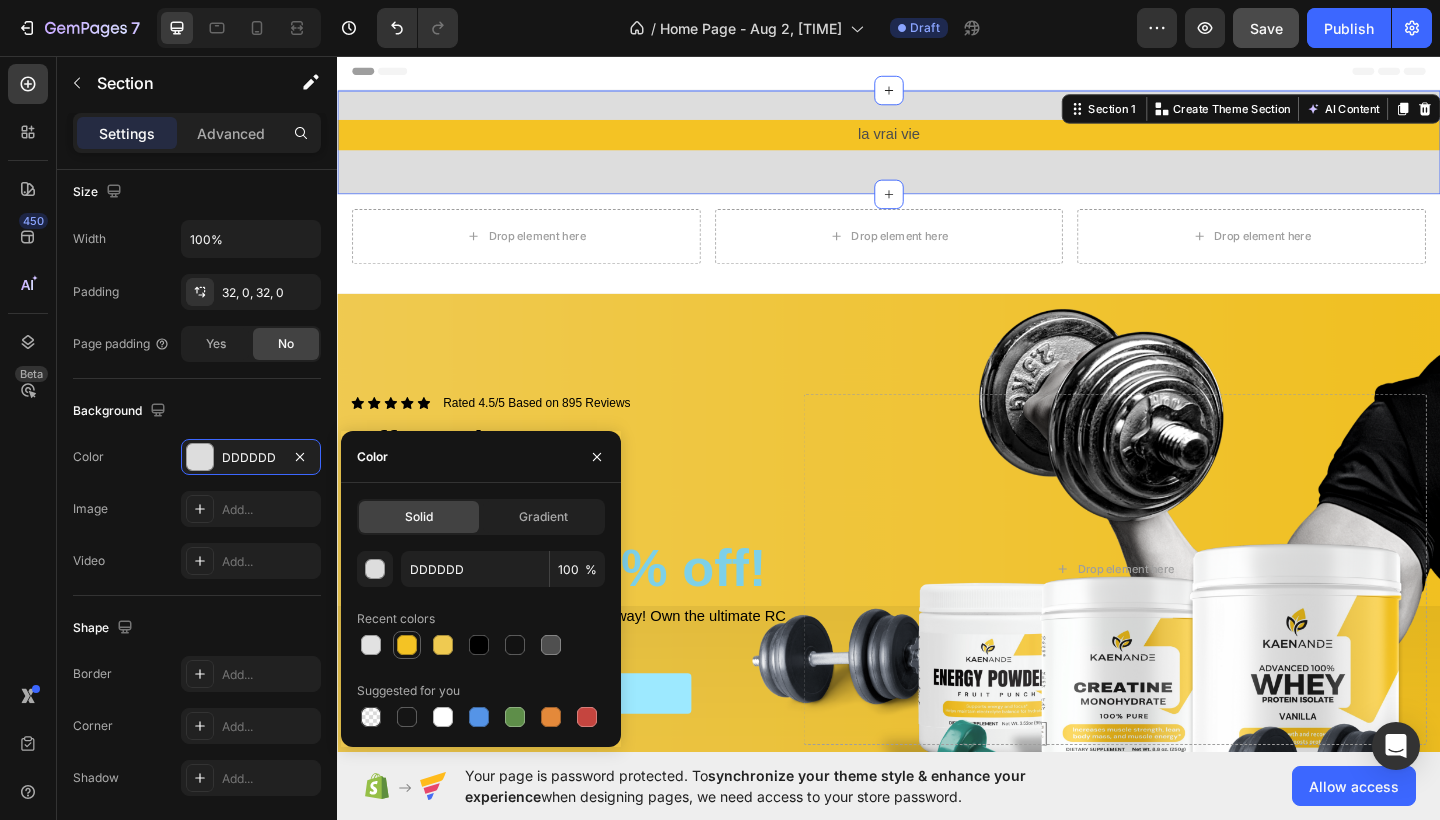 click at bounding box center [407, 645] 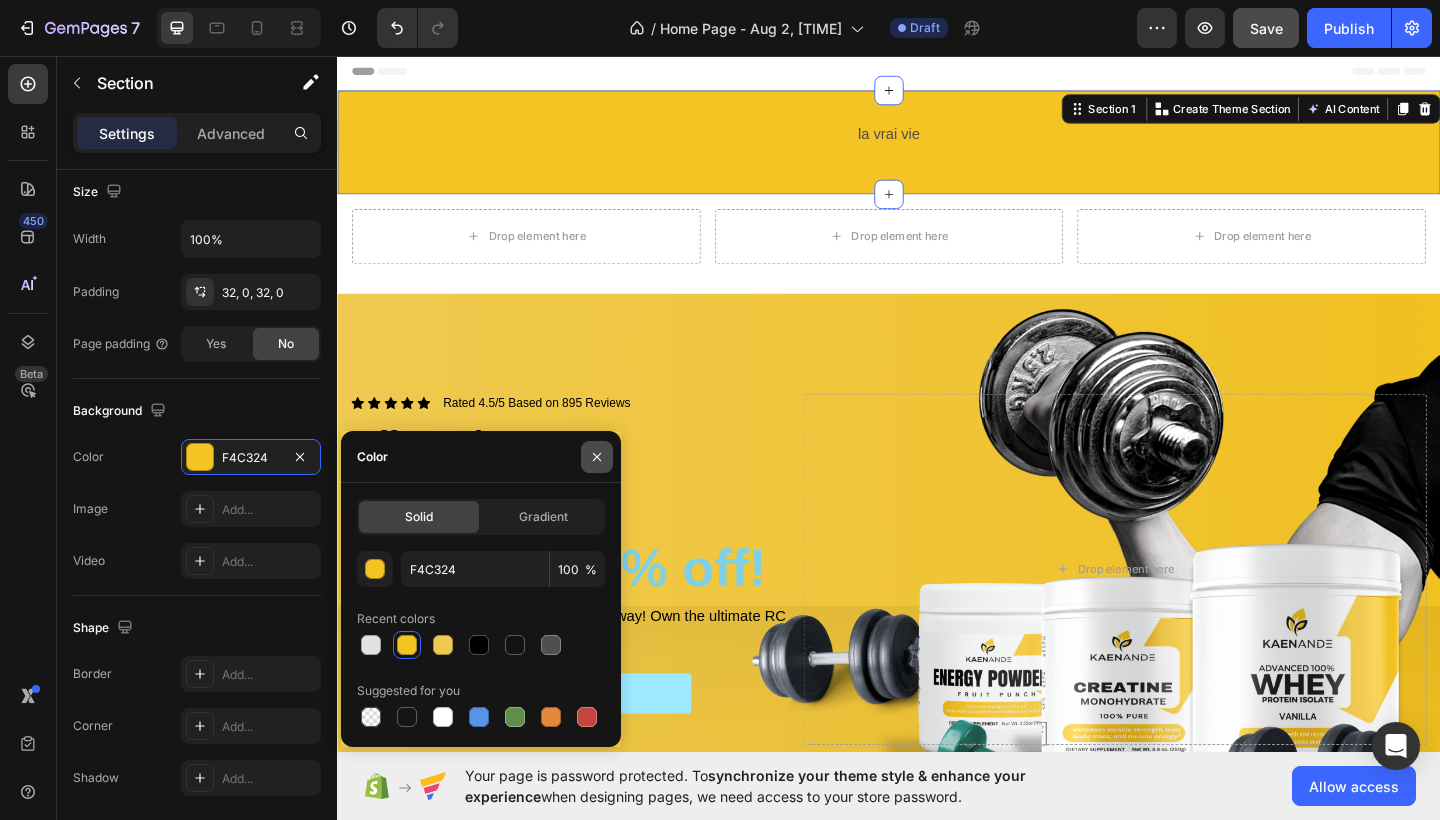 click 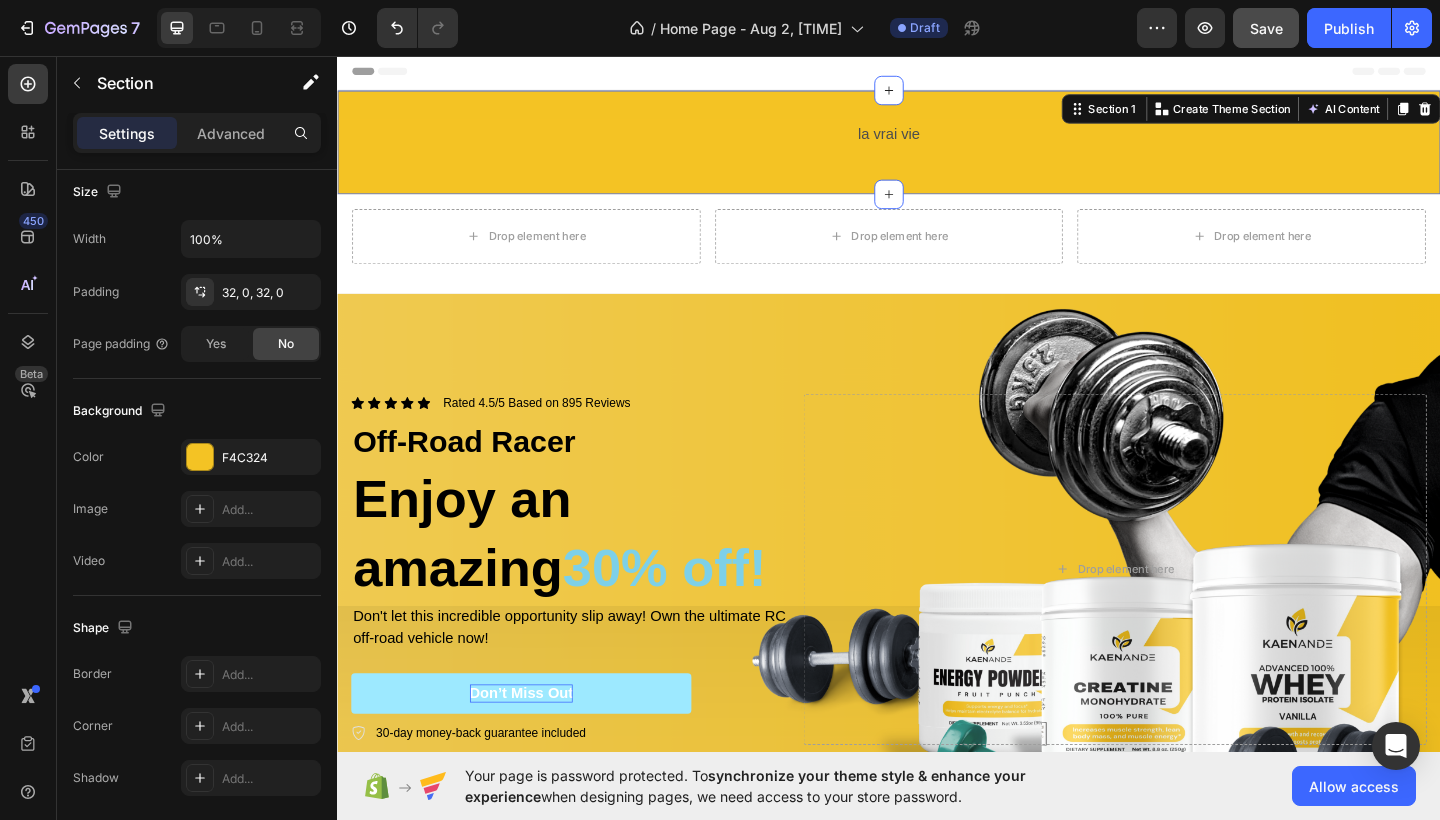 drag, startPoint x: 935, startPoint y: 209, endPoint x: 940, endPoint y: 137, distance: 72.1734 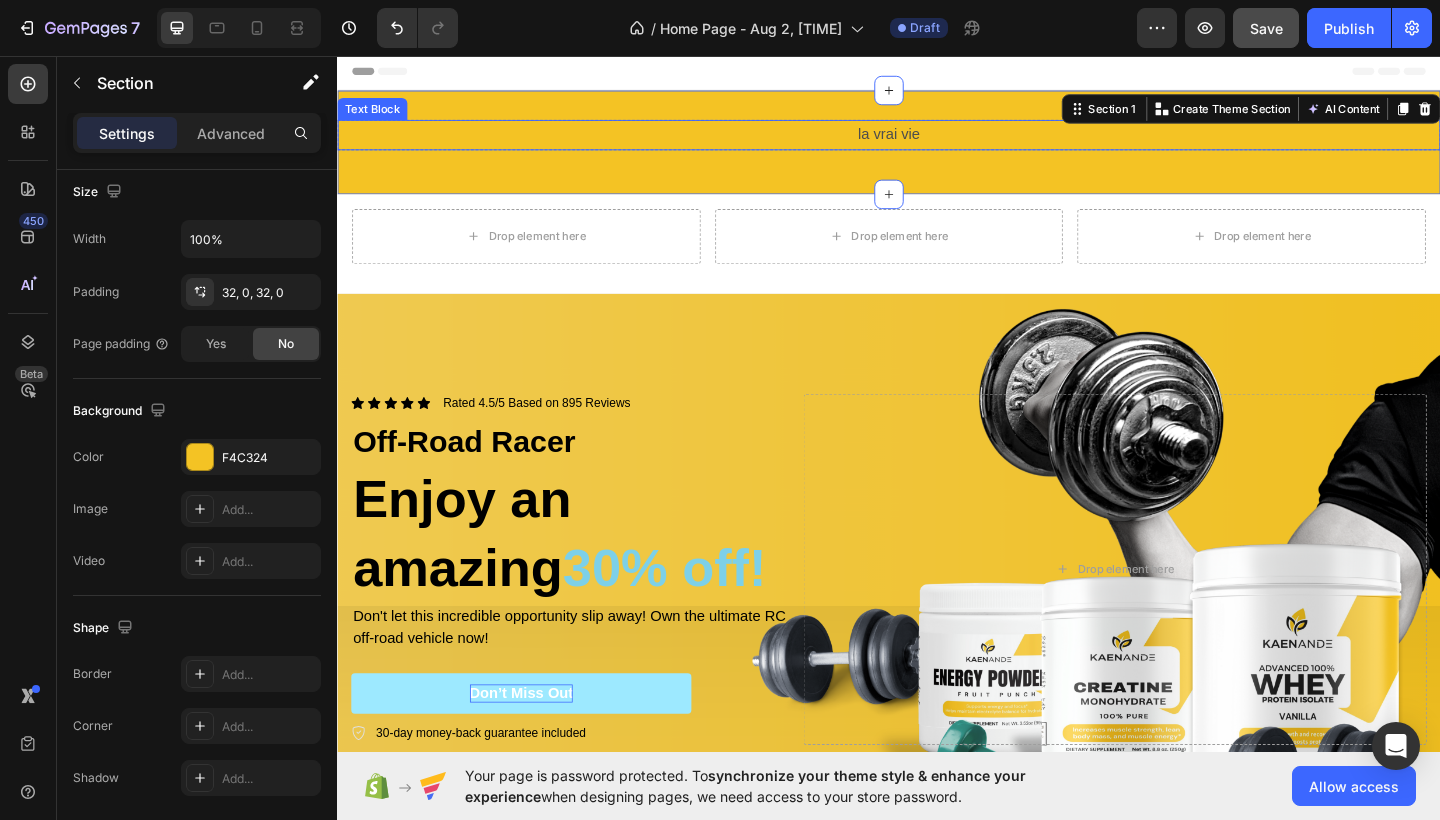 drag, startPoint x: 945, startPoint y: 88, endPoint x: 948, endPoint y: 145, distance: 57.07889 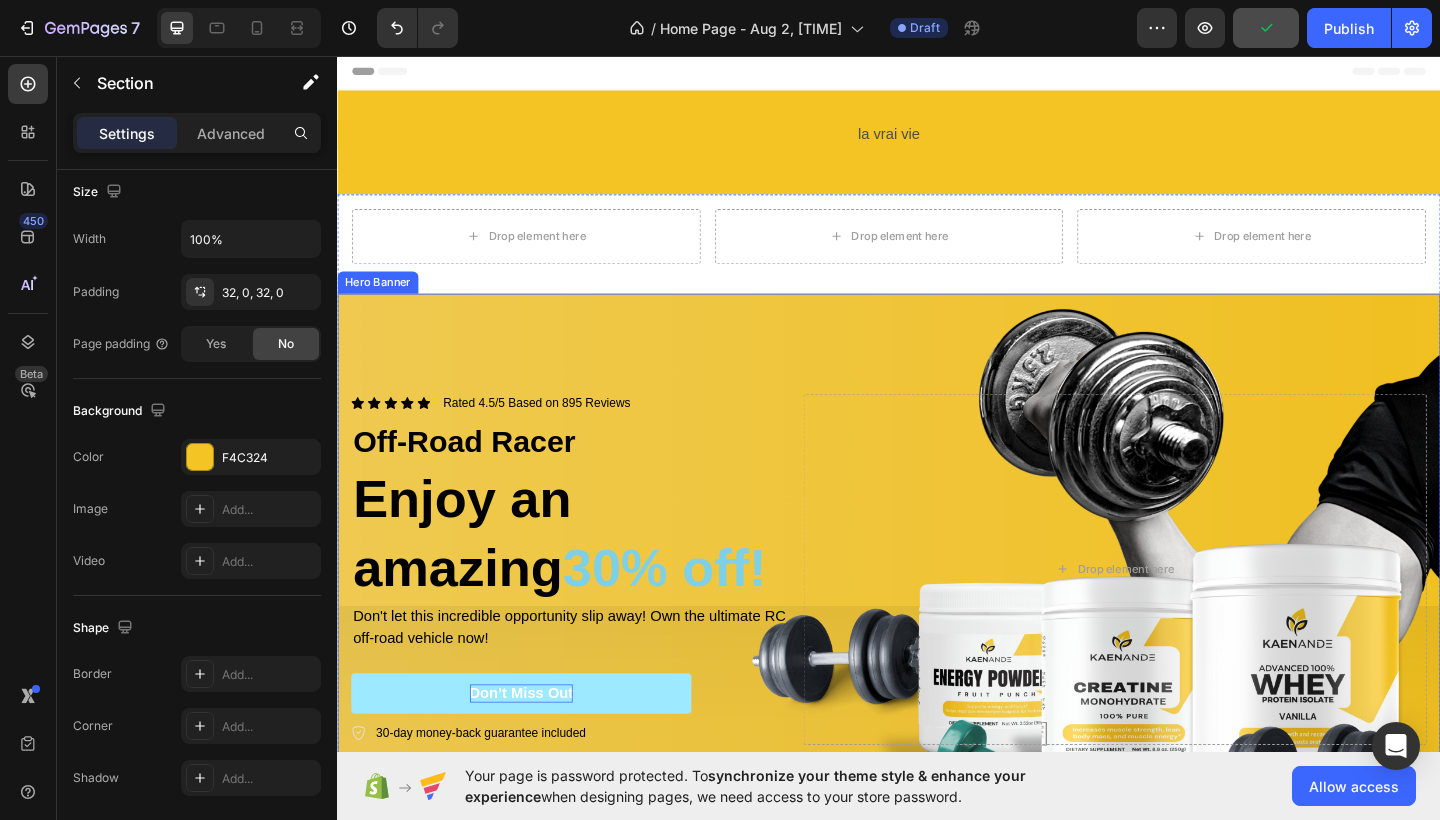 scroll, scrollTop: 0, scrollLeft: 0, axis: both 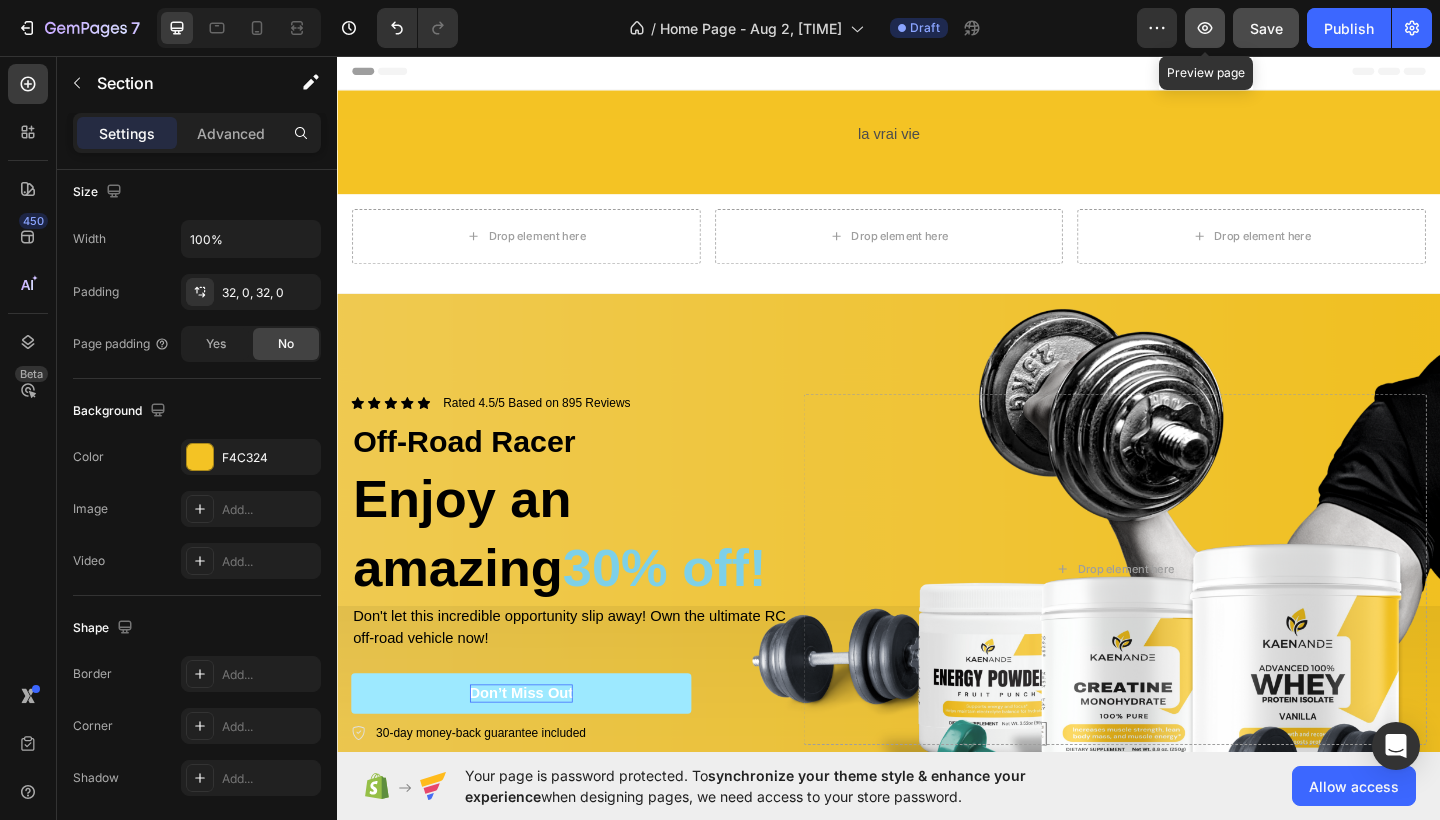 click 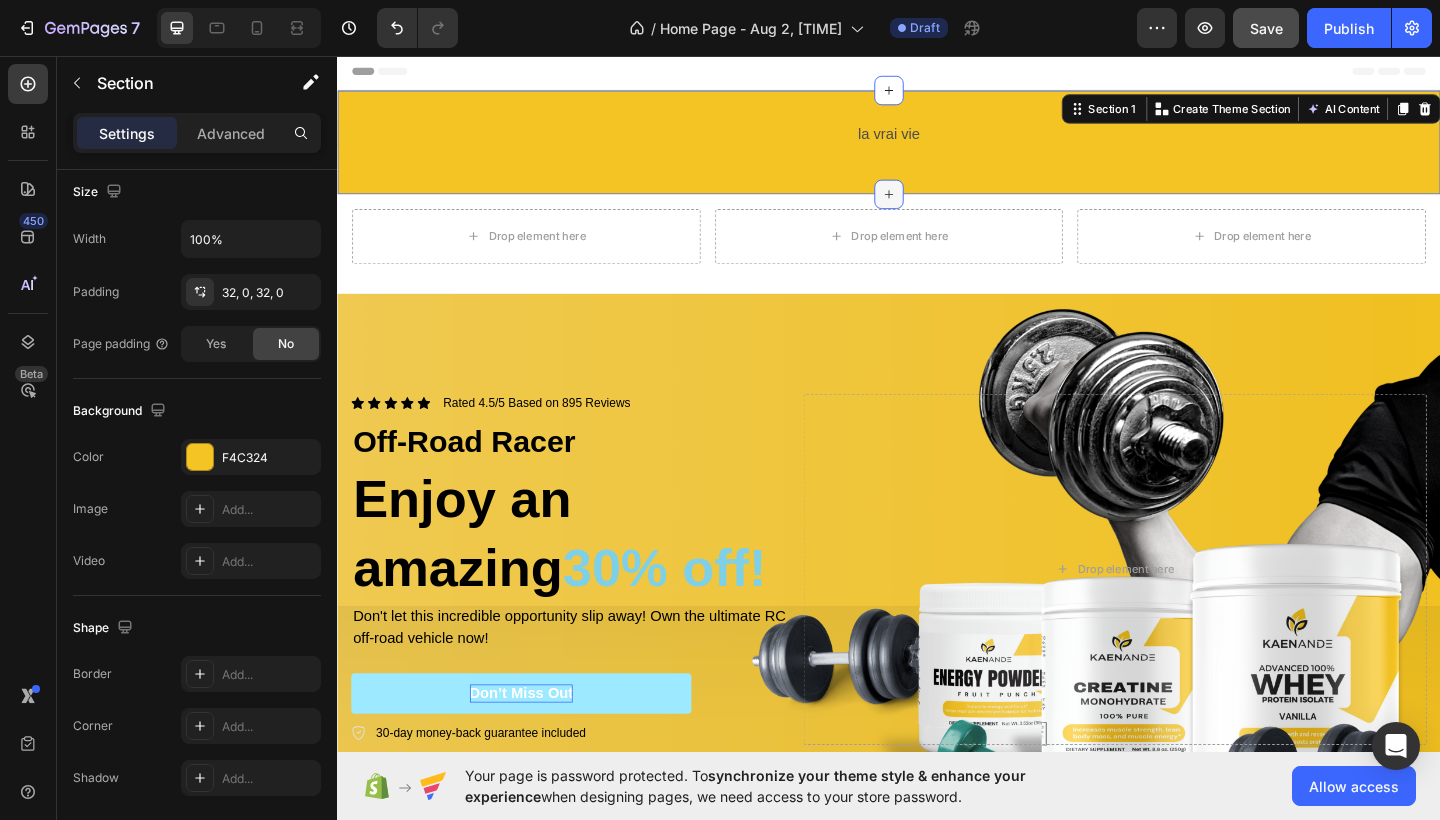 click 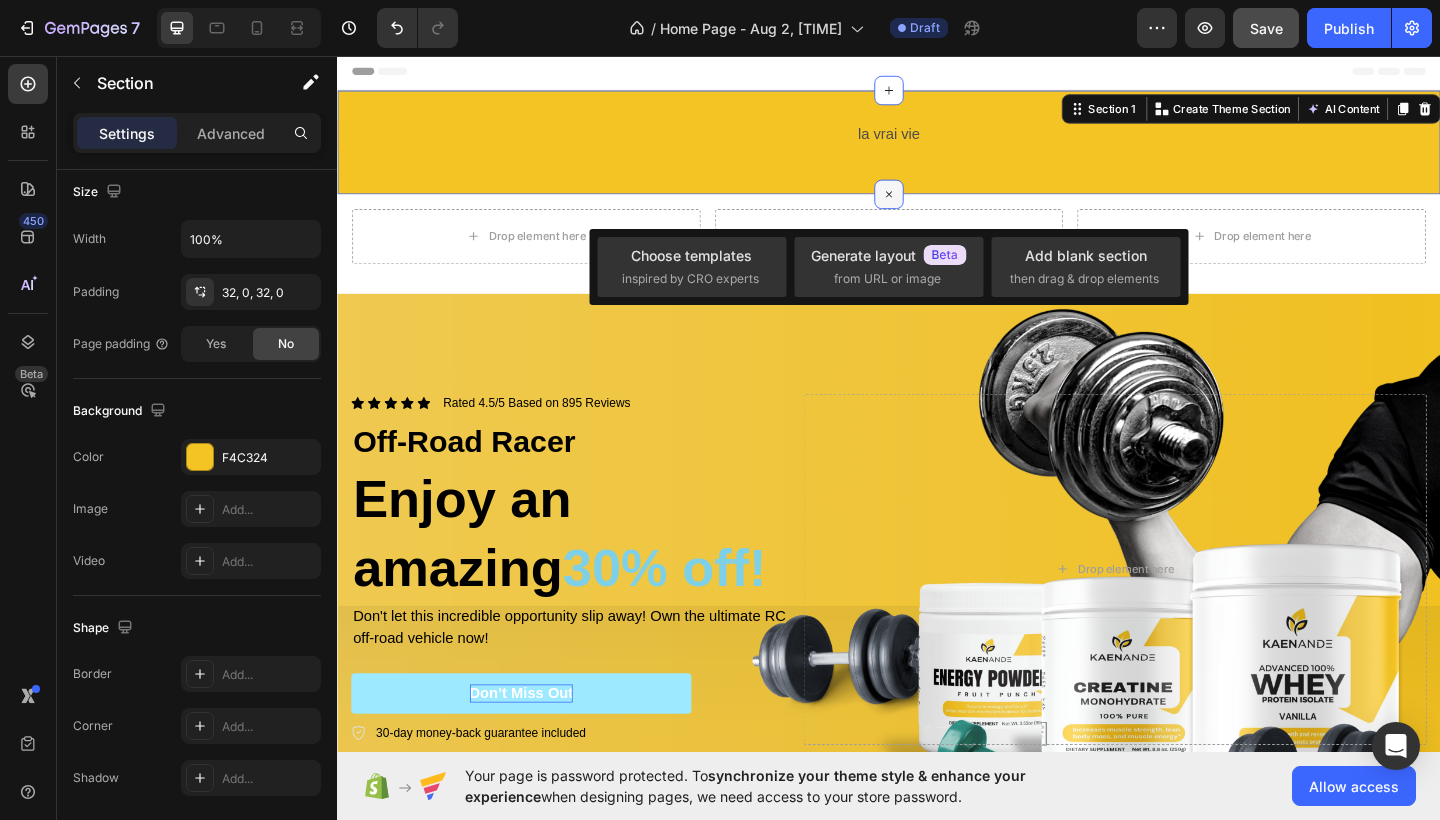 click 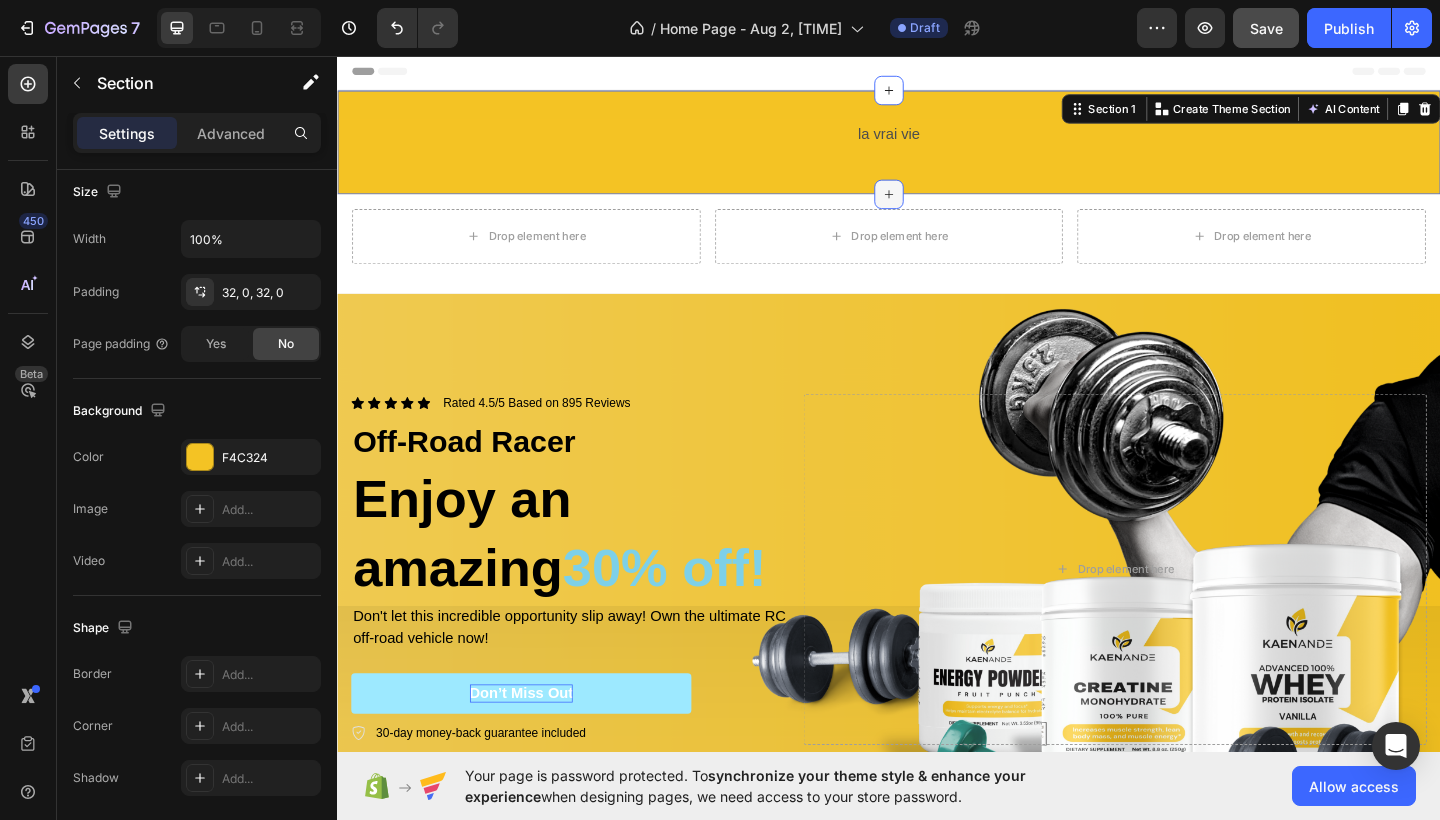 click 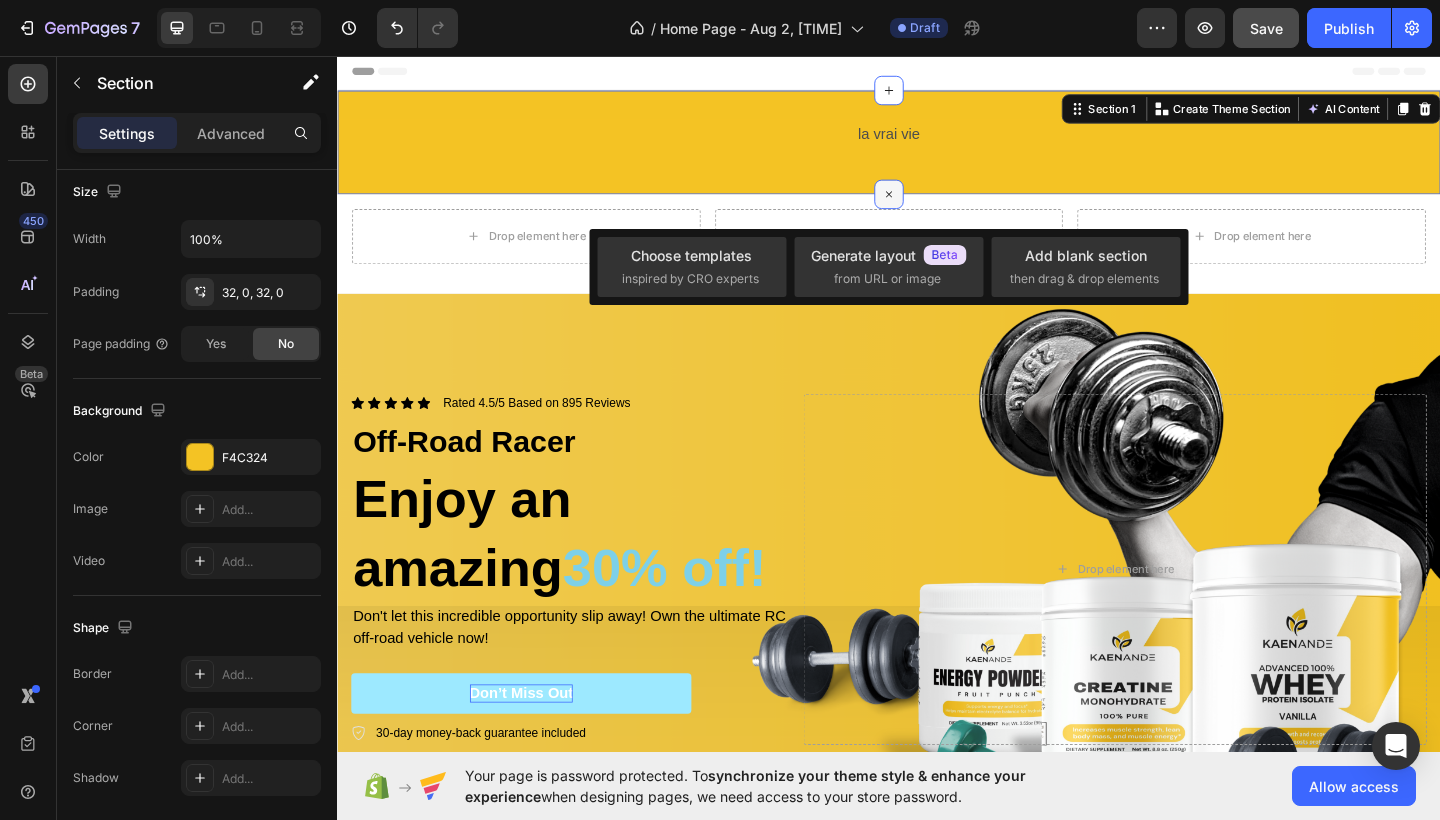 click at bounding box center [937, 207] 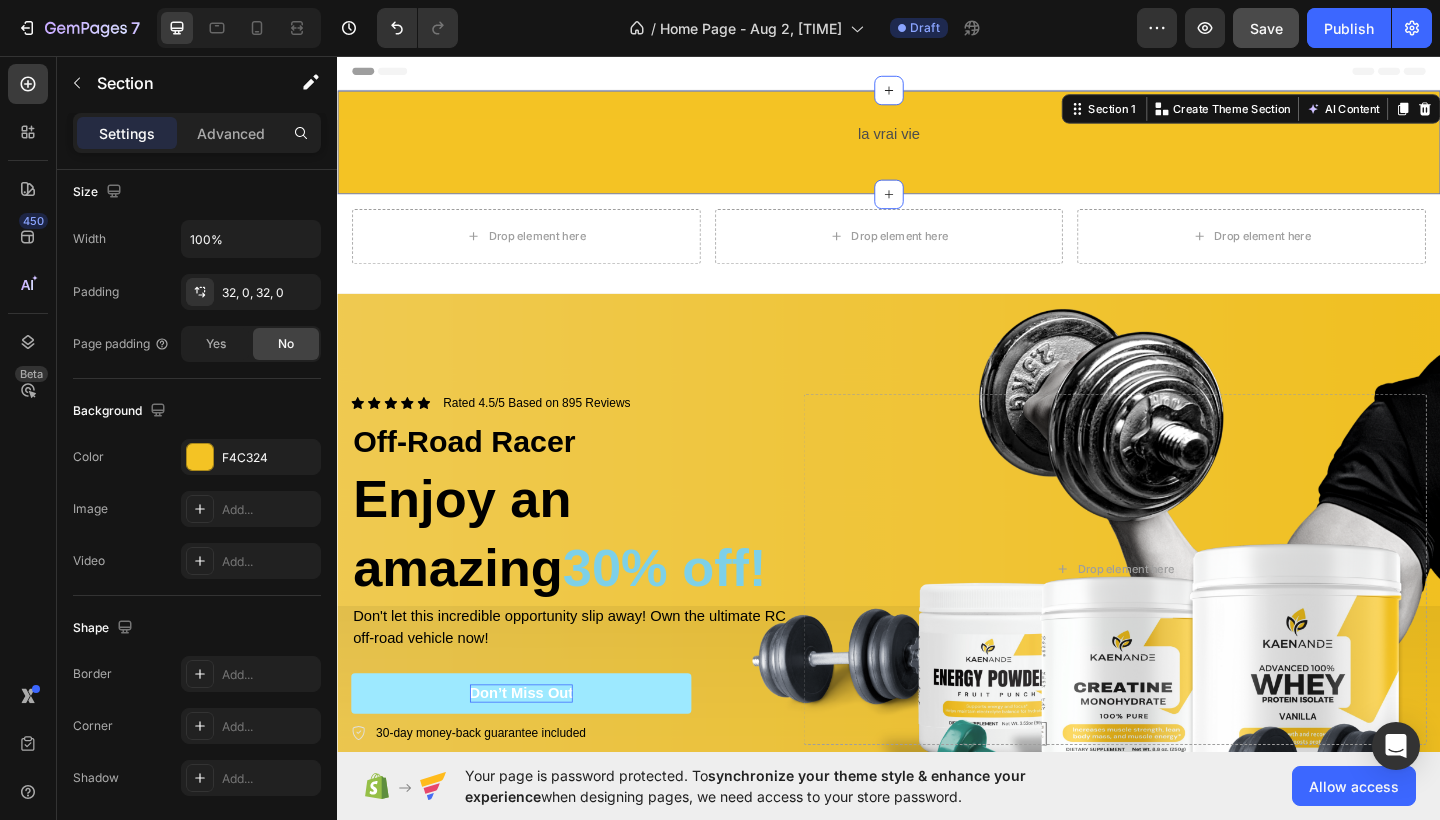 drag, startPoint x: 940, startPoint y: 201, endPoint x: 938, endPoint y: 148, distance: 53.037724 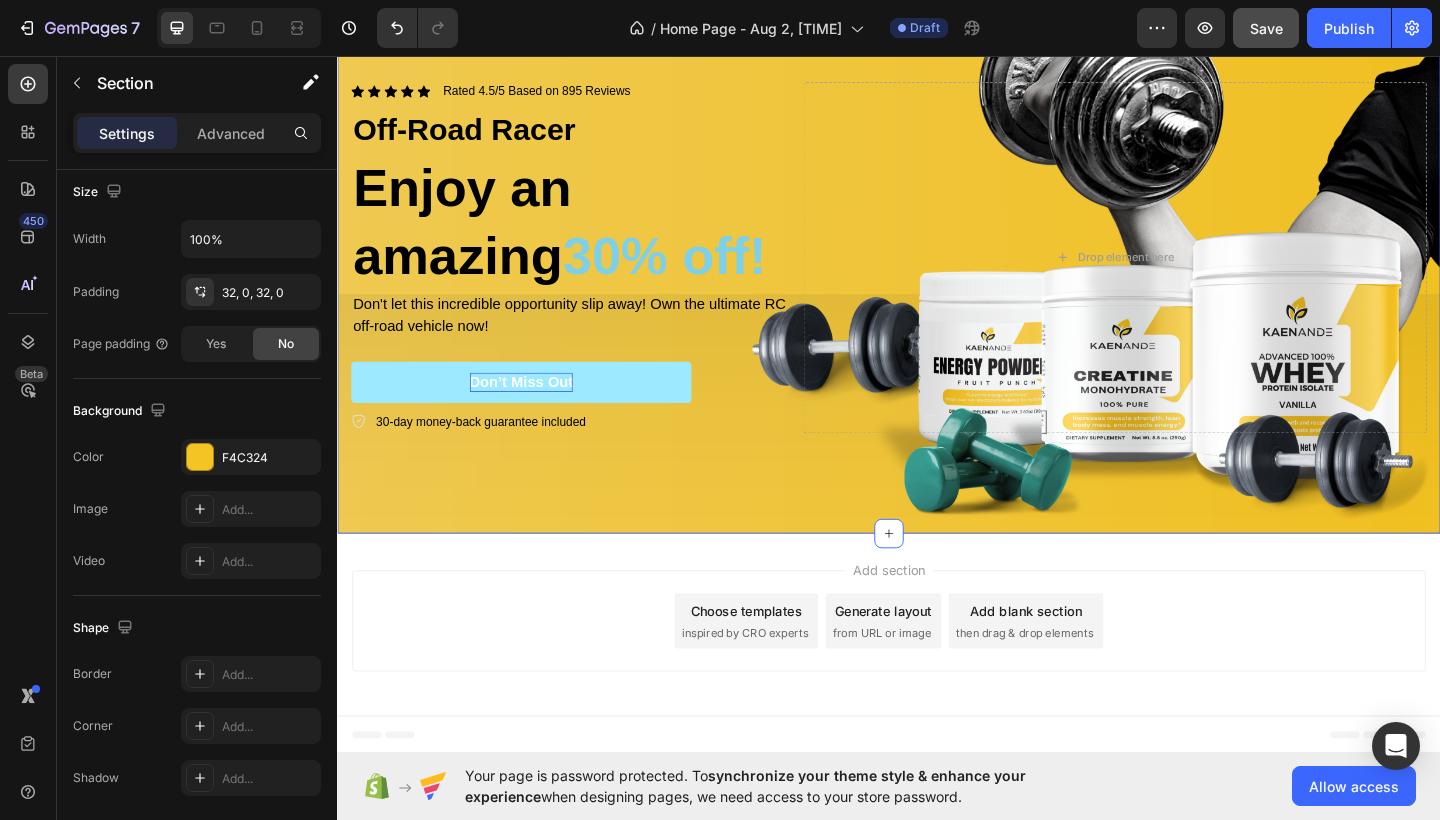 scroll, scrollTop: 338, scrollLeft: 0, axis: vertical 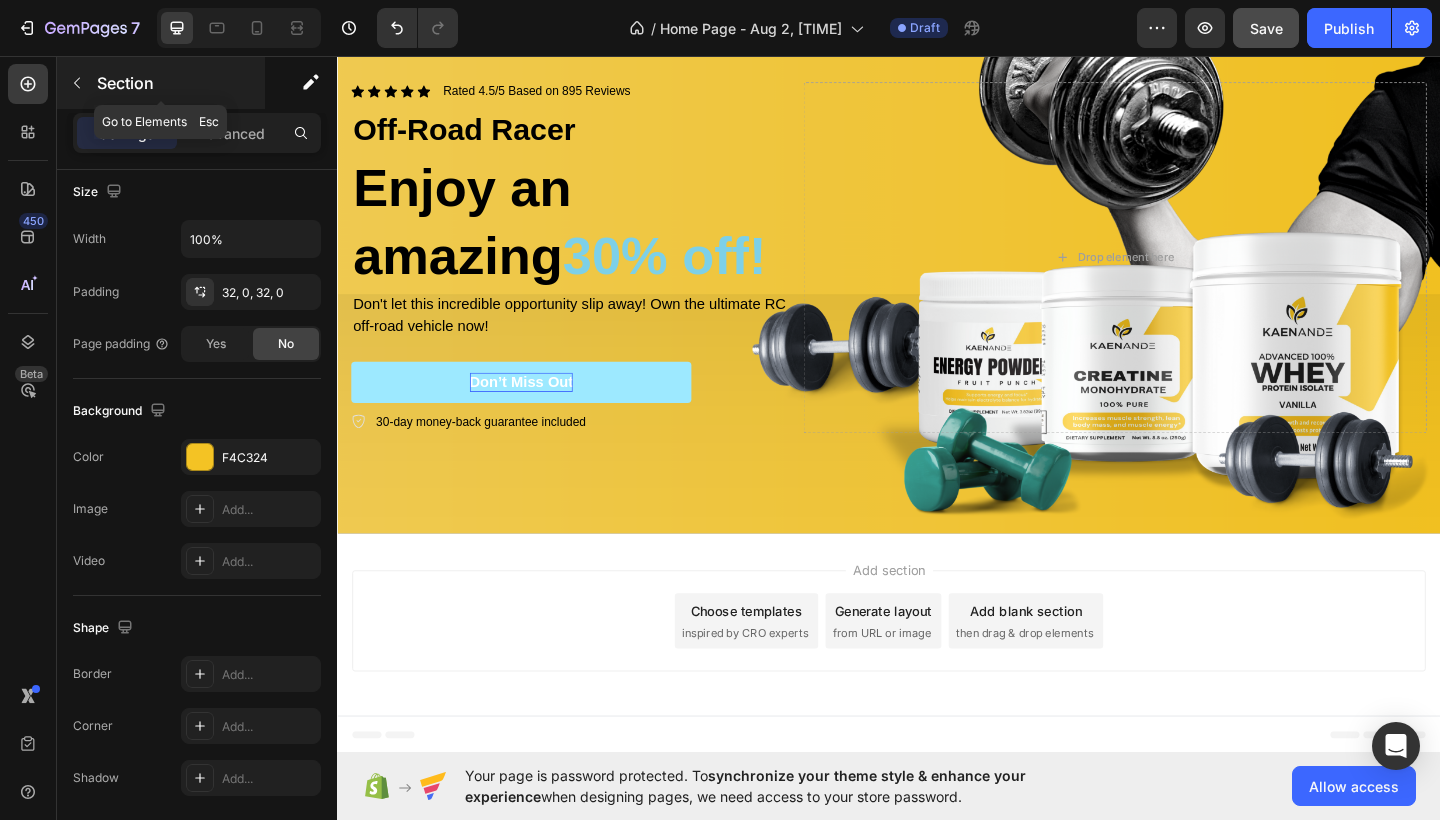 click 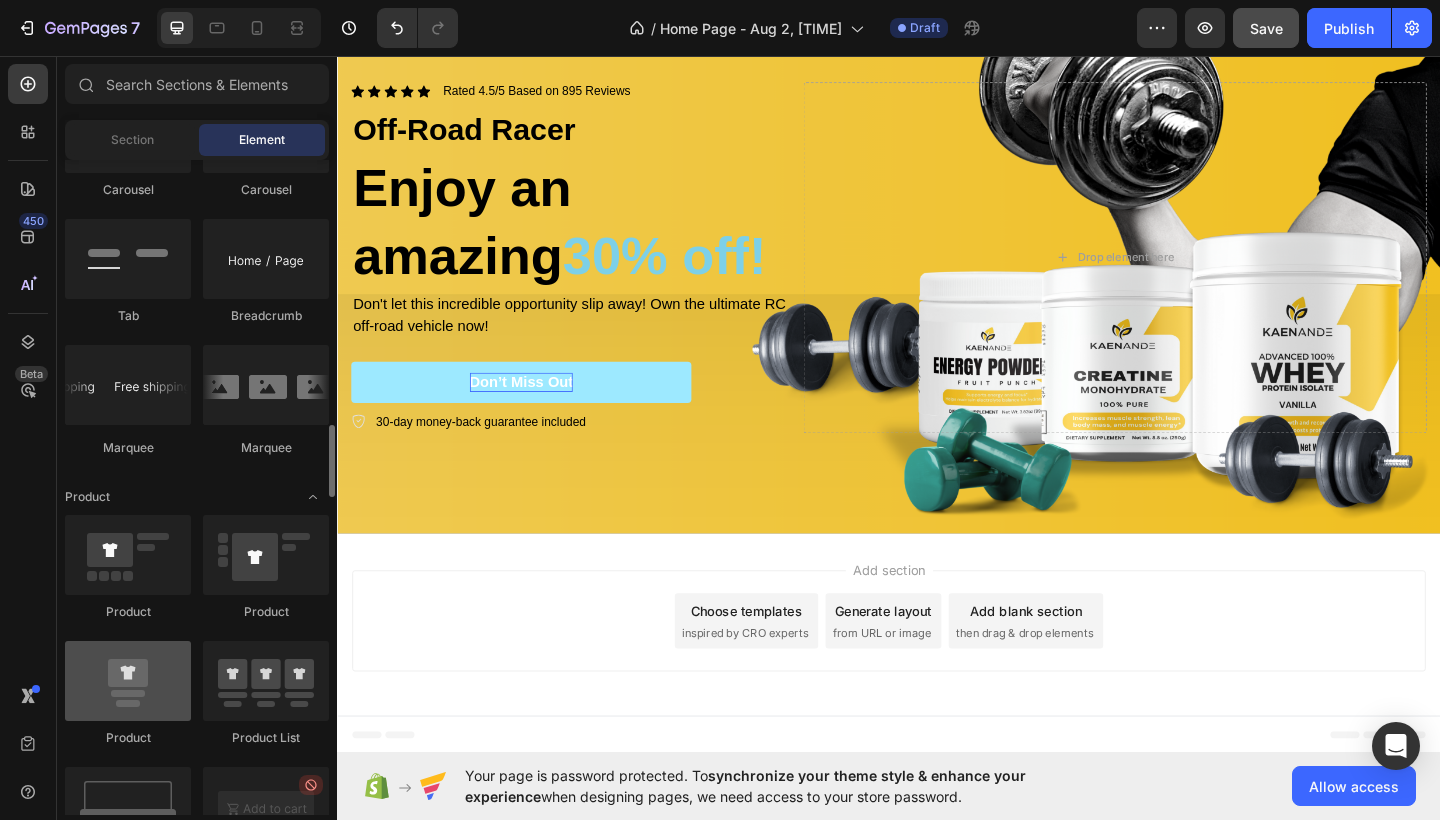 scroll, scrollTop: 2235, scrollLeft: 0, axis: vertical 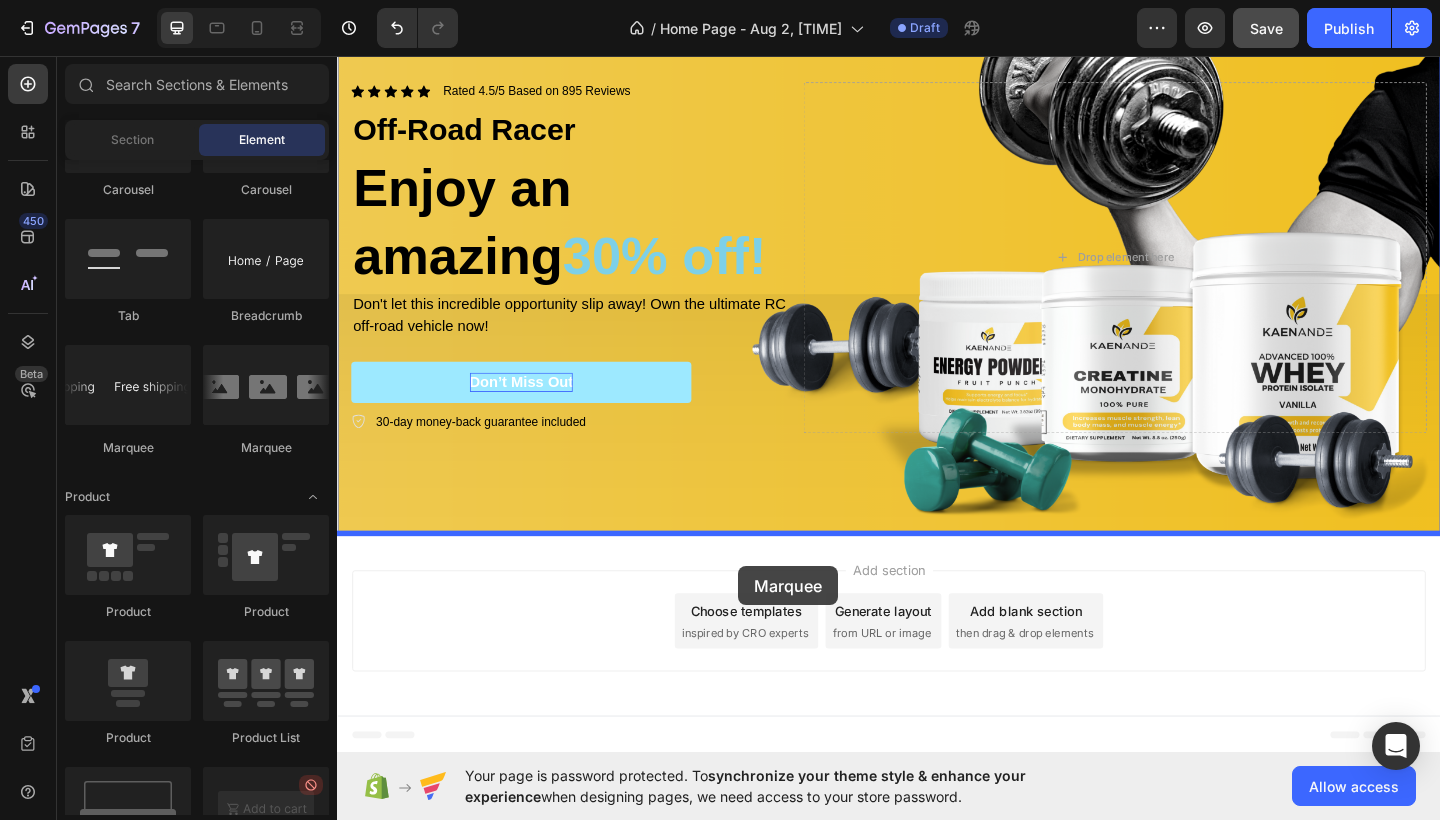 drag, startPoint x: 477, startPoint y: 457, endPoint x: 773, endPoint y: 611, distance: 333.6645 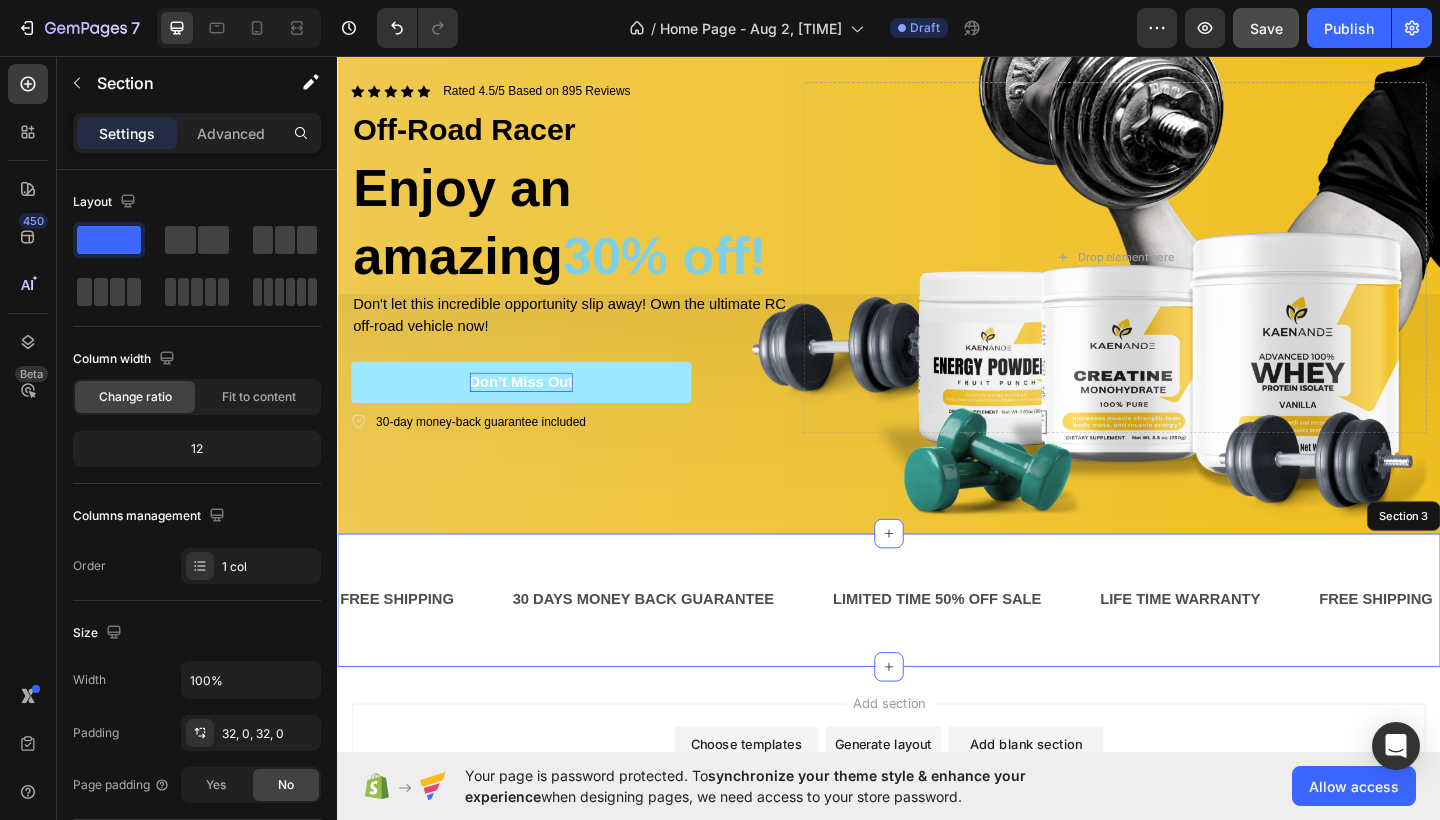 click on "FREE SHIPPING Text Block 30 DAYS MONEY BACK GUARANTEE Text Block LIMITED TIME 50% OFF SALE Text Block LIFE TIME WARRANTY Text Block FREE SHIPPING Text Block 30 DAYS MONEY BACK GUARANTEE Text Block LIMITED TIME 50% OFF SALE Text Block LIFE TIME WARRANTY Text Block FREE SHIPPING Text Block 30 DAYS MONEY BACK GUARANTEE Text Block LIMITED TIME 50% OFF SALE Text Block LIFE TIME WARRANTY Text Block FREE SHIPPING Text Block 30 DAYS MONEY BACK GUARANTEE Text Block LIMITED TIME 50% OFF SALE Text Block LIFE TIME WARRANTY Text Block FREE SHIPPING Text Block 30 DAYS MONEY BACK GUARANTEE Text Block LIMITED TIME 50% OFF SALE Text Block LIFE TIME WARRANTY Text Block FREE SHIPPING Text Block 30 DAYS MONEY BACK GUARANTEE Text Block LIMITED TIME 50% OFF SALE Text Block LIFE TIME WARRANTY Text Block Marquee   0 Section 3" at bounding box center [937, 648] 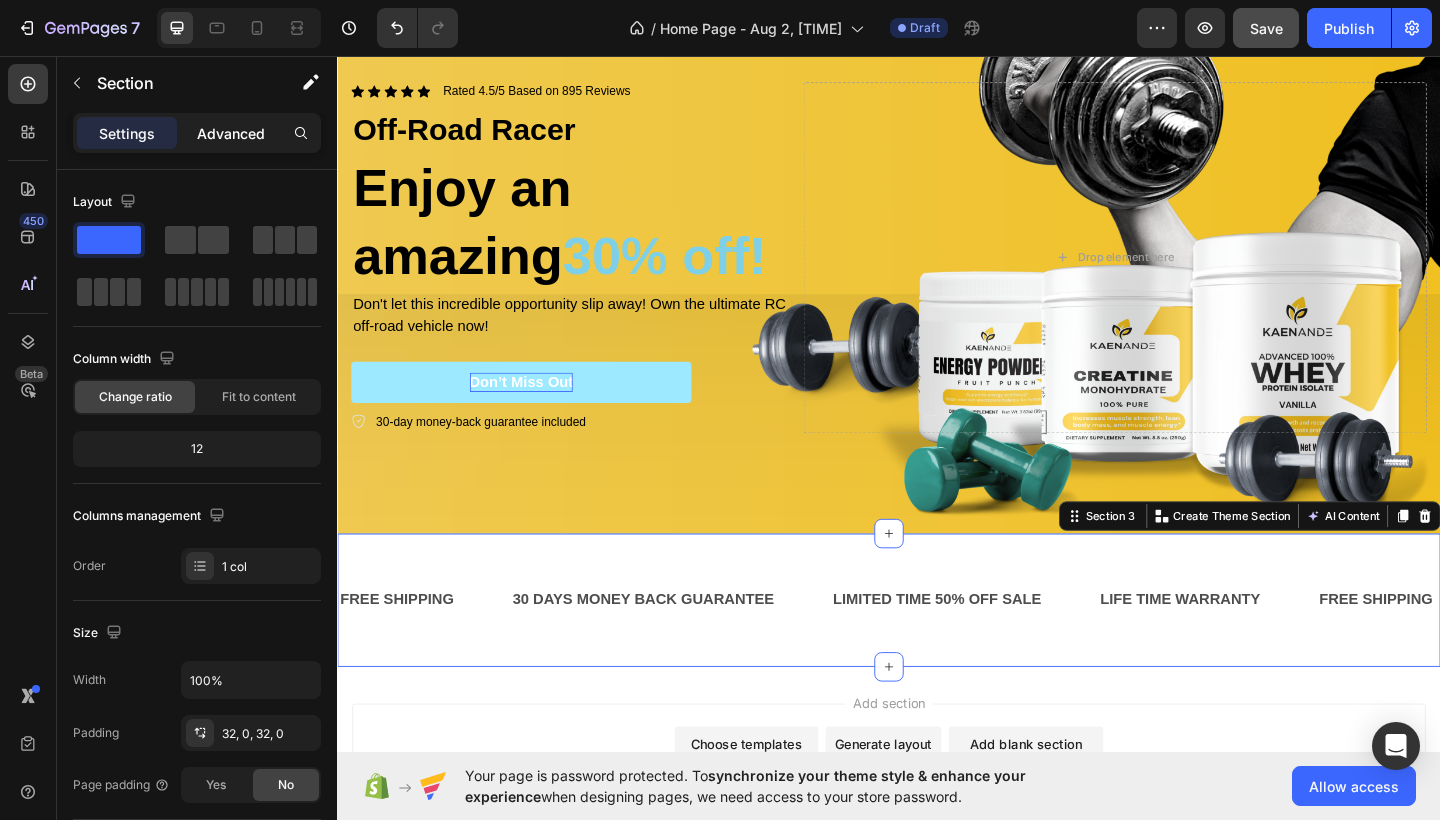 click on "Advanced" at bounding box center (231, 133) 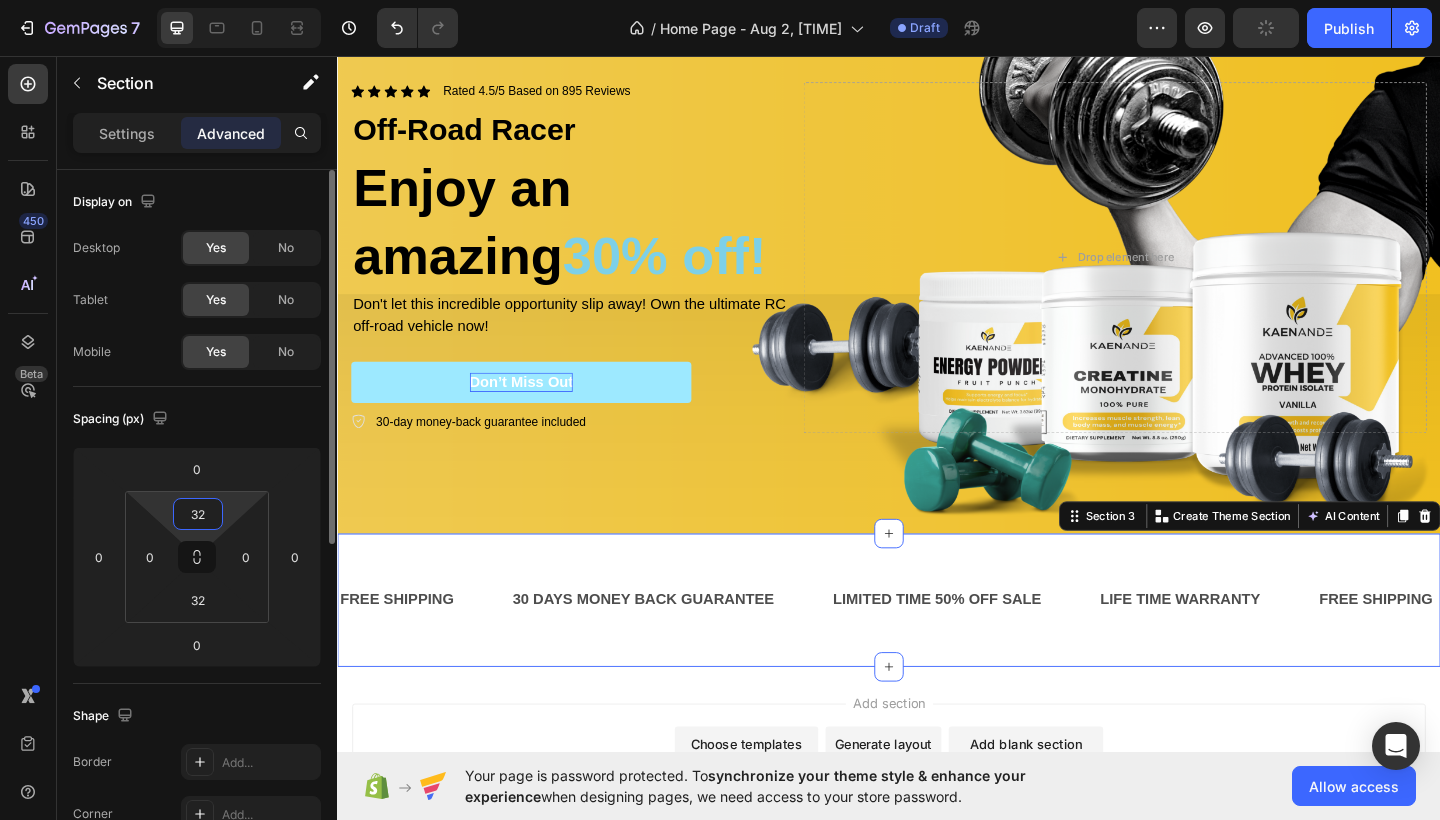 click on "32" at bounding box center (198, 514) 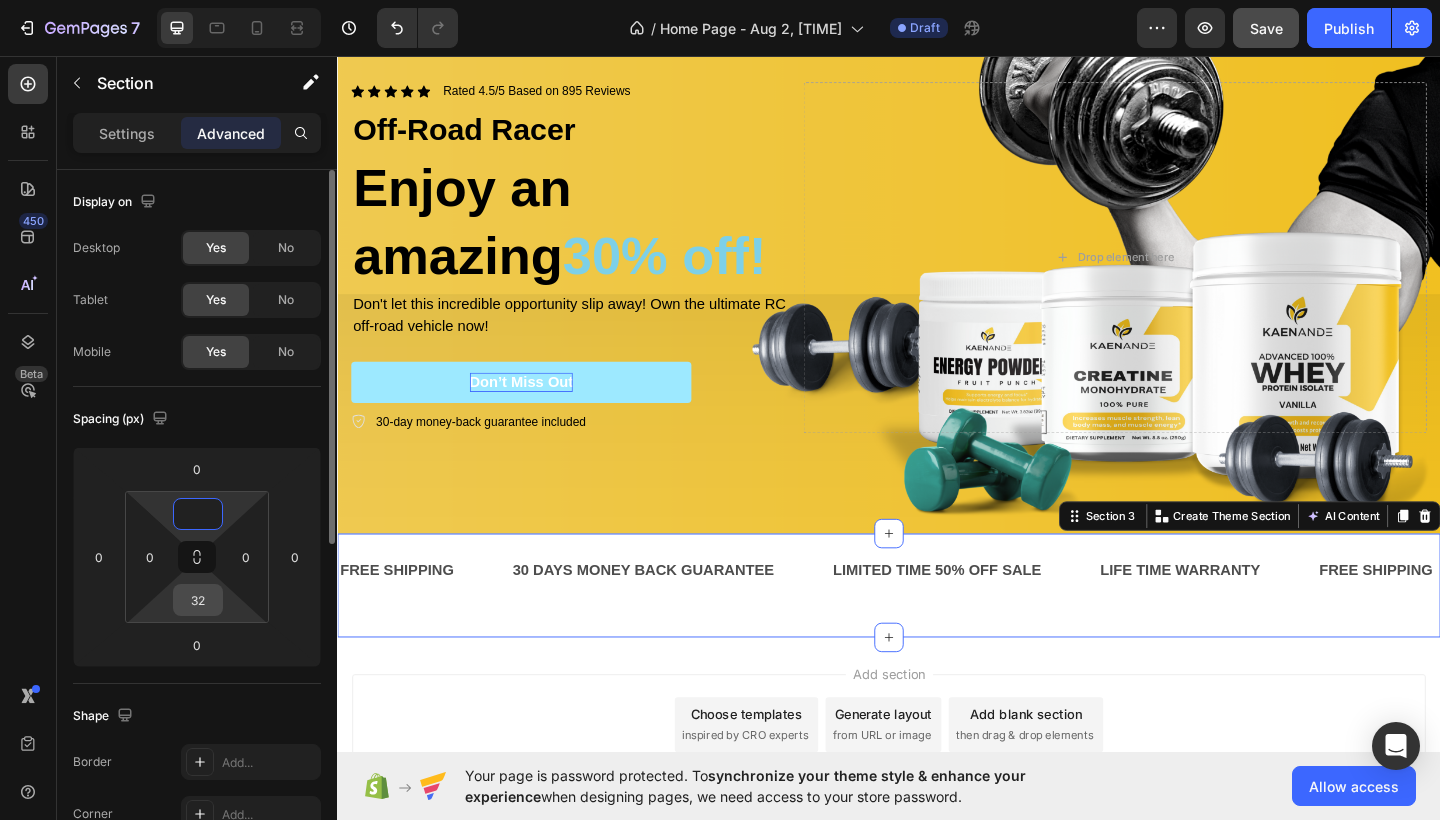 type on "0" 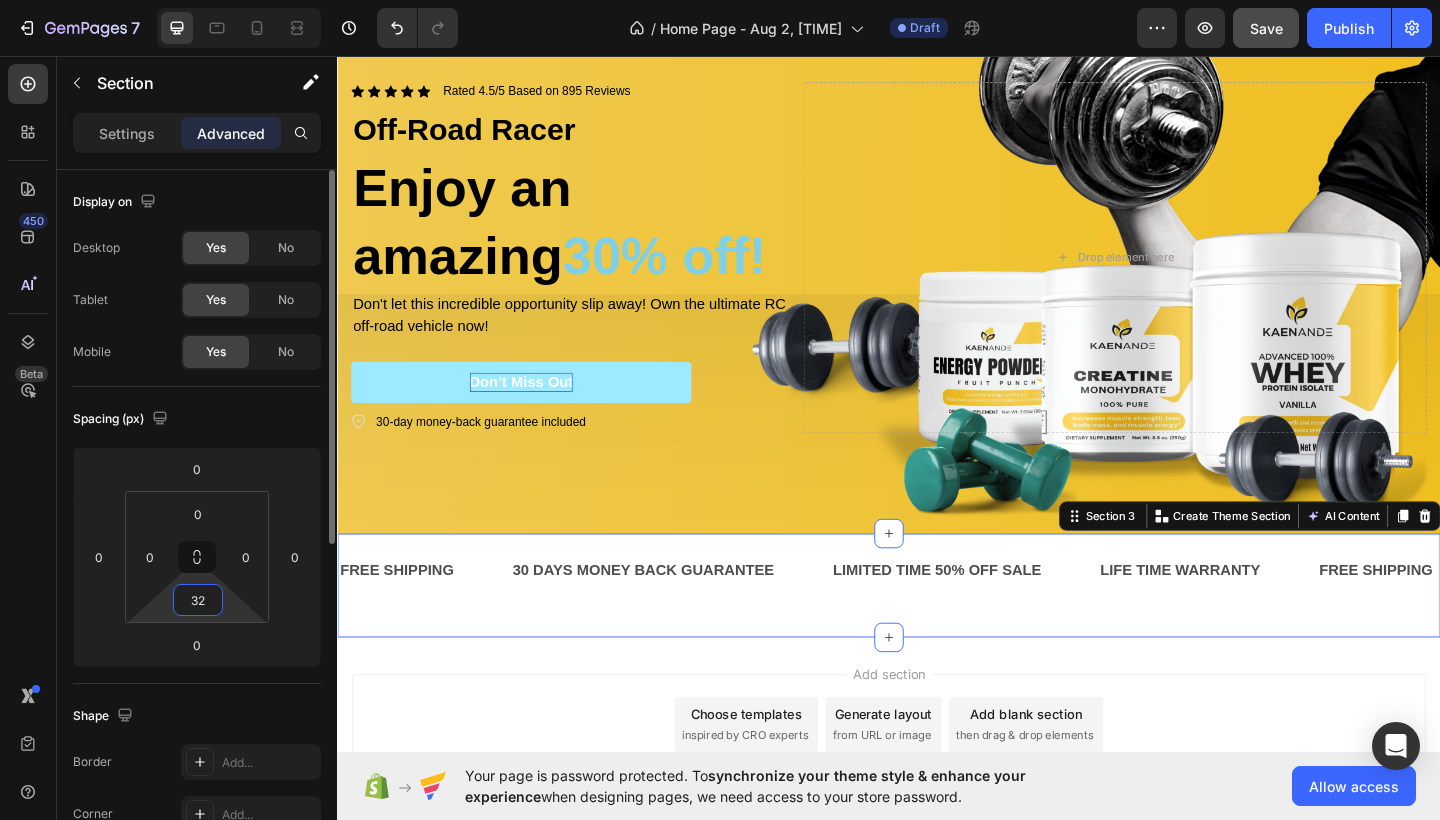 click on "32" at bounding box center [198, 600] 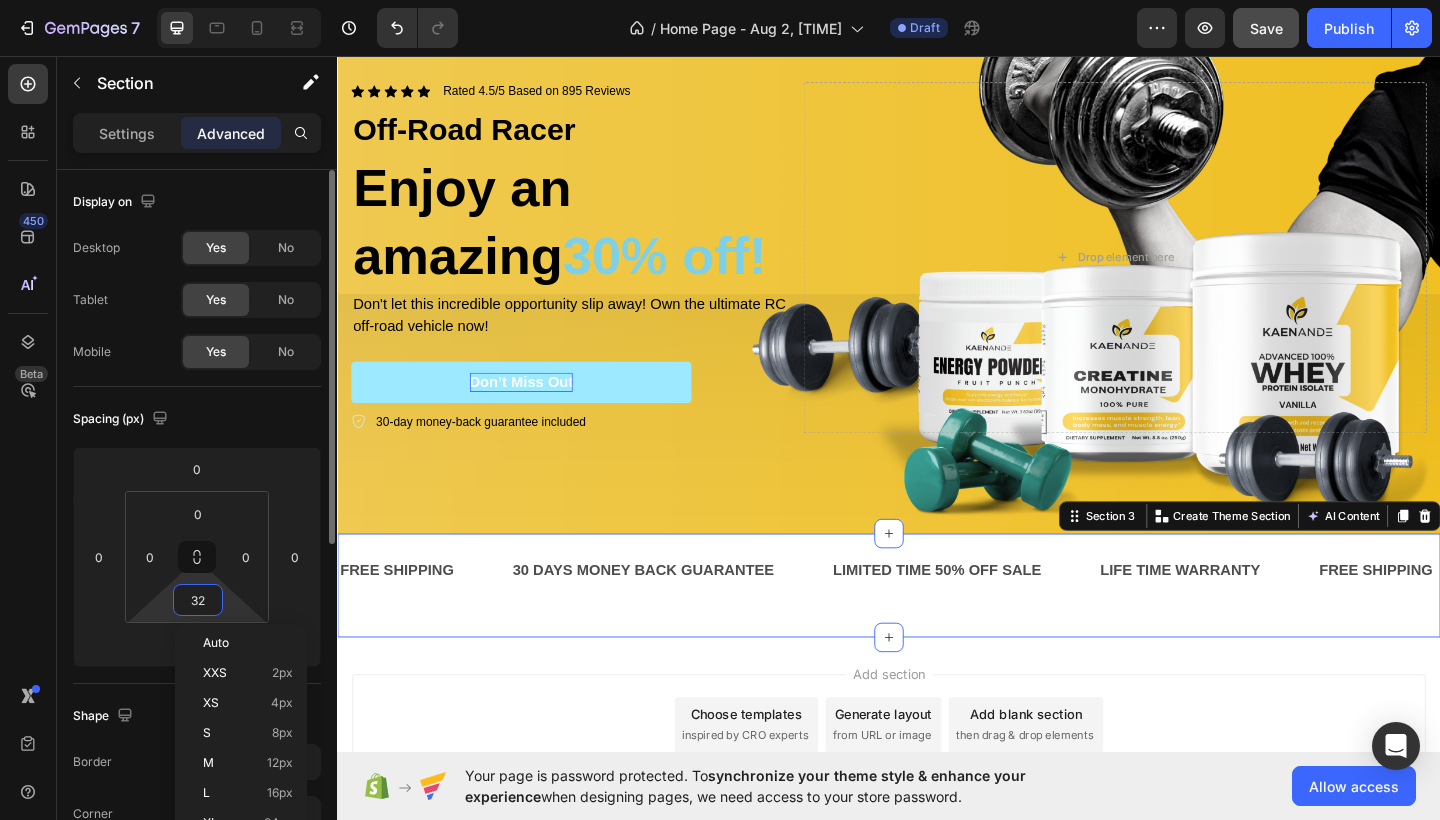 type 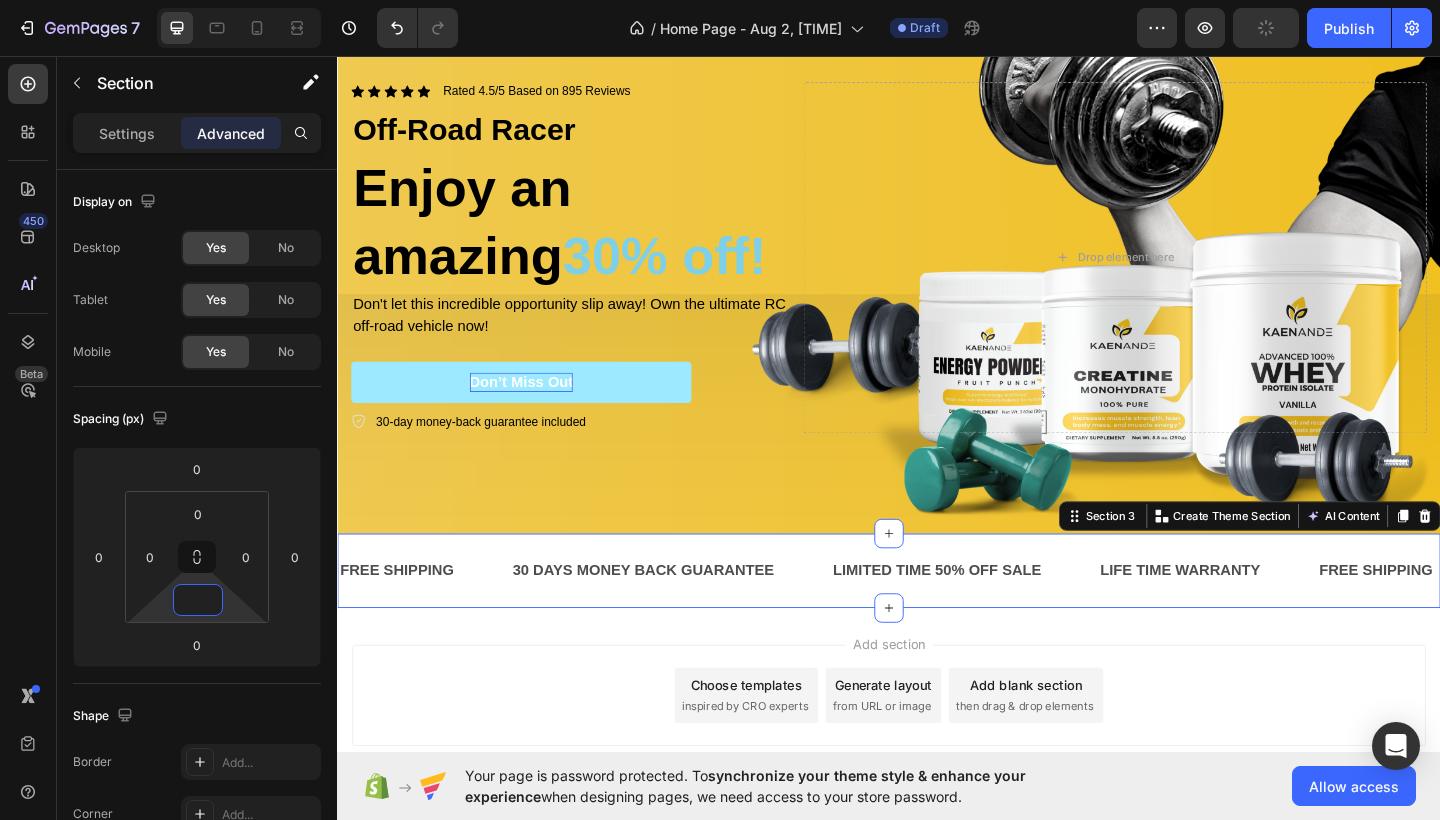 click on "Add section Choose templates inspired by CRO experts Generate layout from URL or image Add blank section then drag & drop elements" at bounding box center (937, 756) 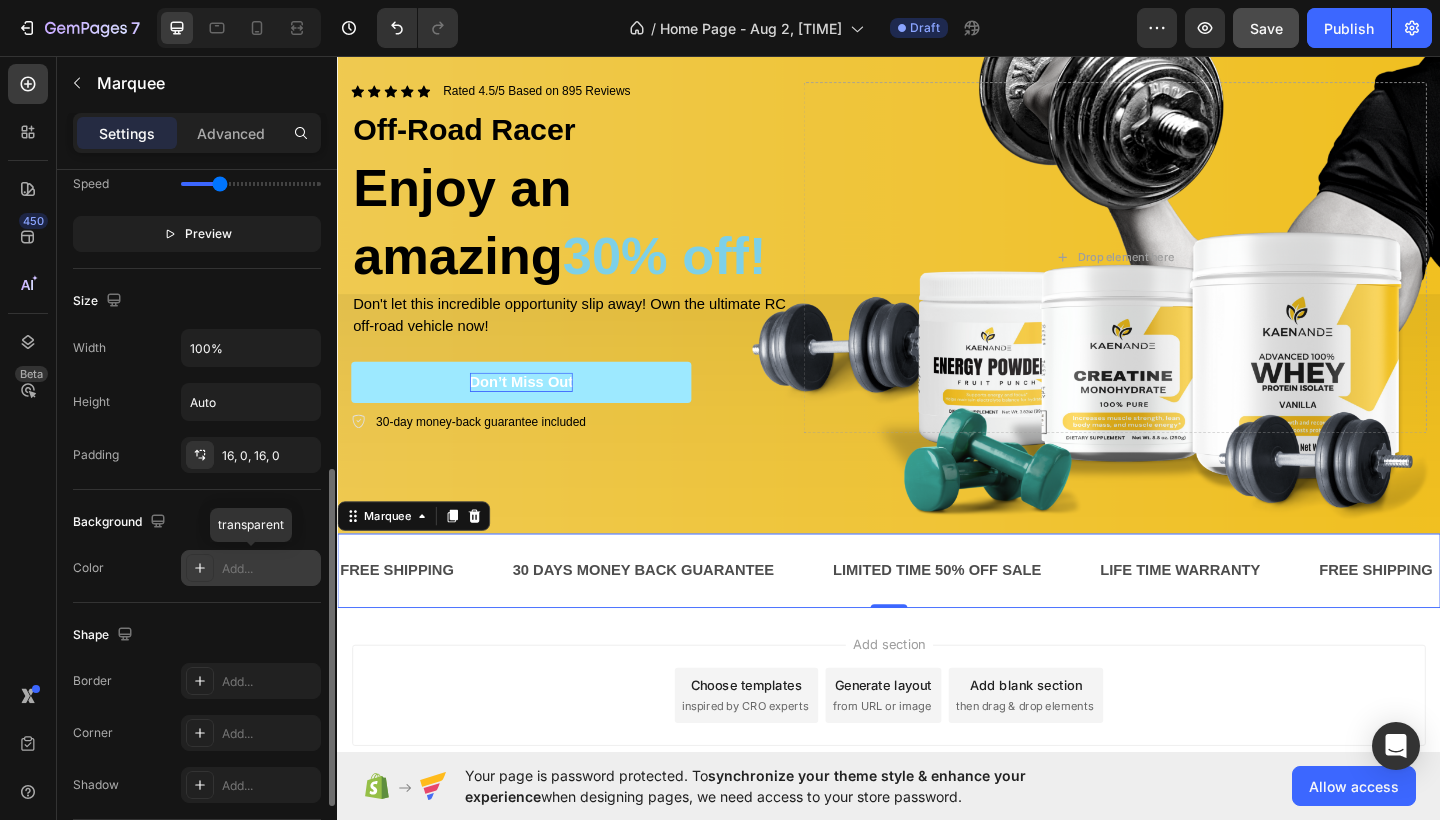 scroll, scrollTop: 631, scrollLeft: 0, axis: vertical 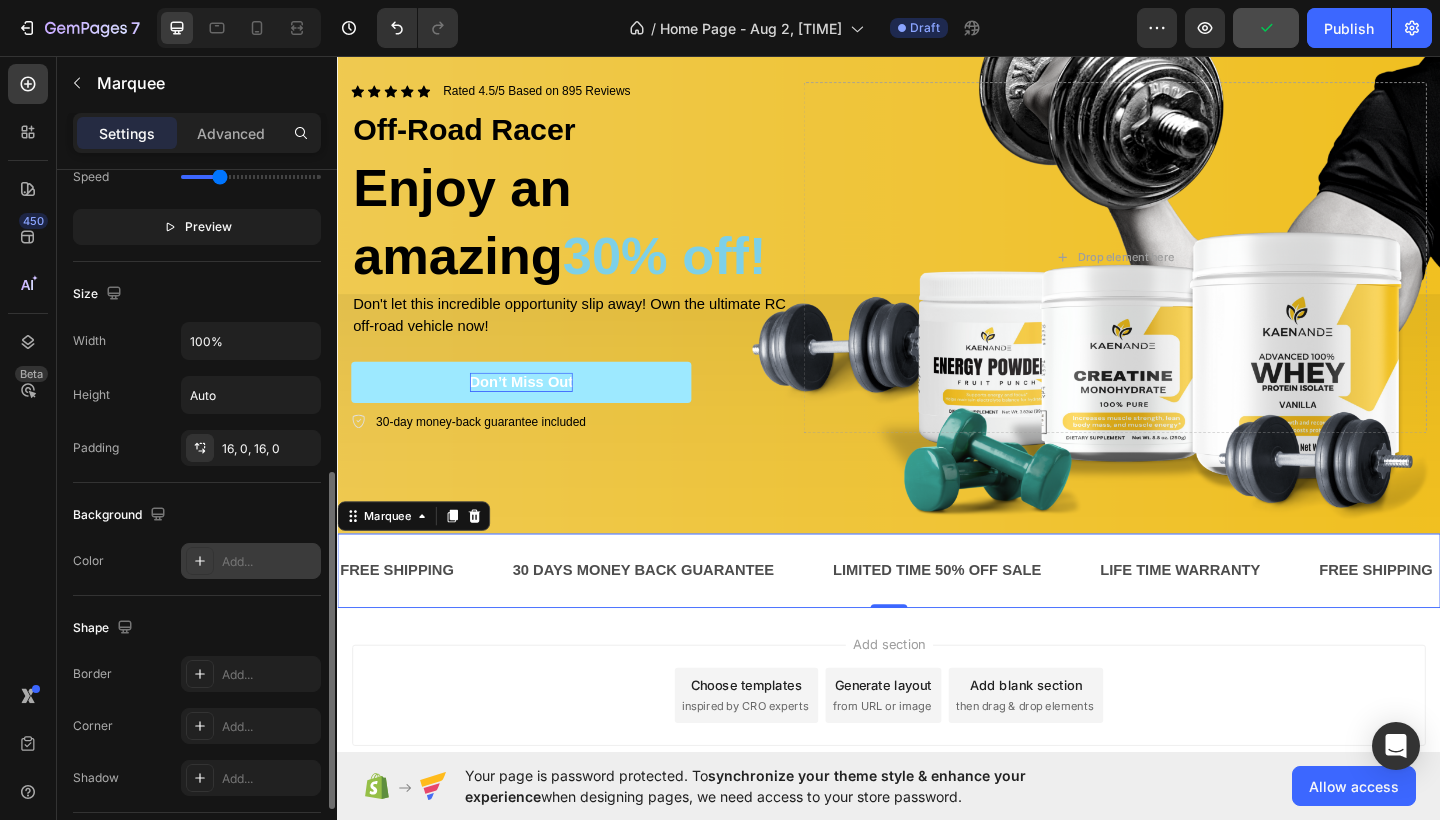 click on "Add..." at bounding box center (269, 562) 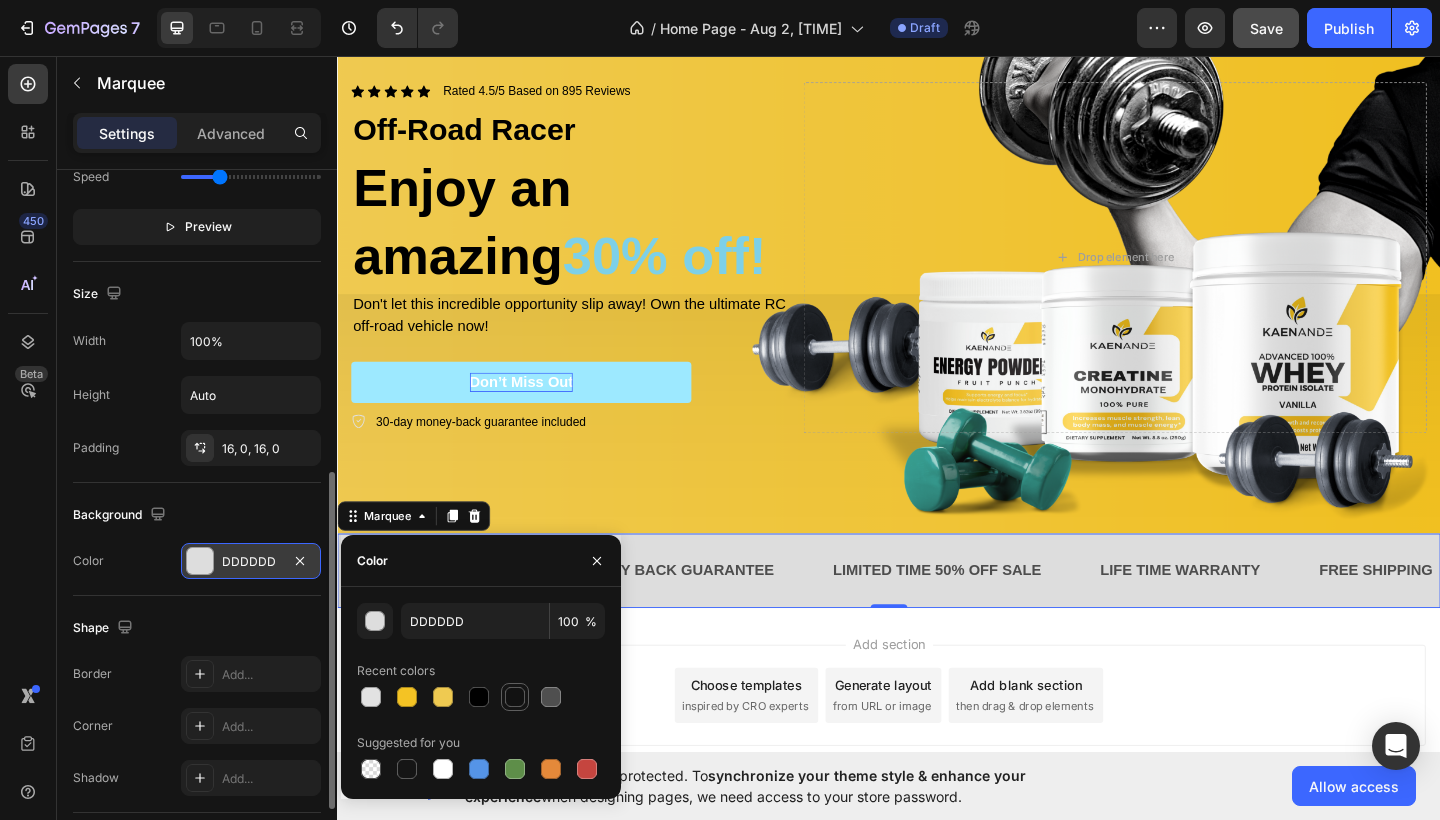 click at bounding box center [515, 697] 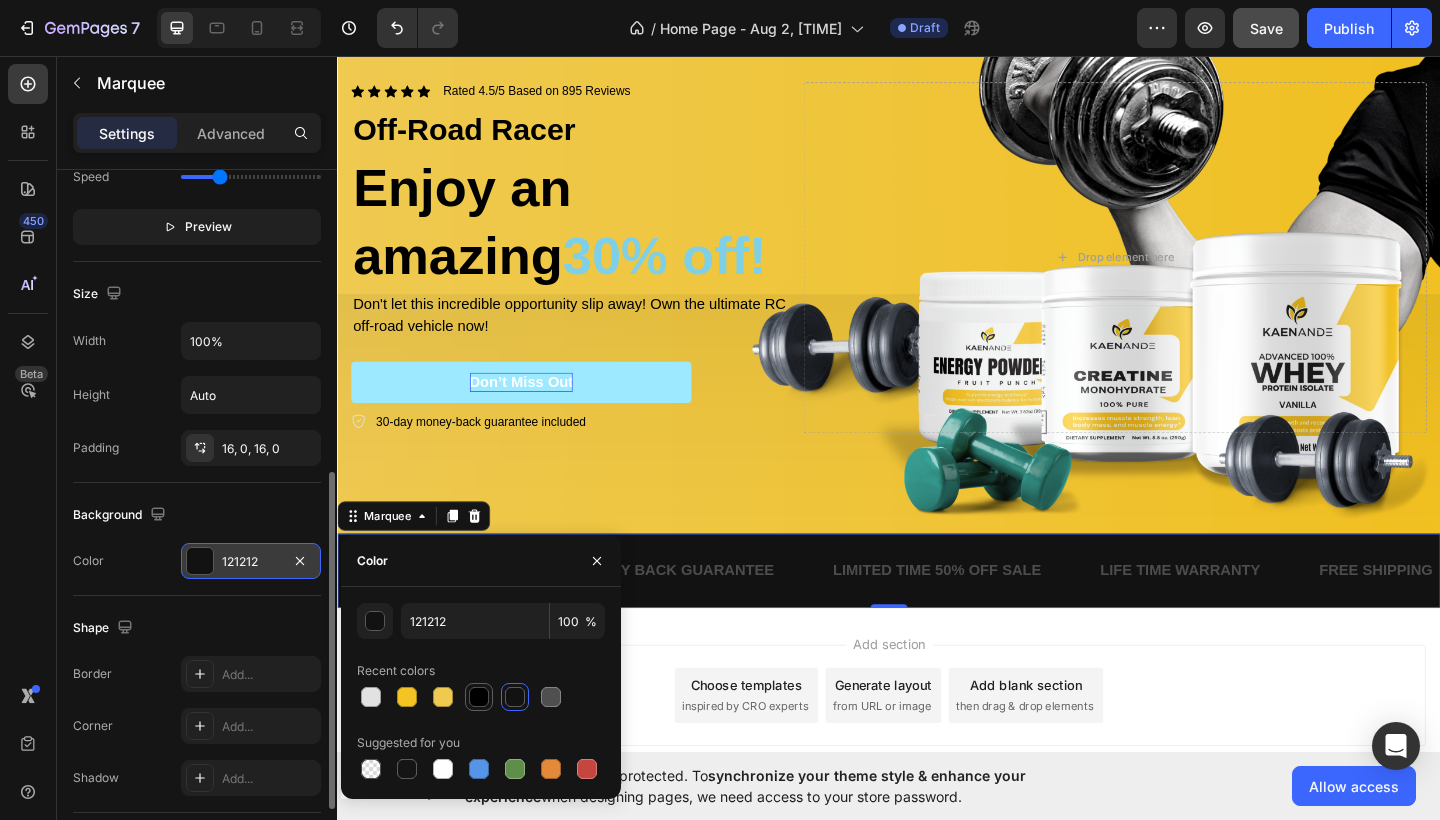 click at bounding box center (479, 697) 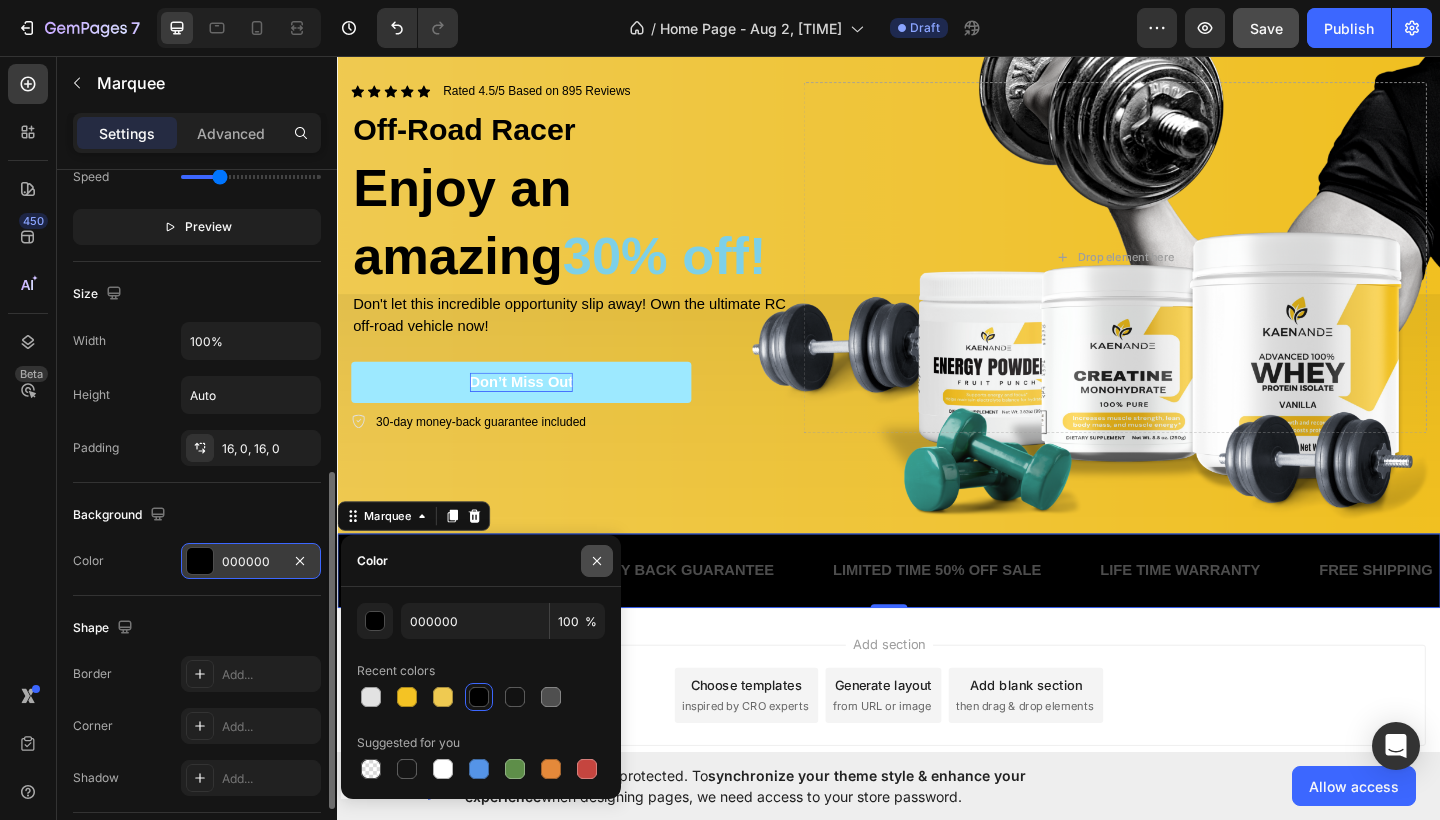click 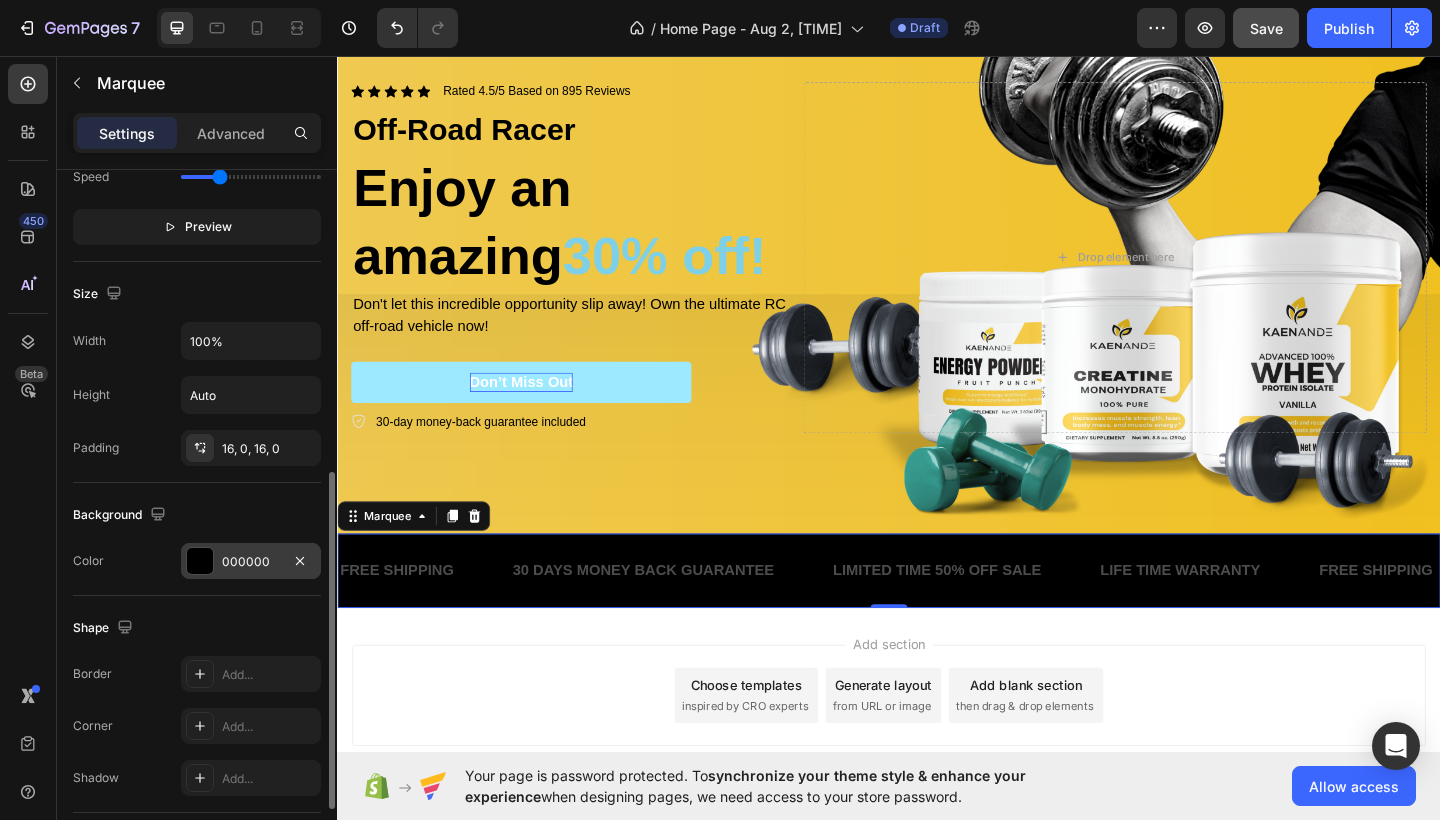 click on "FREE SHIPPING Text Block" at bounding box center [432, 616] 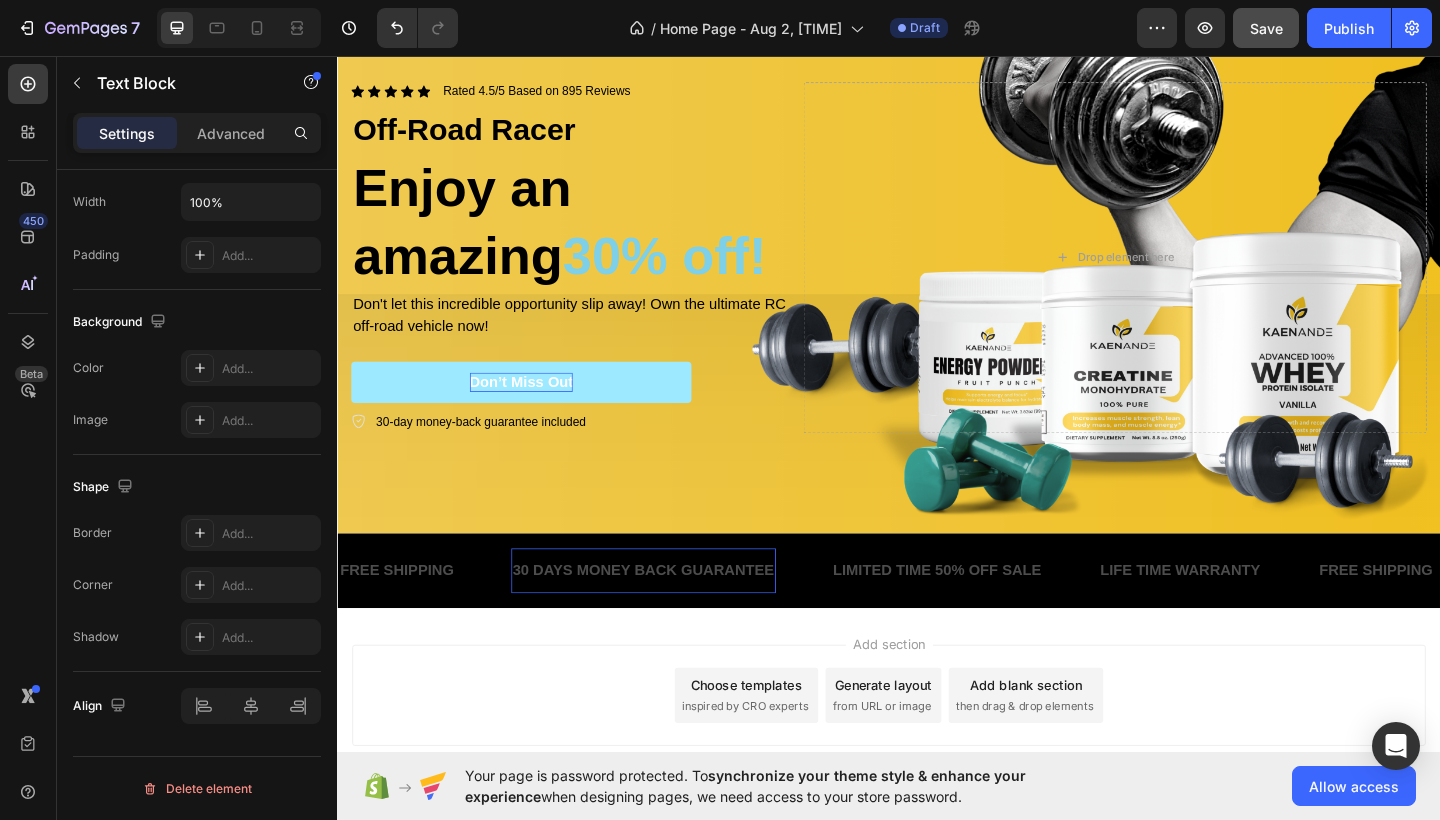 scroll, scrollTop: 0, scrollLeft: 0, axis: both 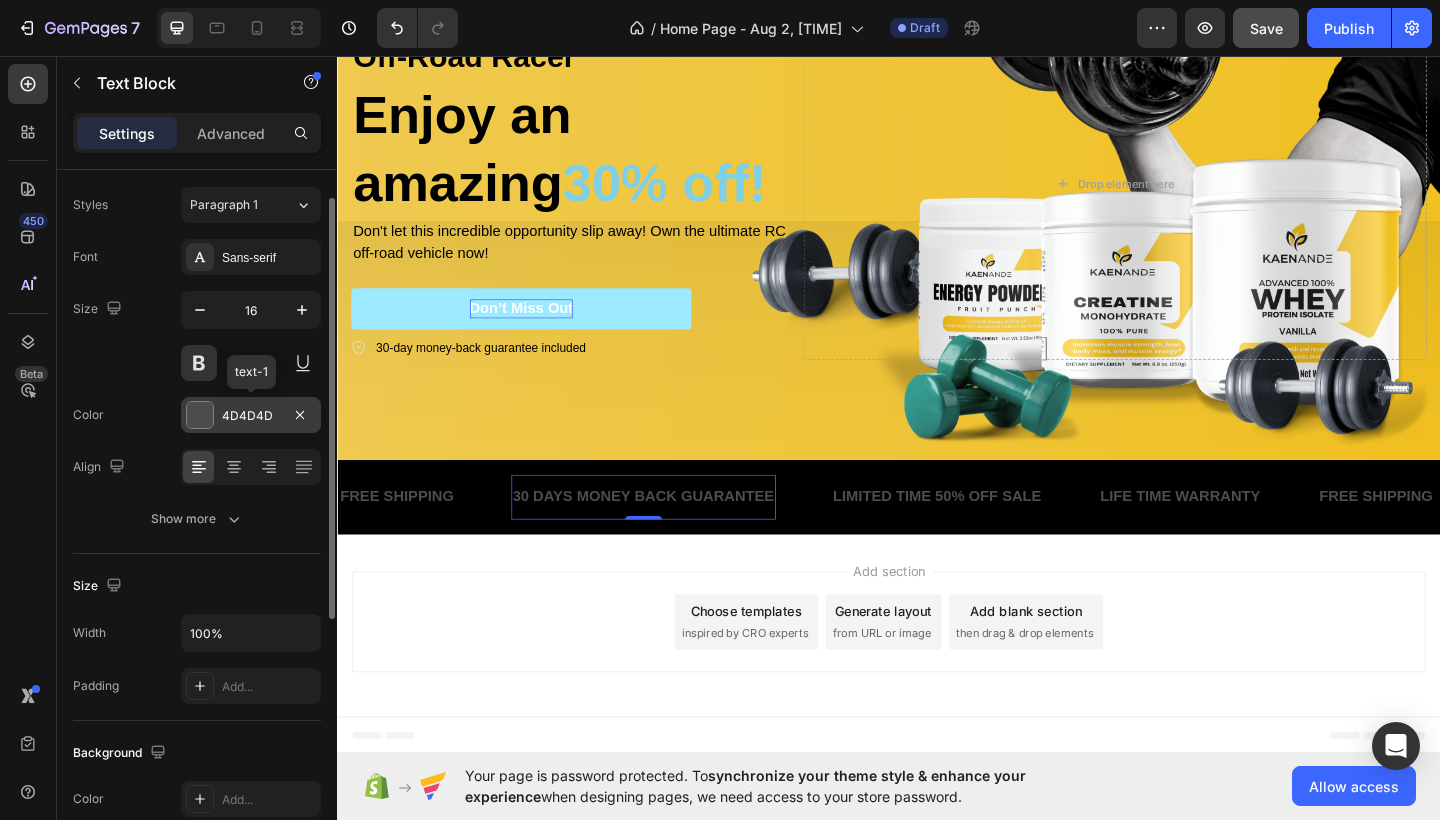 click on "4D4D4D" at bounding box center (251, 416) 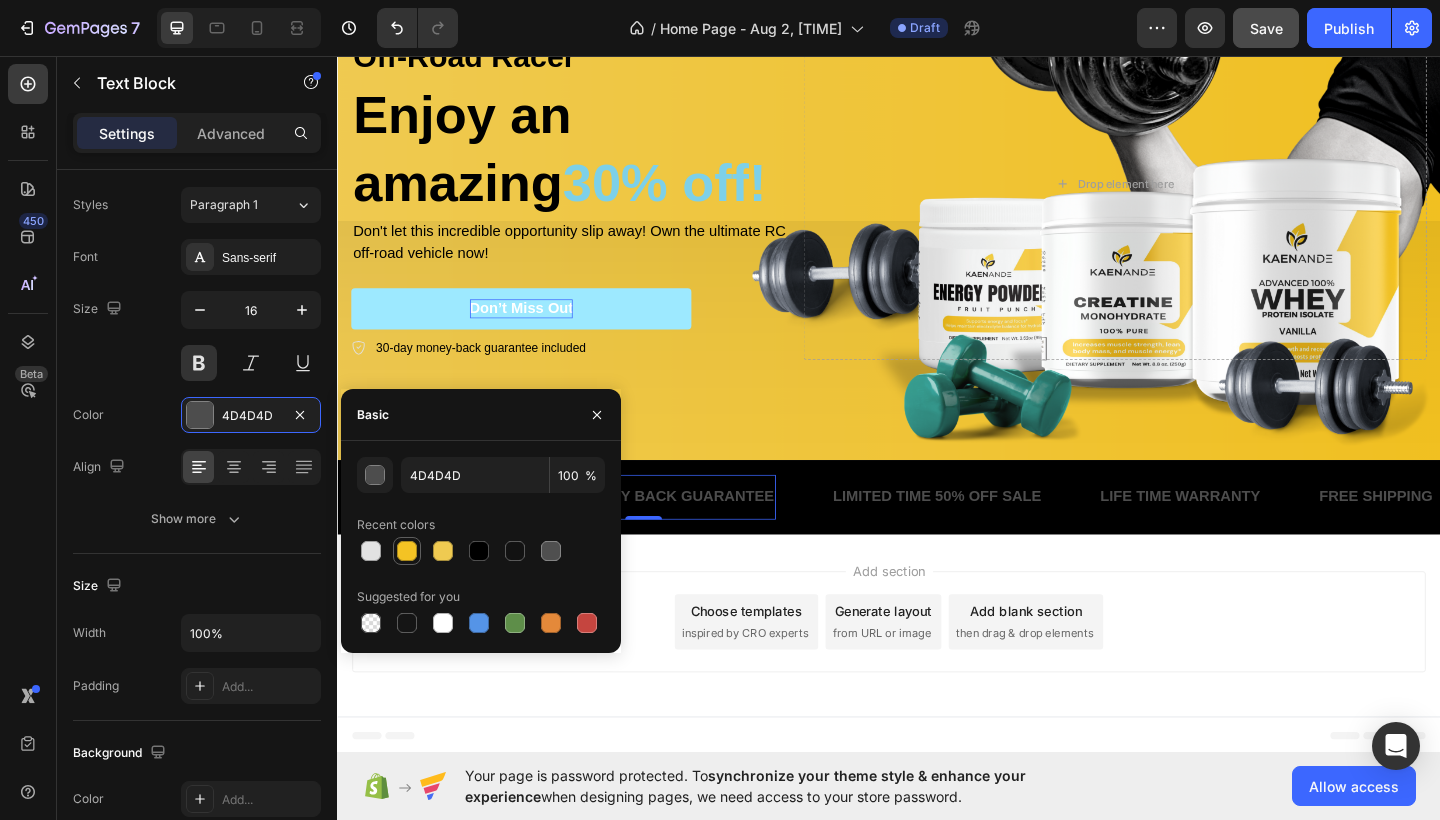 click at bounding box center [407, 551] 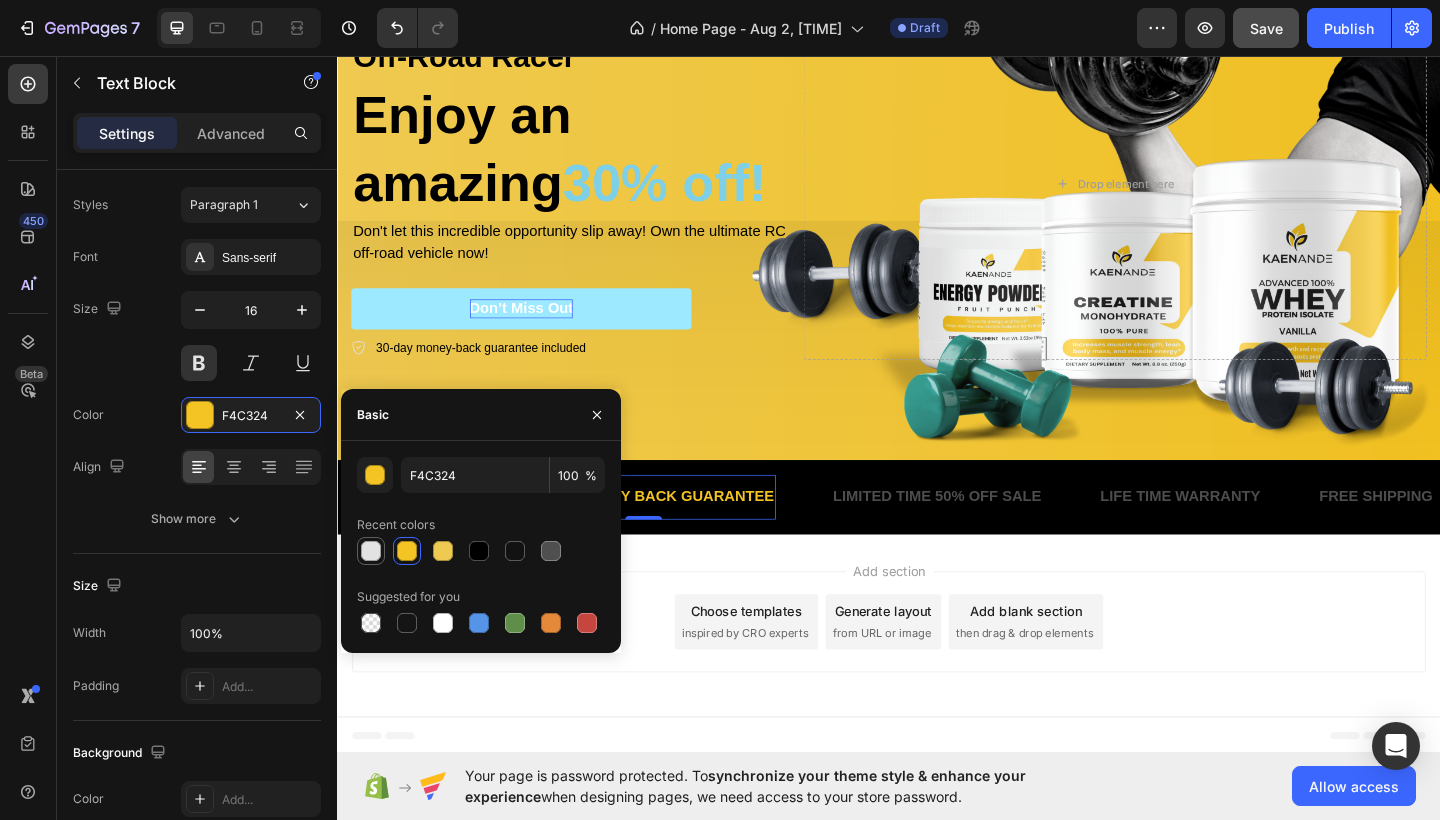 click at bounding box center [371, 551] 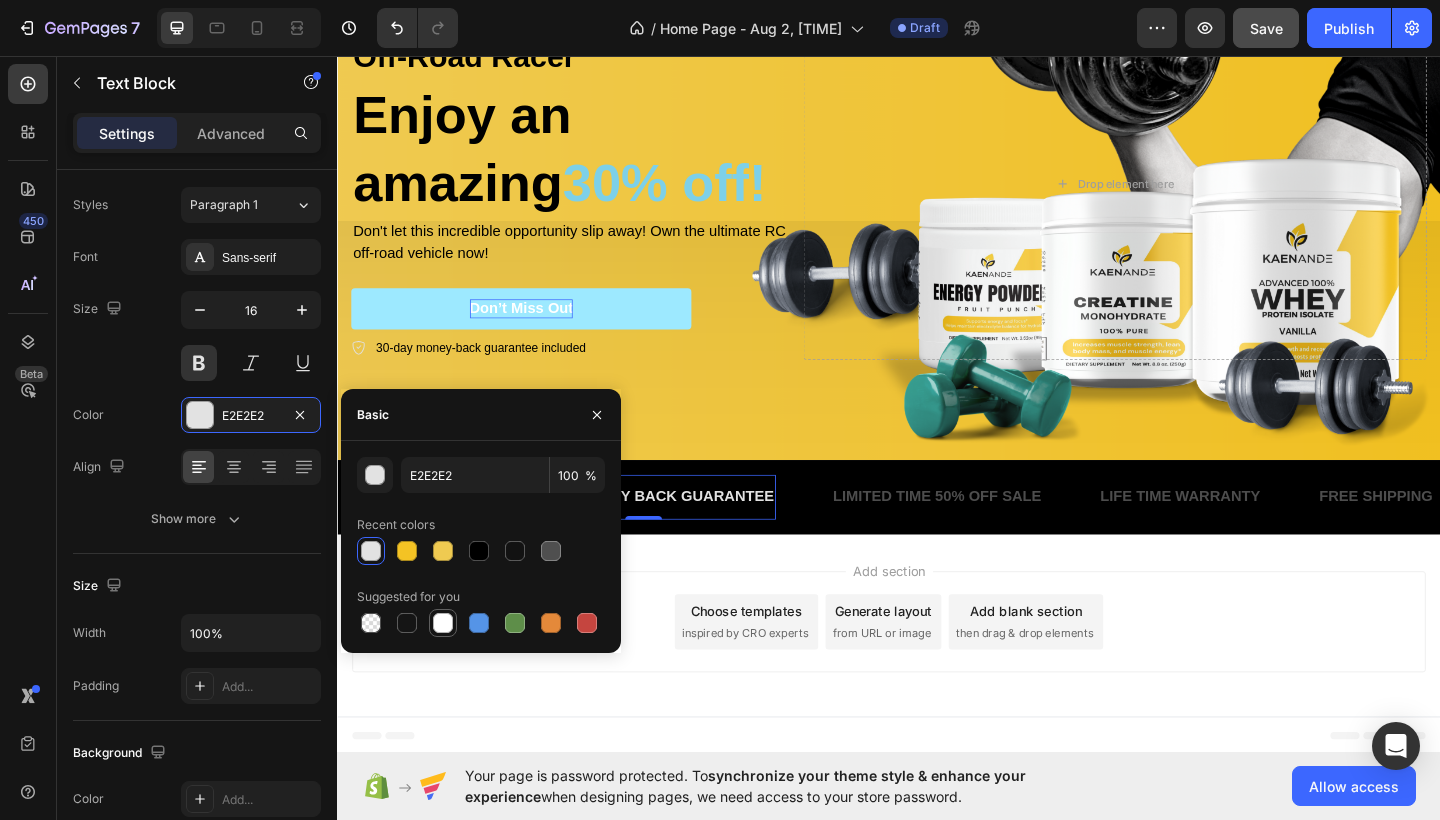 click at bounding box center (443, 623) 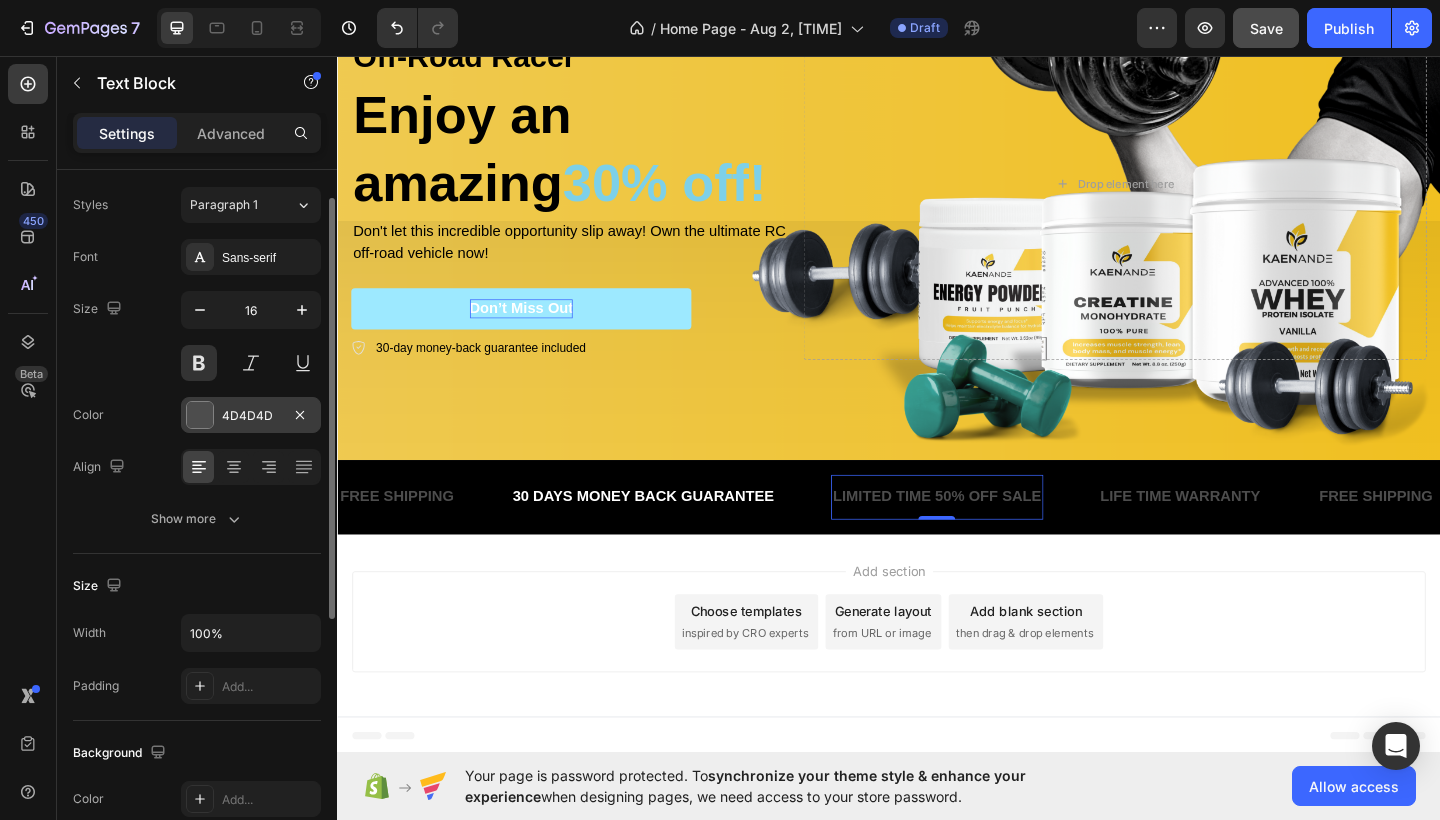 click on "4D4D4D" at bounding box center (251, 416) 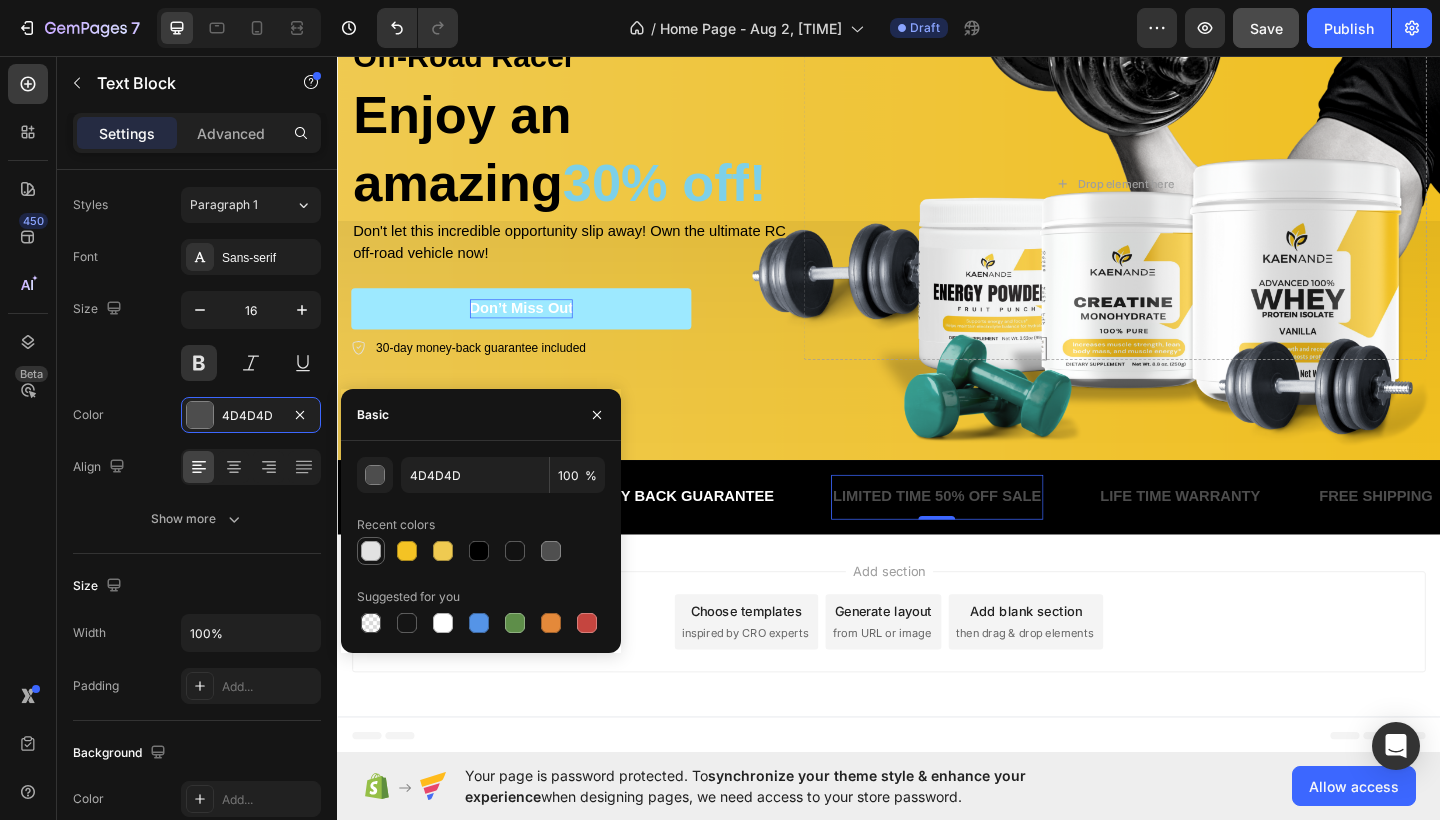 click at bounding box center [371, 551] 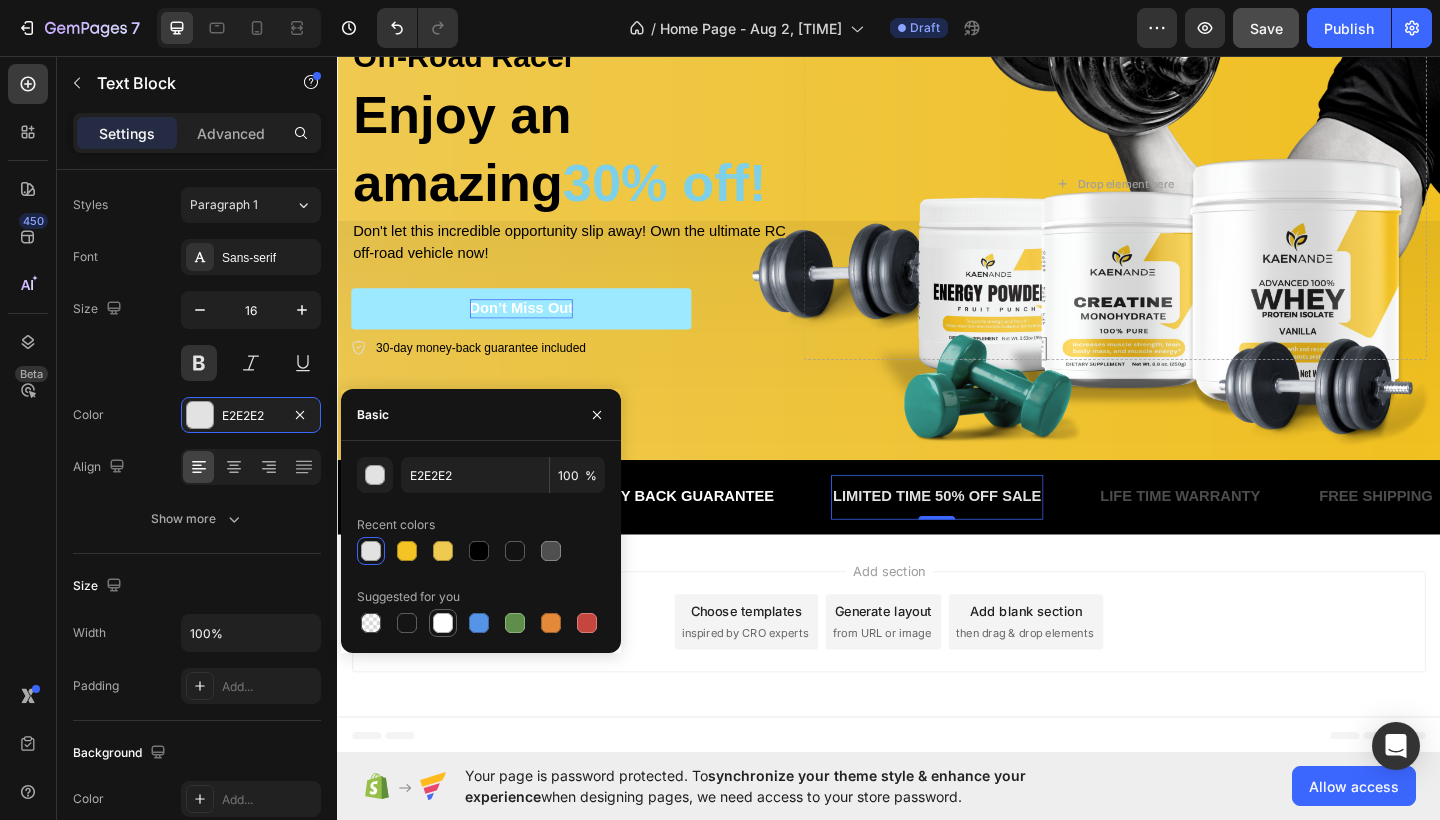 click at bounding box center [443, 623] 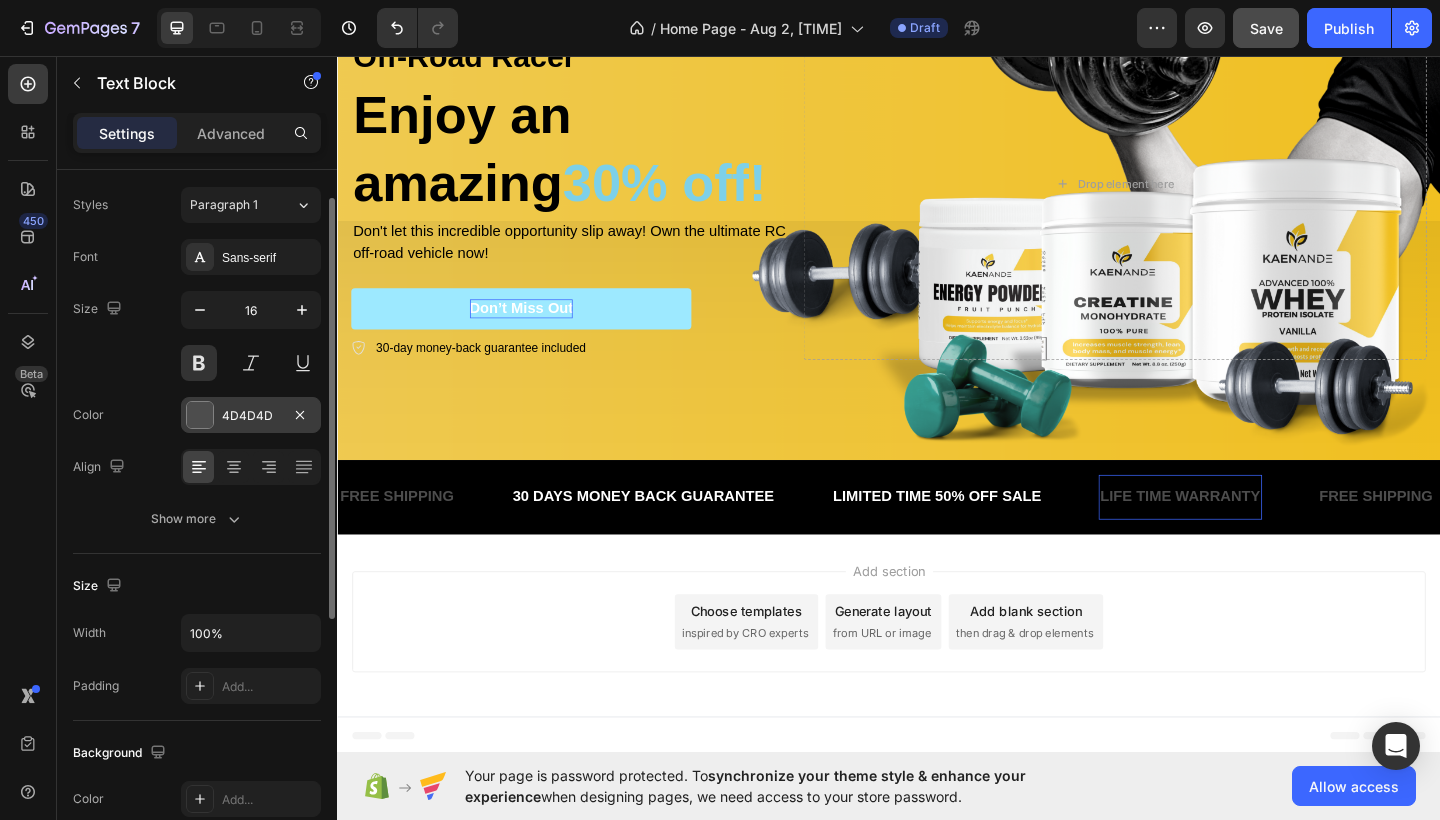 click on "4D4D4D" at bounding box center (251, 416) 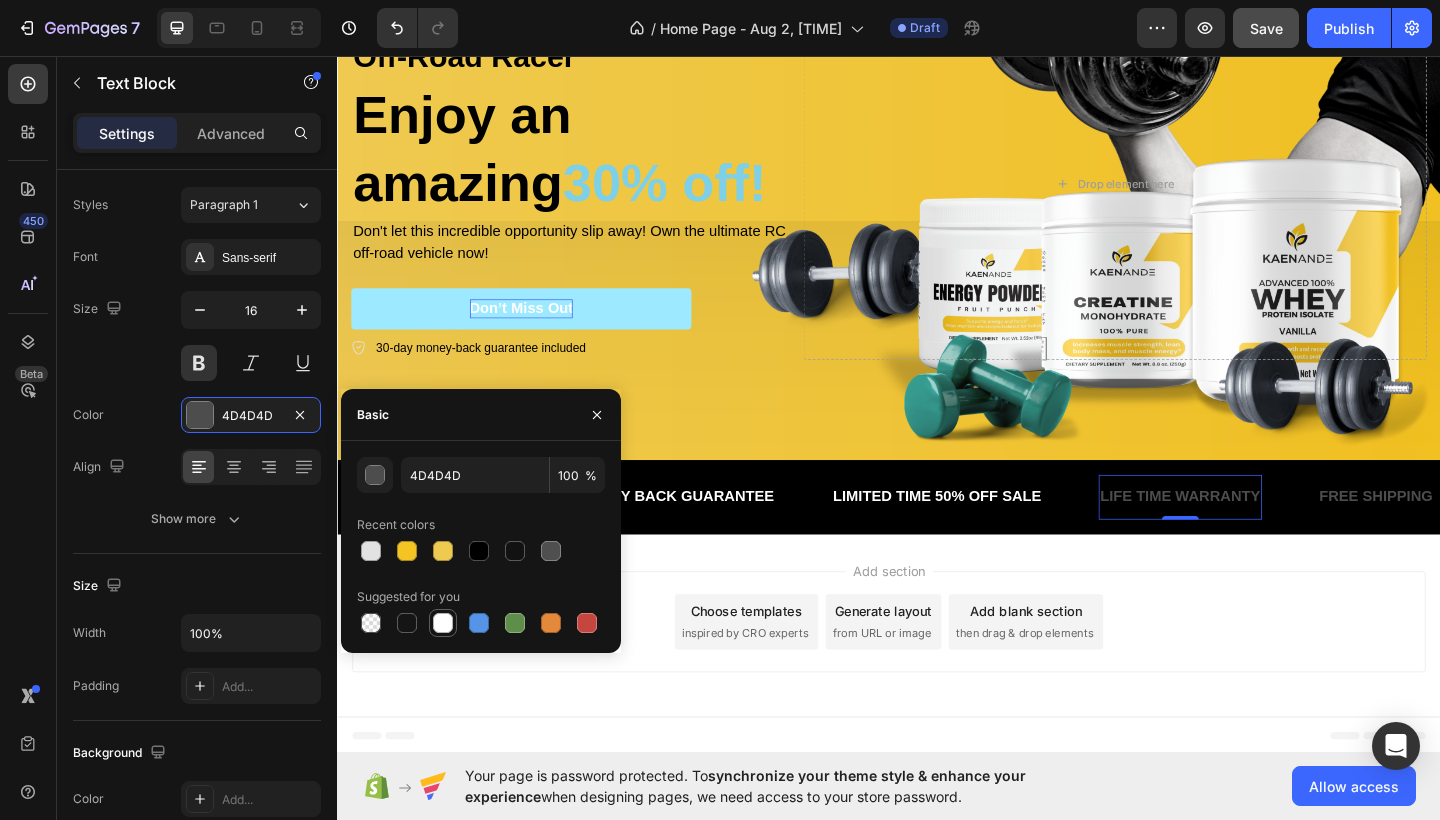 click at bounding box center [443, 623] 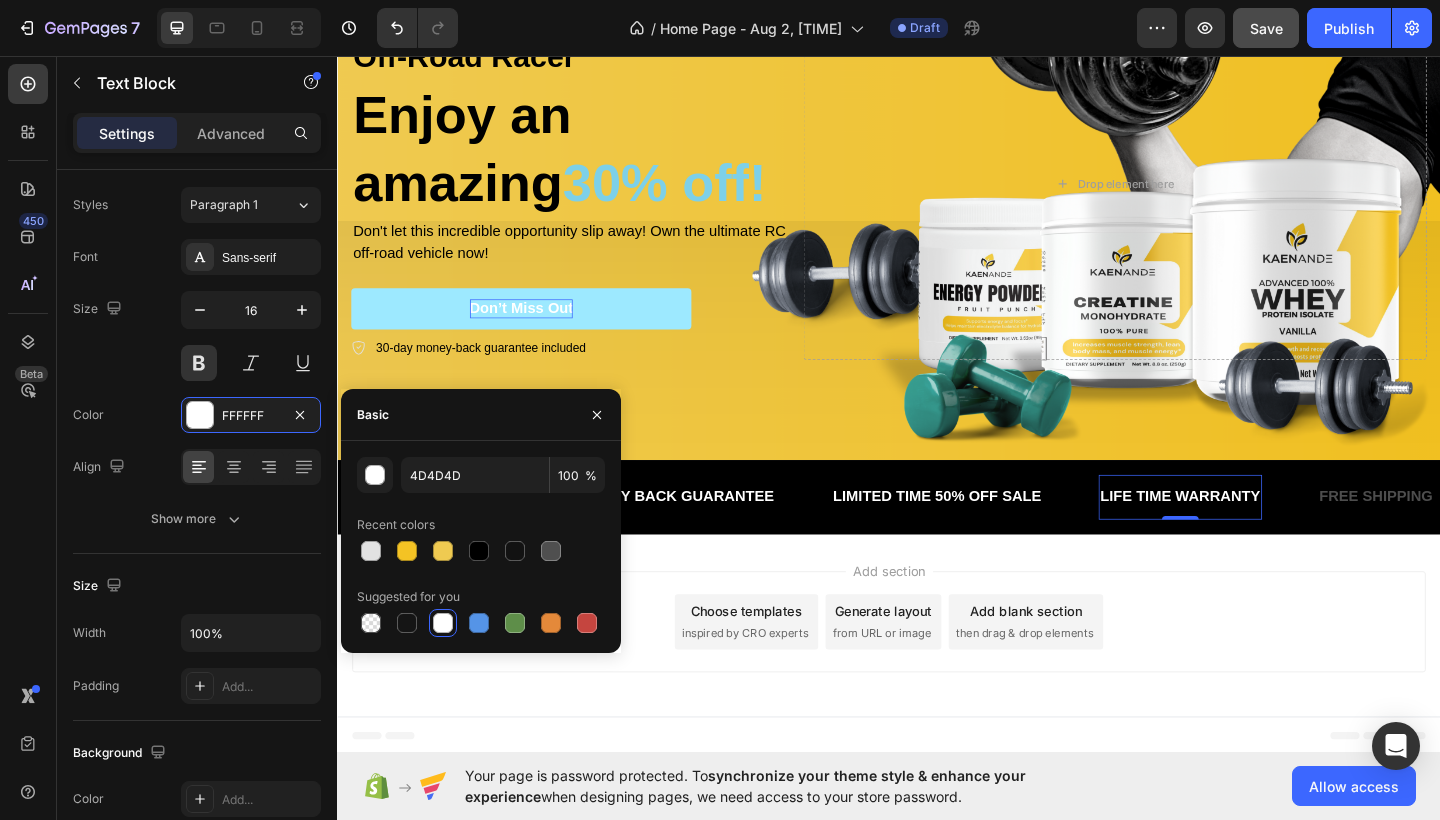 type on "FFFFFF" 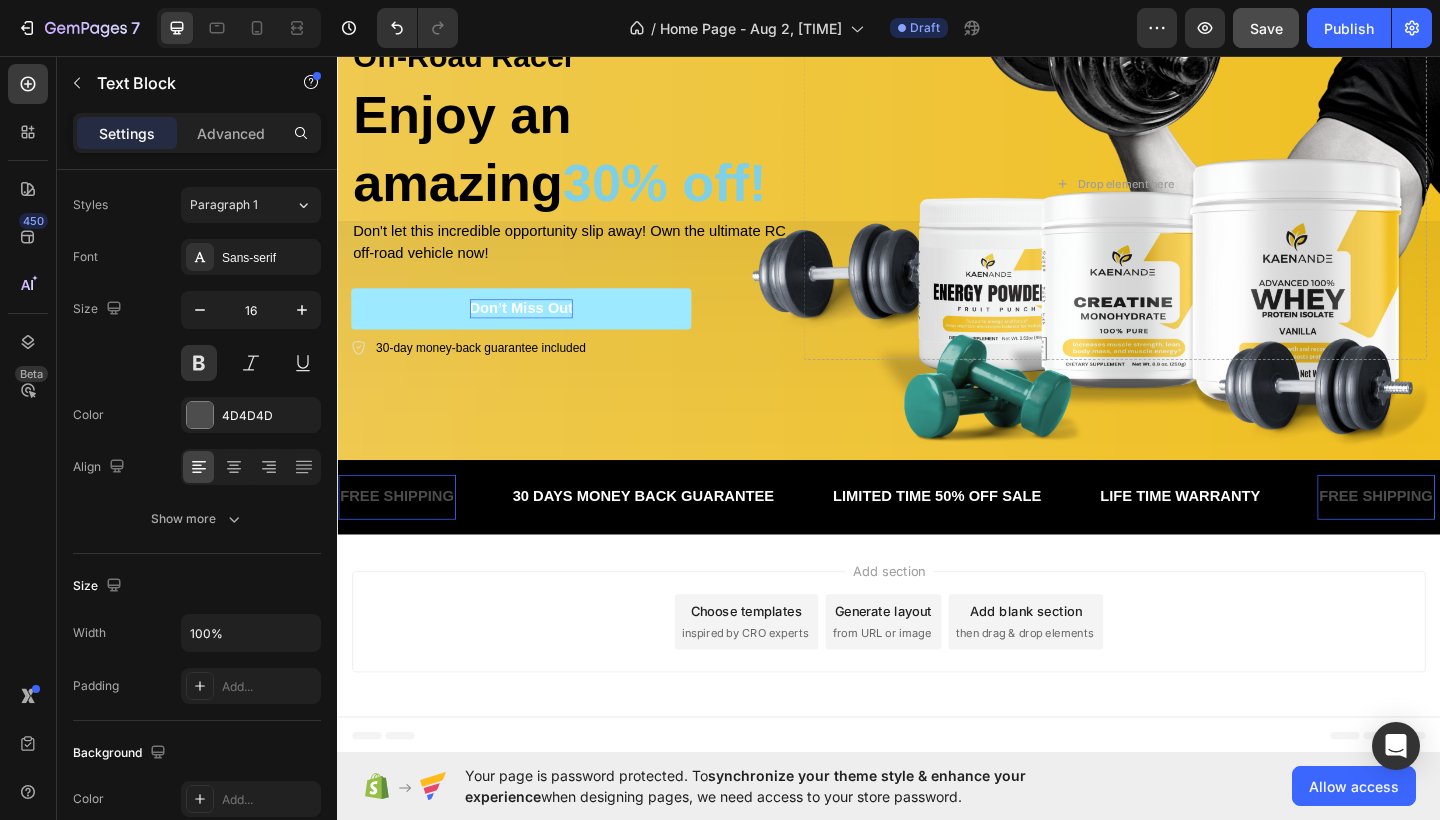 click on "FREE SHIPPING" at bounding box center [1467, 536] 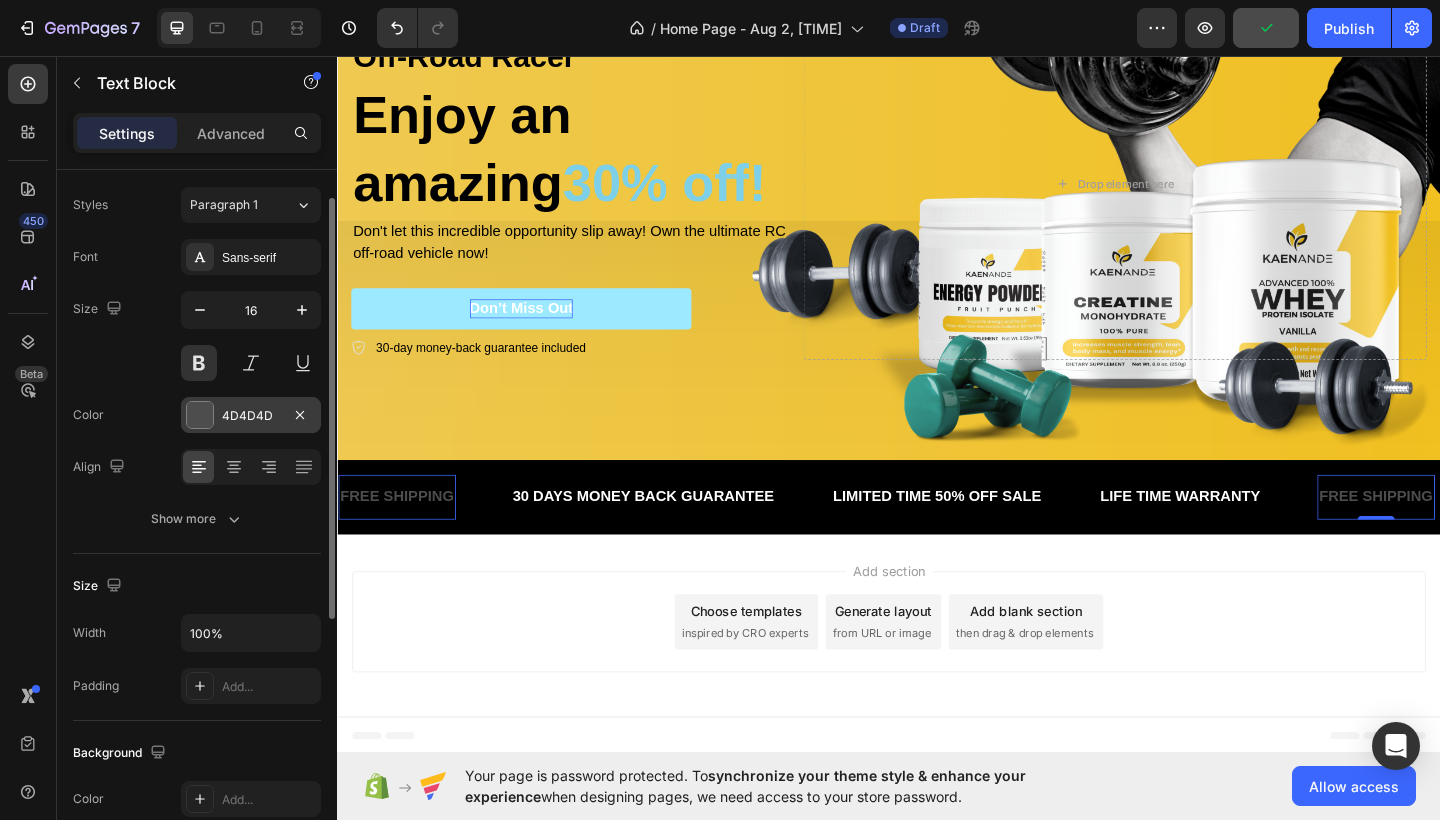 click on "4D4D4D" at bounding box center [251, 416] 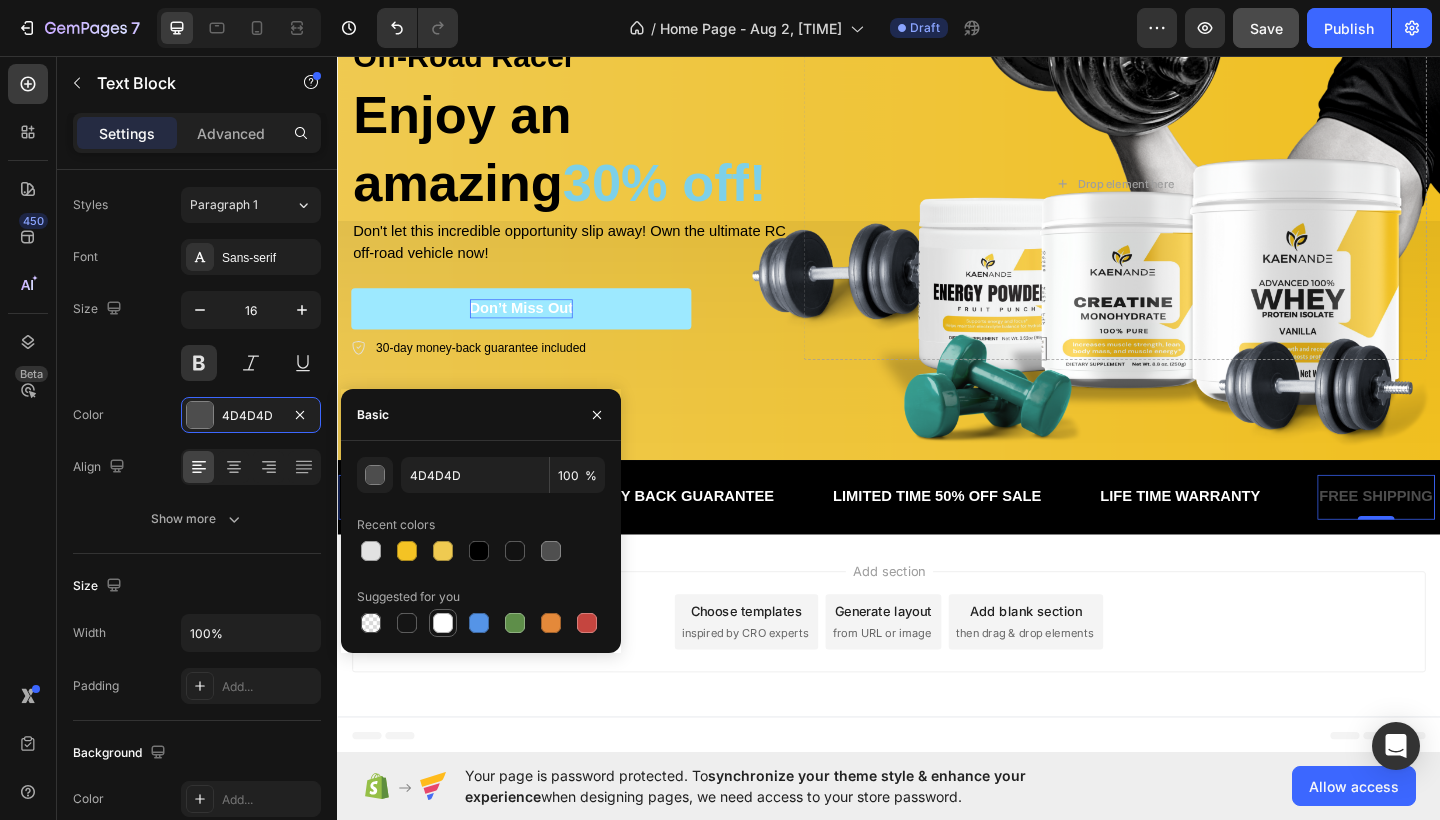 click at bounding box center [443, 623] 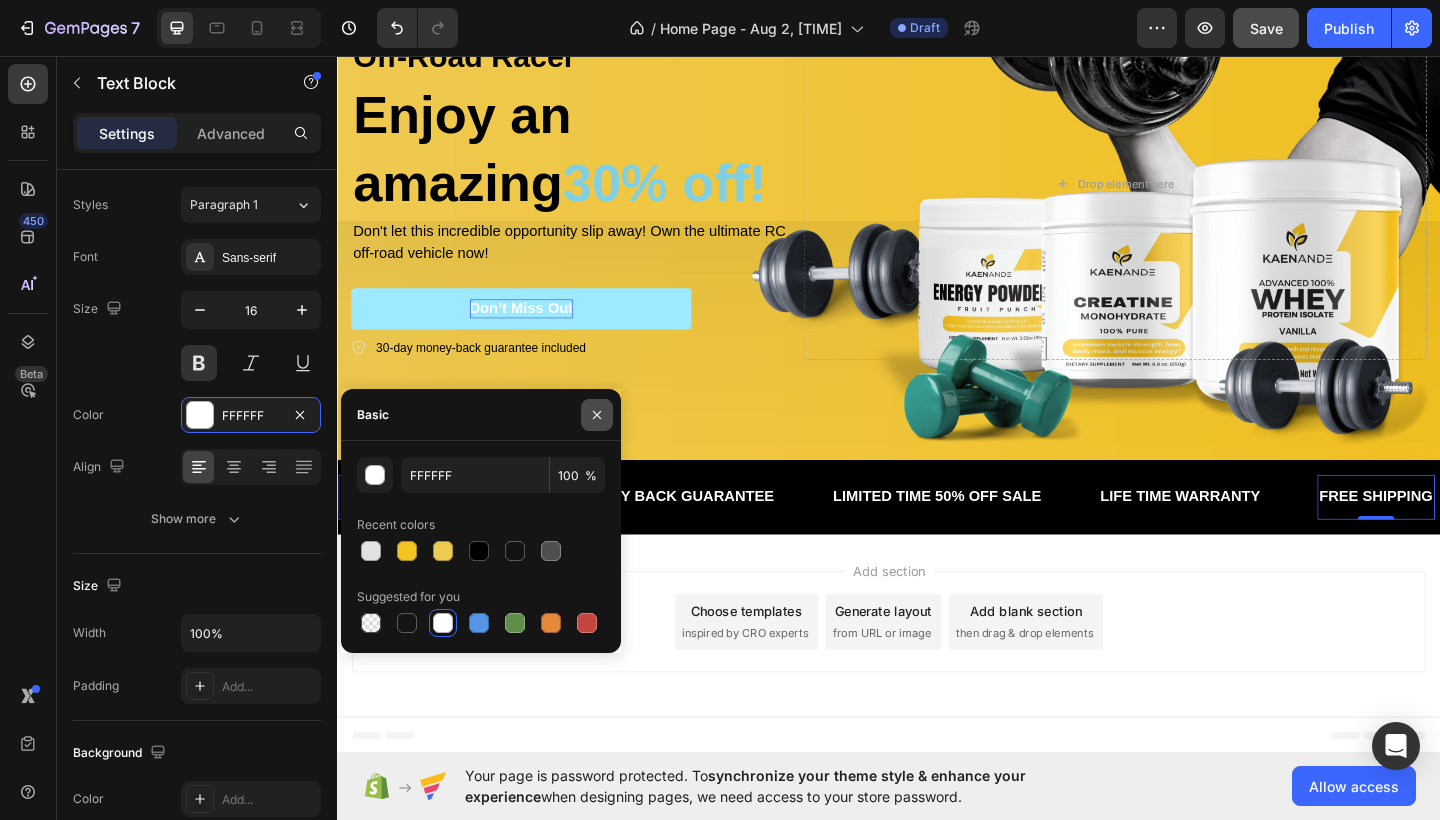 click 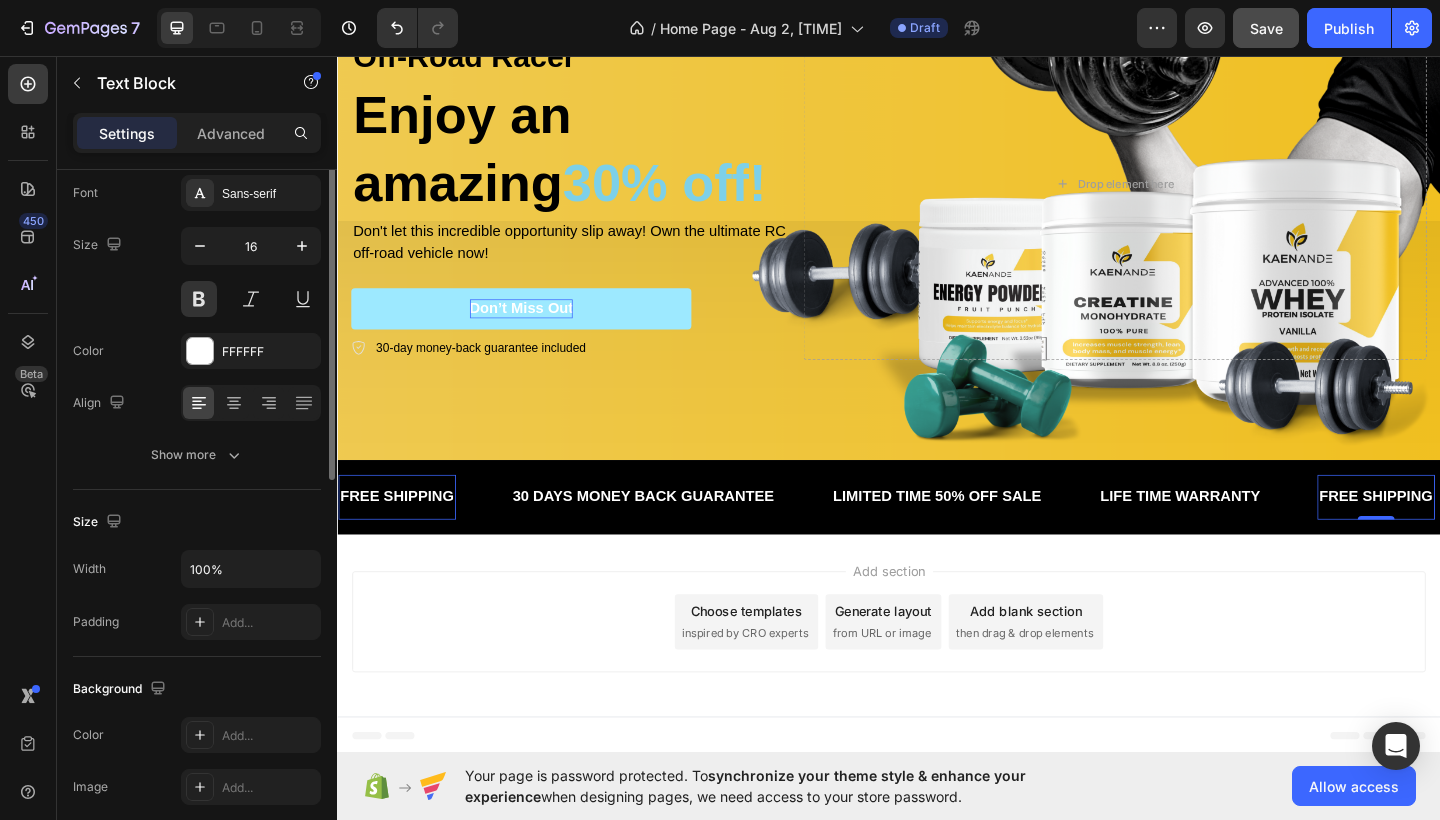scroll, scrollTop: 0, scrollLeft: 0, axis: both 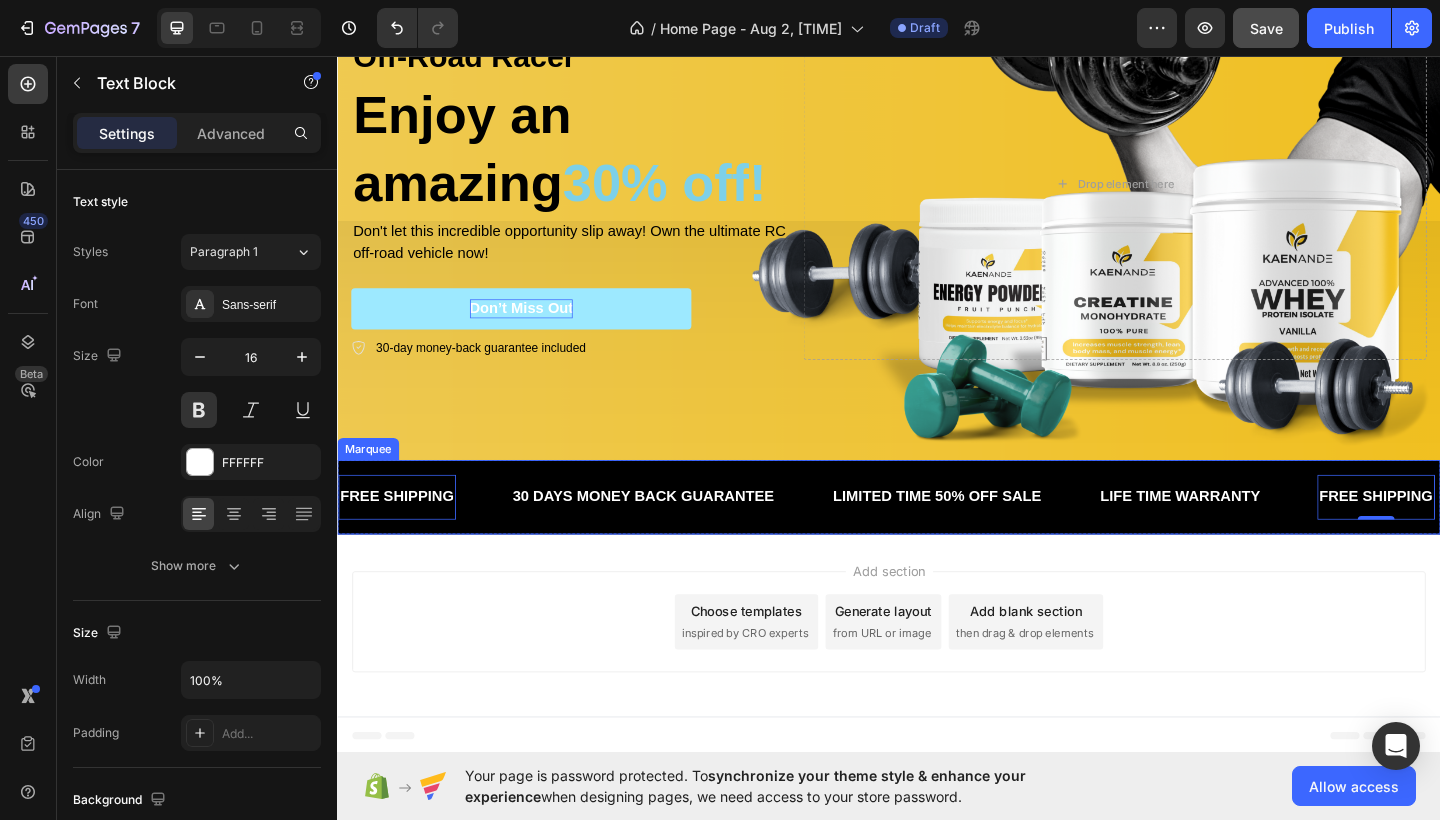 click on "FREE SHIPPING Text Block   0 30 DAYS MONEY BACK GUARANTEE Text Block LIMITED TIME 50% OFF SALE Text Block LIFE TIME WARRANTY Text Block FREE SHIPPING Text Block   0 30 DAYS MONEY BACK GUARANTEE Text Block LIMITED TIME 50% OFF SALE Text Block LIFE TIME WARRANTY Text Block FREE SHIPPING Text Block   0 30 DAYS MONEY BACK GUARANTEE Text Block LIMITED TIME 50% OFF SALE Text Block LIFE TIME WARRANTY Text Block FREE SHIPPING Text Block   0 30 DAYS MONEY BACK GUARANTEE Text Block LIMITED TIME 50% OFF SALE Text Block LIFE TIME WARRANTY Text Block FREE SHIPPING Text Block   0 30 DAYS MONEY BACK GUARANTEE Text Block LIMITED TIME 50% OFF SALE Text Block LIFE TIME WARRANTY Text Block FREE SHIPPING Text Block   0 30 DAYS MONEY BACK GUARANTEE Text Block LIMITED TIME 50% OFF SALE Text Block LIFE TIME WARRANTY Text Block Marquee" at bounding box center (937, 536) 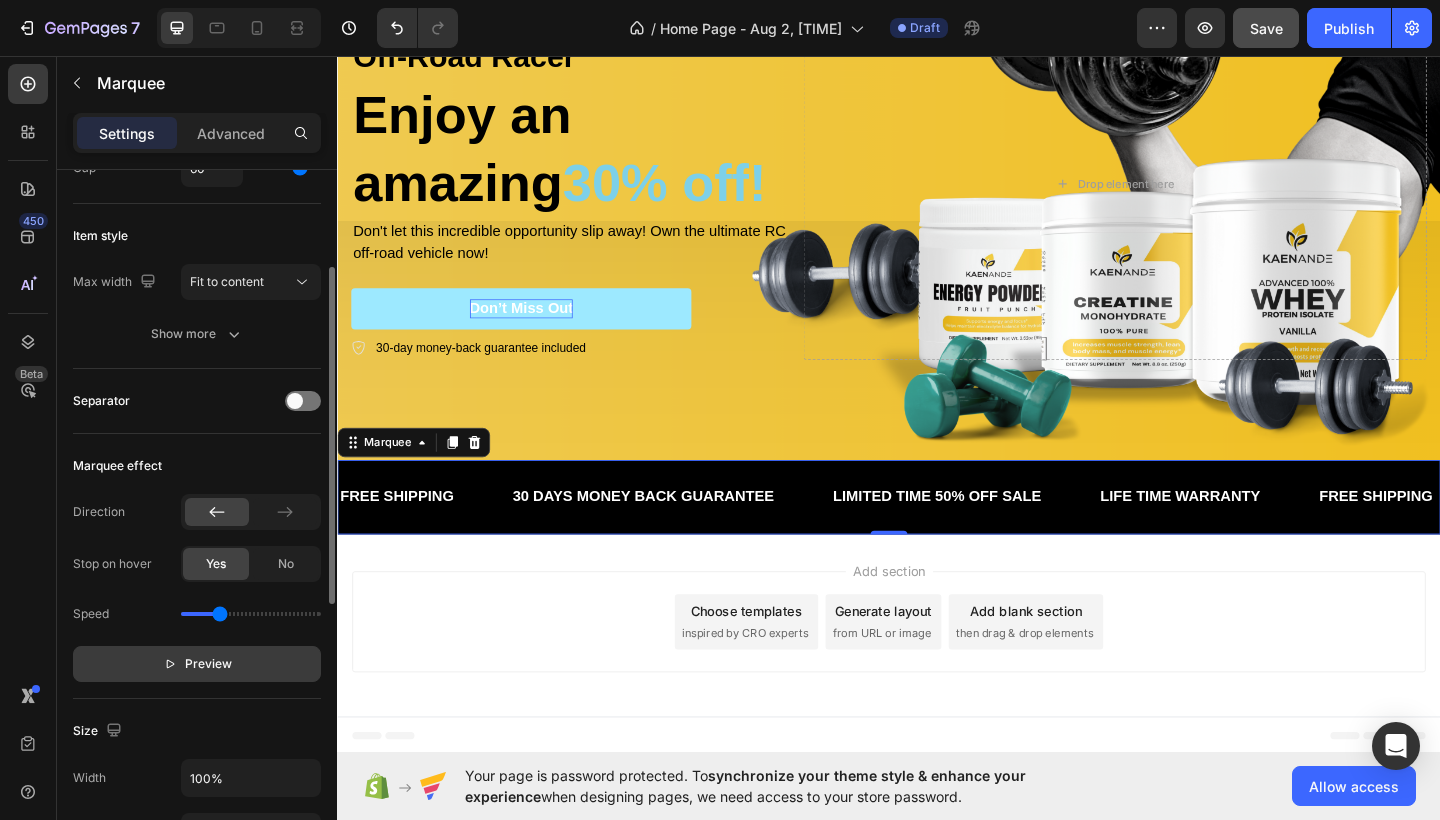 scroll, scrollTop: 197, scrollLeft: 0, axis: vertical 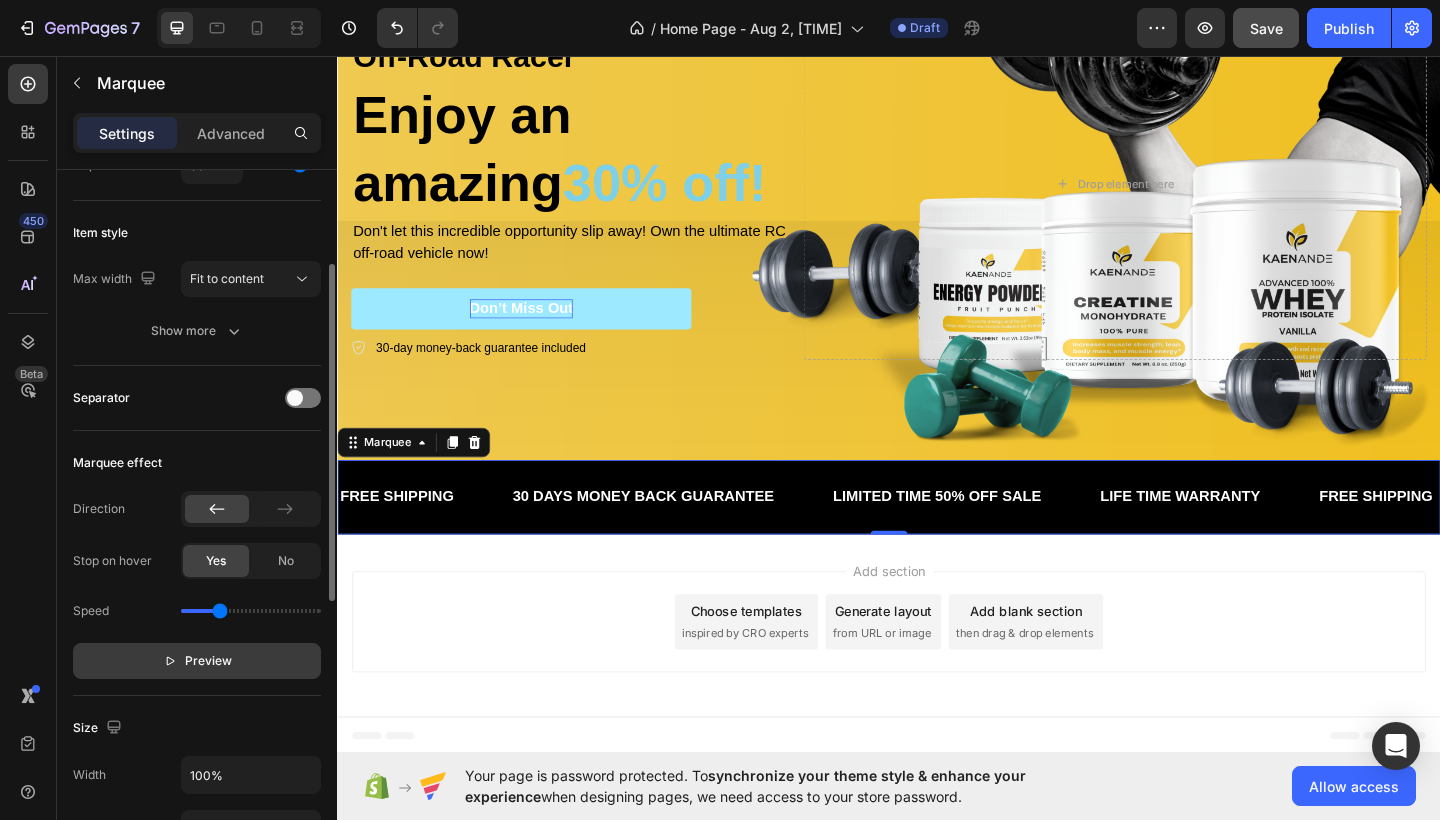 click 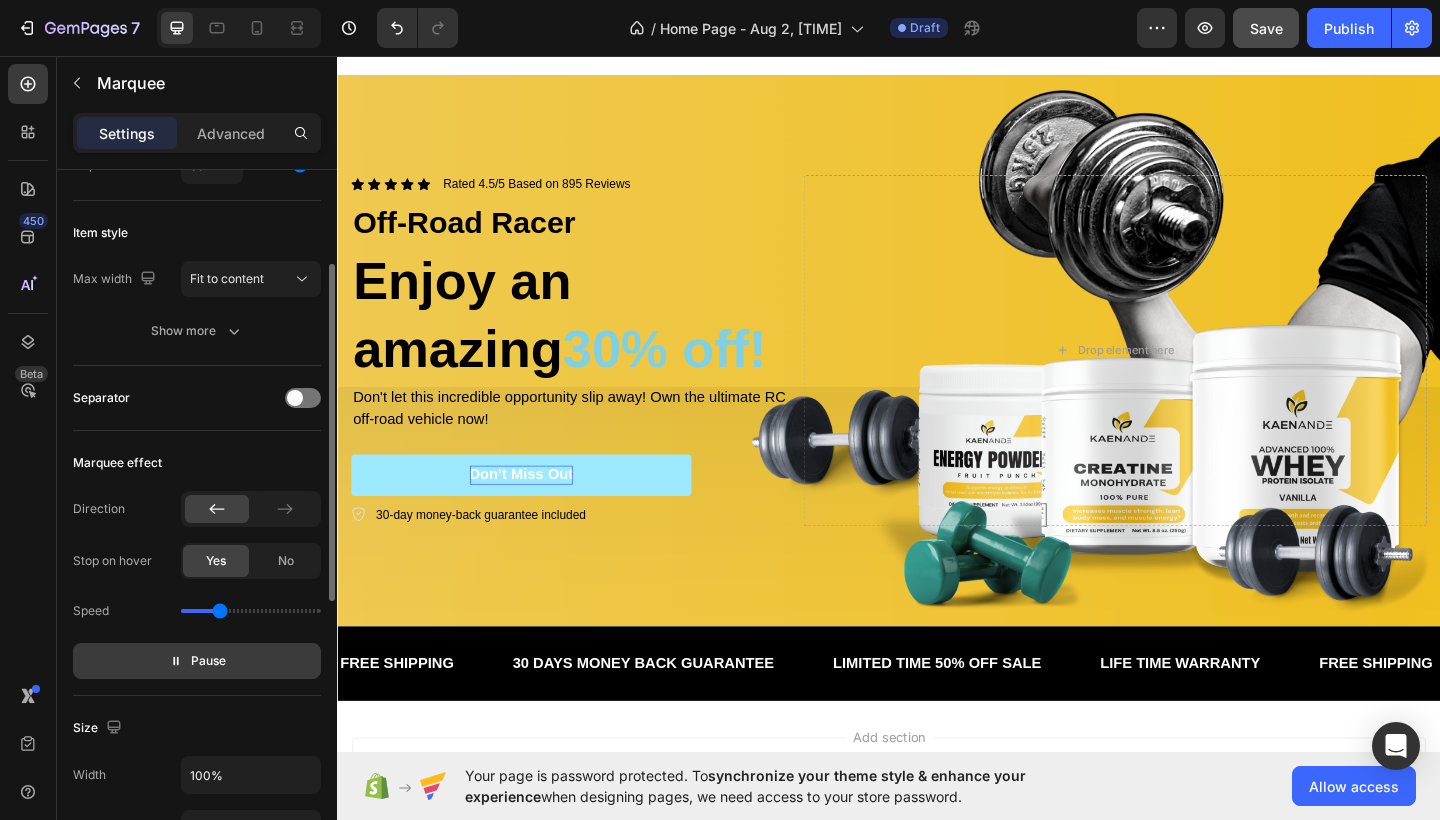 scroll, scrollTop: 239, scrollLeft: 0, axis: vertical 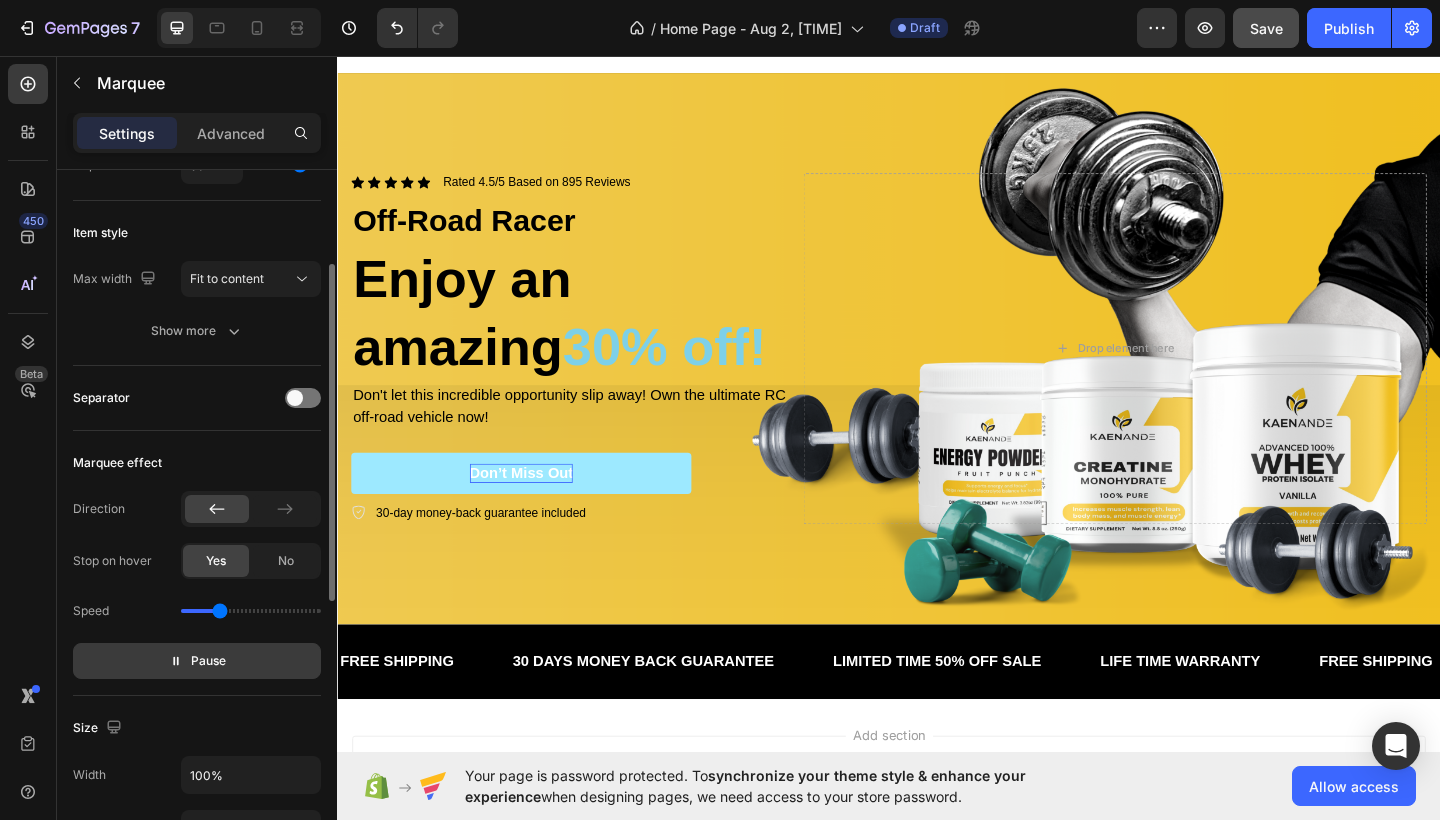 click on "Pause" 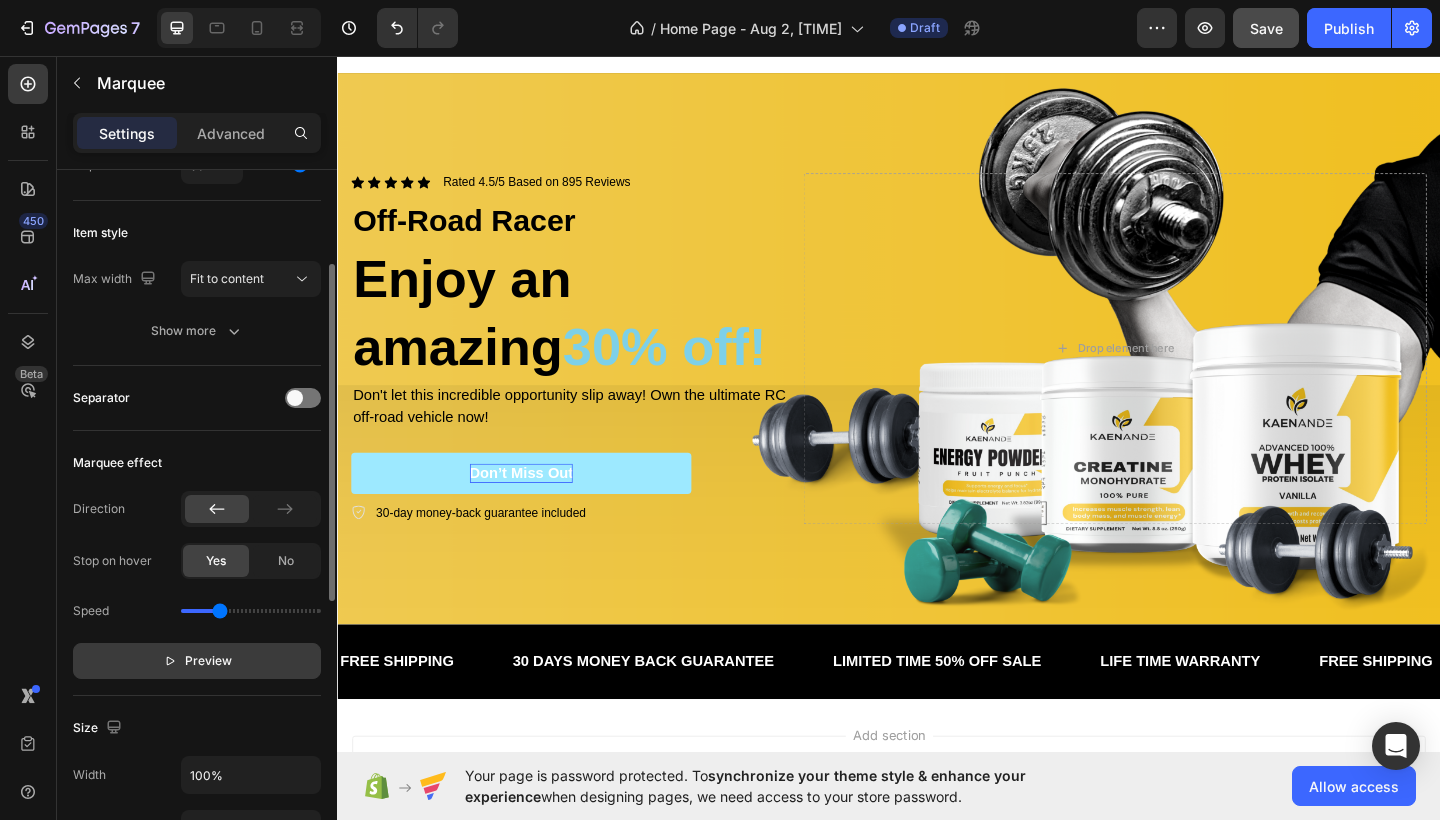 click on "Preview" 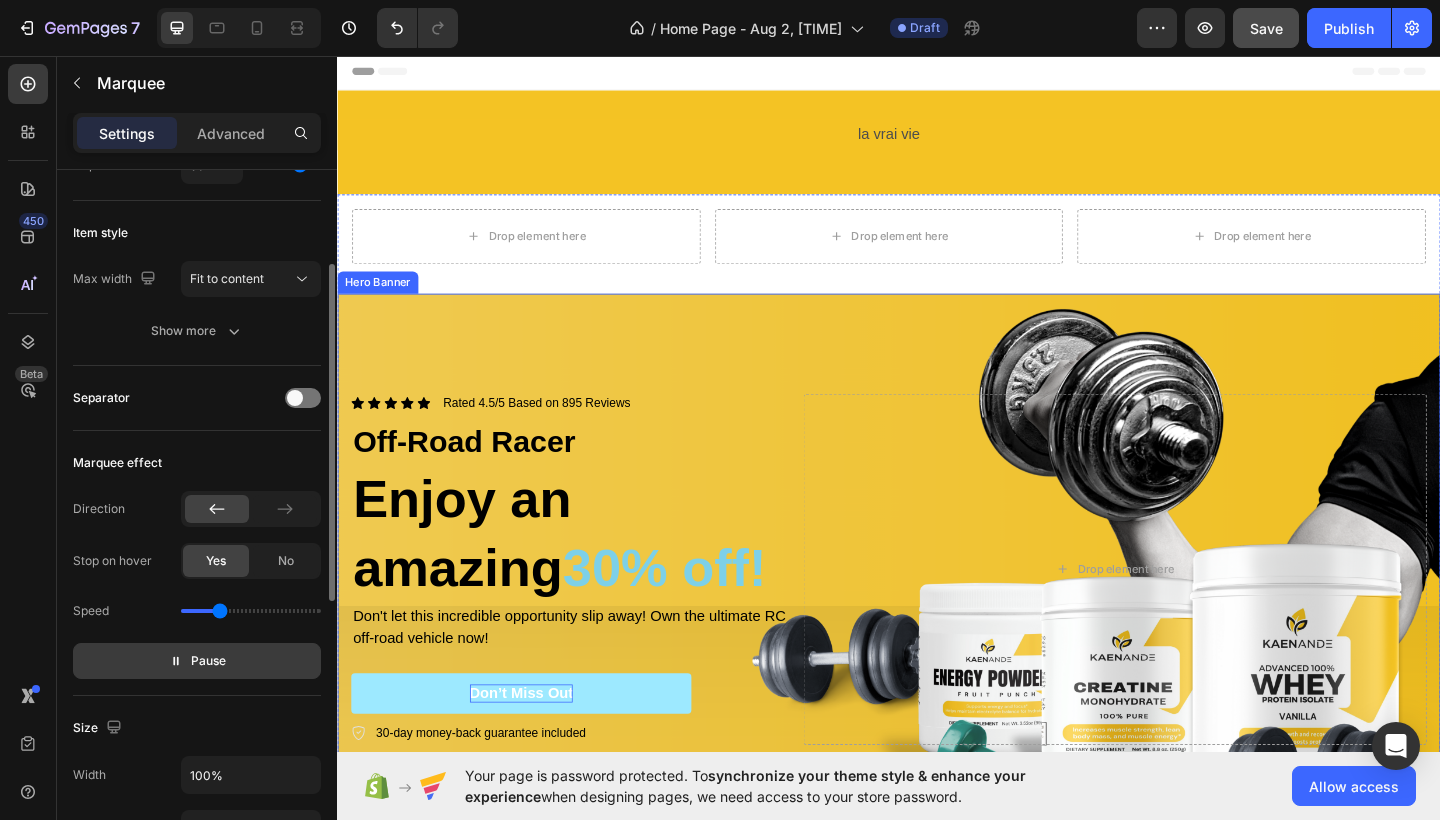 scroll, scrollTop: 0, scrollLeft: 0, axis: both 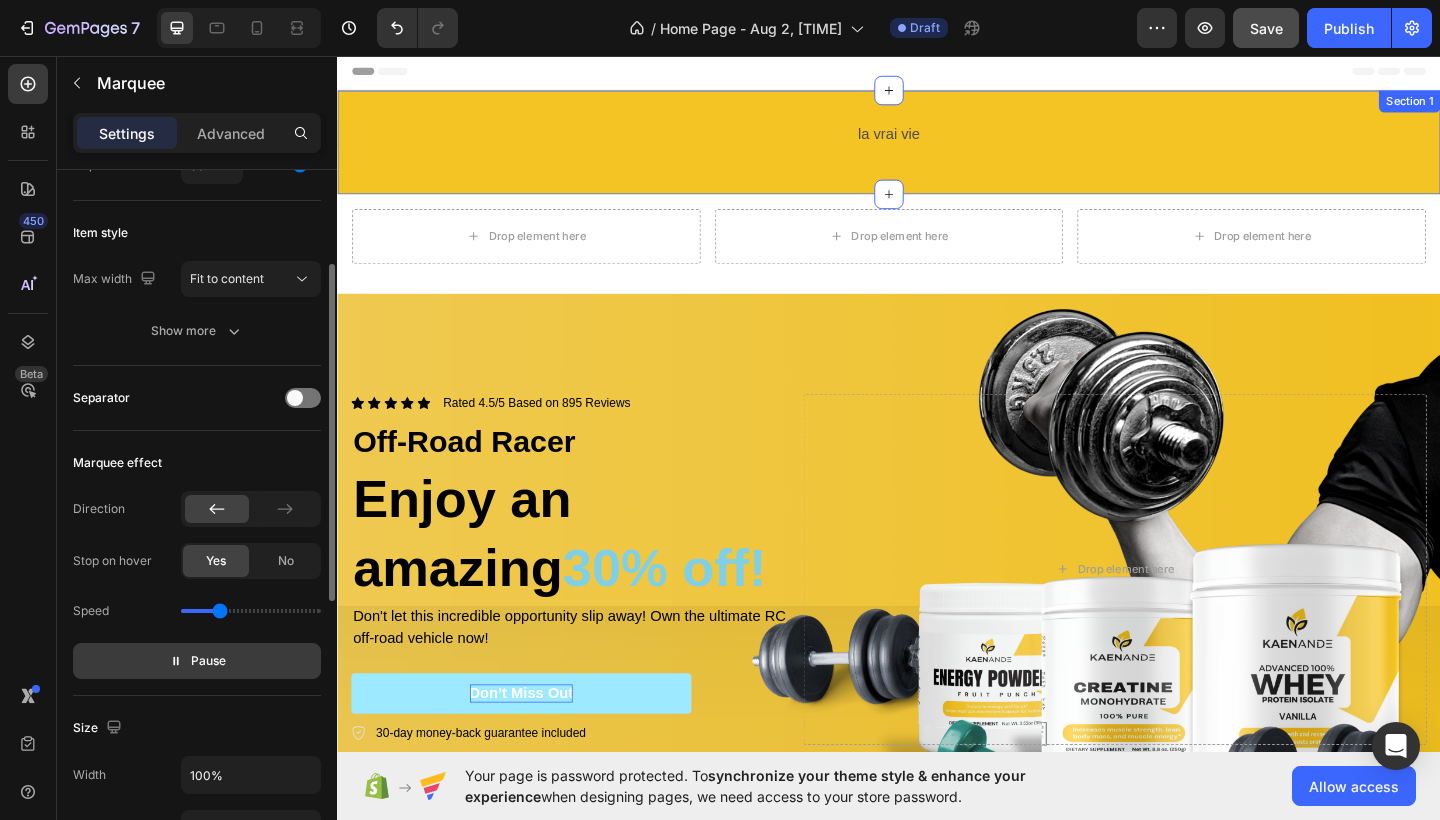 click on "la vrai vie  Text Block Row Section 1" at bounding box center [937, 150] 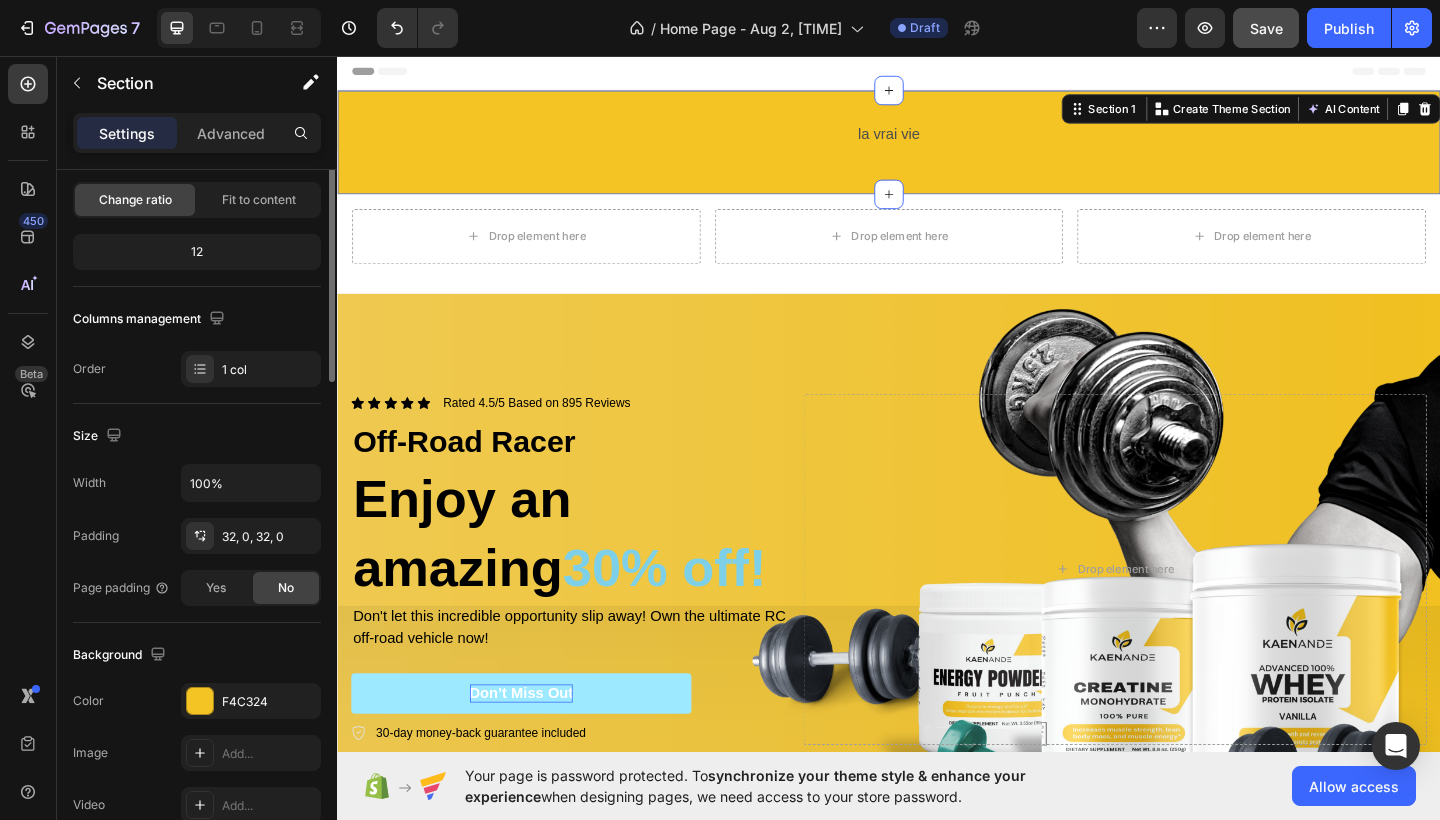 scroll, scrollTop: 0, scrollLeft: 0, axis: both 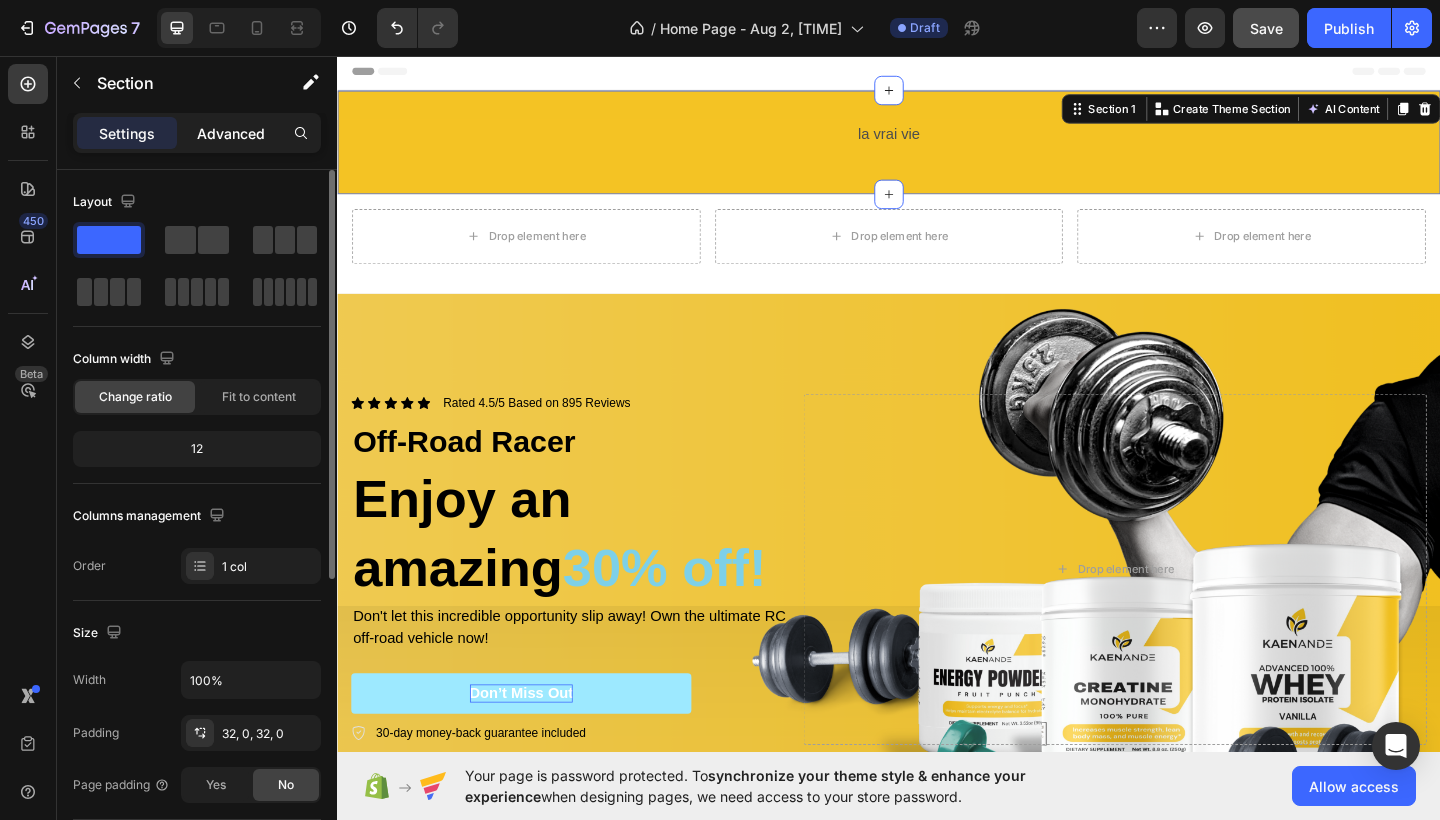 click on "Advanced" at bounding box center [231, 133] 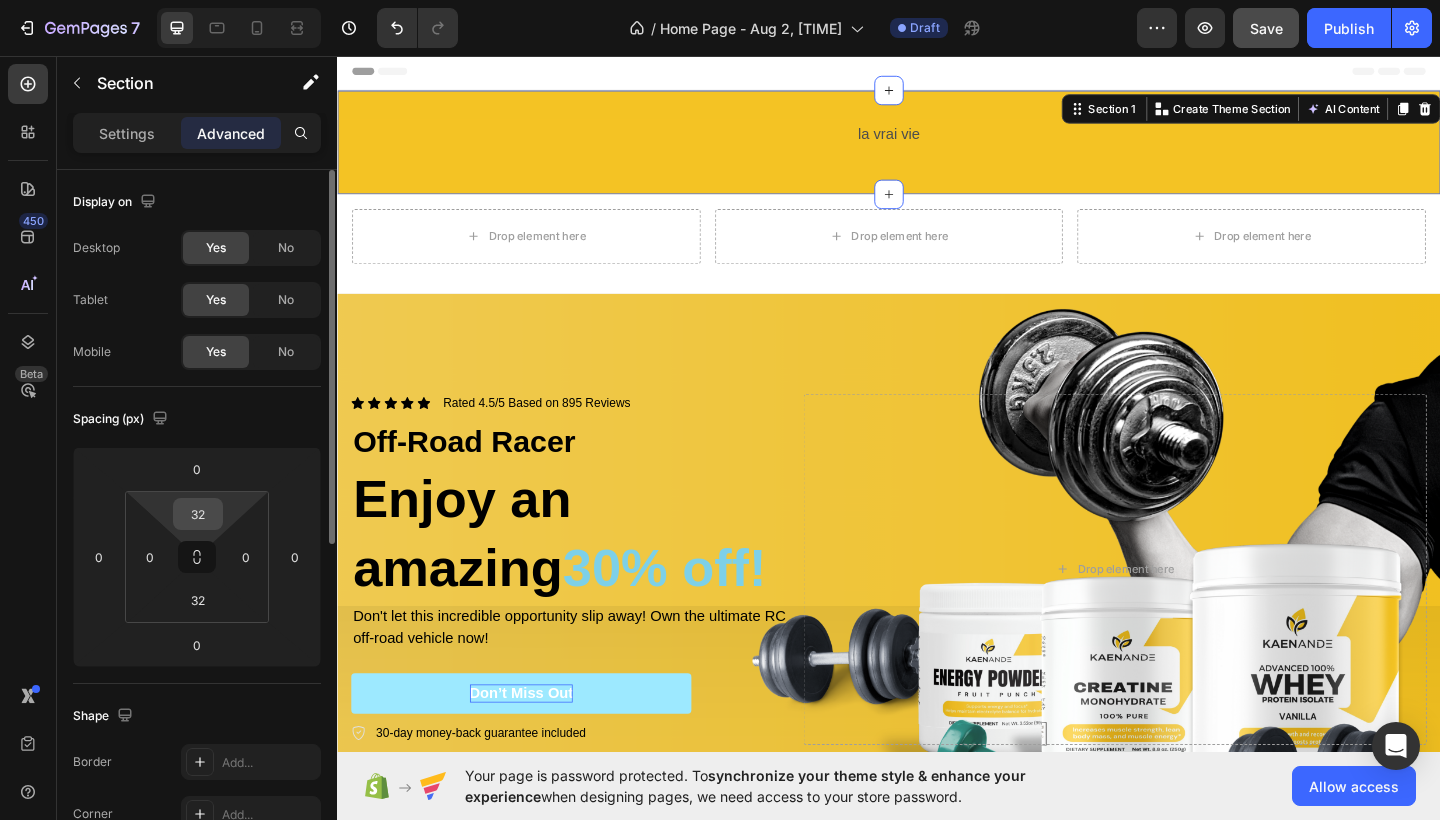 click on "32" at bounding box center [198, 514] 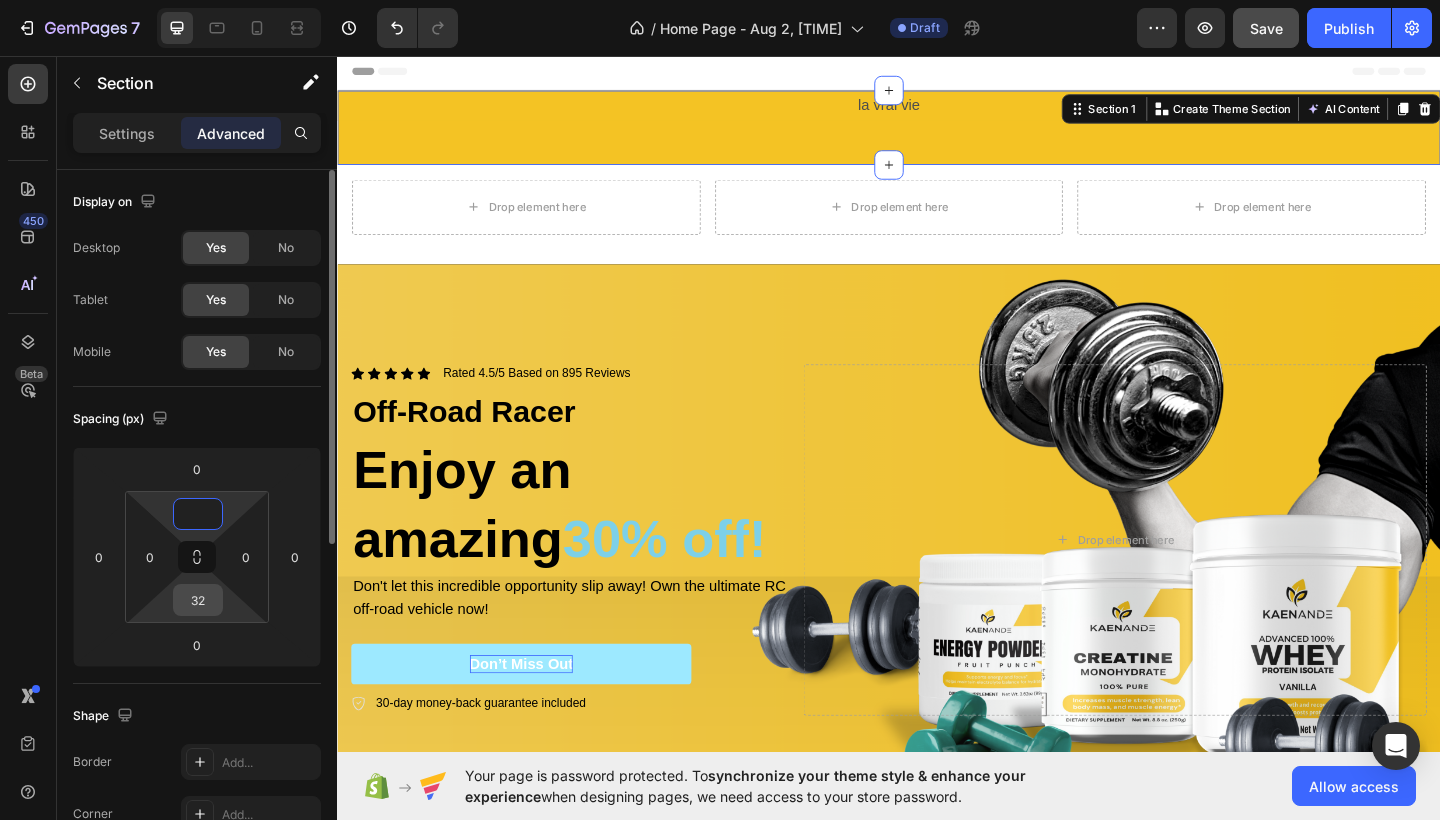 type on "0" 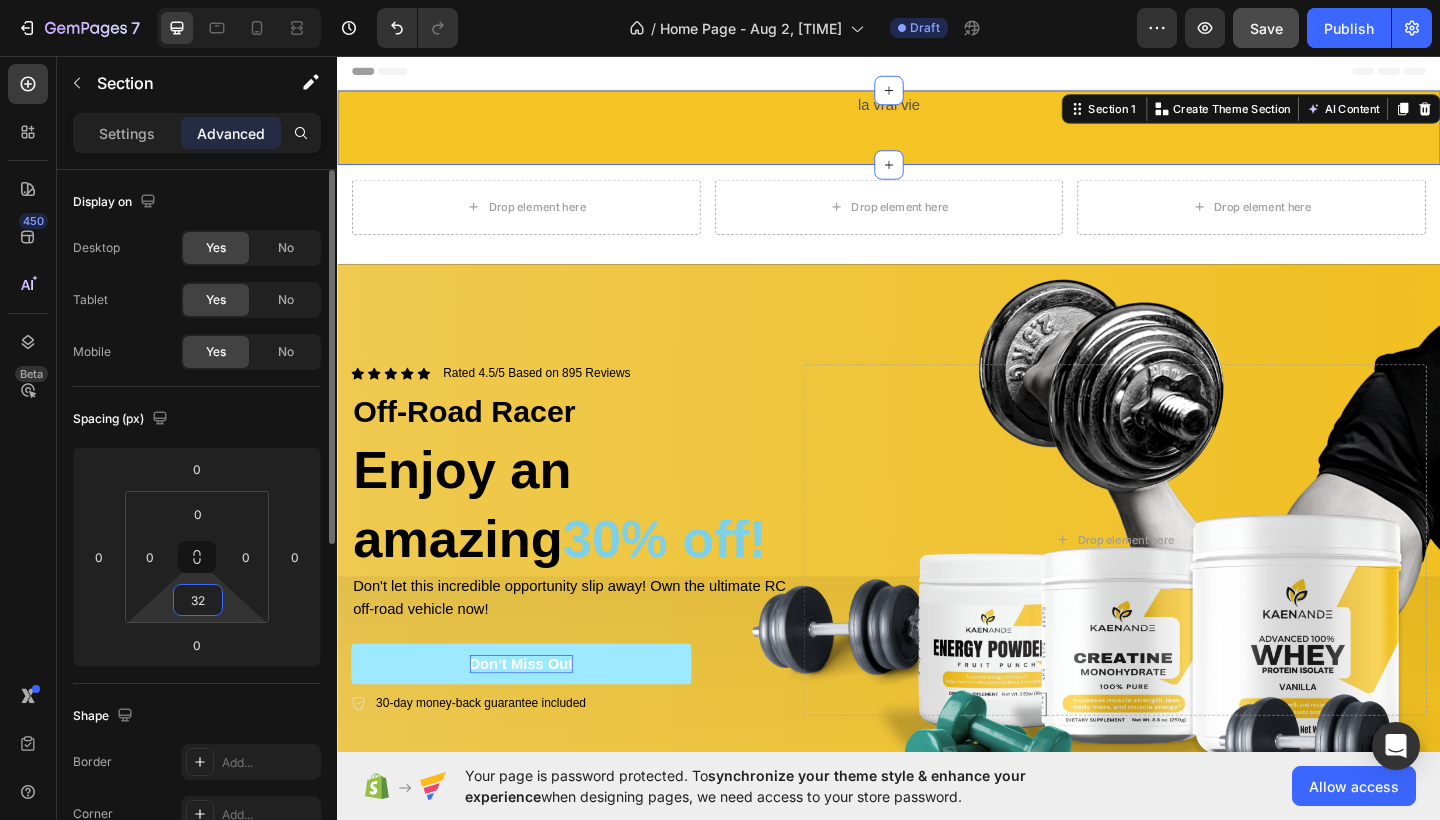 click on "32" at bounding box center [198, 600] 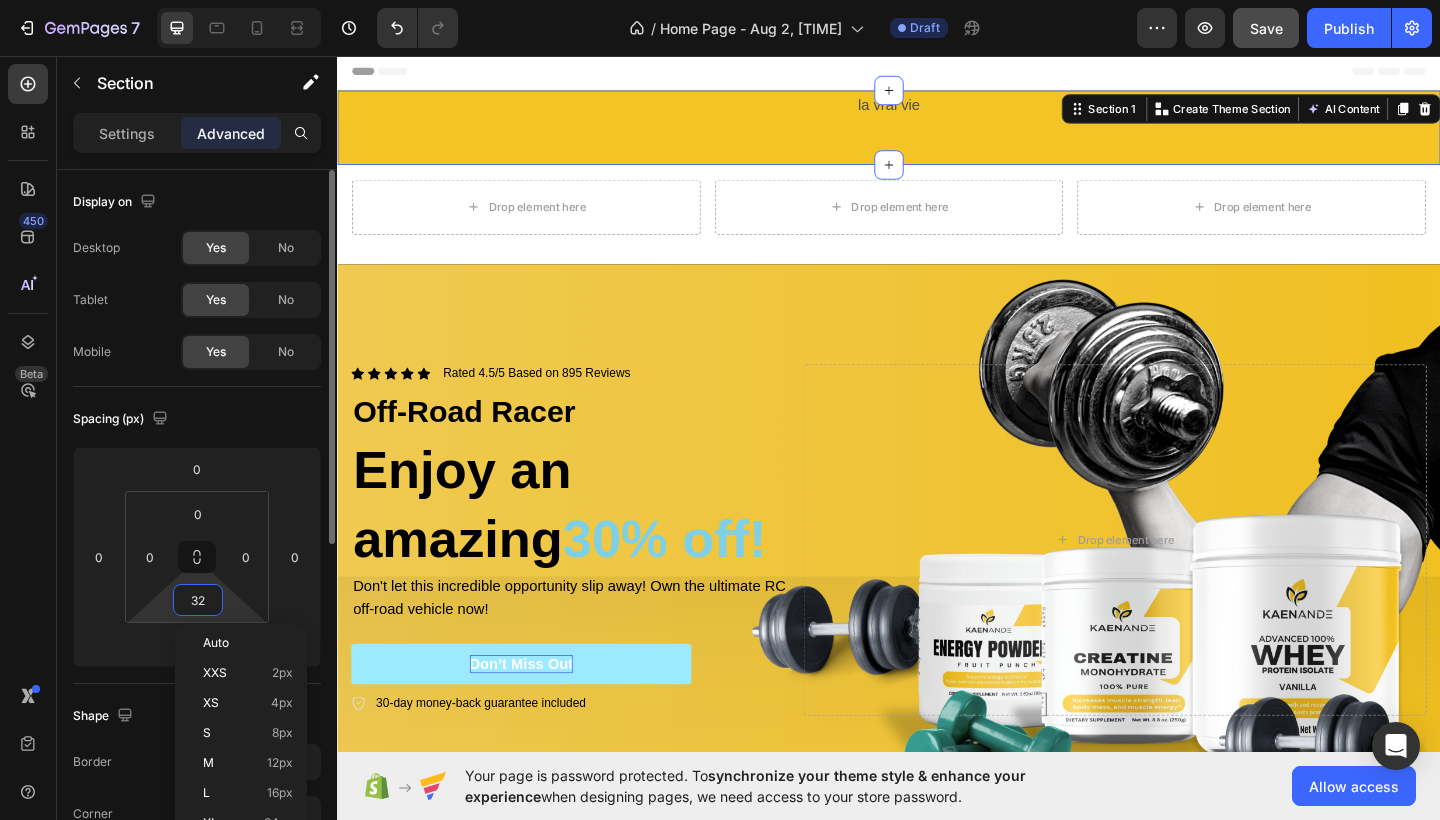 type 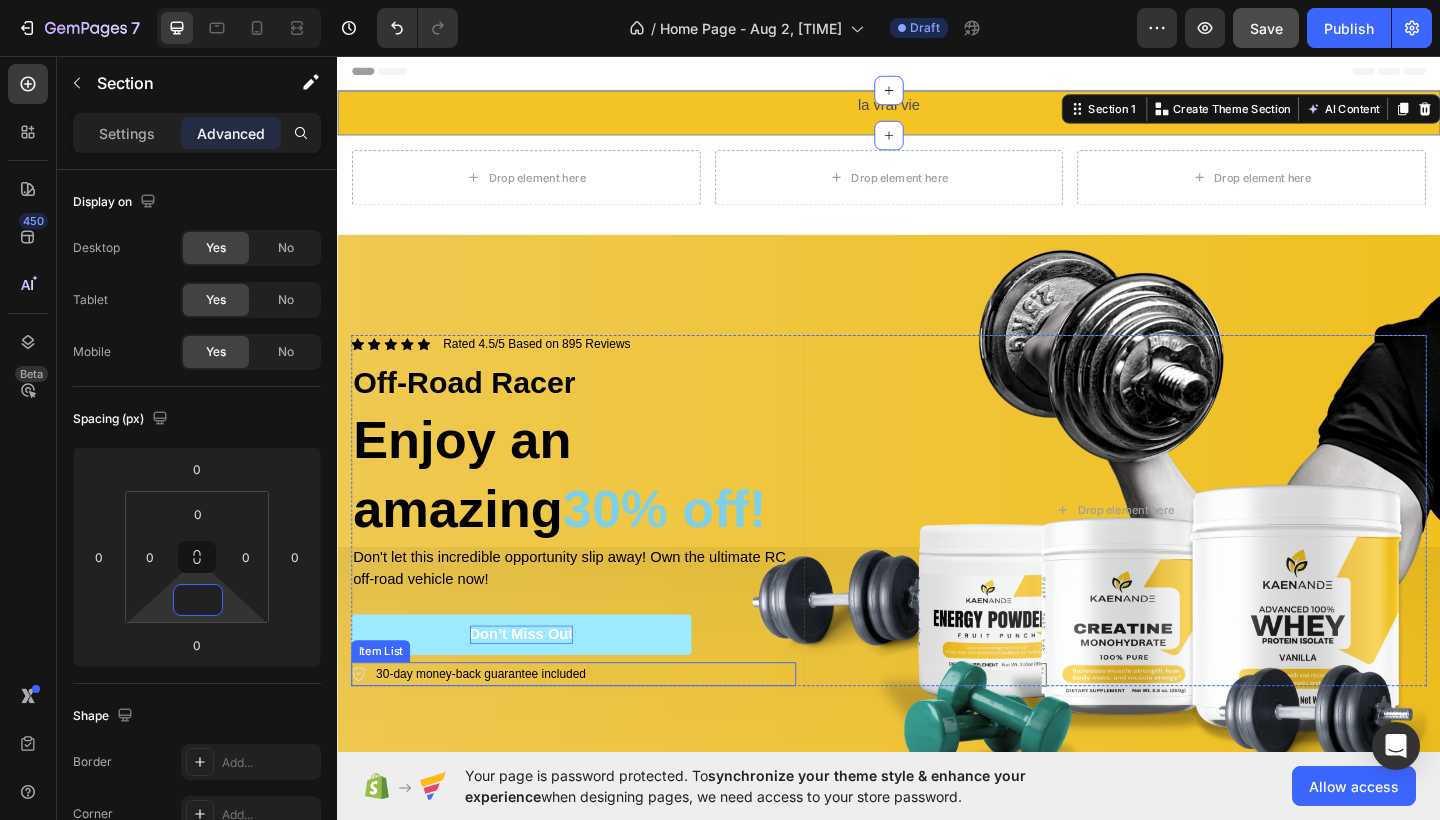 scroll, scrollTop: 55, scrollLeft: 0, axis: vertical 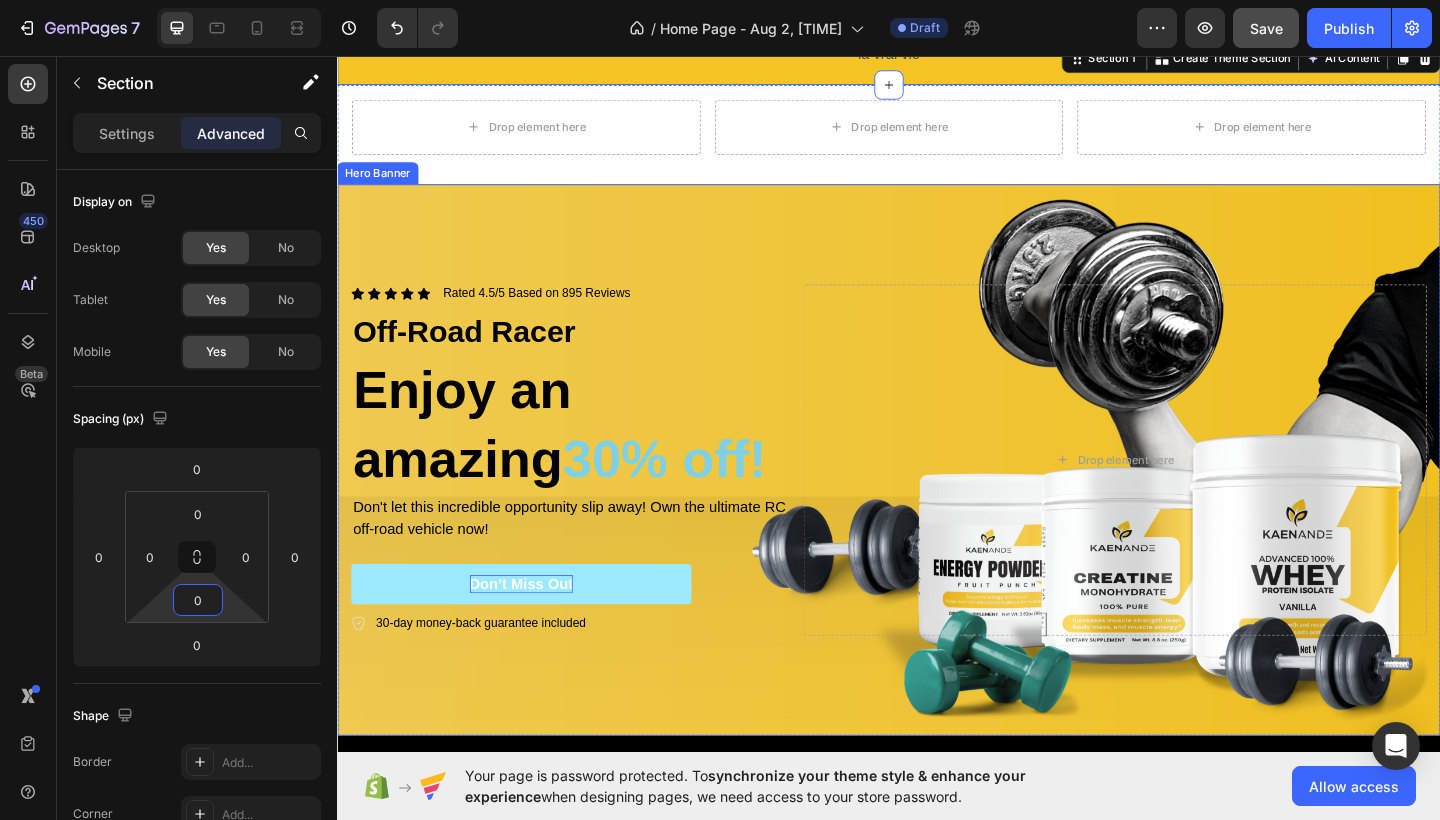 click at bounding box center [937, 496] 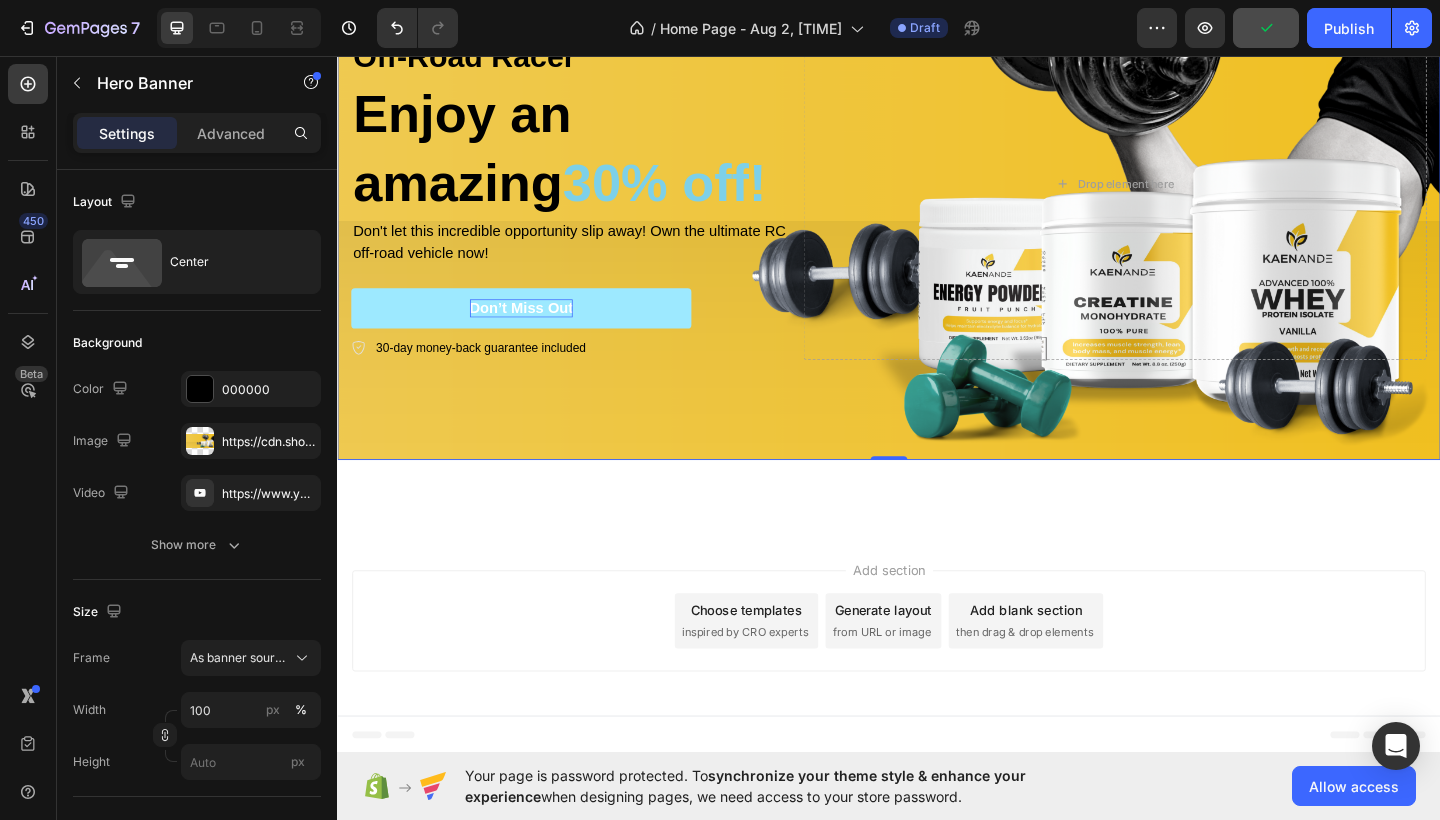 scroll, scrollTop: 0, scrollLeft: 0, axis: both 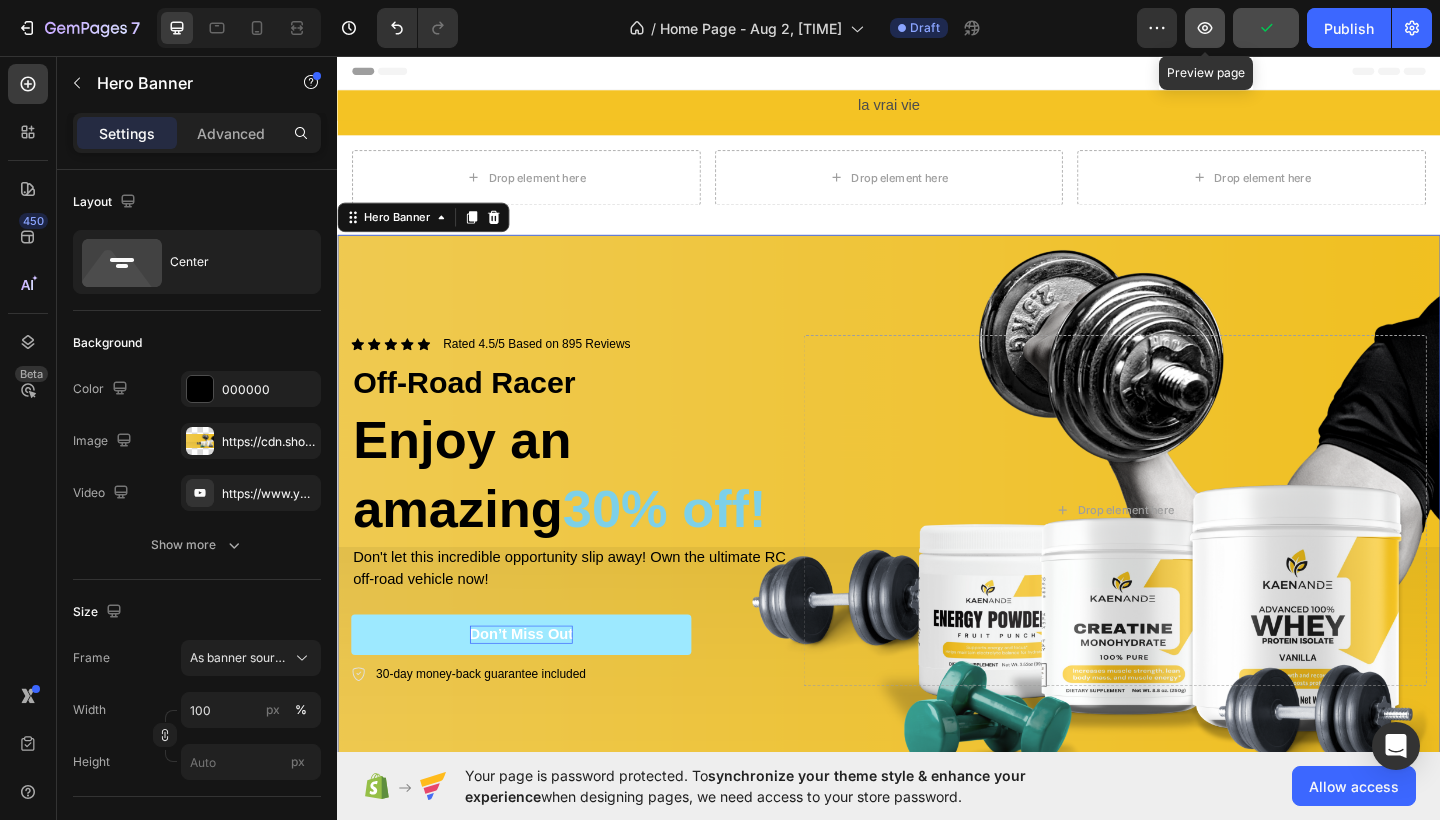 click 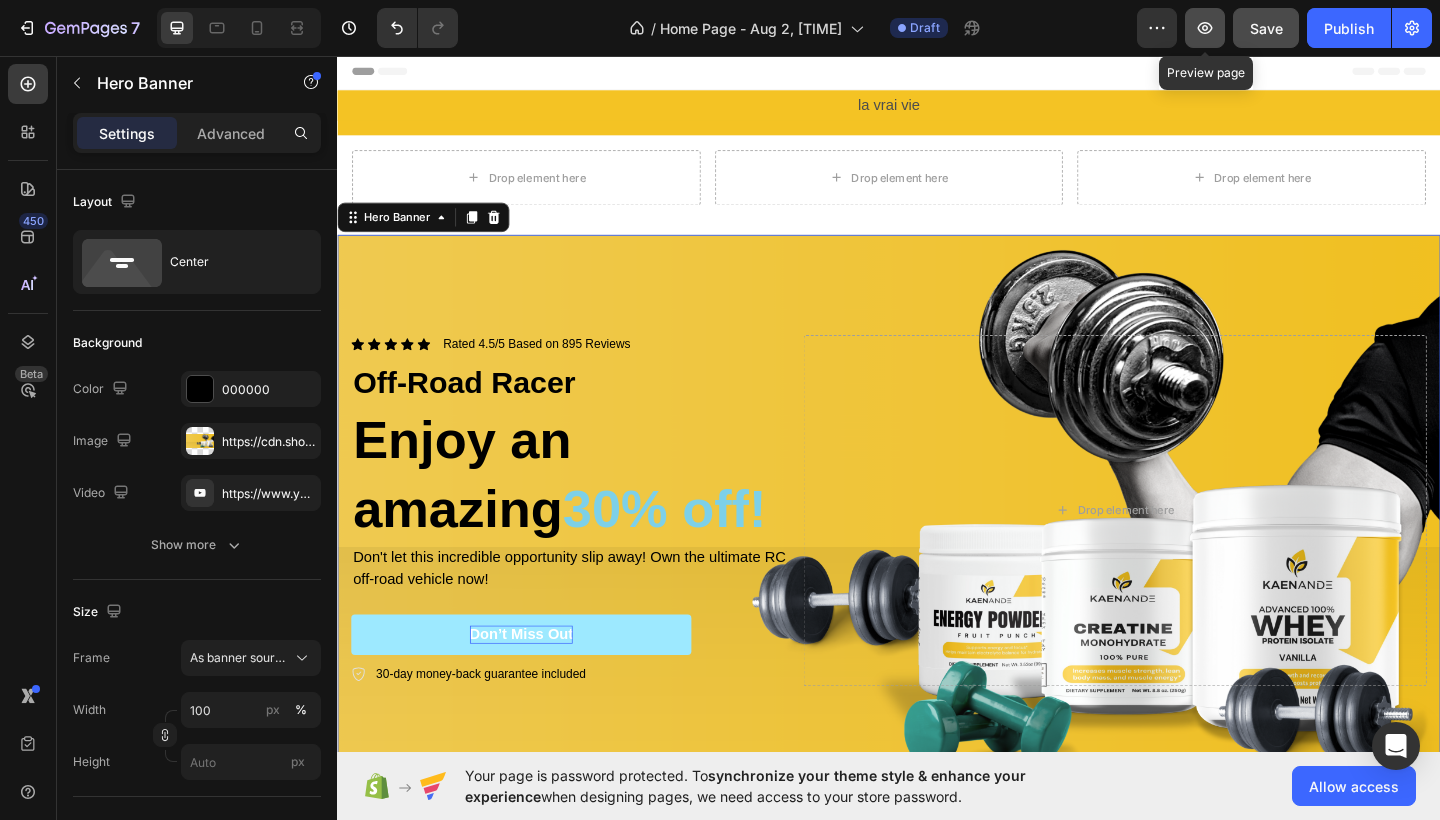 click 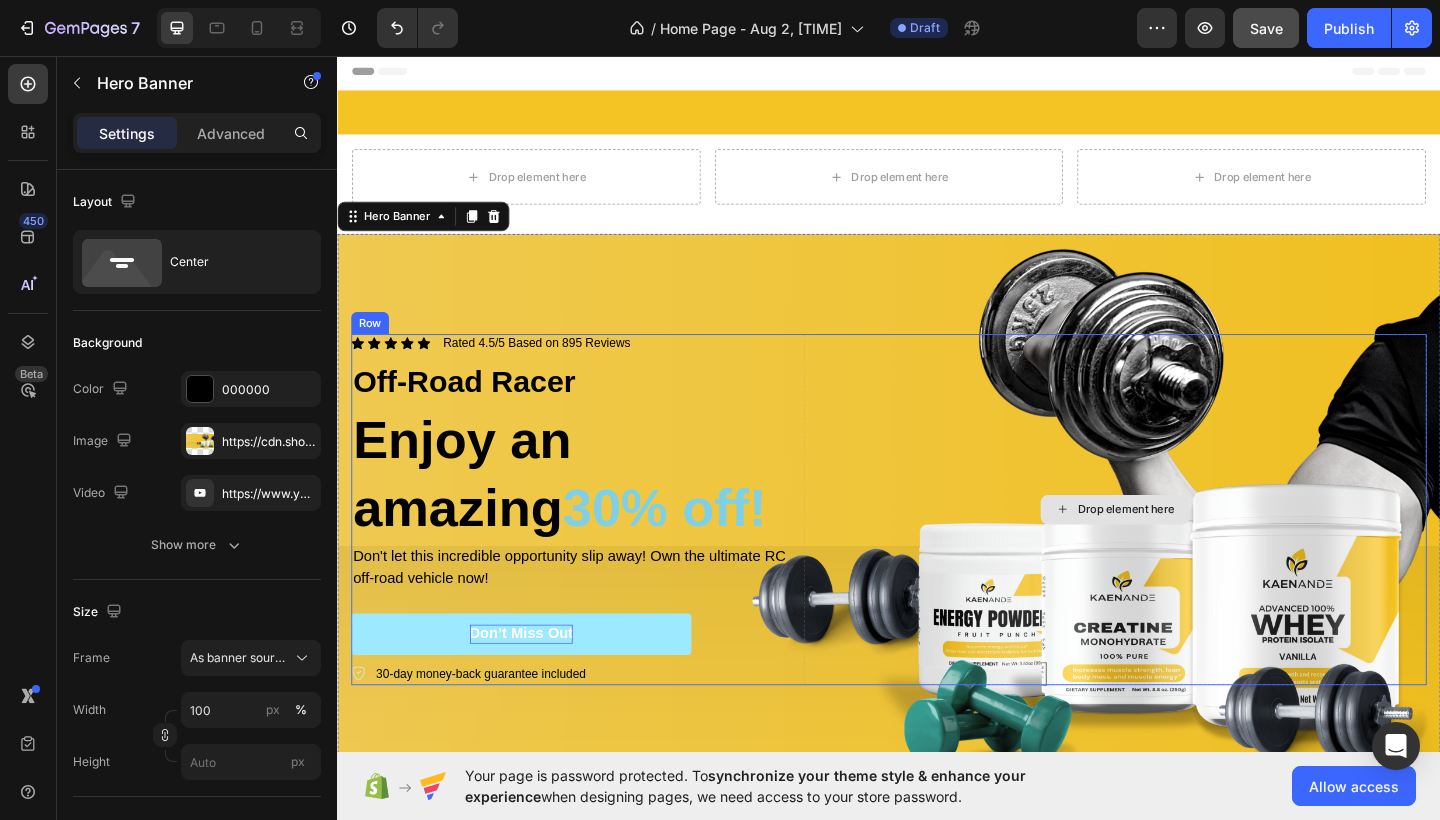 scroll, scrollTop: 354, scrollLeft: 0, axis: vertical 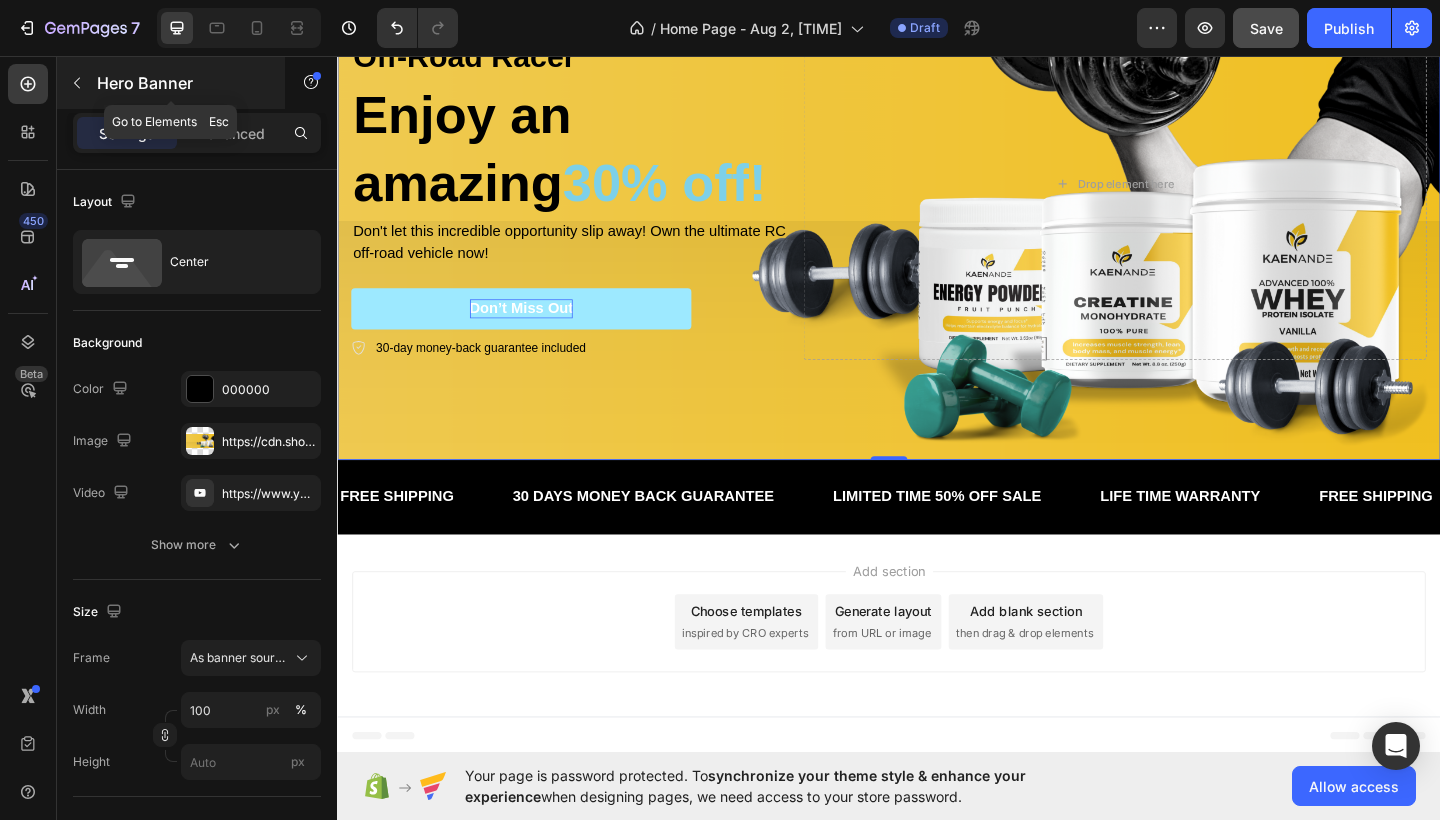 click 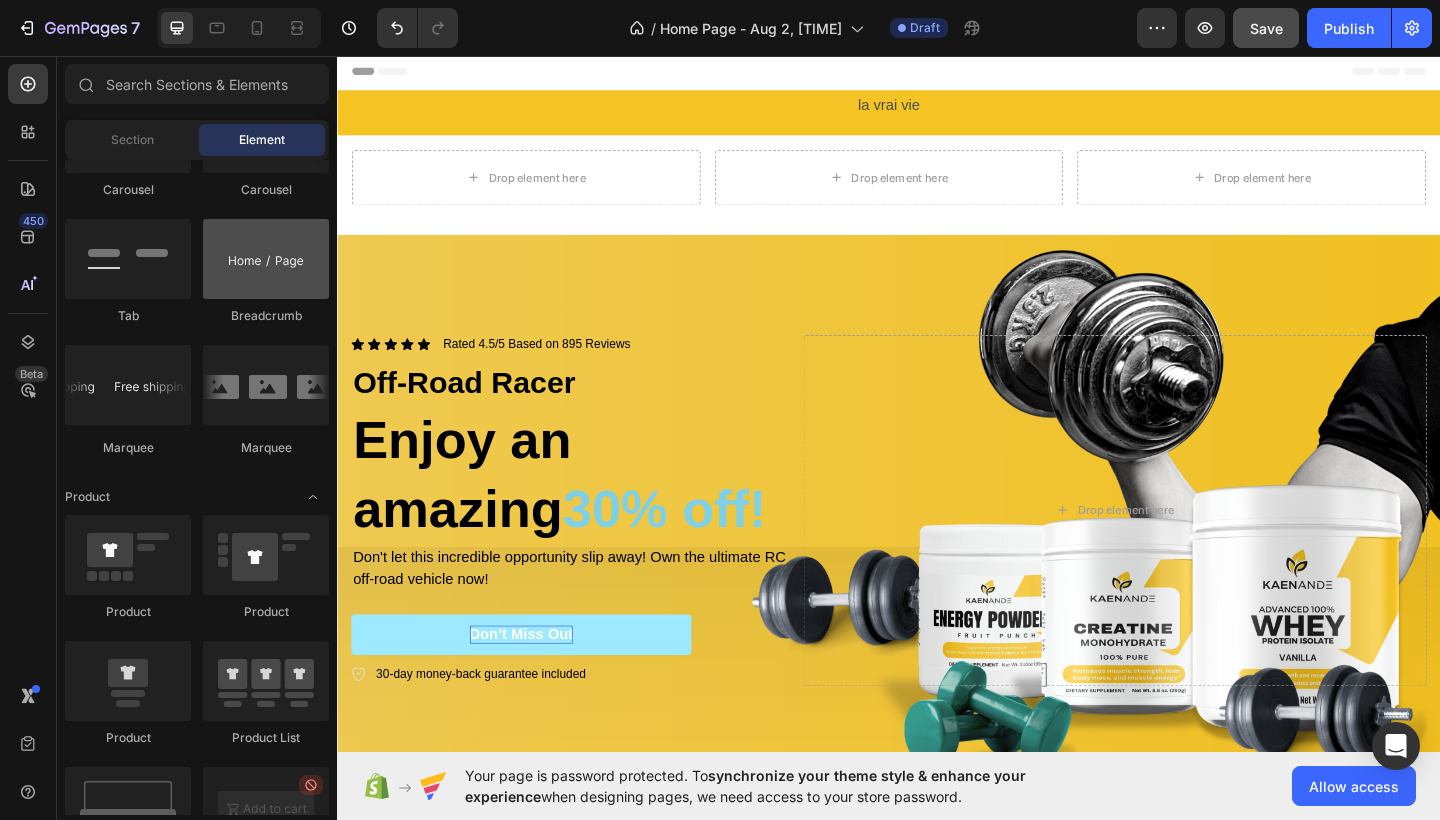 scroll, scrollTop: 0, scrollLeft: 0, axis: both 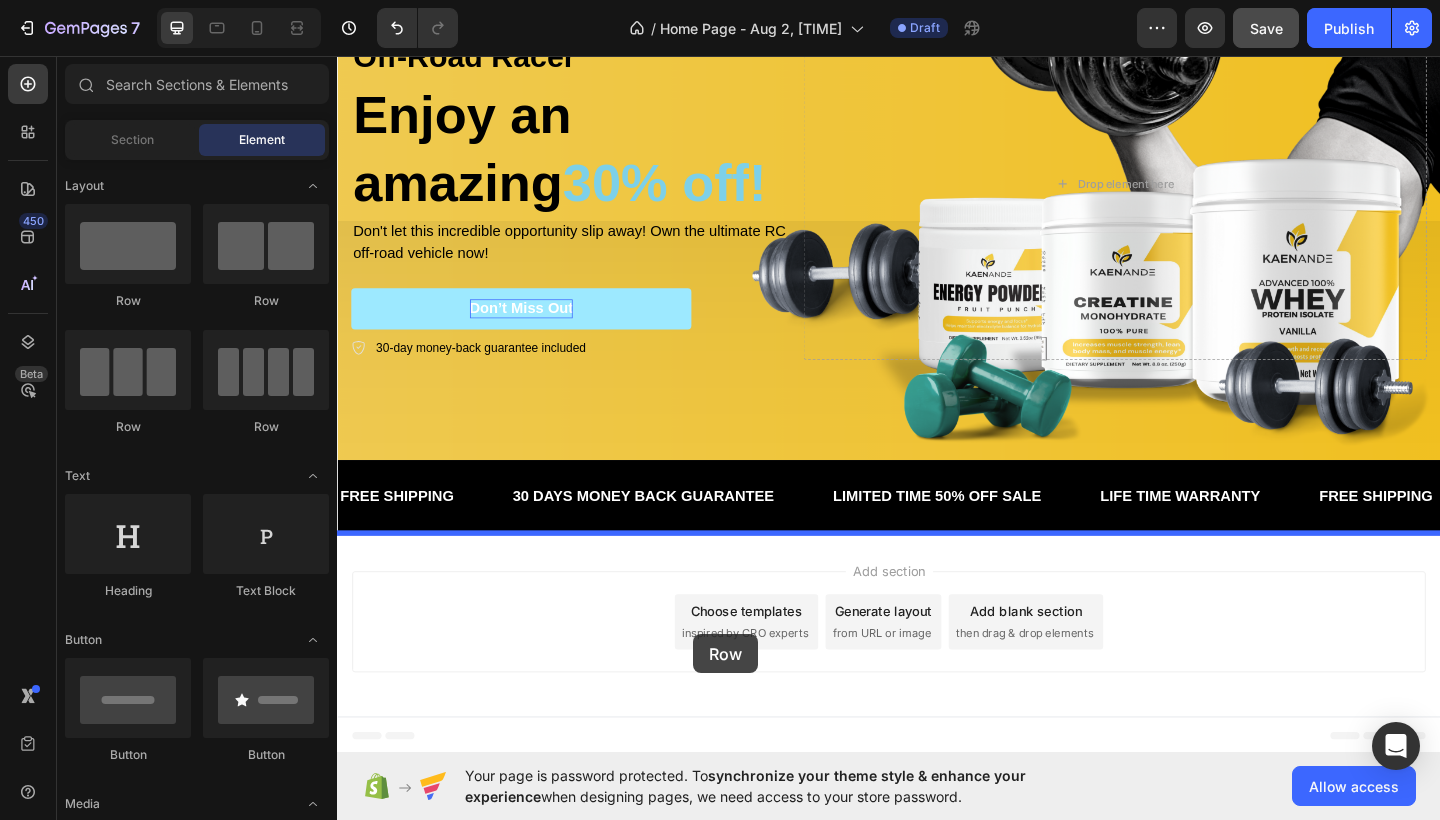 drag, startPoint x: 488, startPoint y: 297, endPoint x: 724, endPoint y: 685, distance: 454.13654 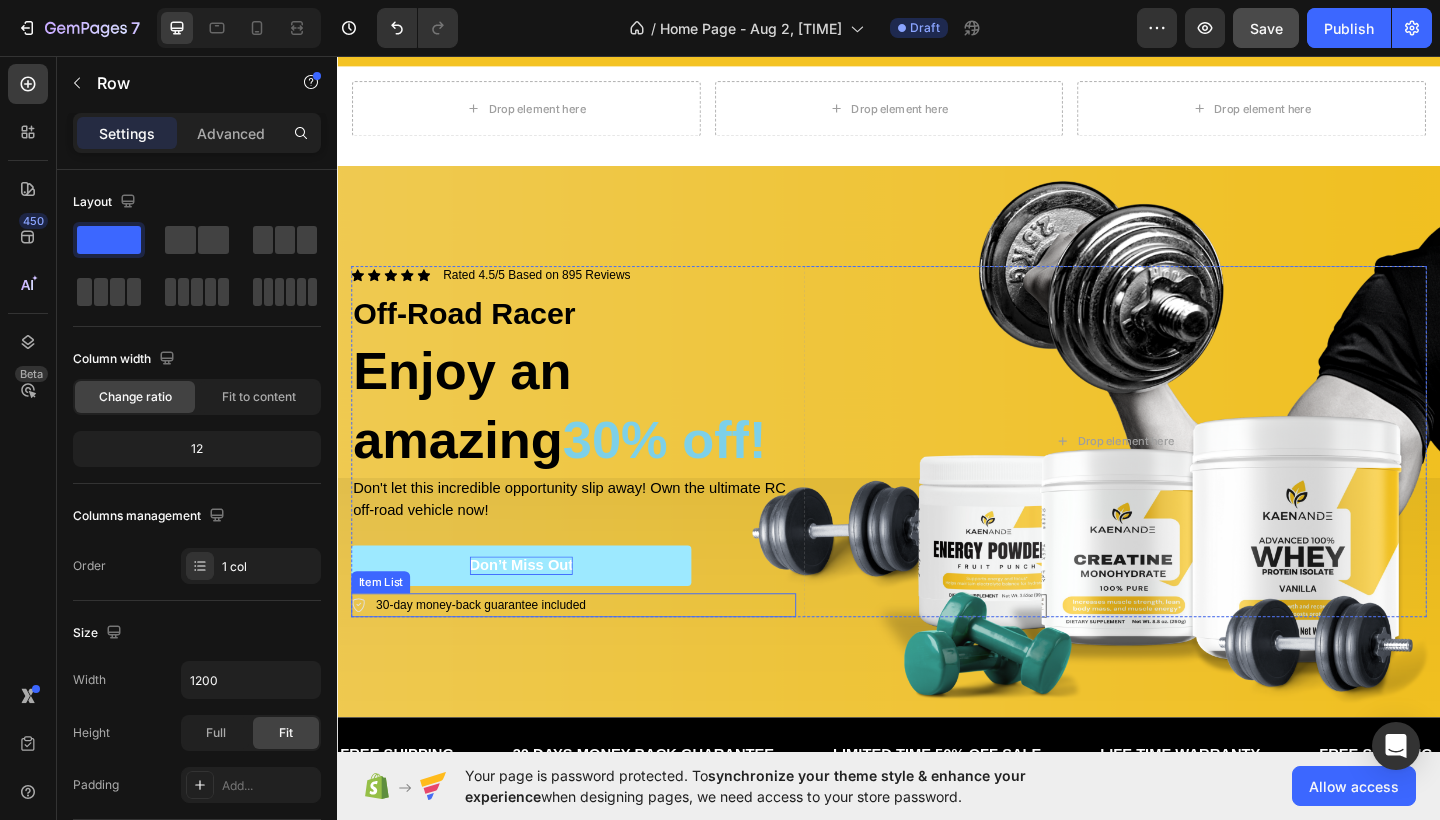 scroll, scrollTop: 0, scrollLeft: 0, axis: both 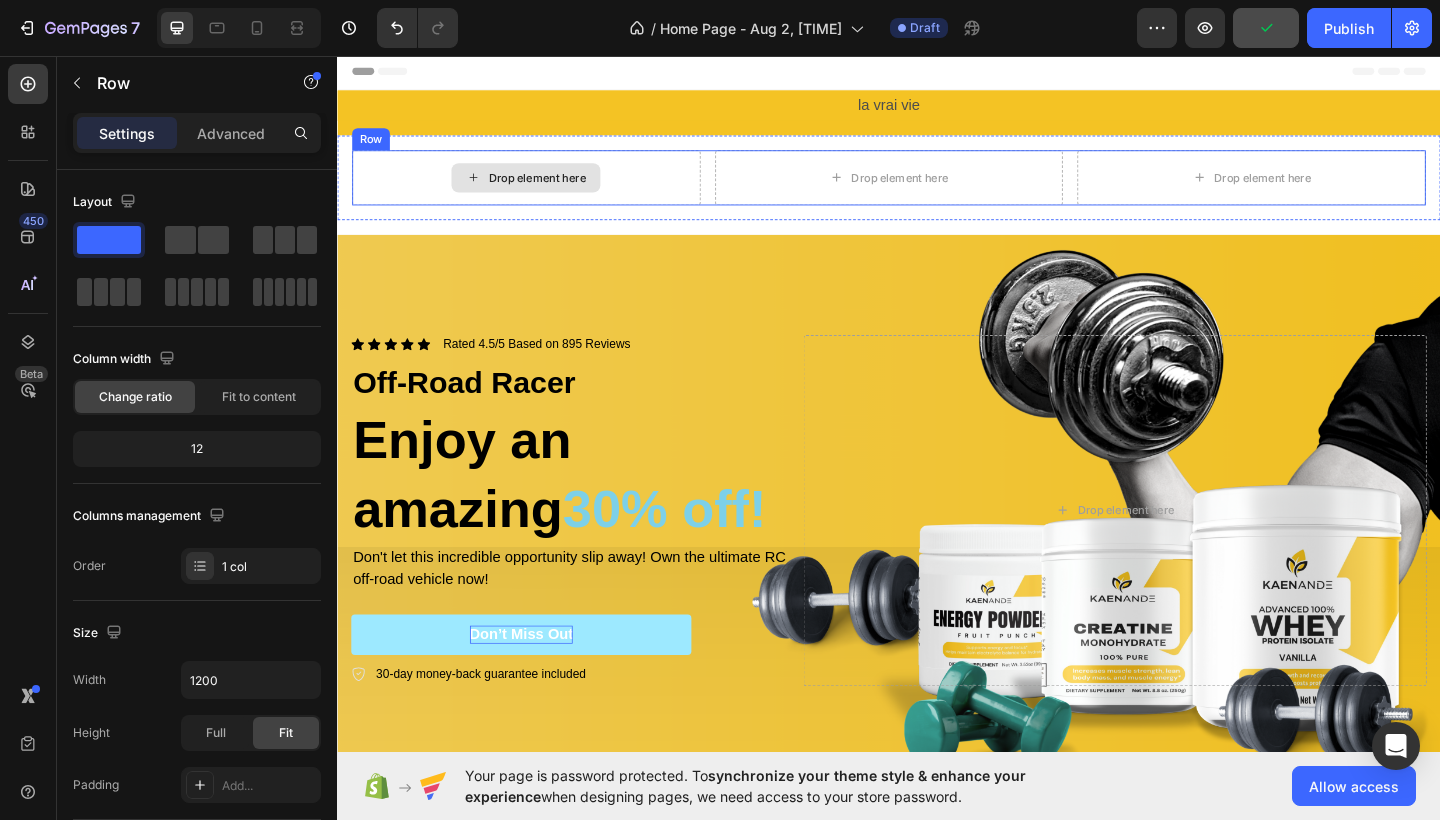 click on "Drop element here" at bounding box center (542, 189) 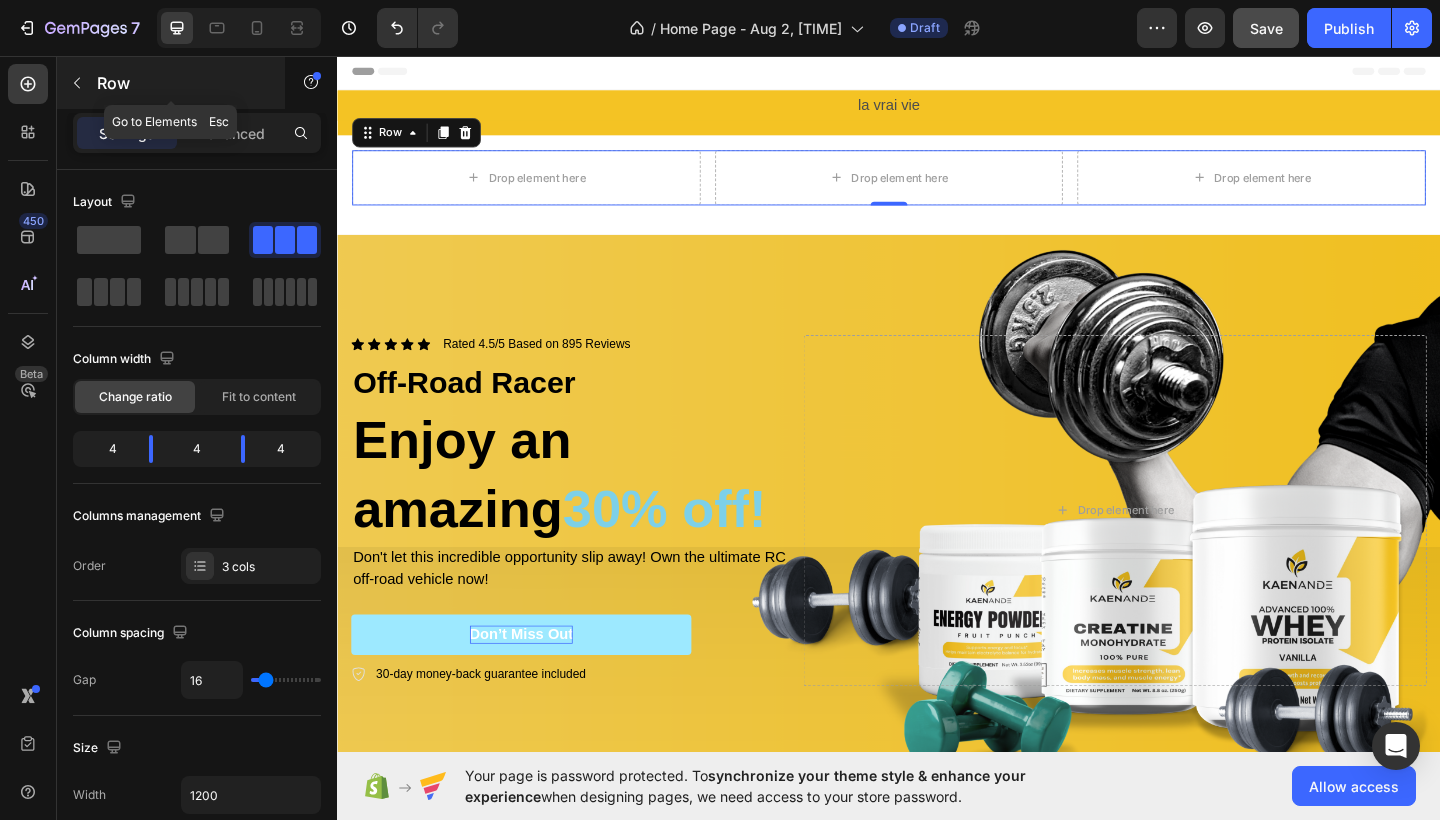 click 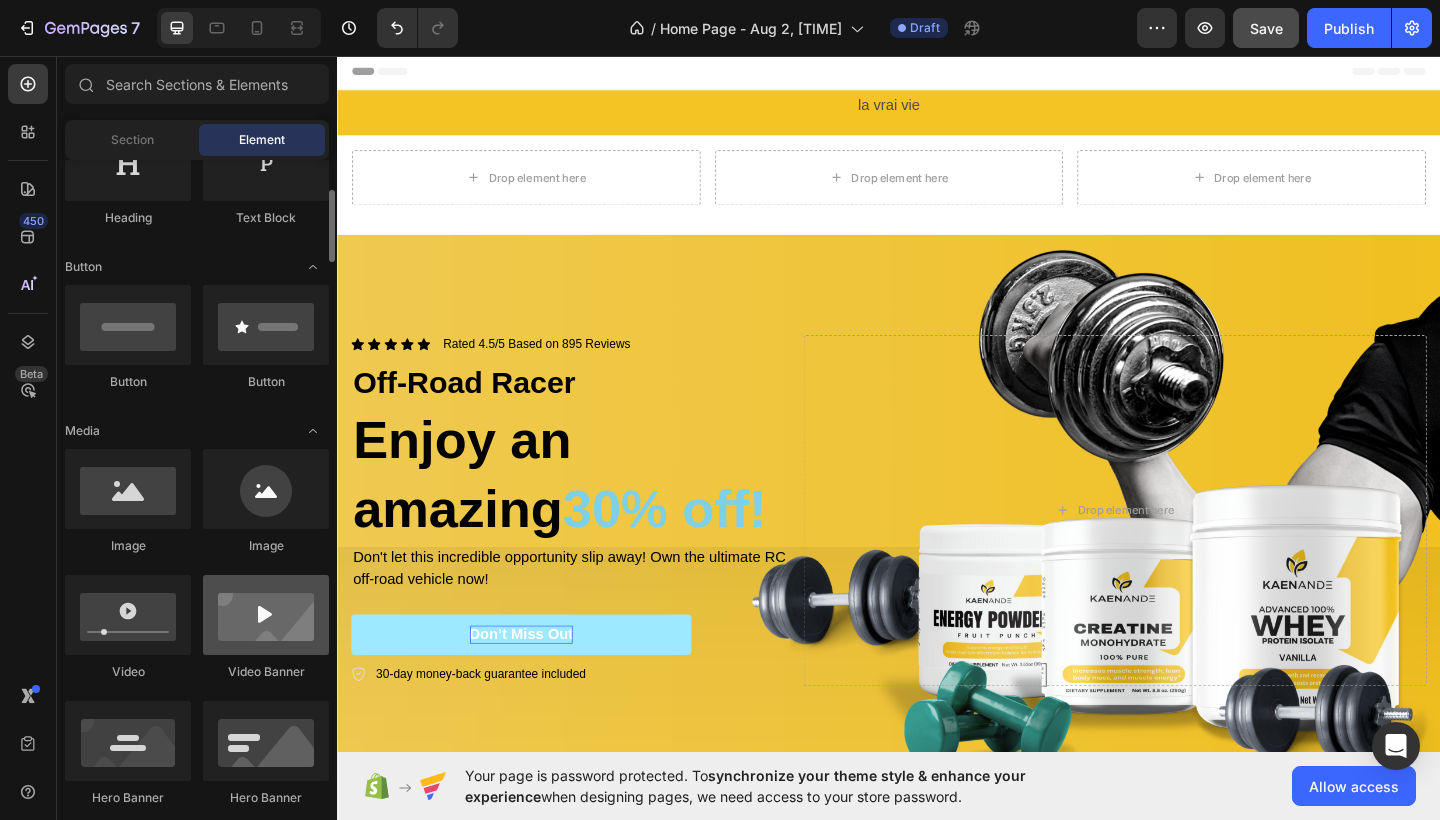 scroll, scrollTop: 376, scrollLeft: 0, axis: vertical 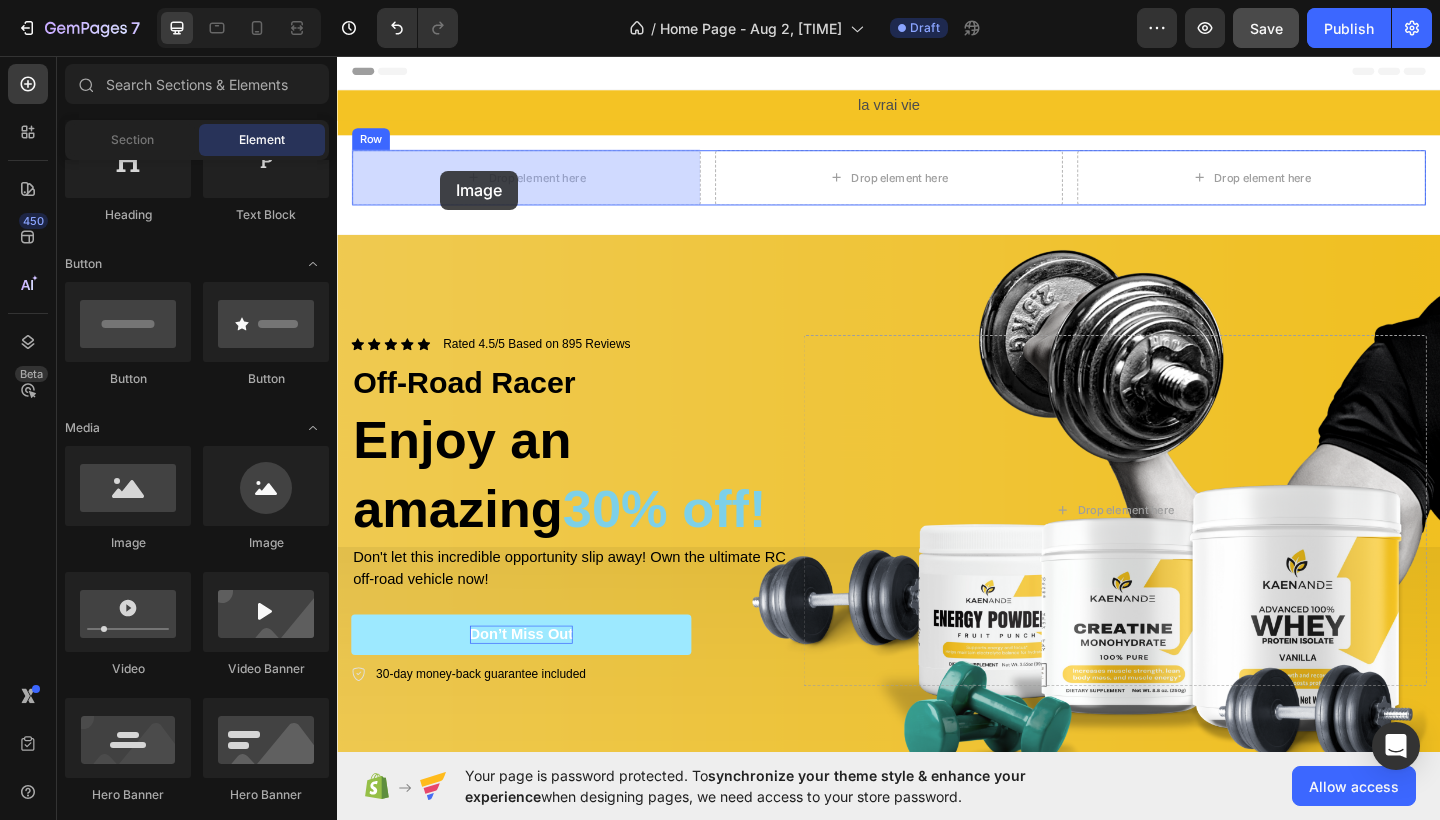 drag, startPoint x: 593, startPoint y: 544, endPoint x: 449, endPoint y: 181, distance: 390.5189 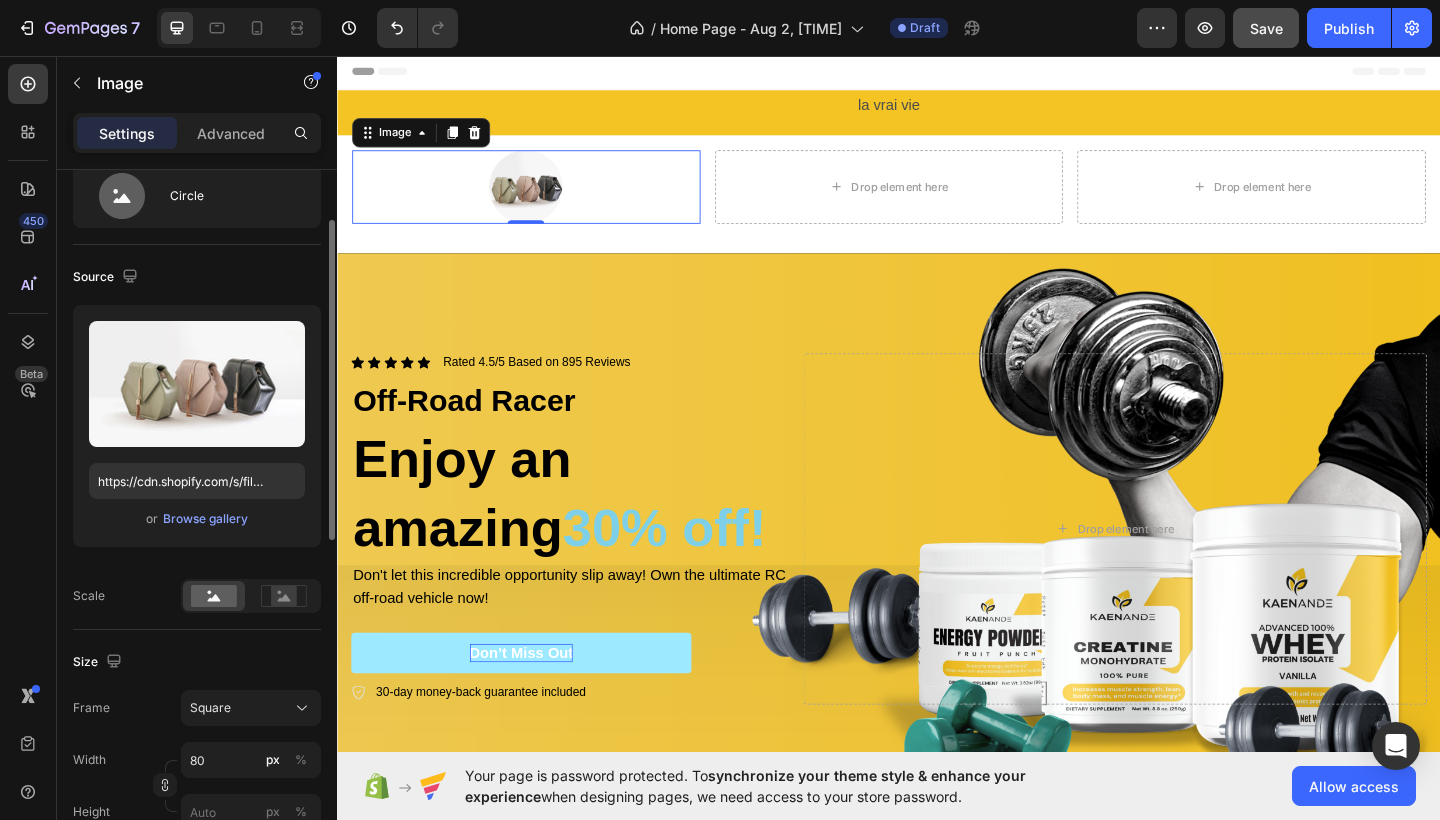 scroll, scrollTop: 80, scrollLeft: 0, axis: vertical 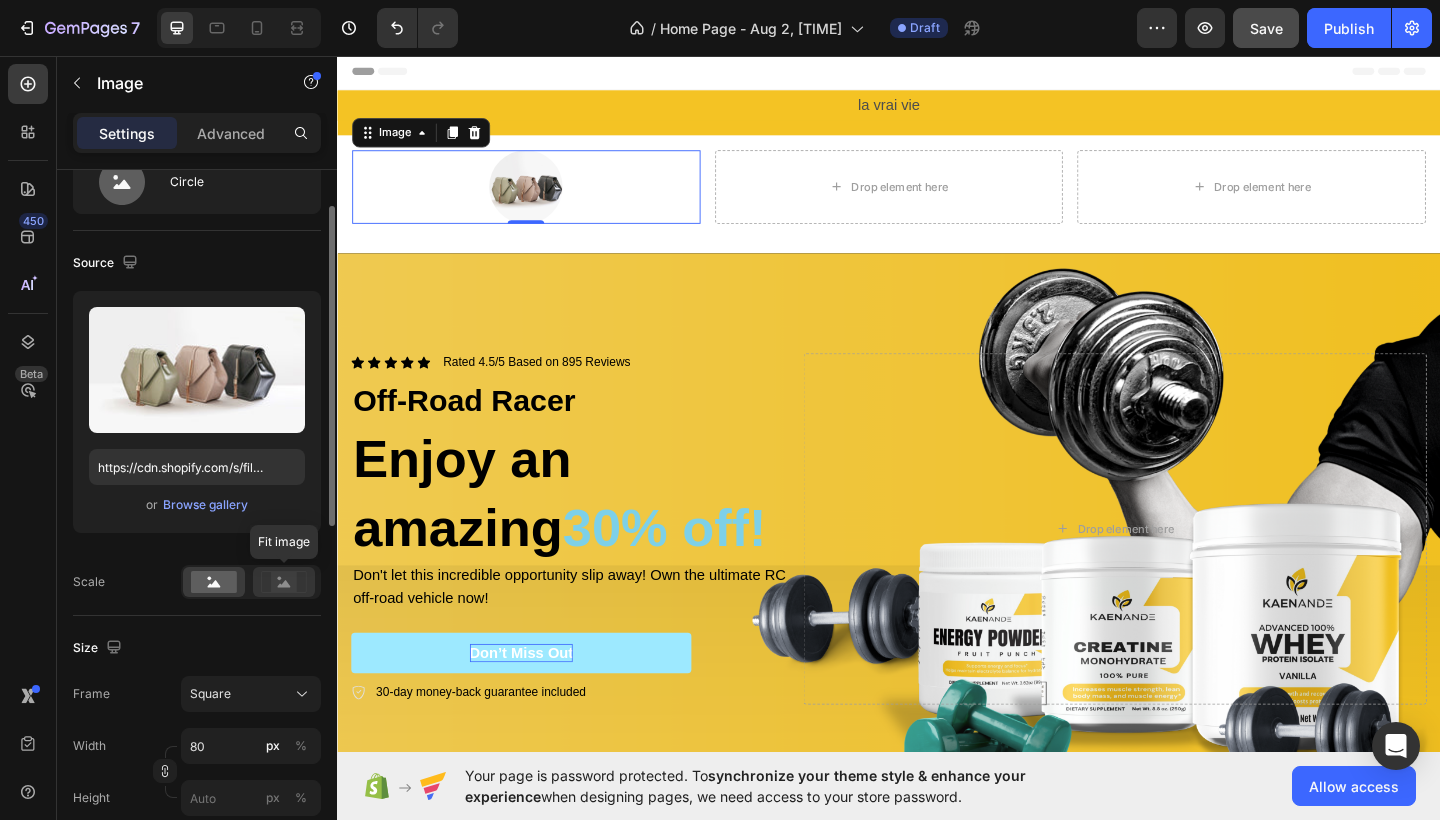 click 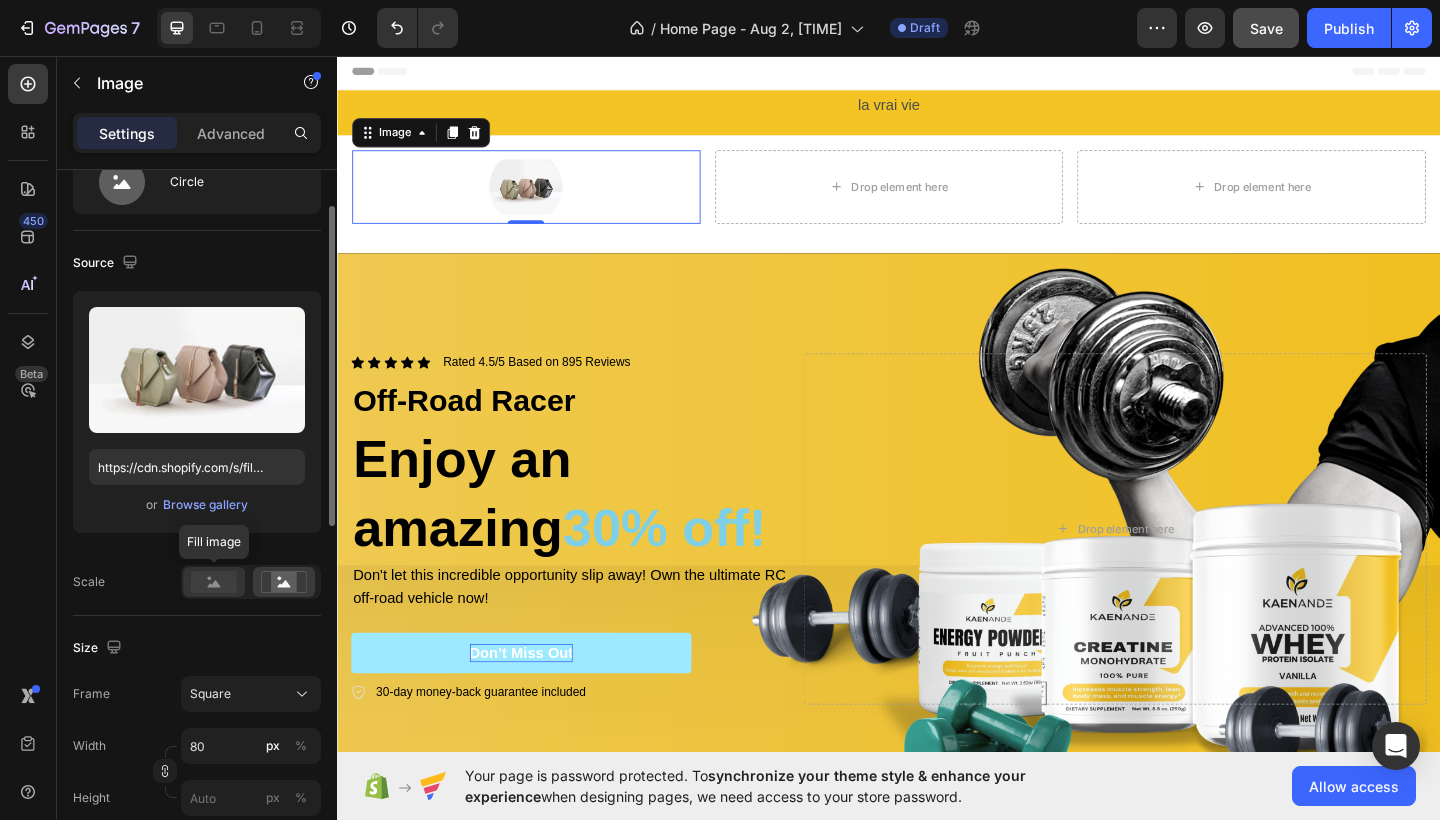 click 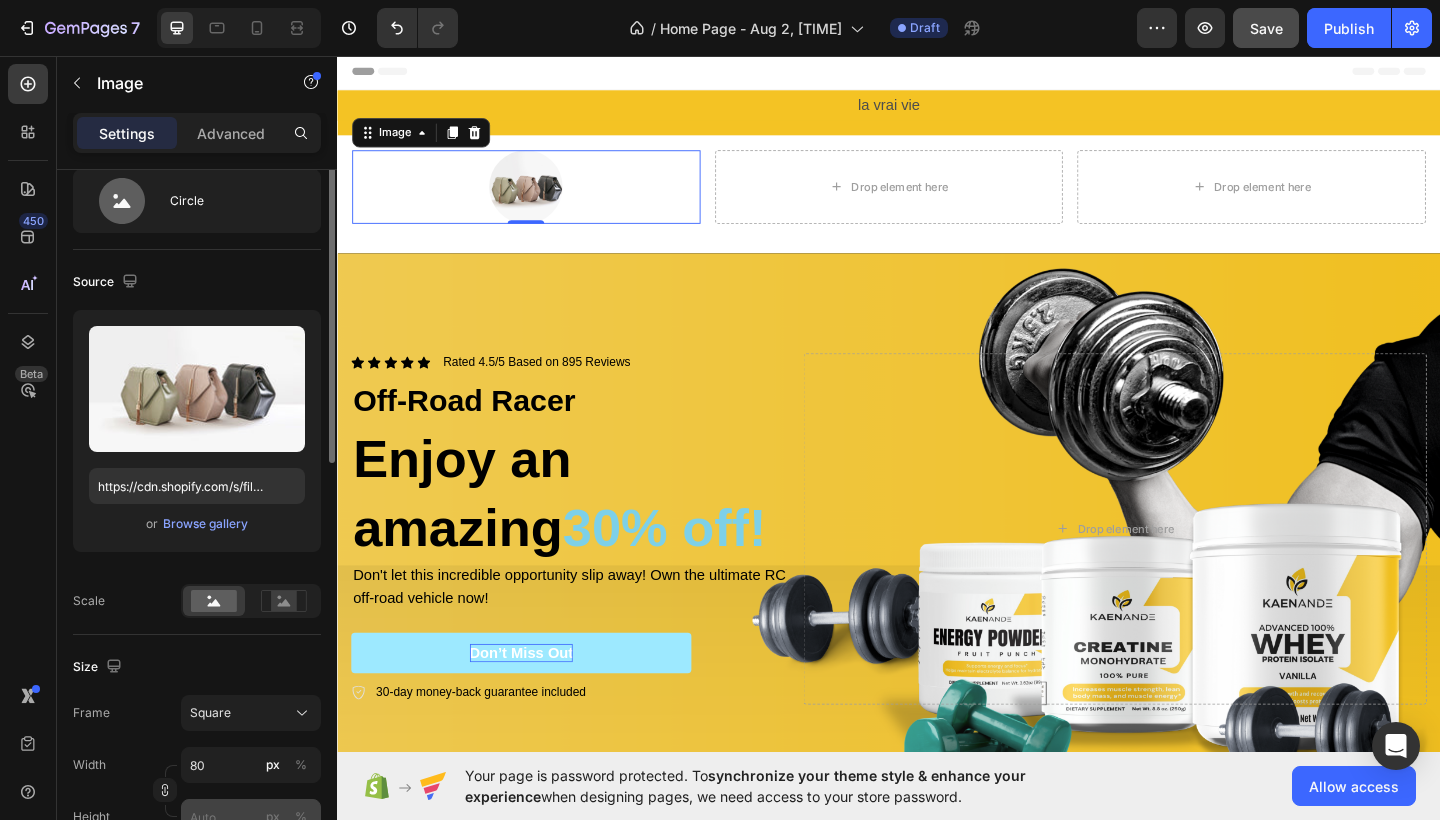 scroll, scrollTop: 0, scrollLeft: 0, axis: both 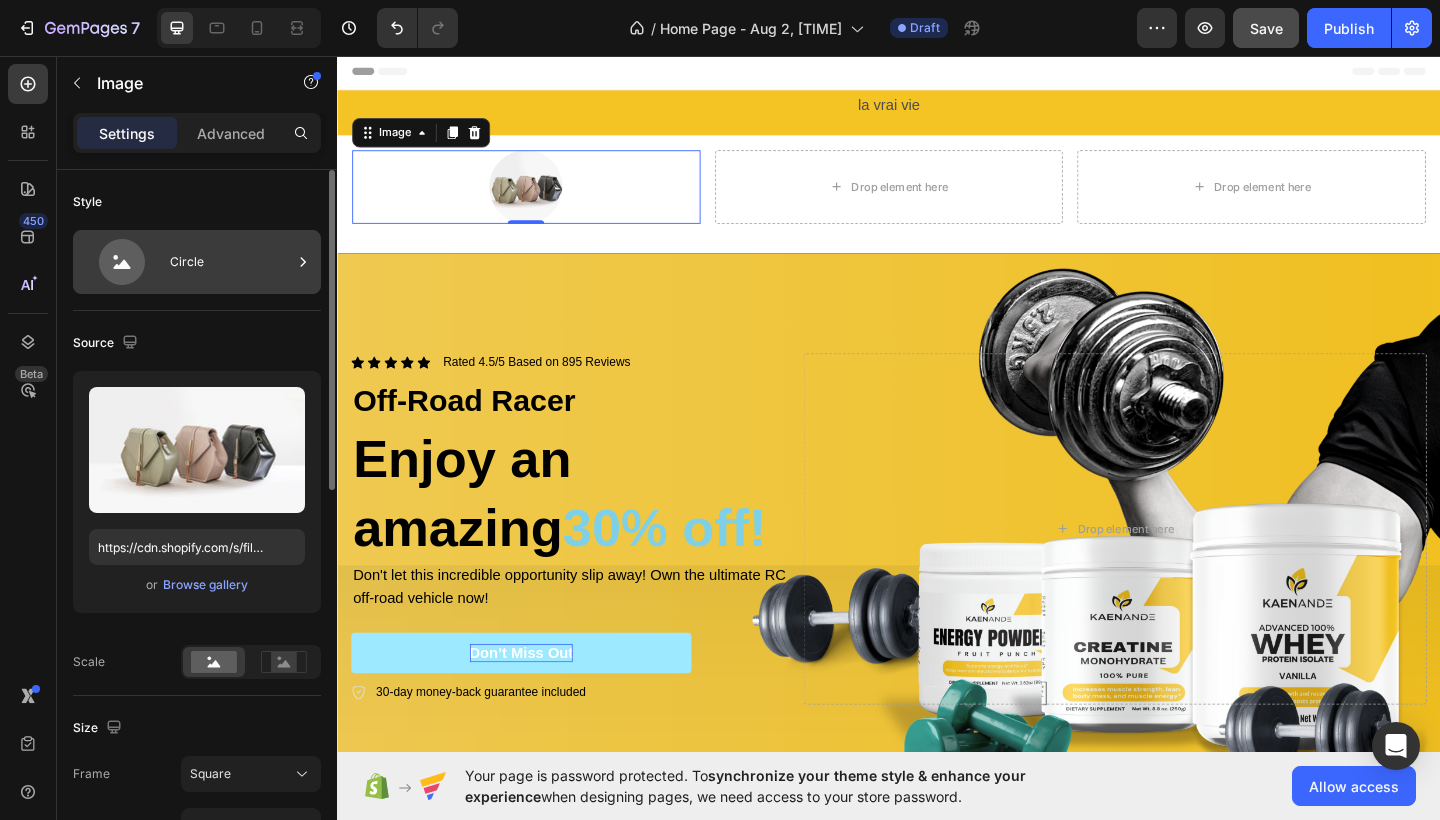 click on "Circle" at bounding box center [231, 262] 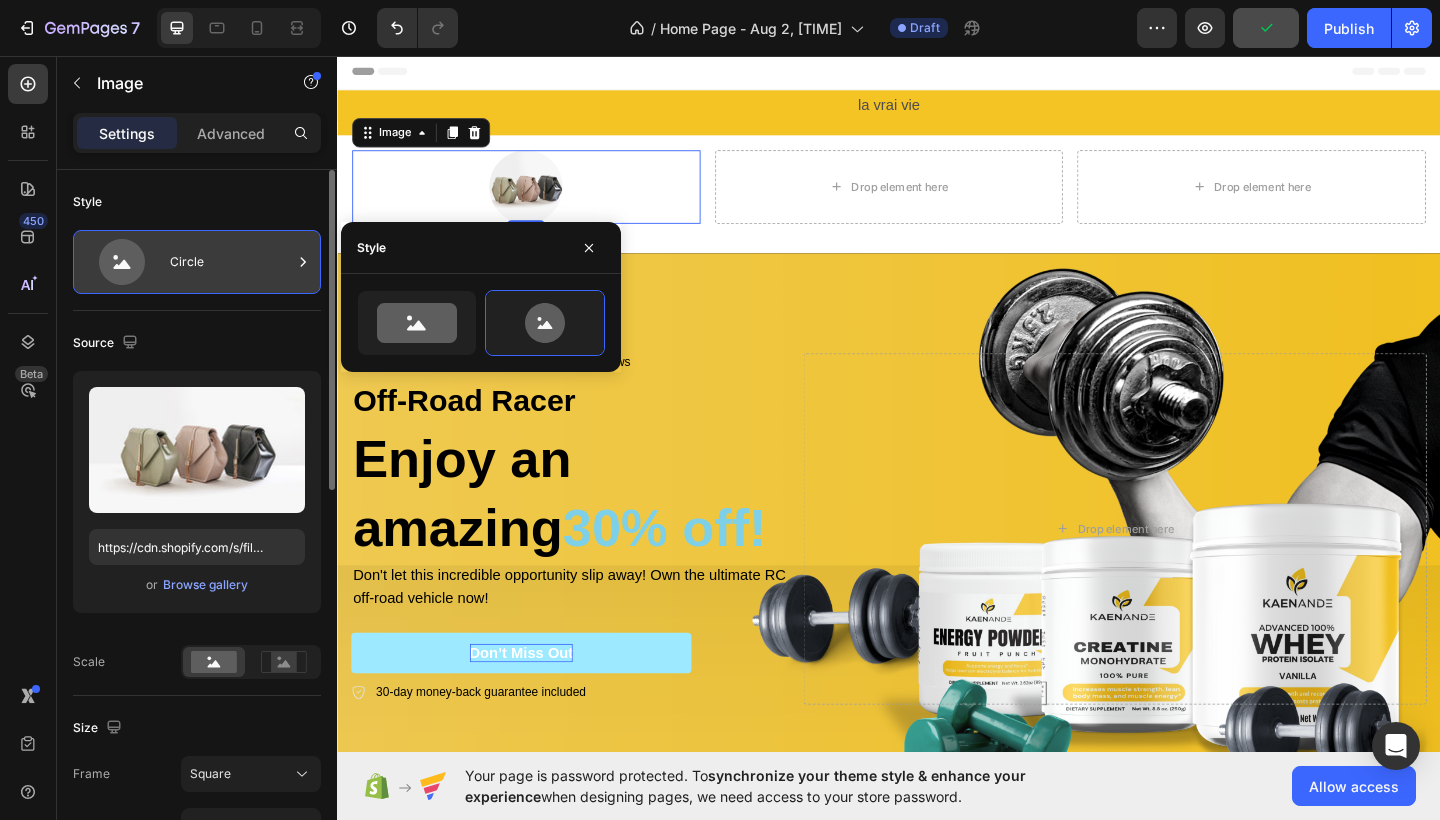 click on "Circle" at bounding box center [231, 262] 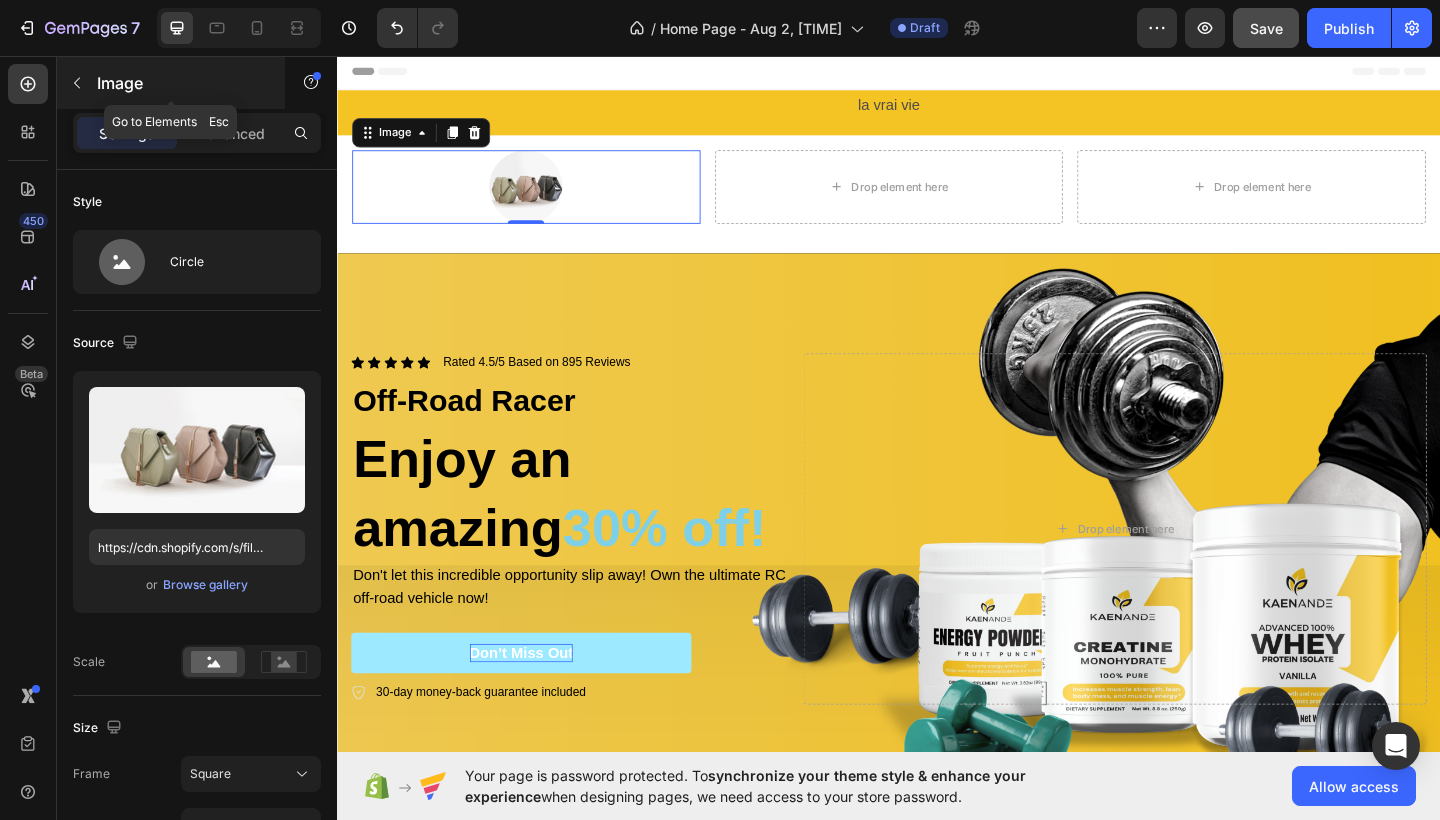 click at bounding box center (77, 83) 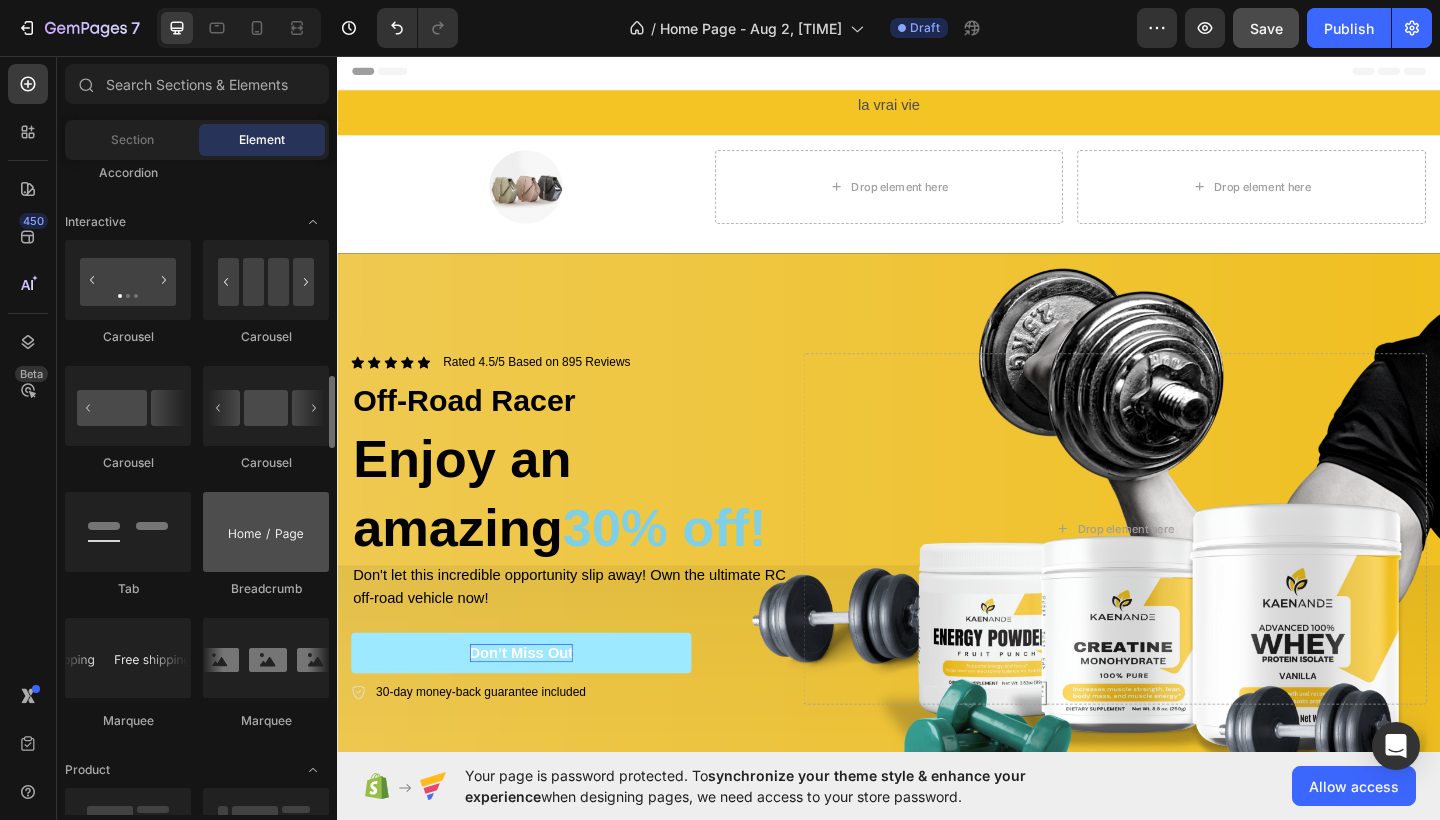 scroll, scrollTop: 1964, scrollLeft: 0, axis: vertical 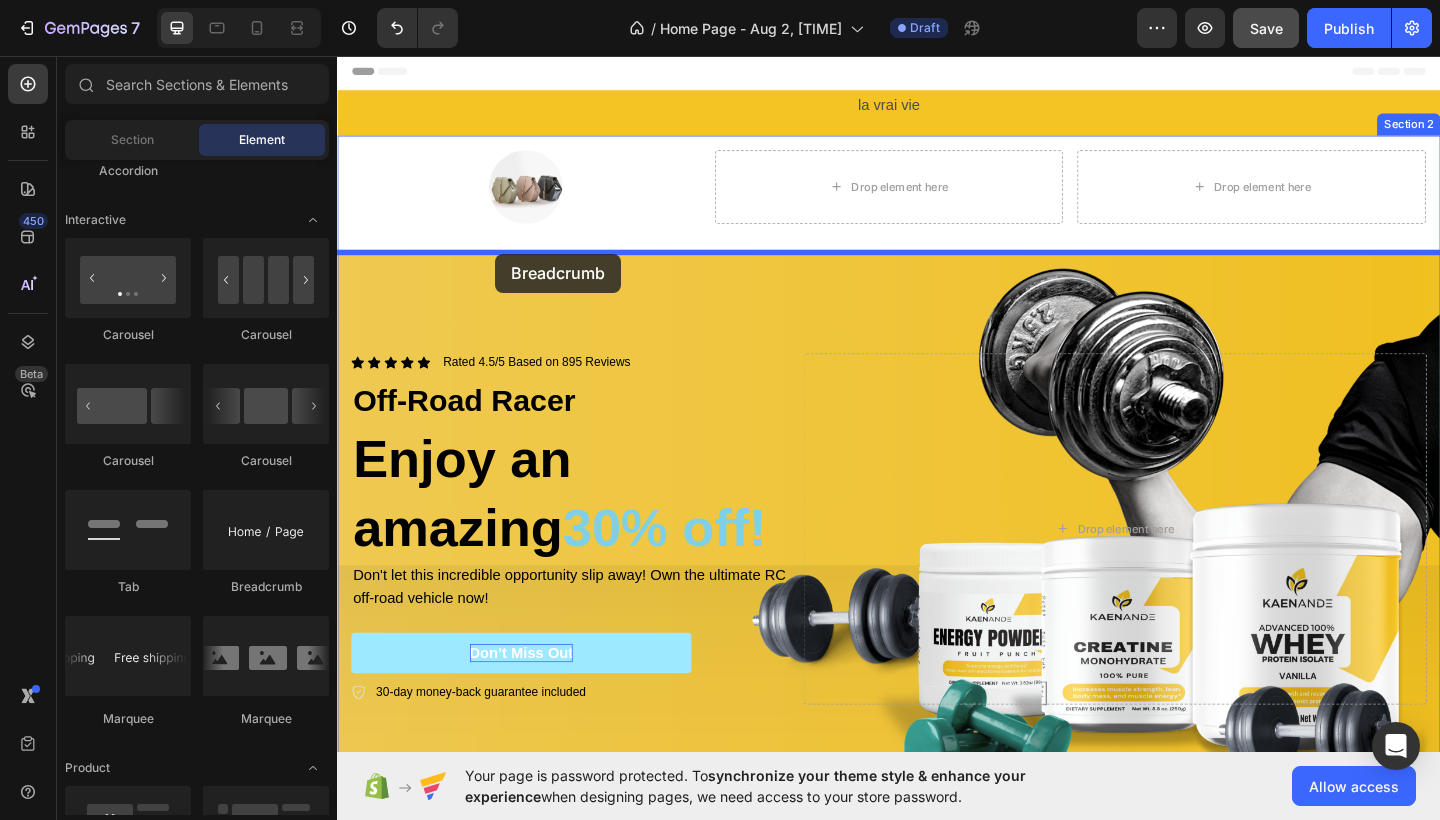 drag, startPoint x: 606, startPoint y: 608, endPoint x: 509, endPoint y: 271, distance: 350.6822 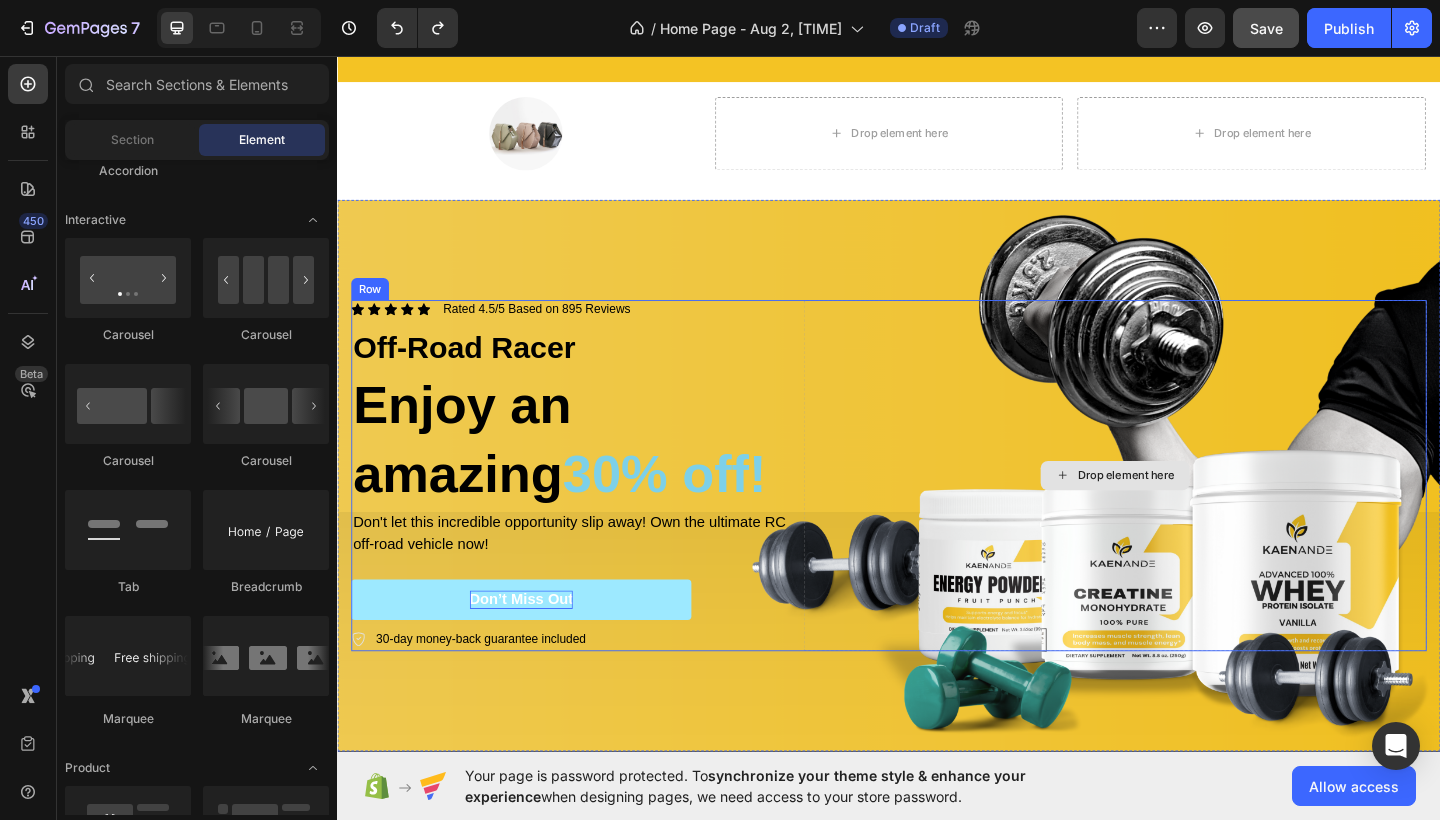 scroll, scrollTop: 44, scrollLeft: 0, axis: vertical 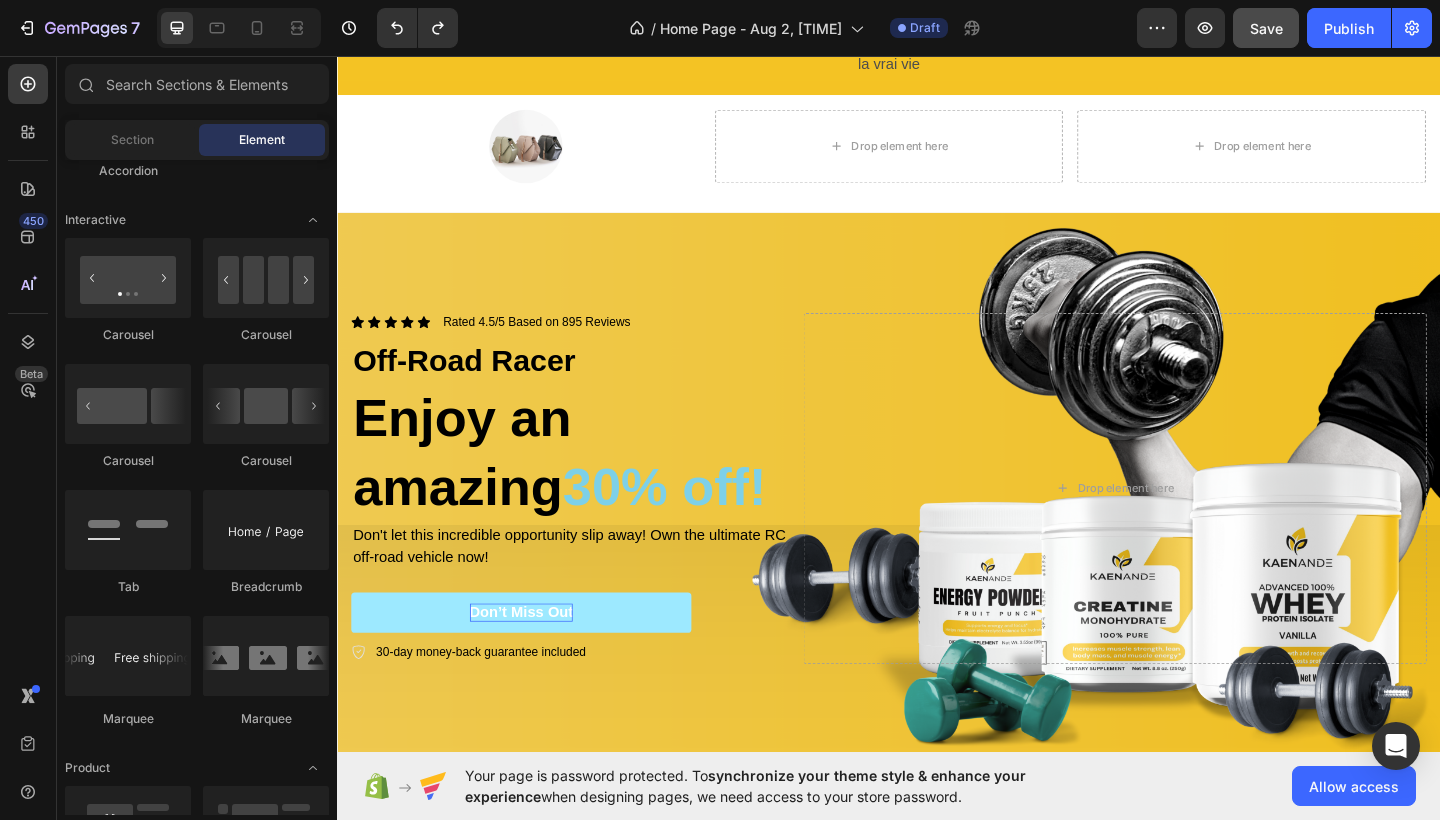 click on "Save" at bounding box center [1266, 28] 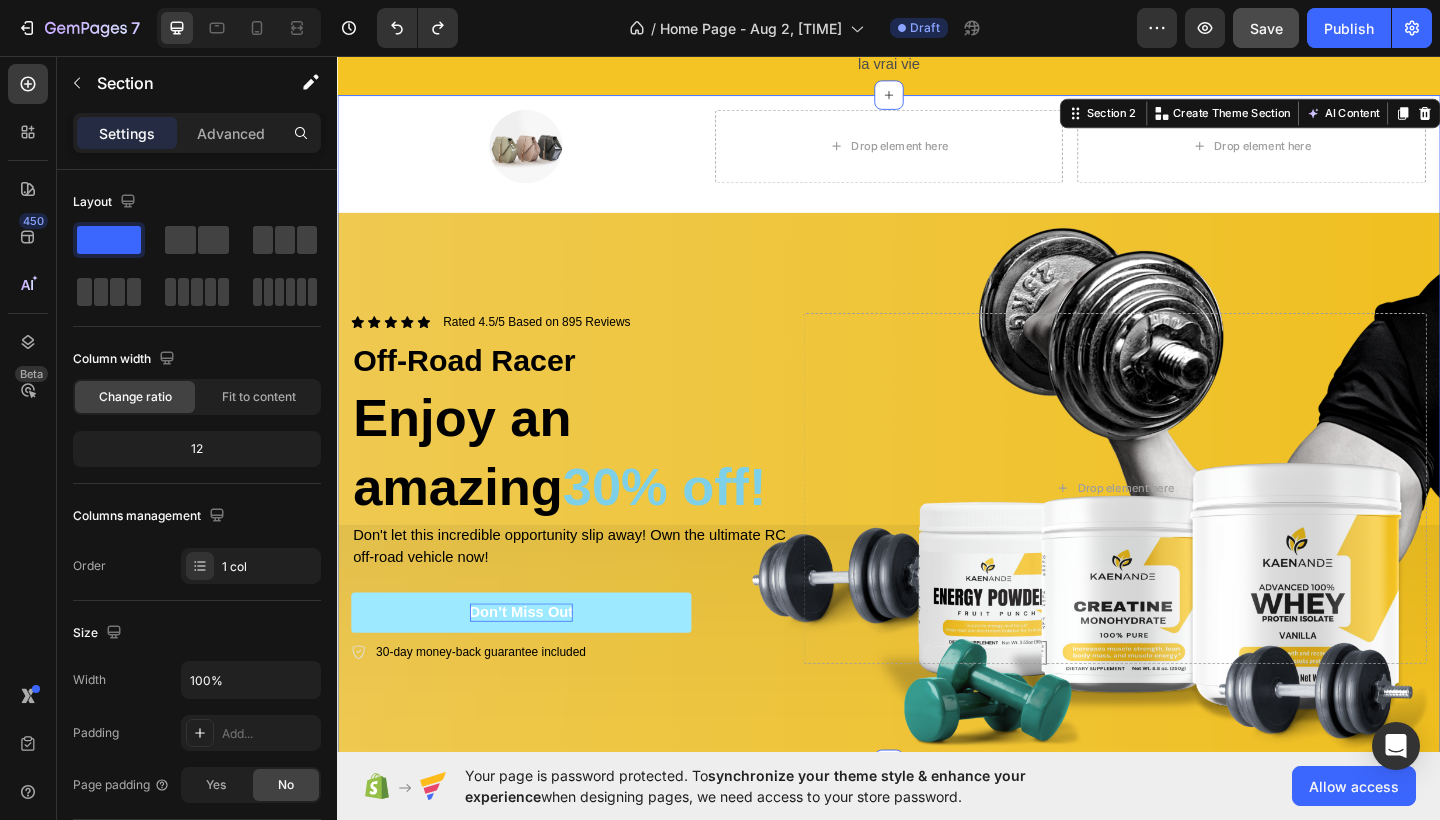 click on "Image
Drop element here
Drop element here Row Row Icon Icon Icon Icon Icon Icon List Rated 4.5/5 Based on 895 Reviews Text Block Row Off-Road Racer Text Block Enjoy an amazing  30% off! Heading Don't let this incredible opportunity slip away! Own the ultimate RC off-road vehicle now! Text Block Don’t Miss Out Button
30-day money-back guarantee included  Item List
Drop element here Row Hero Banner" at bounding box center (937, 463) 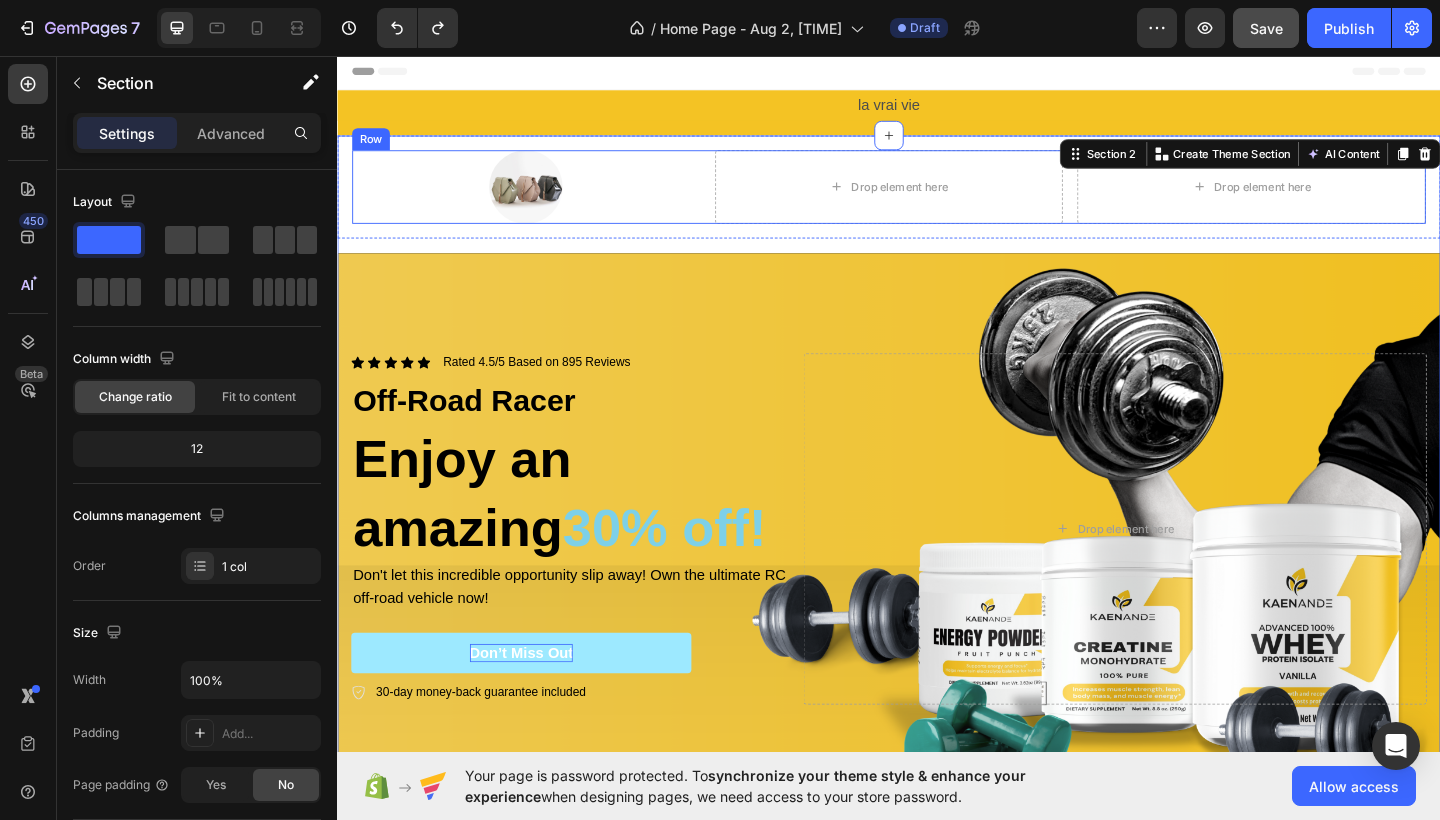 scroll, scrollTop: 0, scrollLeft: 0, axis: both 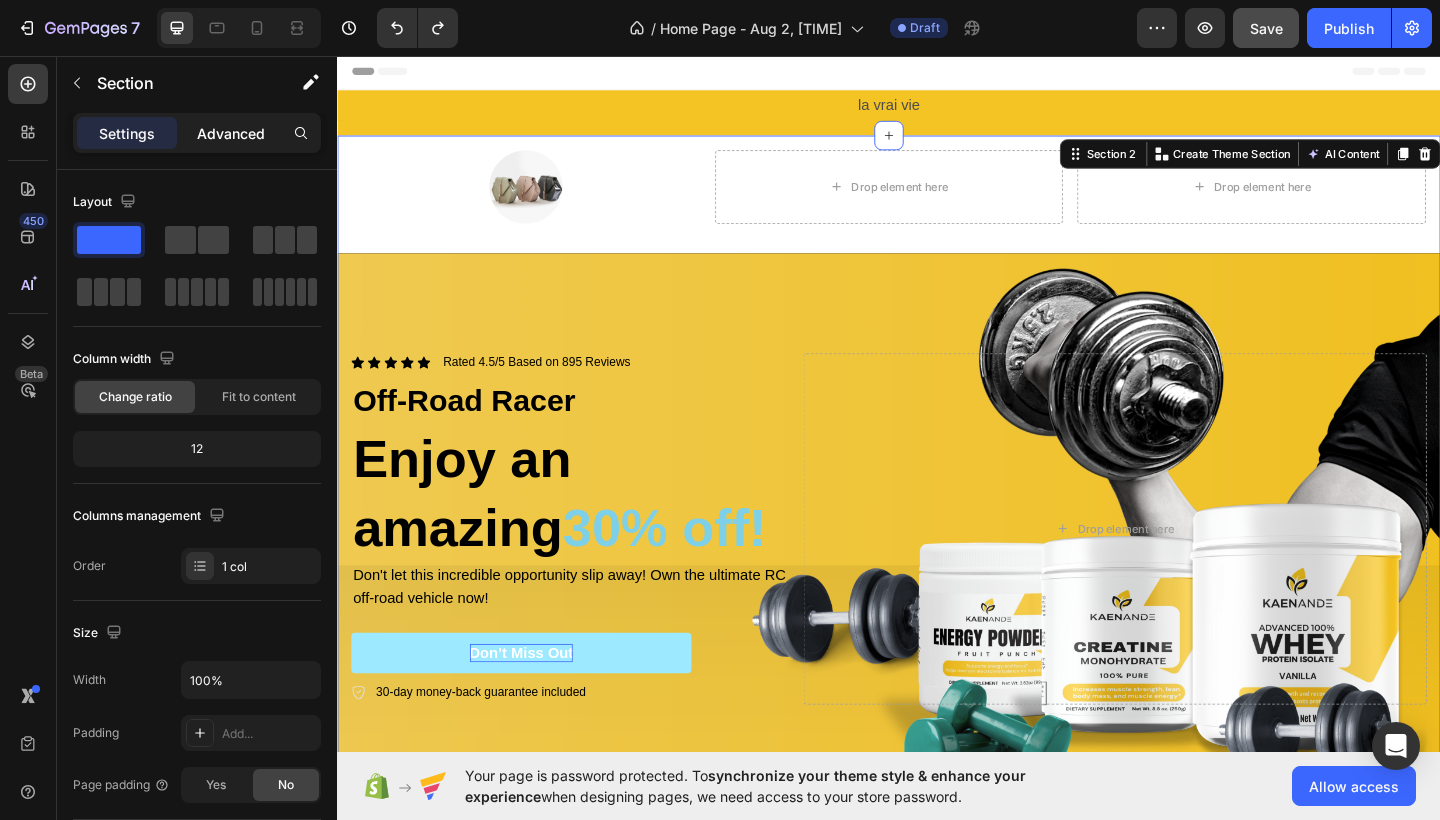 click on "Advanced" at bounding box center (231, 133) 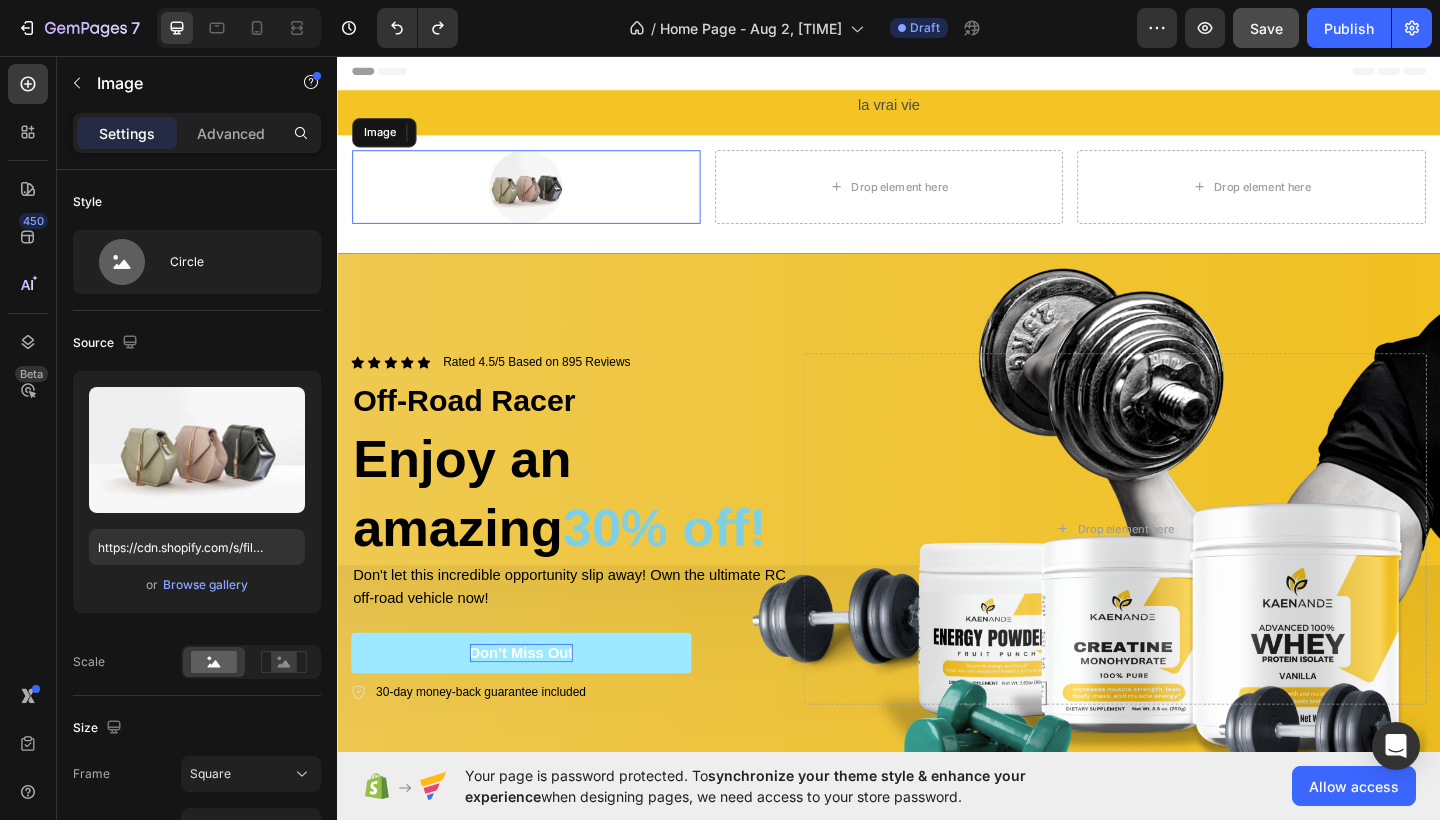 click at bounding box center (542, 199) 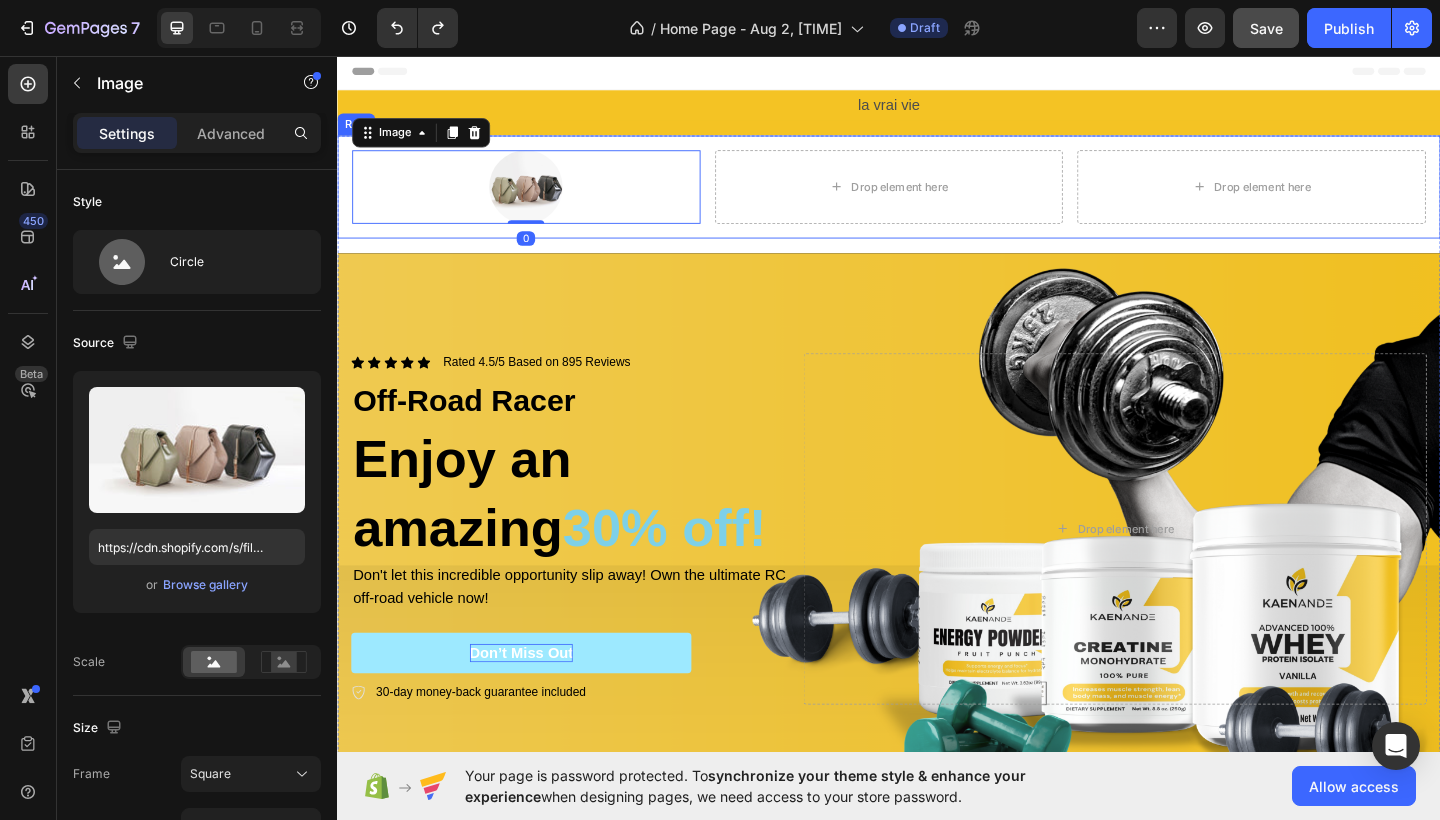 click on "Image   0
Drop element here
Drop element here Row Row" at bounding box center [937, 199] 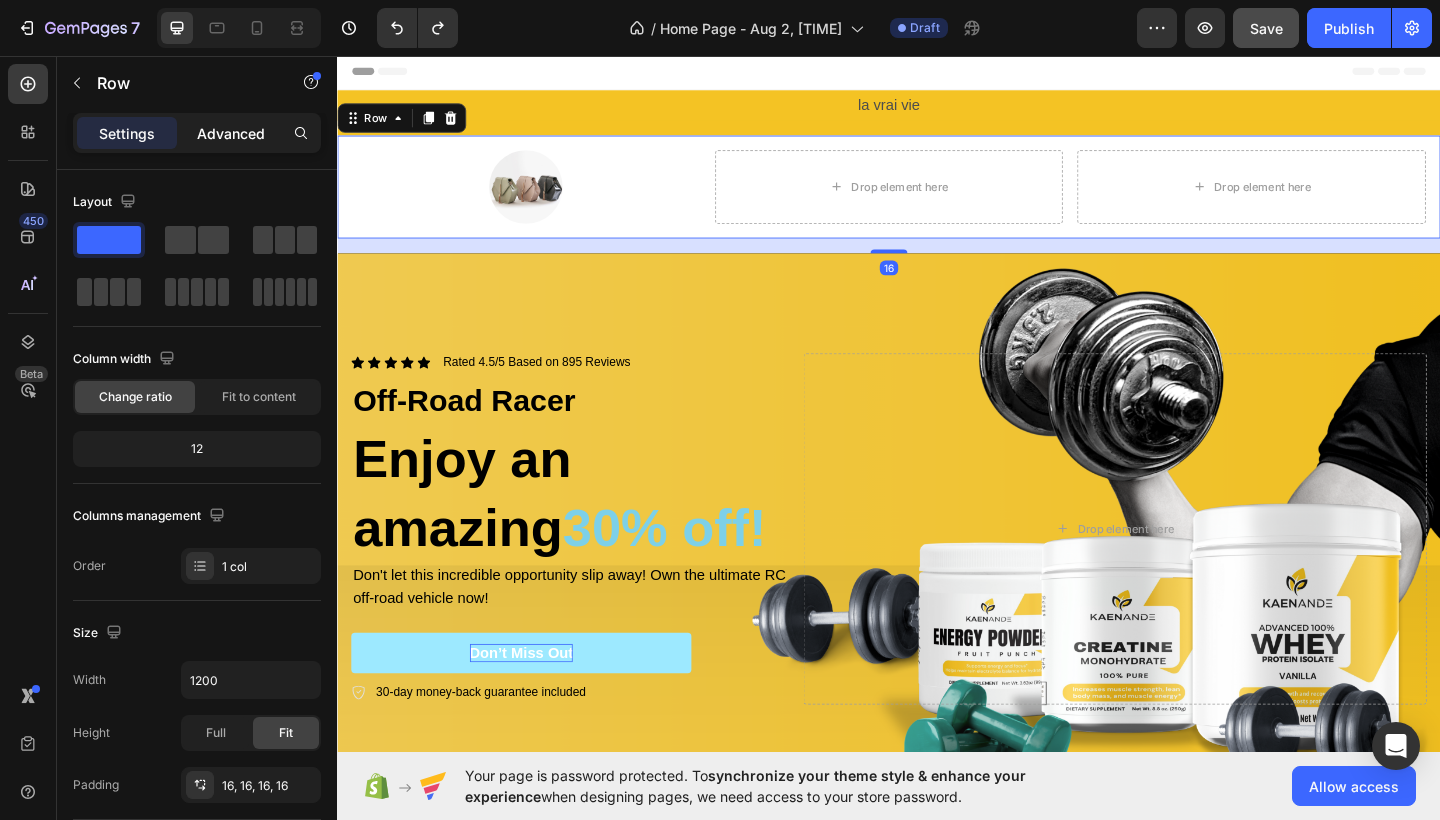 click on "Advanced" at bounding box center [231, 133] 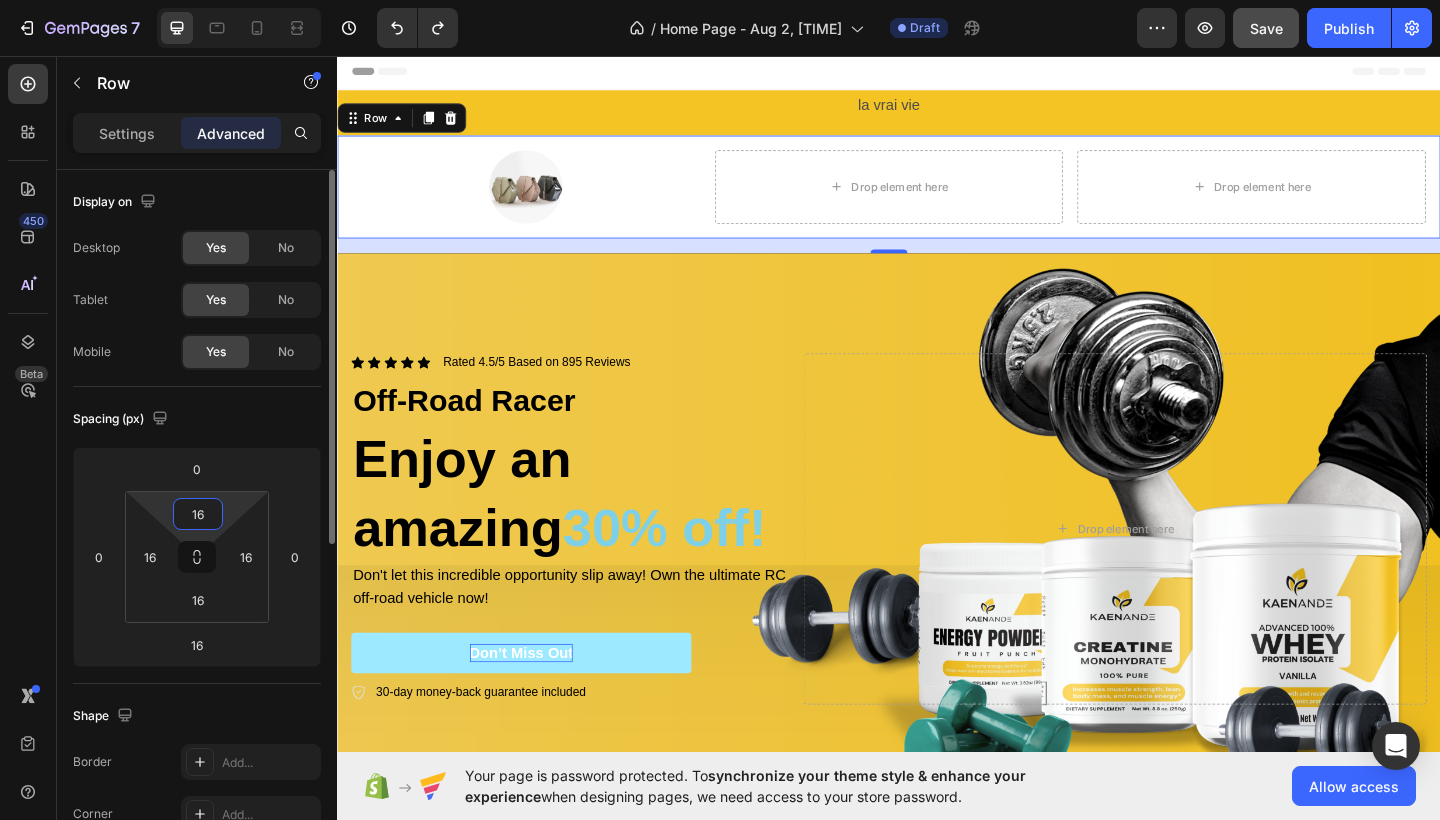 click on "16" at bounding box center (198, 514) 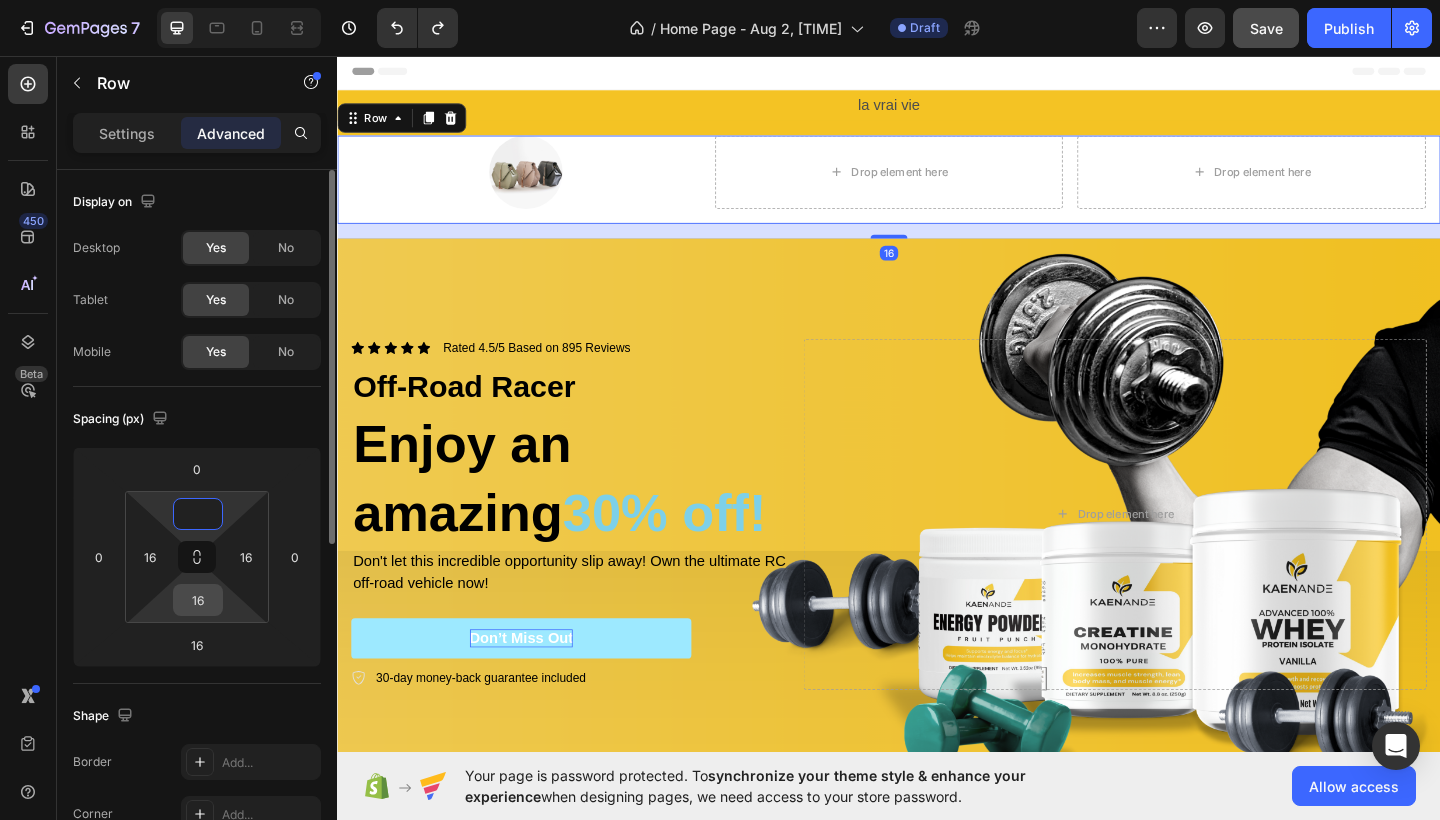 click on "16" at bounding box center [198, 600] 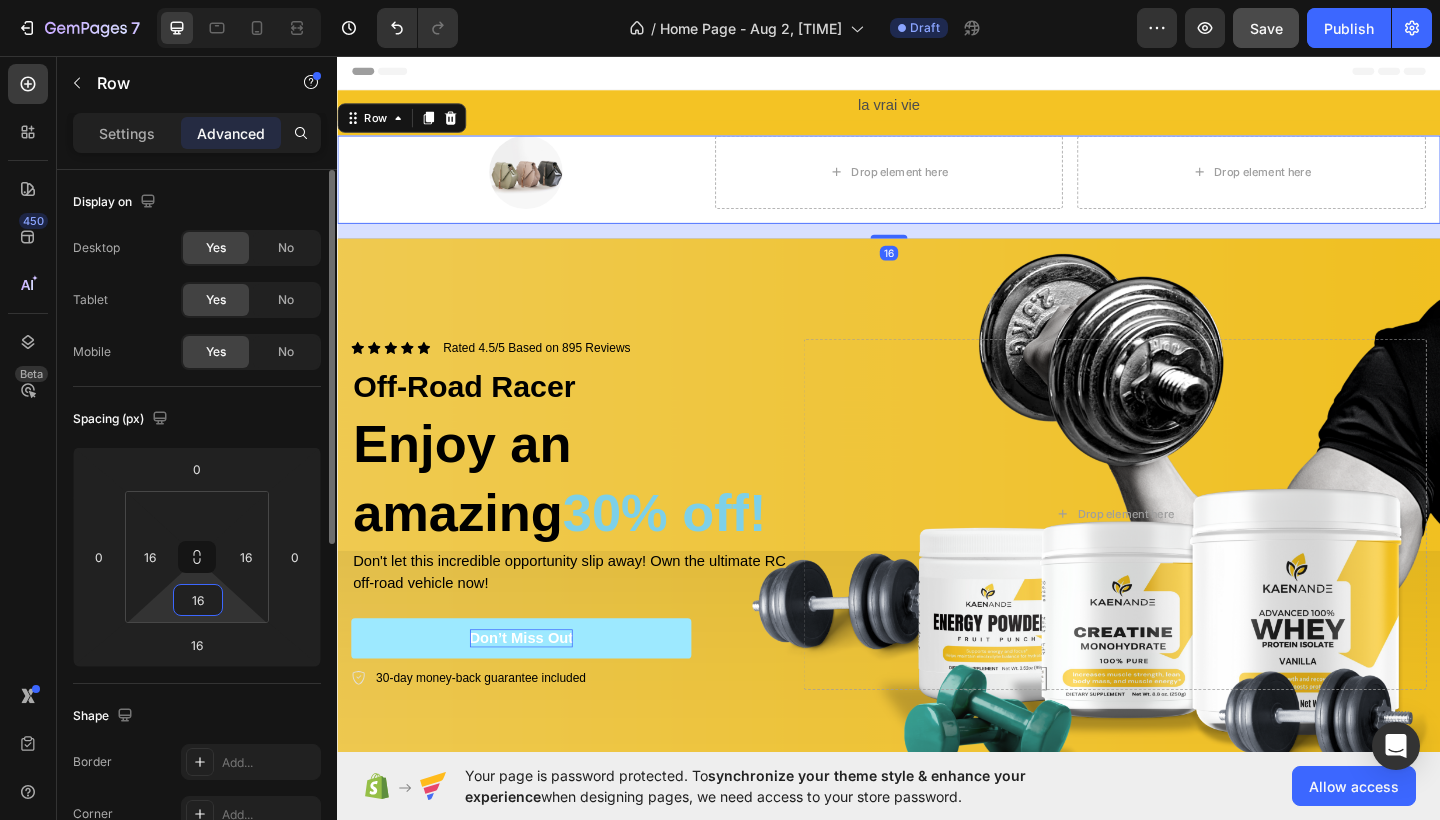 type on "0" 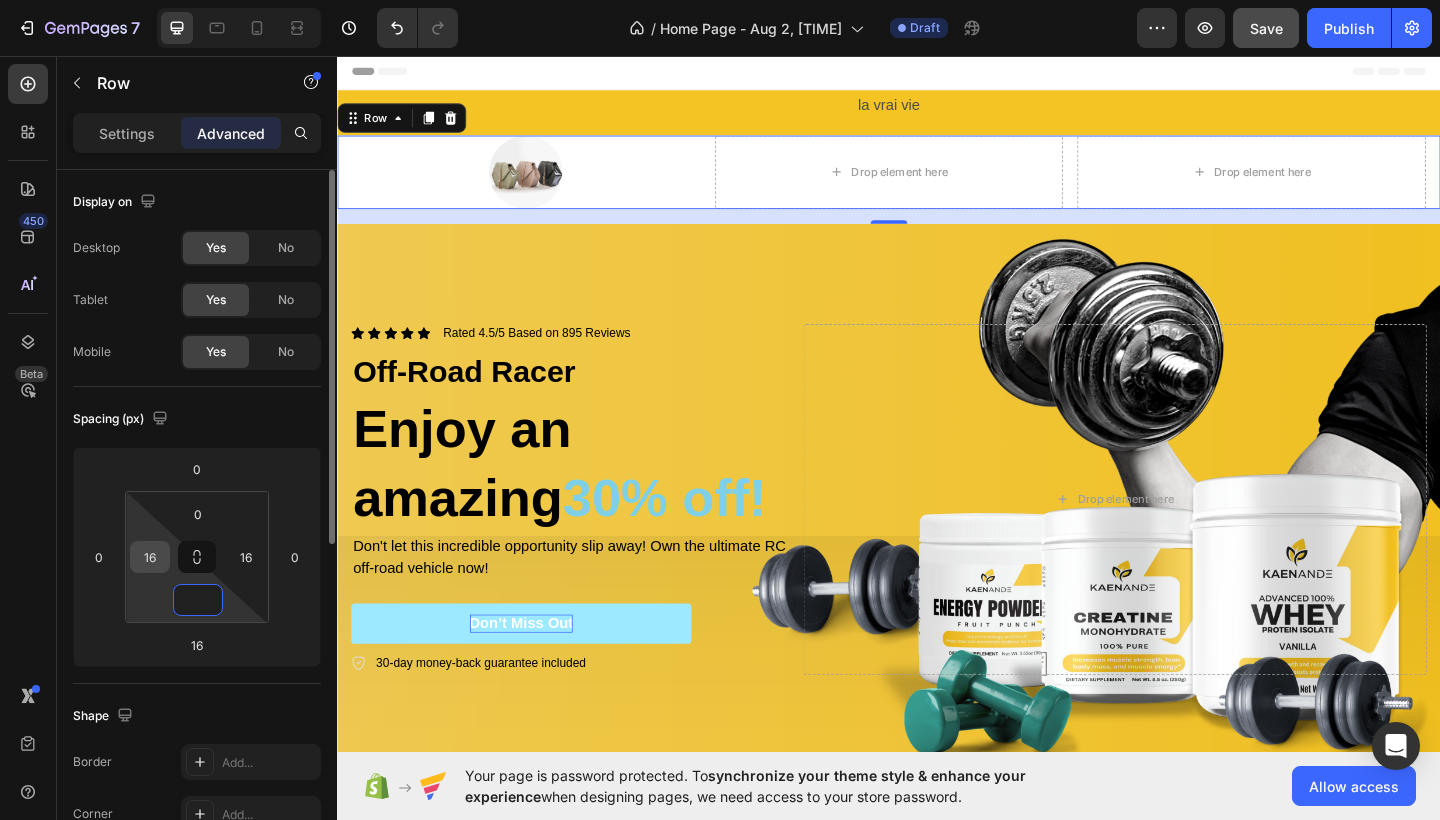 type on "0" 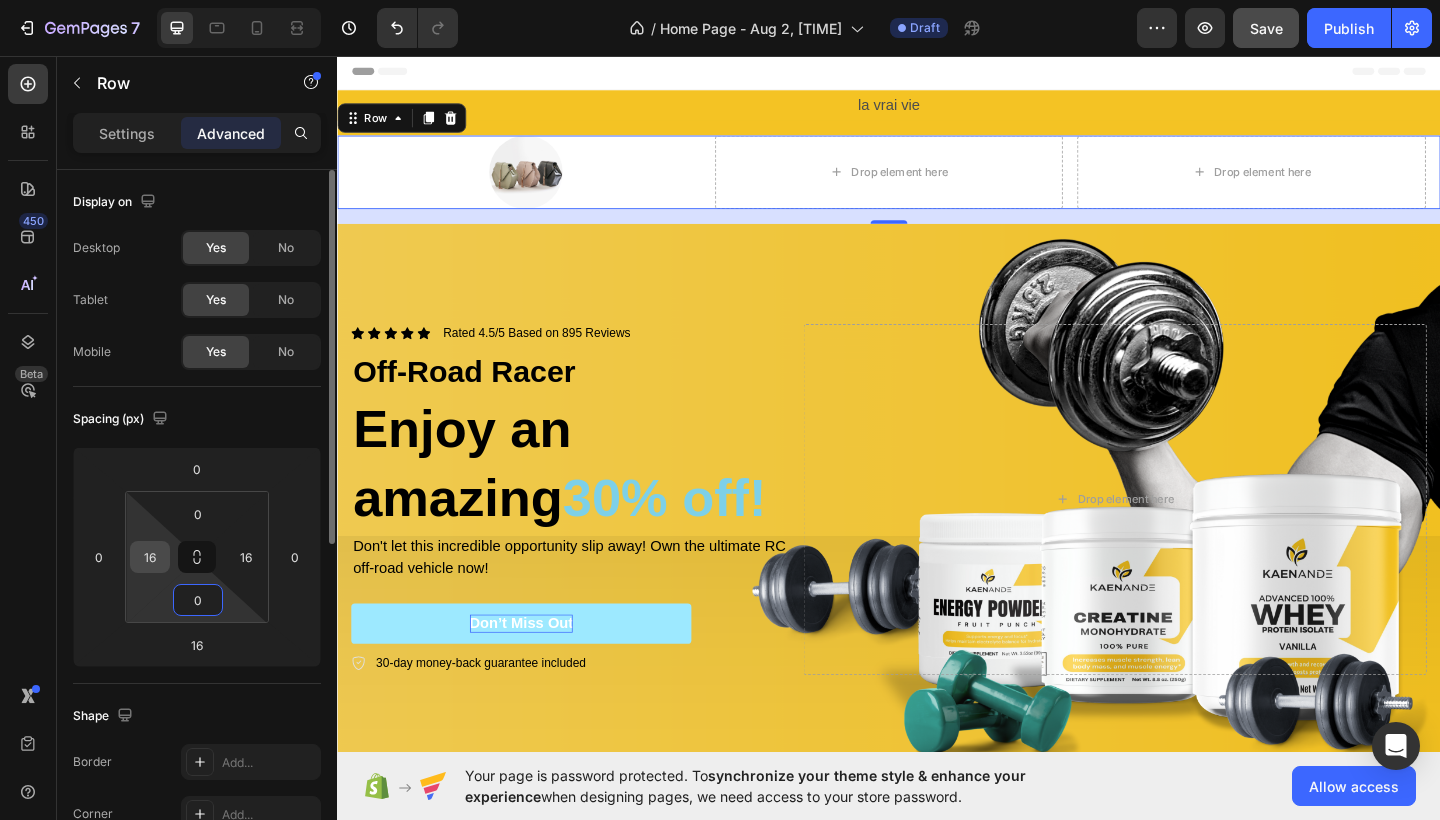 click on "16" at bounding box center (150, 557) 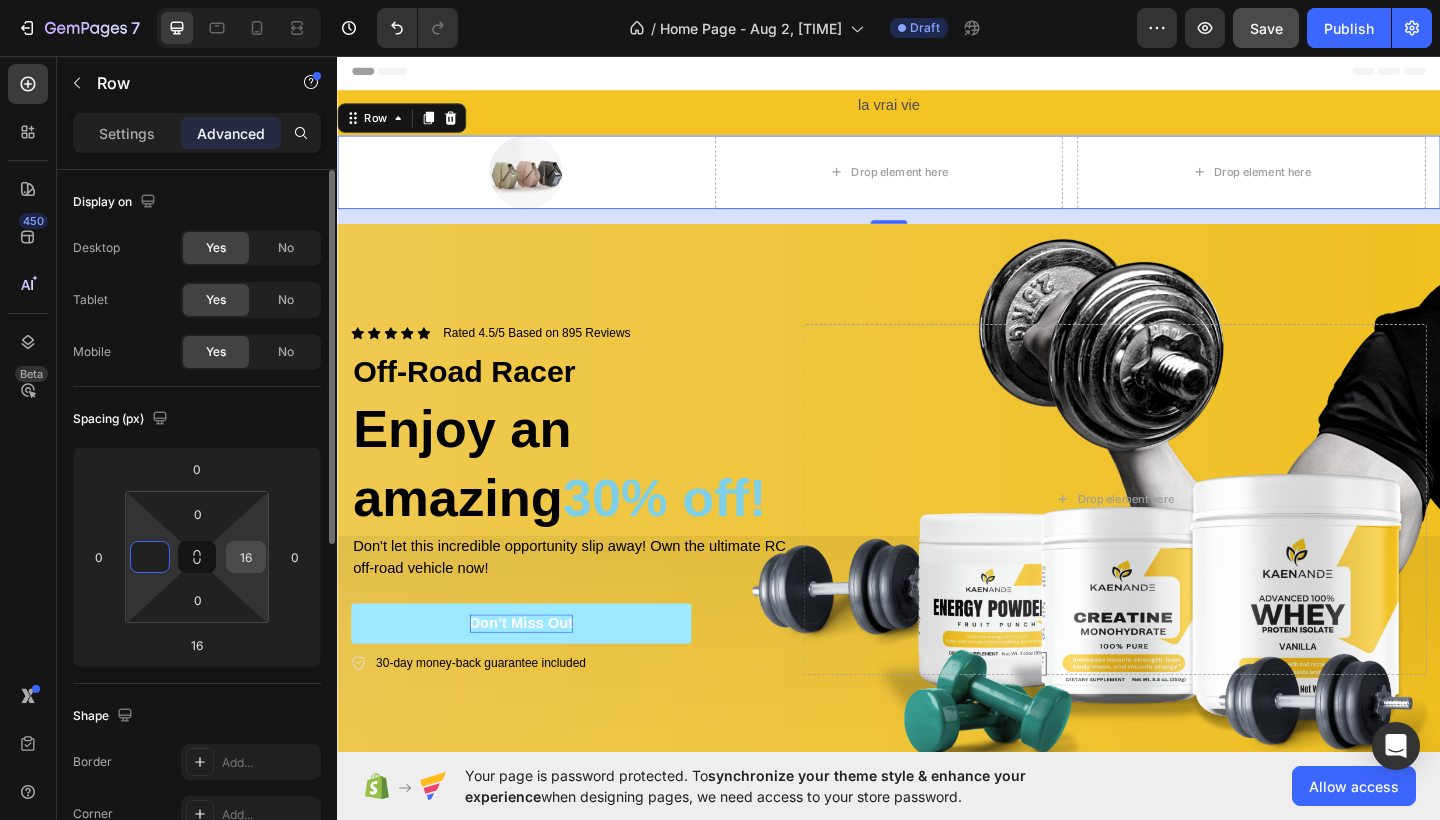 type on "0" 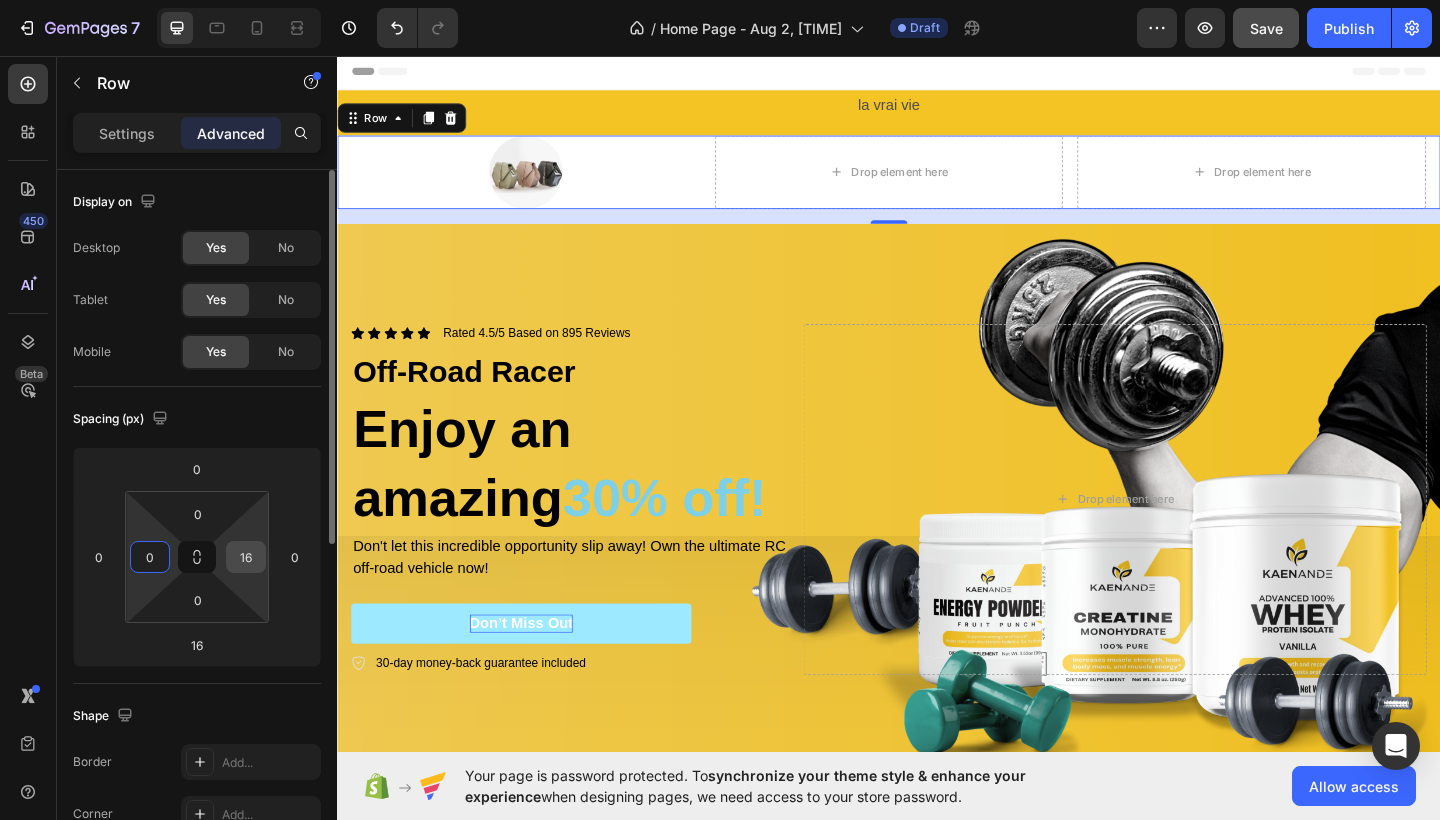 click on "16" at bounding box center (246, 557) 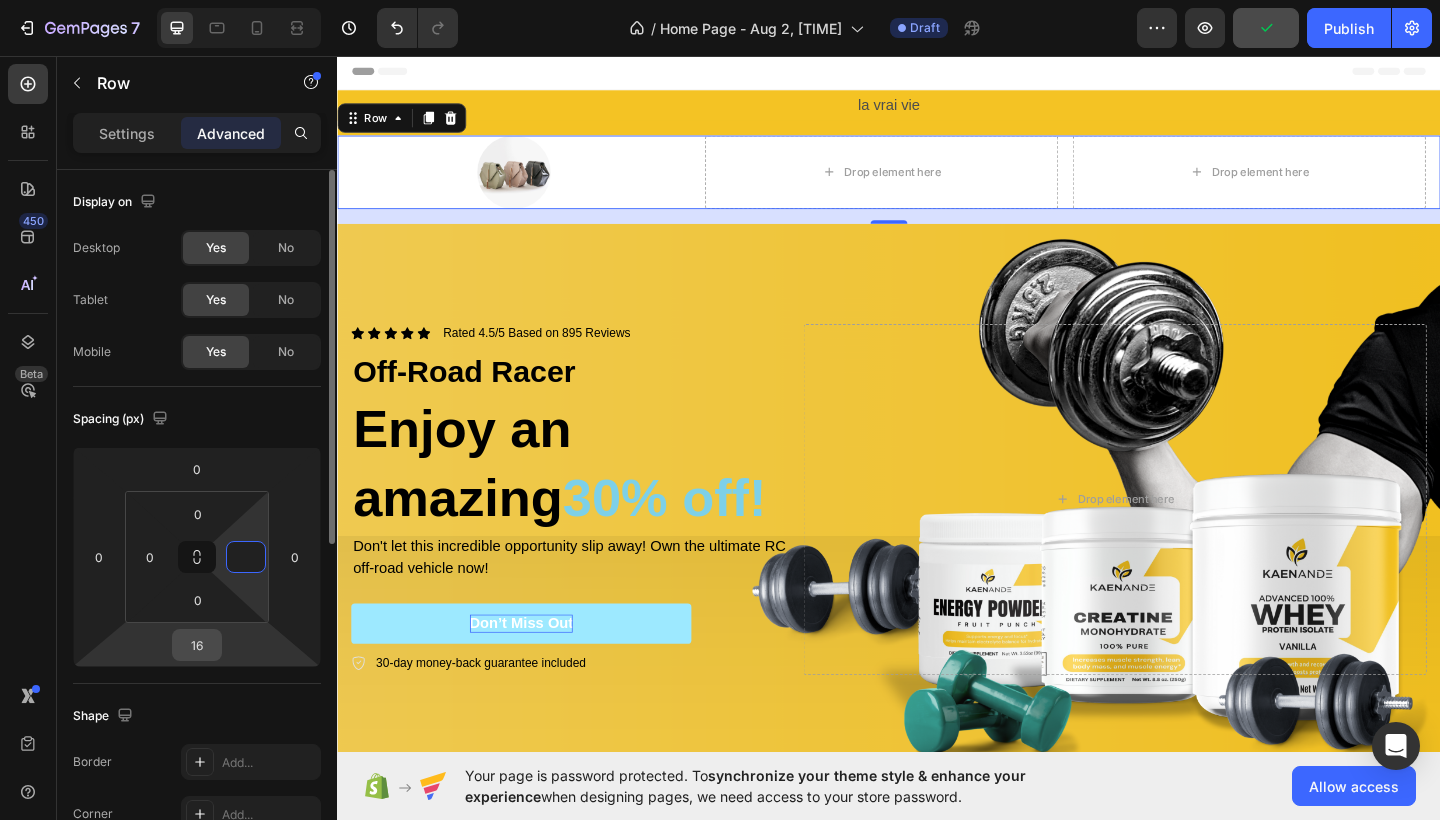 click on "16" at bounding box center (197, 645) 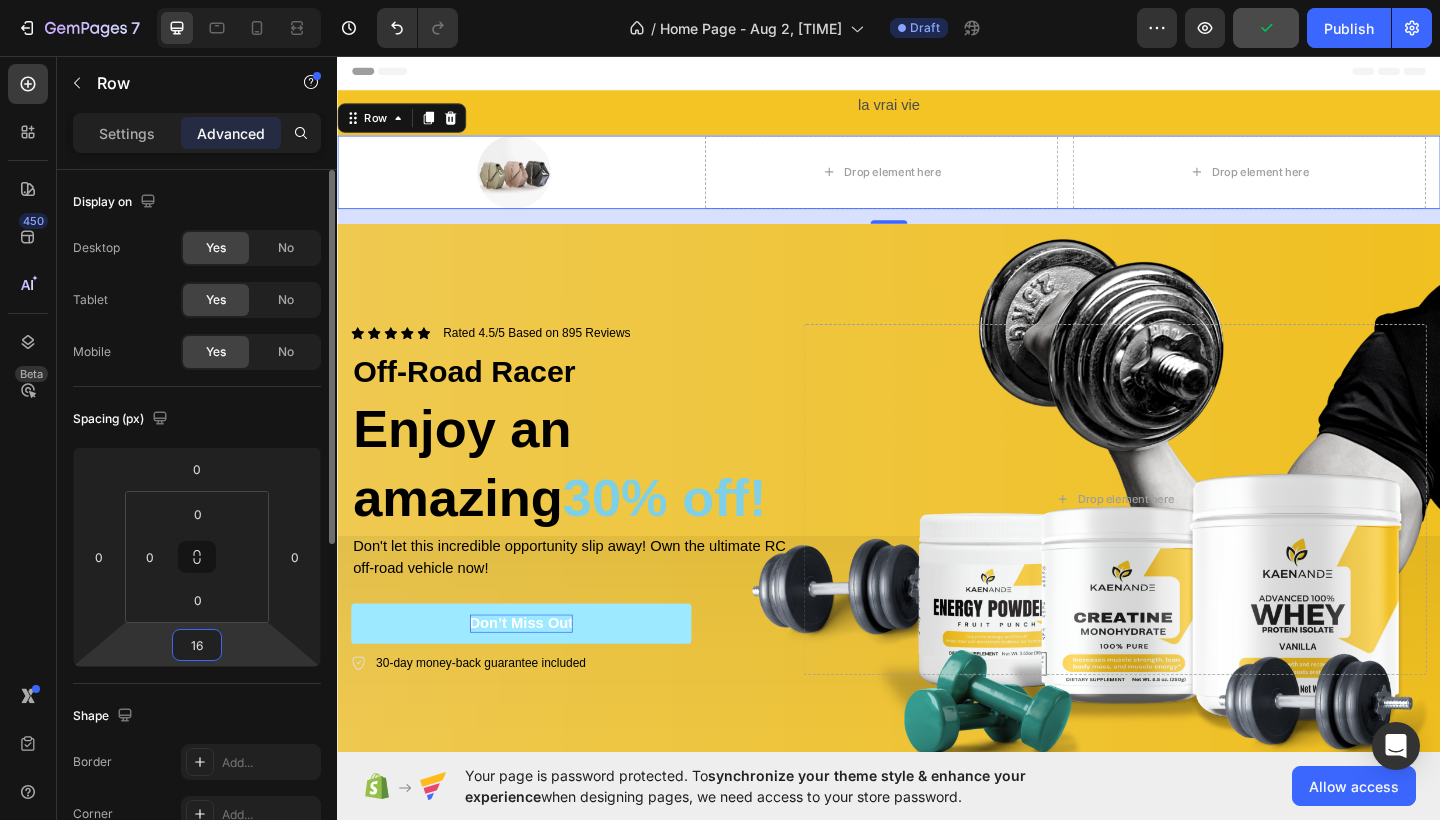 type on "0" 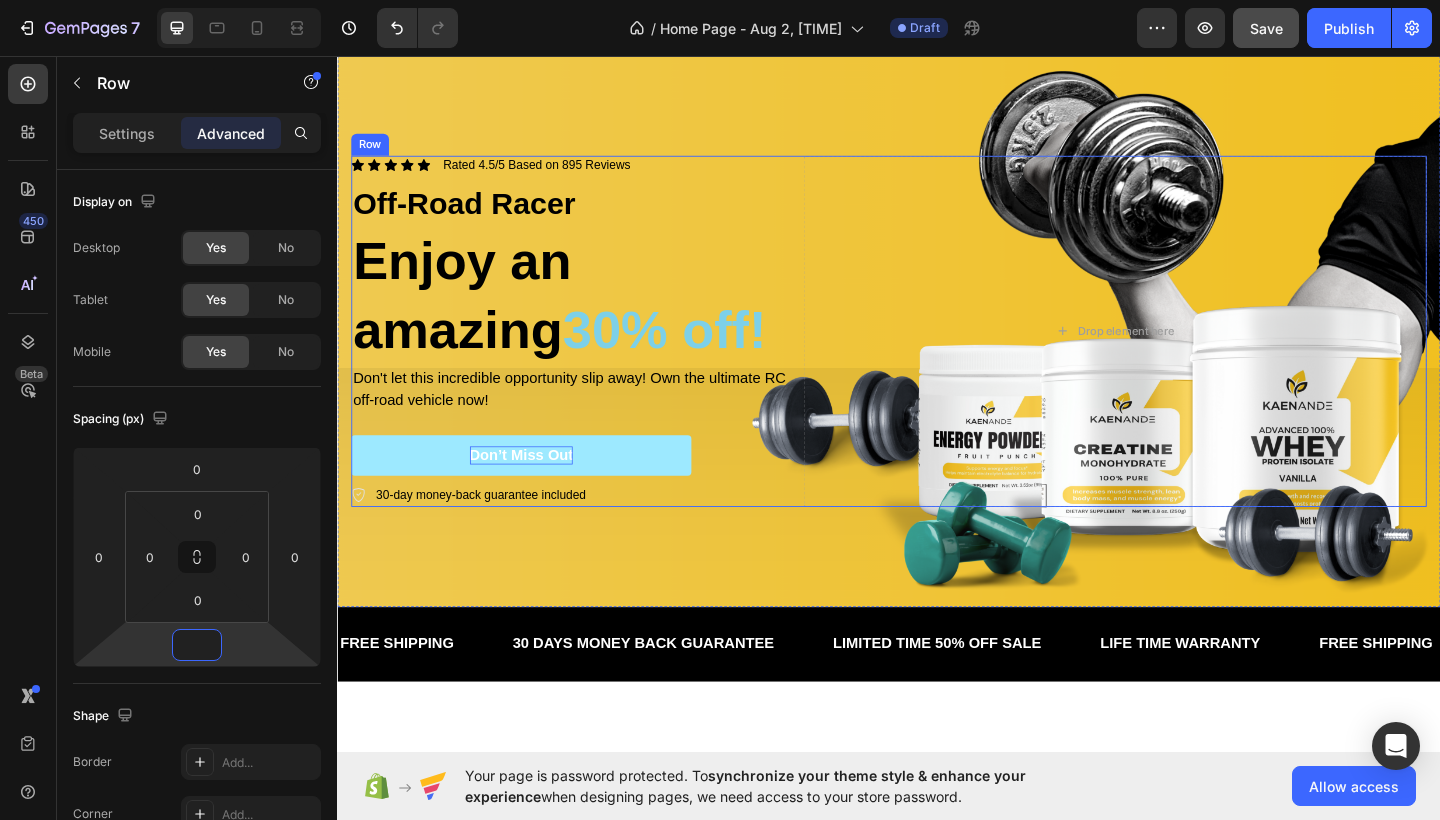scroll, scrollTop: 0, scrollLeft: 0, axis: both 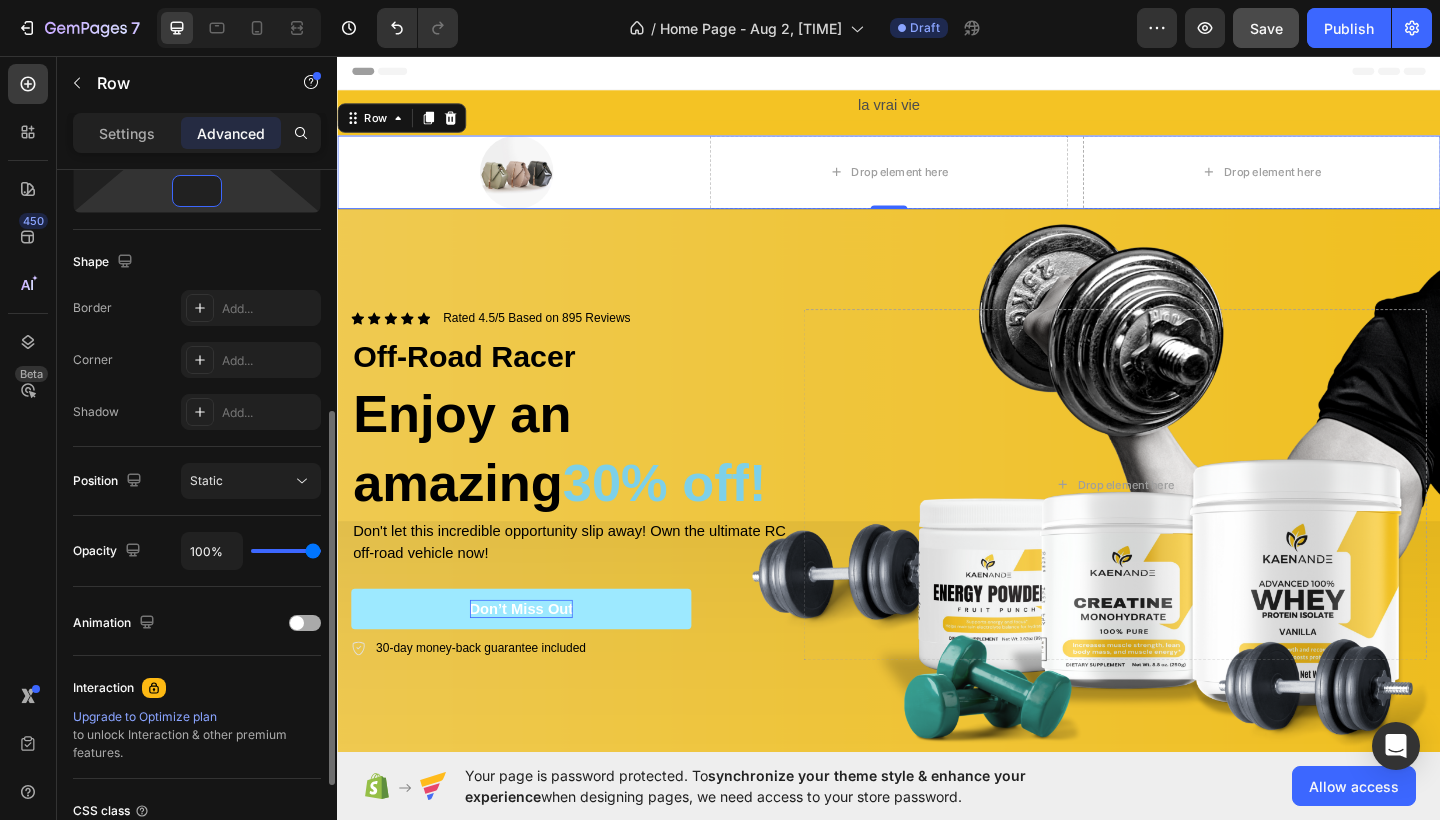 type on "0" 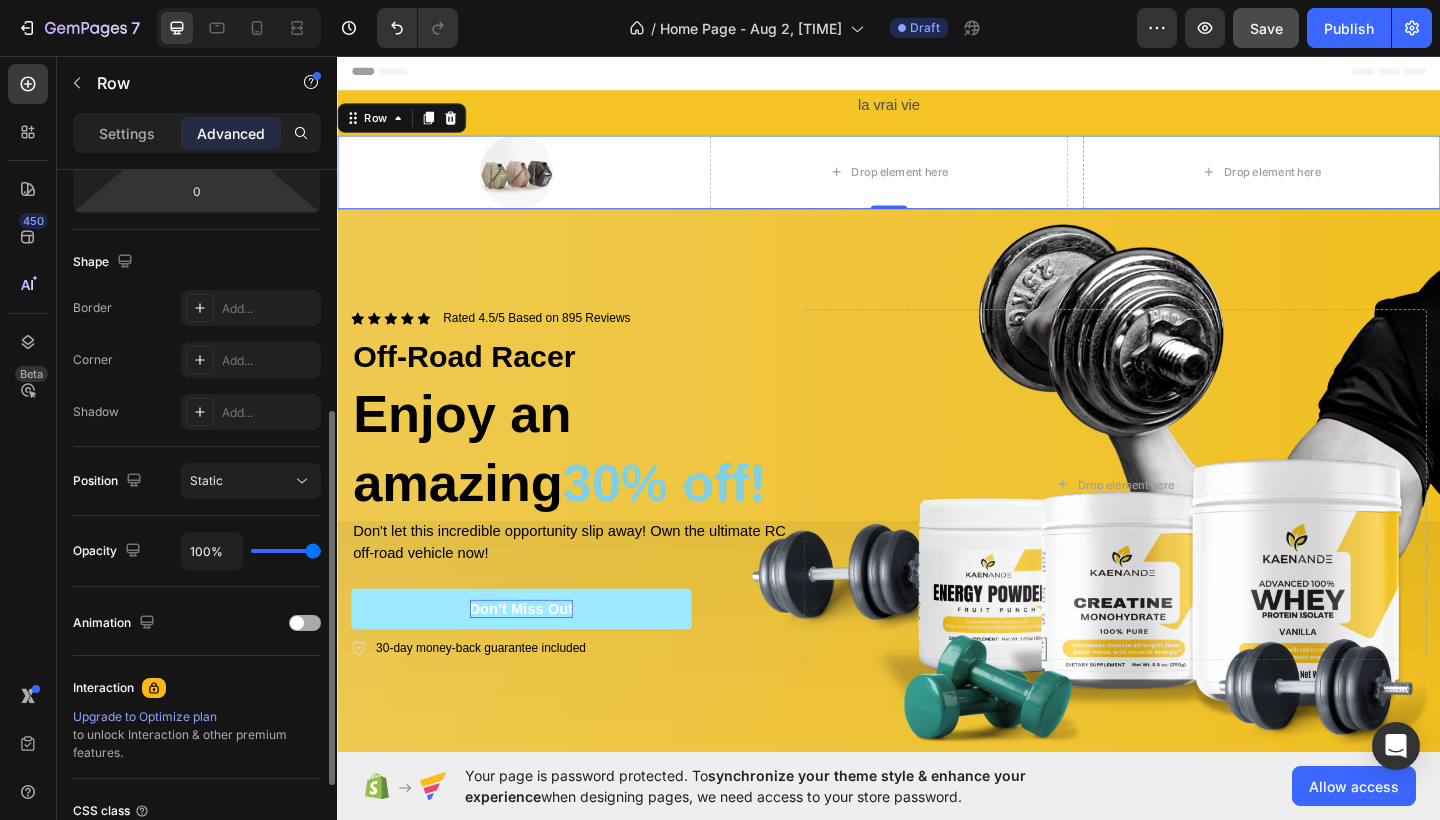 click at bounding box center [305, 623] 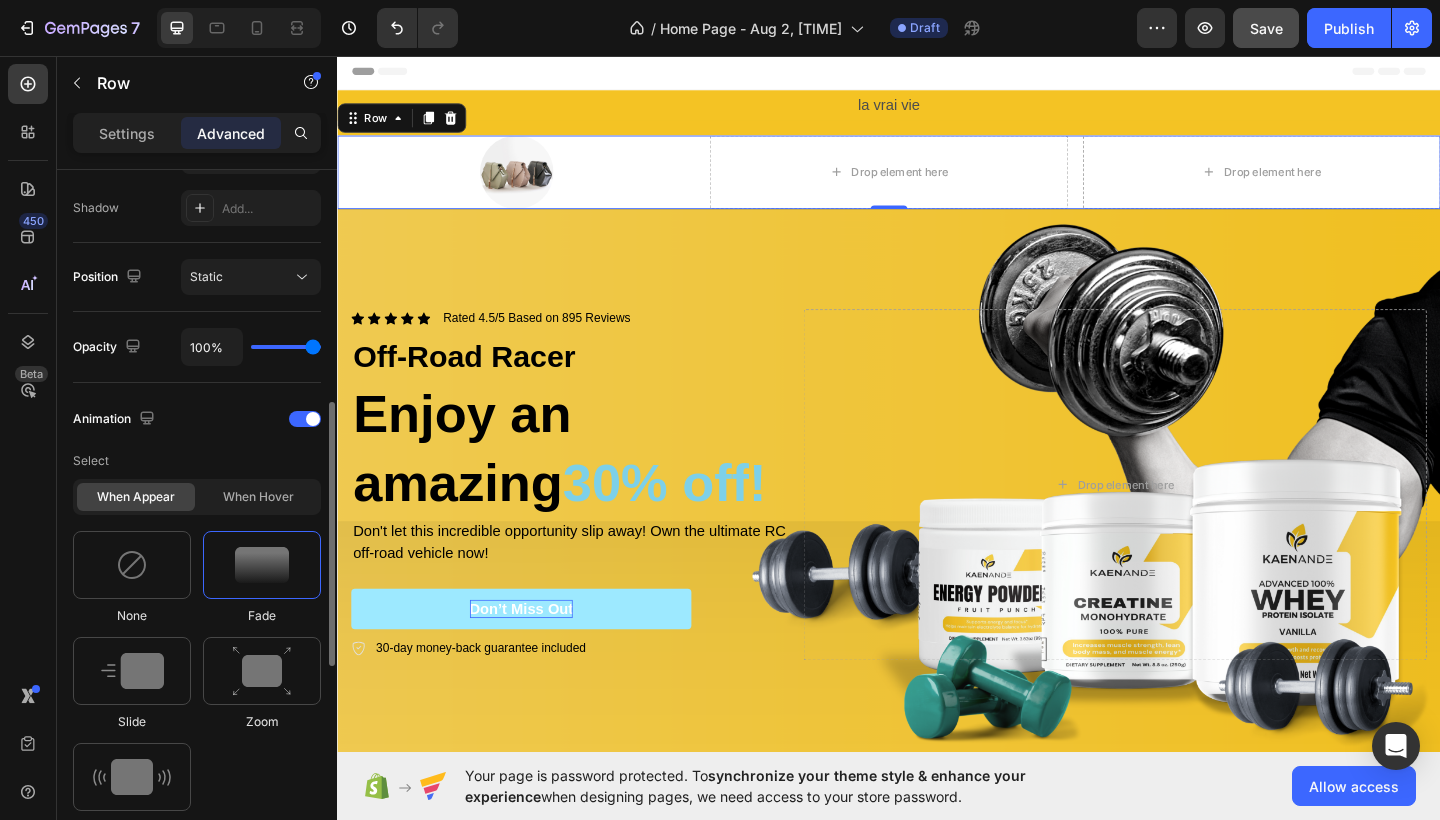 scroll, scrollTop: 641, scrollLeft: 0, axis: vertical 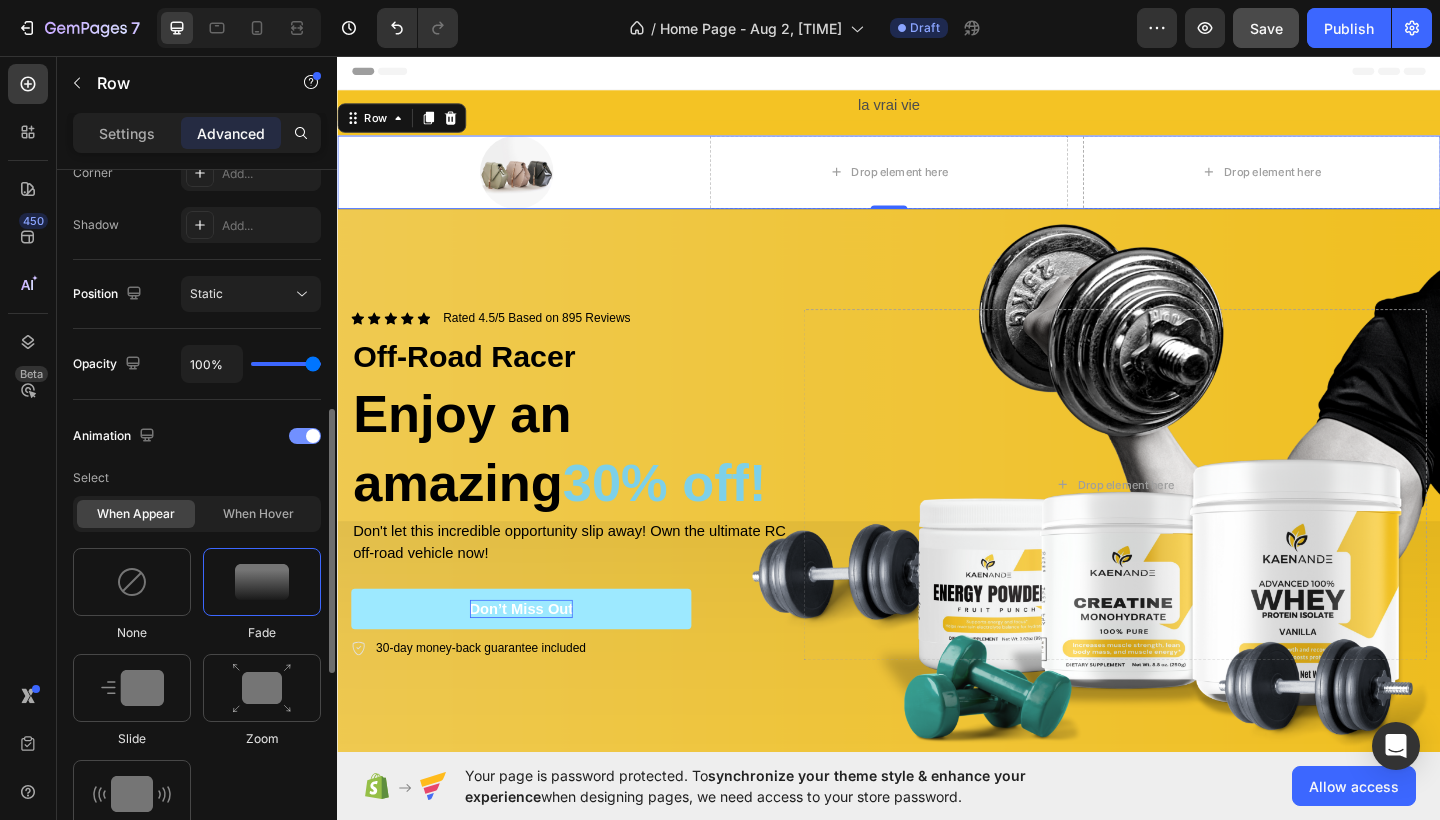 click at bounding box center (305, 436) 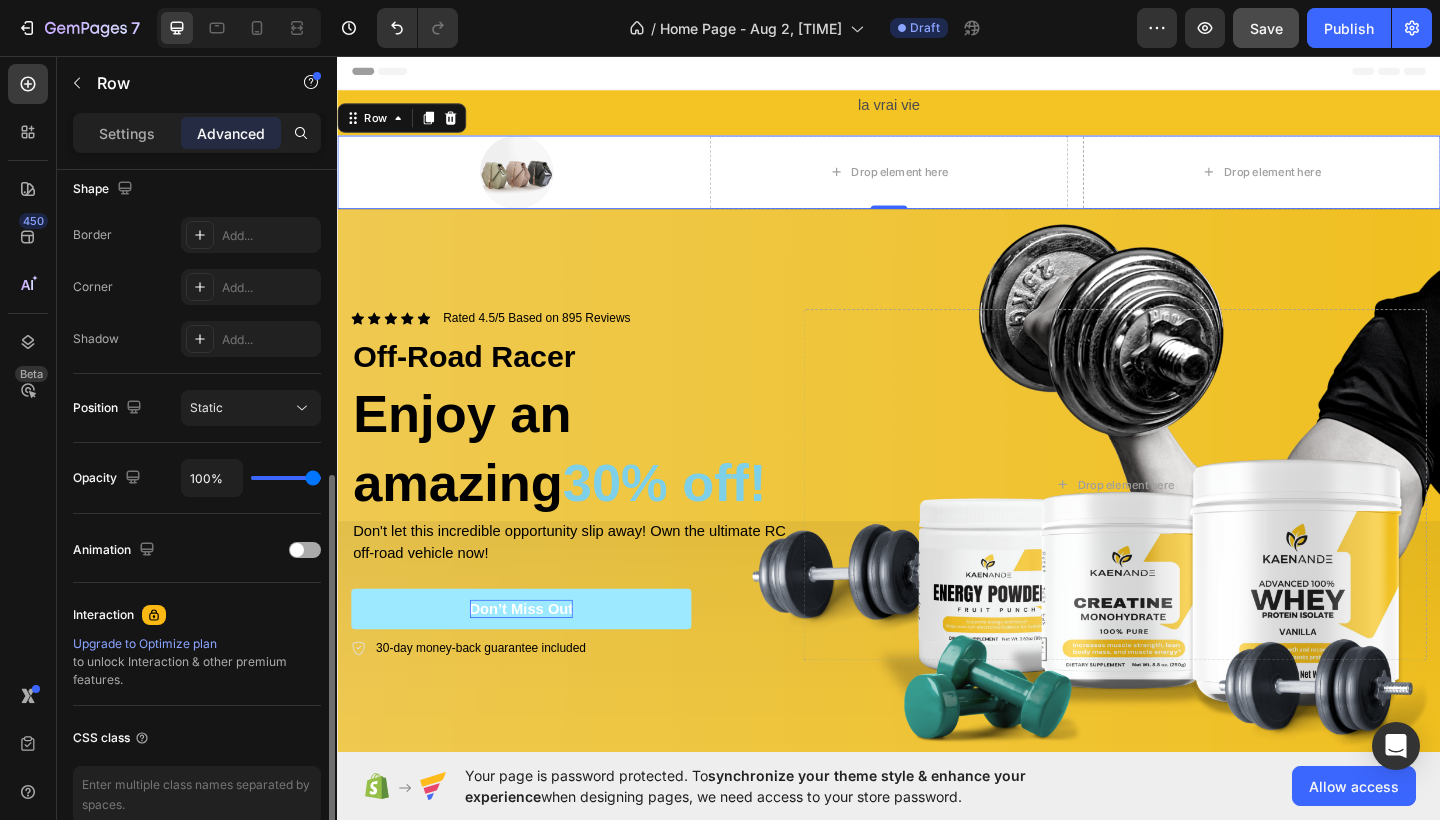 scroll, scrollTop: 519, scrollLeft: 0, axis: vertical 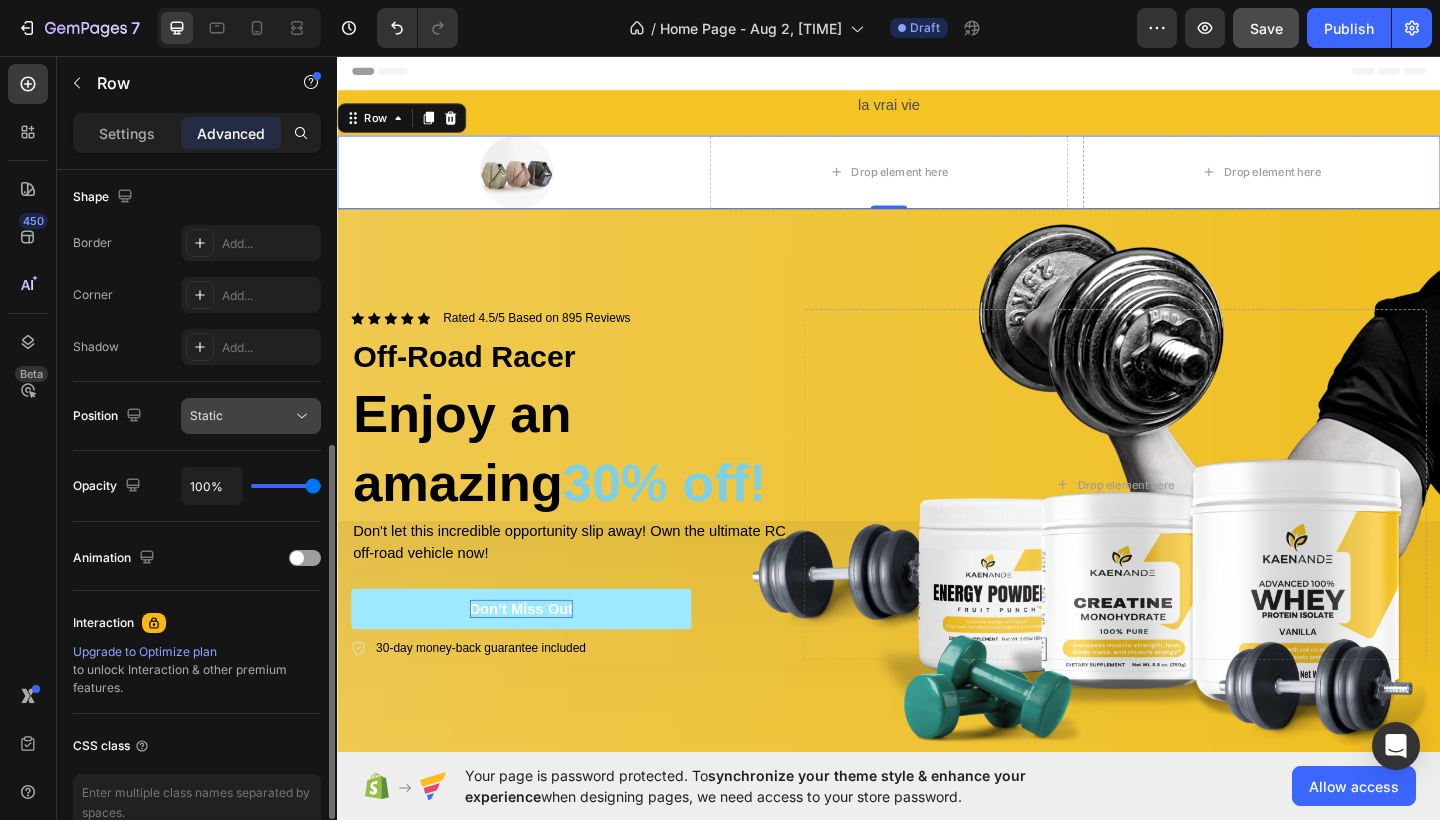 click 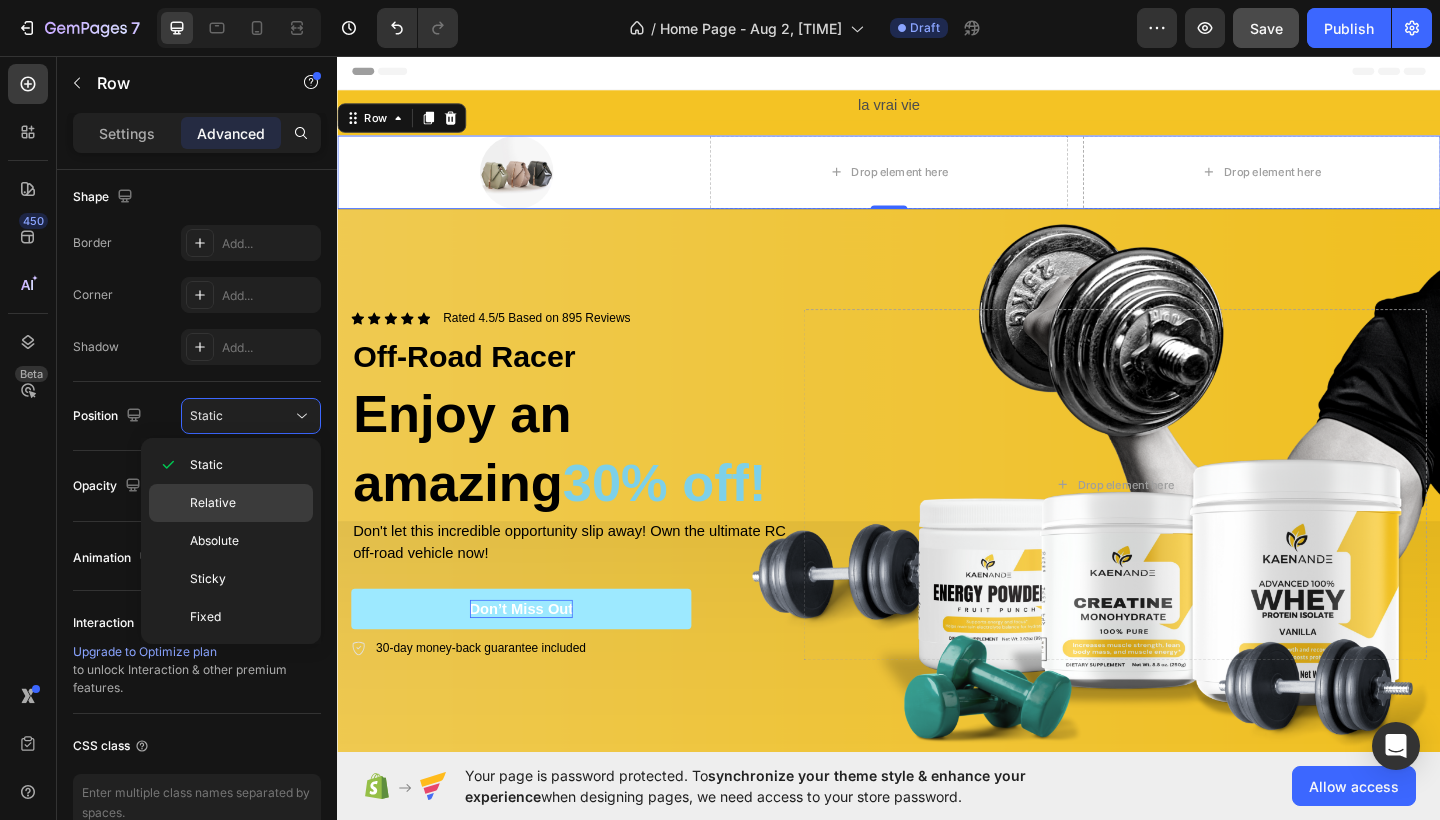 click on "Relative" 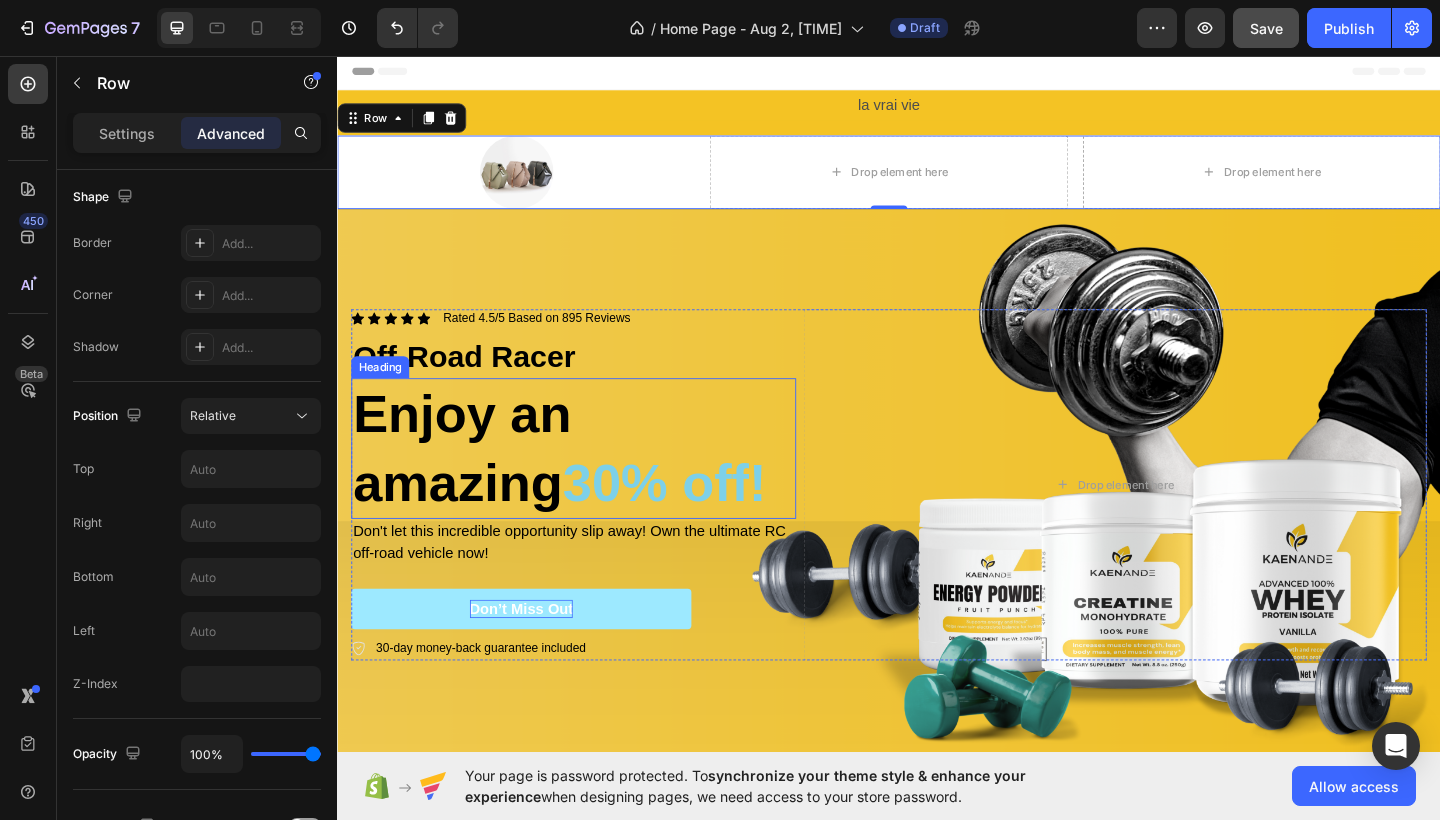 scroll, scrollTop: 0, scrollLeft: 0, axis: both 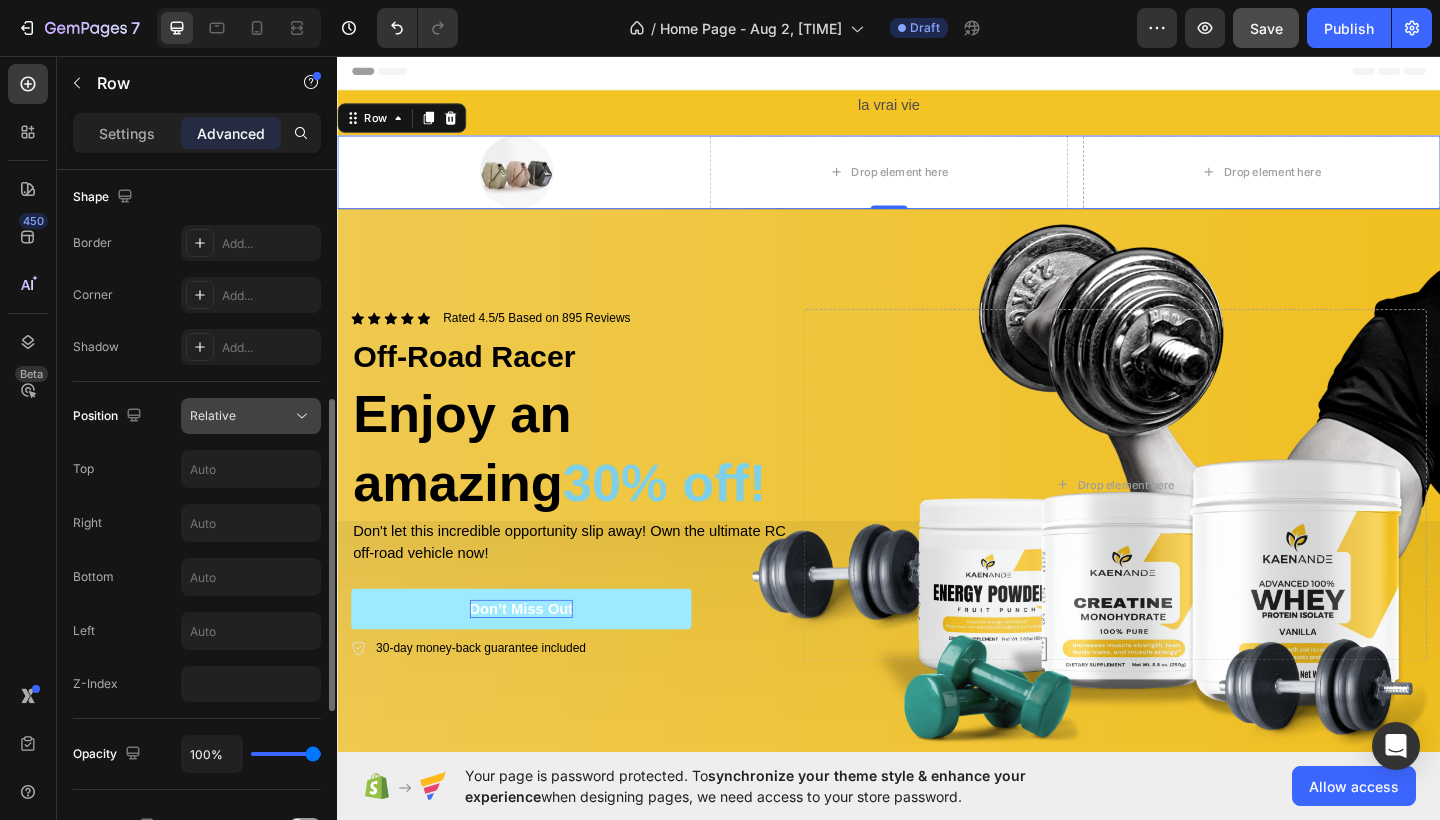 click 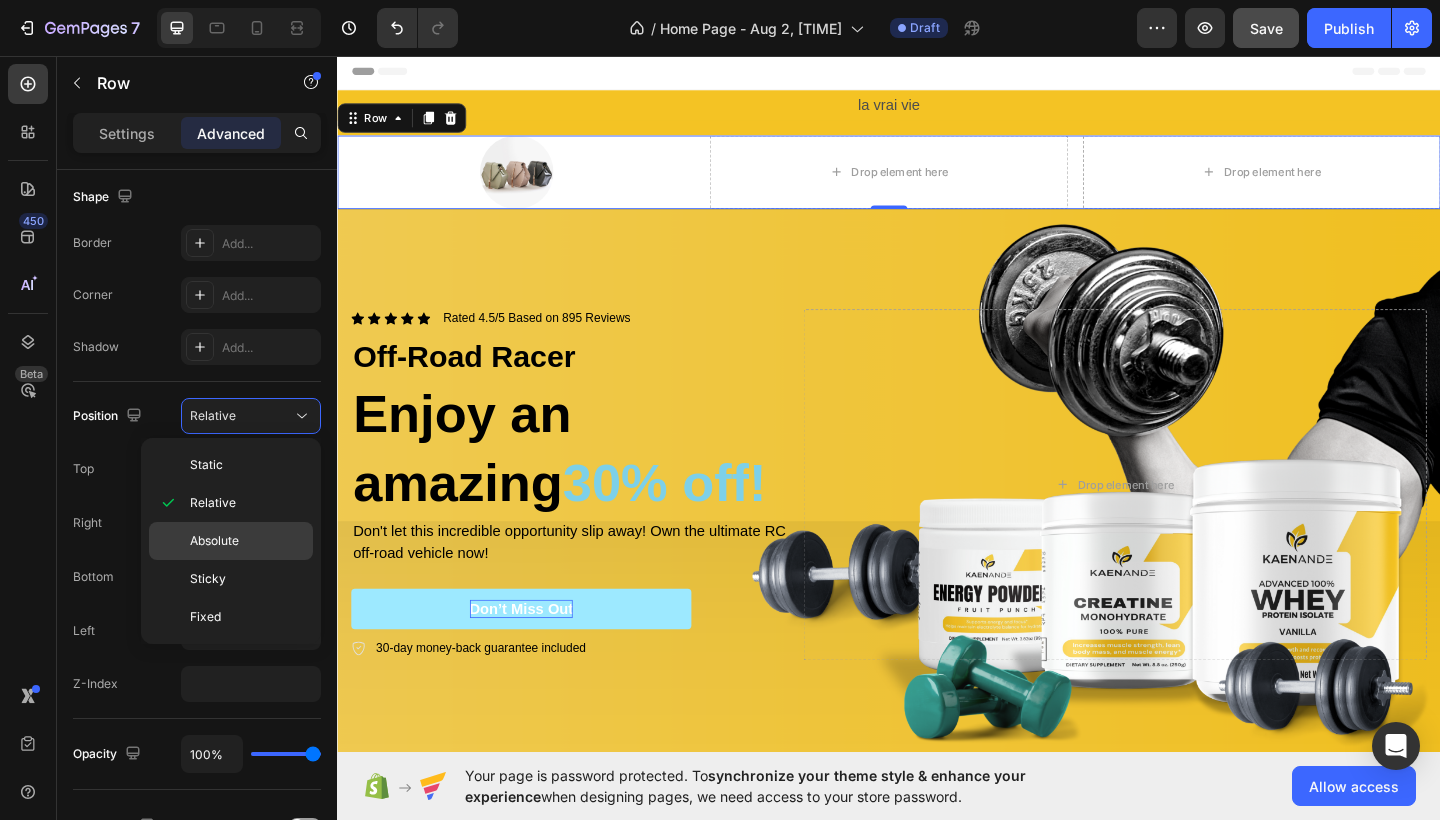 click on "Absolute" 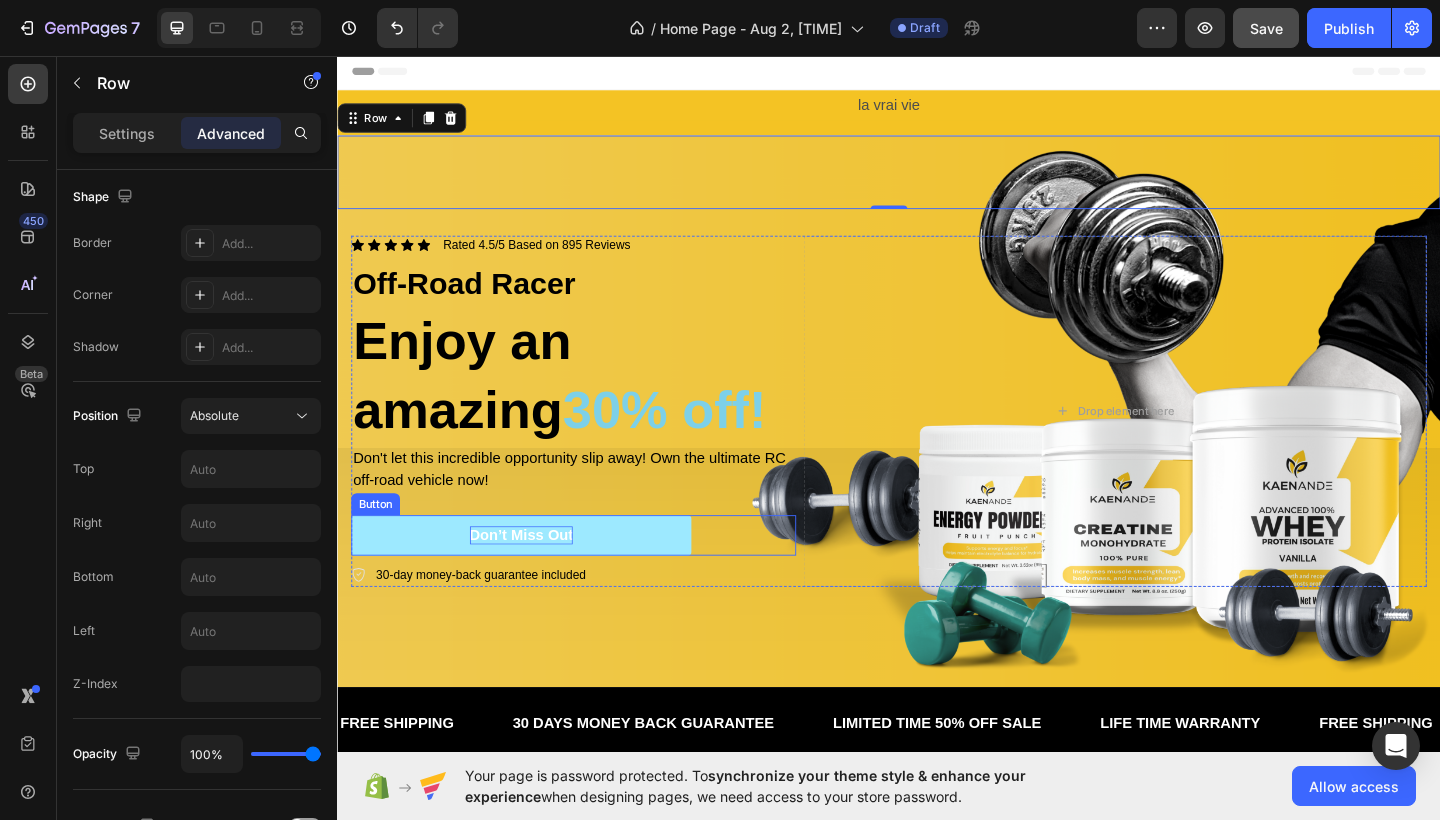 scroll, scrollTop: 0, scrollLeft: 0, axis: both 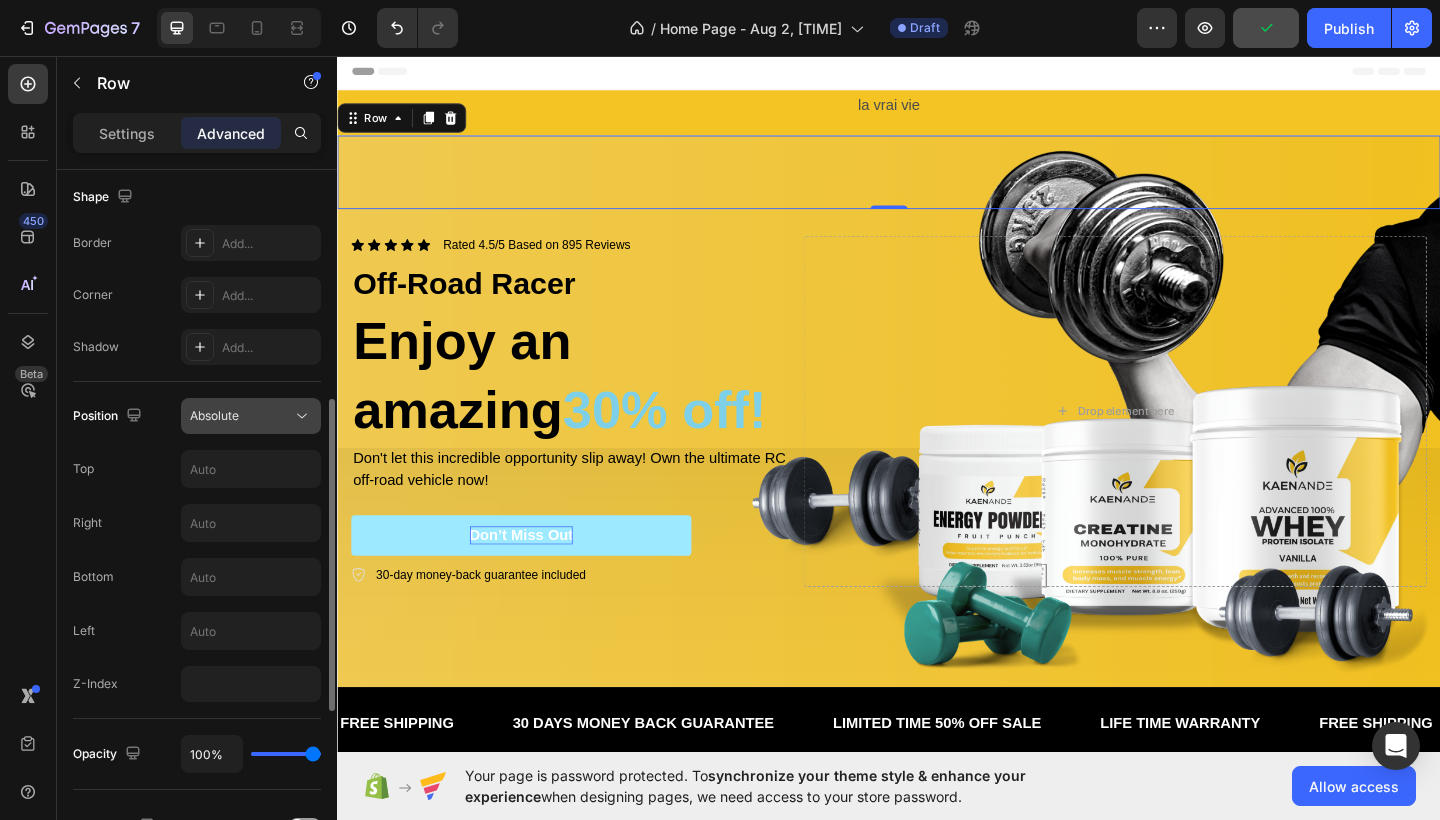 click 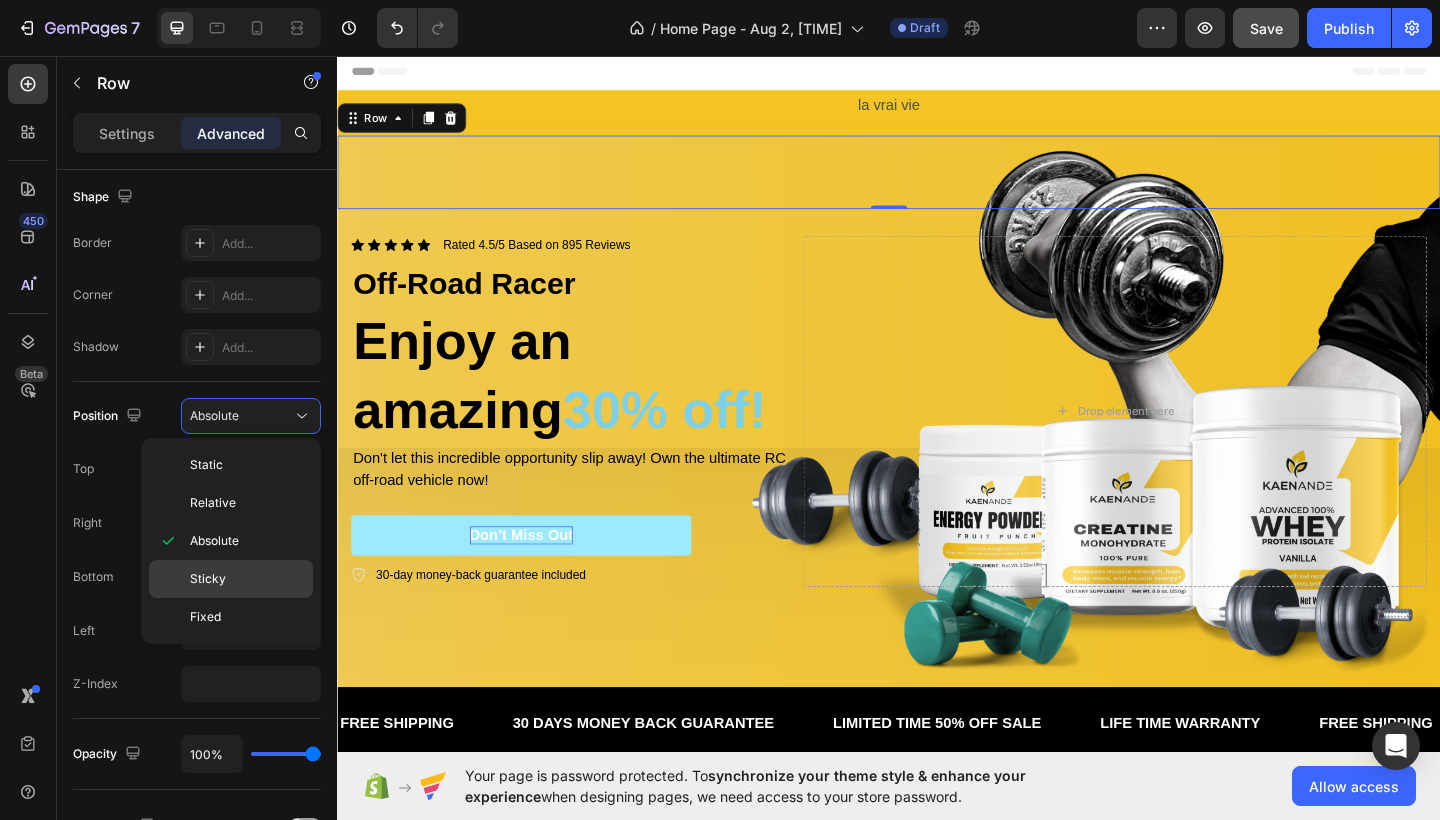 click on "Sticky" at bounding box center [247, 579] 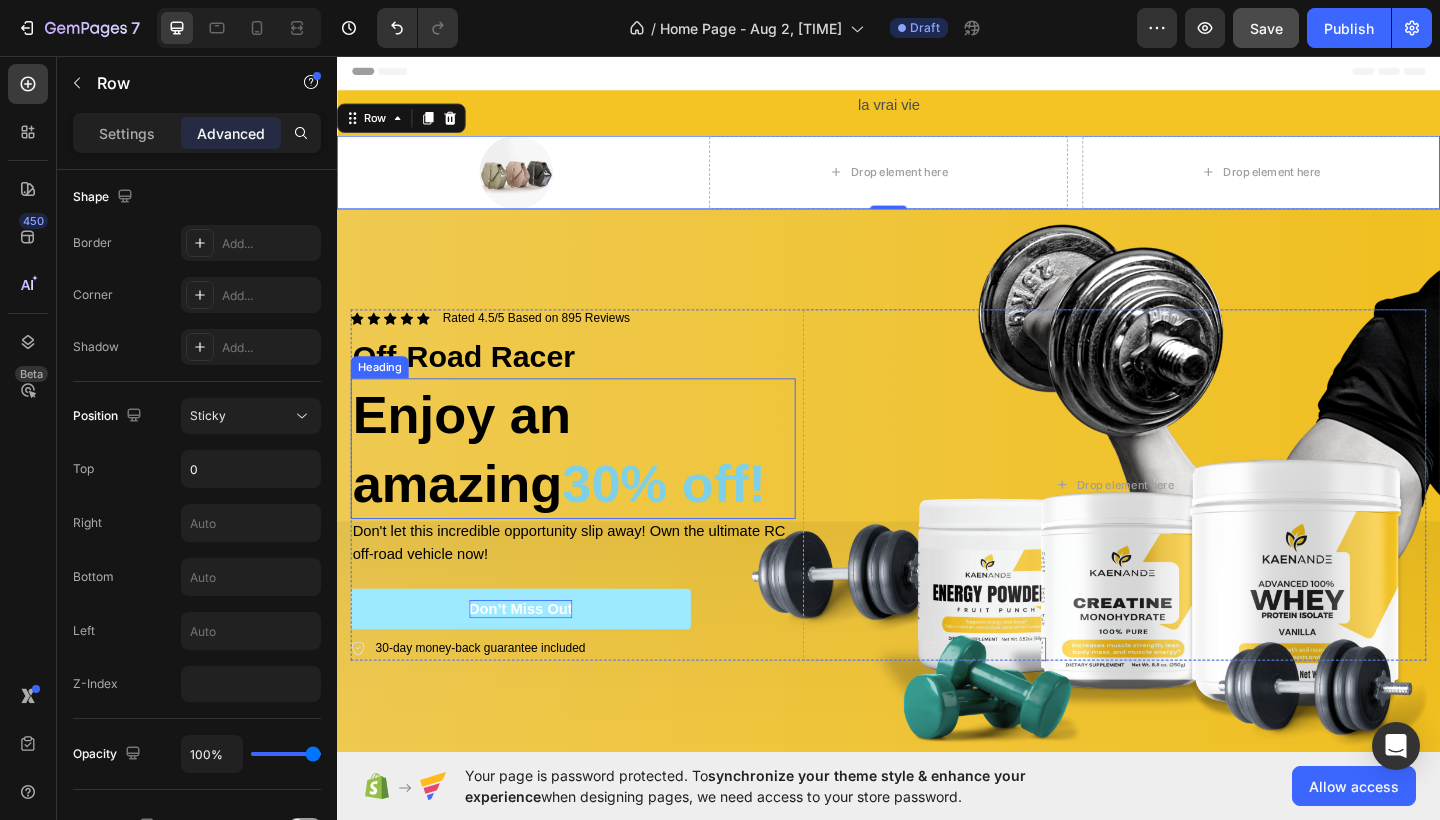 scroll, scrollTop: 0, scrollLeft: 0, axis: both 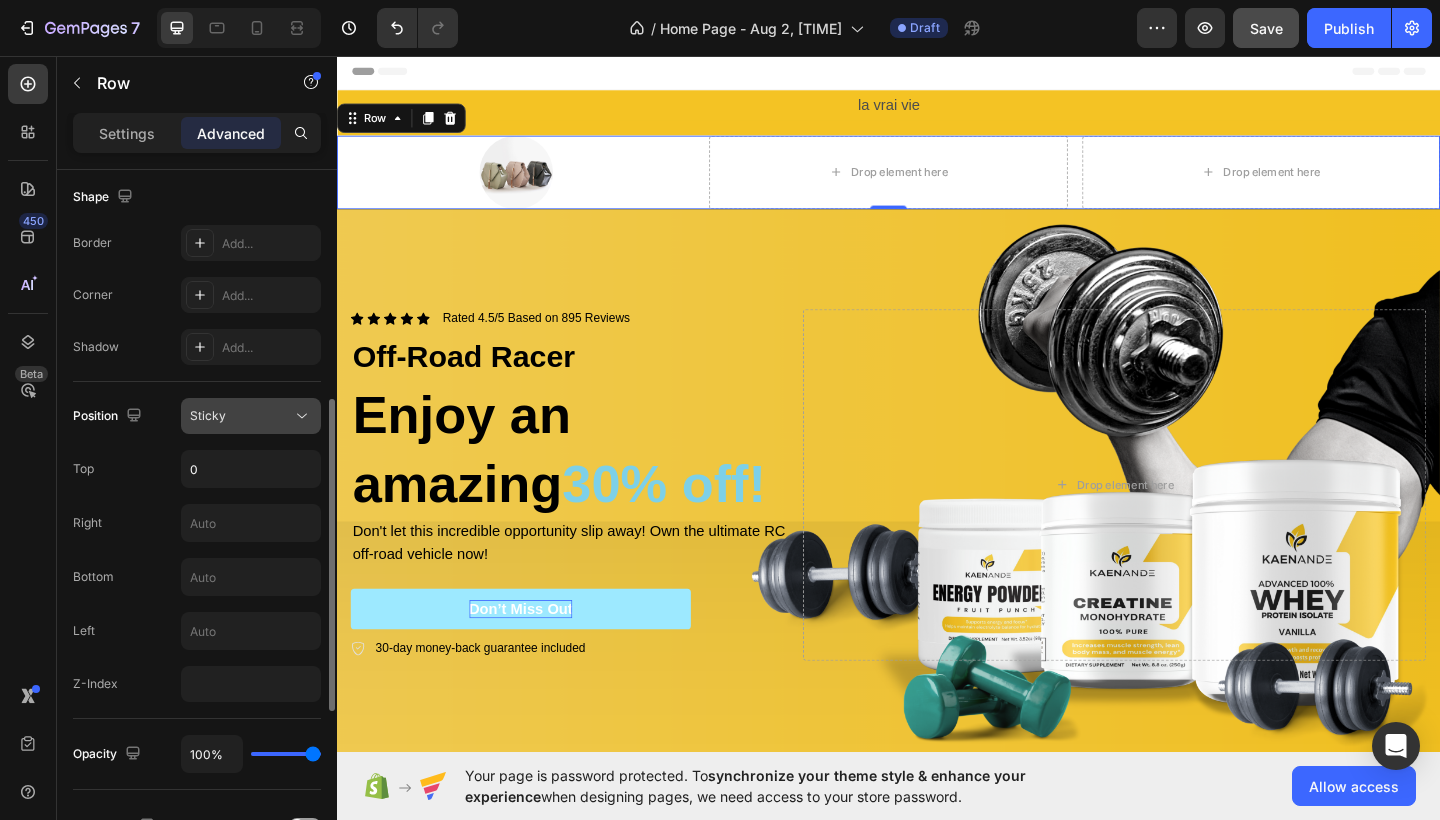click 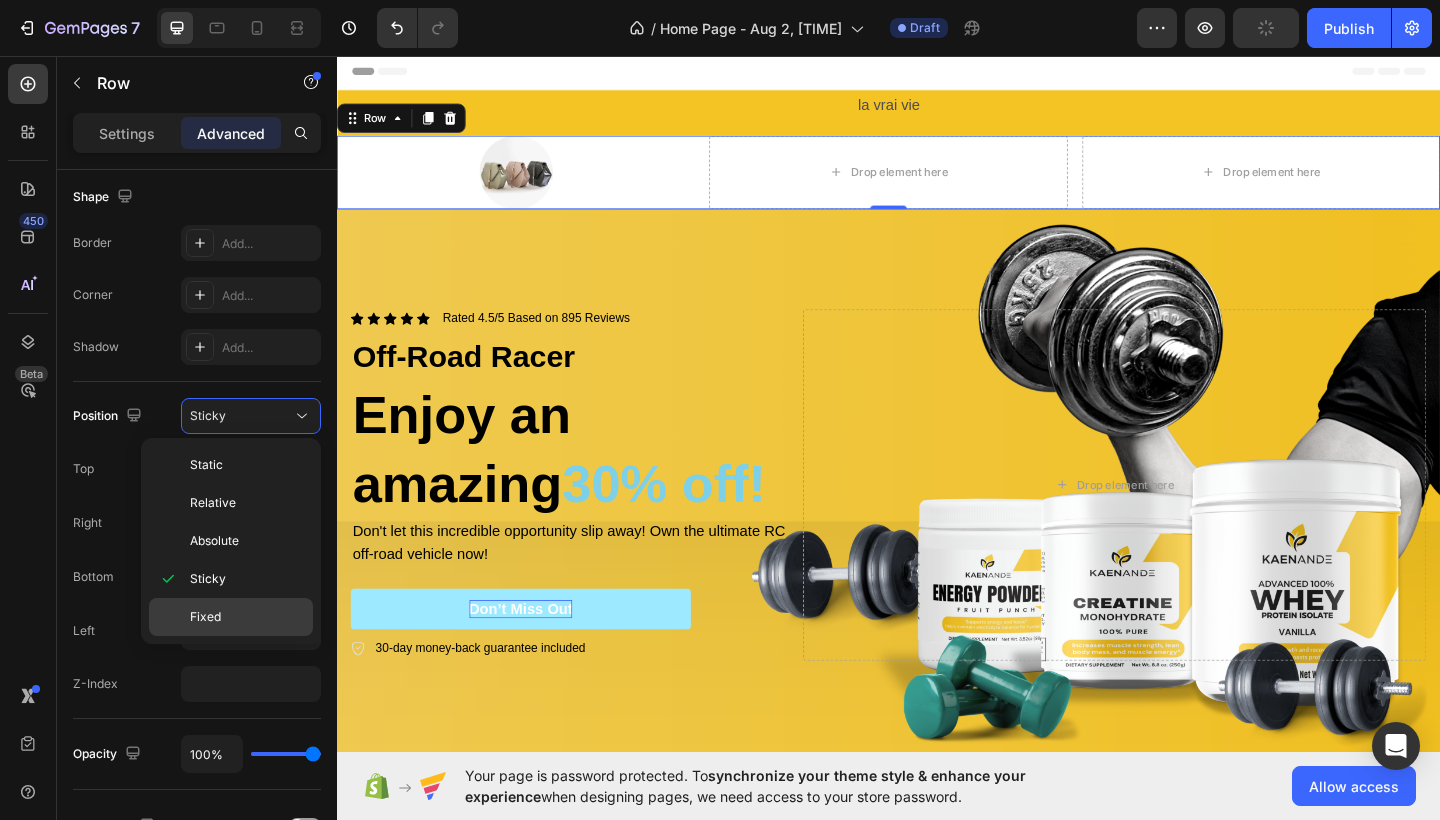 drag, startPoint x: 229, startPoint y: 607, endPoint x: 518, endPoint y: 450, distance: 328.8921 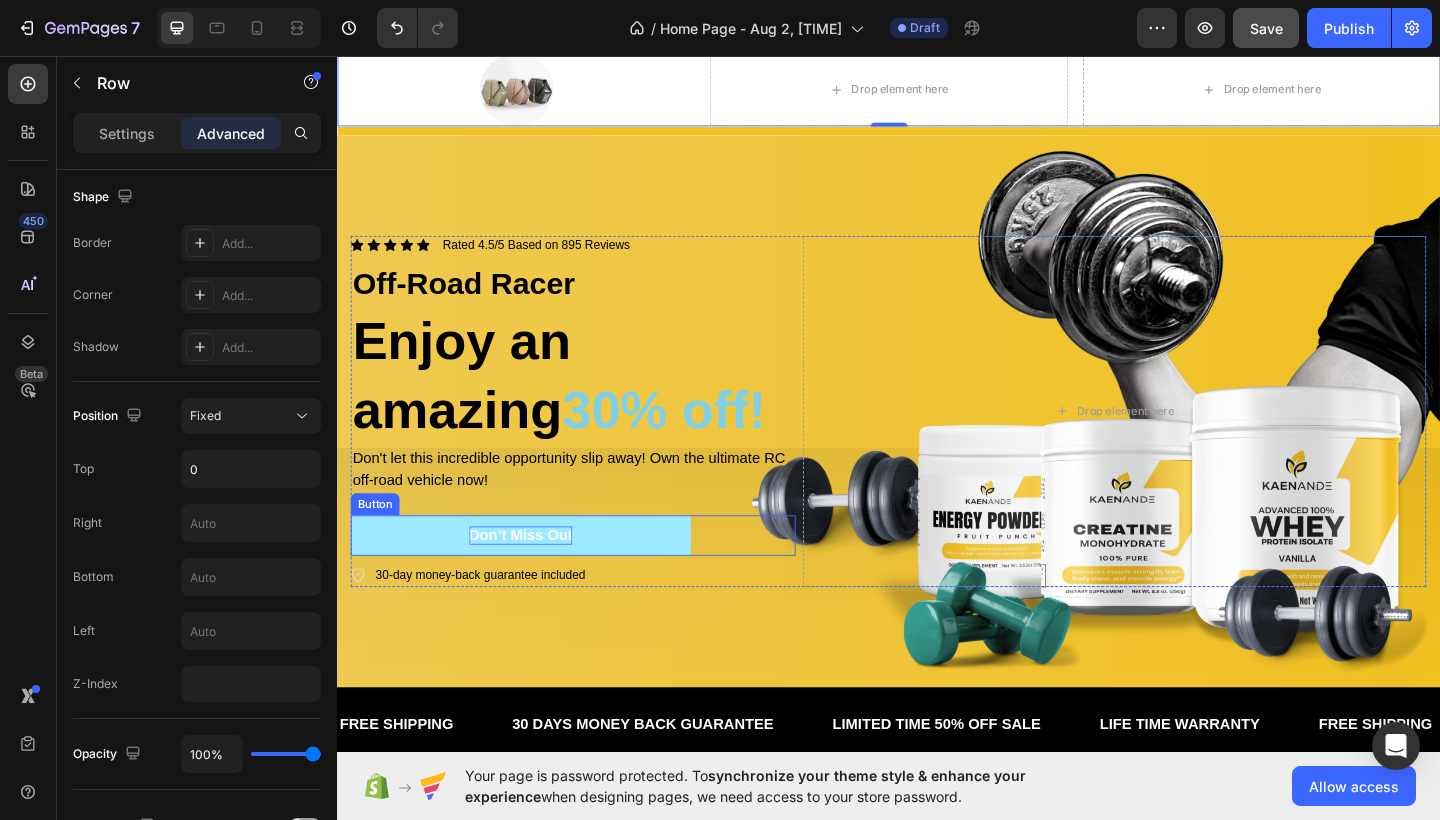 scroll, scrollTop: 0, scrollLeft: 0, axis: both 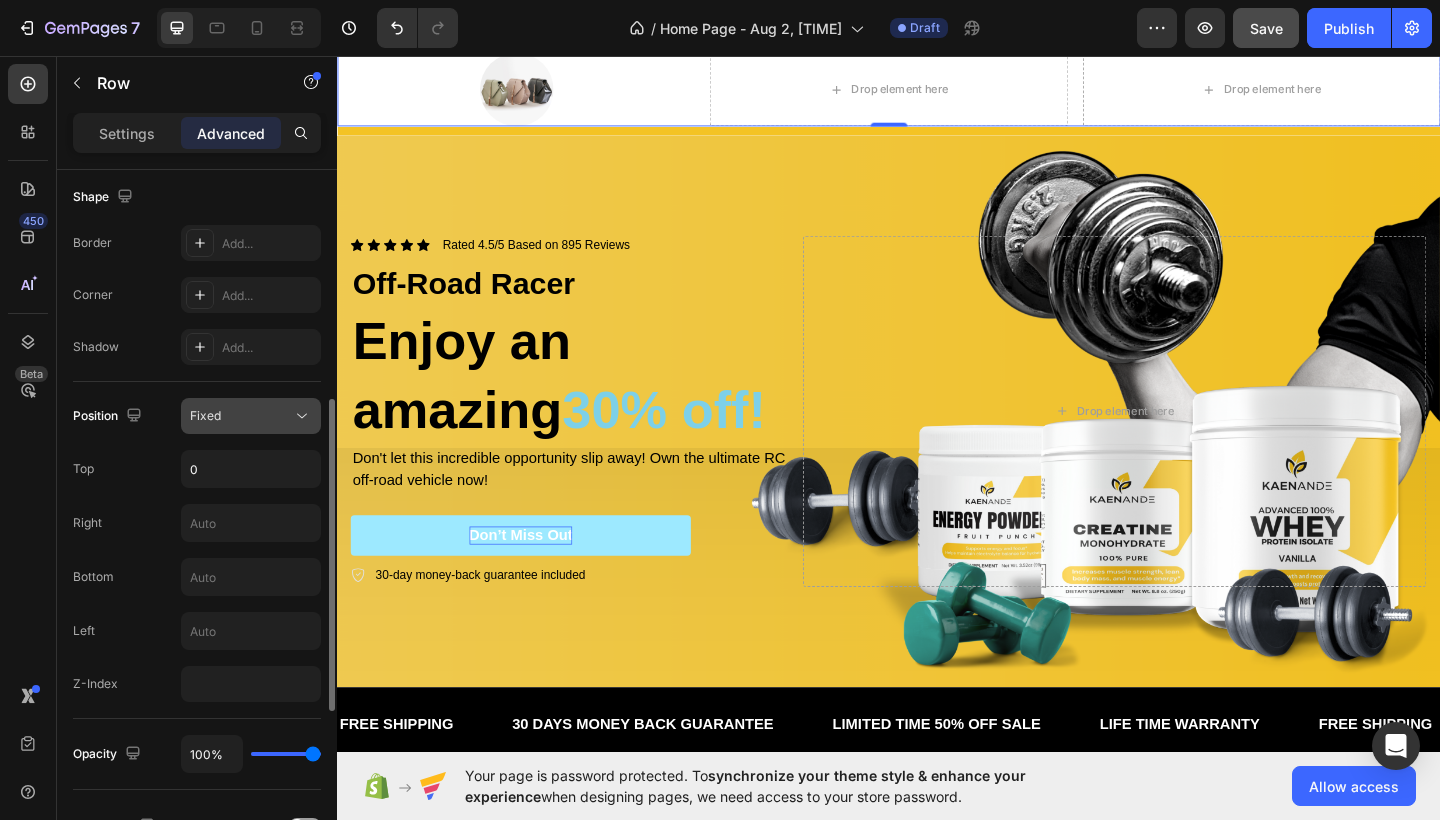 click 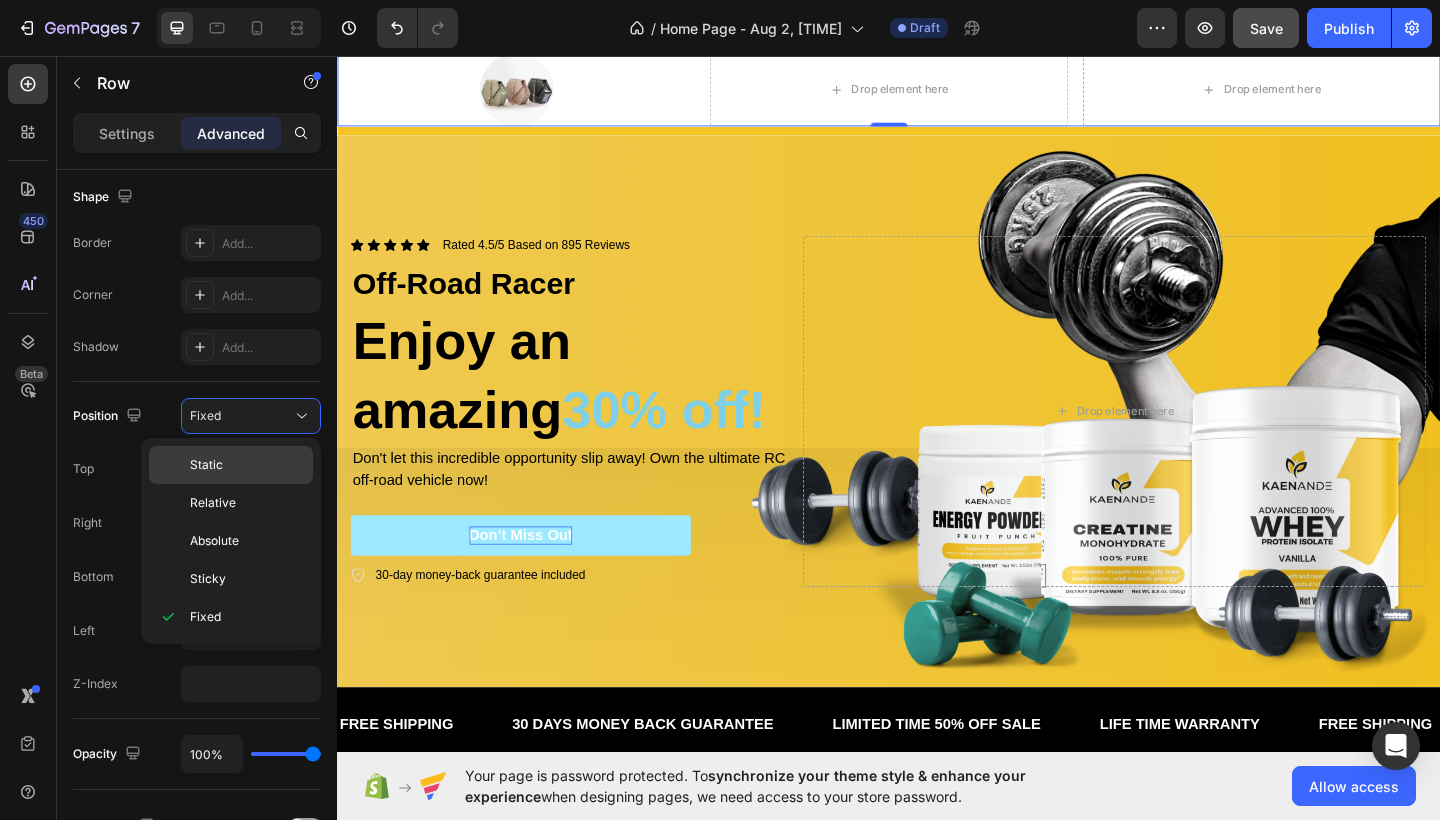 click on "Static" at bounding box center (247, 465) 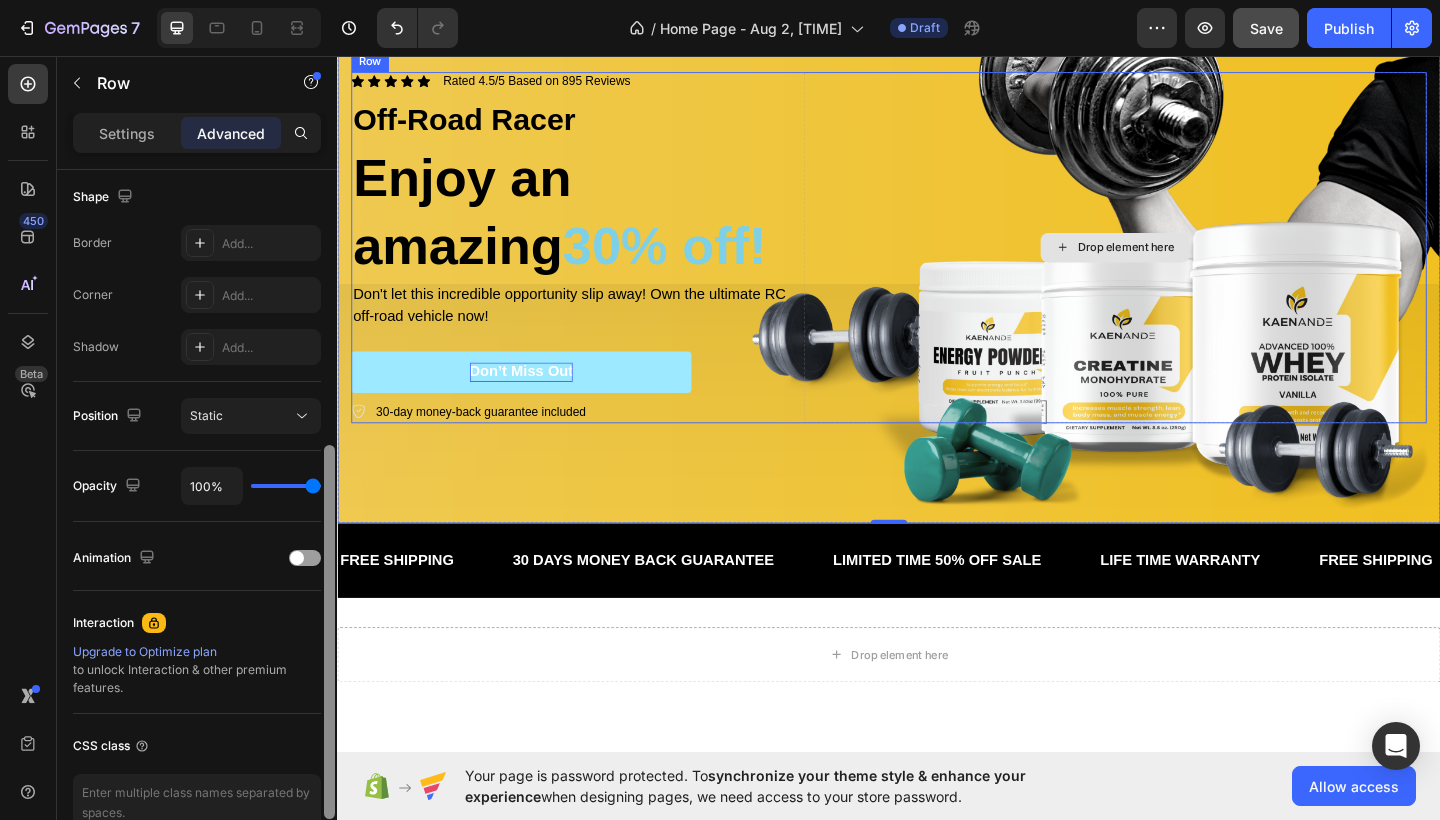 scroll, scrollTop: 0, scrollLeft: 0, axis: both 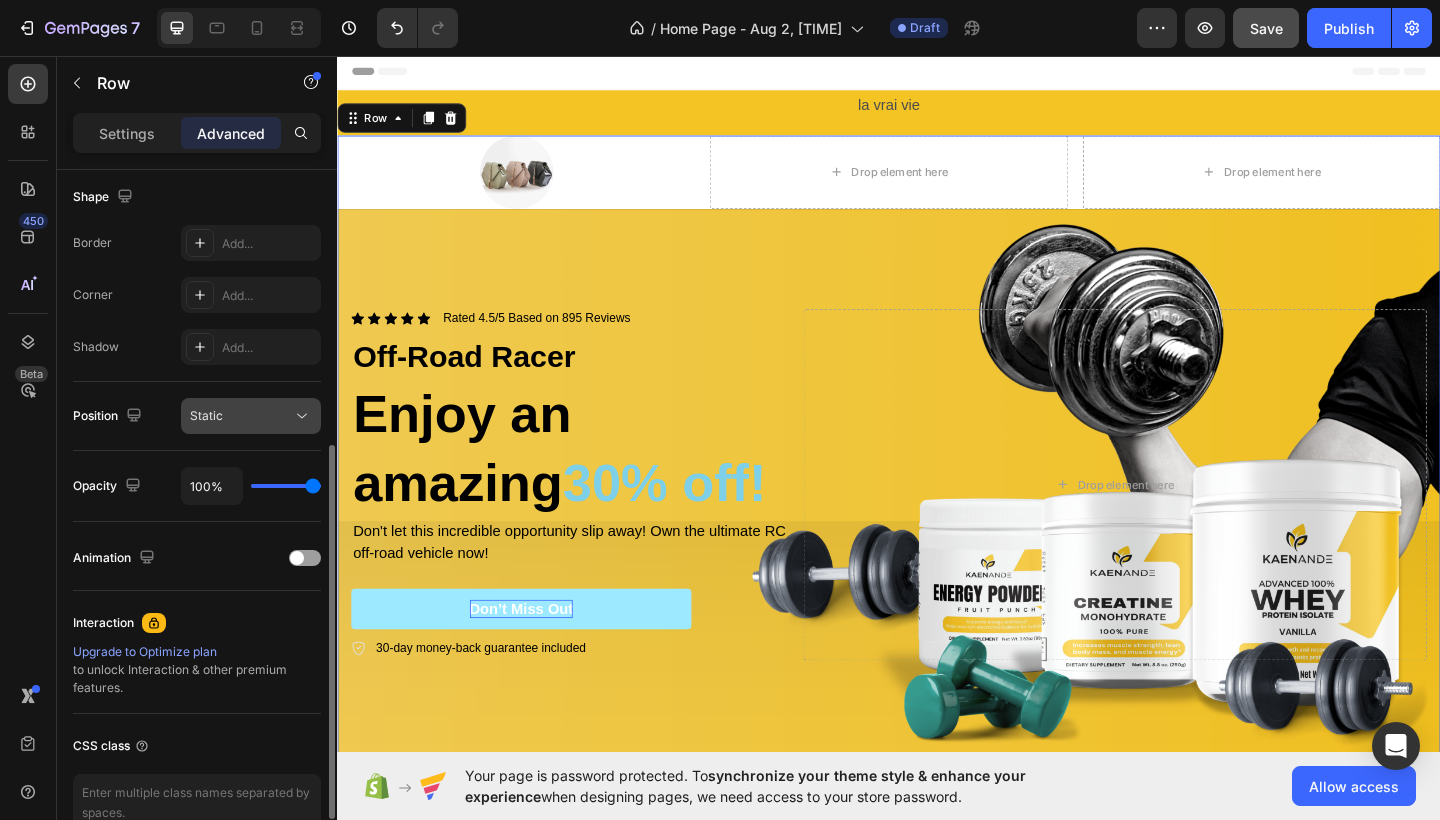 click on "Static" 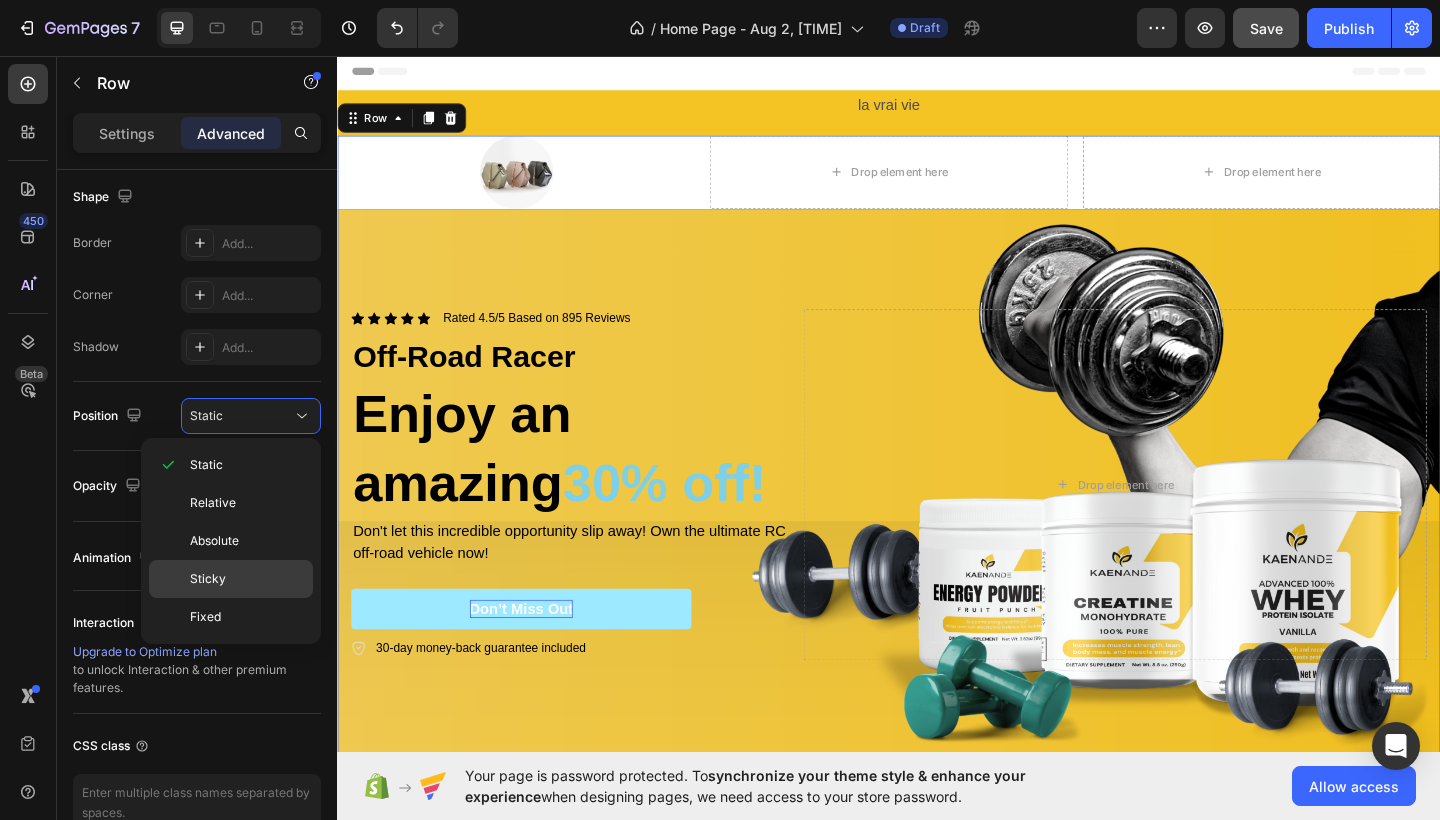click on "Sticky" at bounding box center [247, 579] 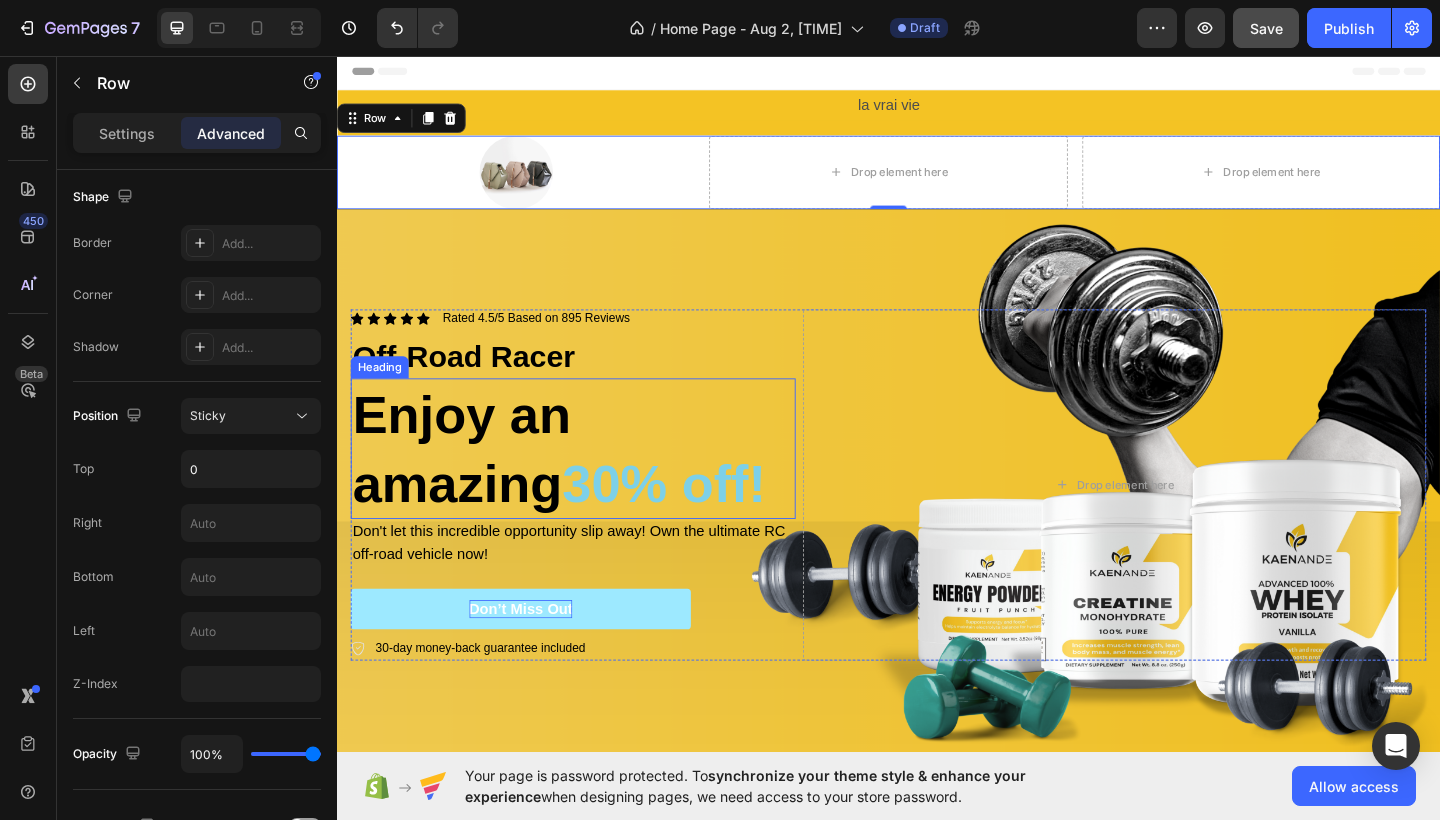scroll, scrollTop: 28, scrollLeft: 0, axis: vertical 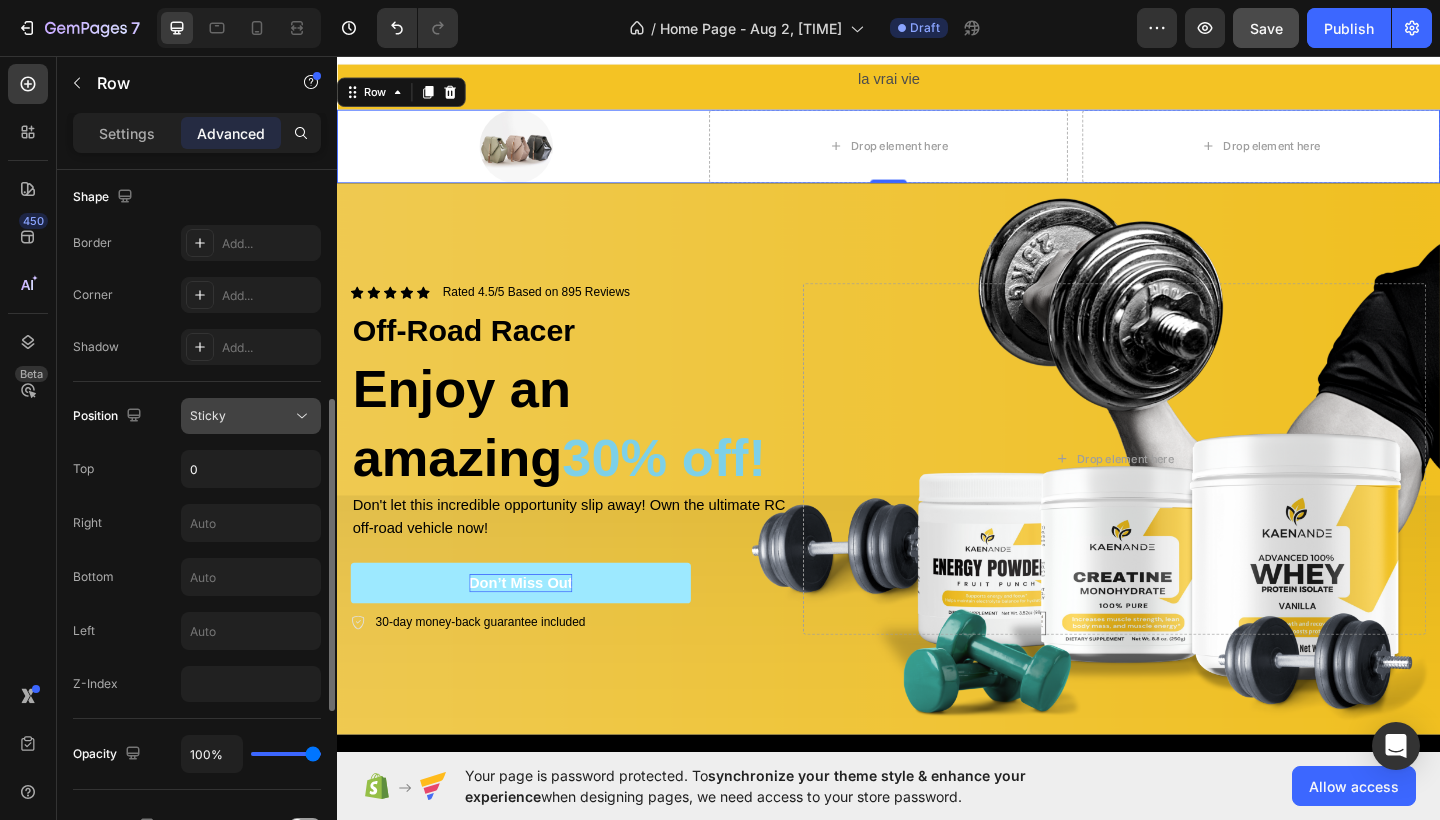 click 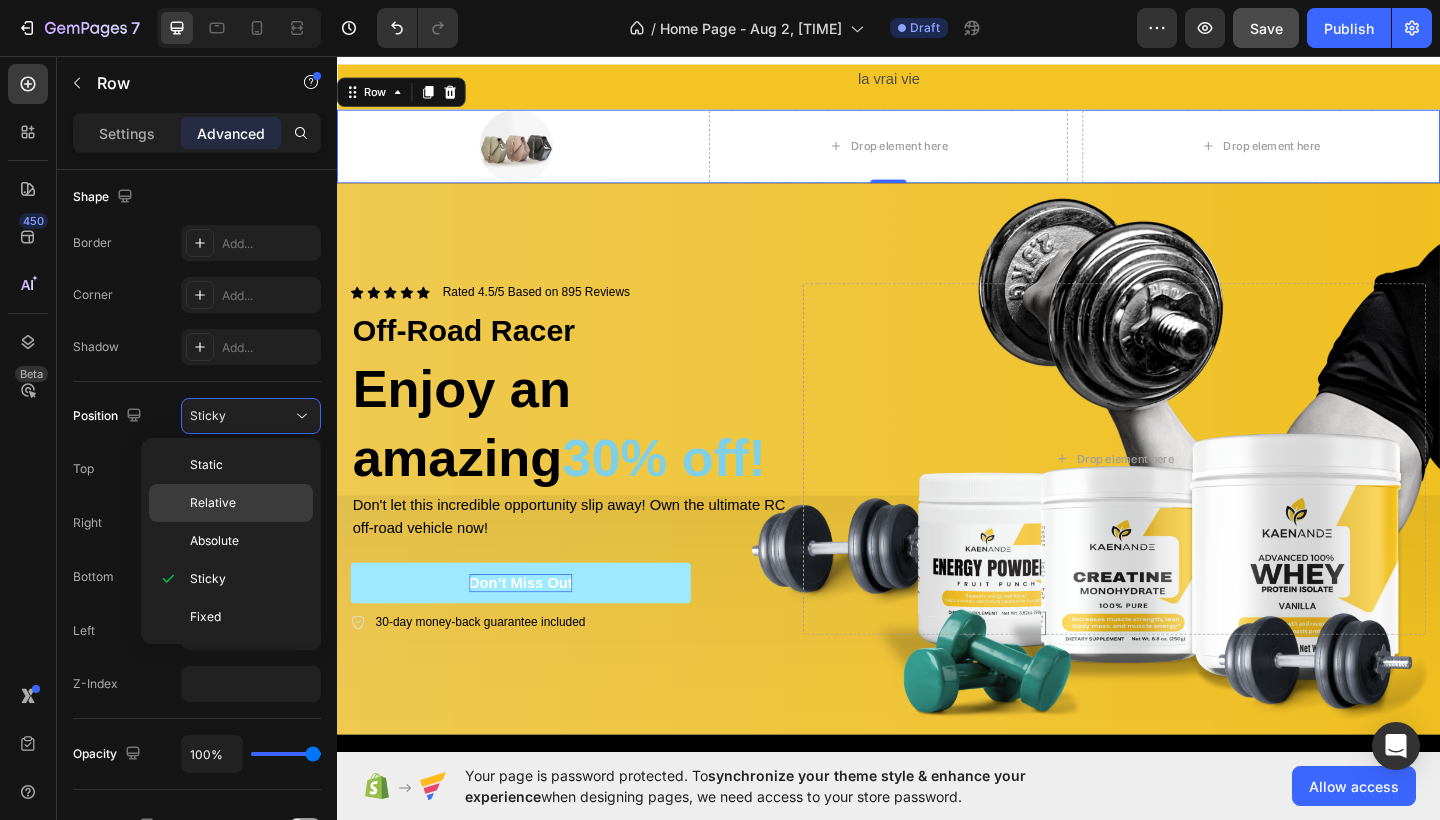 click on "Relative" 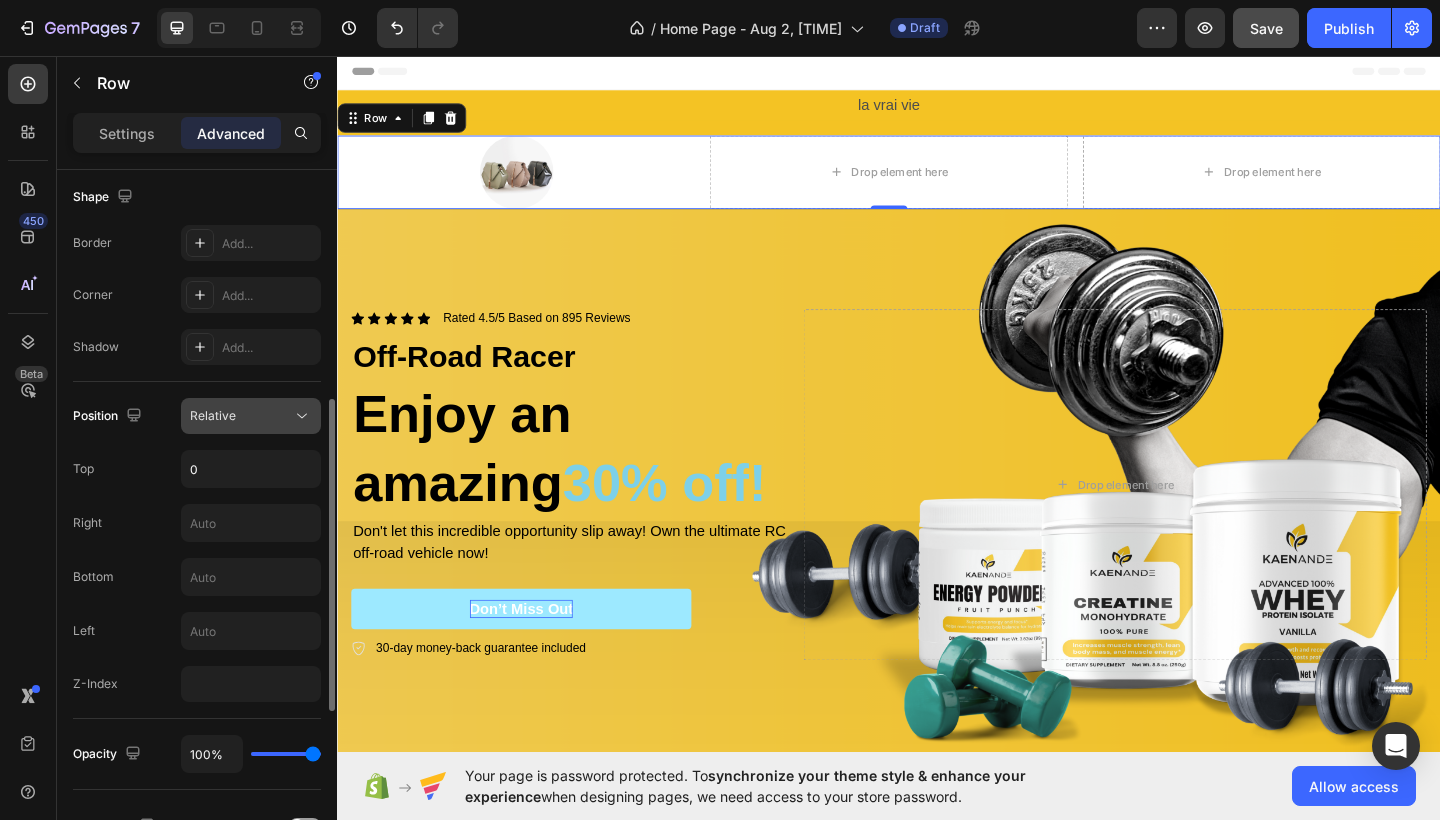 scroll, scrollTop: 0, scrollLeft: 0, axis: both 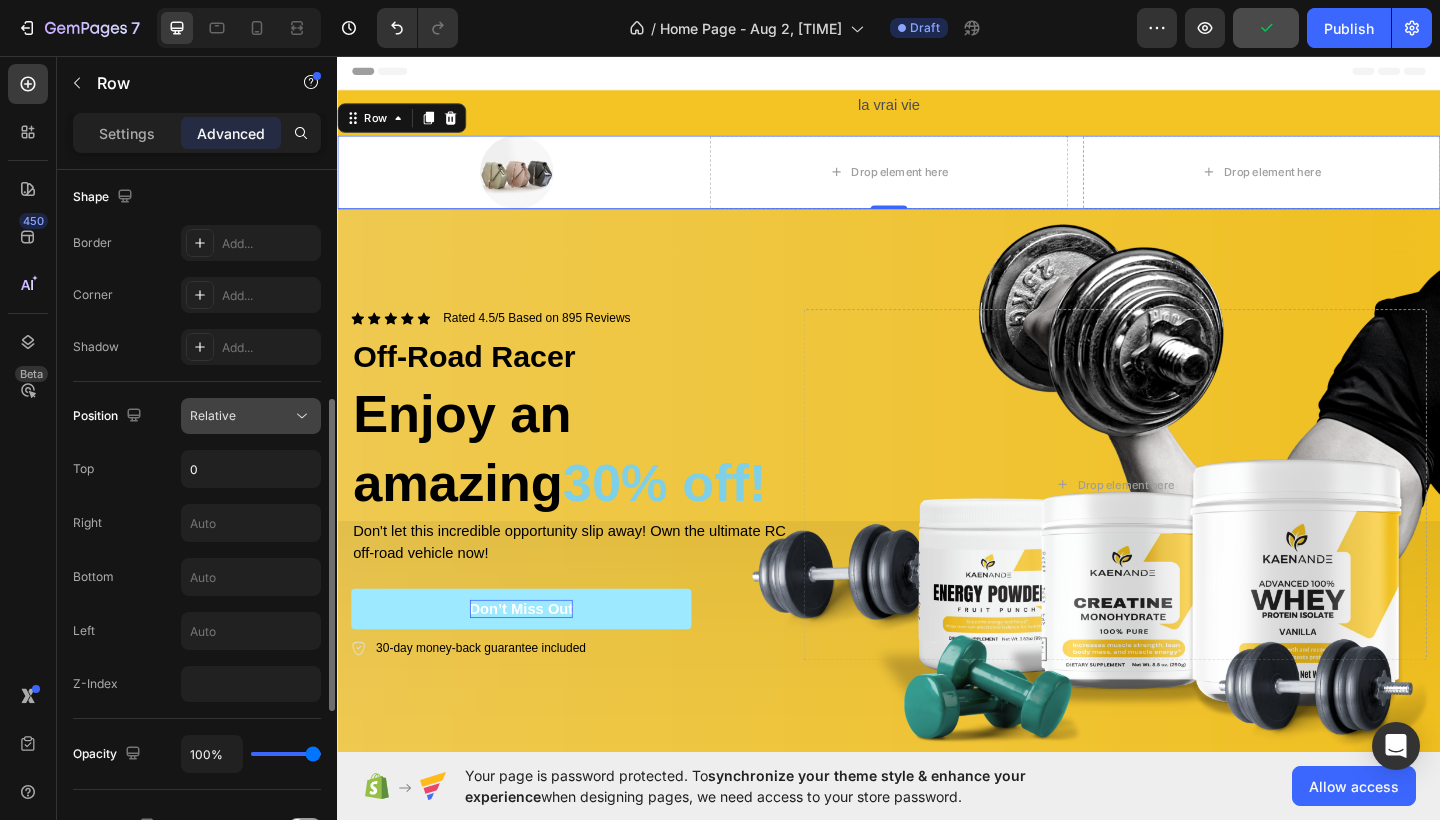 click 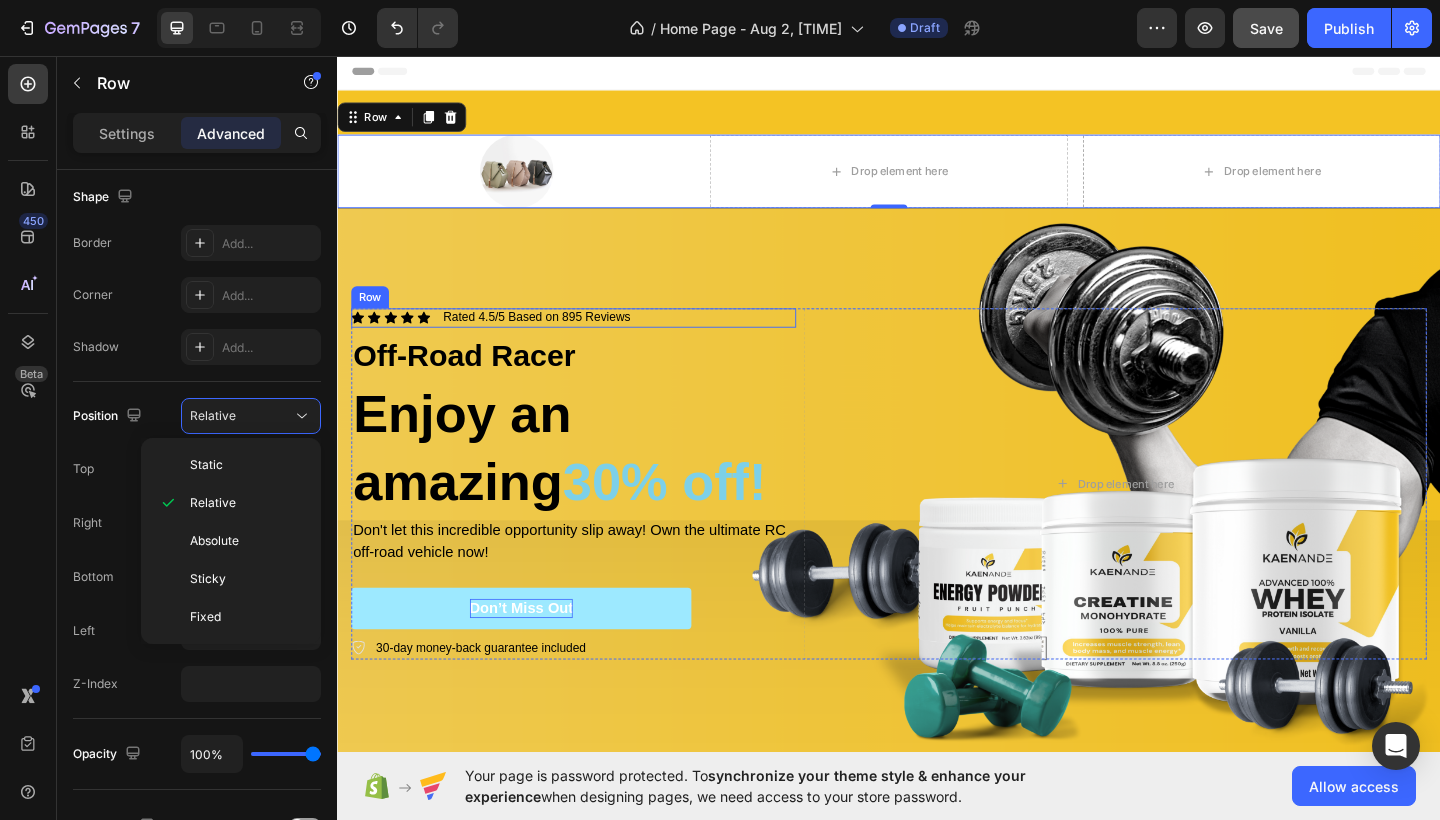 scroll, scrollTop: 102, scrollLeft: 0, axis: vertical 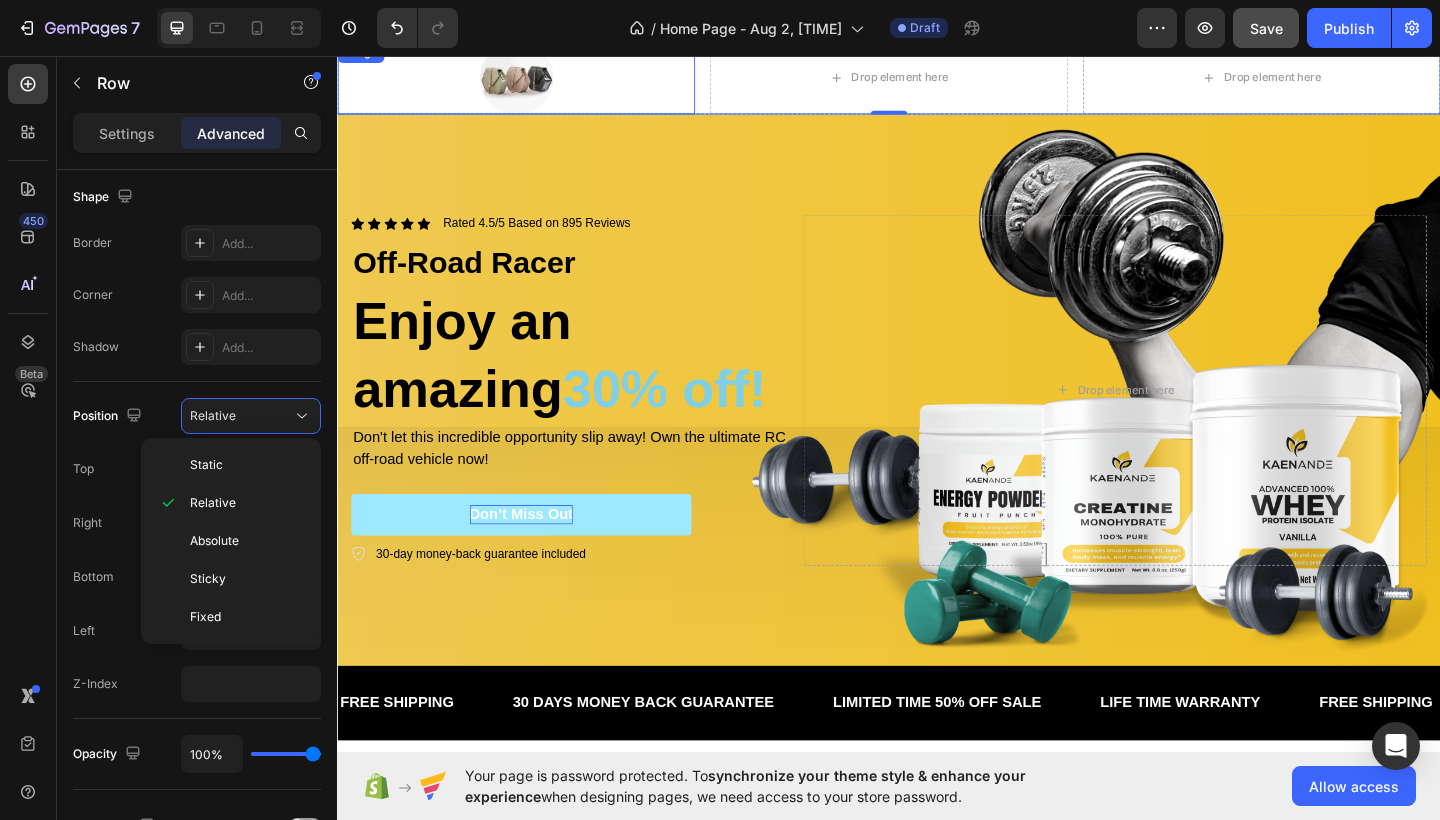 click at bounding box center [531, 80] 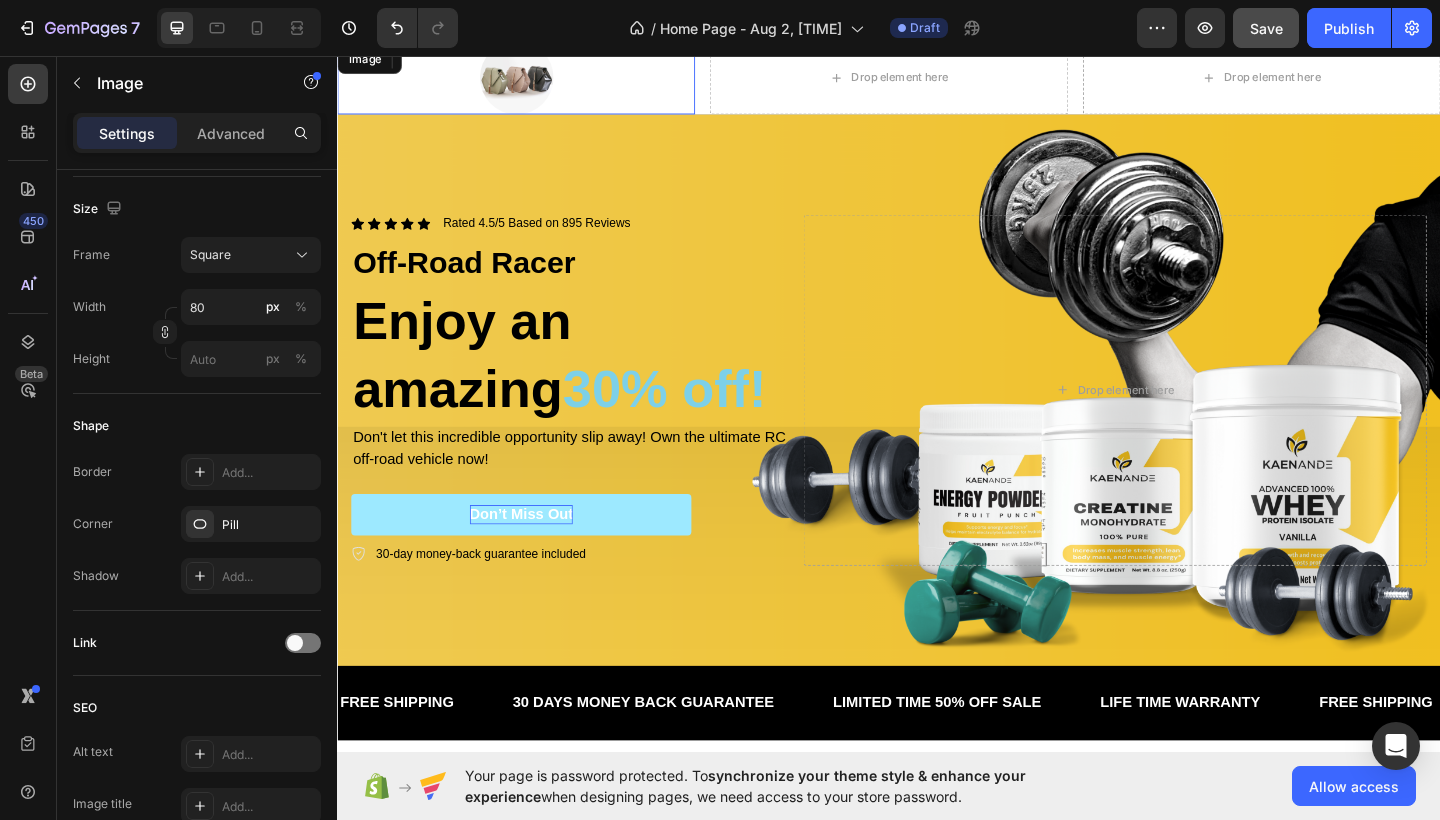 scroll, scrollTop: 0, scrollLeft: 0, axis: both 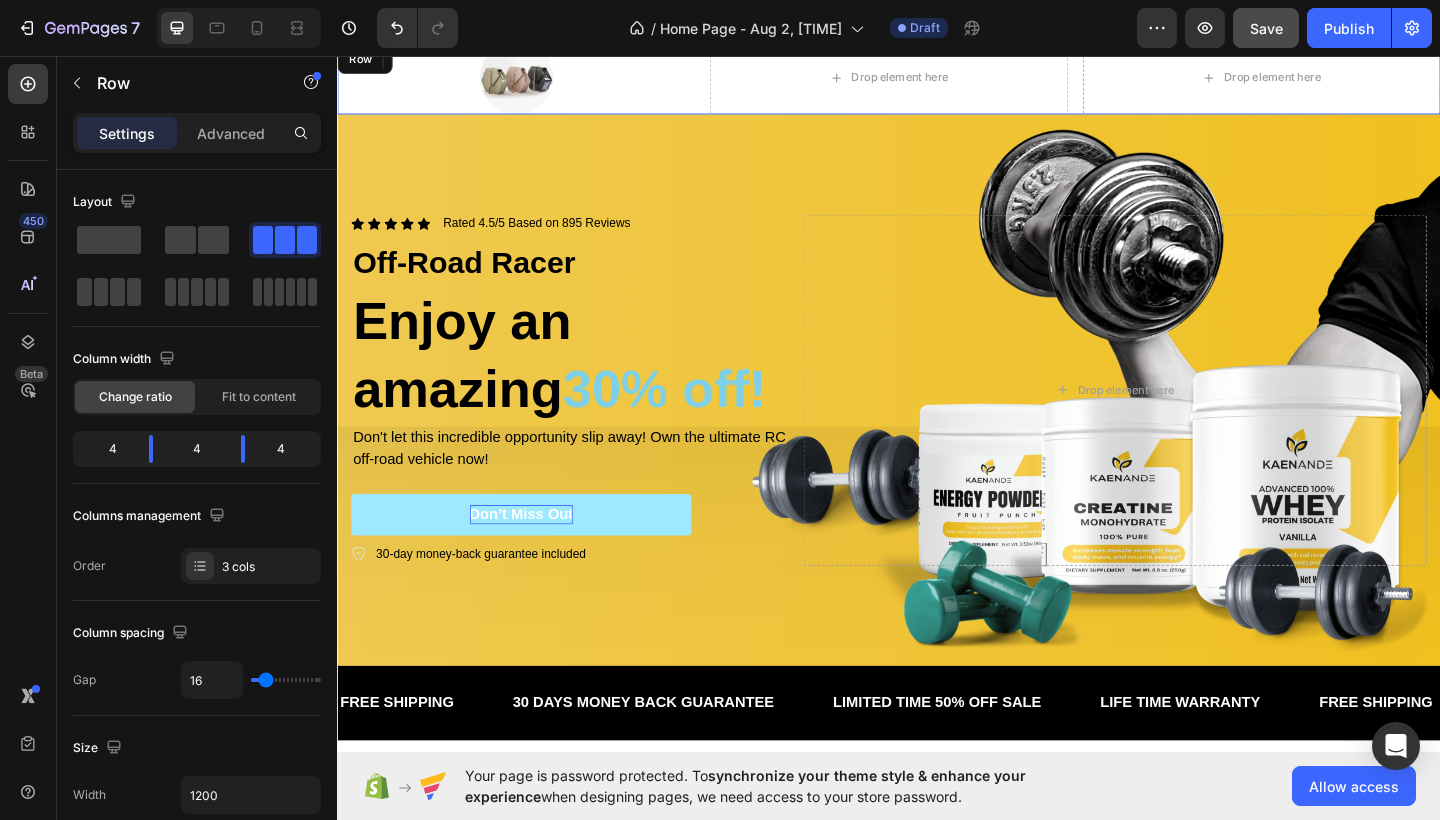 click on "Image   0
Drop element here
Drop element here Row" at bounding box center [937, 80] 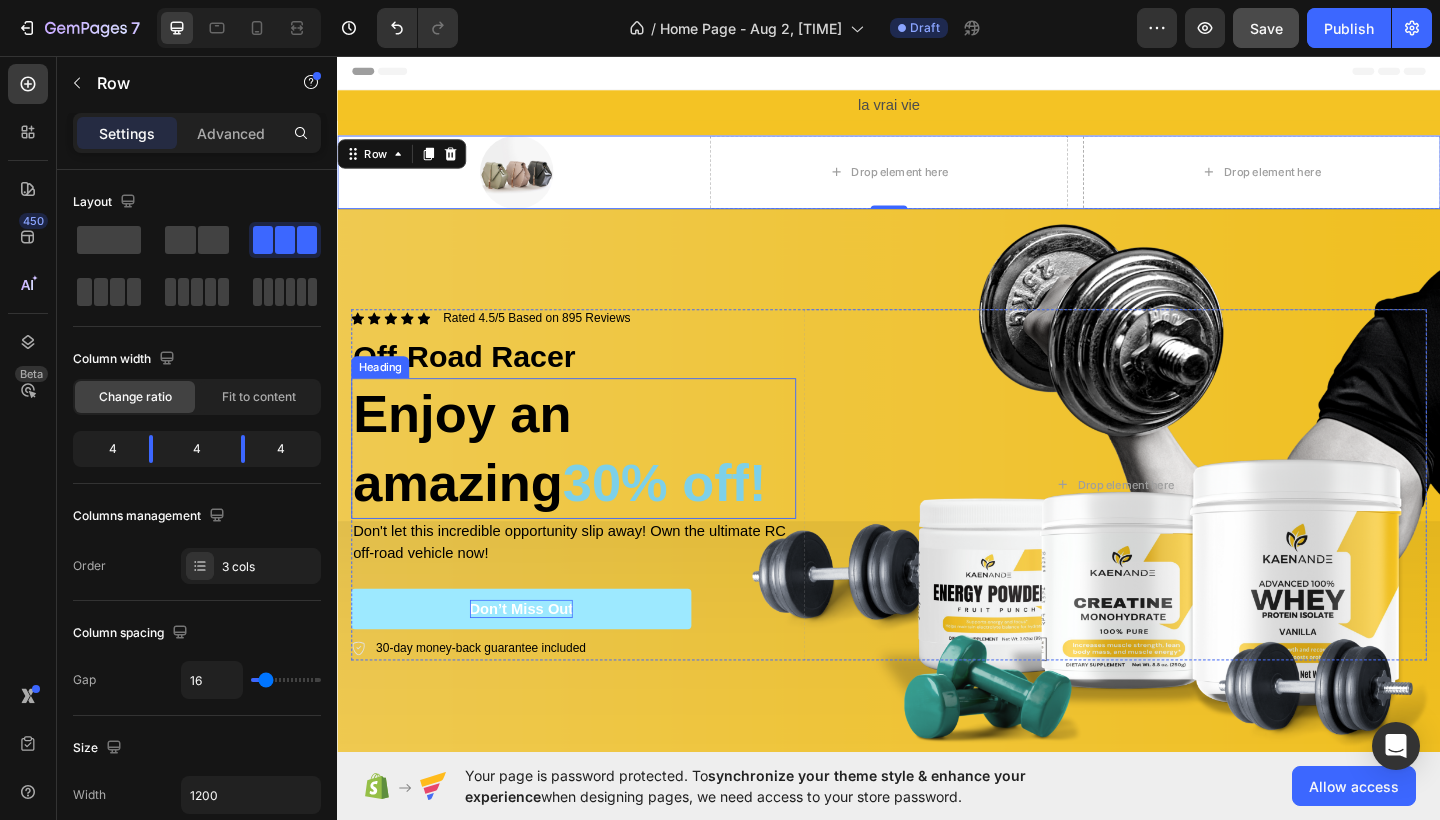 scroll, scrollTop: 0, scrollLeft: 0, axis: both 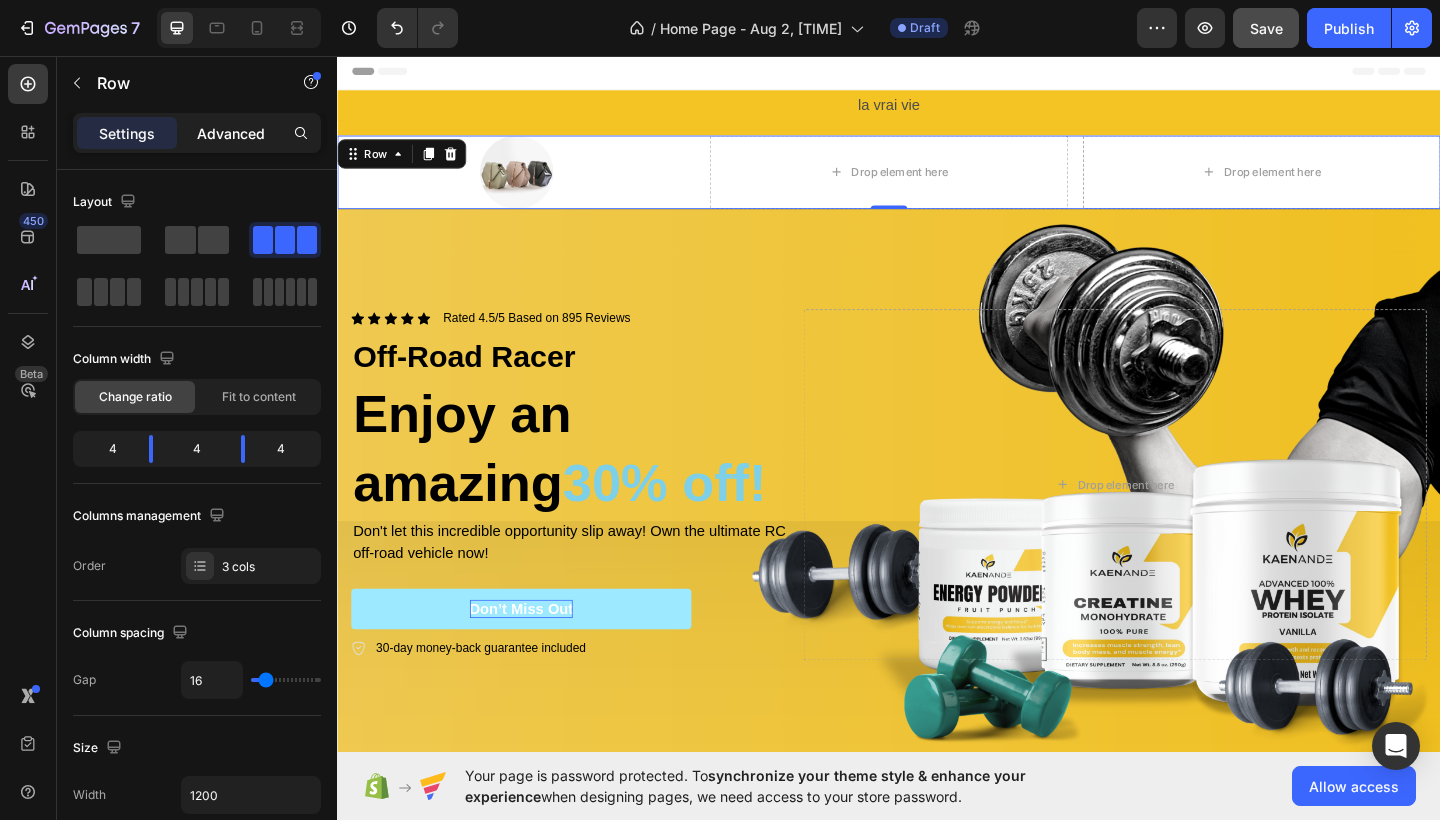 click on "Advanced" at bounding box center [231, 133] 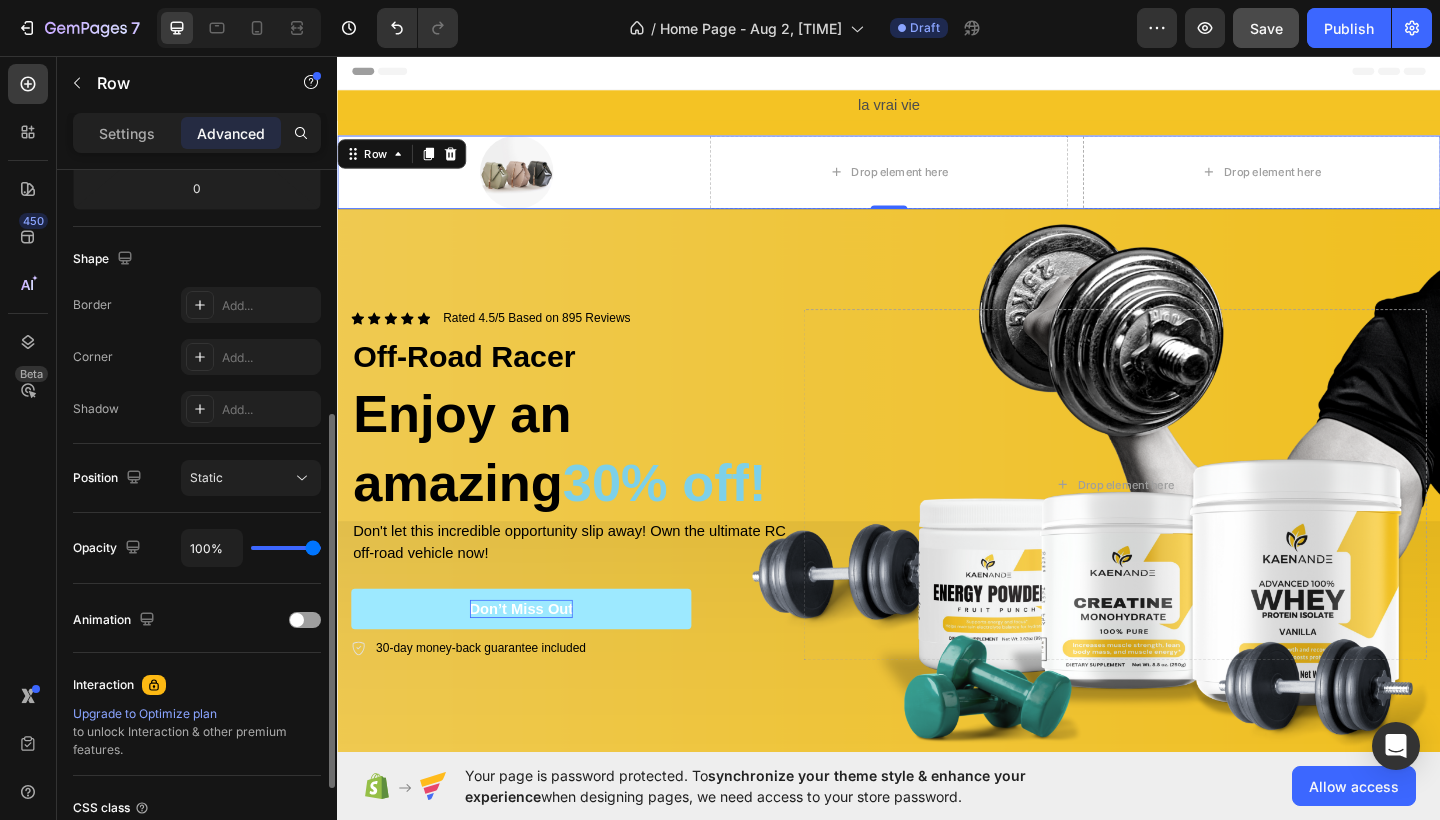 scroll, scrollTop: 460, scrollLeft: 0, axis: vertical 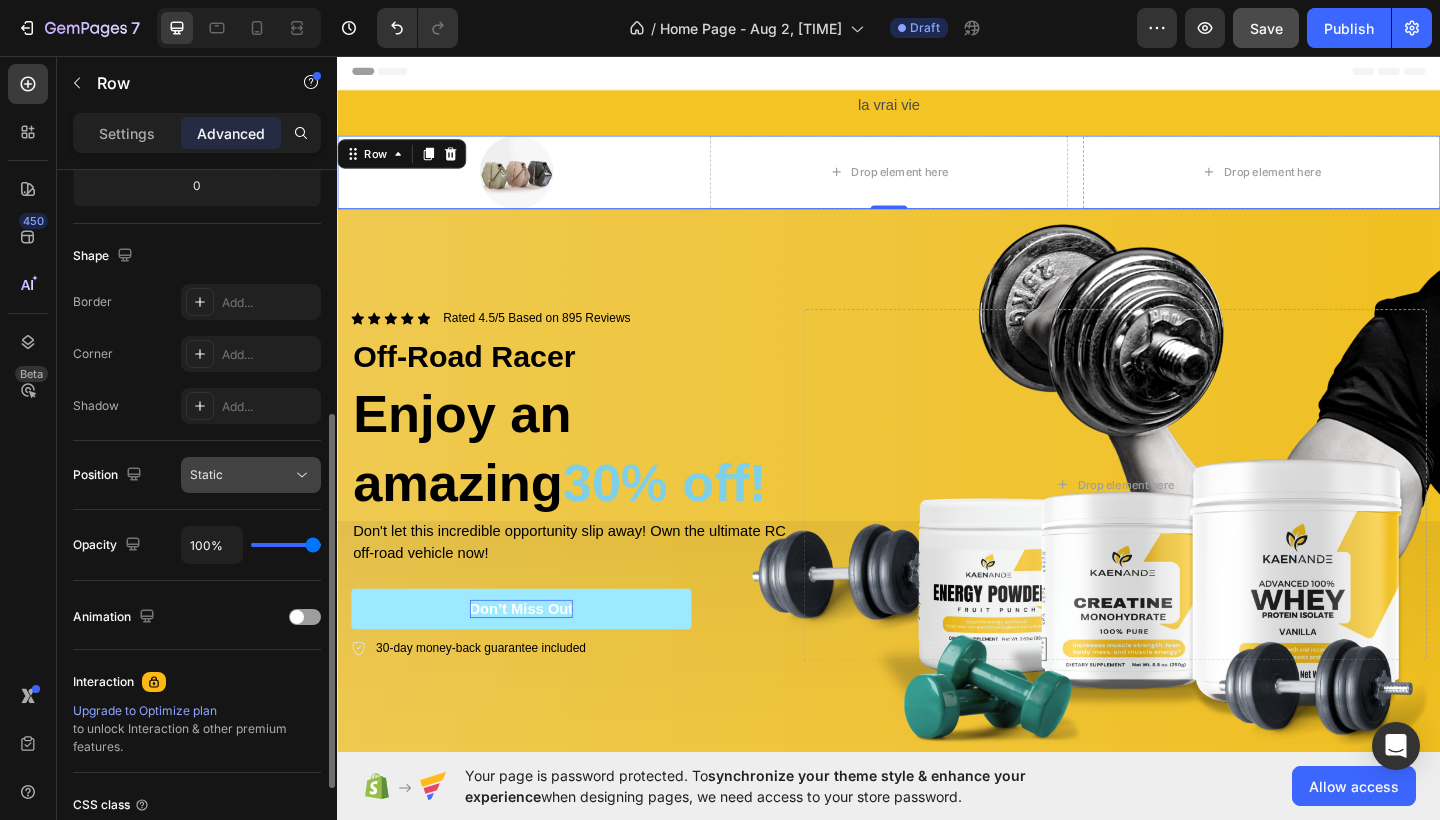 click 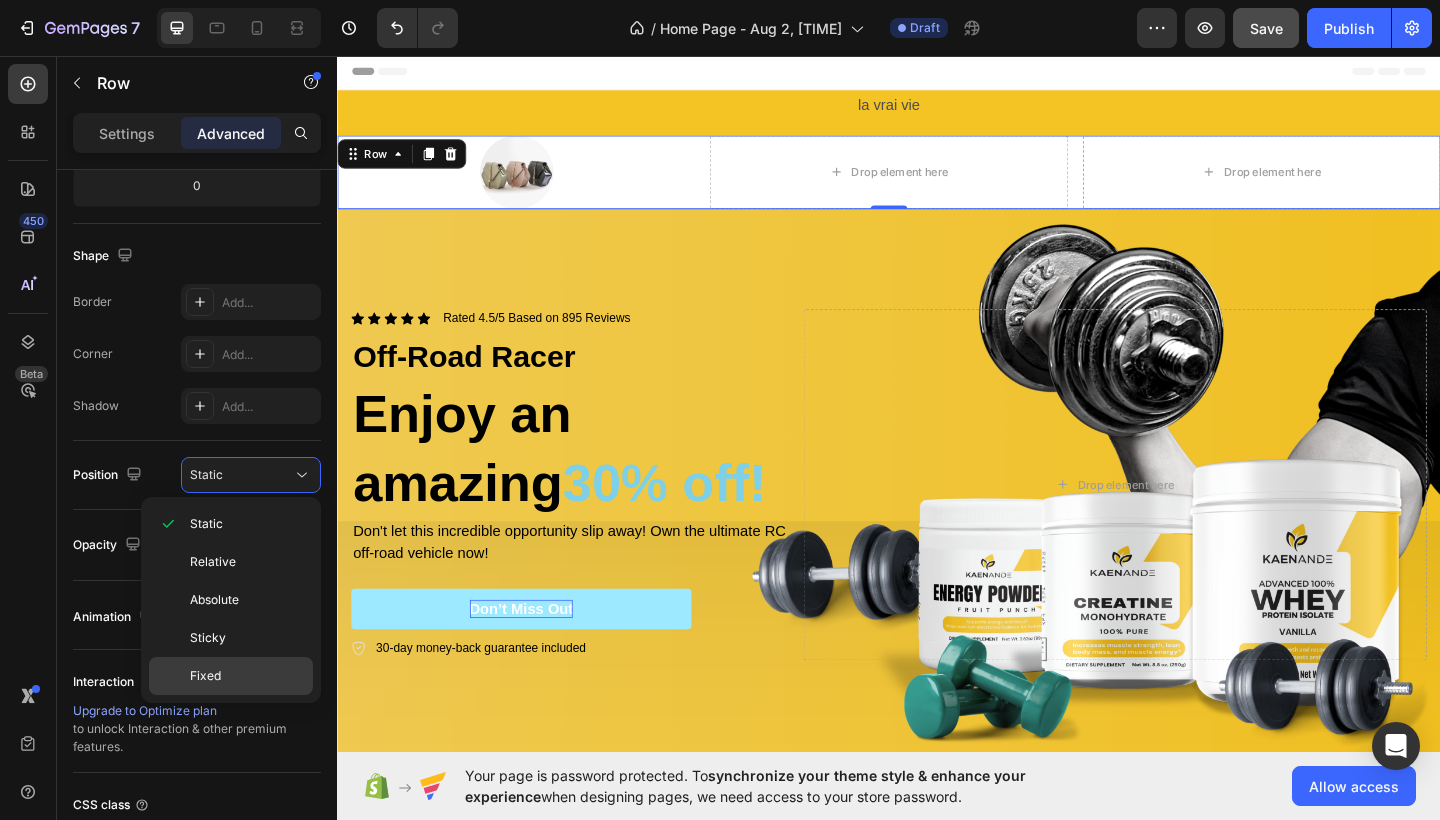 click on "Fixed" at bounding box center [247, 676] 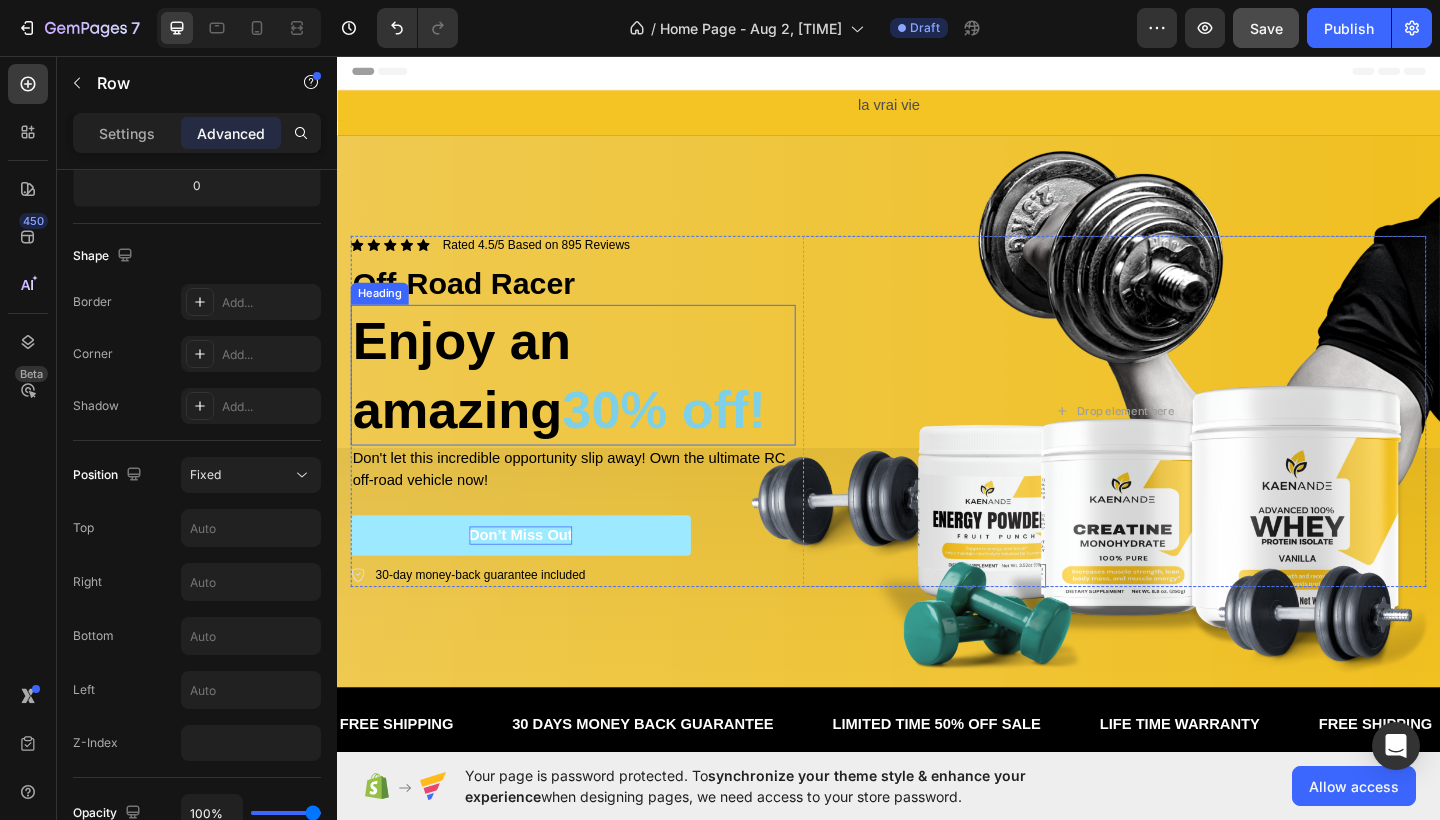 scroll, scrollTop: 0, scrollLeft: 0, axis: both 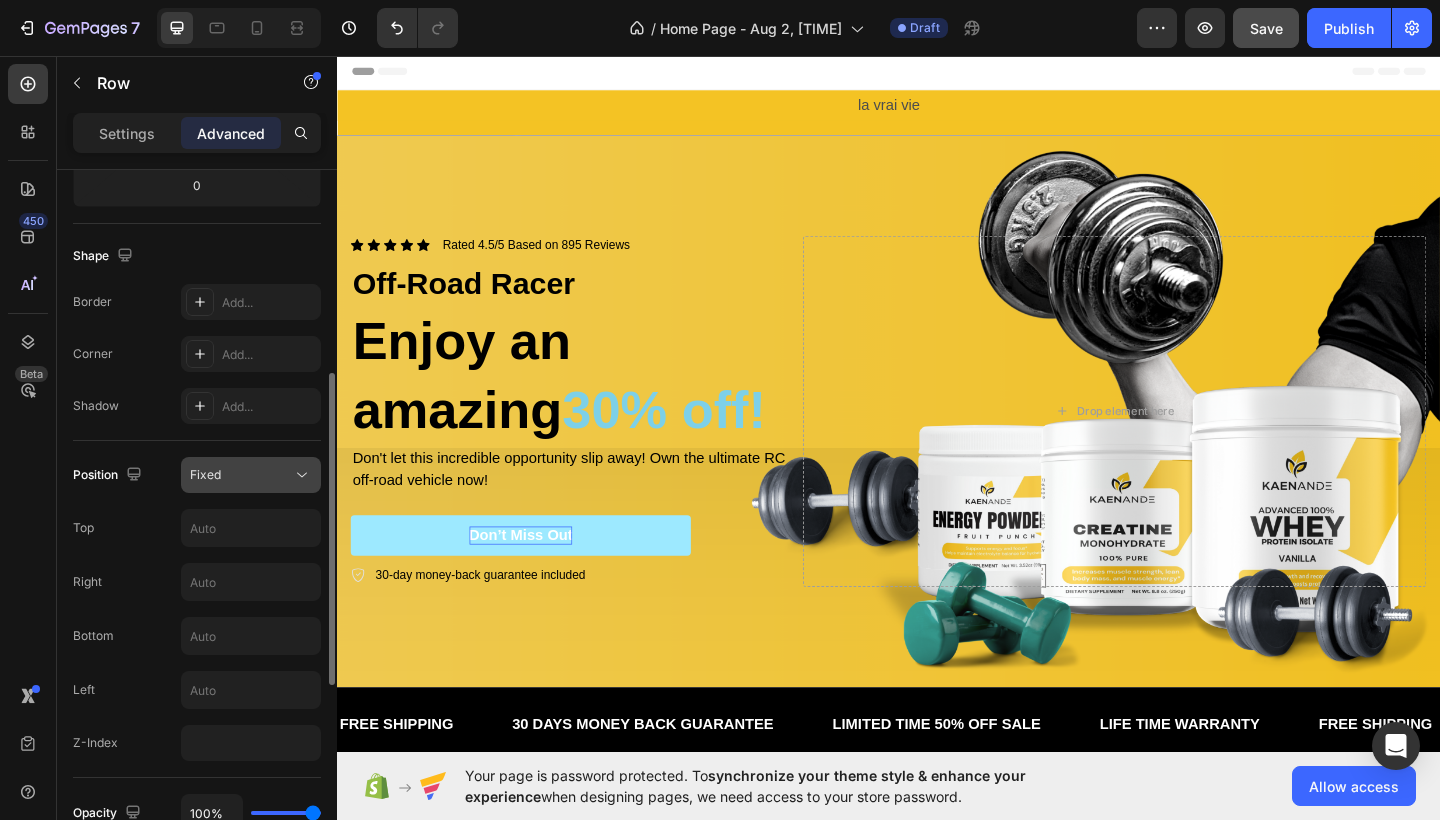 click 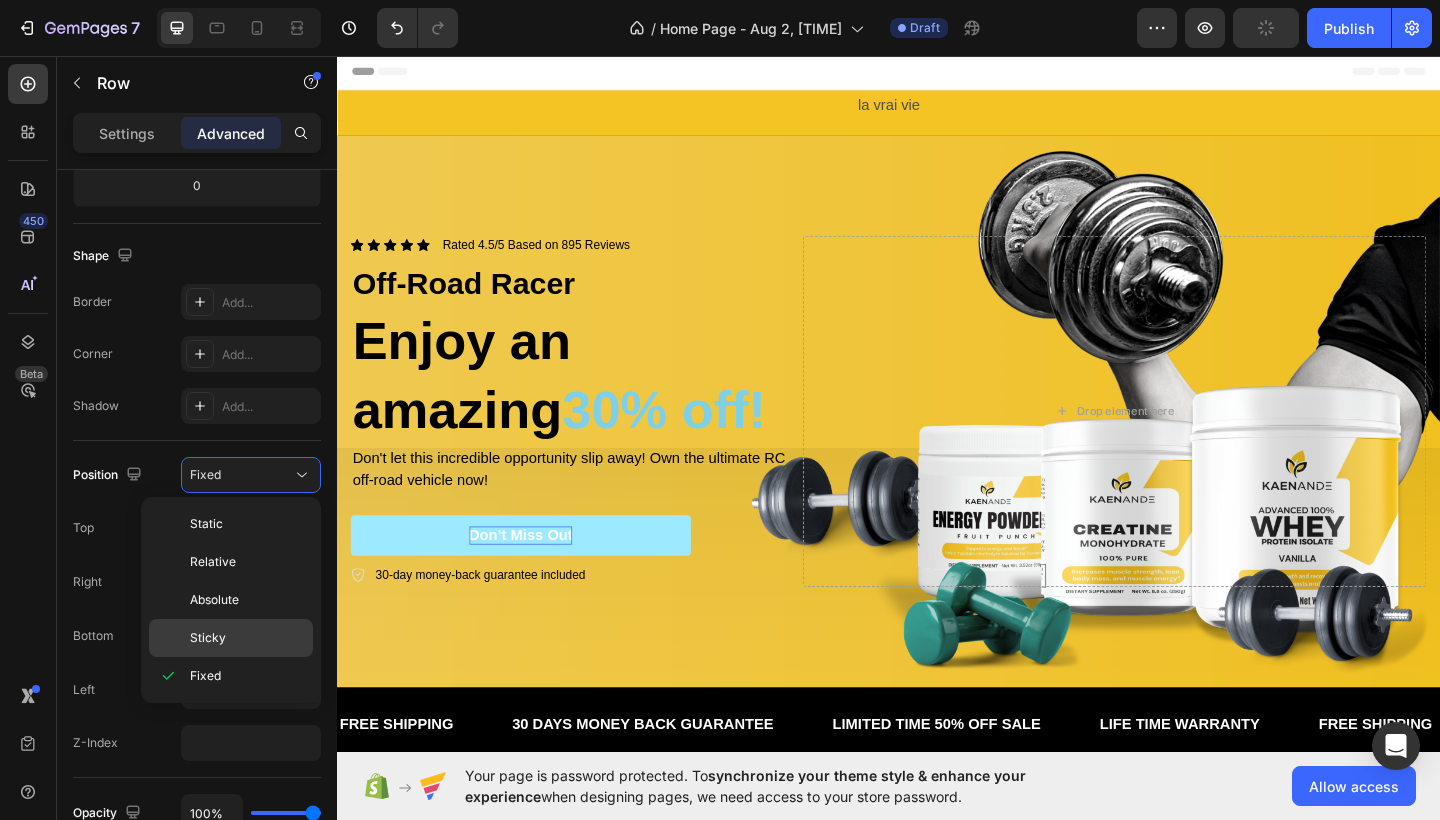 click on "Sticky" at bounding box center [247, 638] 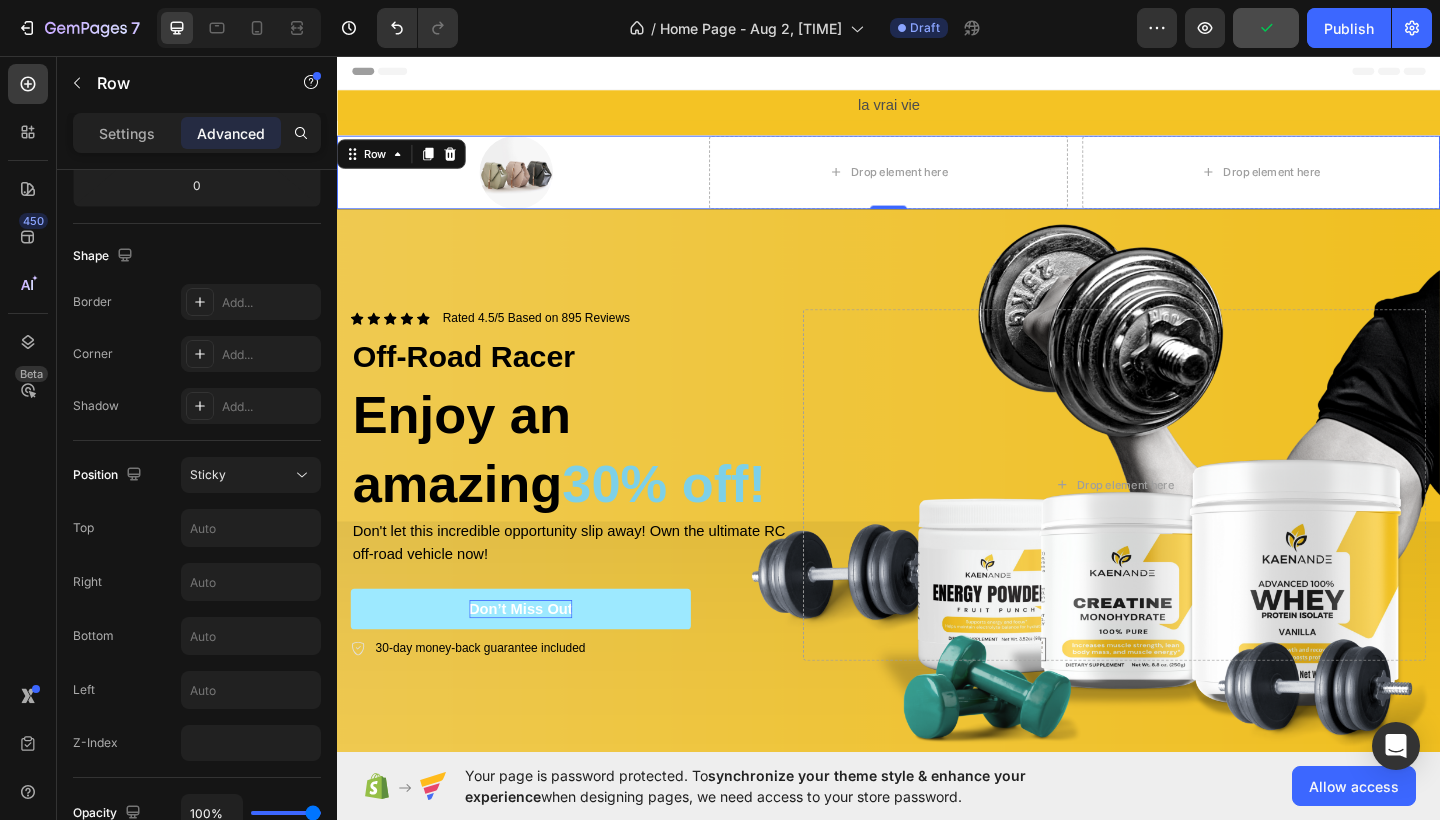 type on "0" 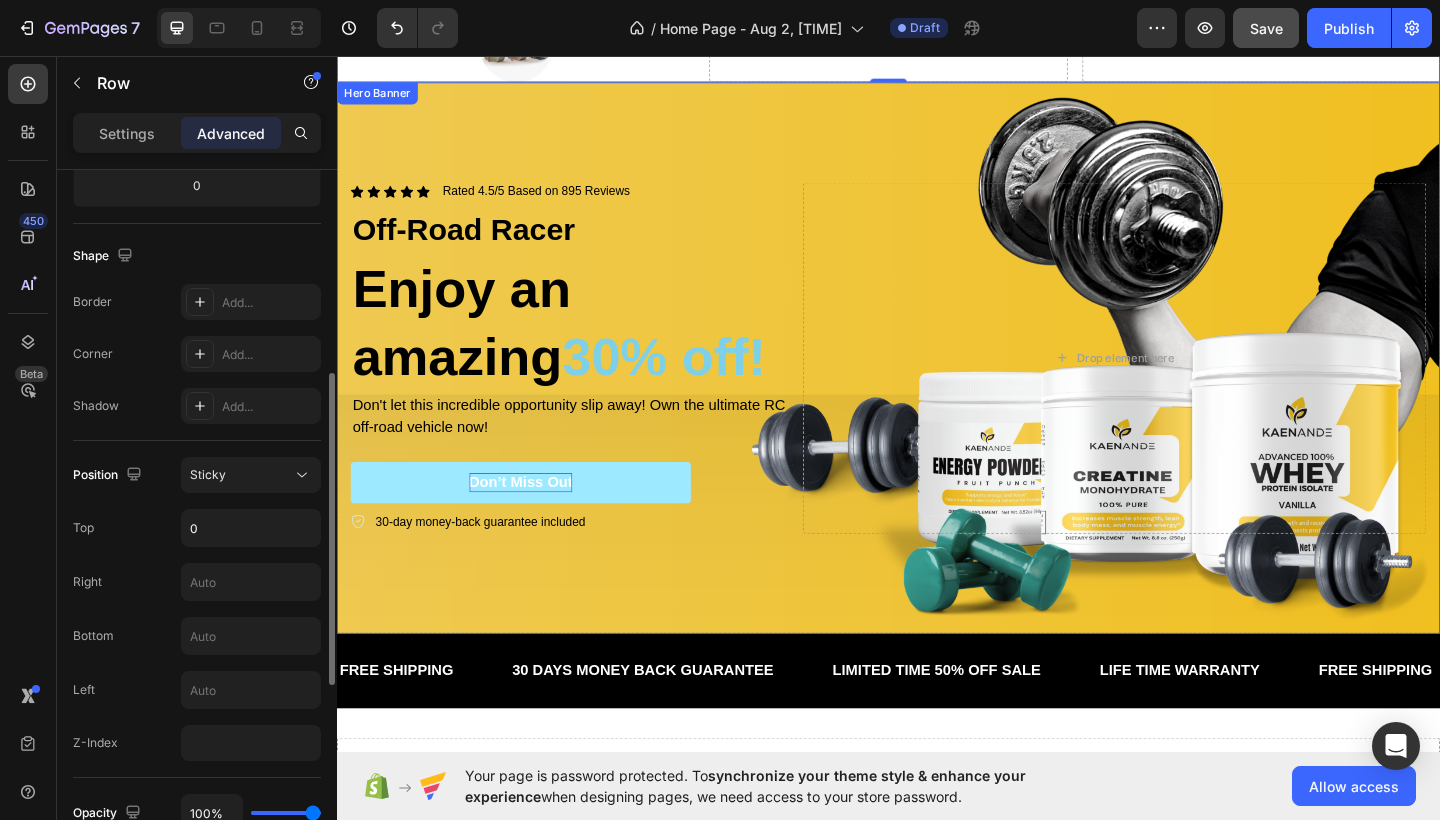 scroll, scrollTop: 144, scrollLeft: 0, axis: vertical 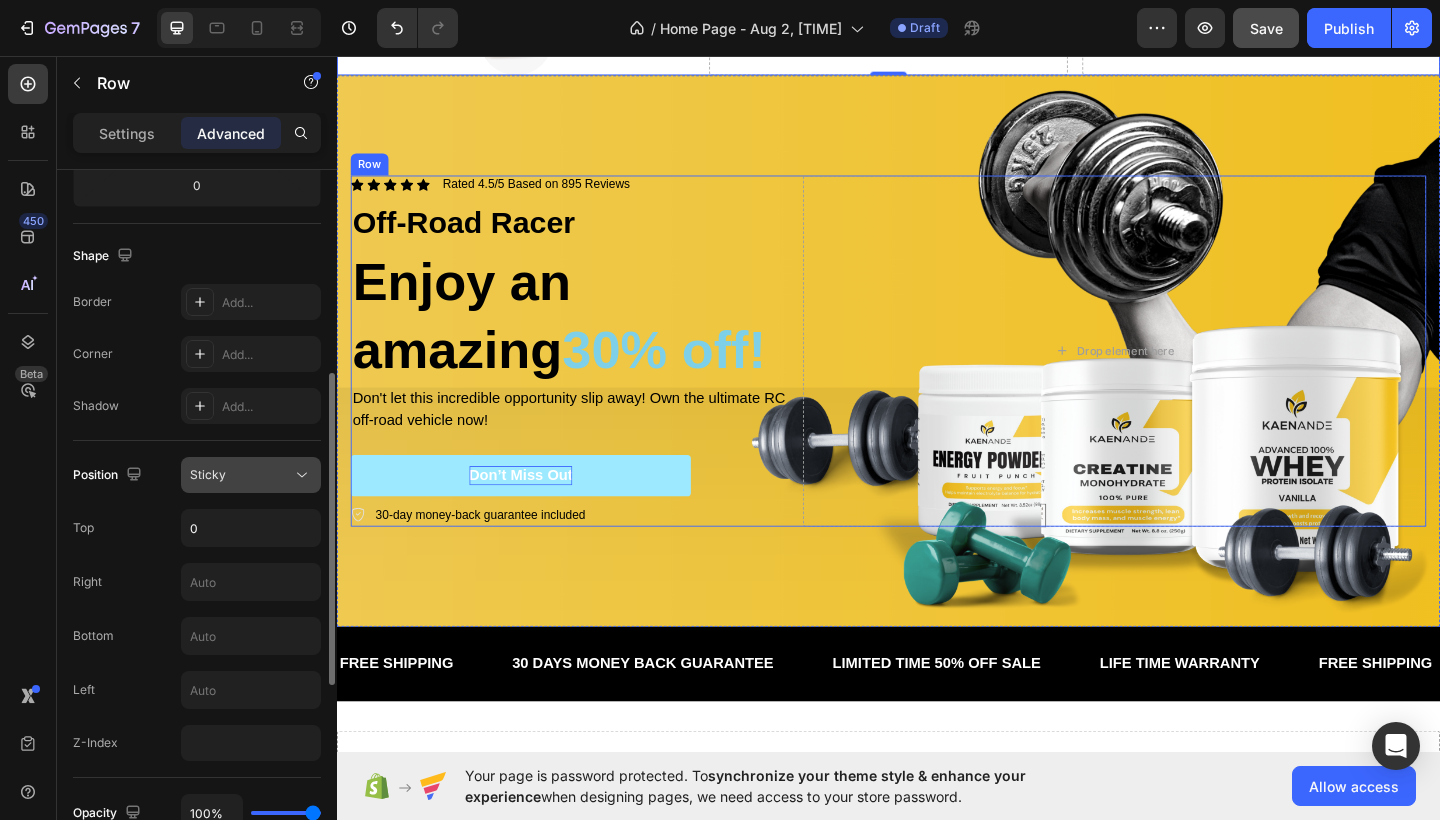 click 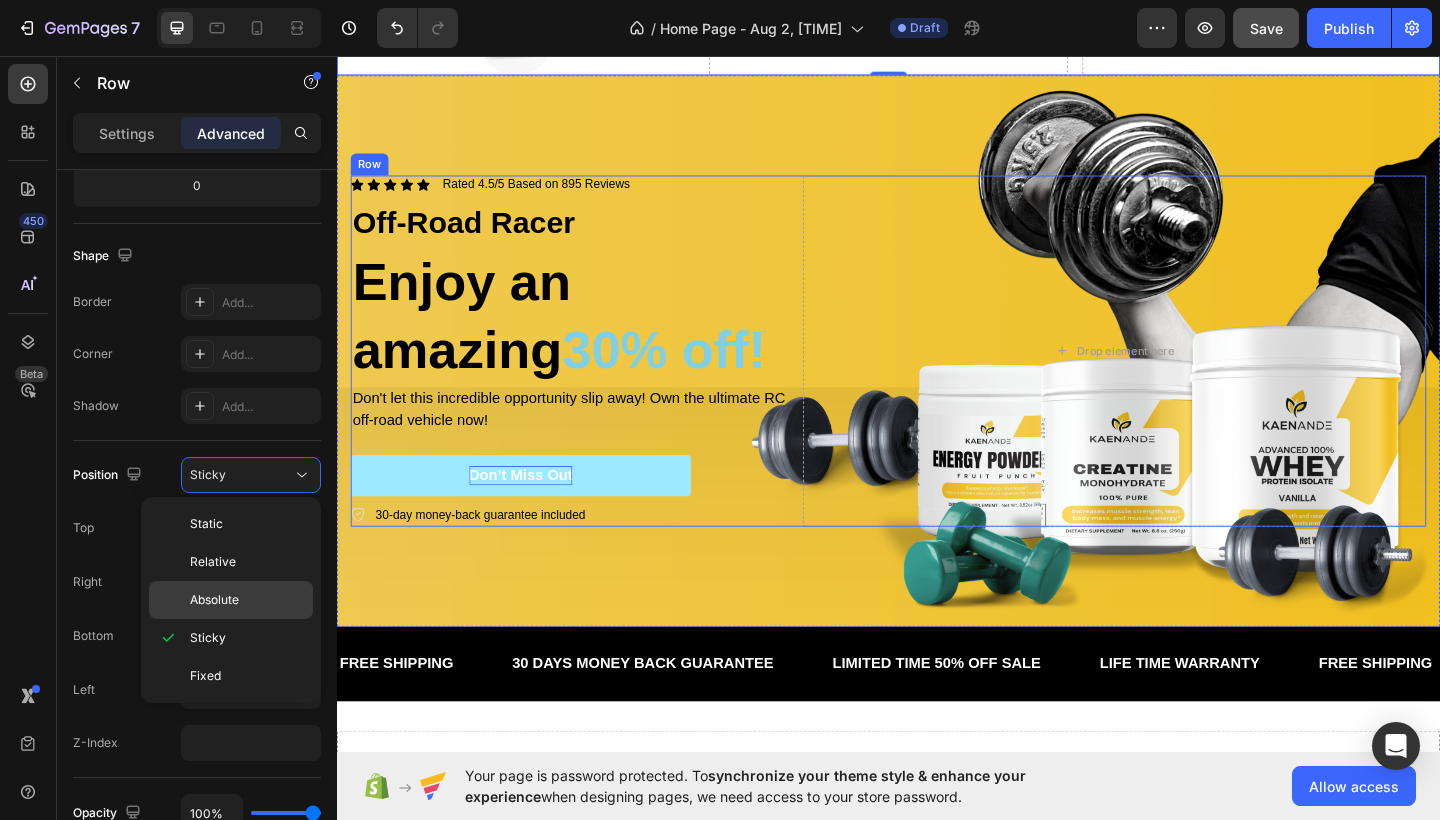 click on "Absolute" at bounding box center (247, 600) 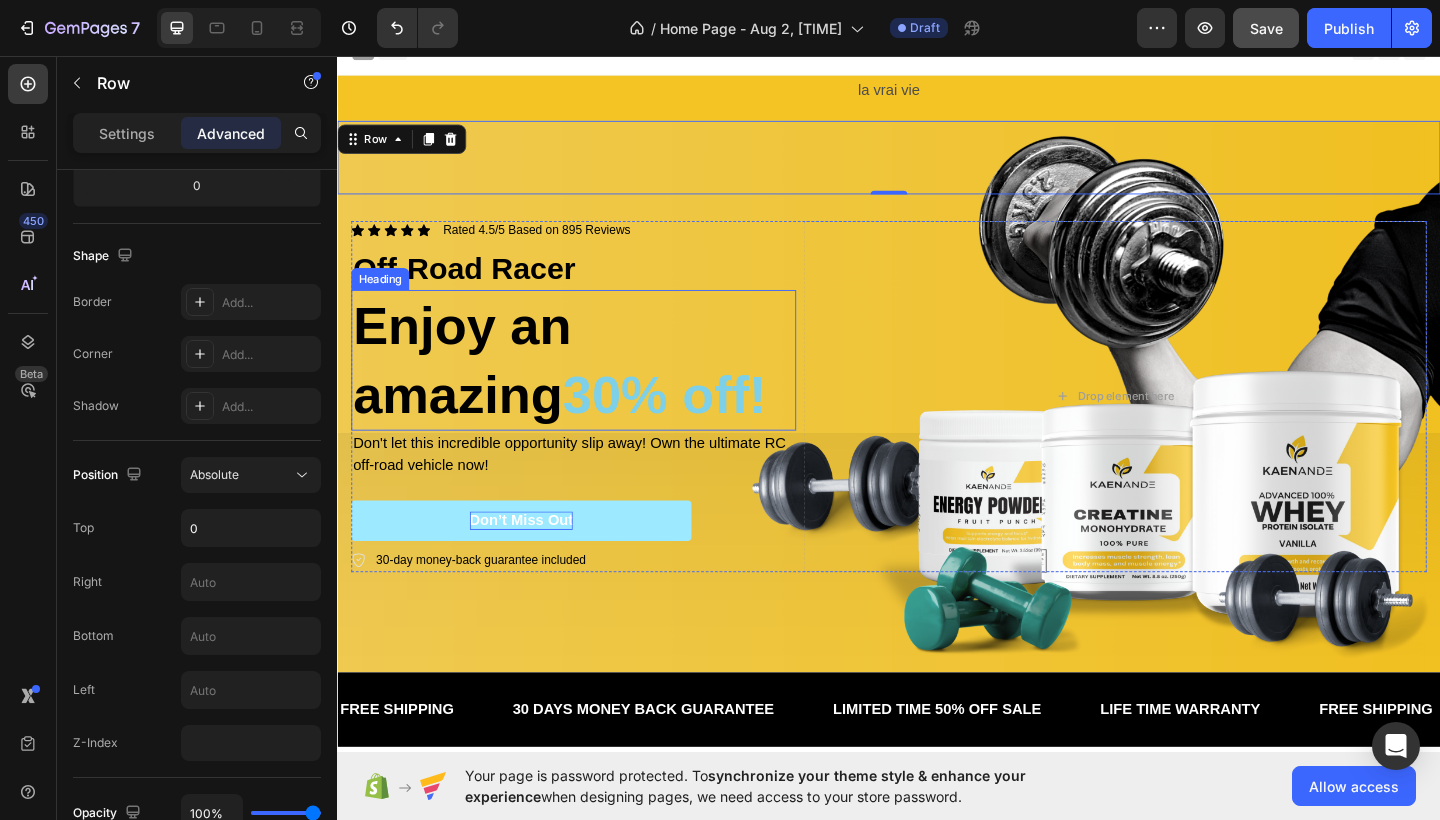 scroll, scrollTop: 0, scrollLeft: 0, axis: both 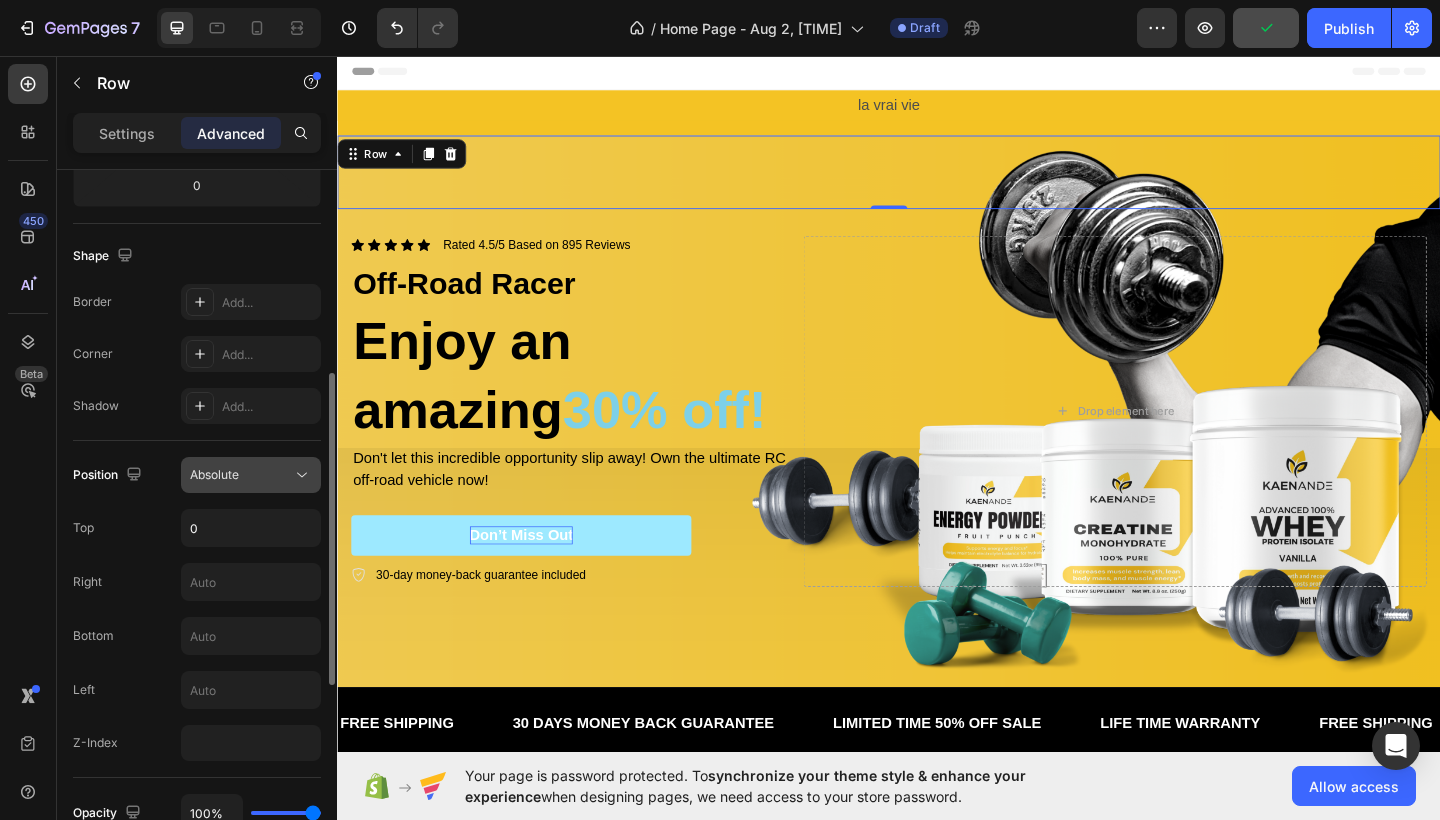 click 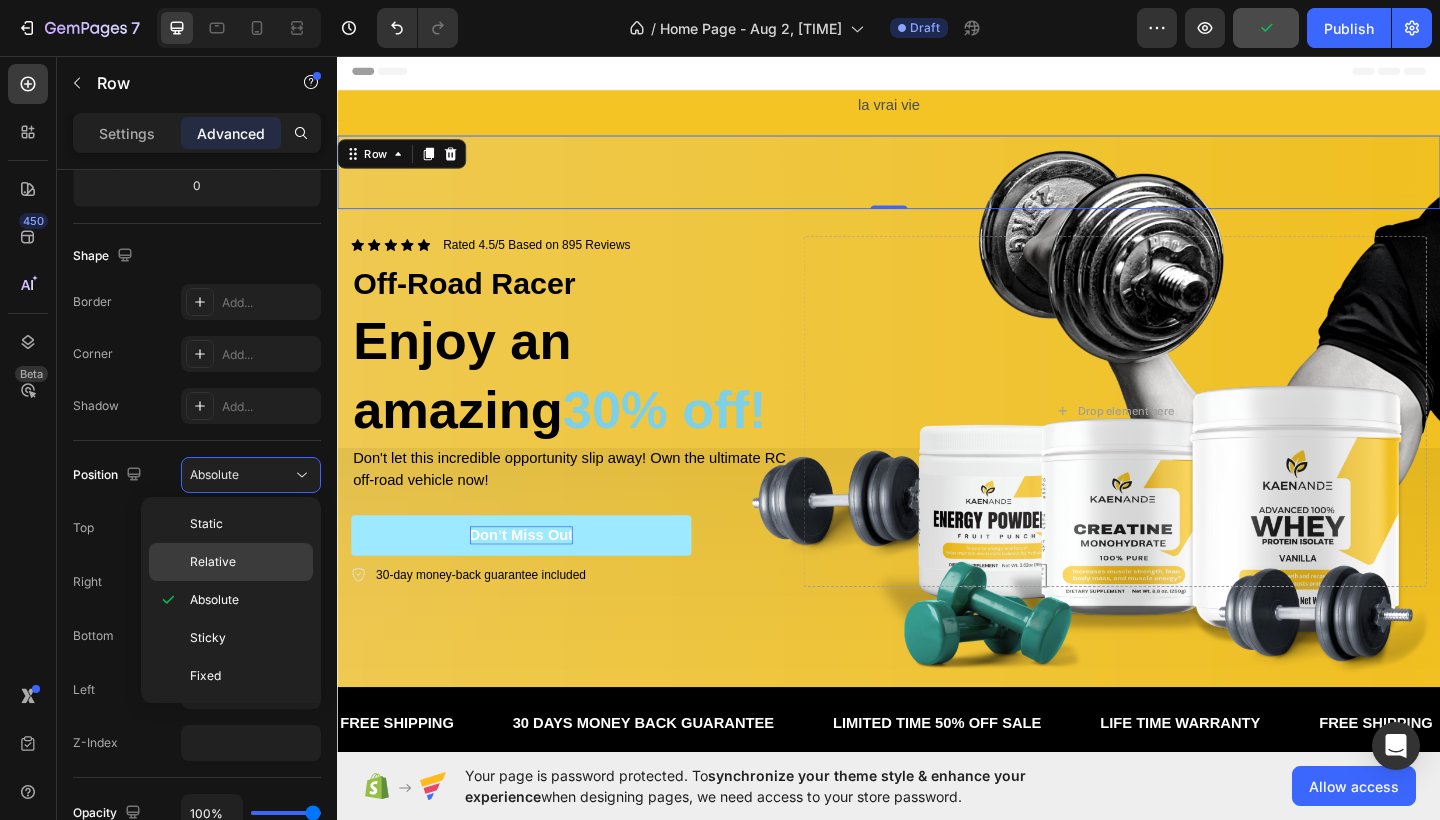 click on "Relative" at bounding box center [247, 562] 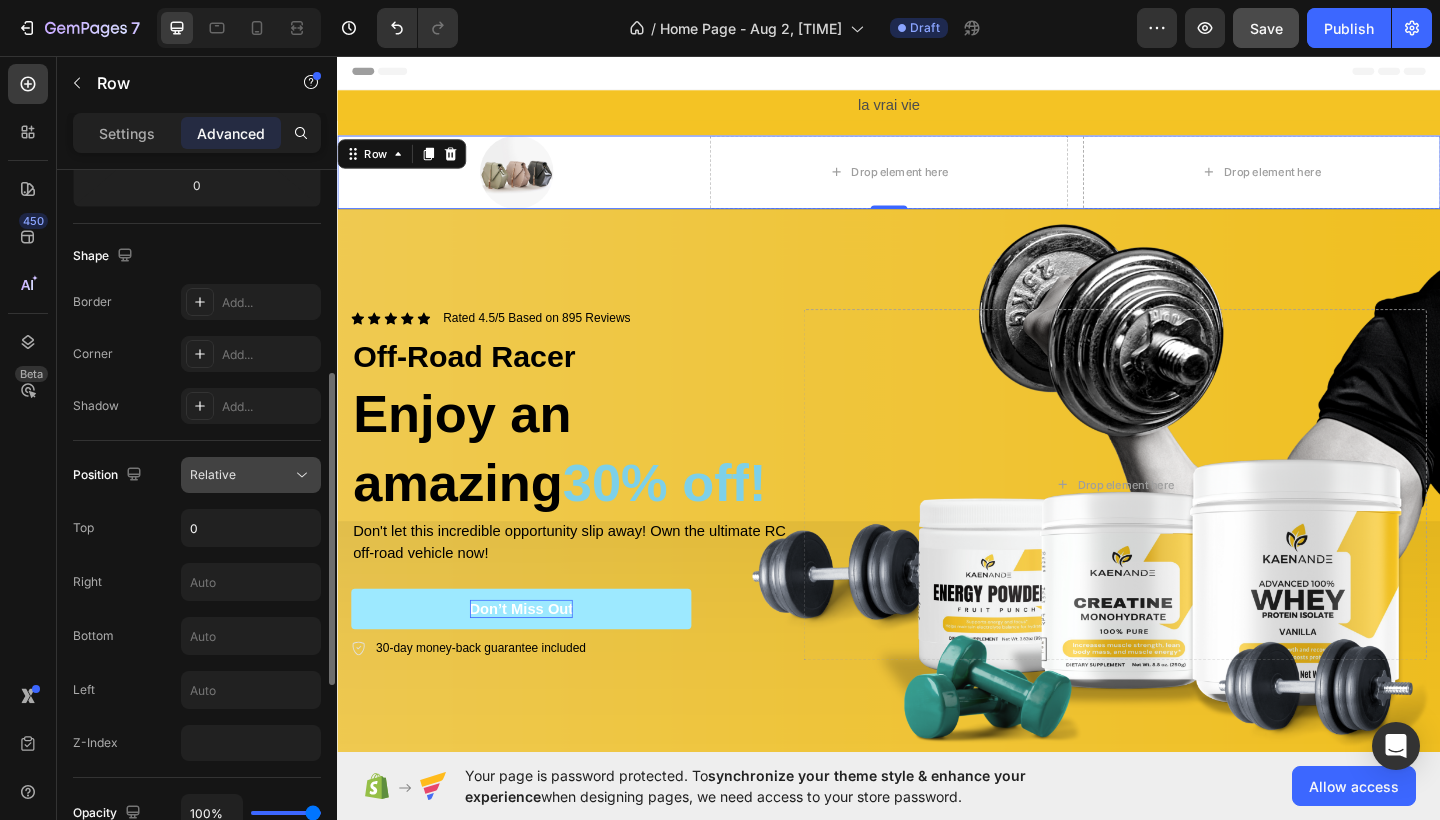 scroll, scrollTop: 0, scrollLeft: 0, axis: both 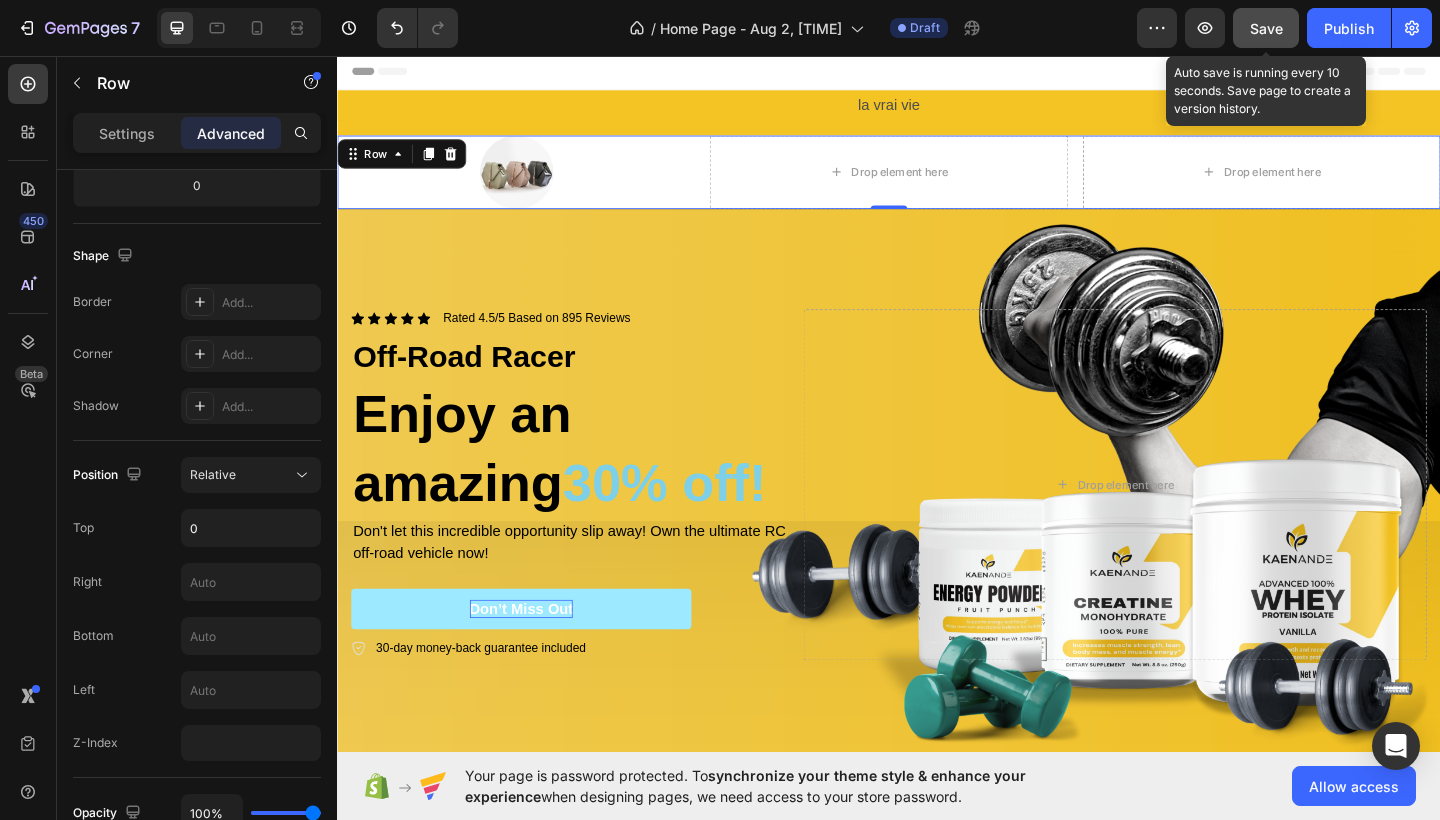 click on "Save" at bounding box center [1266, 28] 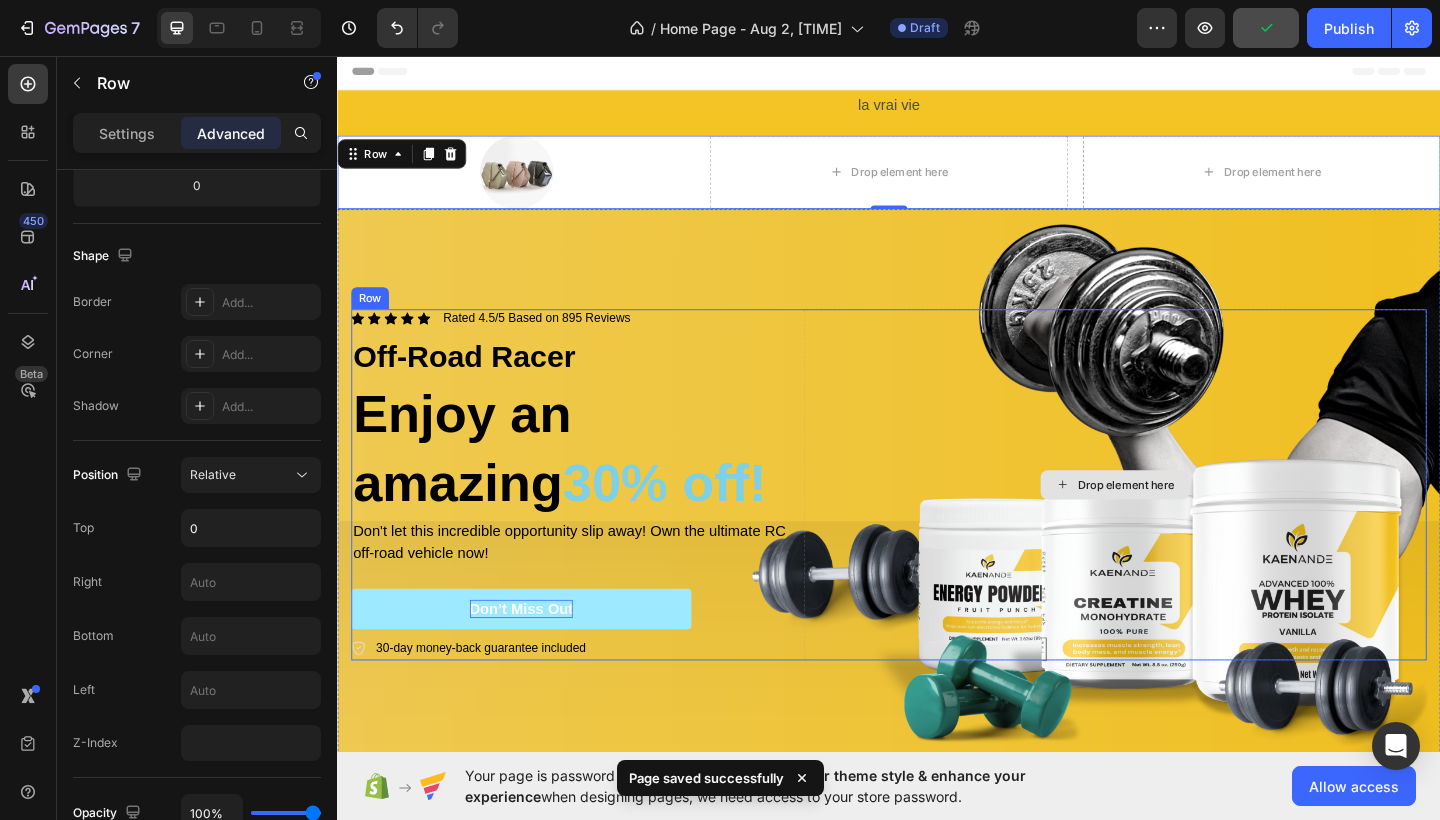 scroll, scrollTop: 0, scrollLeft: 0, axis: both 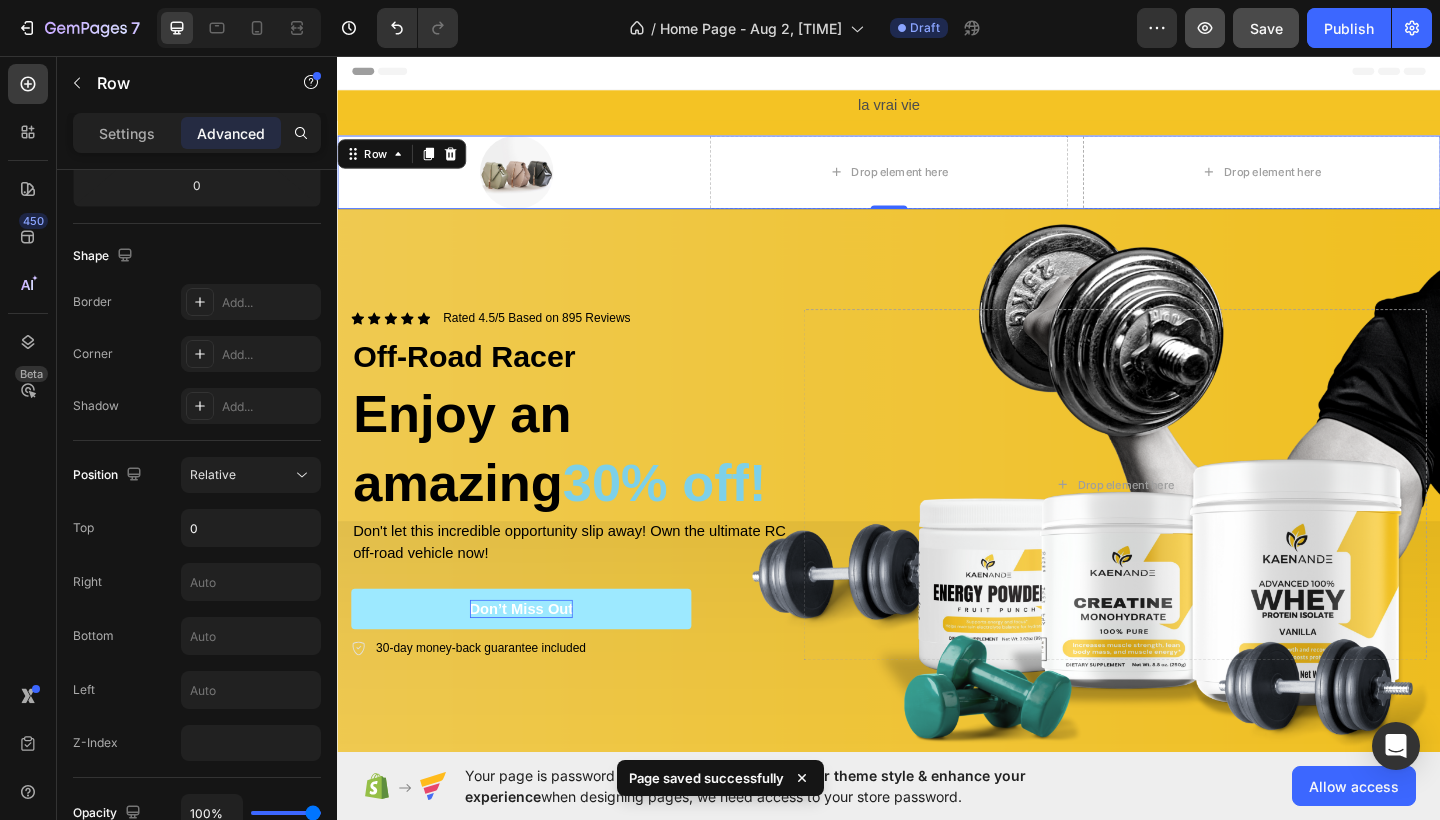 click 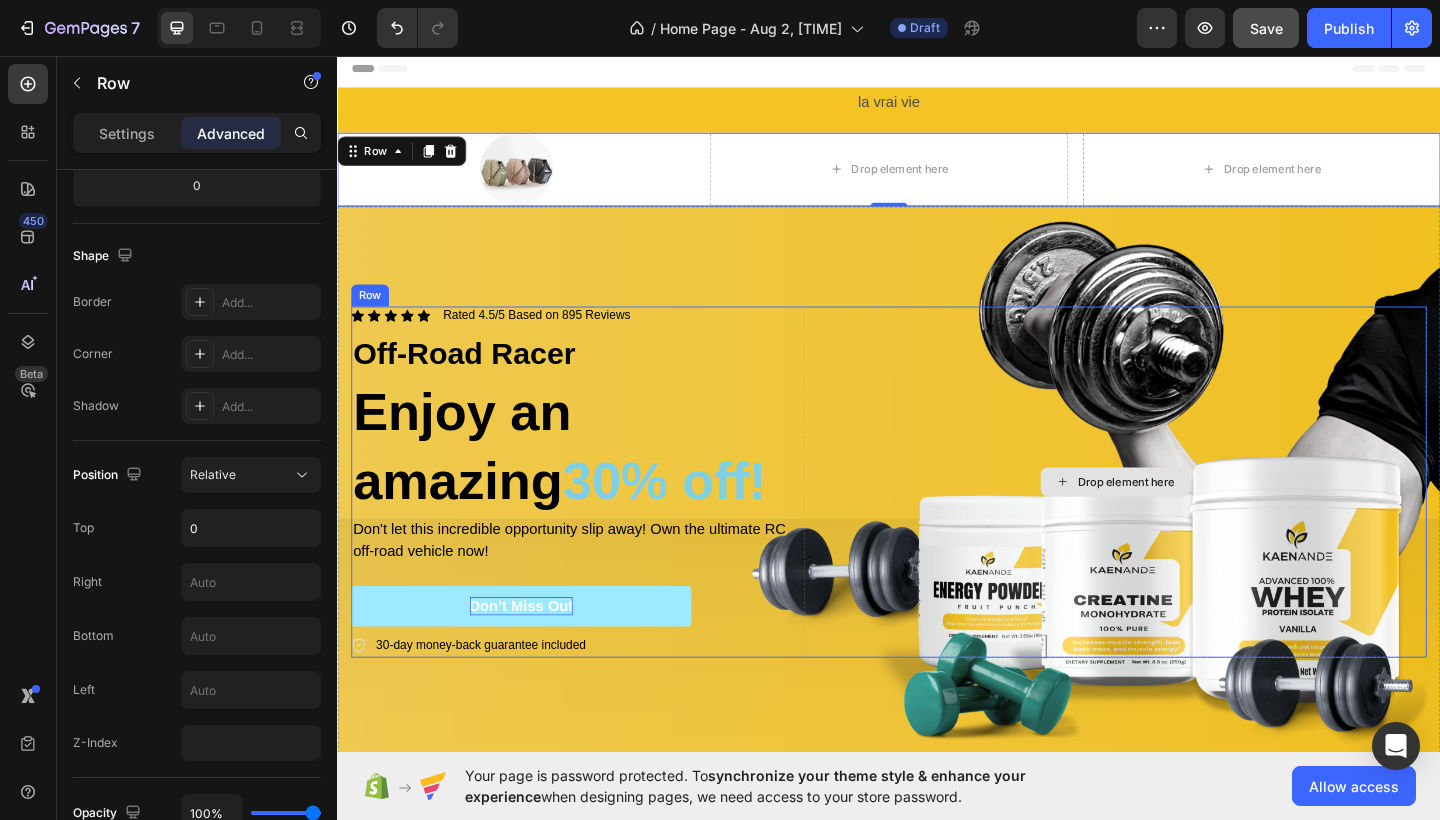 scroll, scrollTop: 54, scrollLeft: 0, axis: vertical 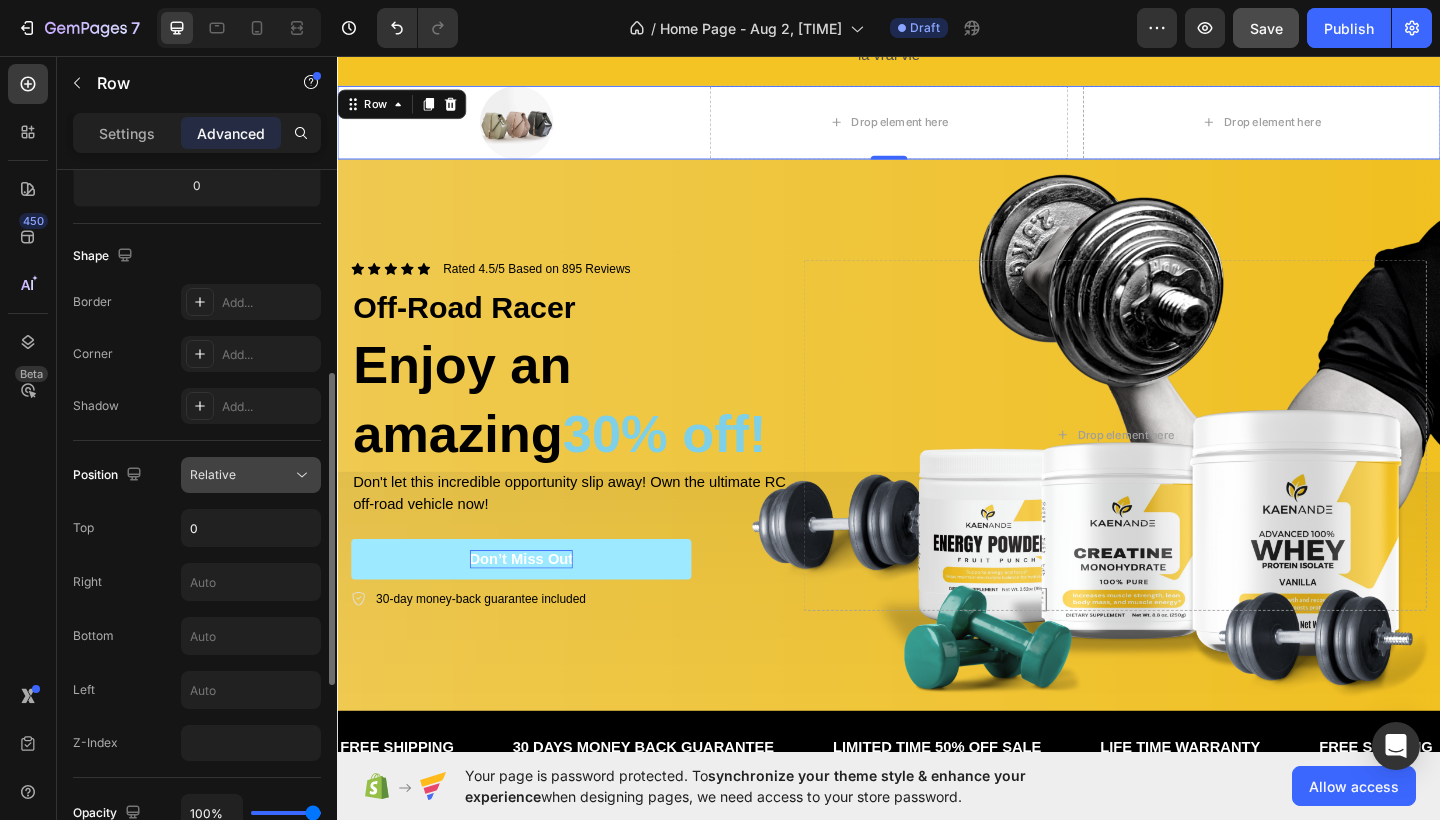 click 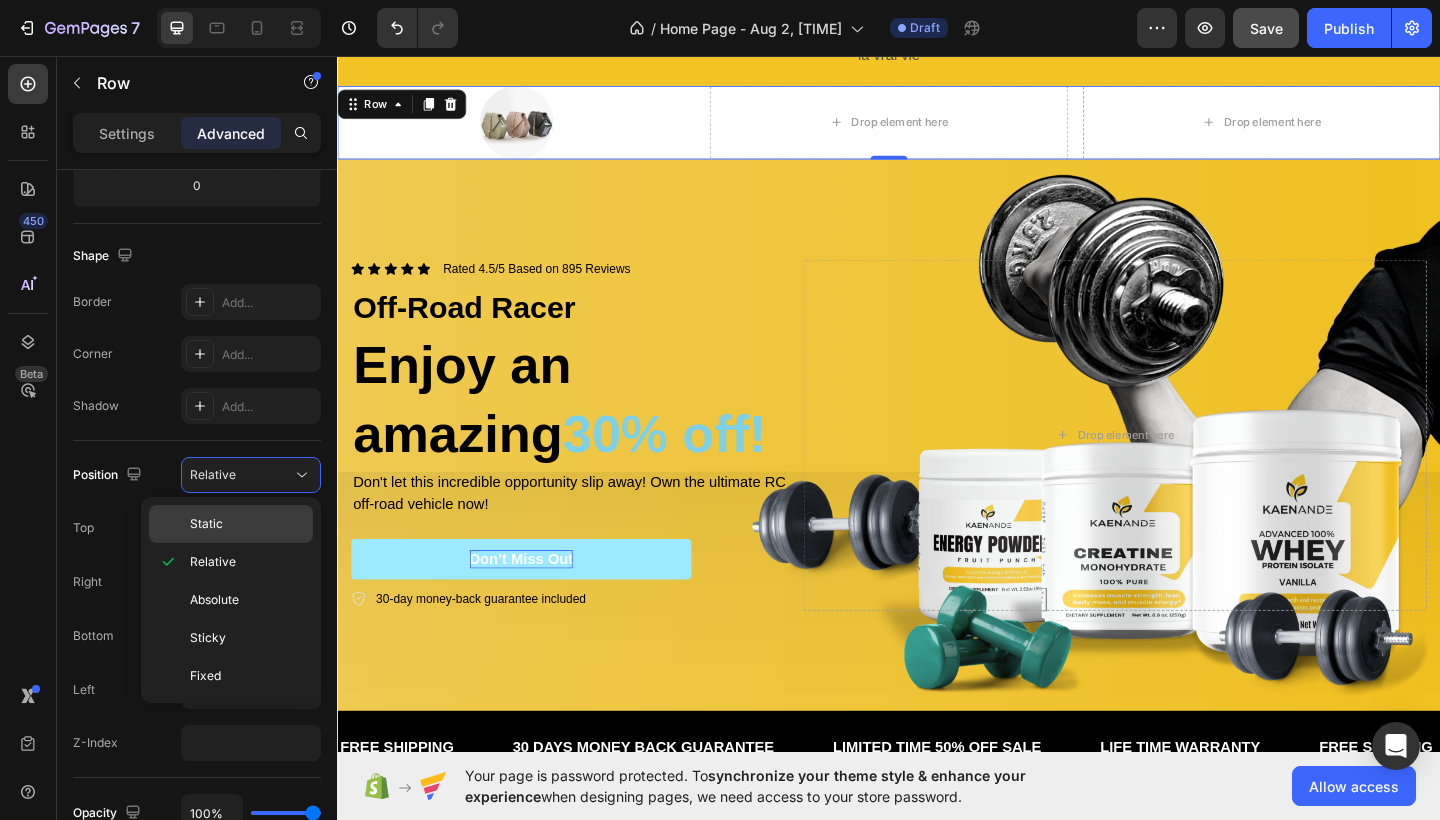 click on "Static" at bounding box center (247, 524) 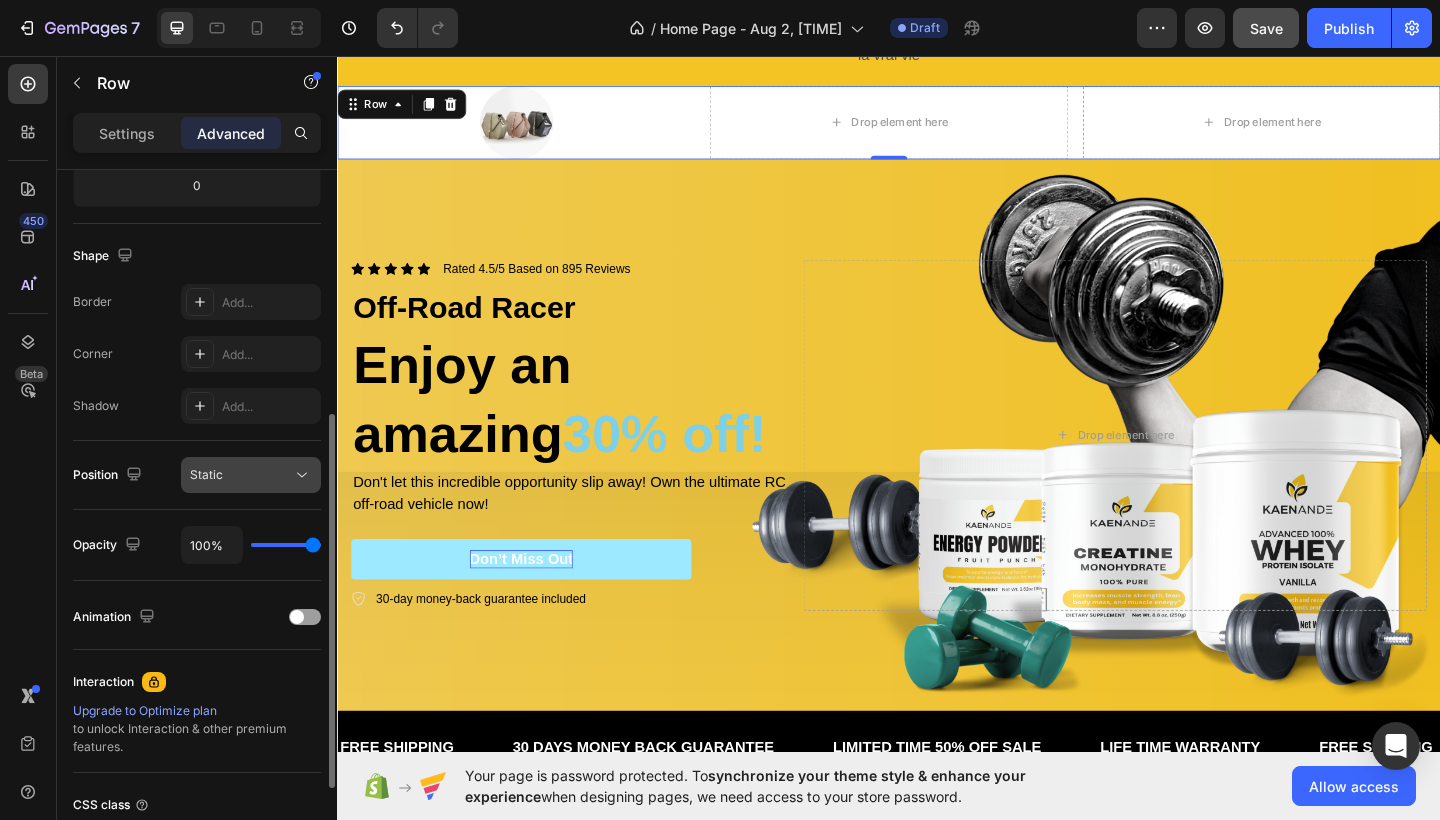 click 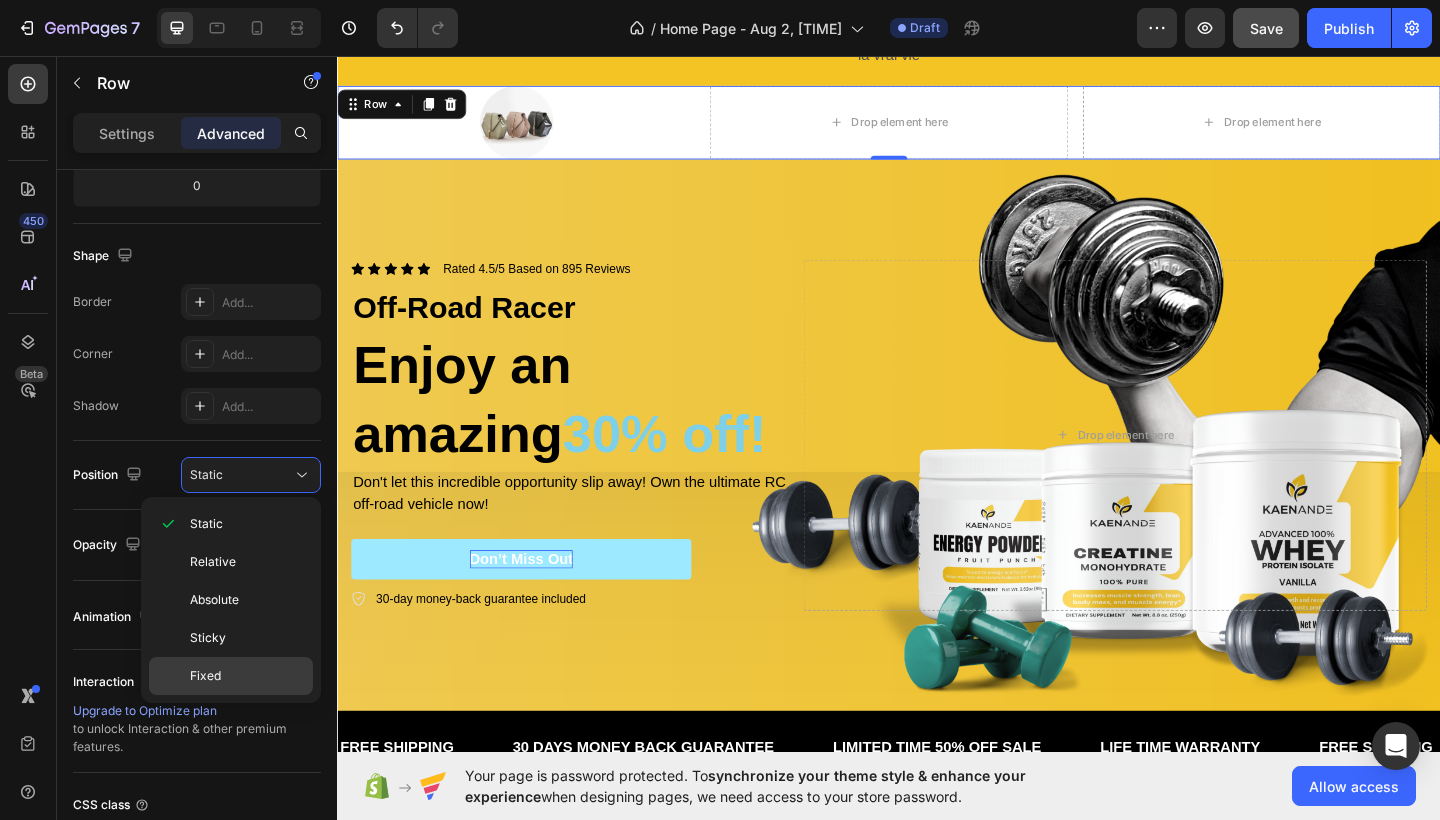 click on "Fixed" at bounding box center (247, 676) 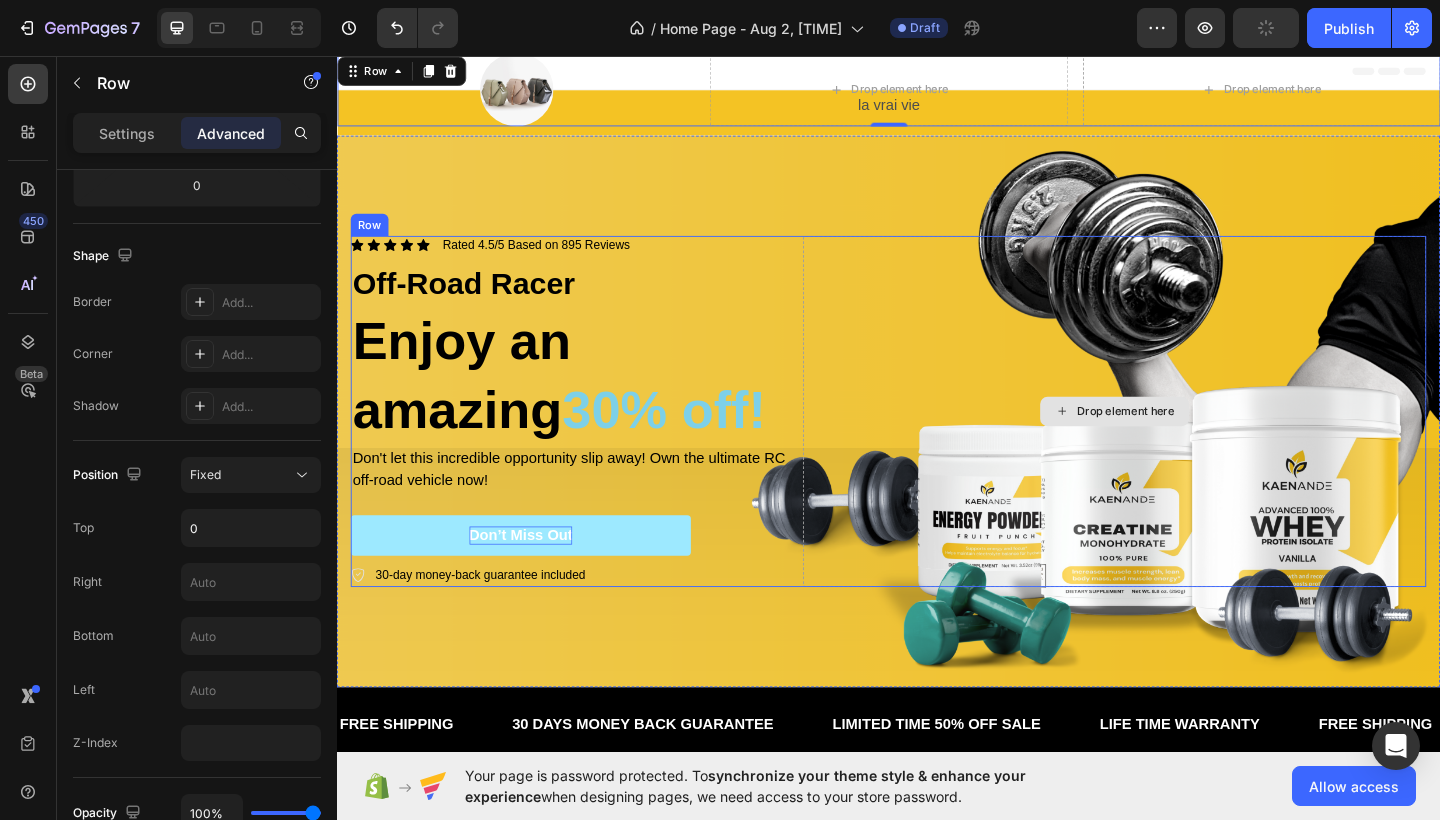scroll, scrollTop: 0, scrollLeft: 0, axis: both 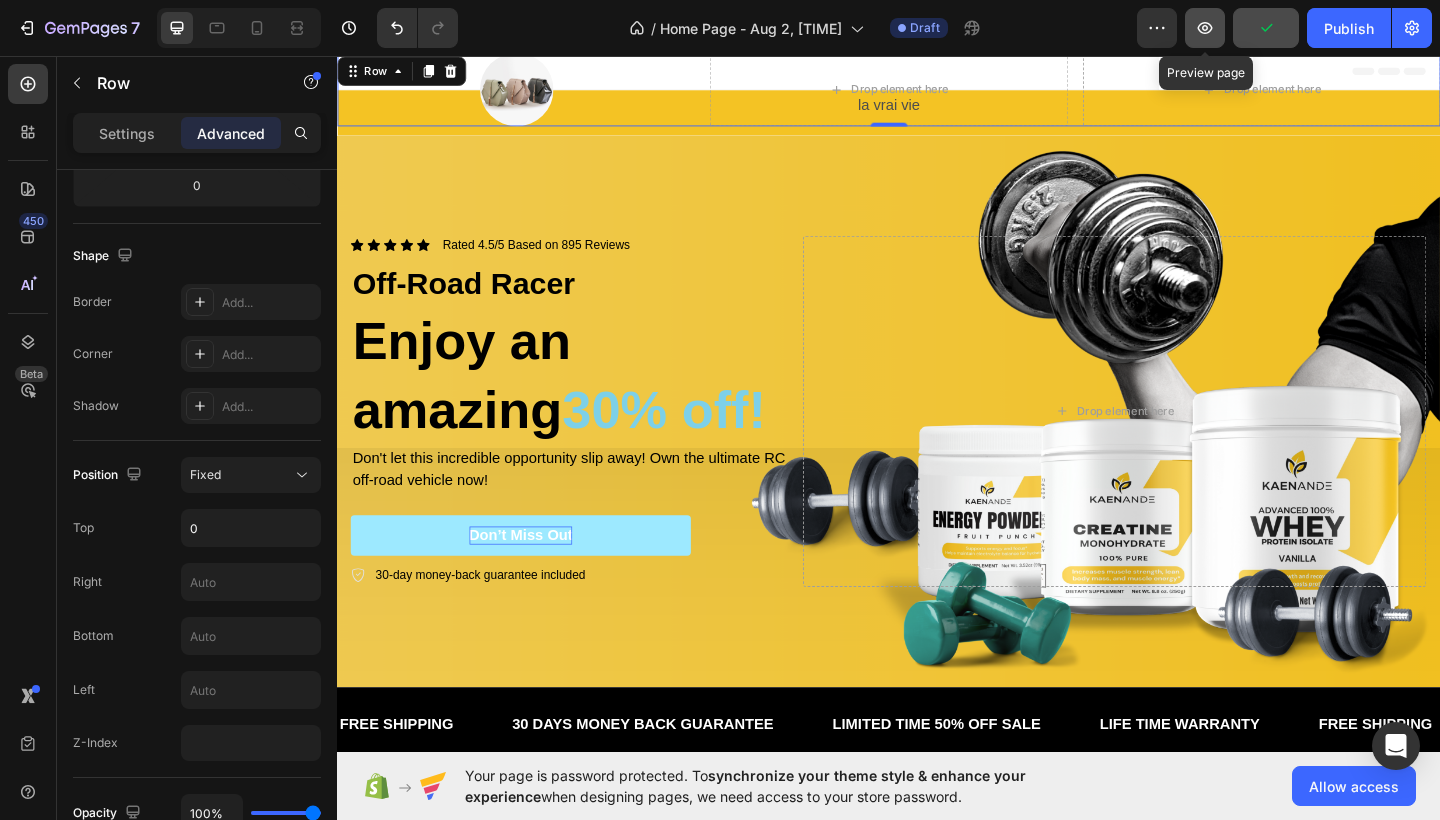 click 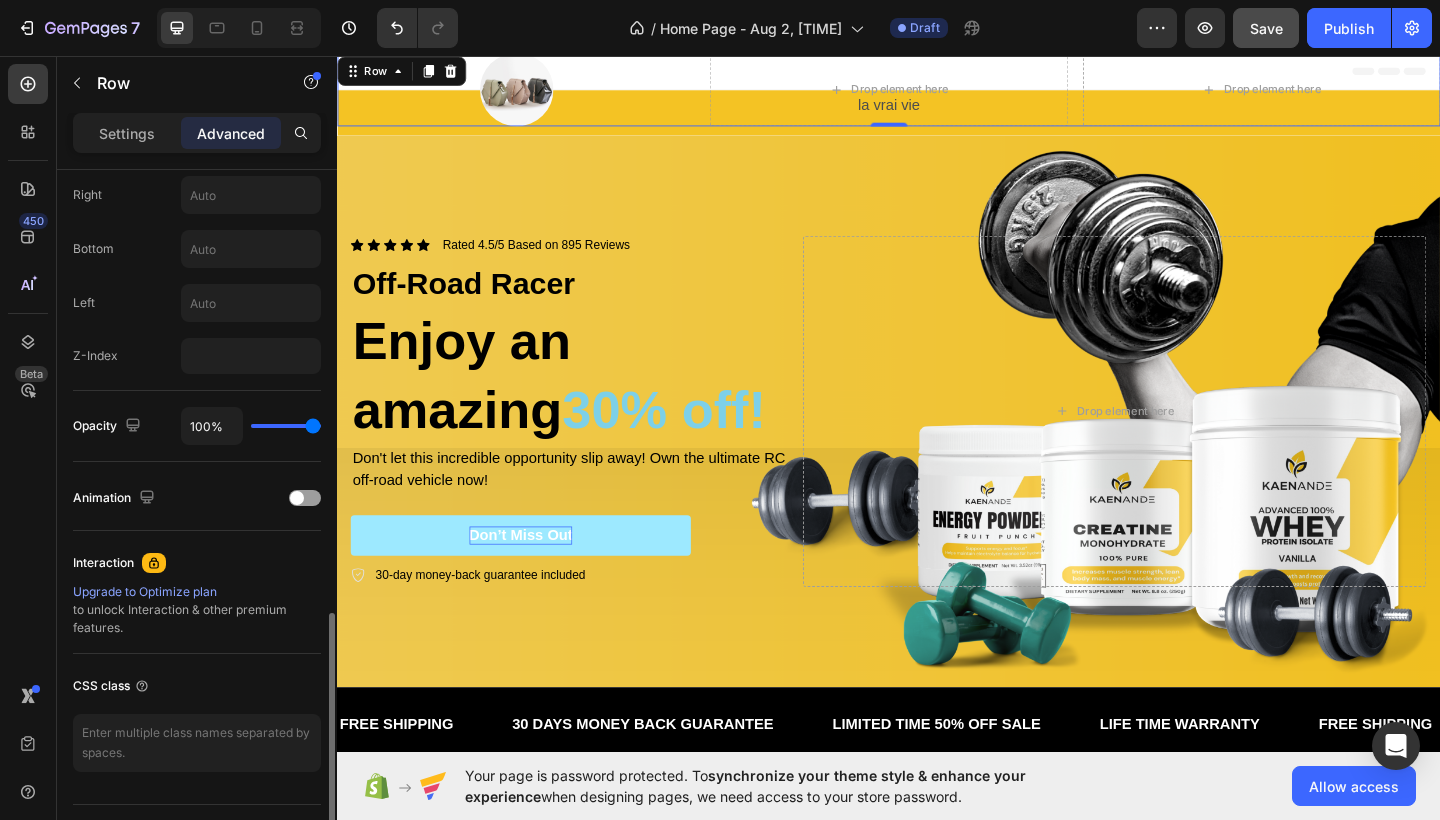scroll, scrollTop: 895, scrollLeft: 0, axis: vertical 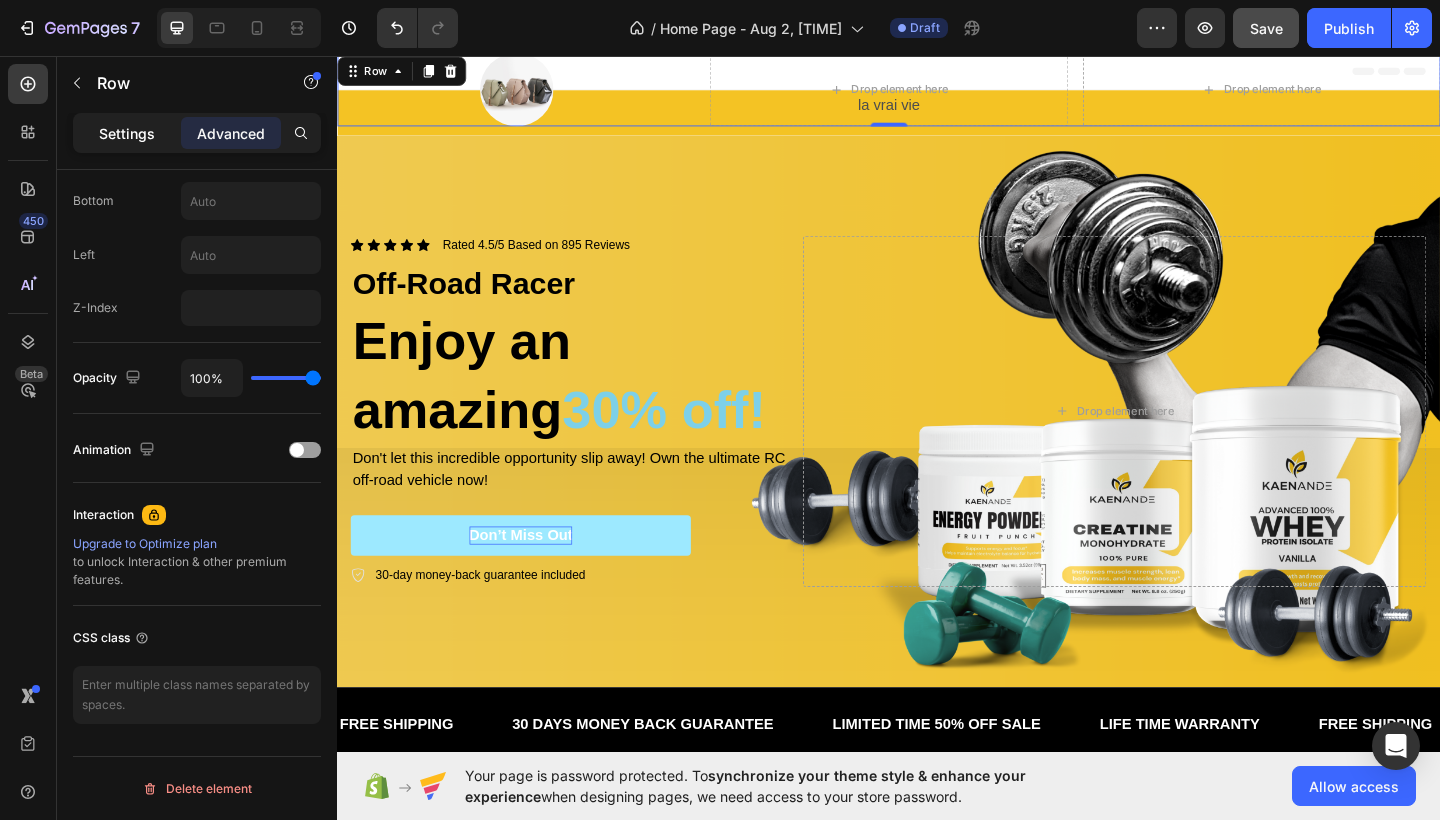 click on "Settings" at bounding box center (127, 133) 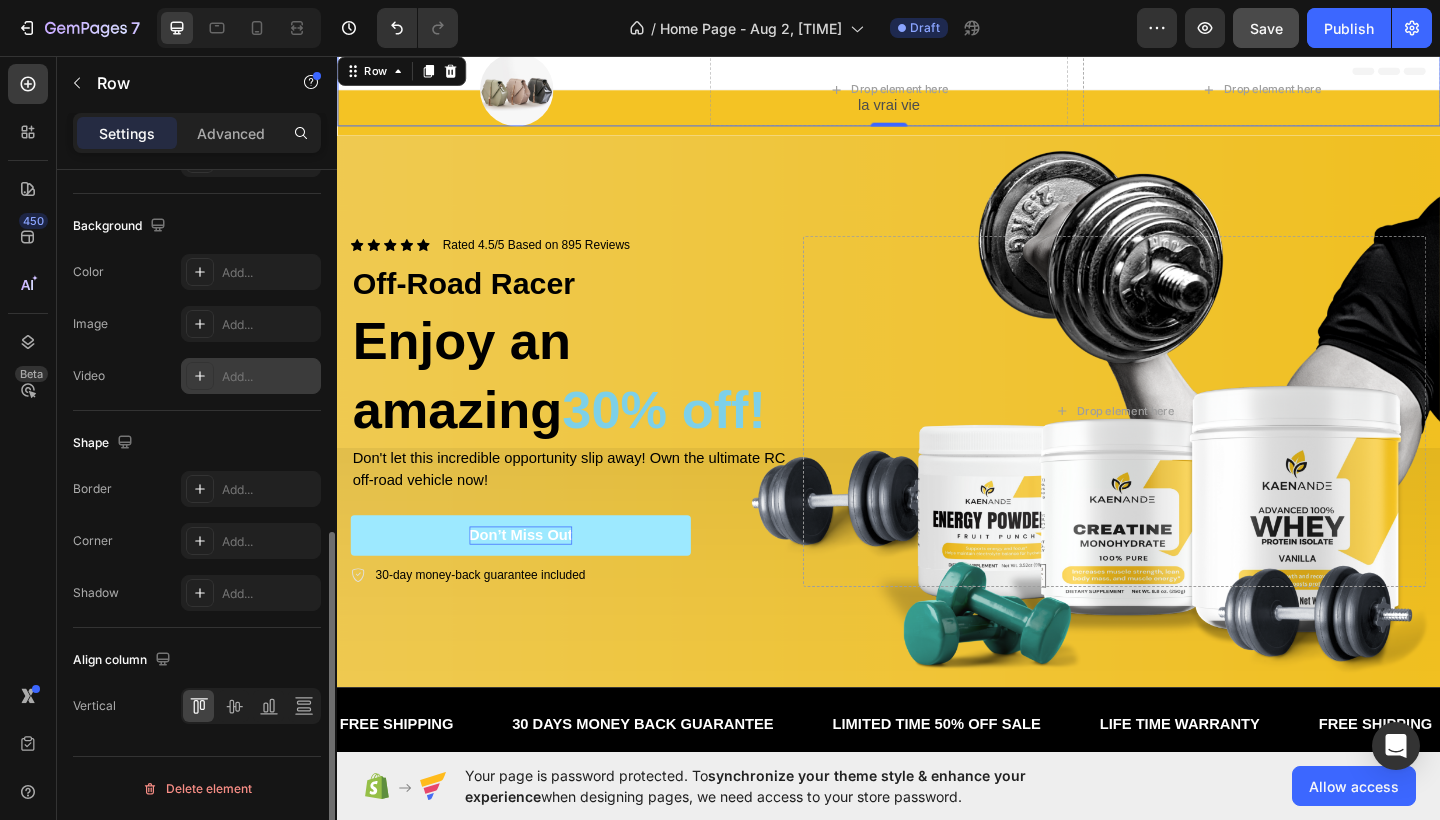 scroll, scrollTop: 741, scrollLeft: 0, axis: vertical 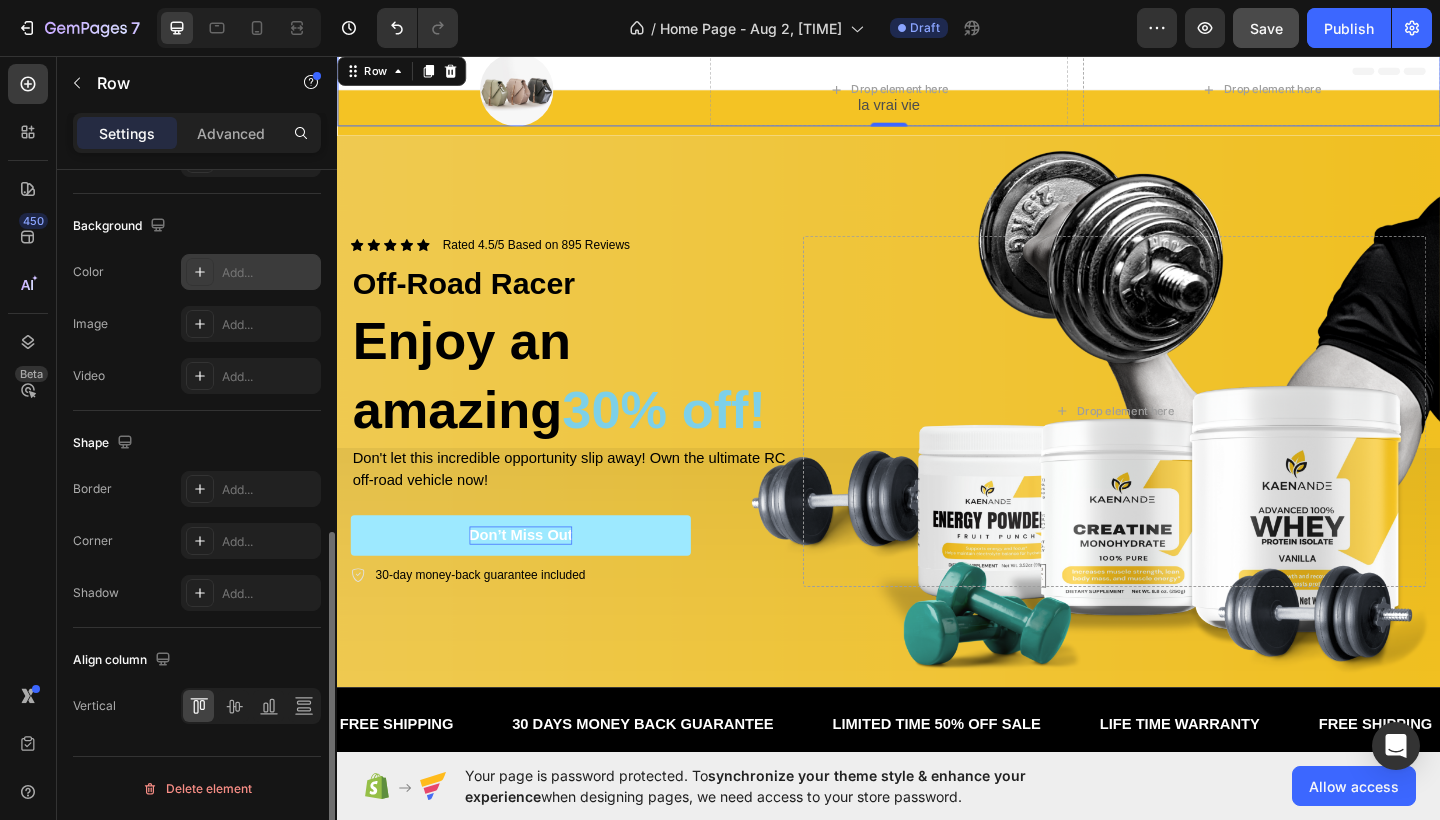 click on "Add..." at bounding box center (269, 273) 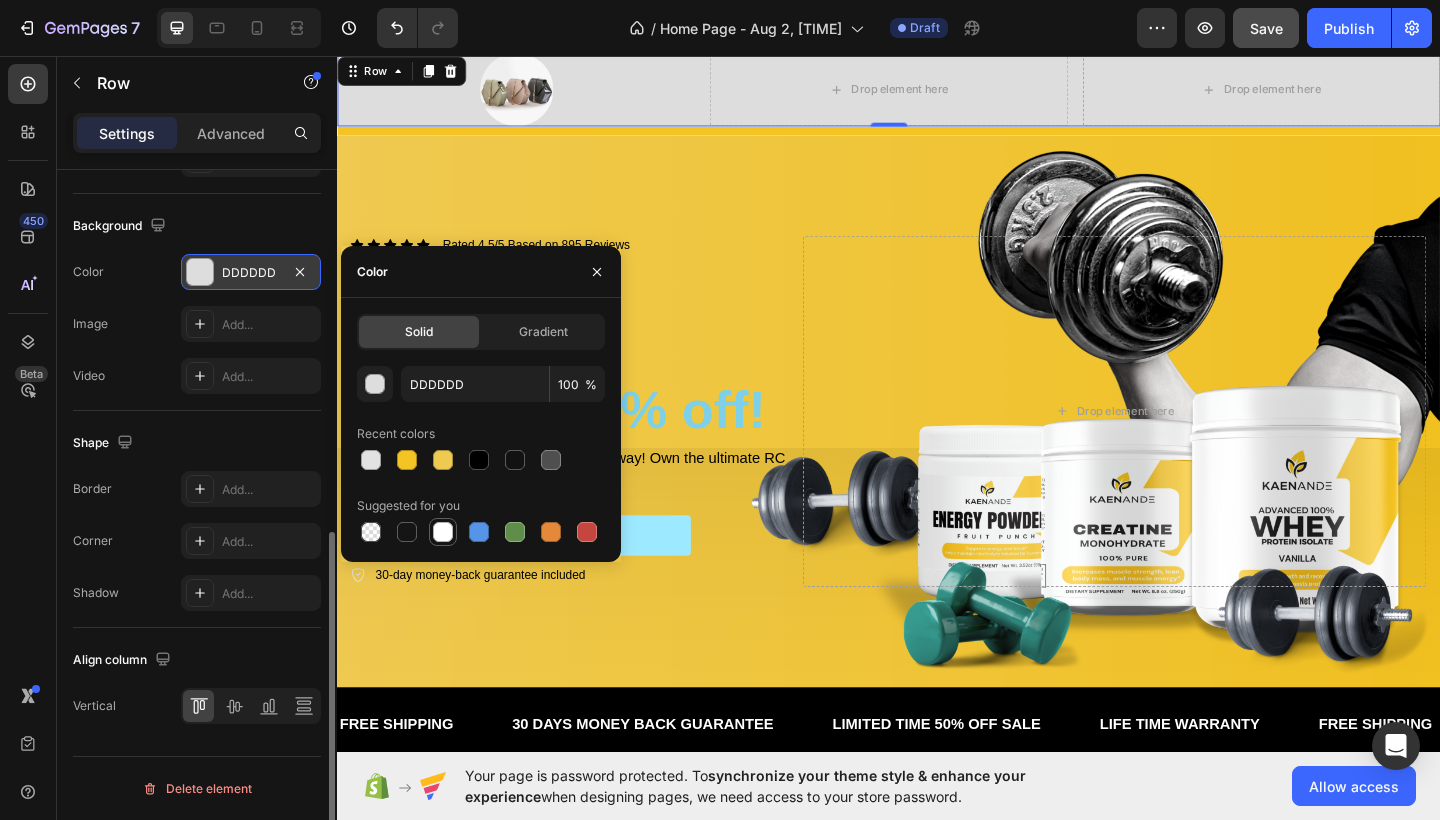 click at bounding box center [443, 532] 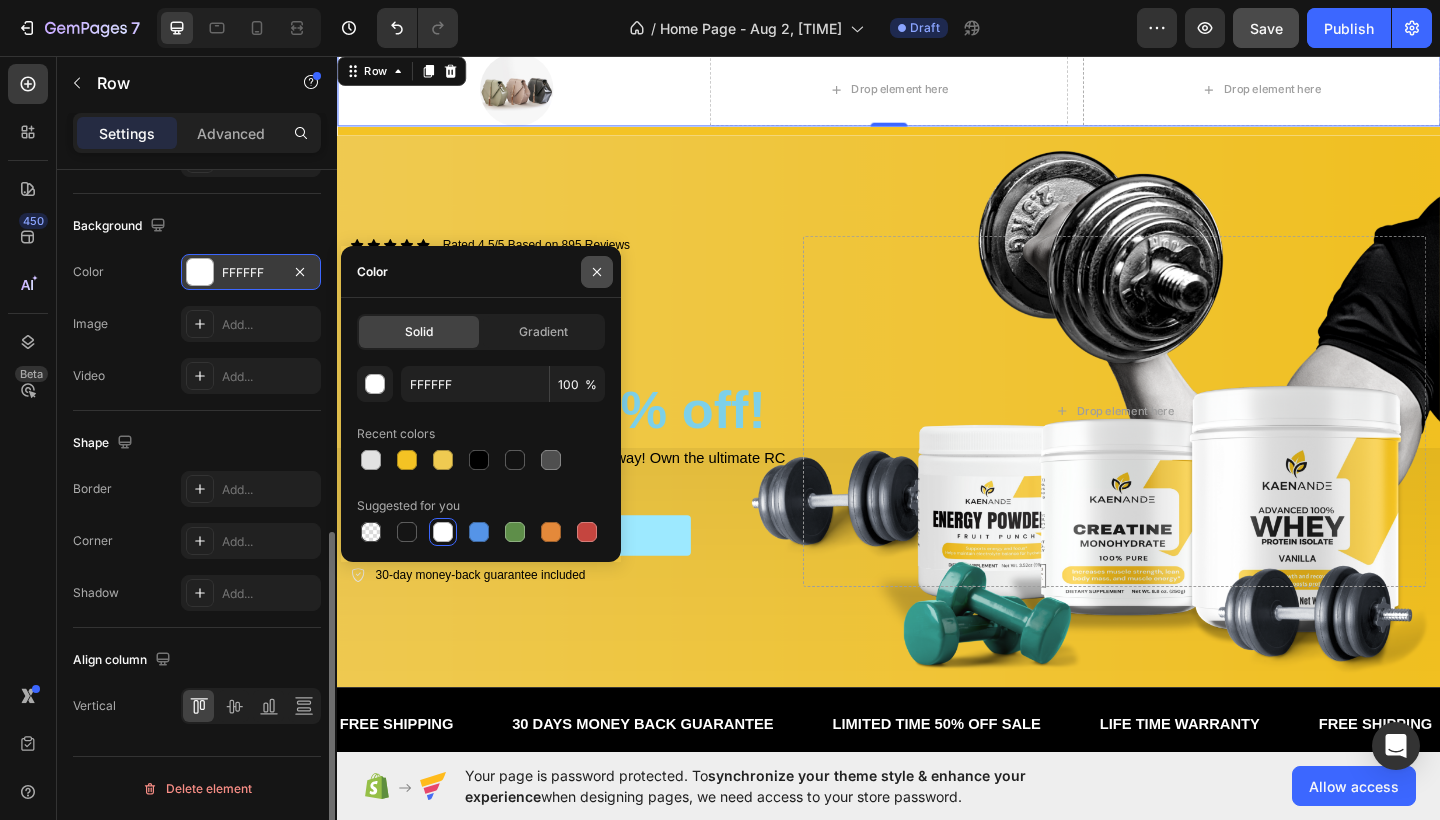 click 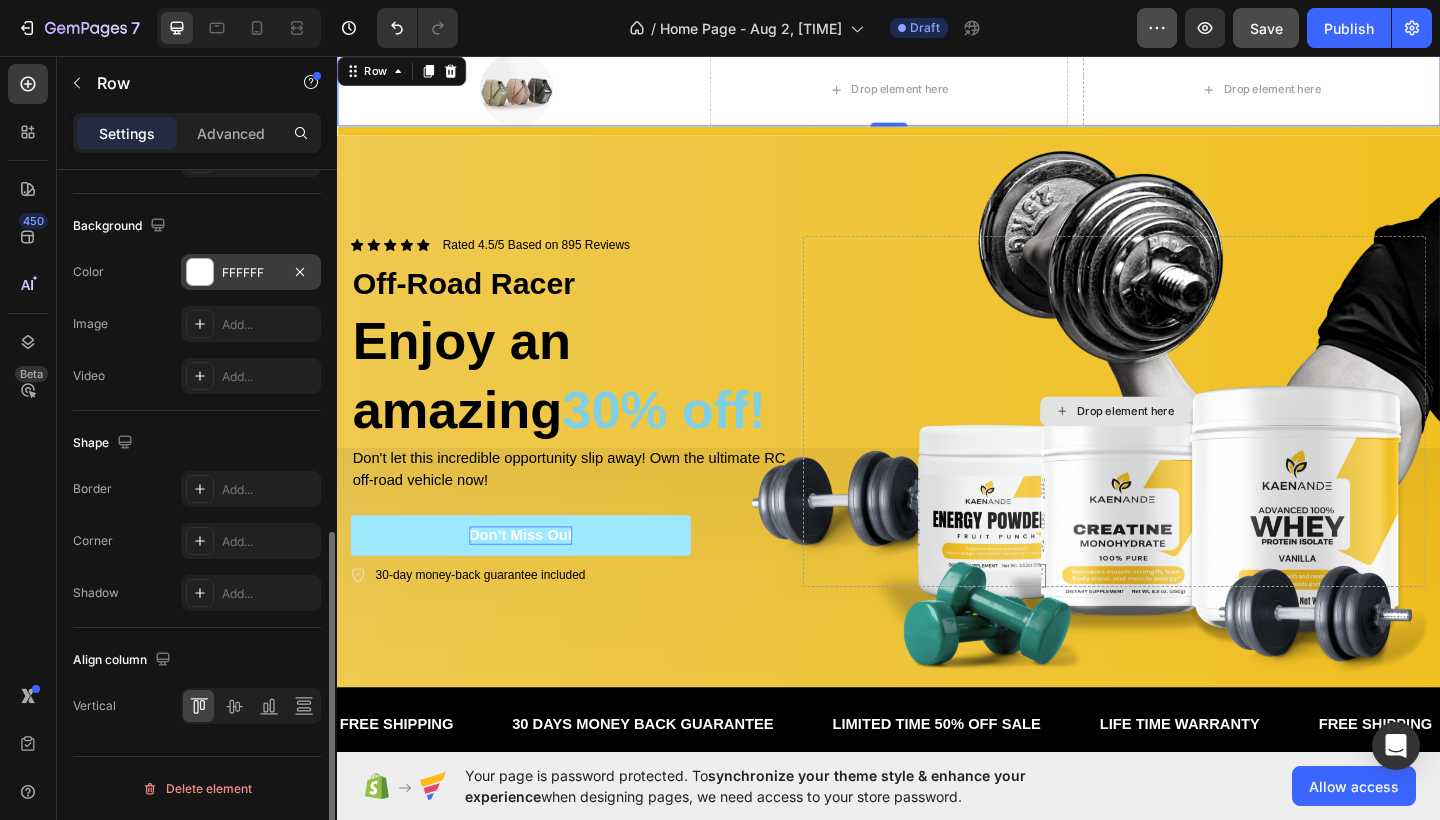 scroll, scrollTop: 0, scrollLeft: 0, axis: both 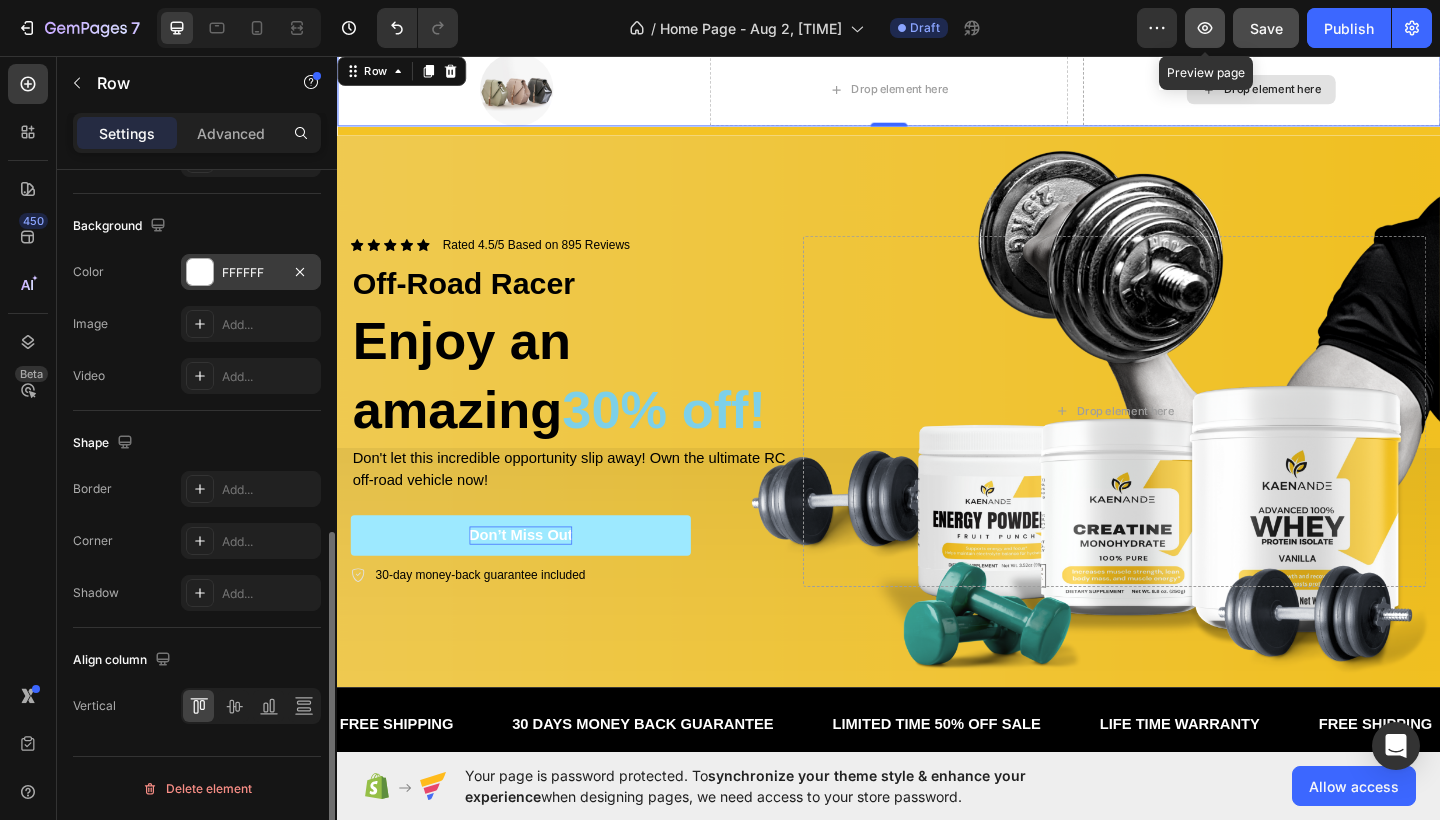 click 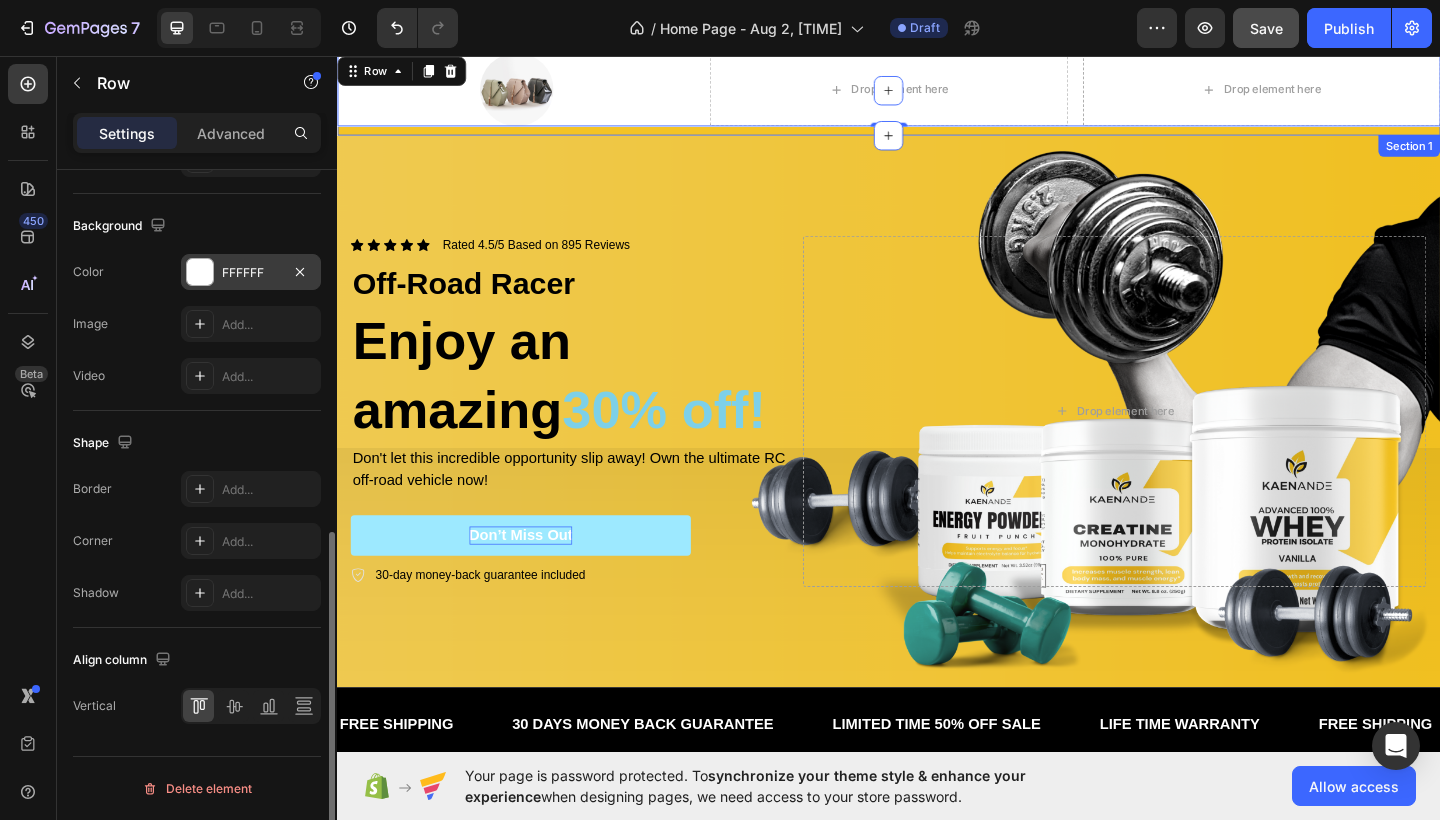 click on "la vrai vie  Text Block Row" at bounding box center (937, 118) 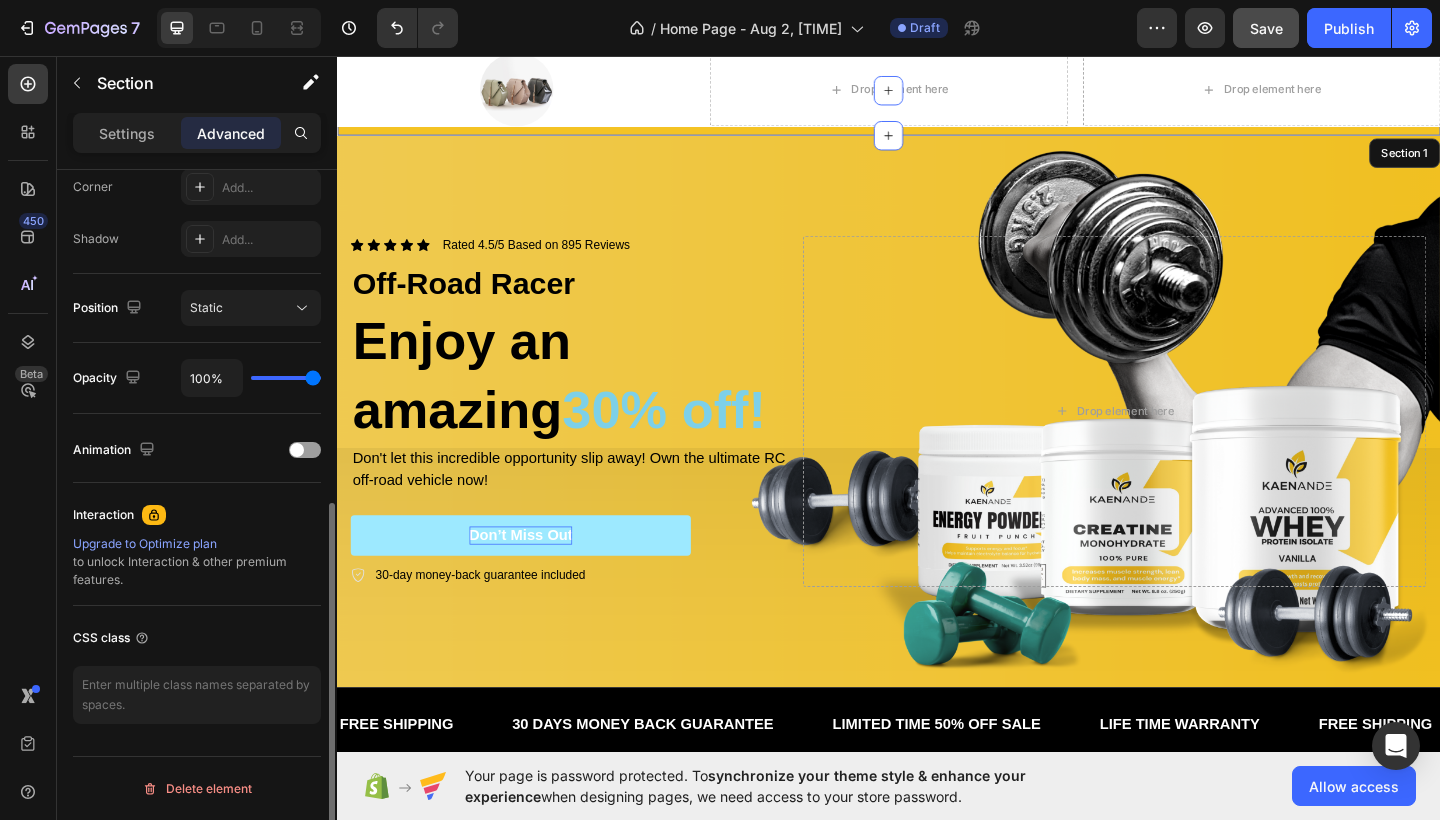 scroll, scrollTop: 0, scrollLeft: 0, axis: both 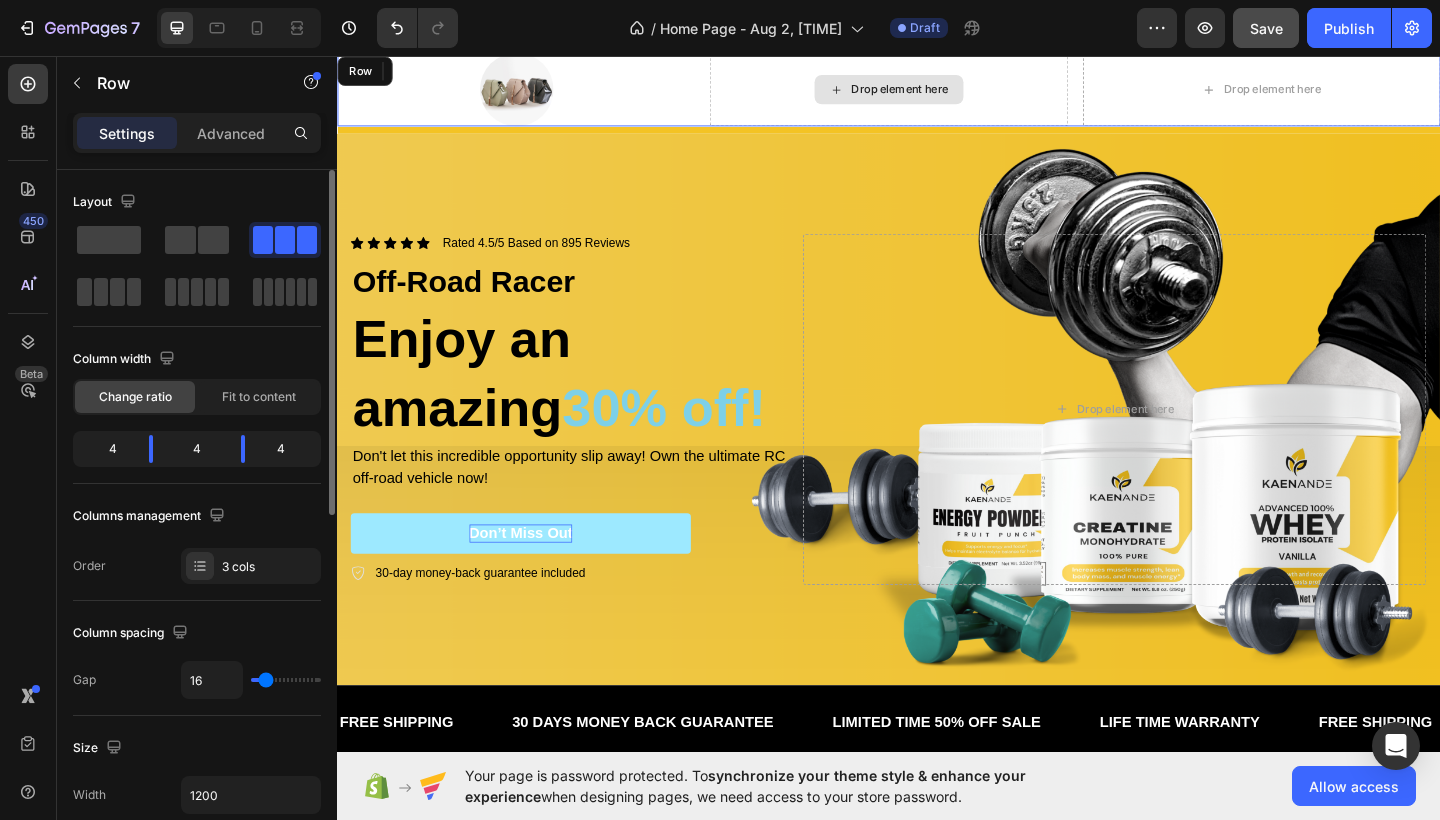 click on "Drop element here" at bounding box center (936, 93) 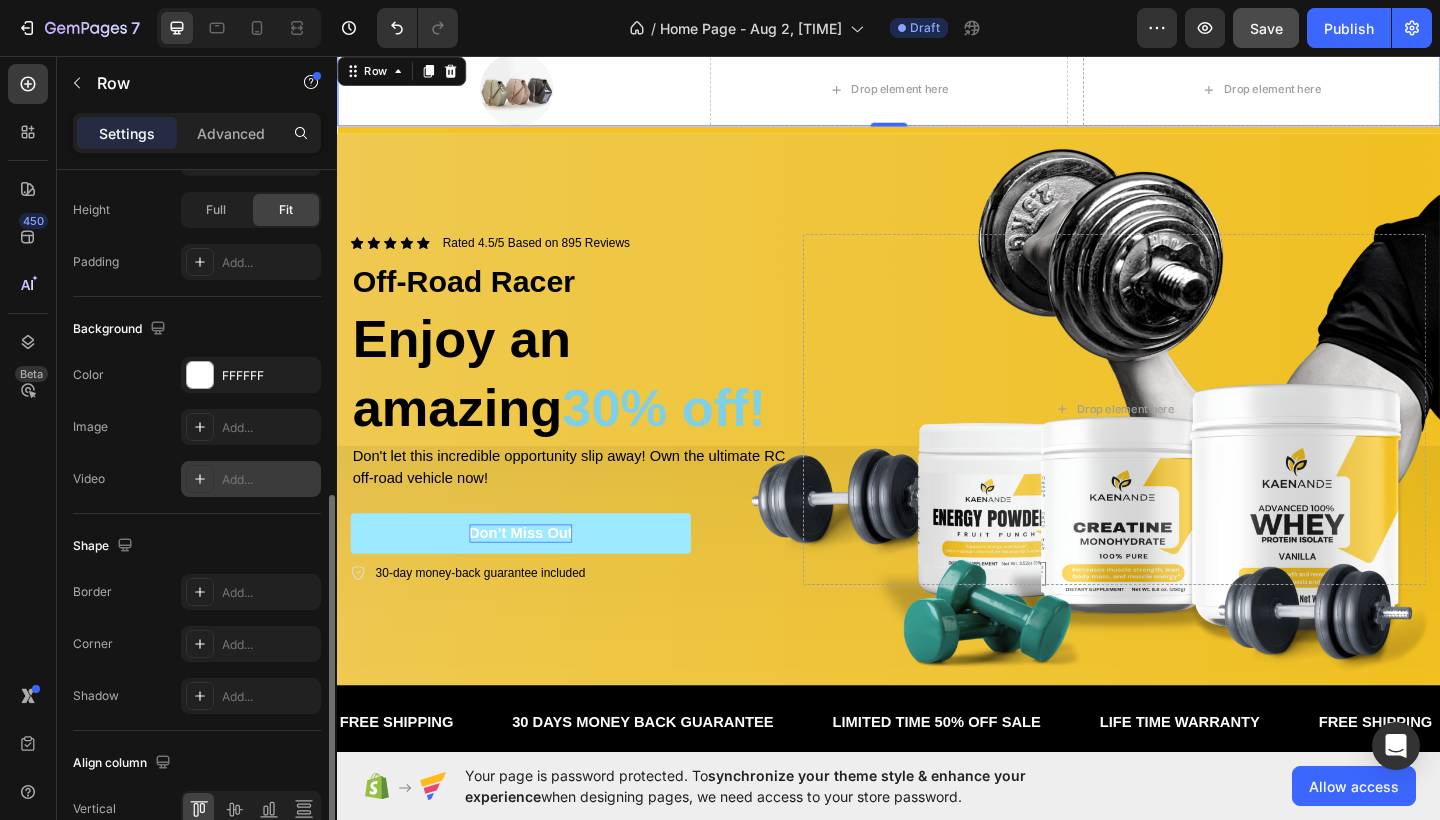 scroll, scrollTop: 620, scrollLeft: 0, axis: vertical 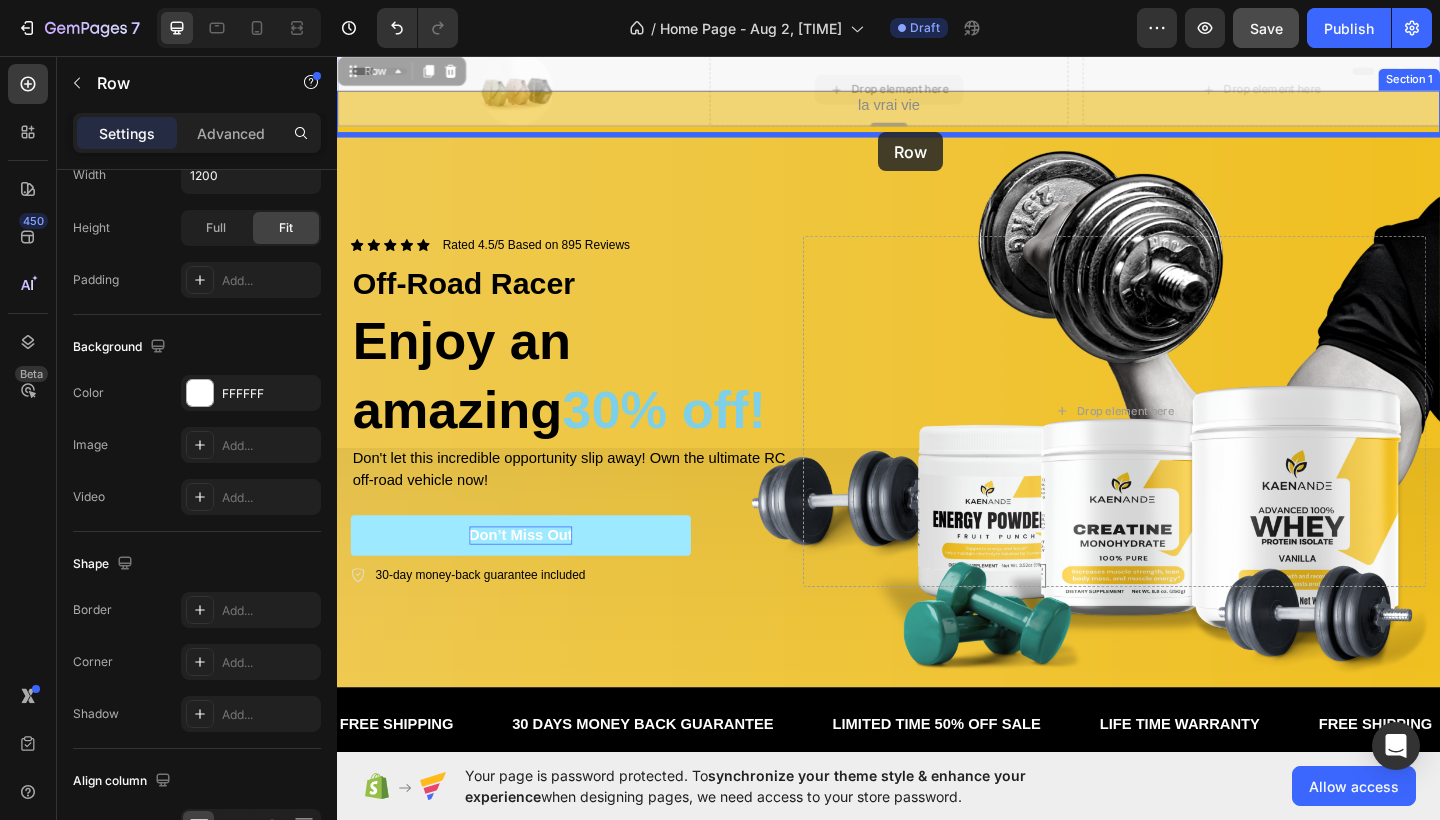 drag, startPoint x: 924, startPoint y: 126, endPoint x: 926, endPoint y: 139, distance: 13.152946 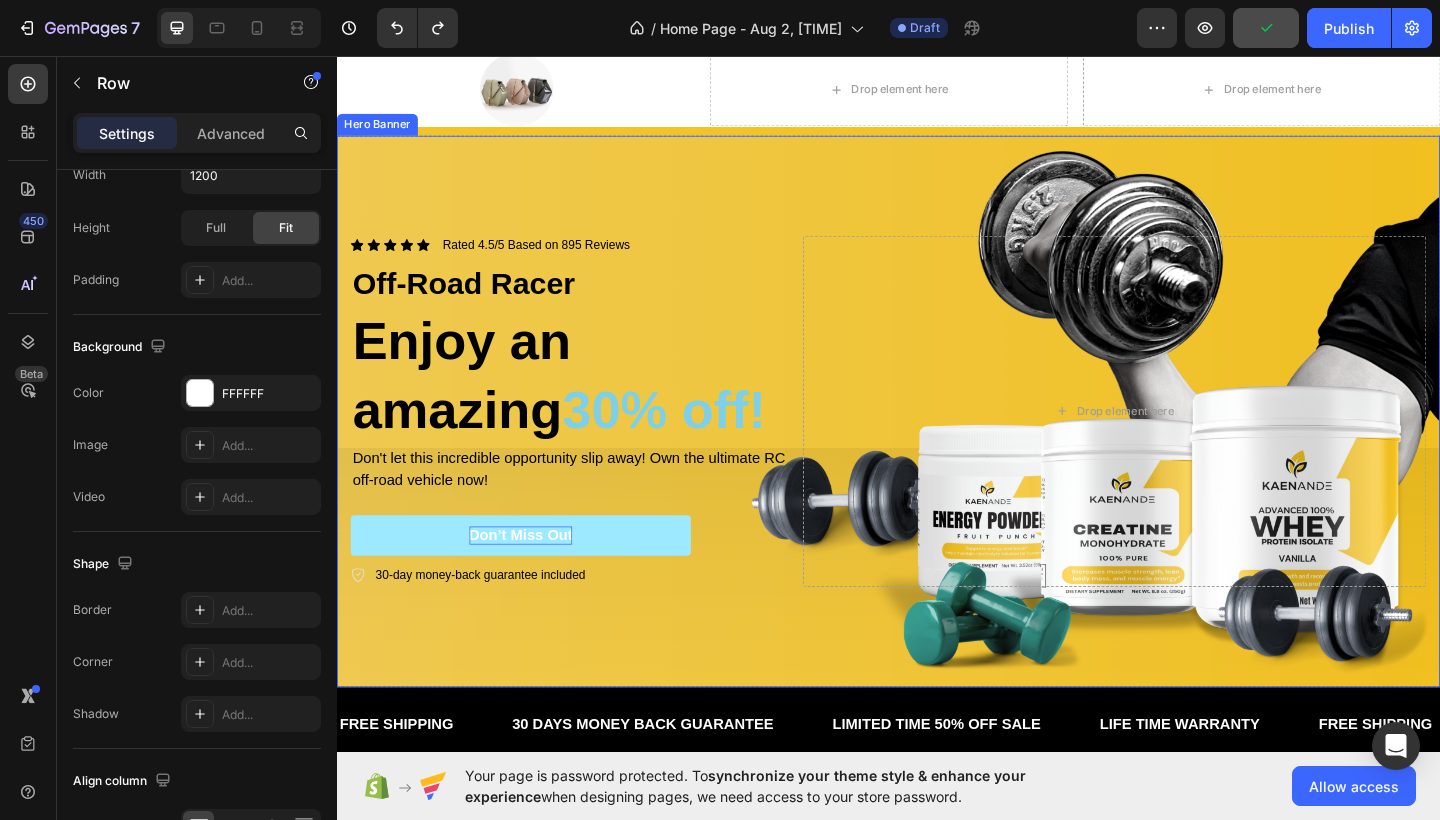 scroll, scrollTop: 5, scrollLeft: 0, axis: vertical 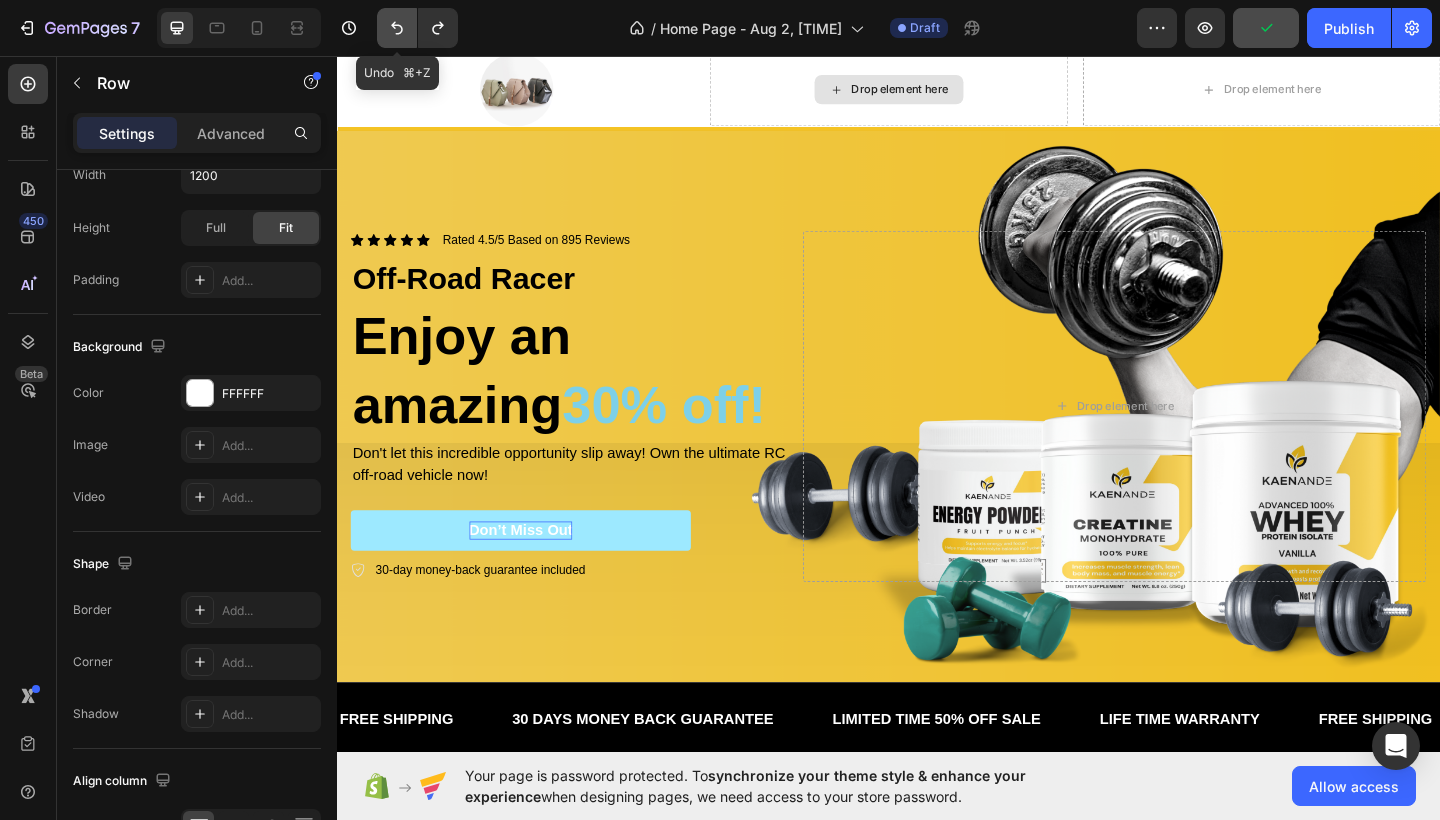 click 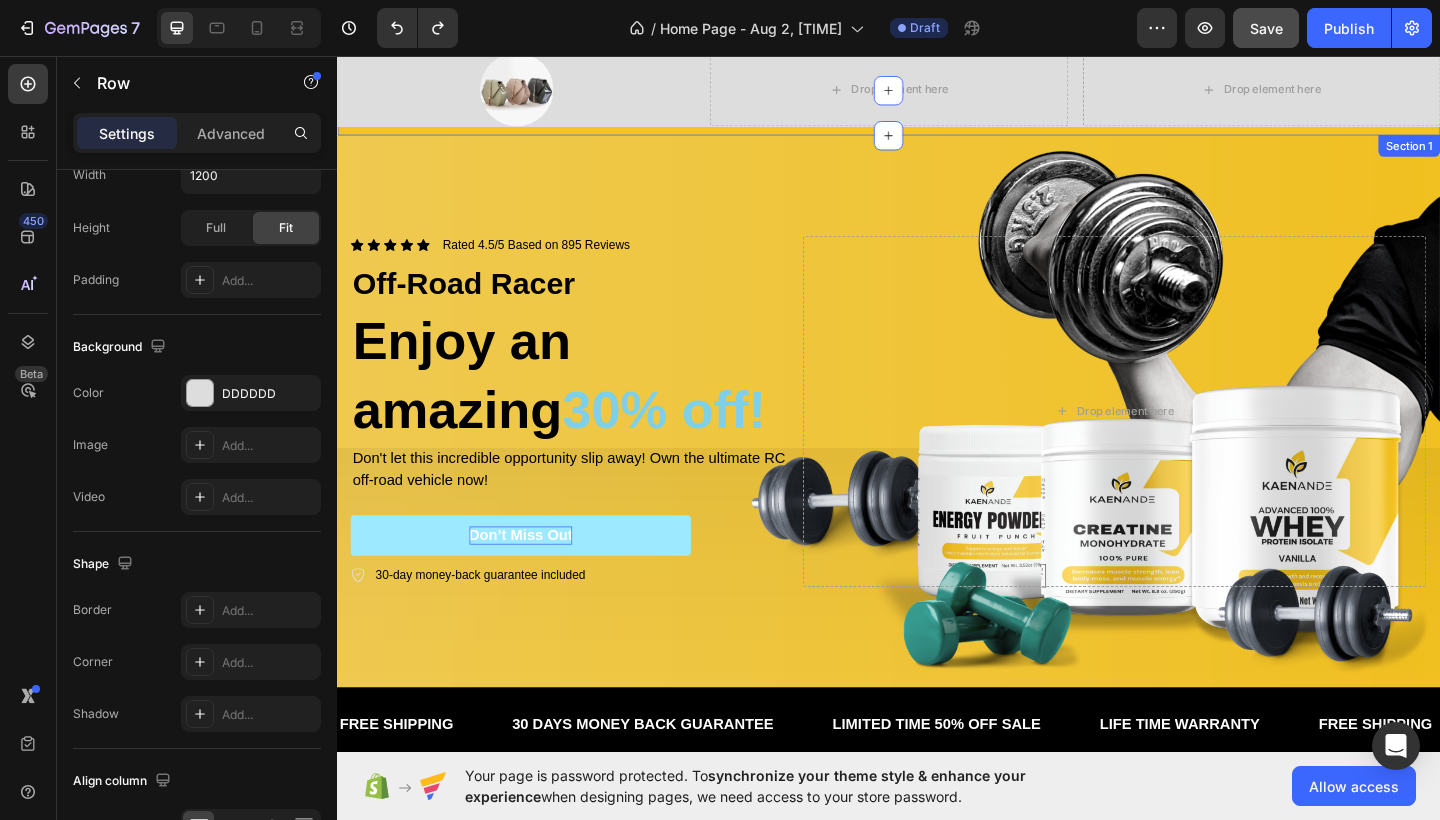 scroll, scrollTop: 0, scrollLeft: 0, axis: both 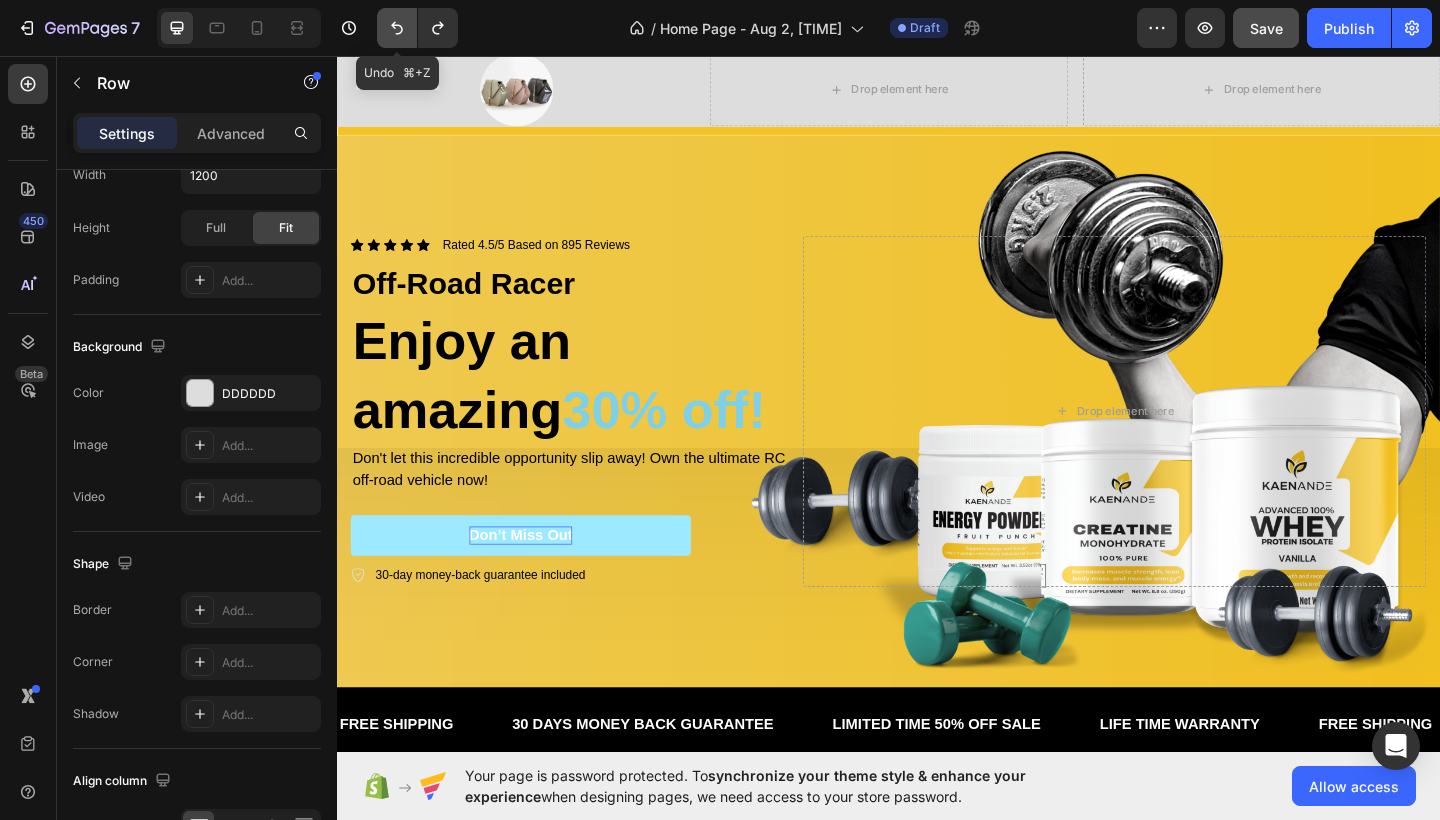 click 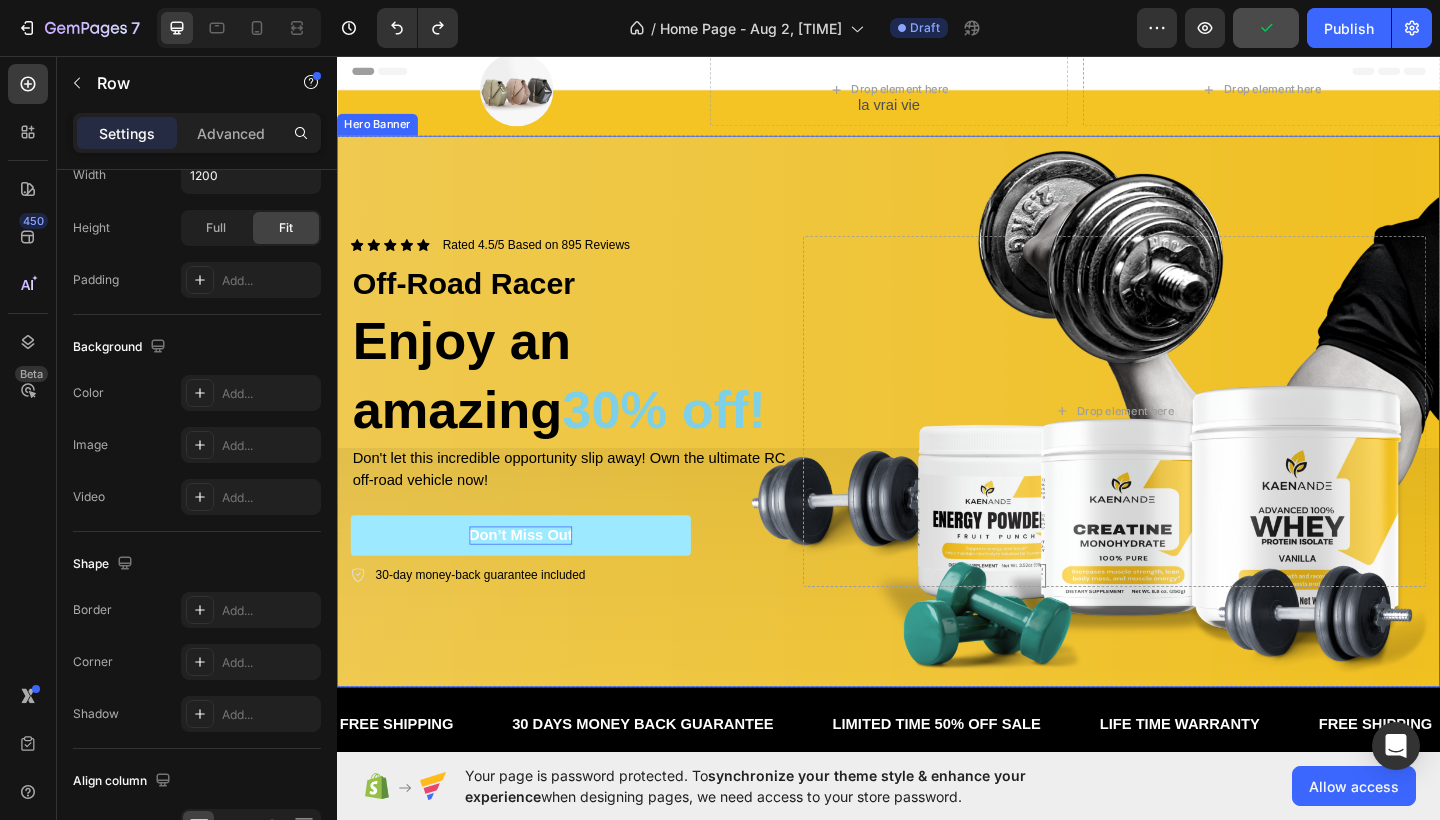 scroll, scrollTop: 0, scrollLeft: 0, axis: both 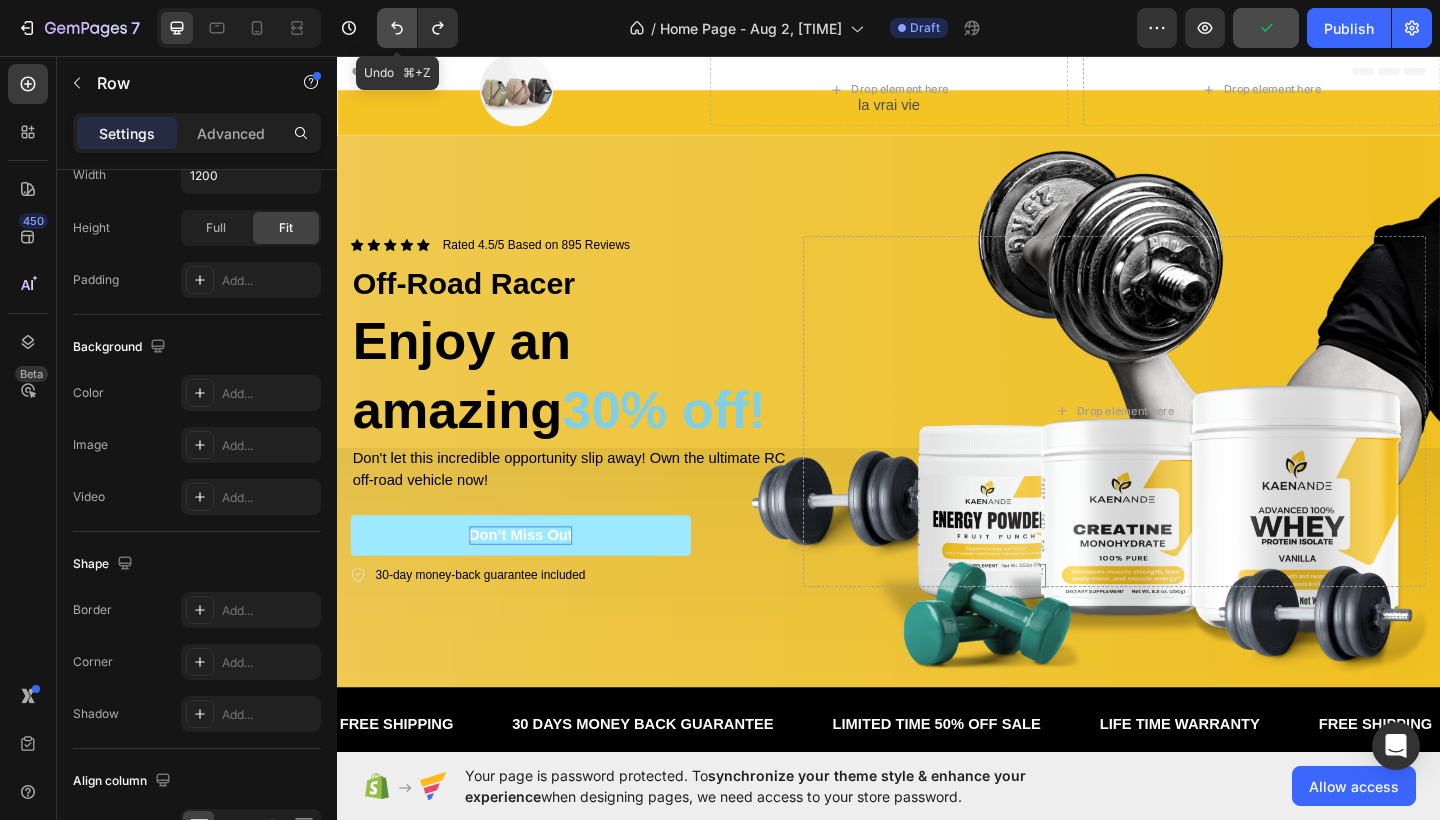 click 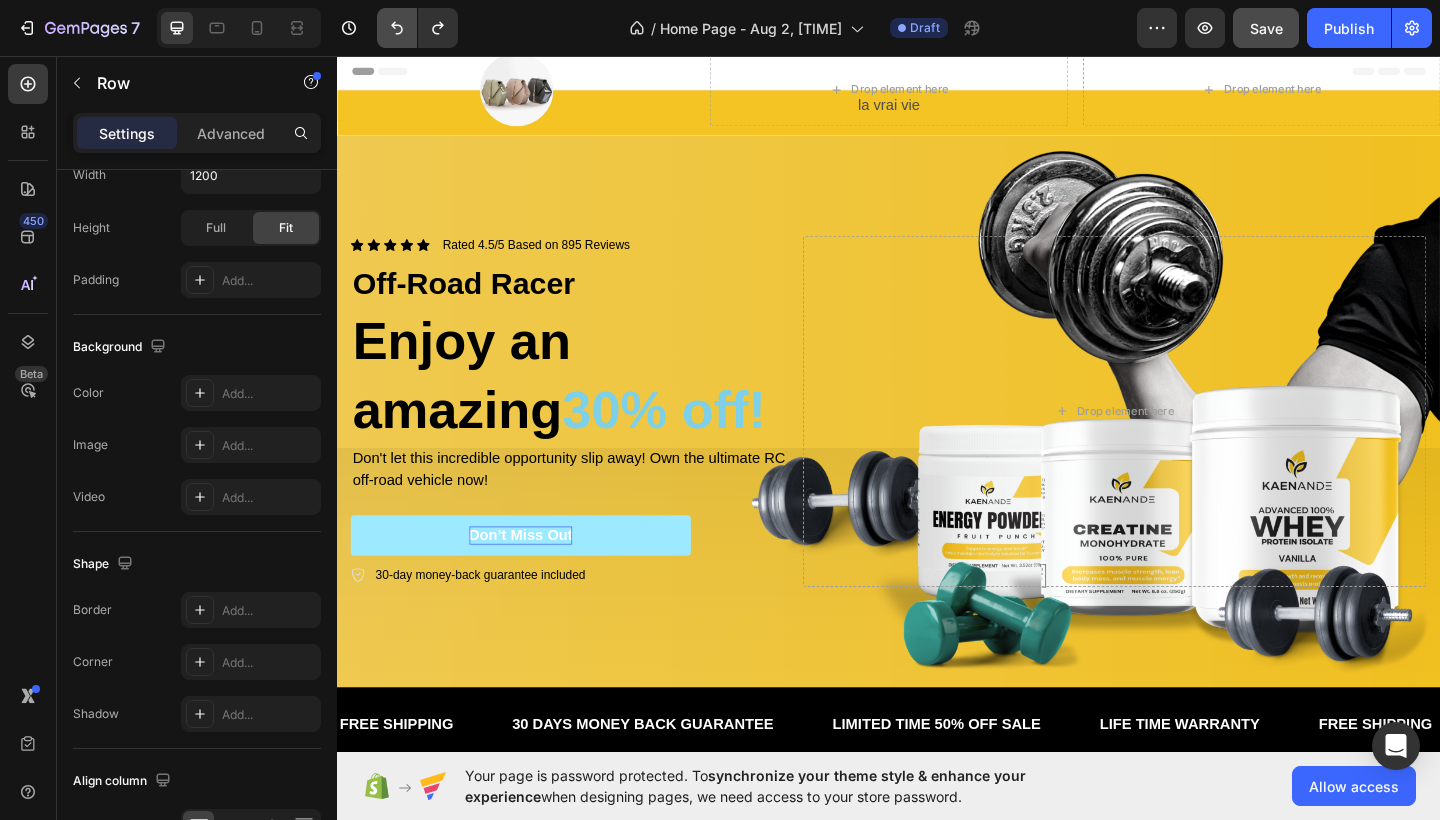 scroll, scrollTop: 0, scrollLeft: 0, axis: both 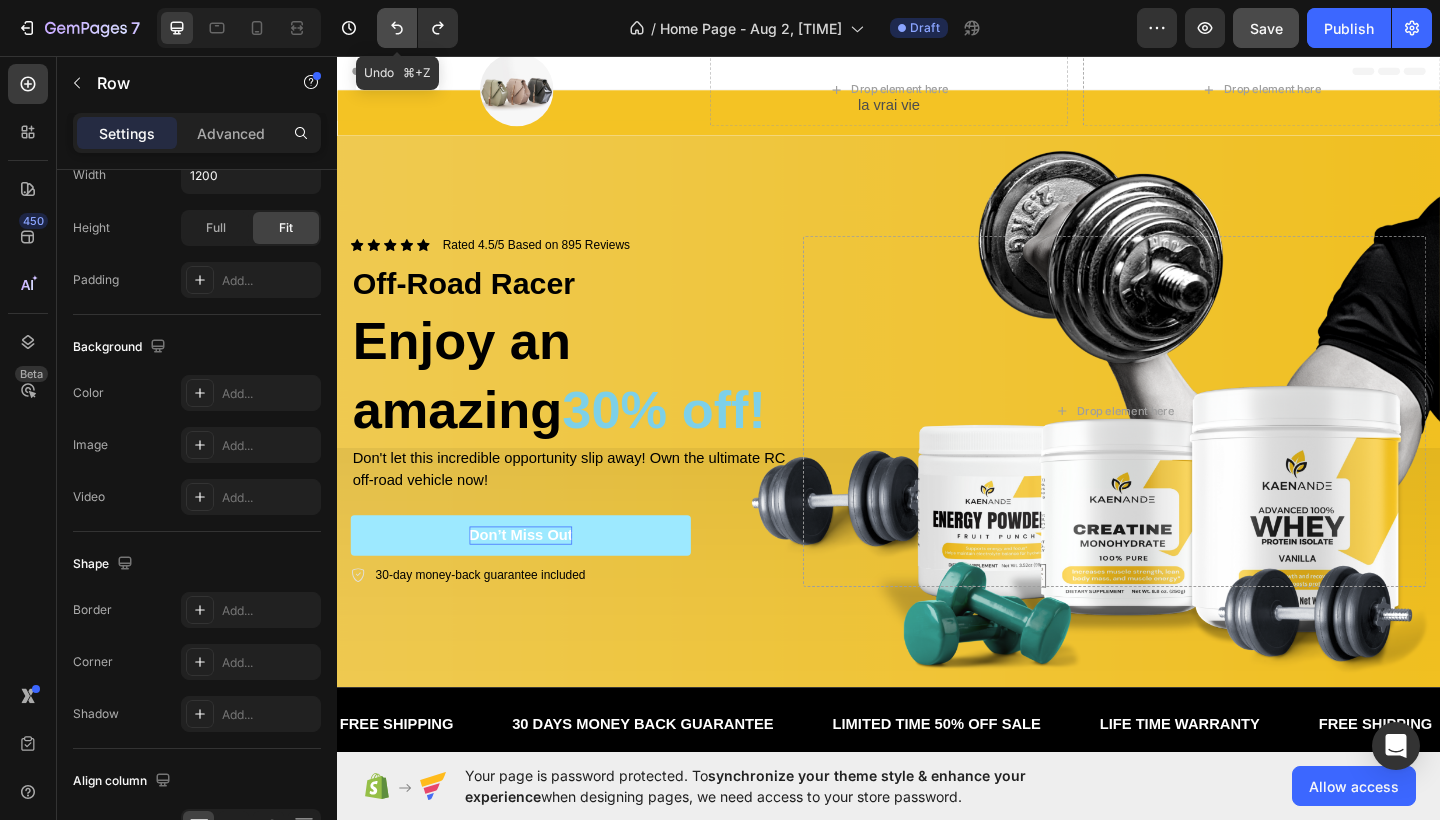 click 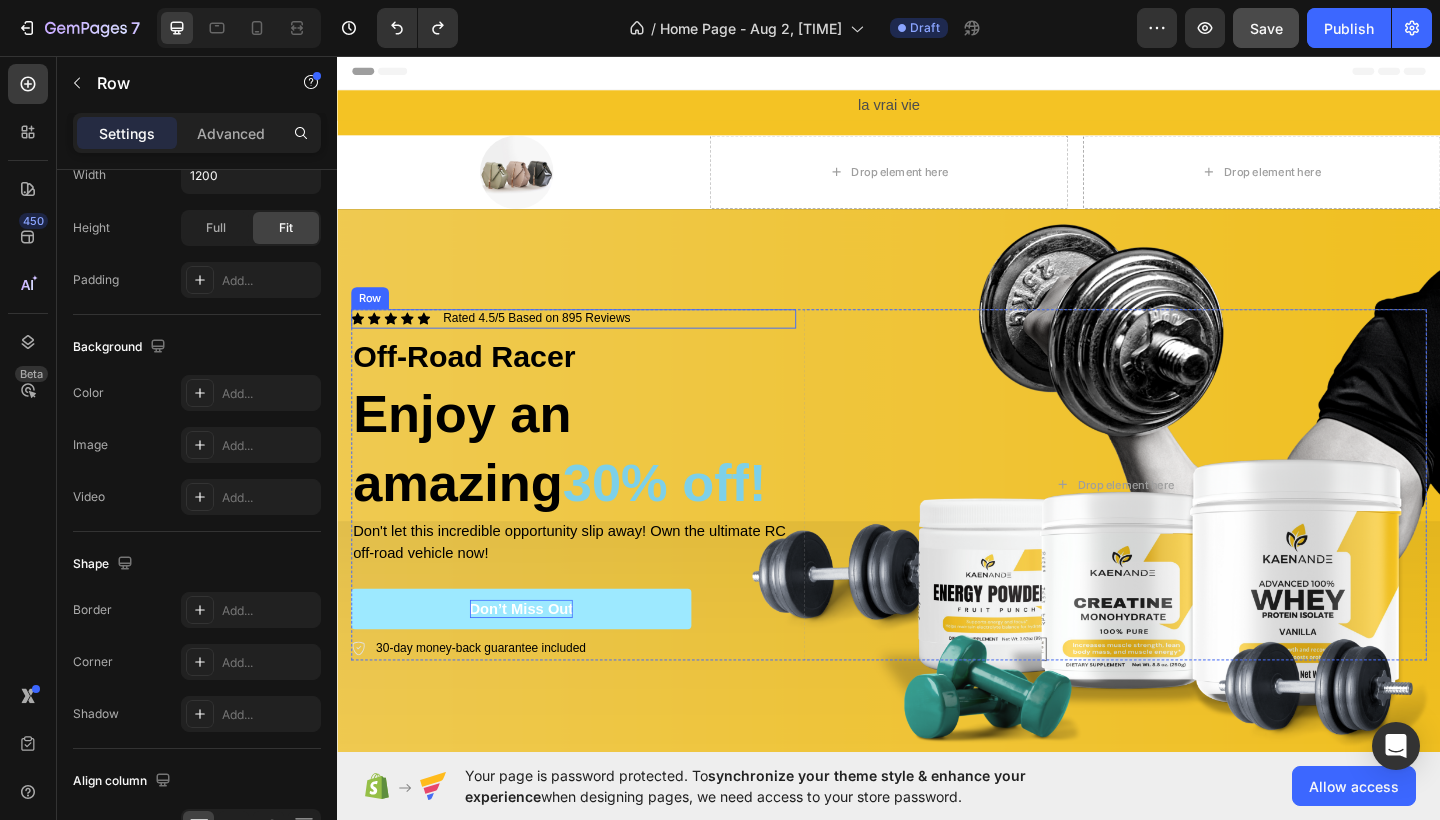 scroll, scrollTop: 0, scrollLeft: 0, axis: both 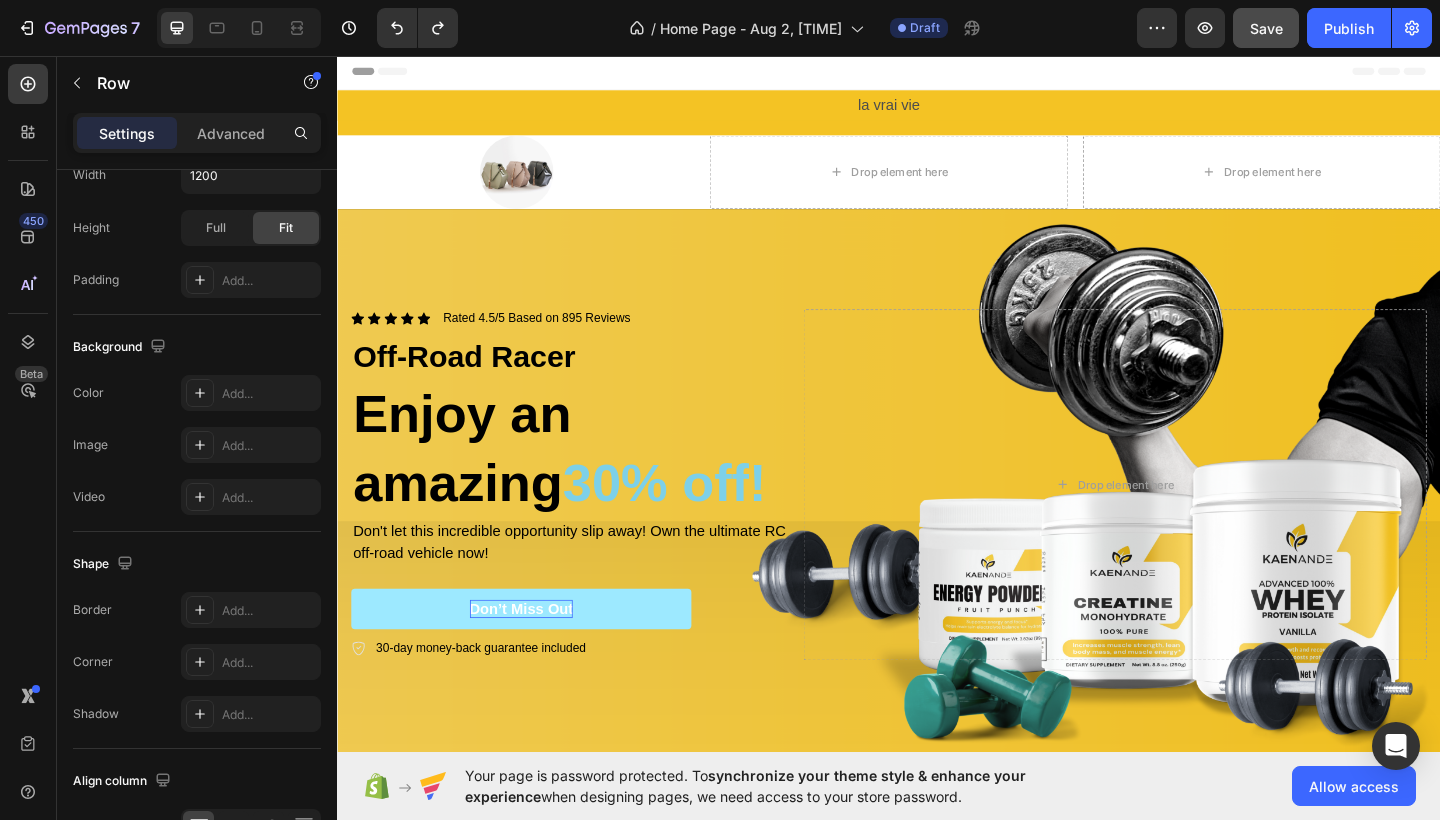 click on "Image
Drop element here
Drop element here Row" at bounding box center [937, 183] 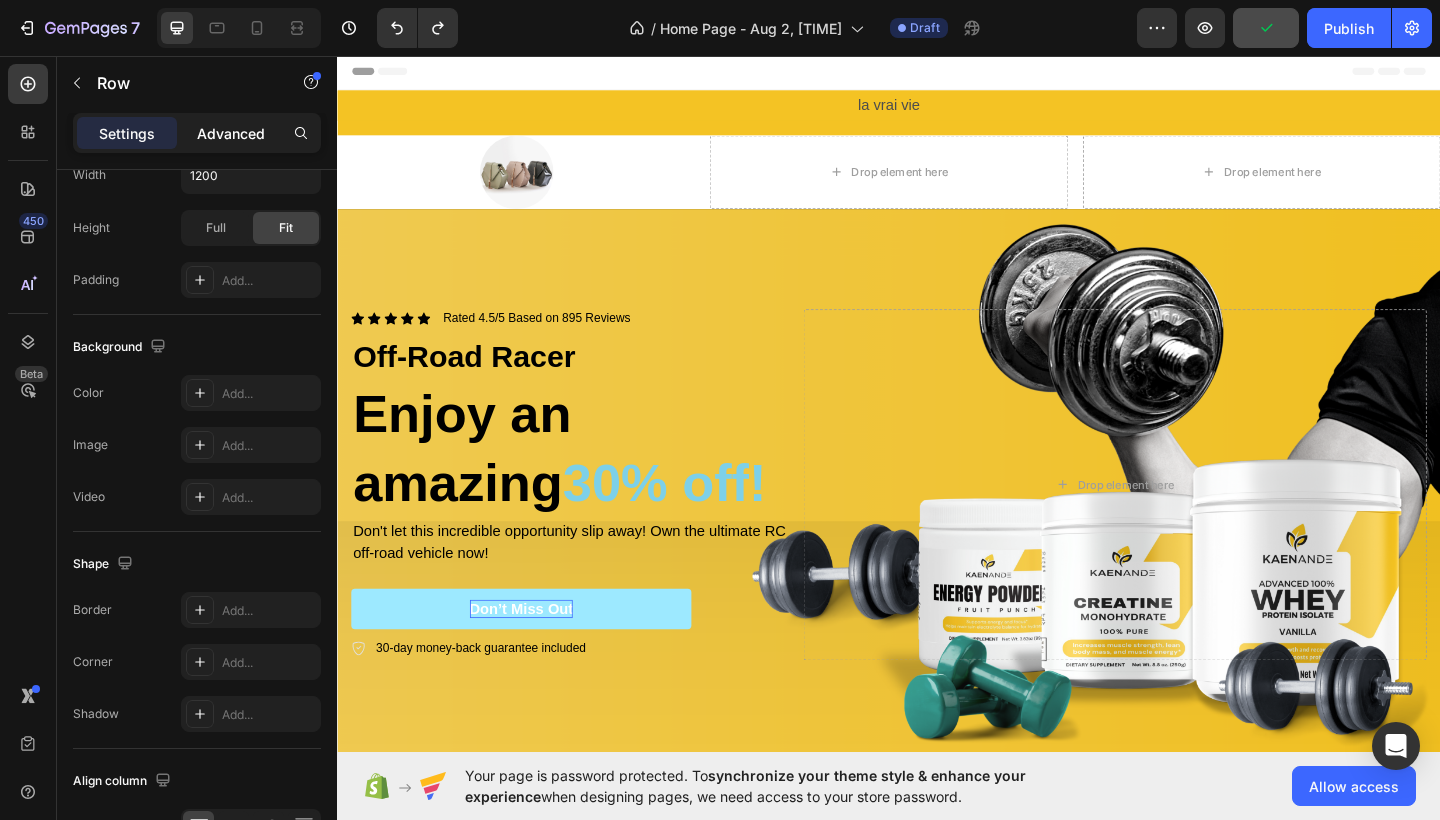 click on "Advanced" at bounding box center (231, 133) 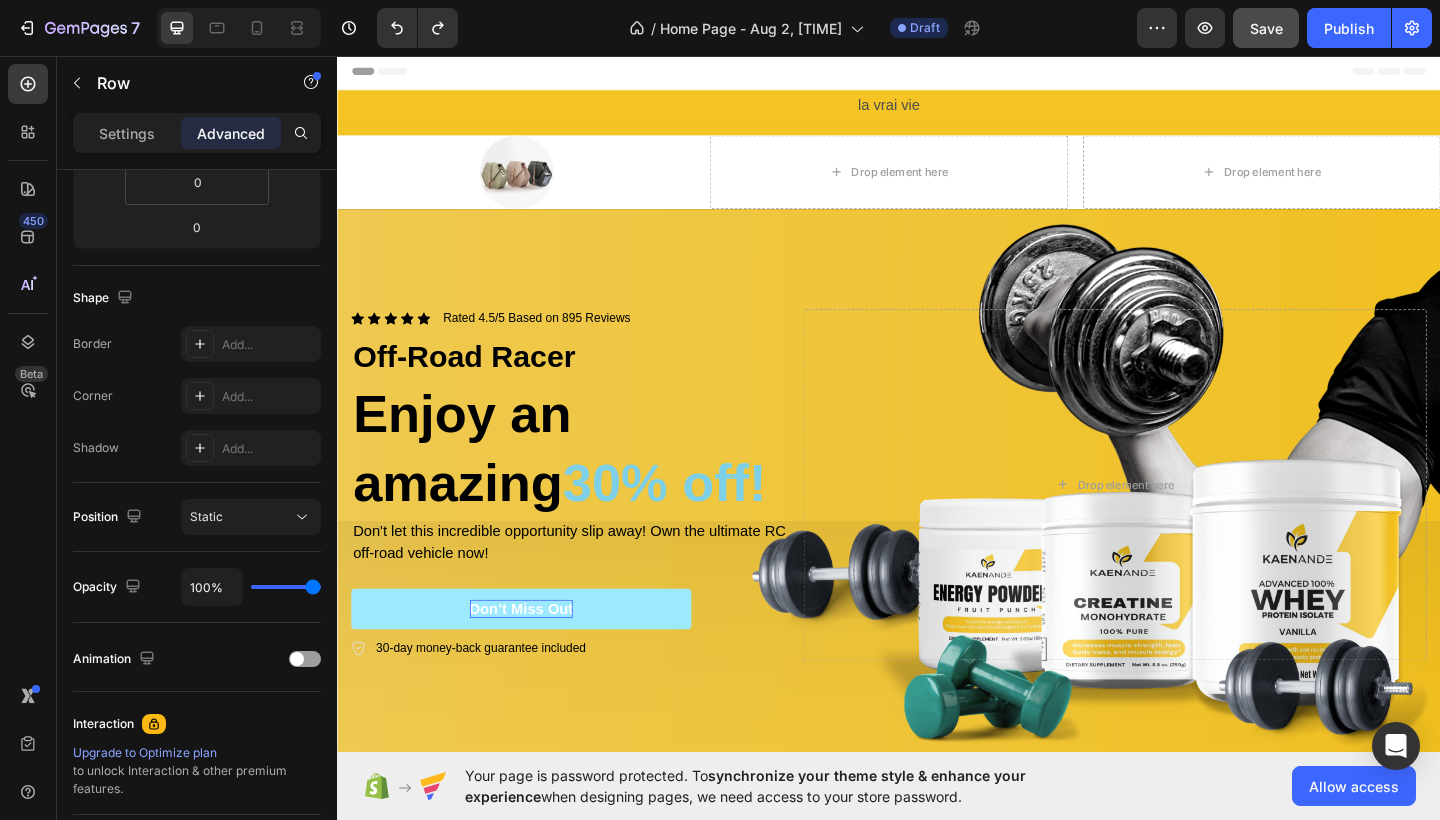 scroll, scrollTop: 0, scrollLeft: 0, axis: both 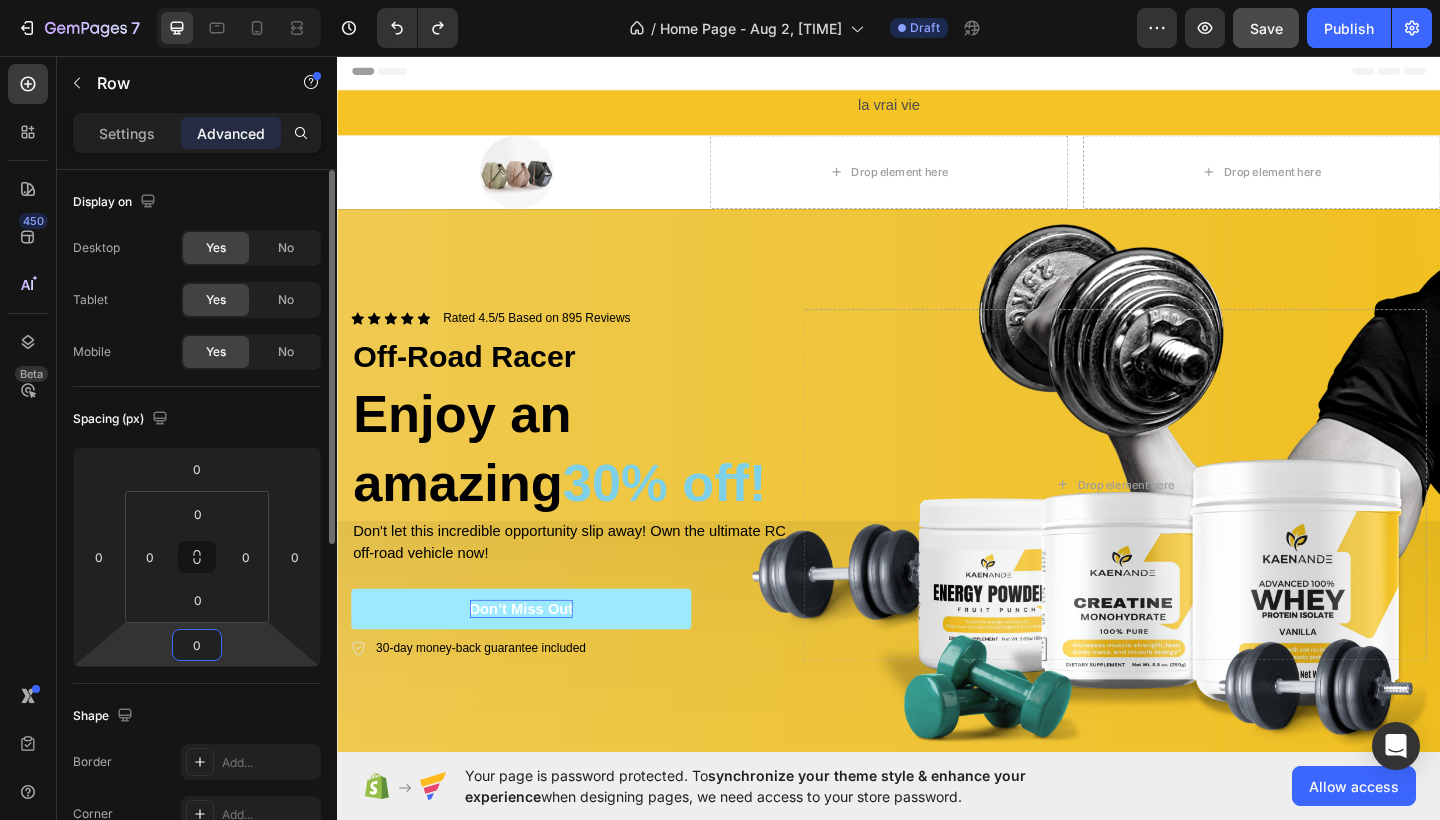 click on "0" at bounding box center [197, 645] 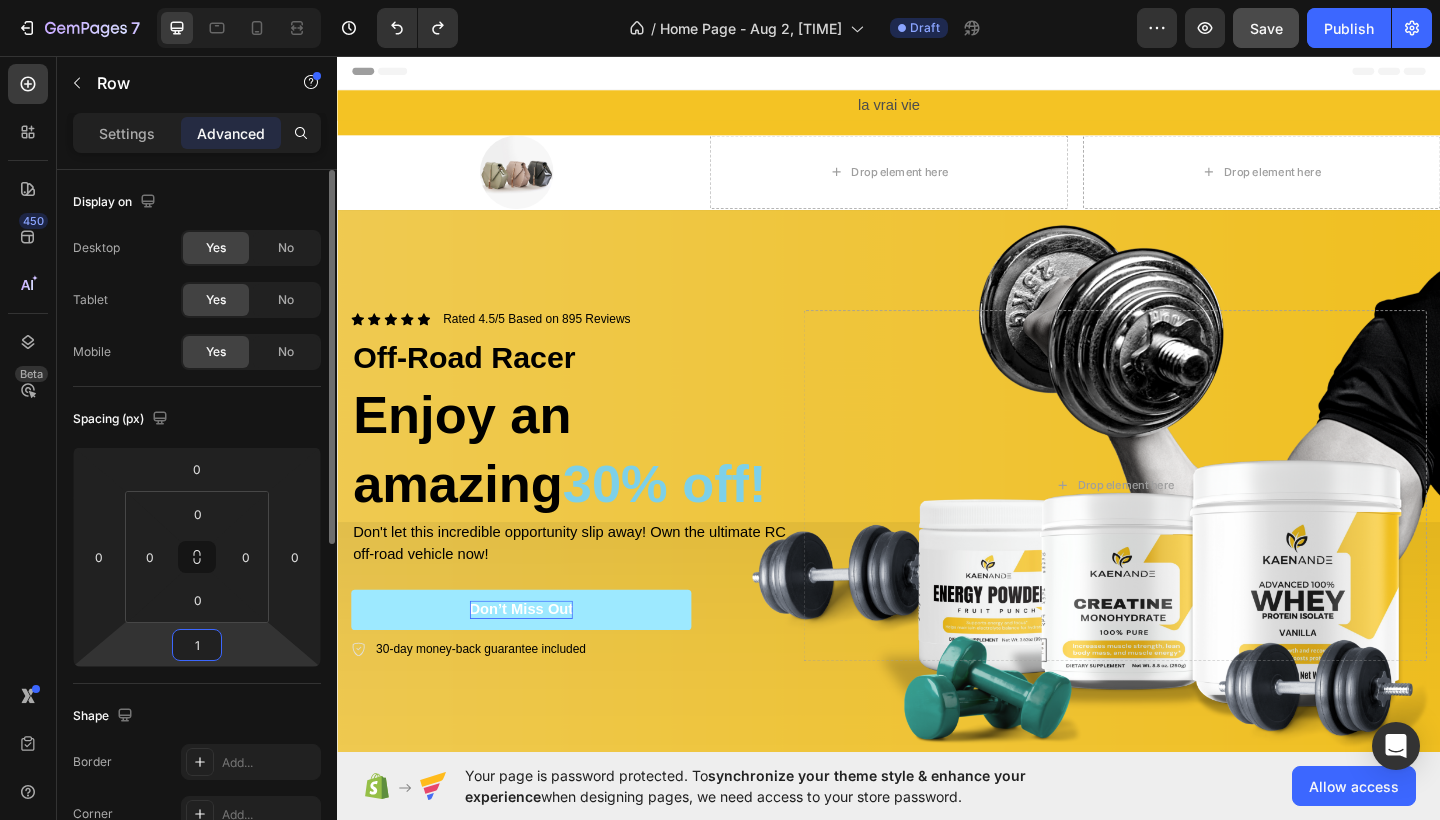 type on "16" 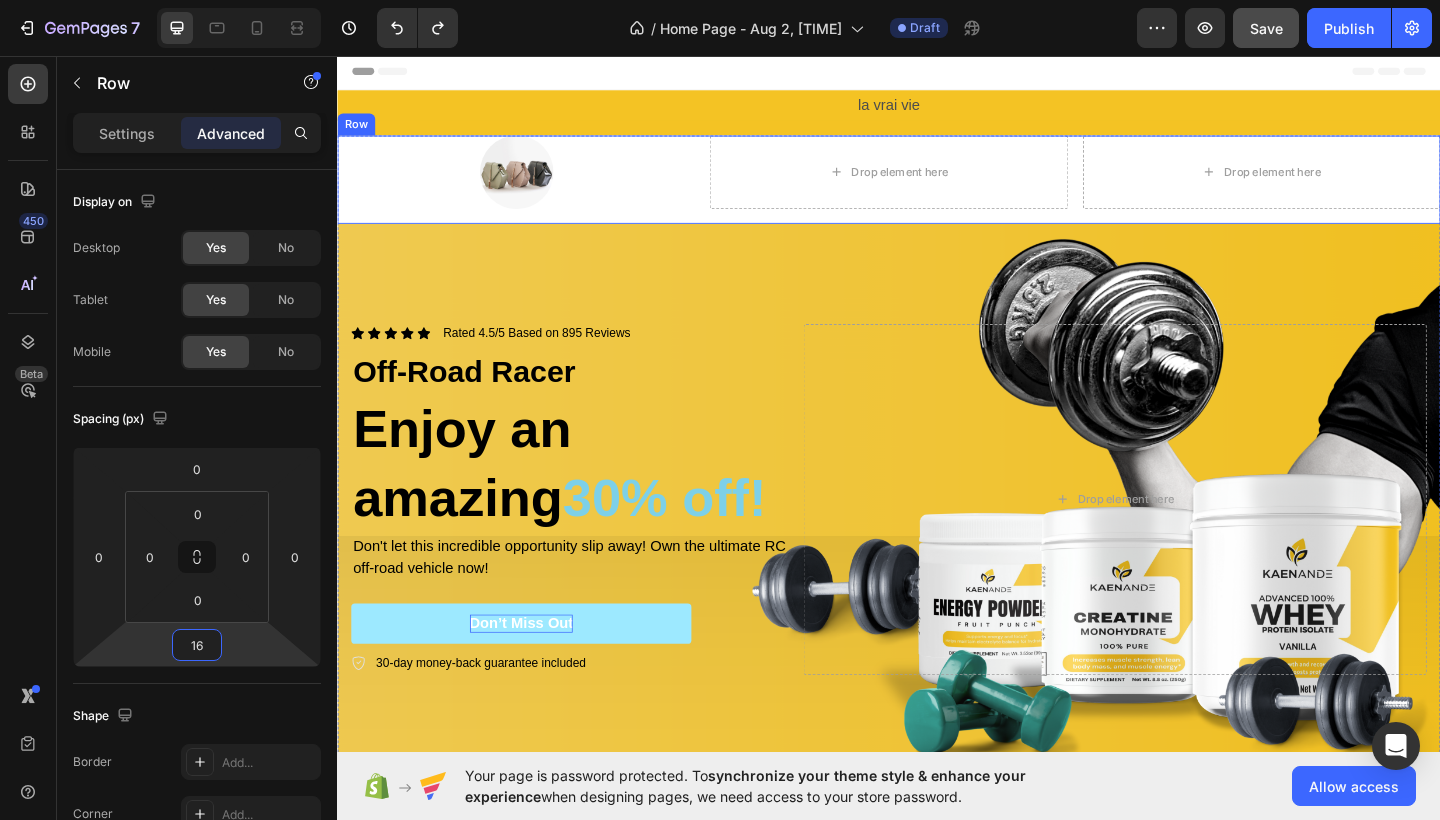 click on "Image
Drop element here
Drop element here Row" at bounding box center (937, 191) 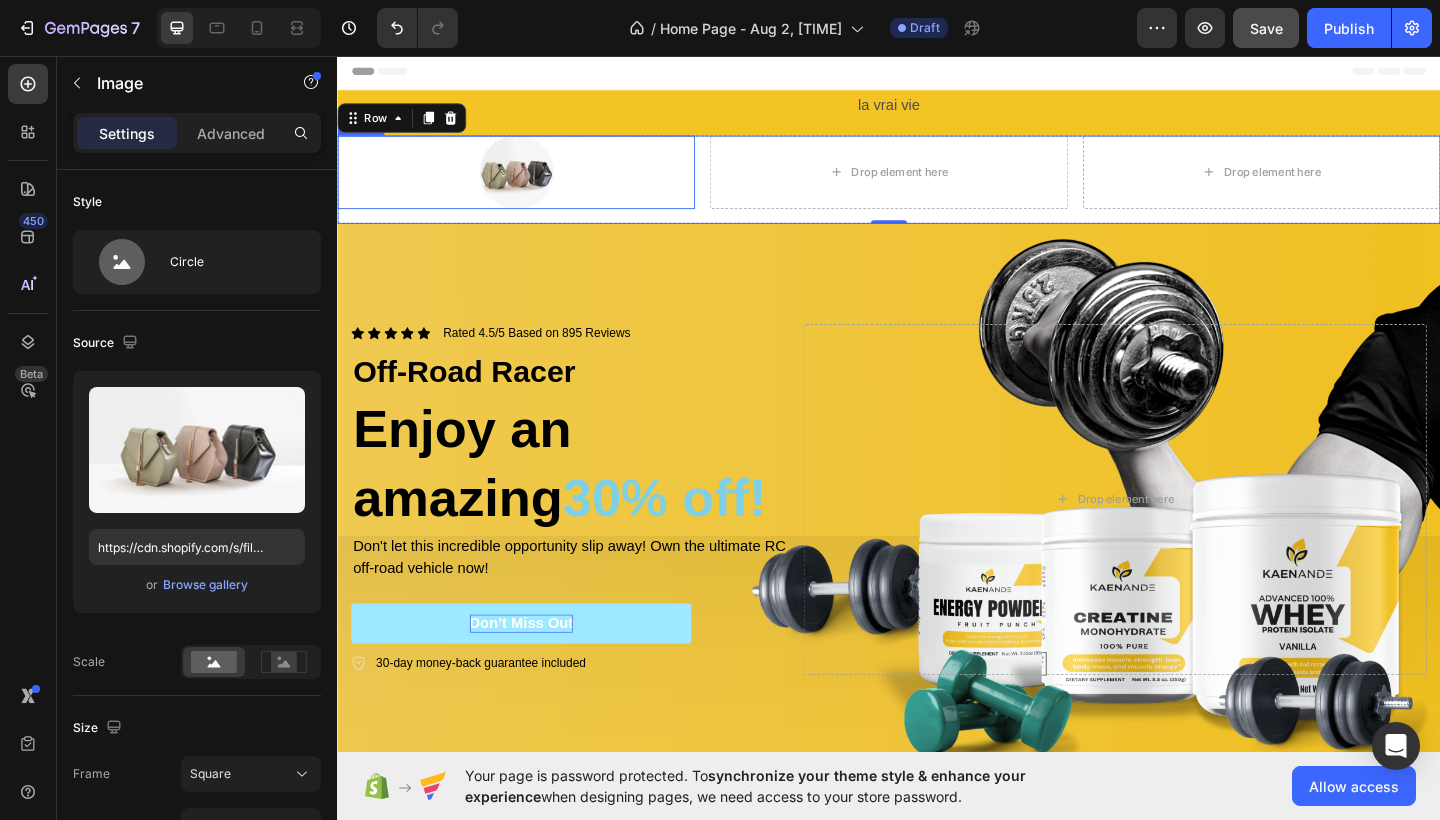 click at bounding box center (531, 183) 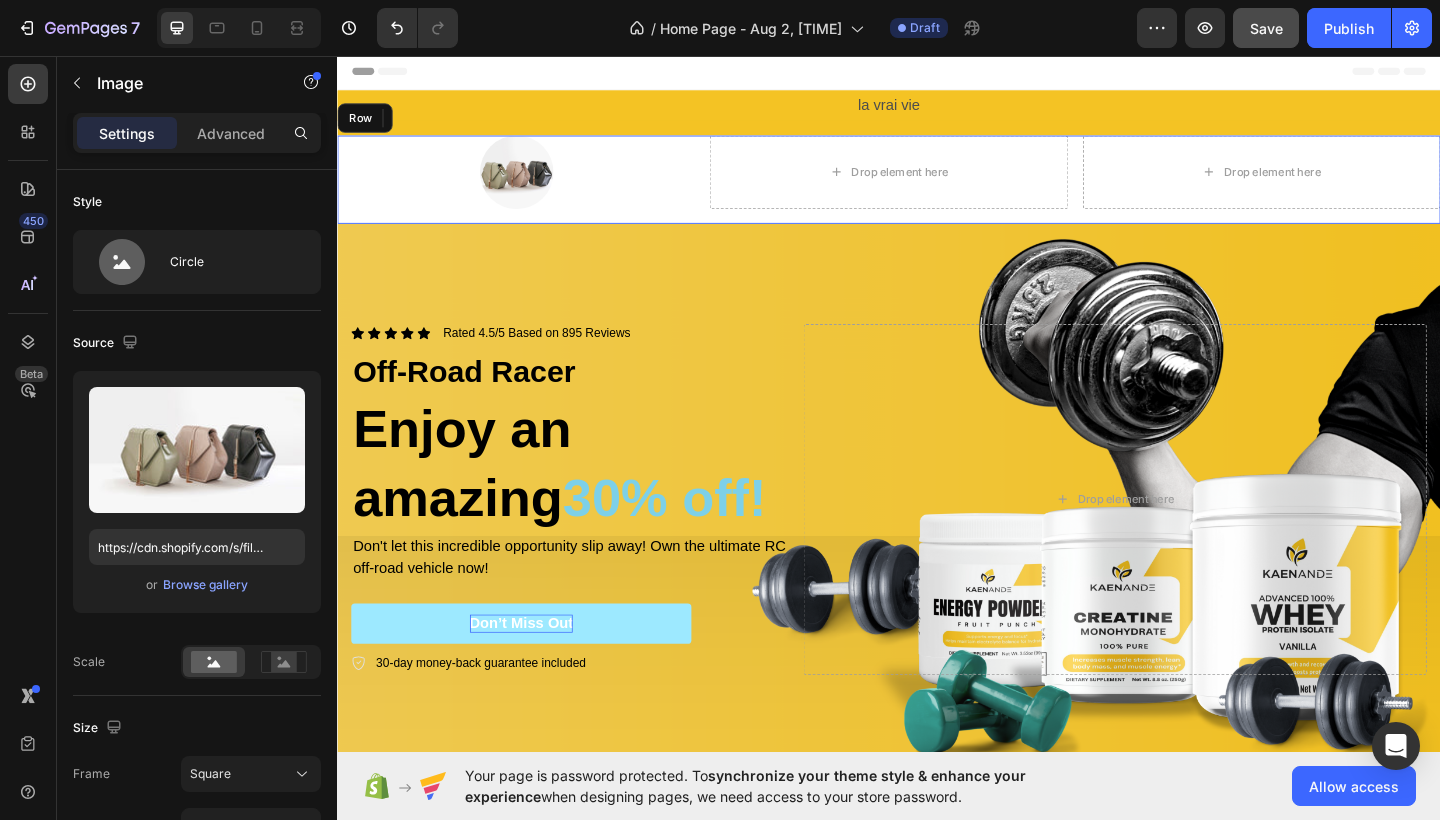 click on "Image   0
Drop element here
Drop element here Row" at bounding box center [937, 183] 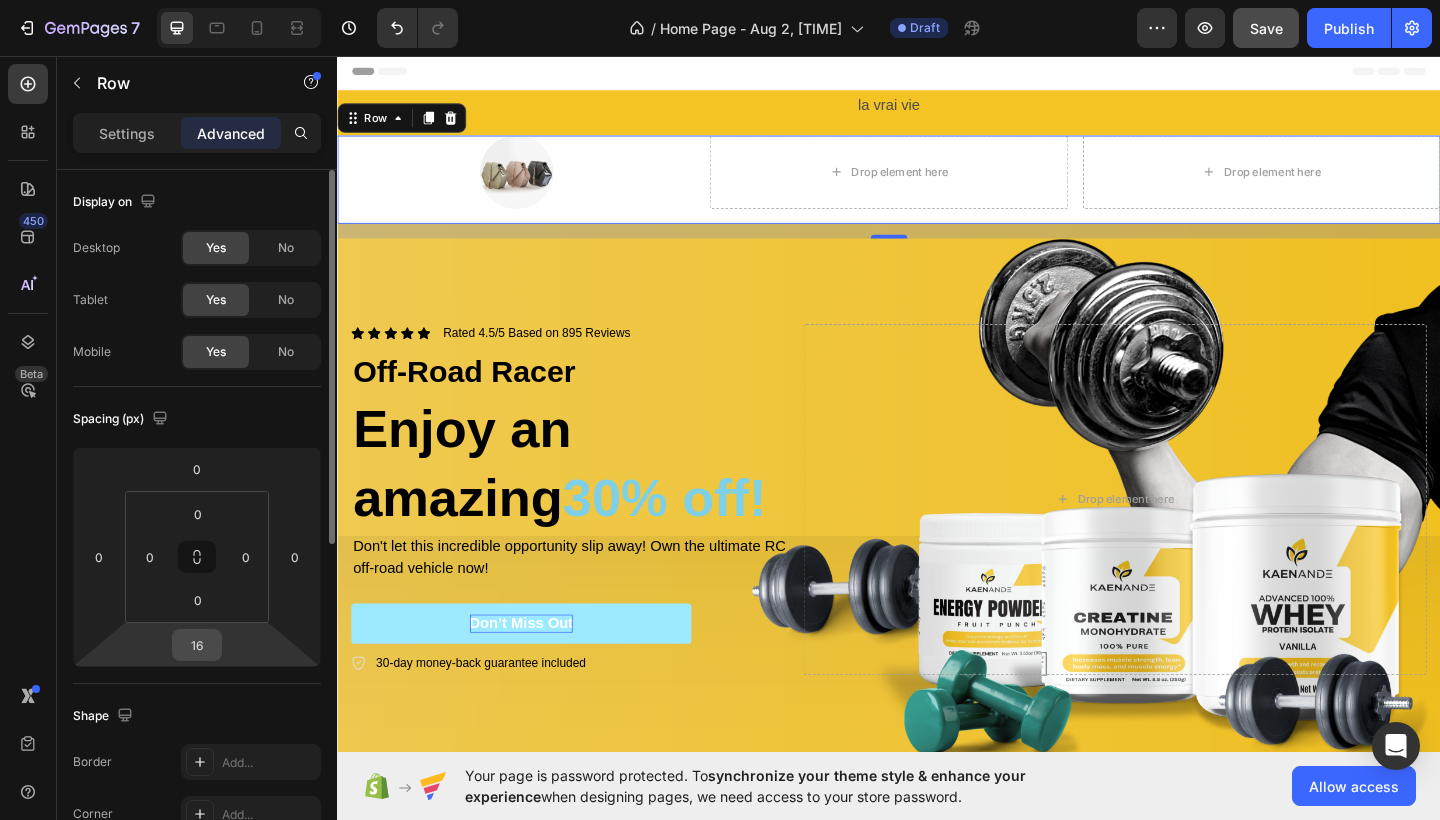 click on "16" at bounding box center [197, 645] 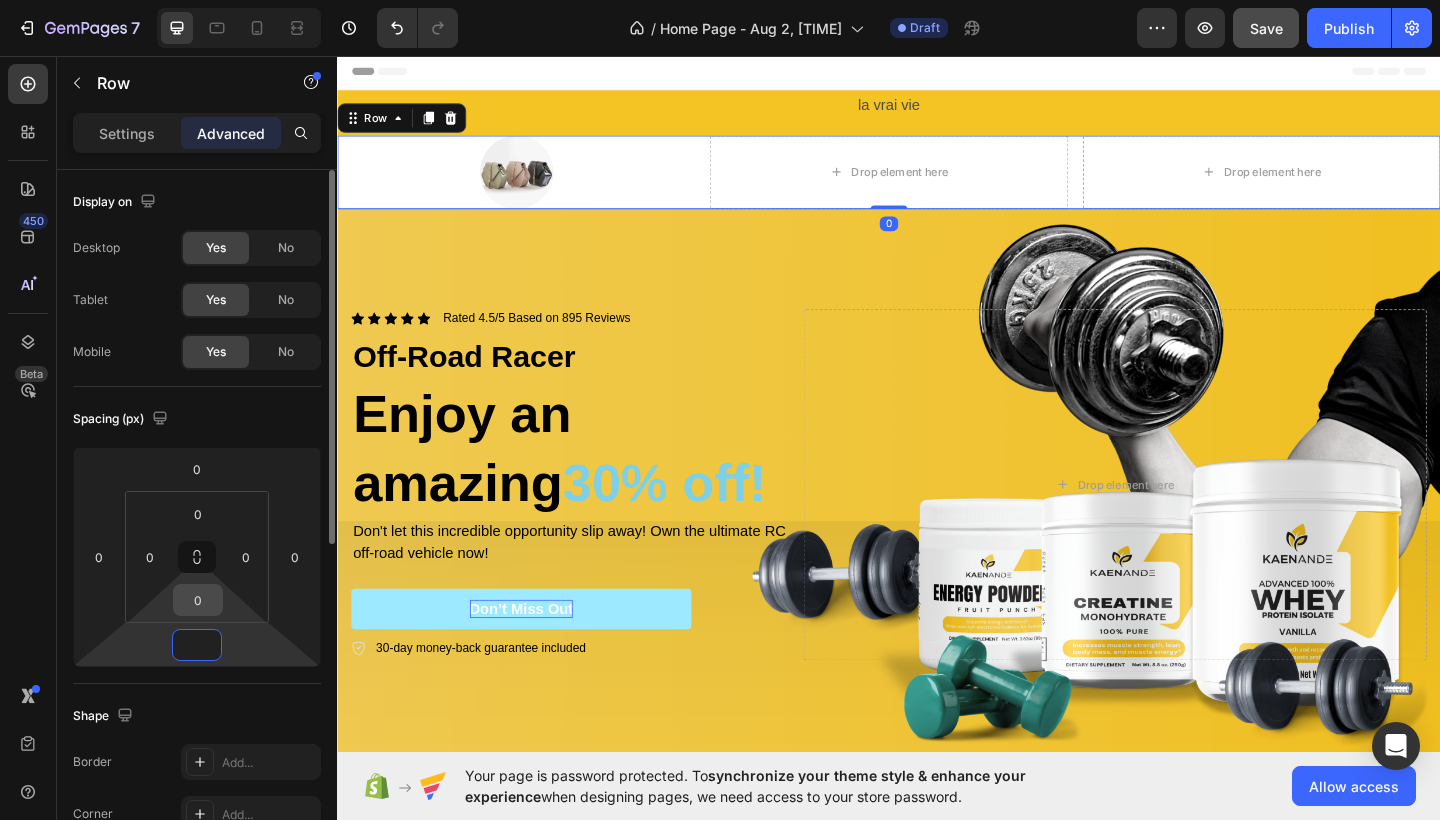 type on "0" 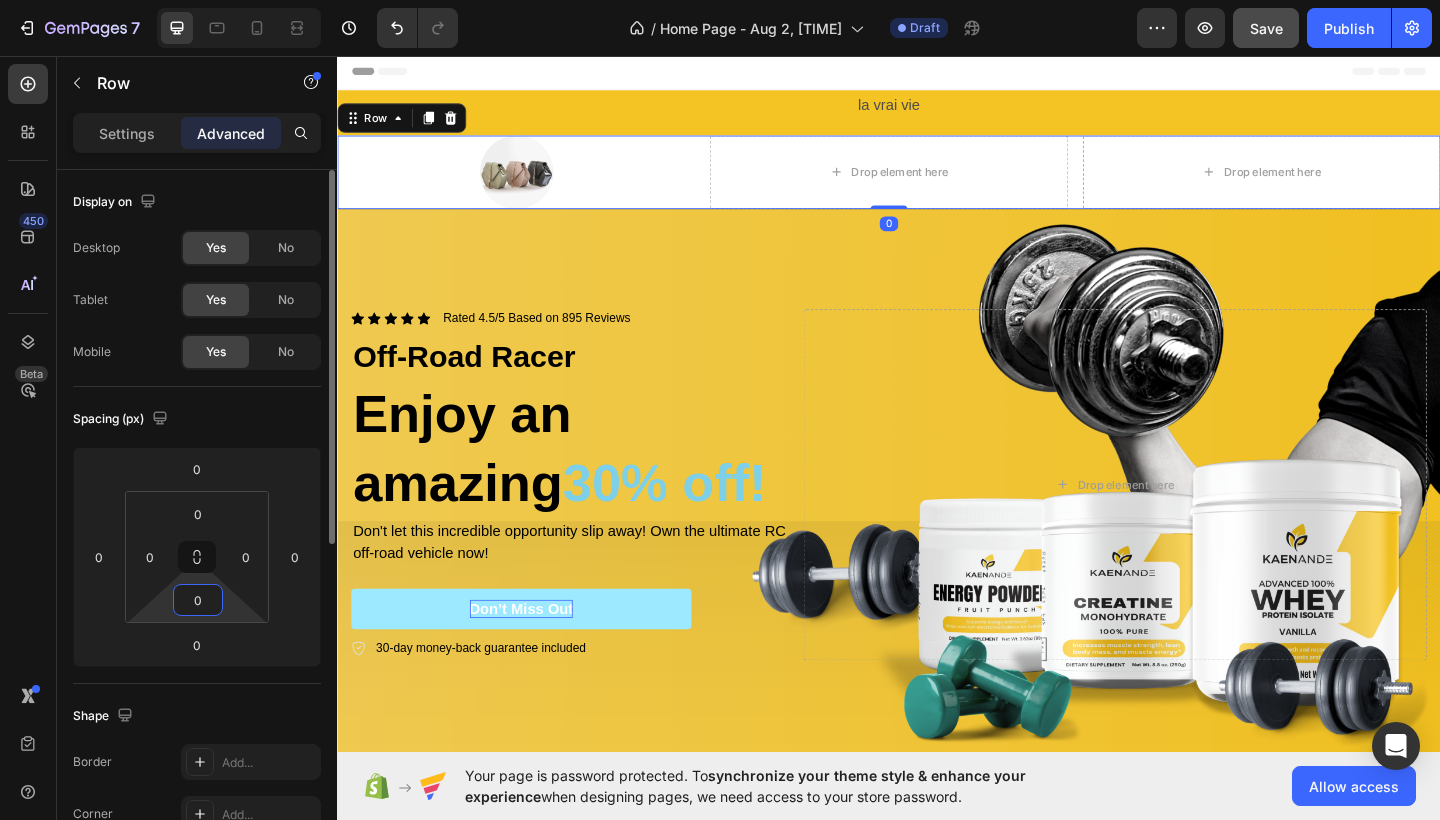 click on "0" at bounding box center (198, 600) 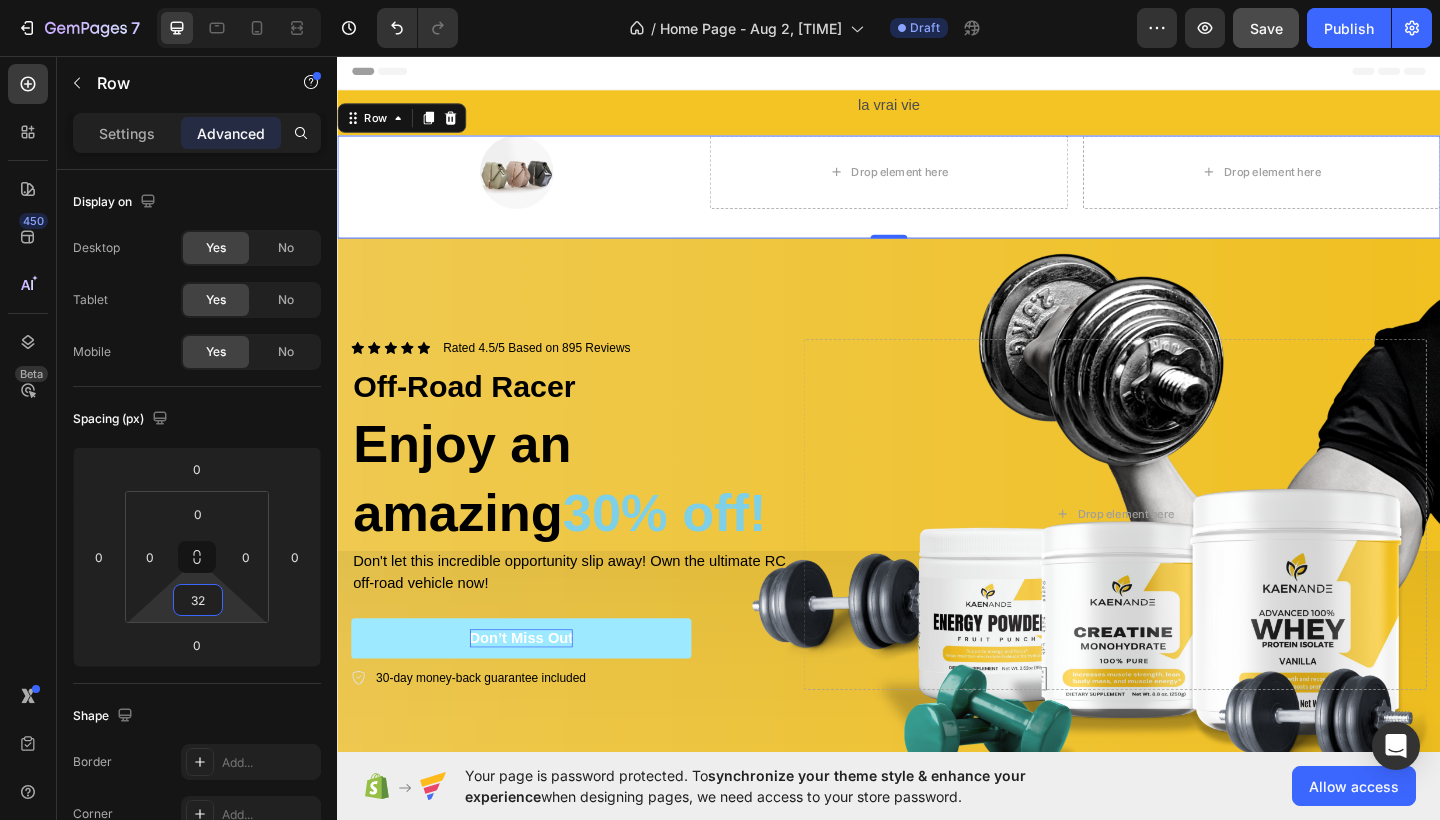 type on "32" 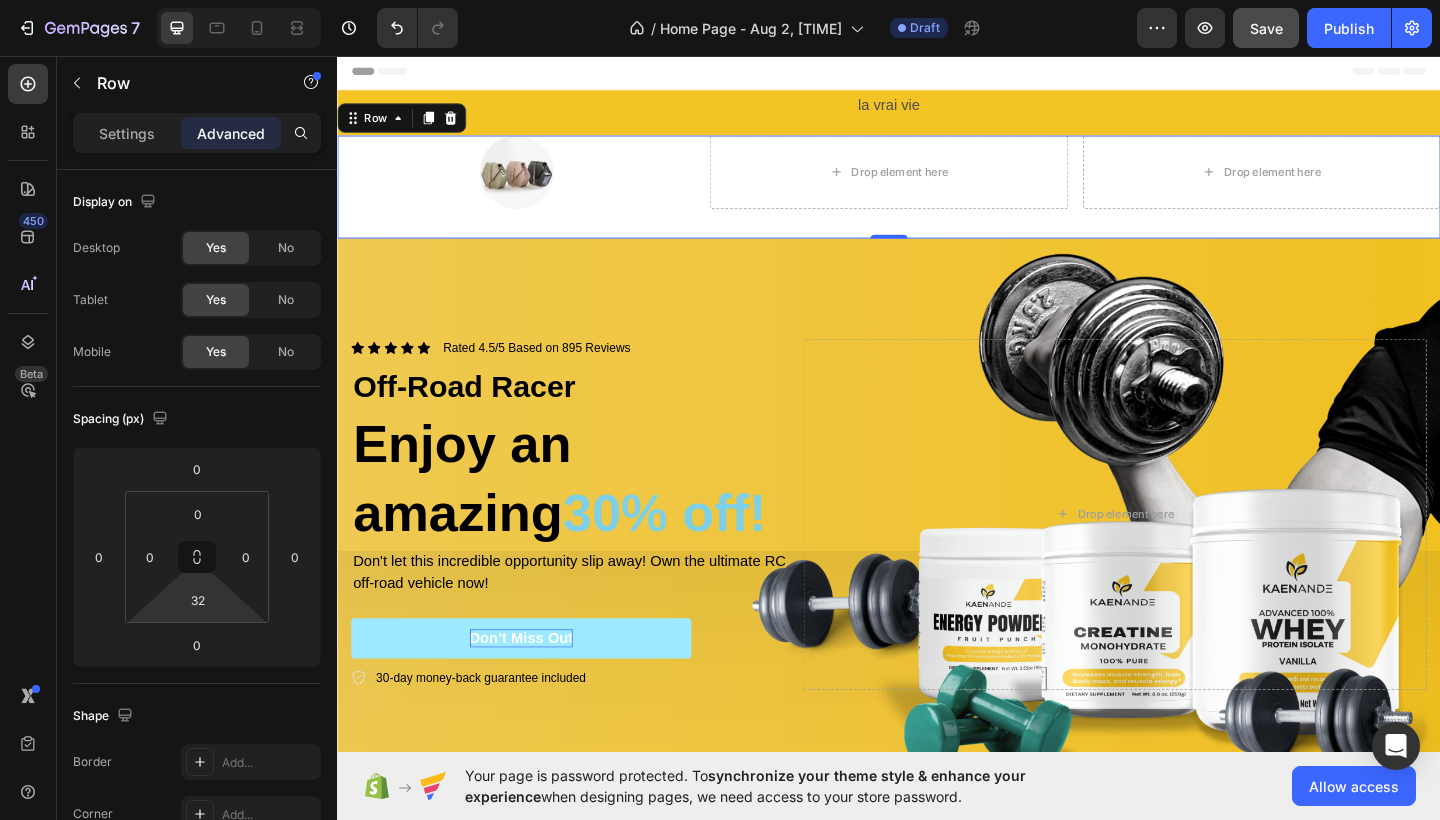 click on "Image
Drop element here
Drop element here Row   0" at bounding box center [937, 199] 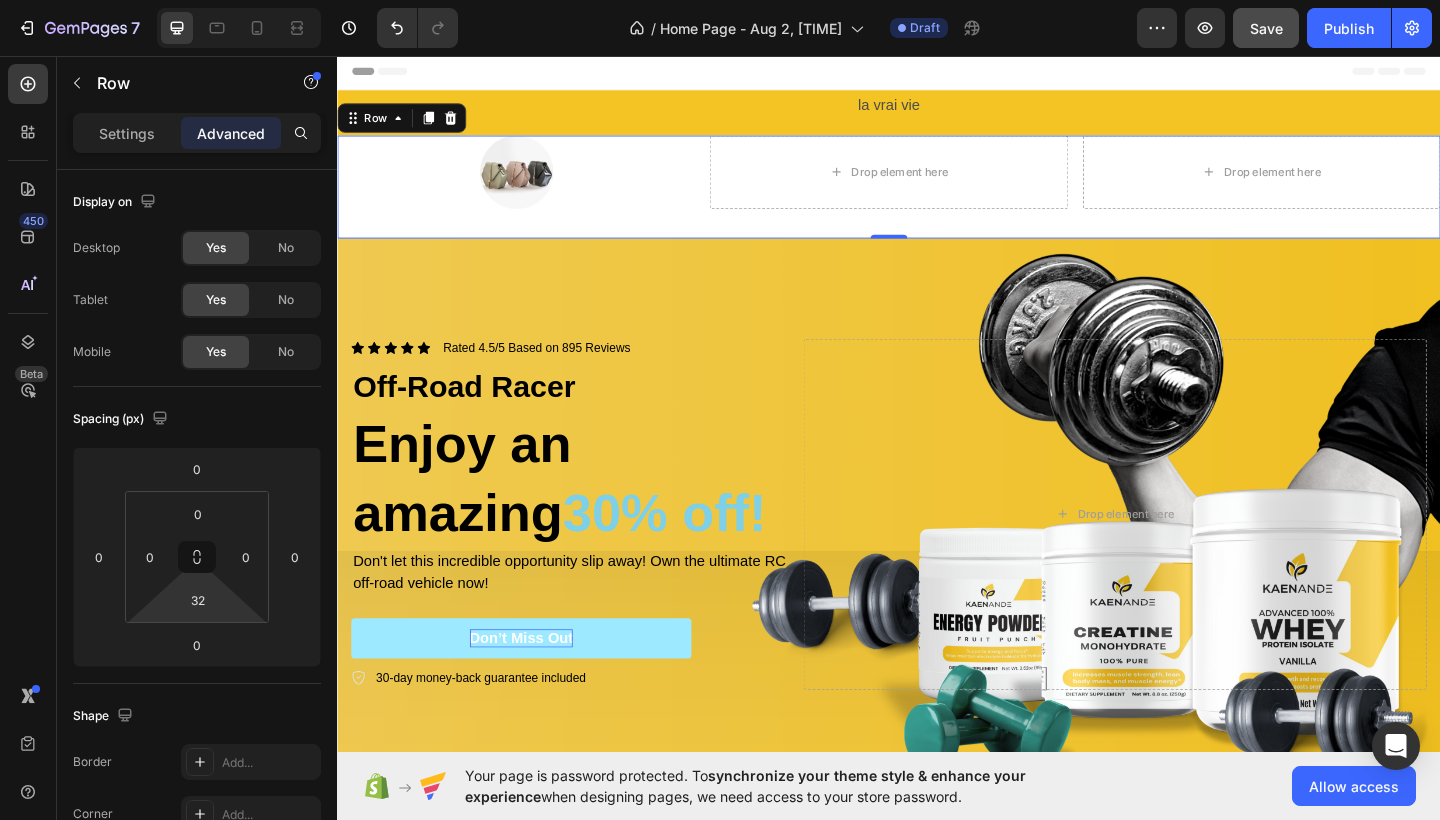 click on "Image
Drop element here
Drop element here Row   0" at bounding box center (937, 199) 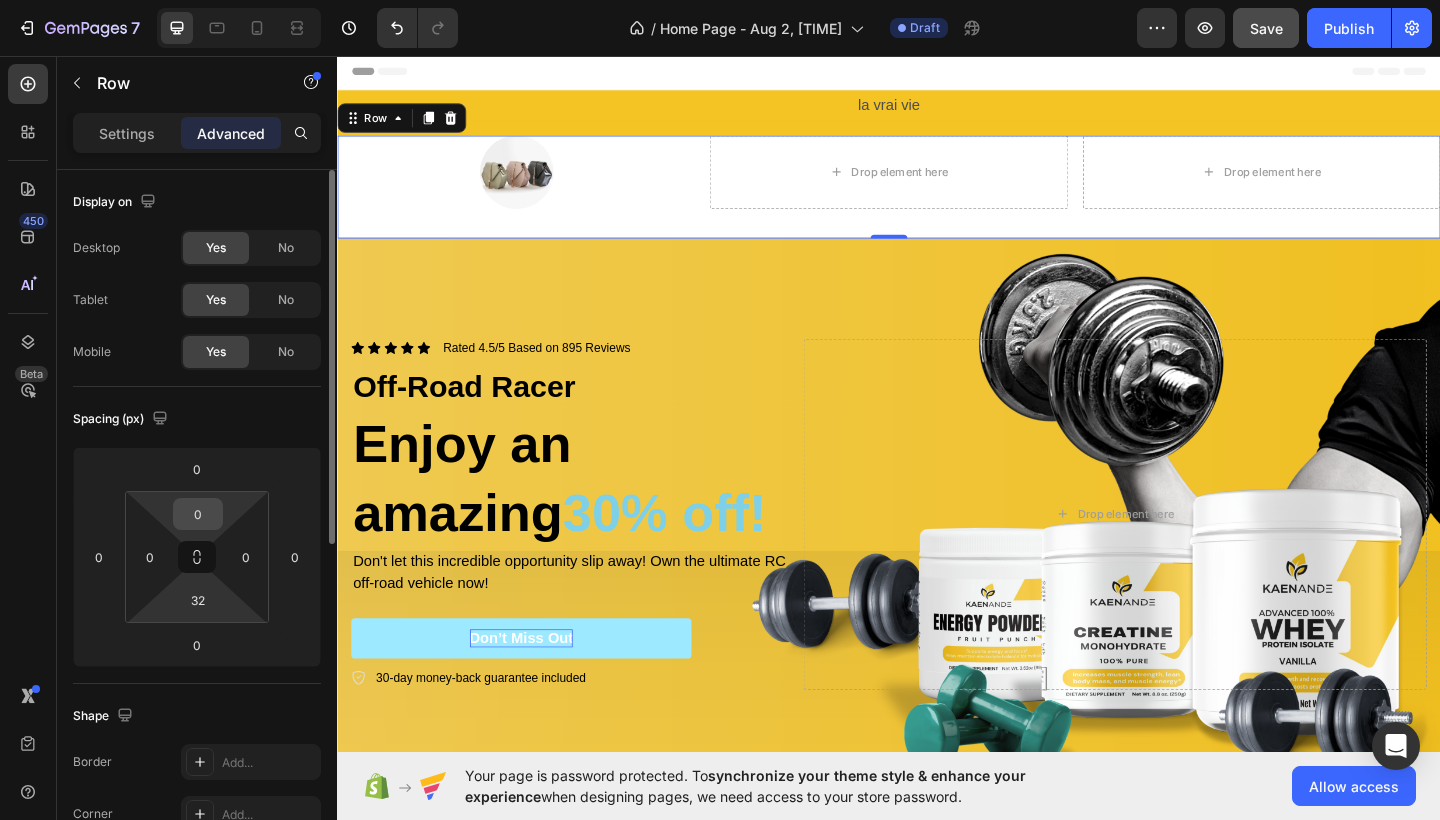 click on "0" at bounding box center [198, 514] 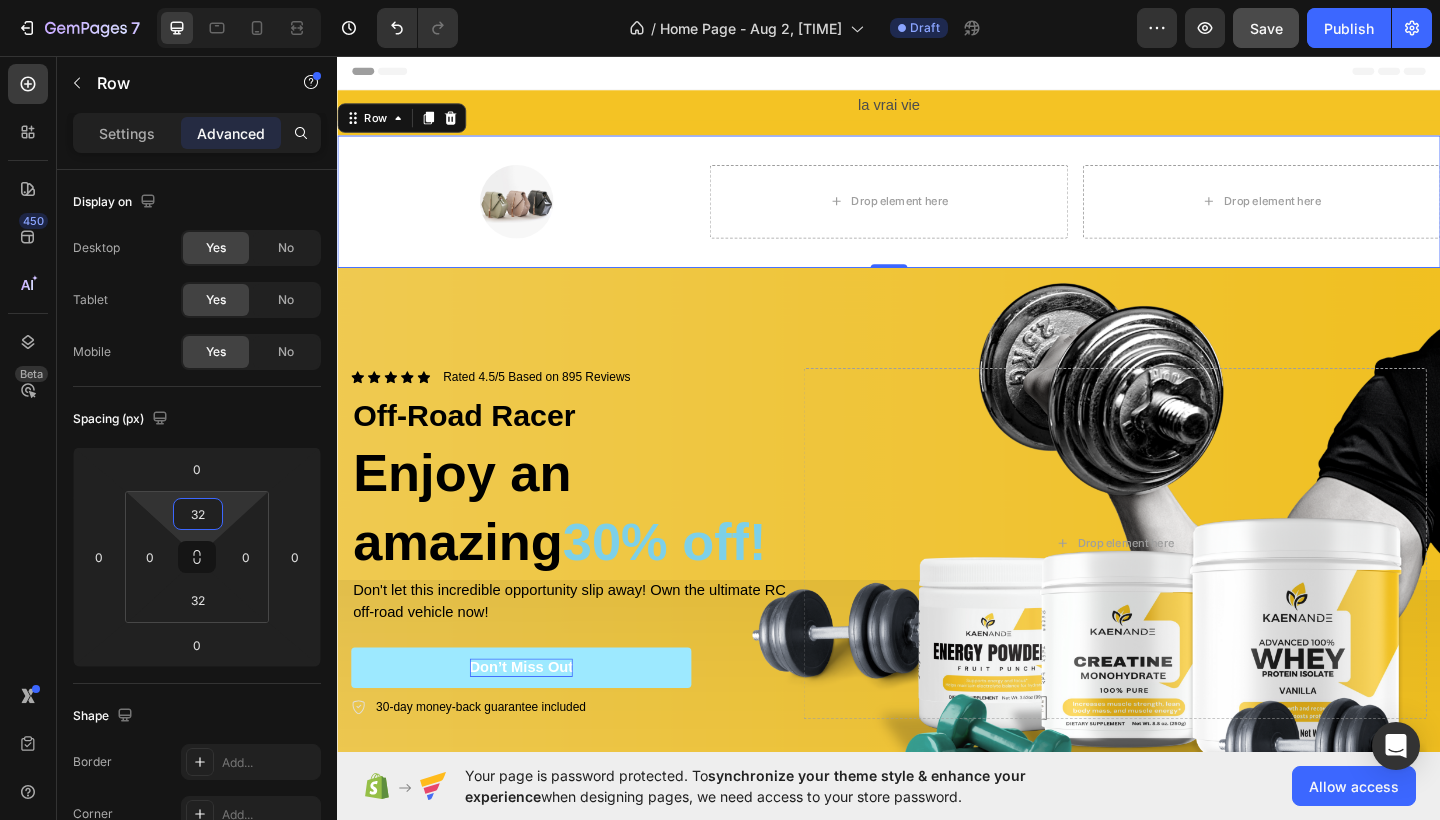 type on "32" 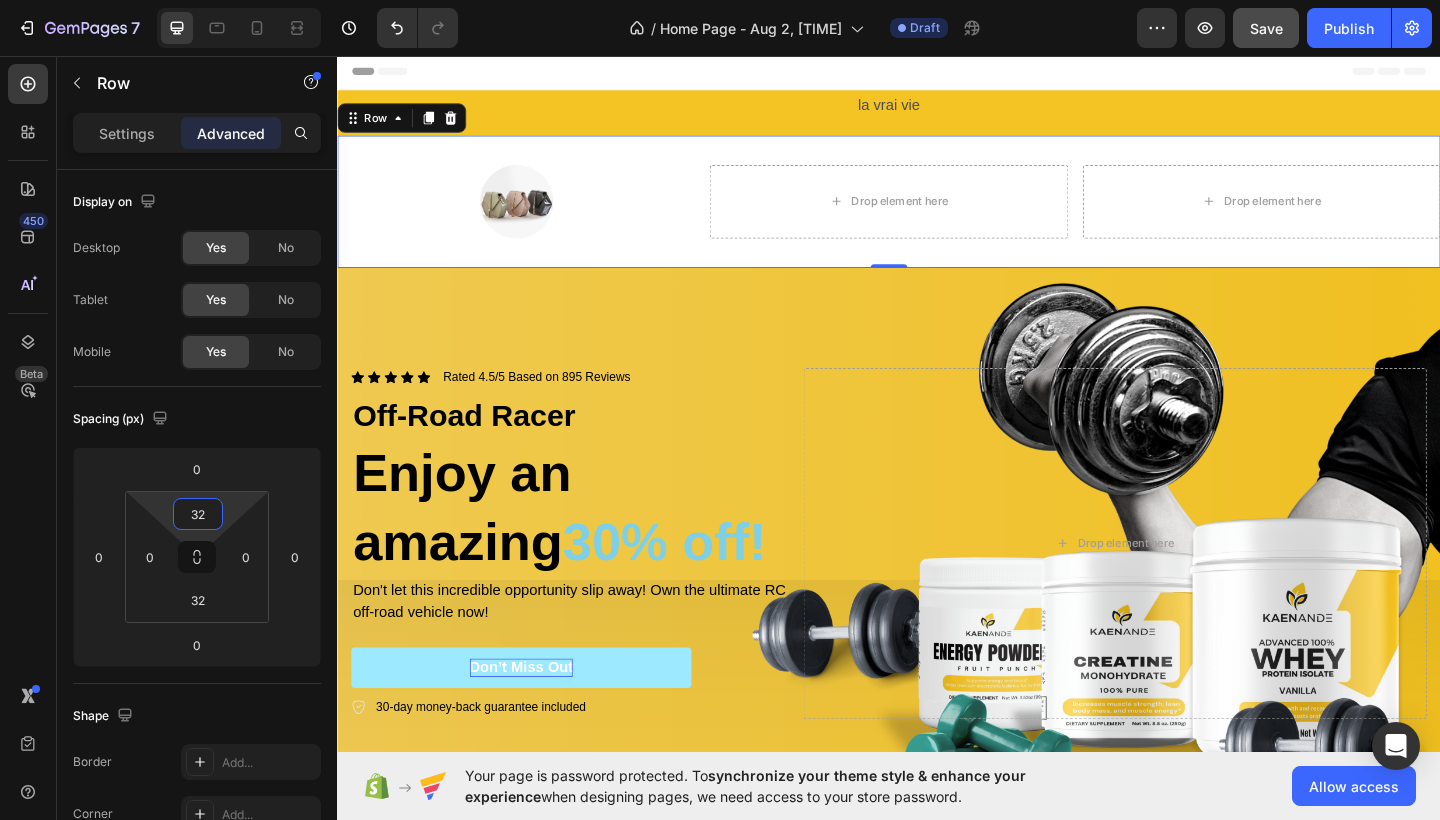 click on "Image
Drop element here
Drop element here Row   0" at bounding box center (937, 215) 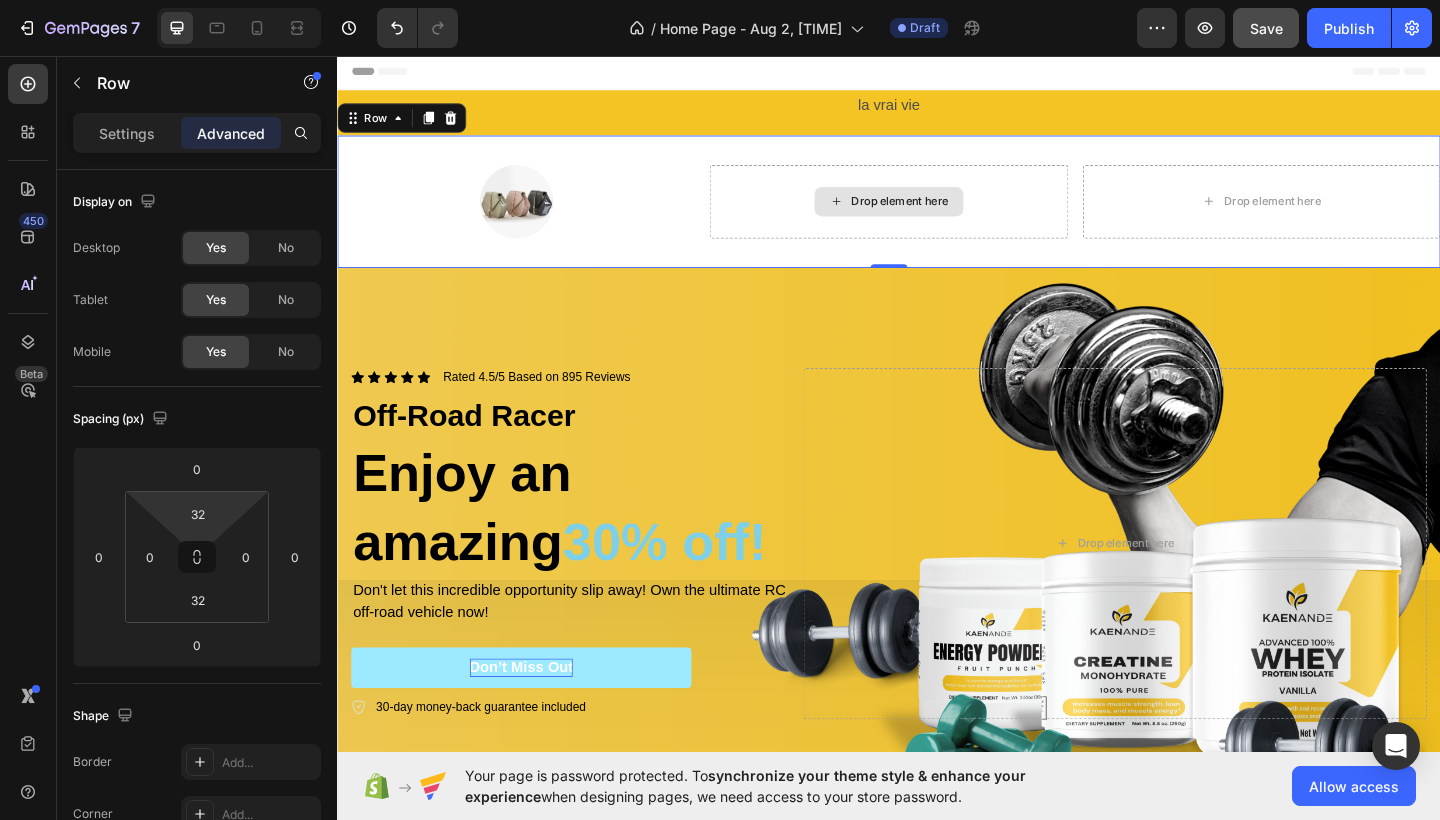 scroll, scrollTop: 0, scrollLeft: 0, axis: both 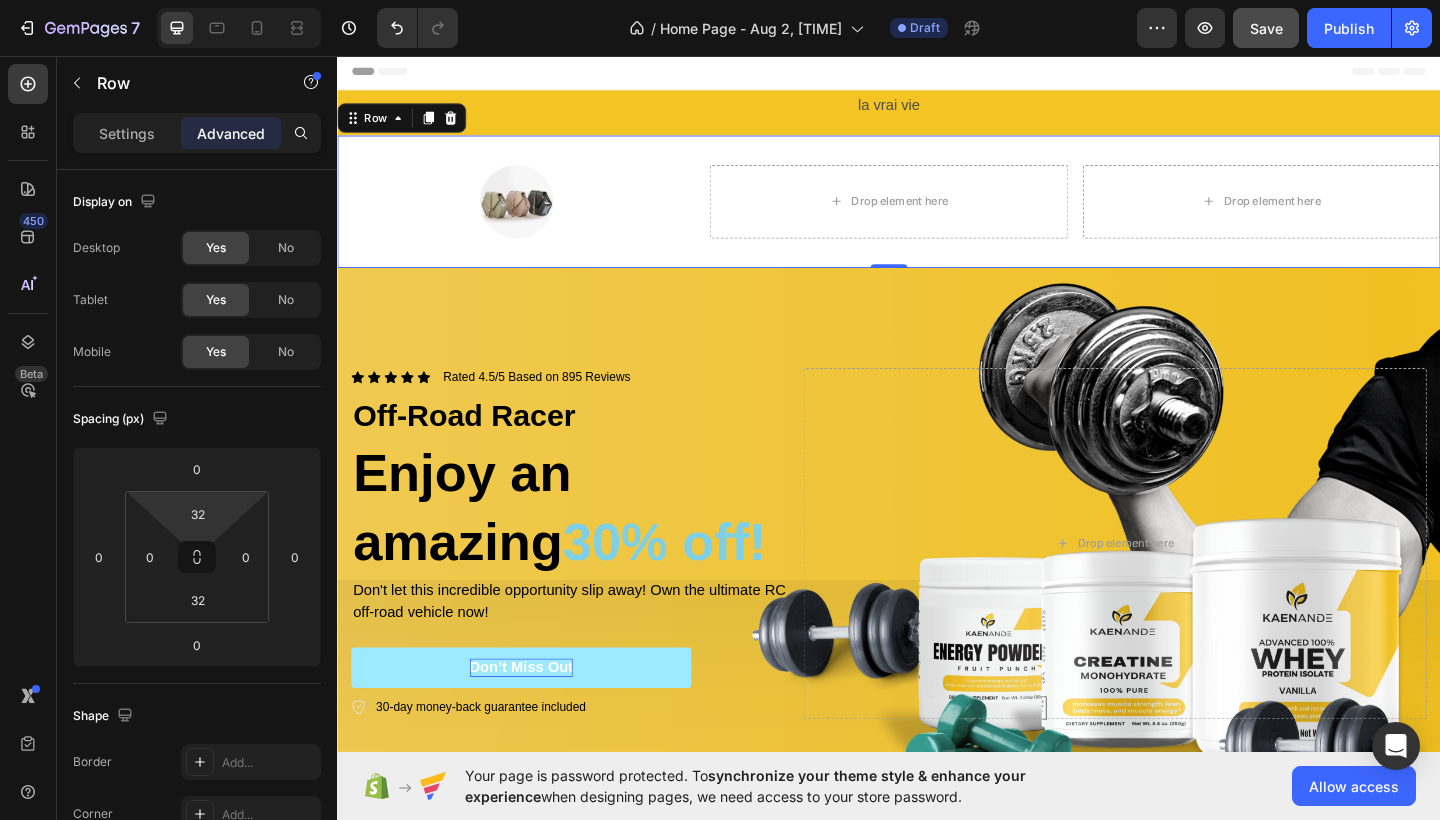click on "Image
Drop element here
Drop element here Row   0" at bounding box center (937, 215) 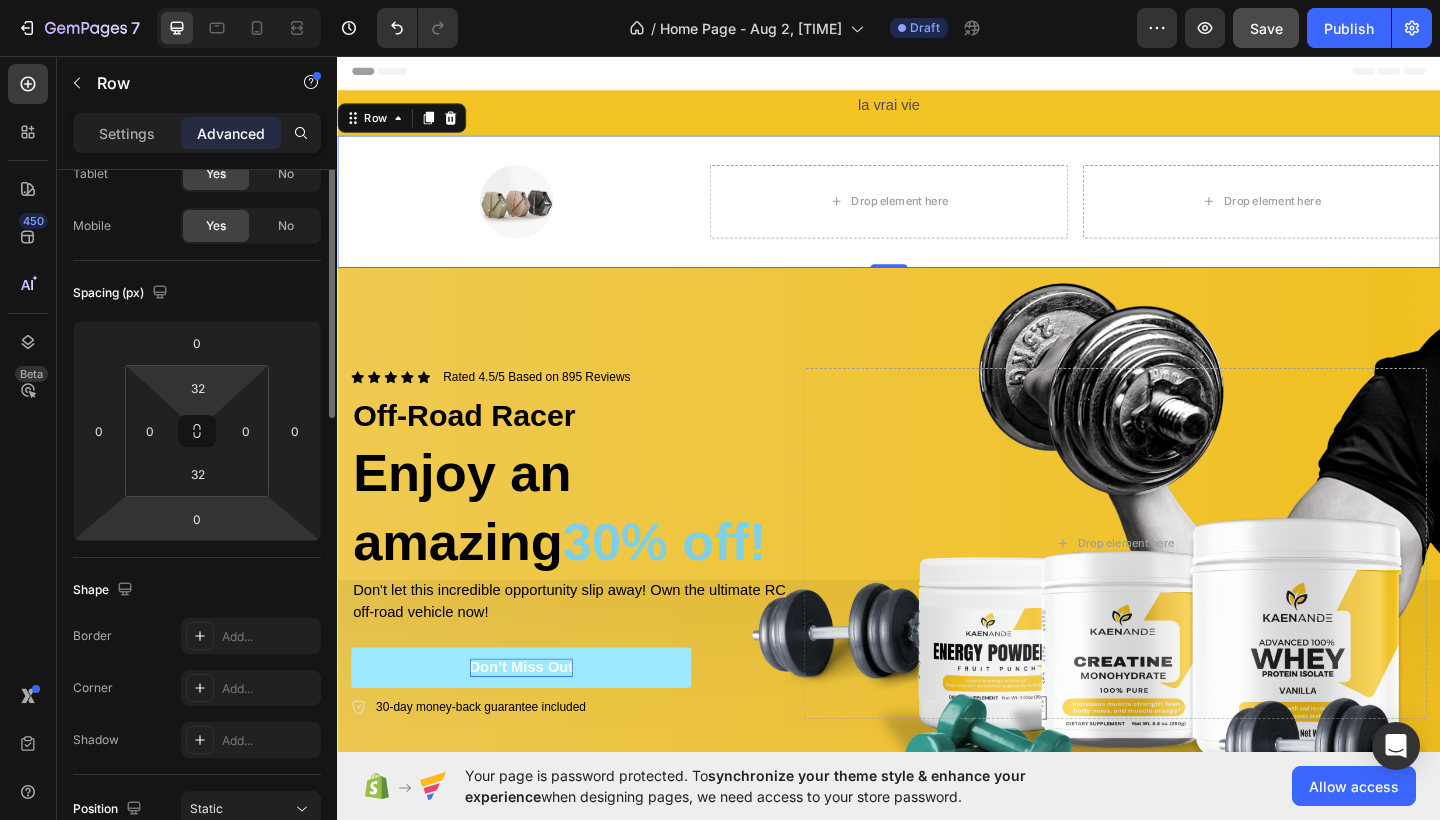 scroll, scrollTop: 0, scrollLeft: 0, axis: both 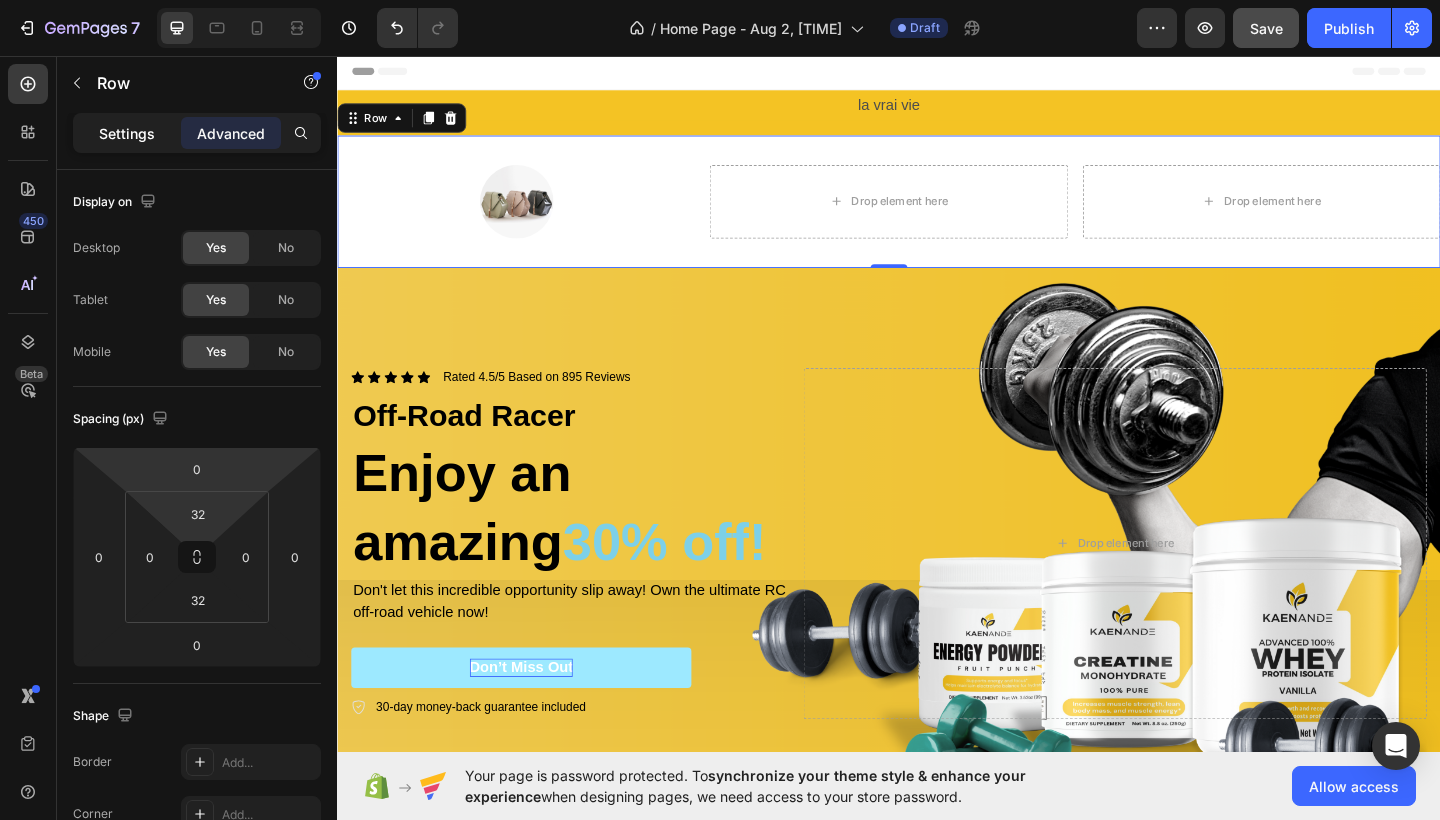click on "Settings" at bounding box center (127, 133) 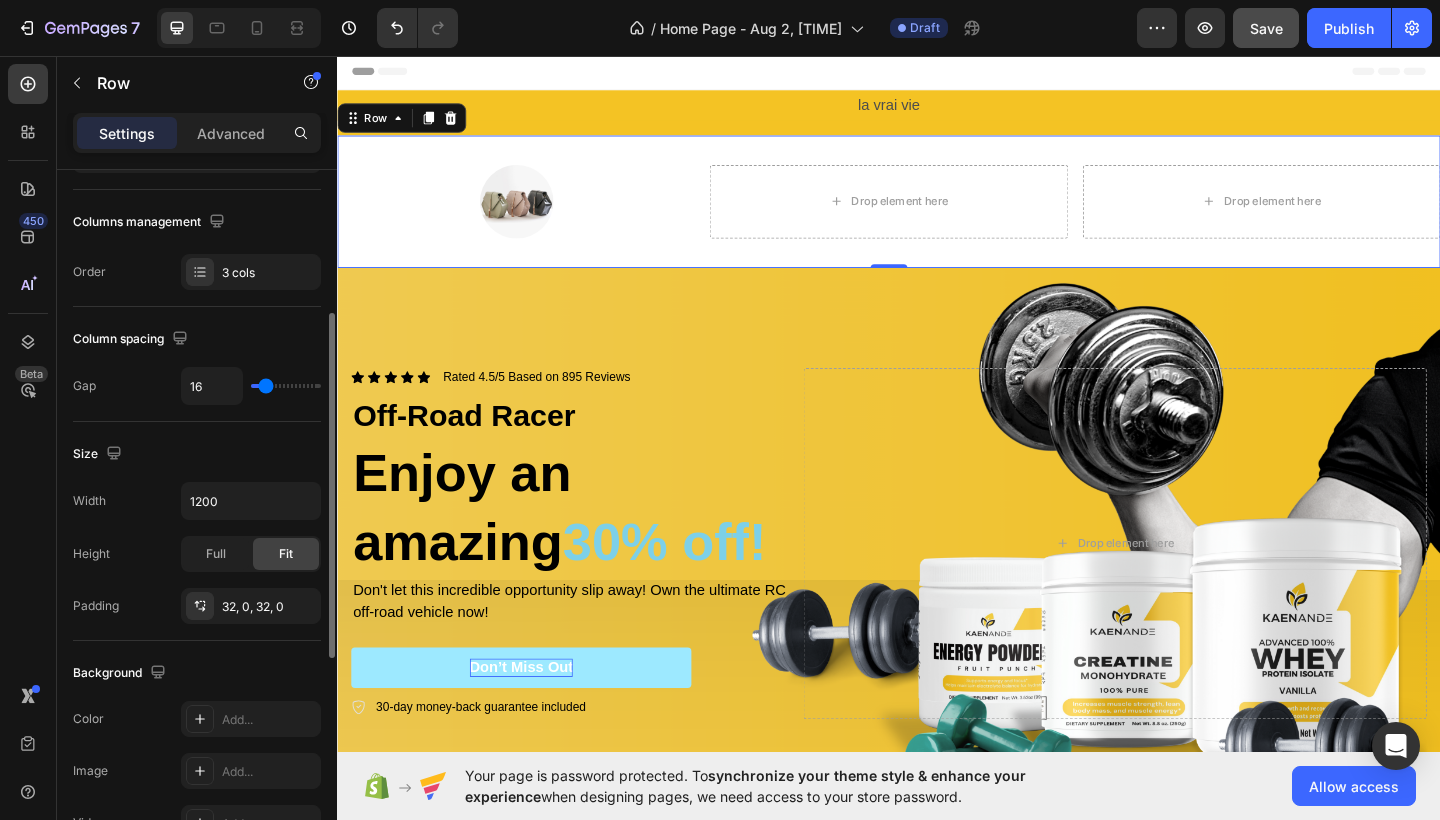 scroll, scrollTop: 288, scrollLeft: 0, axis: vertical 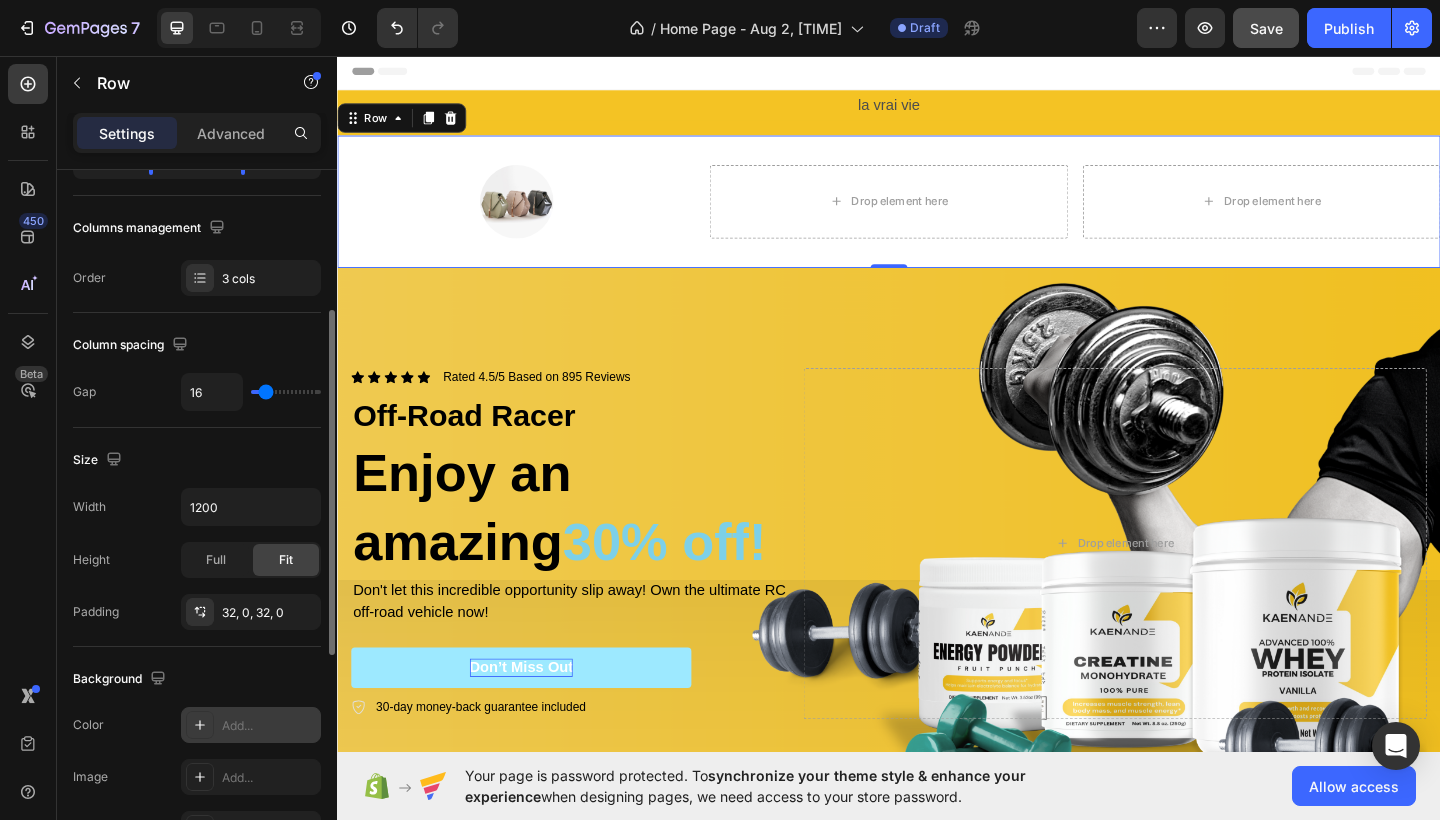 click on "Add..." at bounding box center (269, 726) 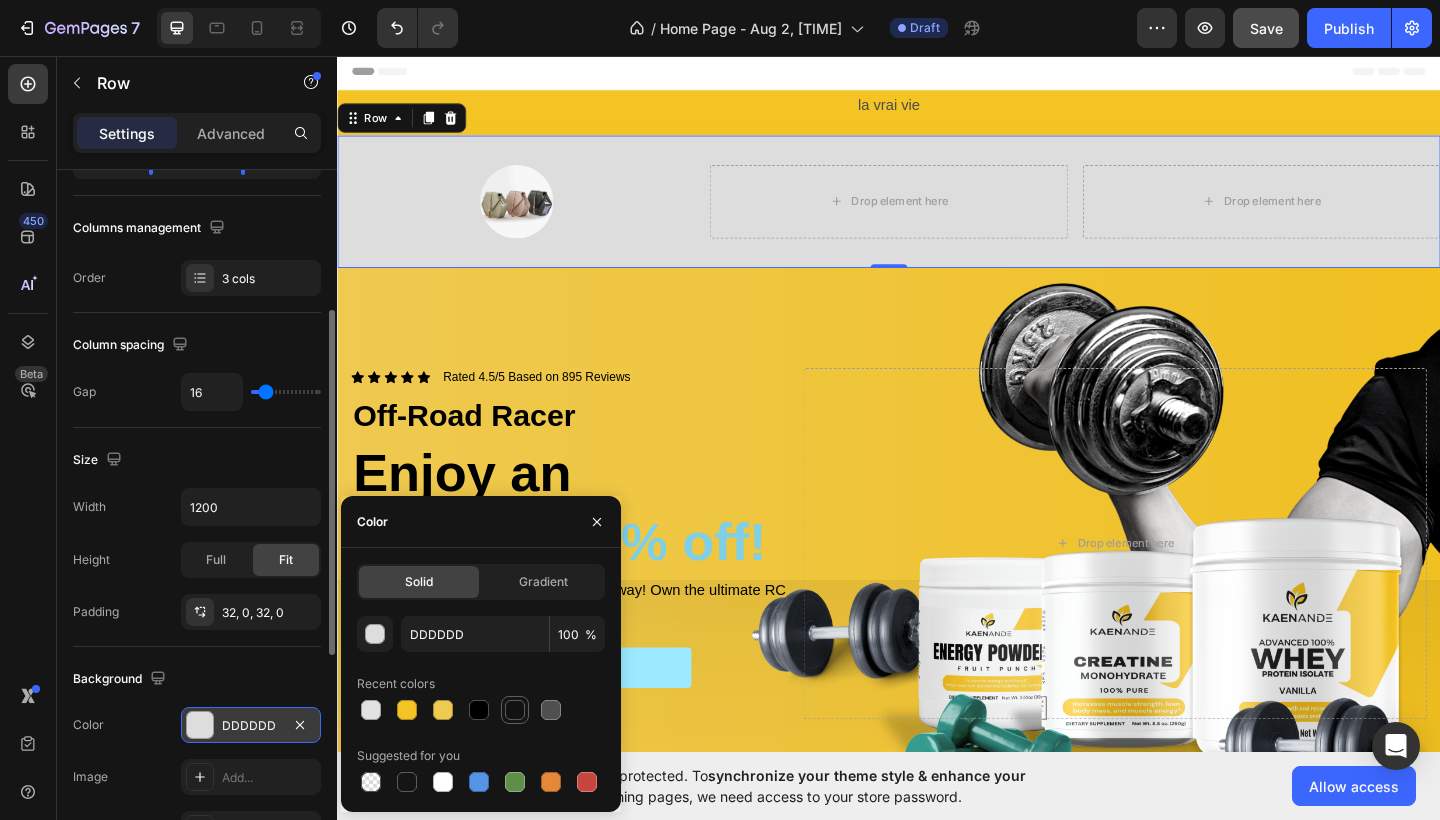 click at bounding box center (515, 710) 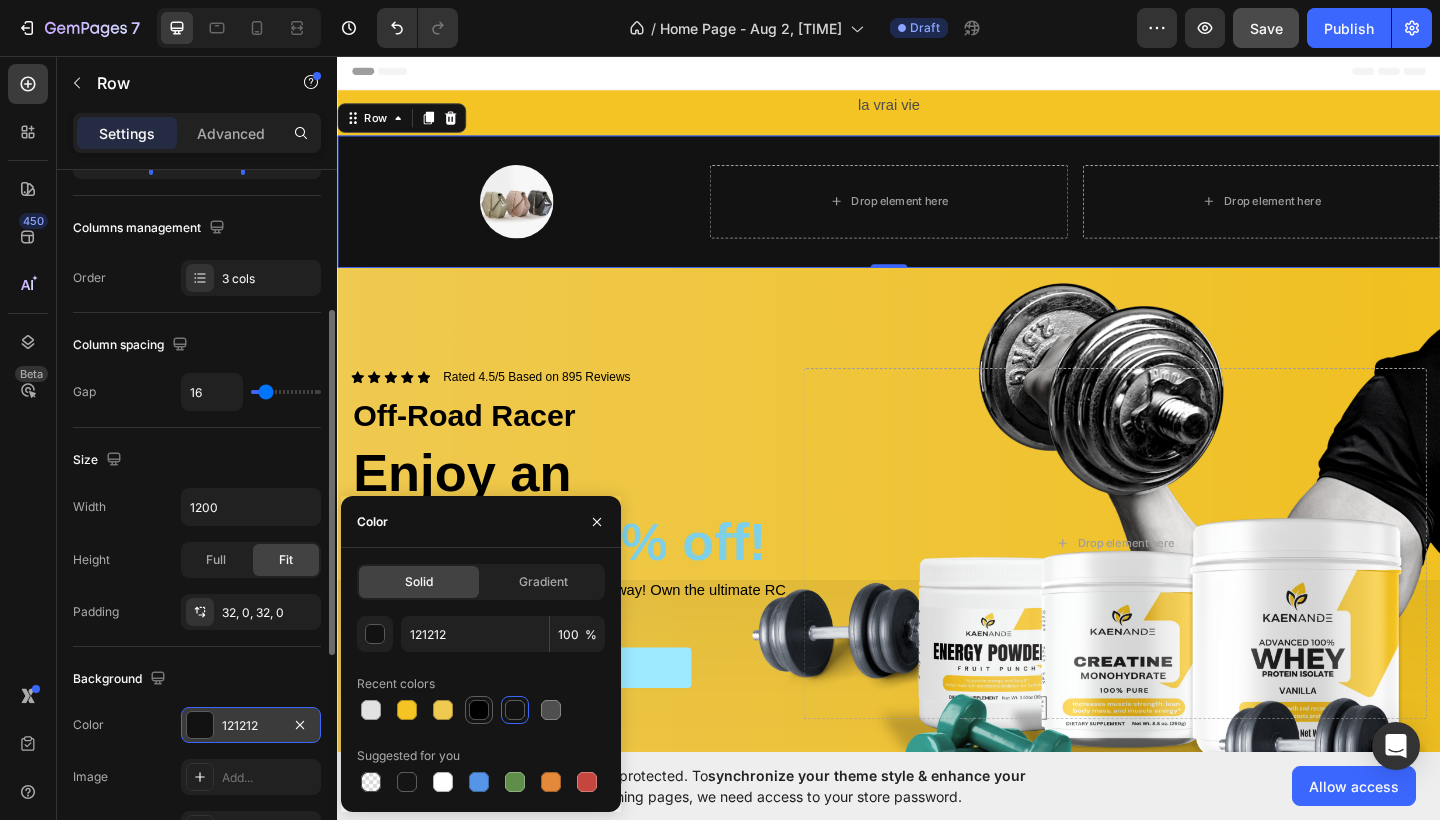 click at bounding box center (479, 710) 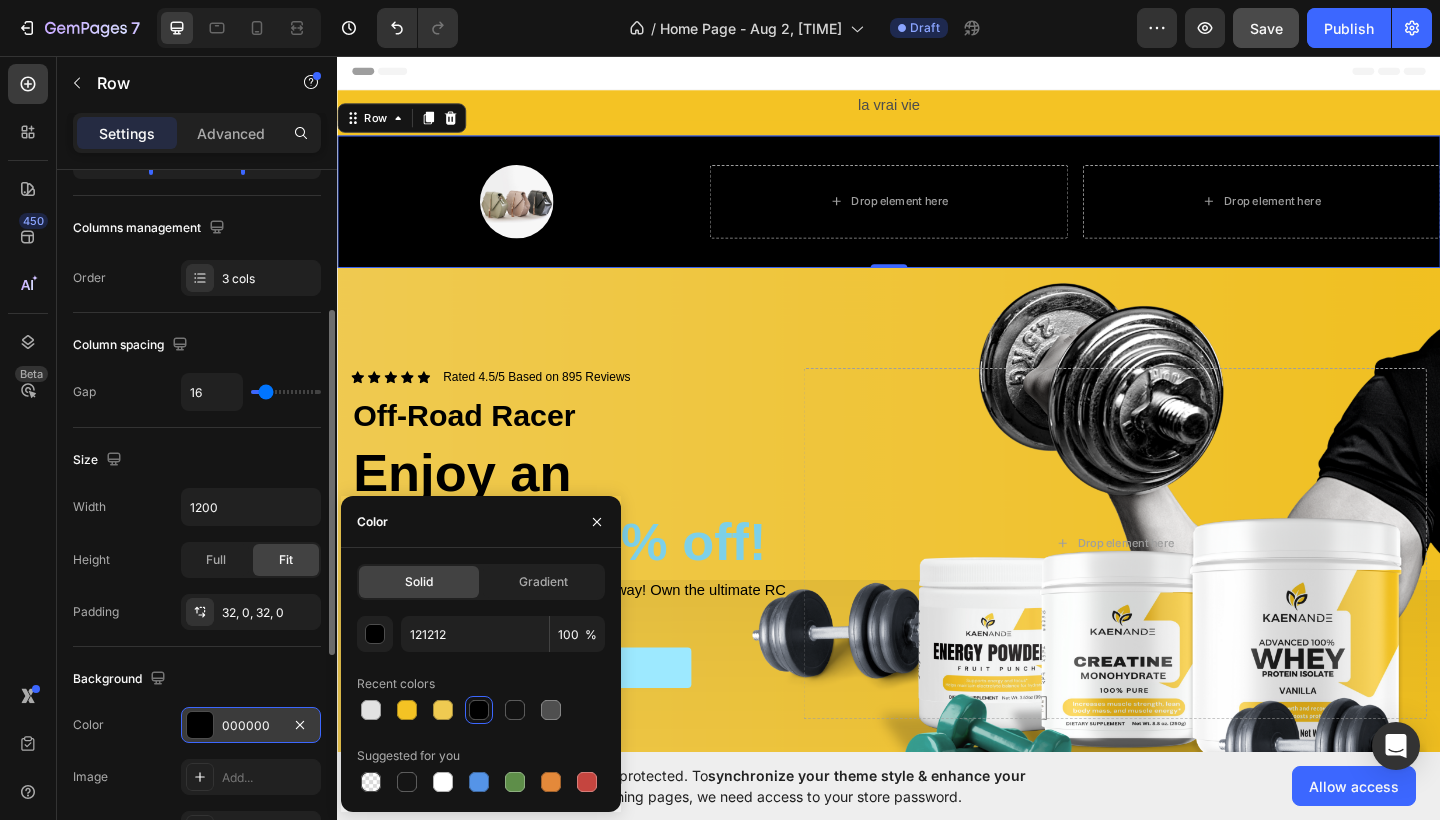 type on "000000" 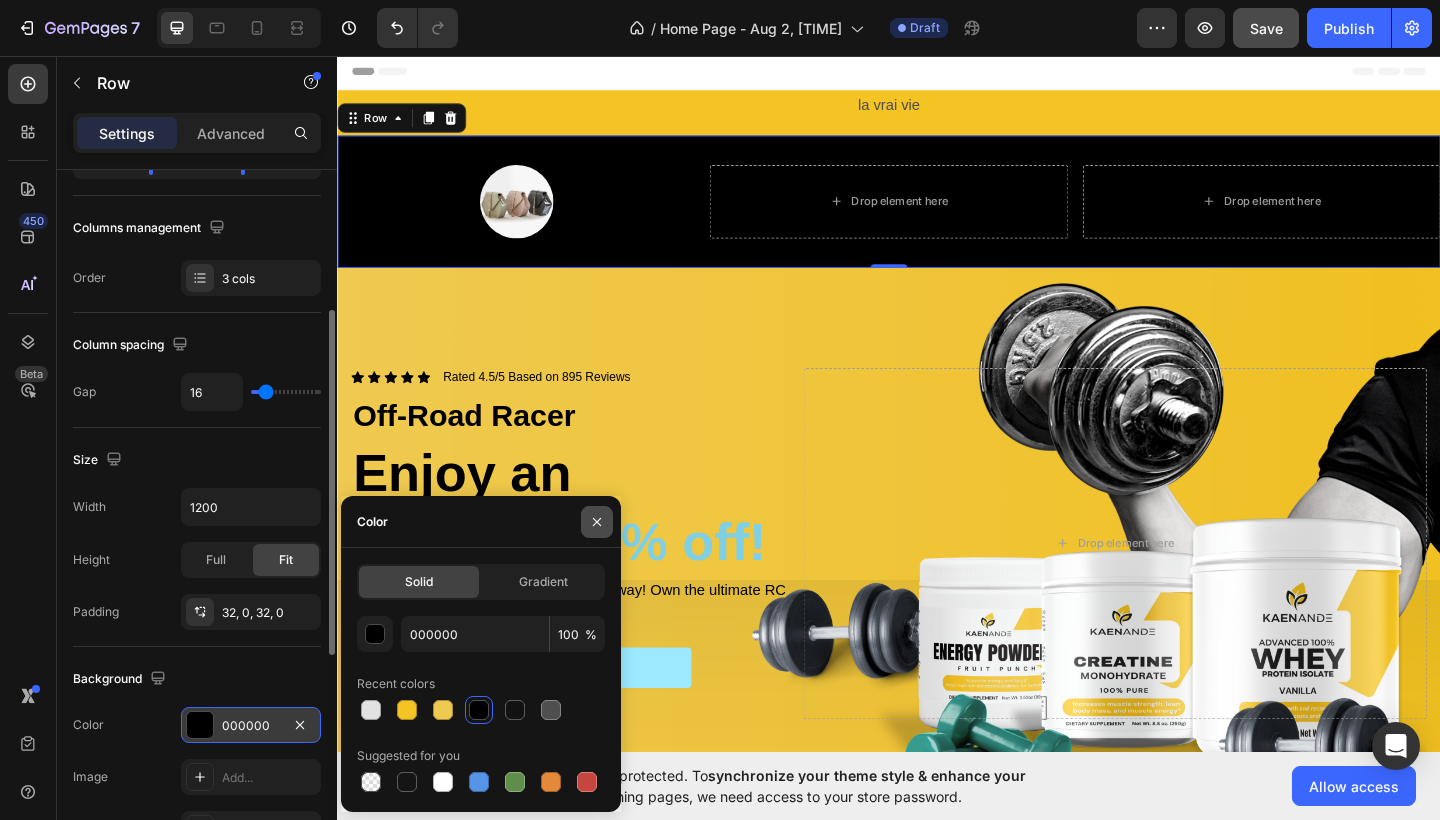 click 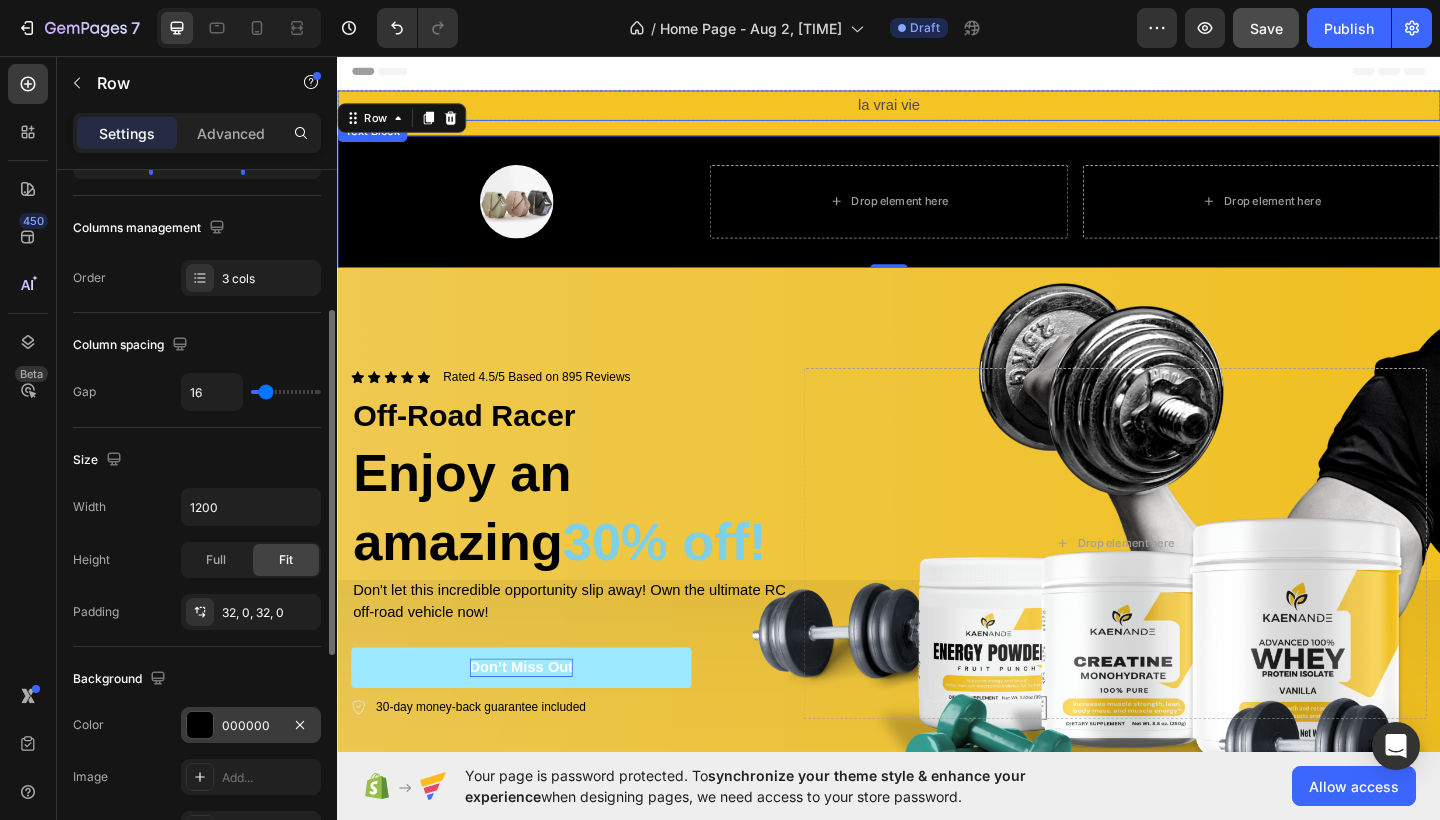 scroll, scrollTop: 0, scrollLeft: 0, axis: both 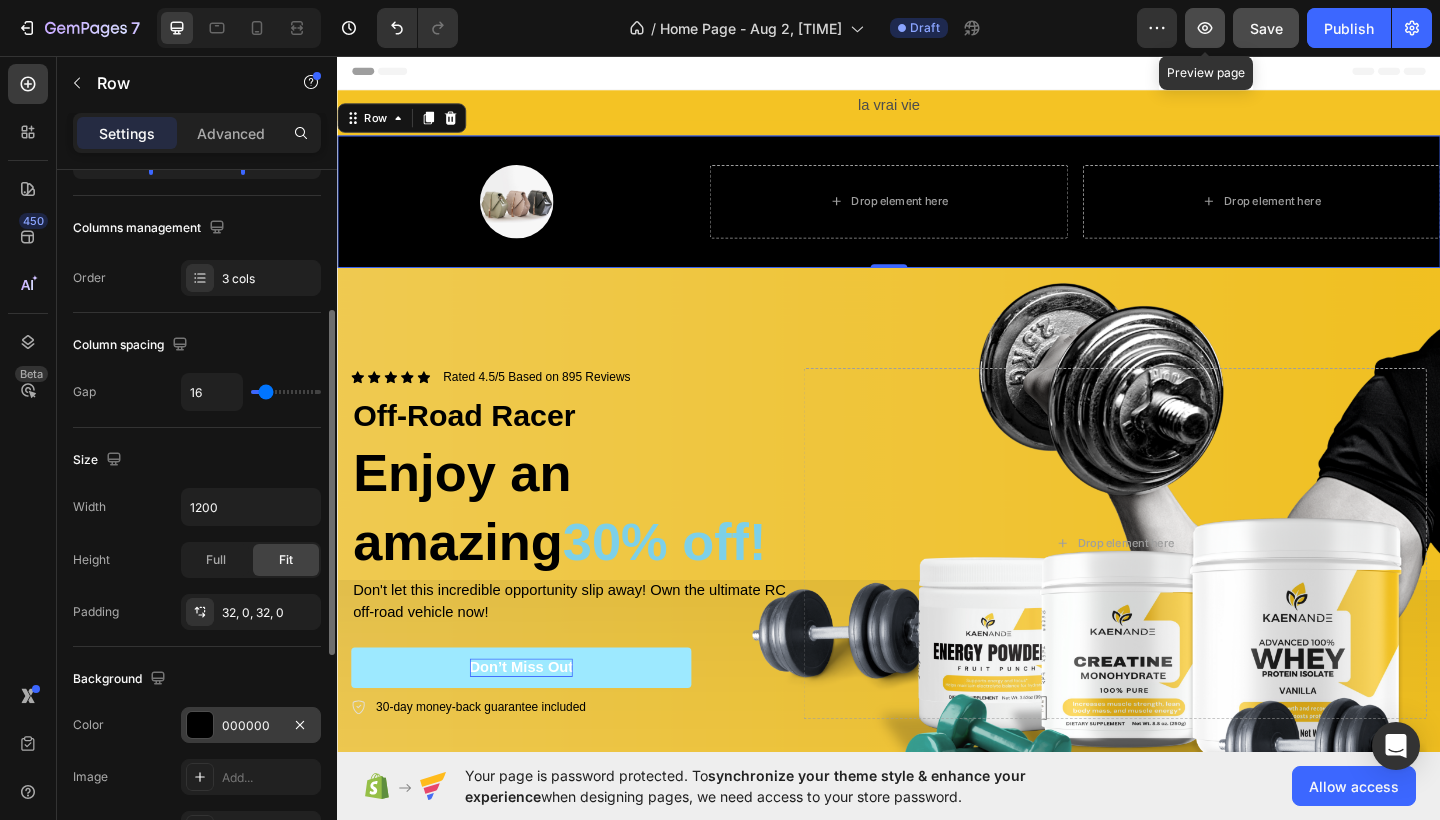 click 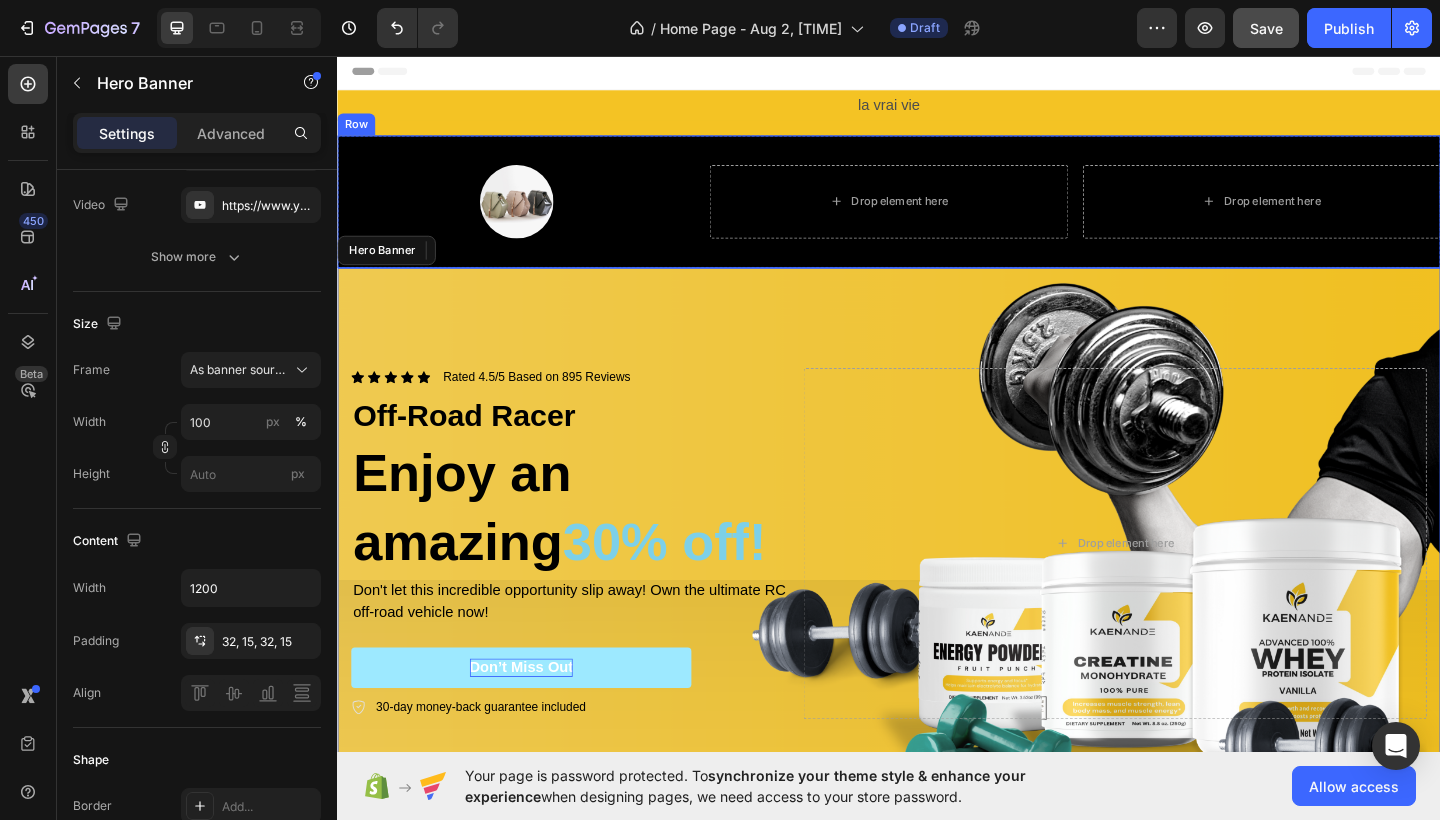 scroll, scrollTop: 0, scrollLeft: 0, axis: both 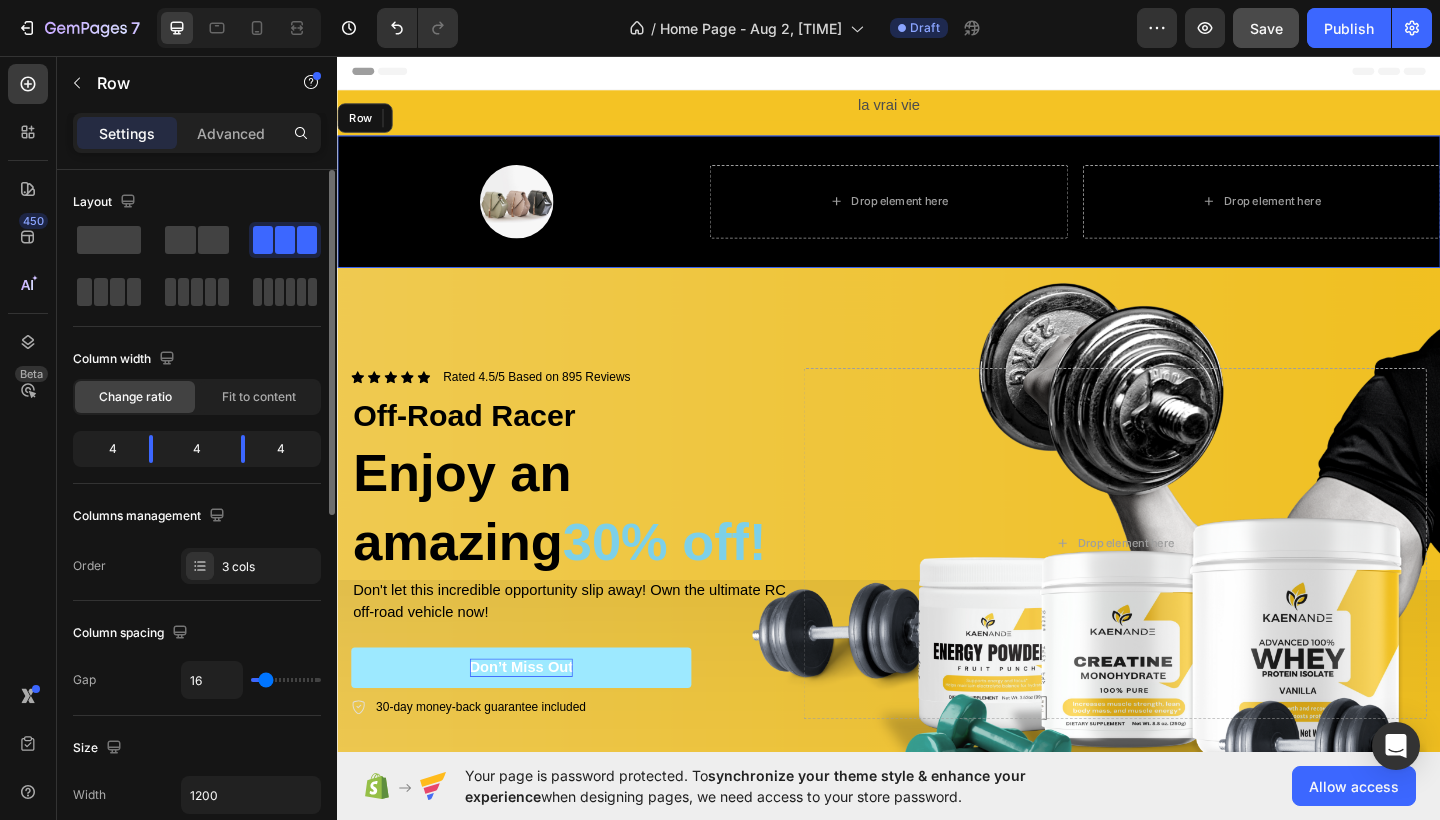 click on "Image
Drop element here
Drop element here Row" at bounding box center (937, 215) 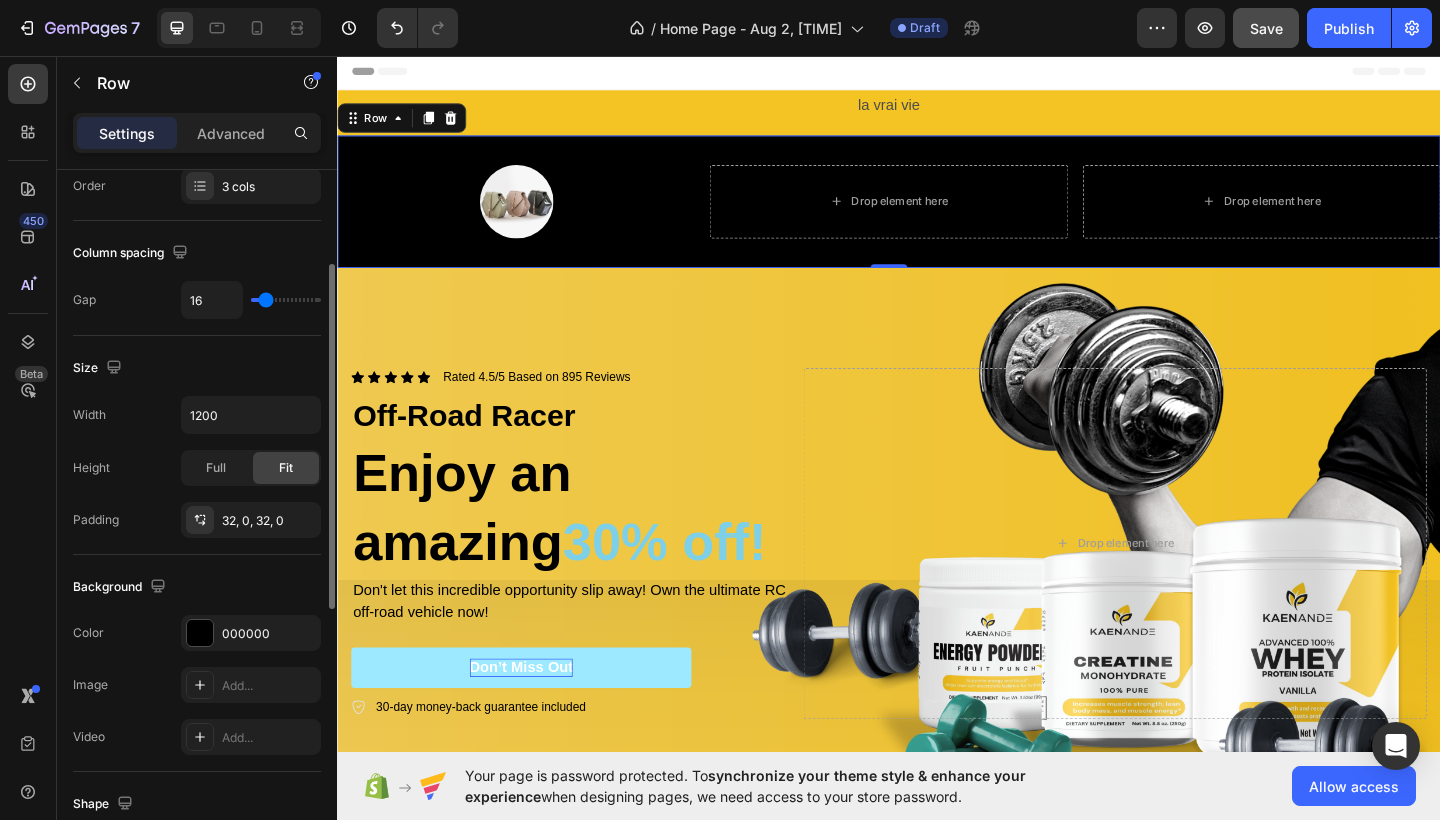 scroll, scrollTop: 420, scrollLeft: 0, axis: vertical 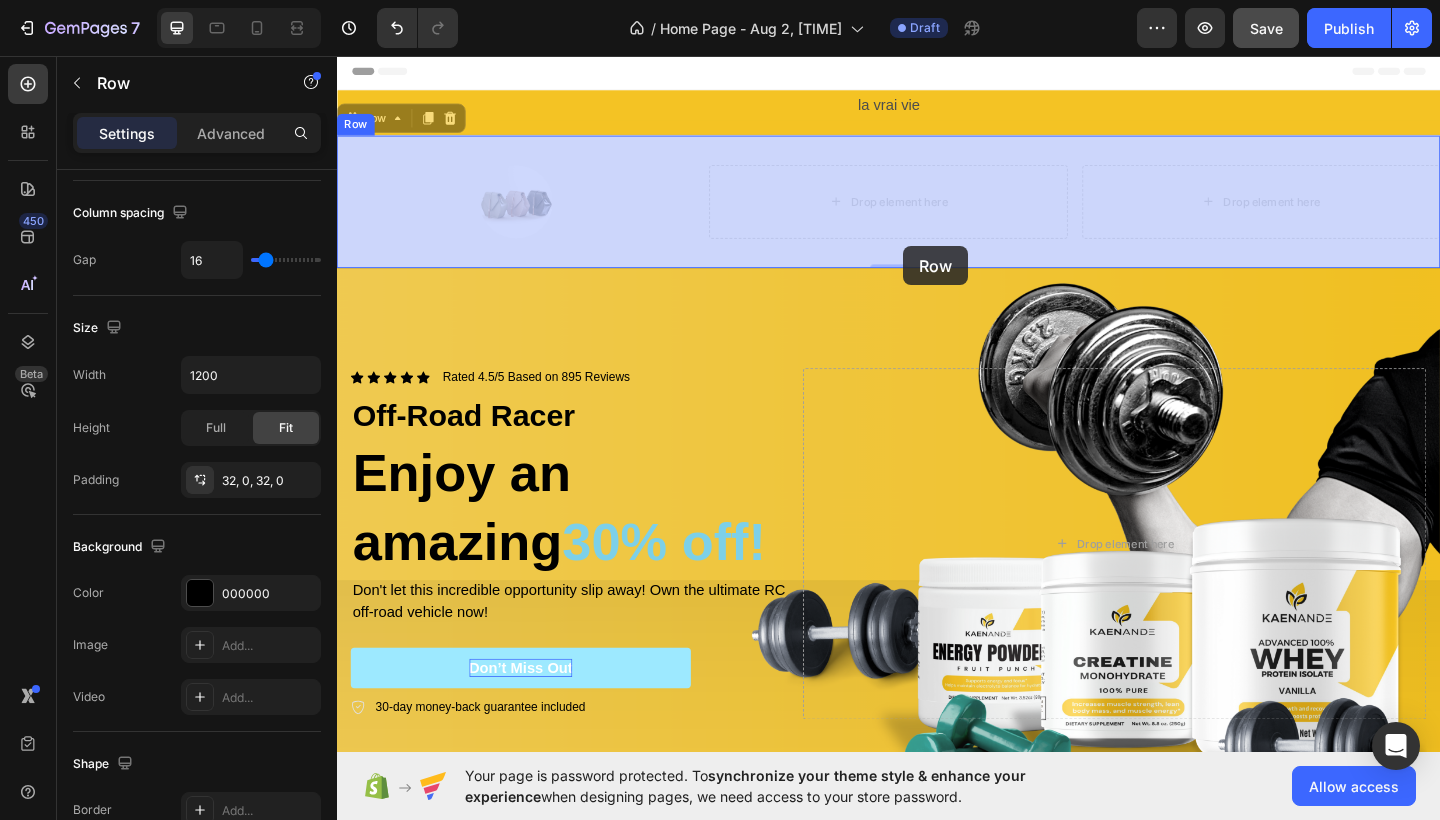 drag, startPoint x: 944, startPoint y: 278, endPoint x: 953, endPoint y: 263, distance: 17.492855 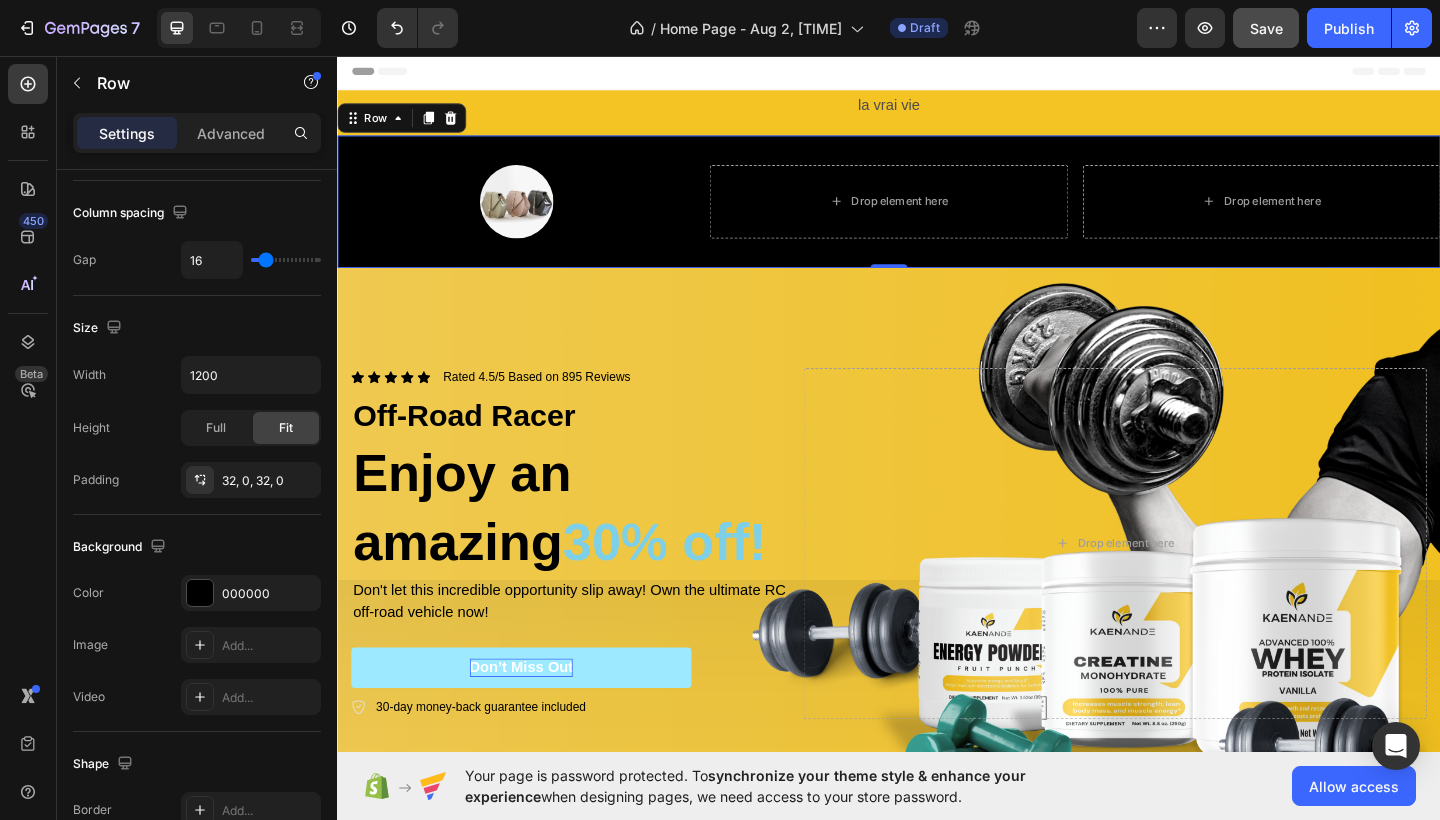 scroll, scrollTop: 0, scrollLeft: 0, axis: both 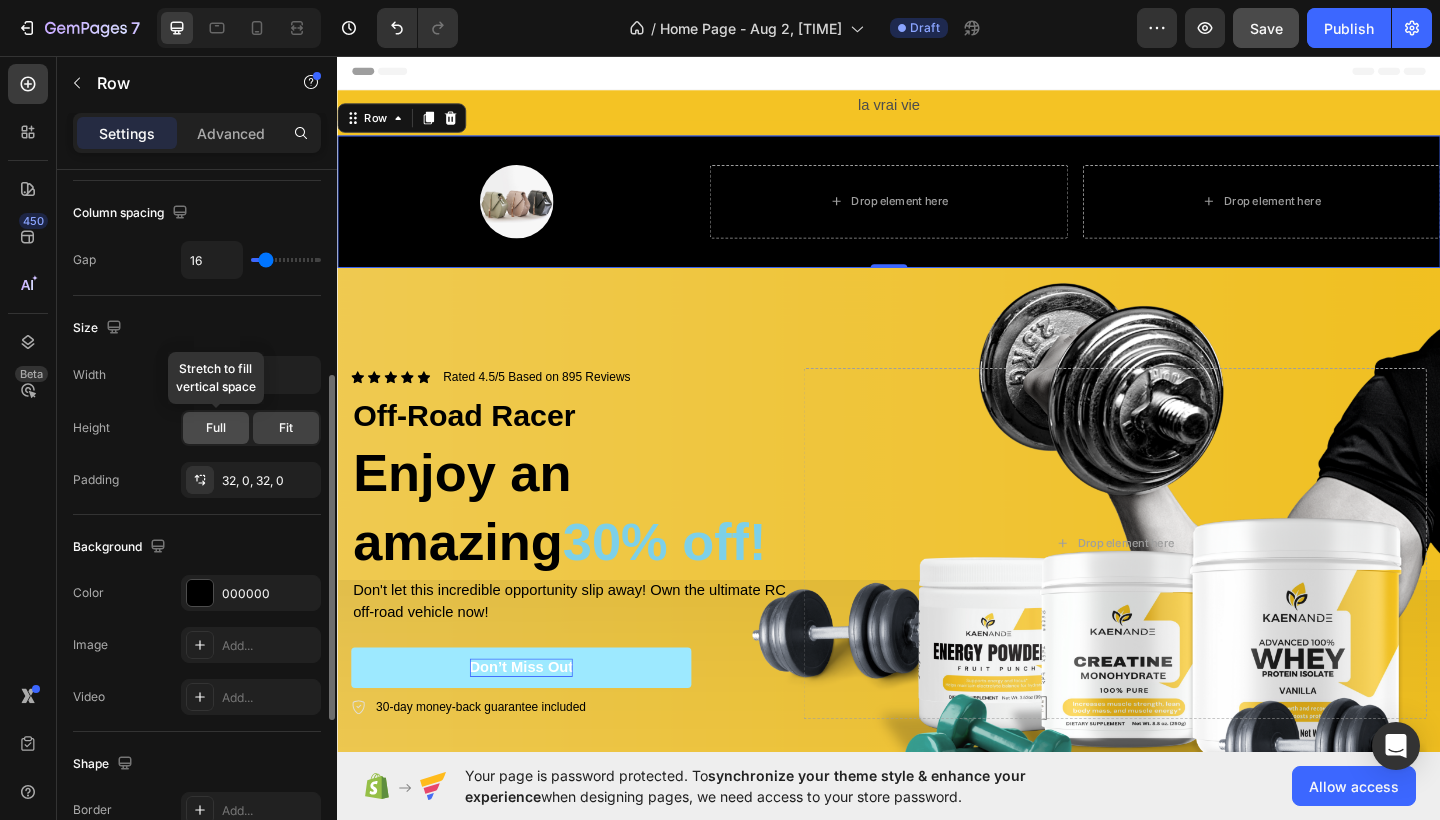 click on "Full" 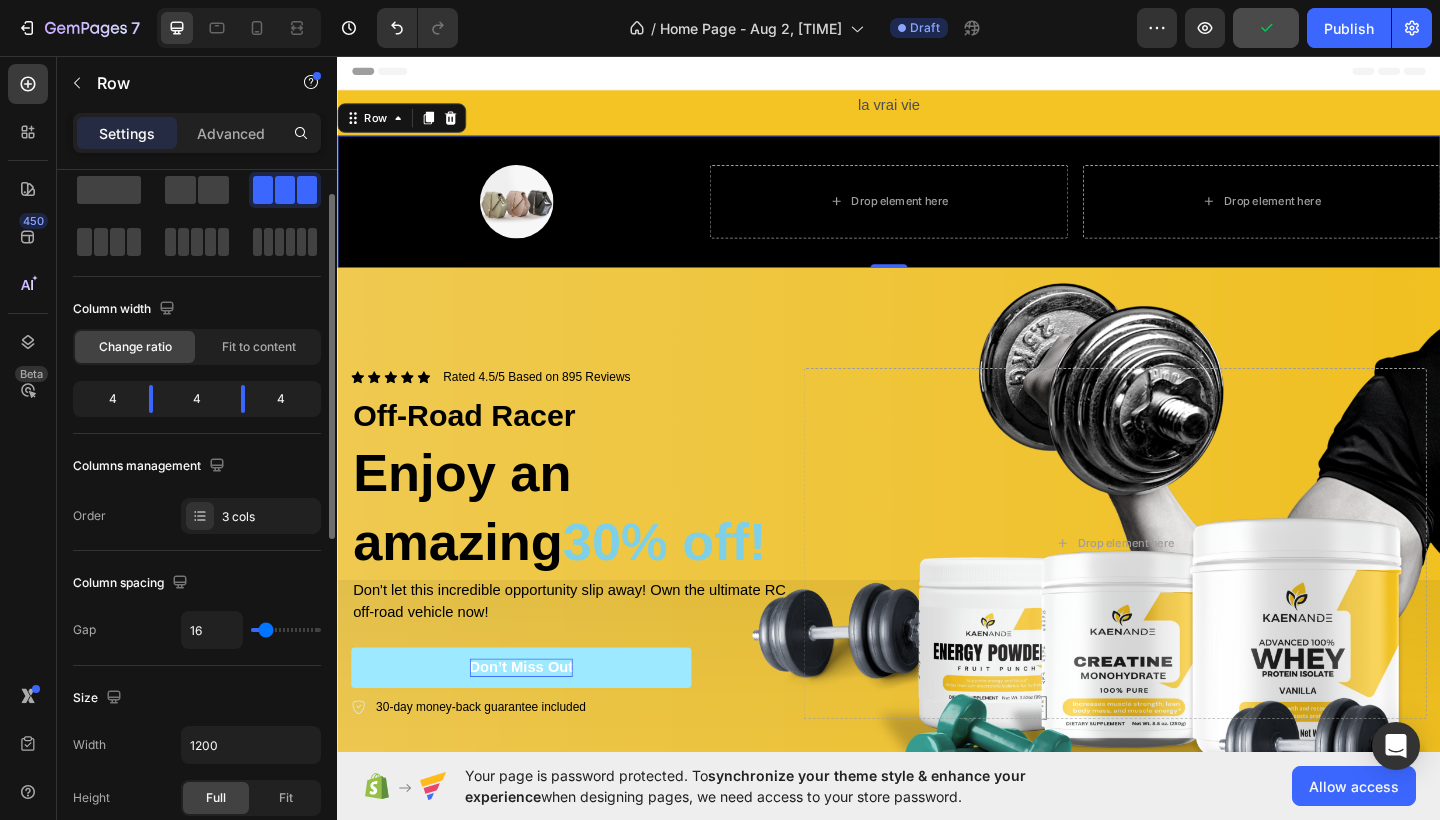 scroll, scrollTop: 0, scrollLeft: 0, axis: both 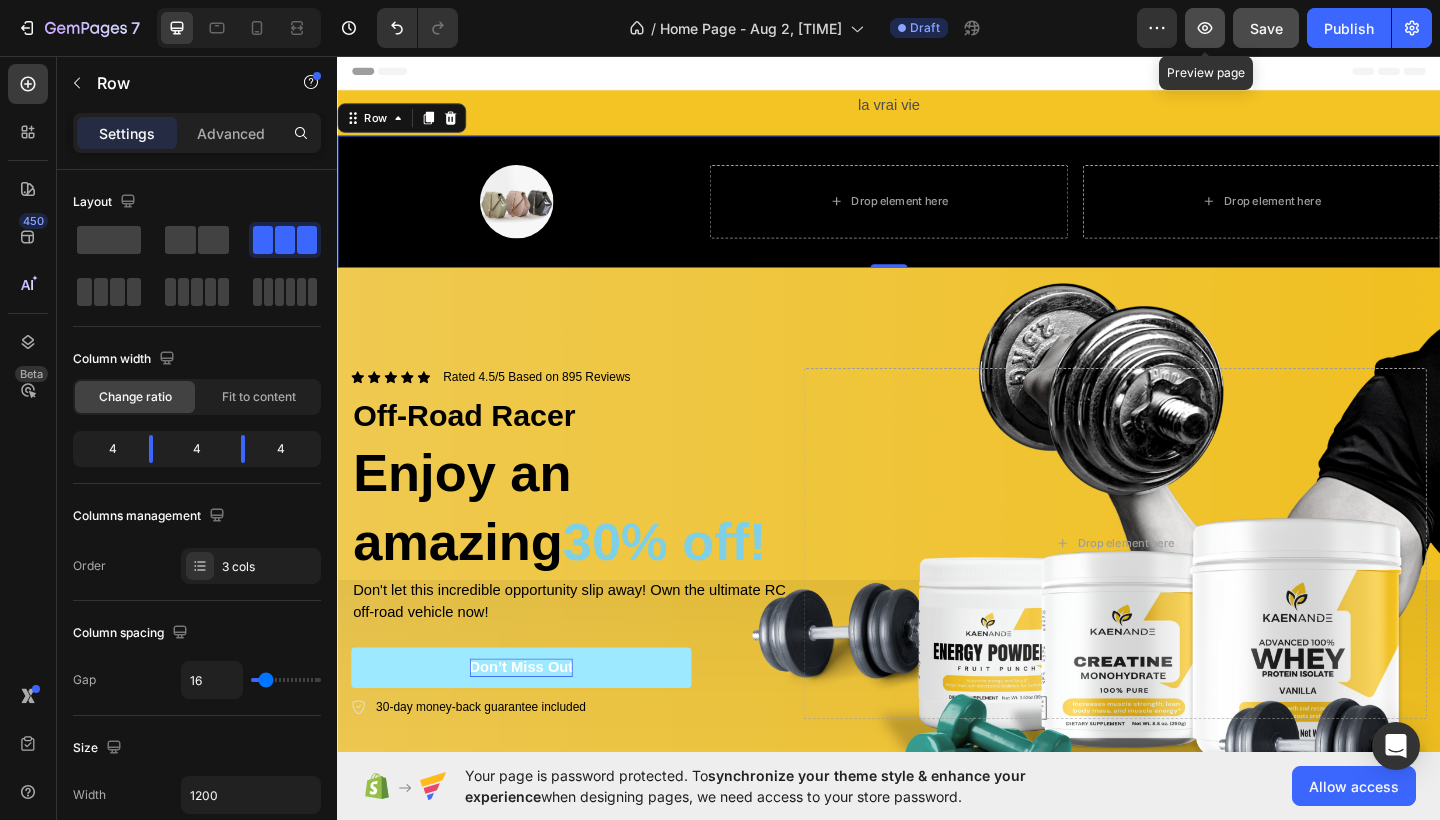 click 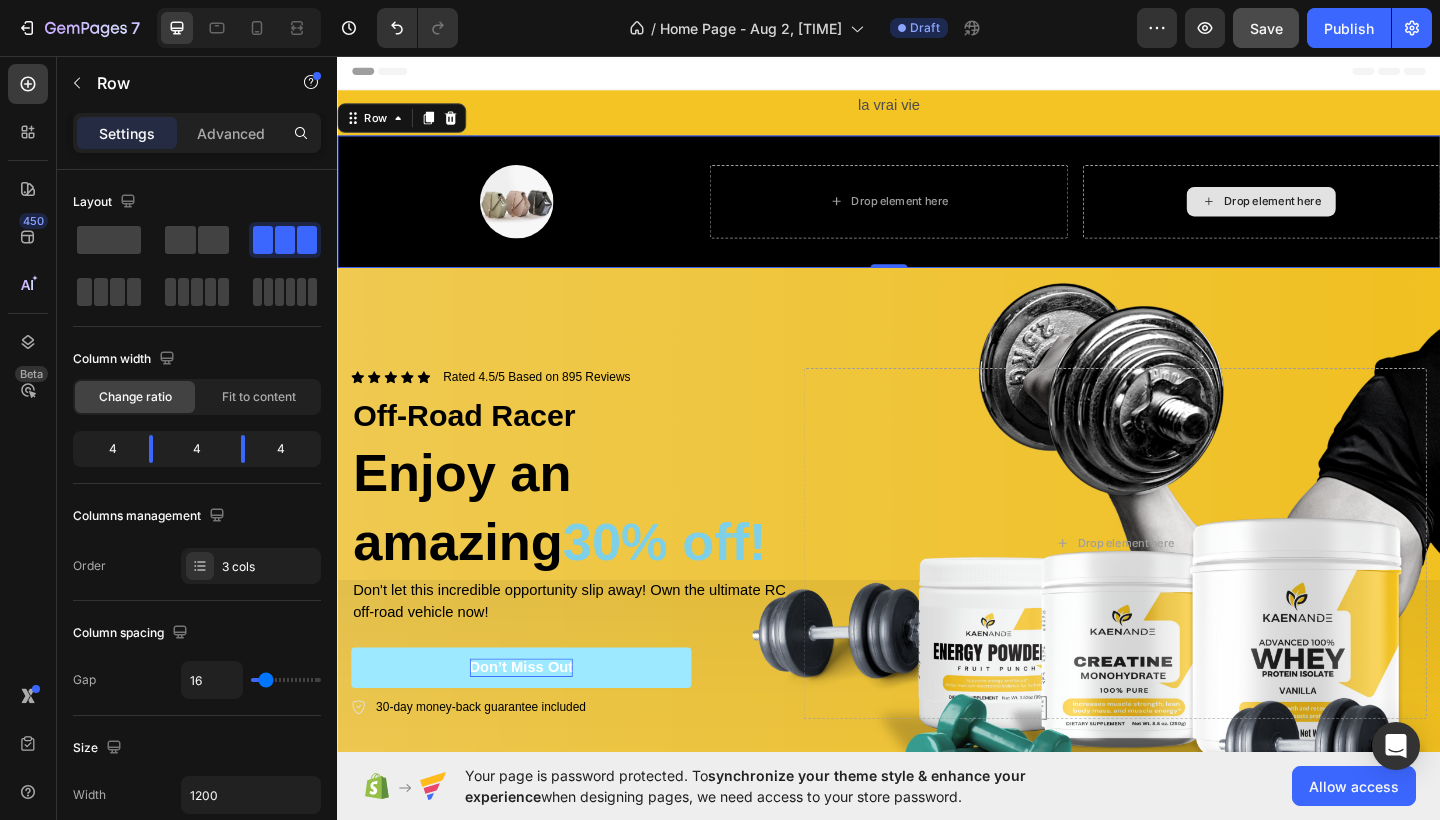 click on "Drop element here" at bounding box center [1342, 215] 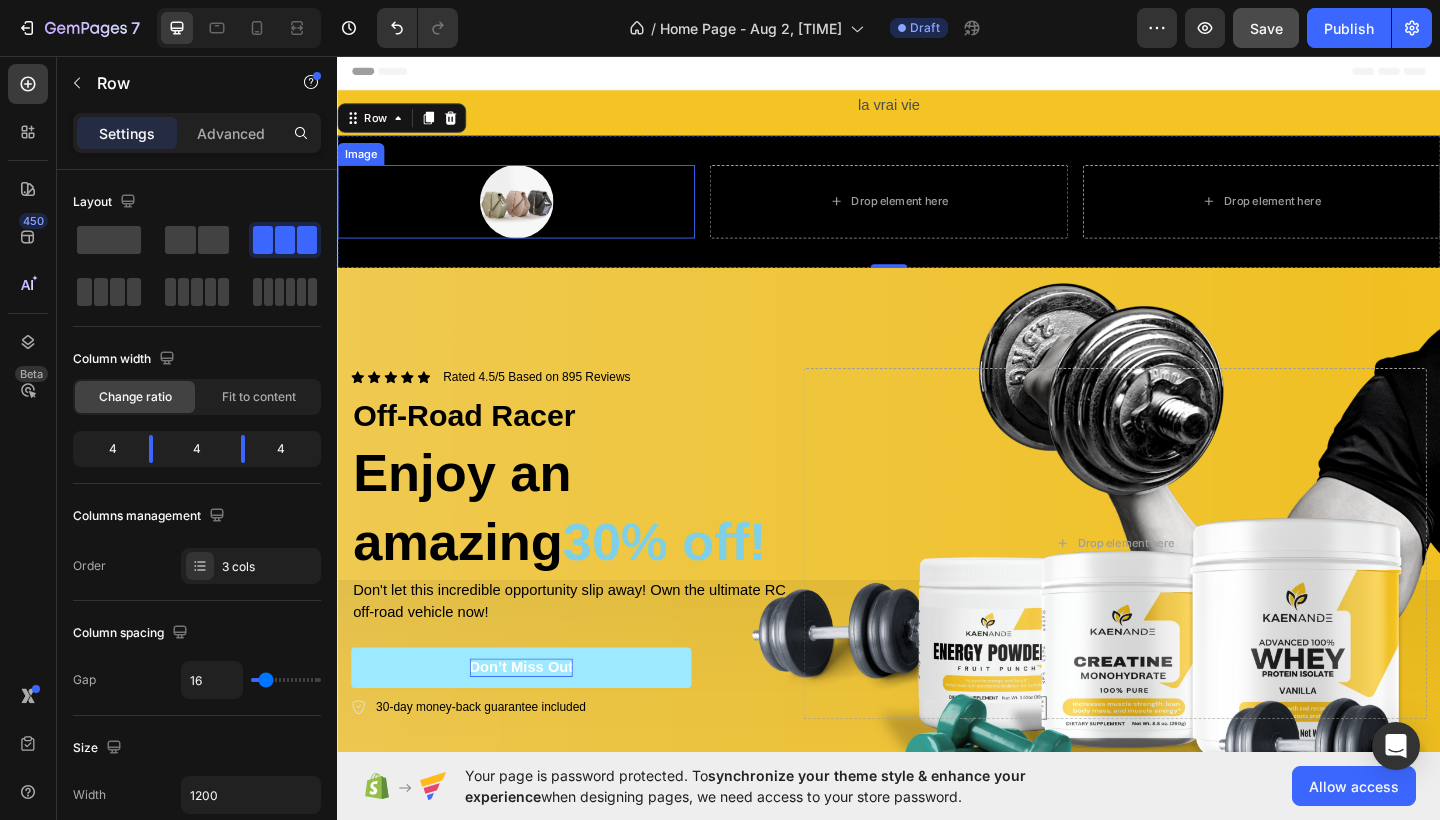 click at bounding box center [531, 215] 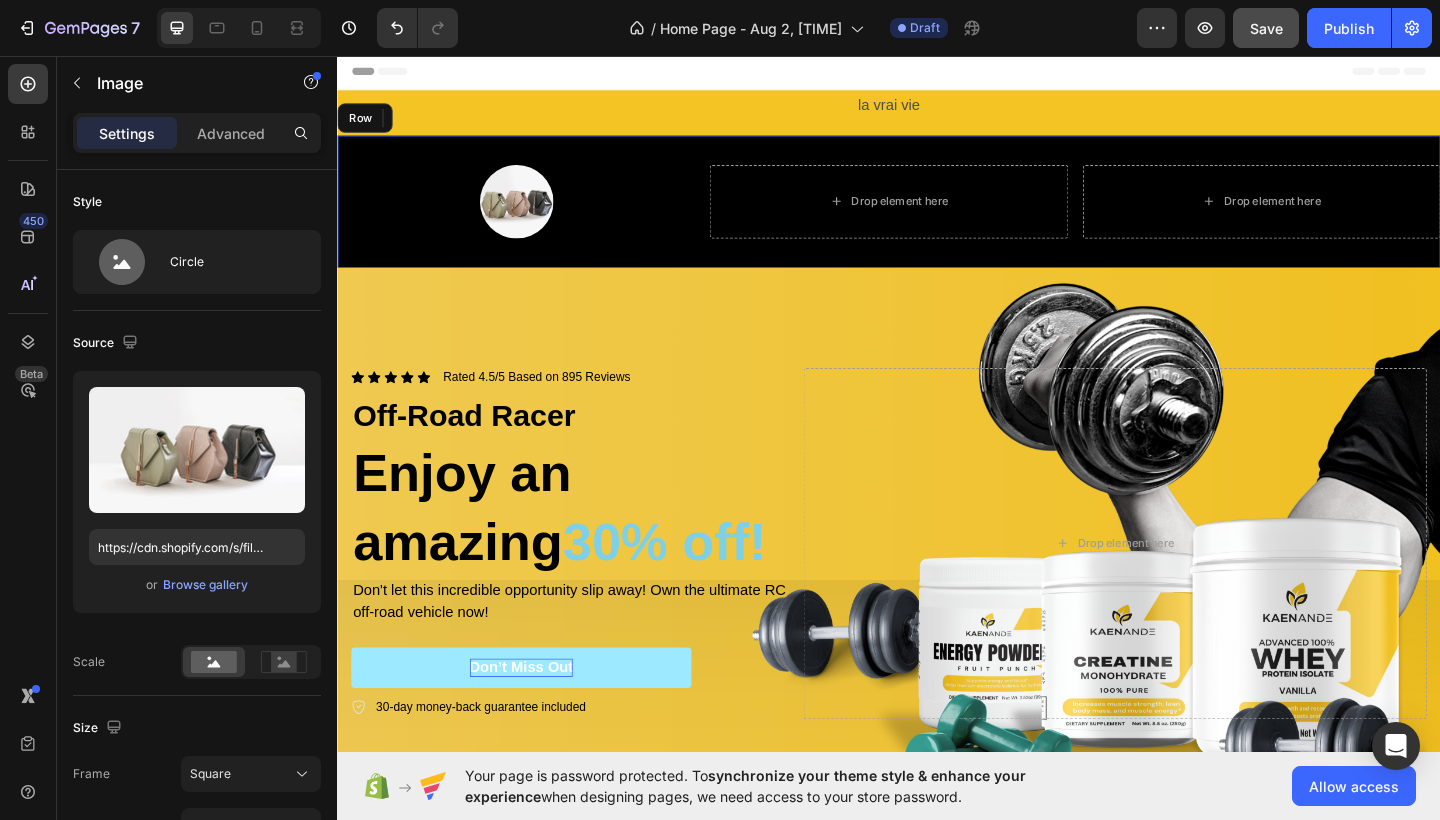 click on "Image   0
Drop element here
Drop element here Row" at bounding box center [937, 215] 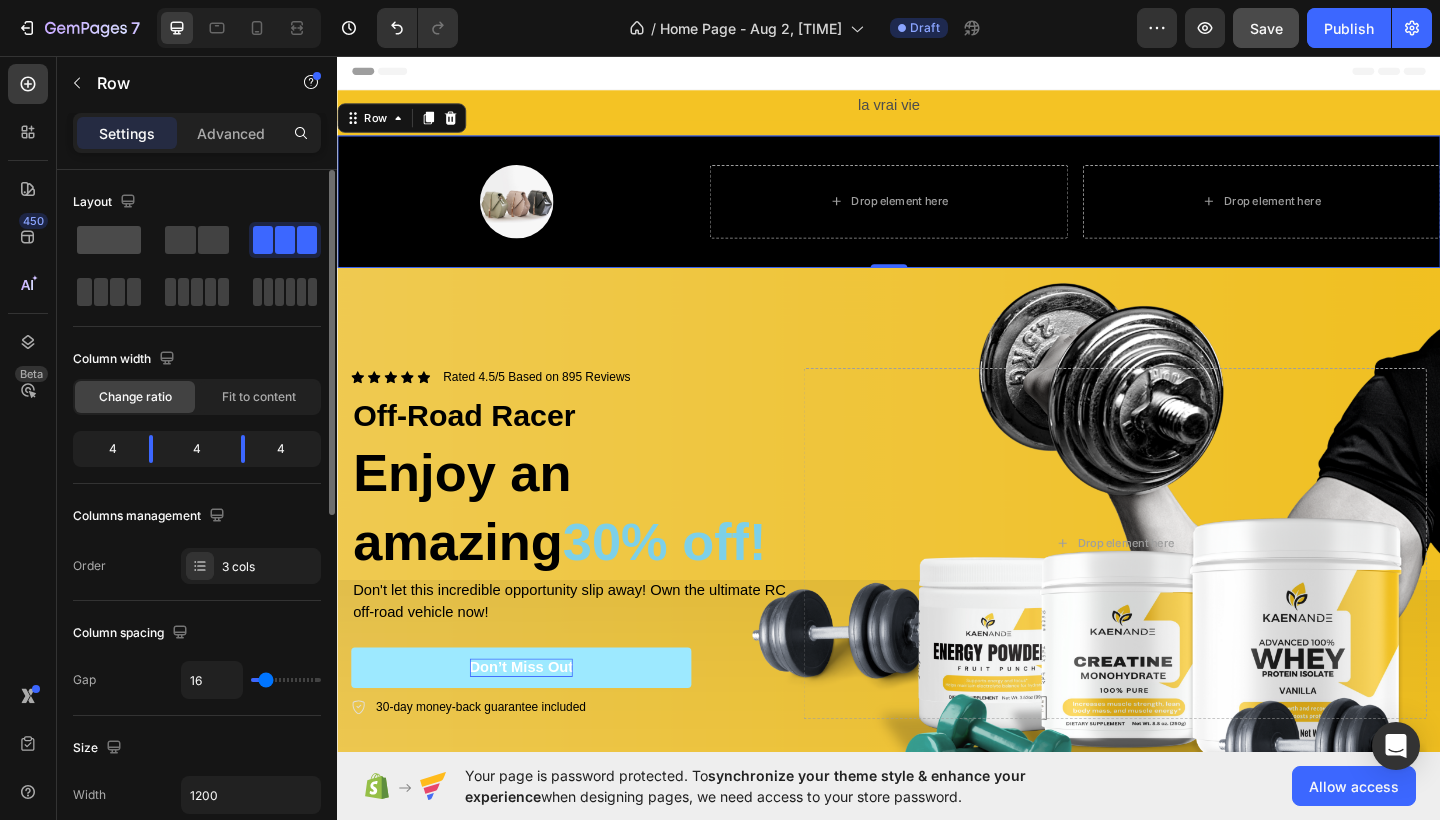 click 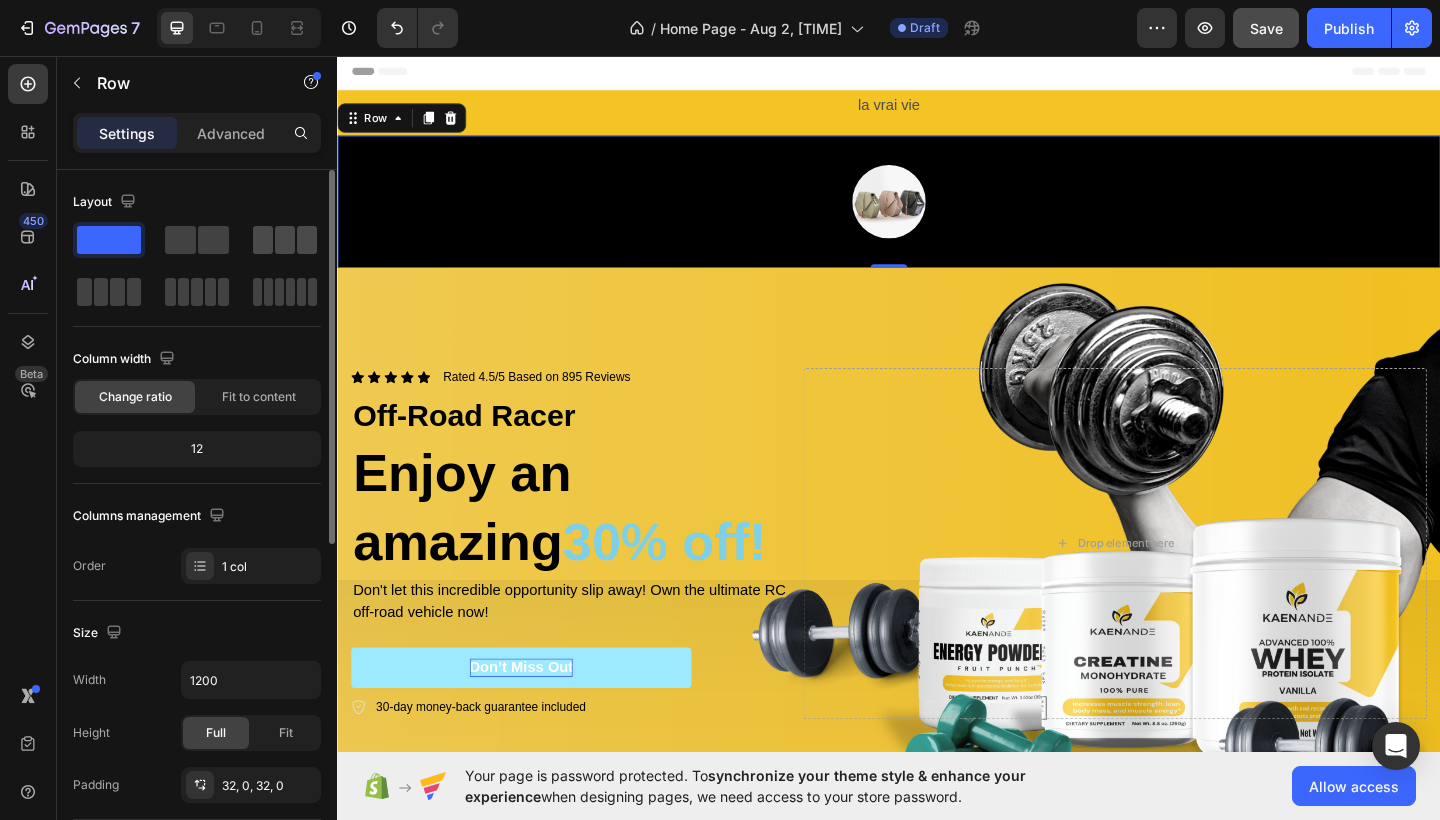 click 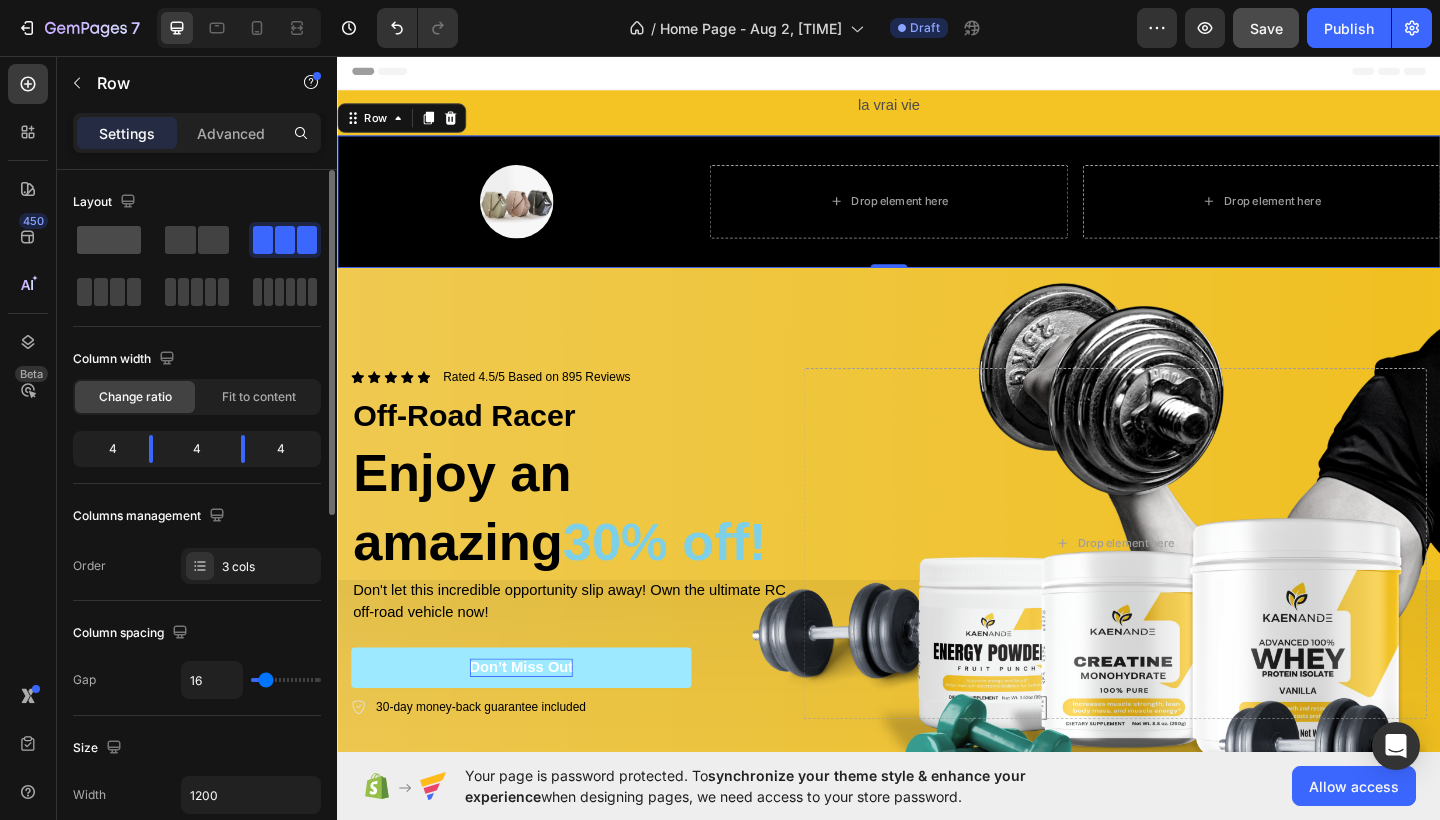 click 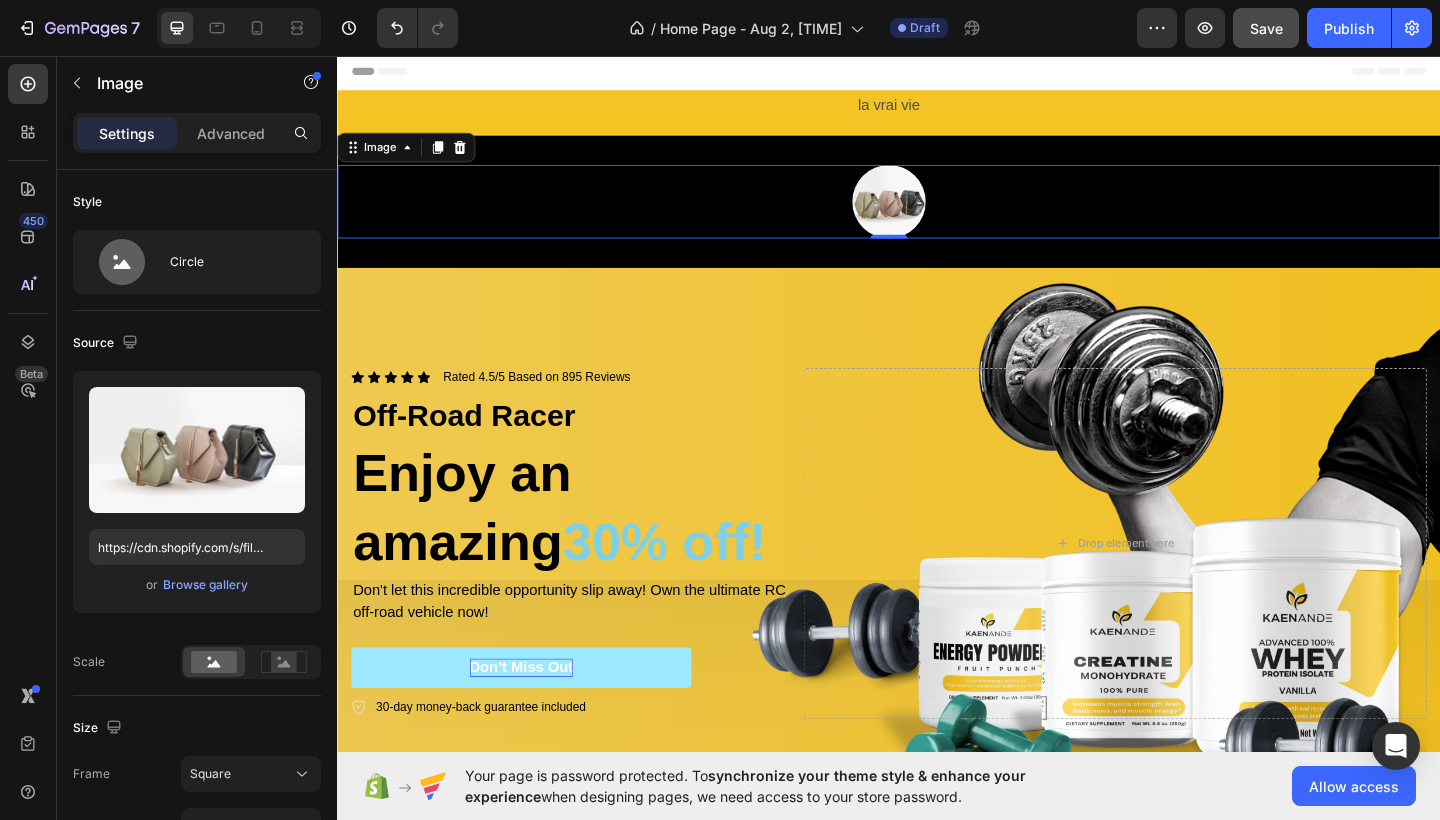 click at bounding box center (937, 215) 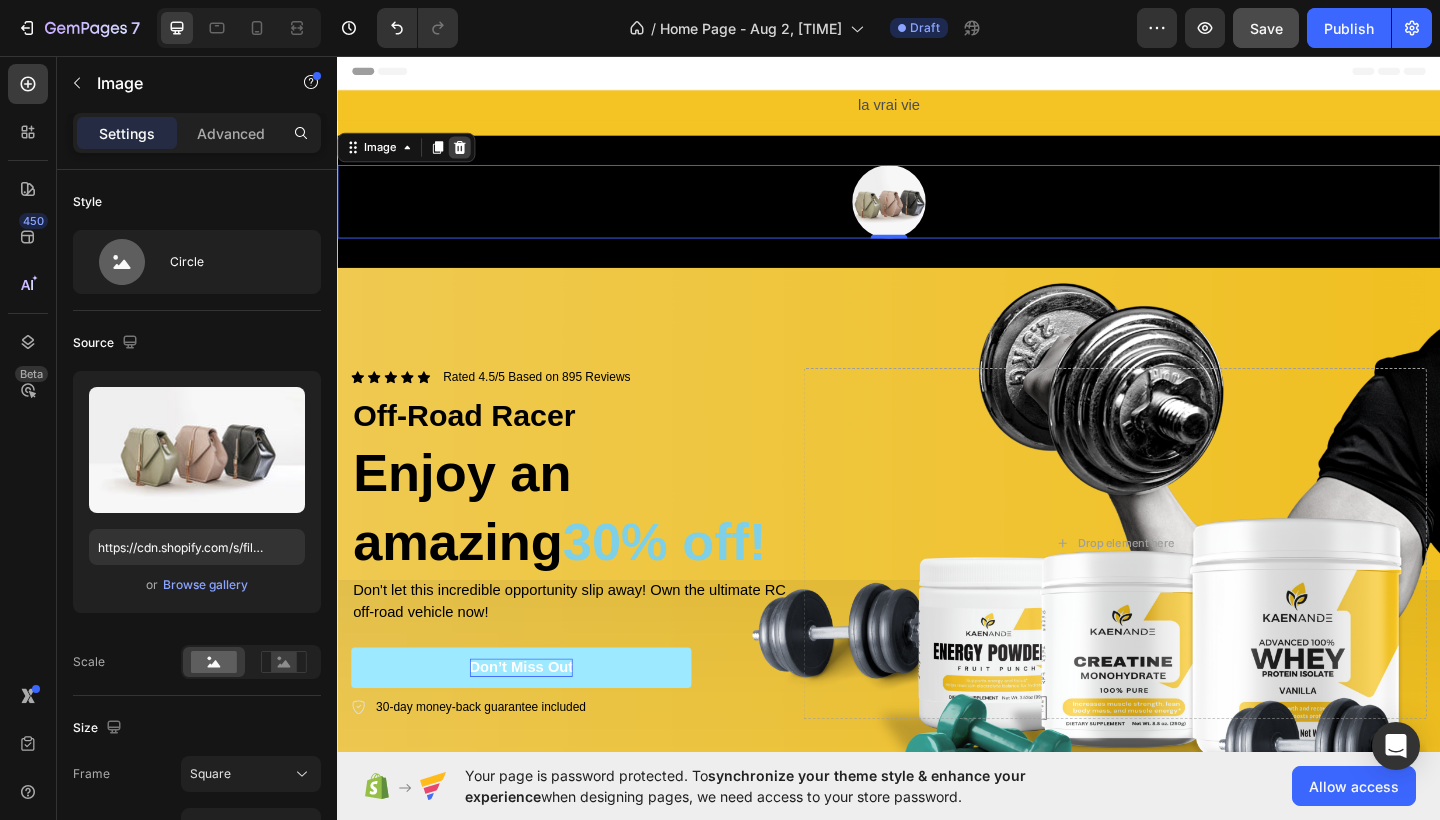 click 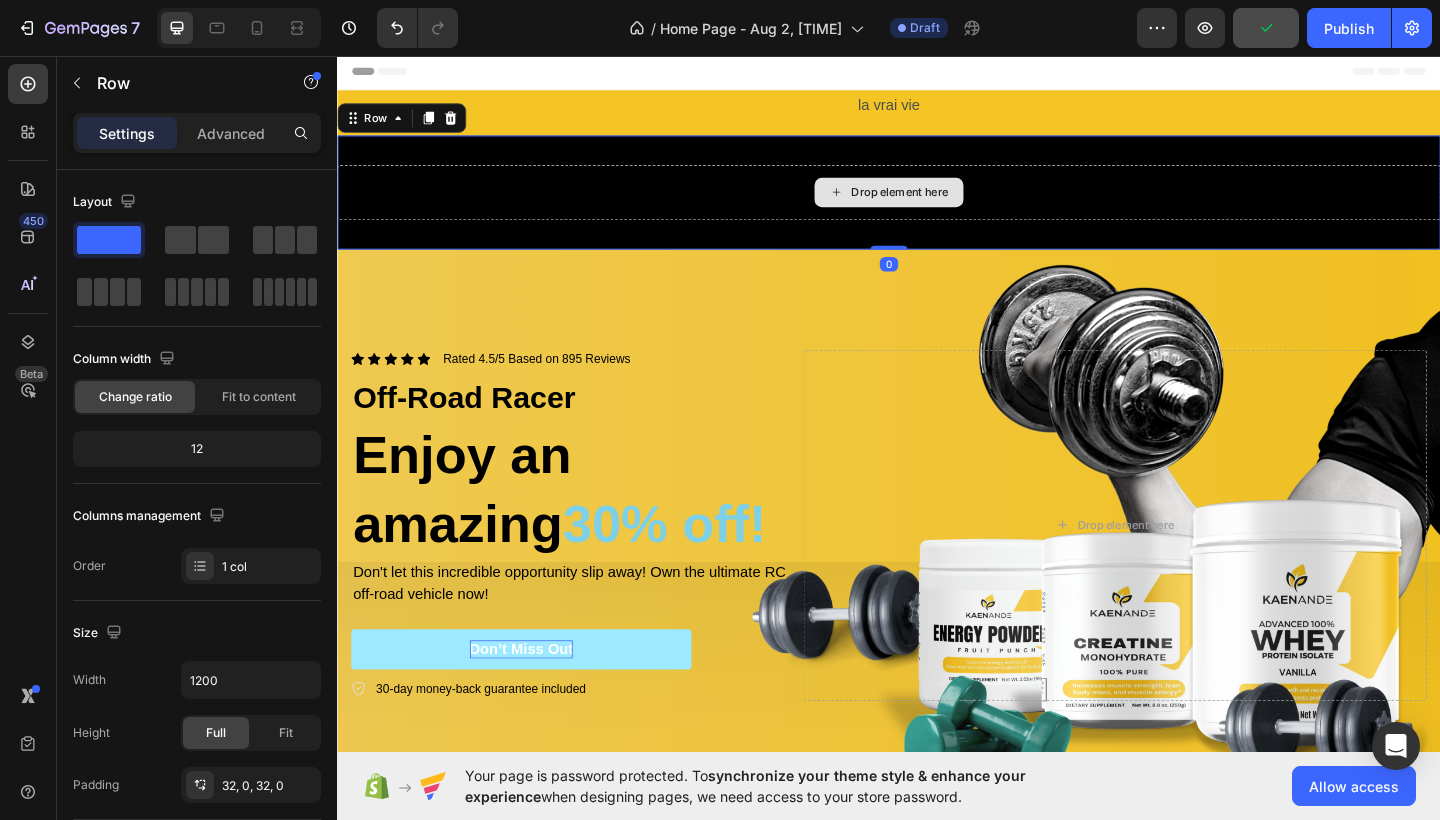 click on "Drop element here" at bounding box center [937, 205] 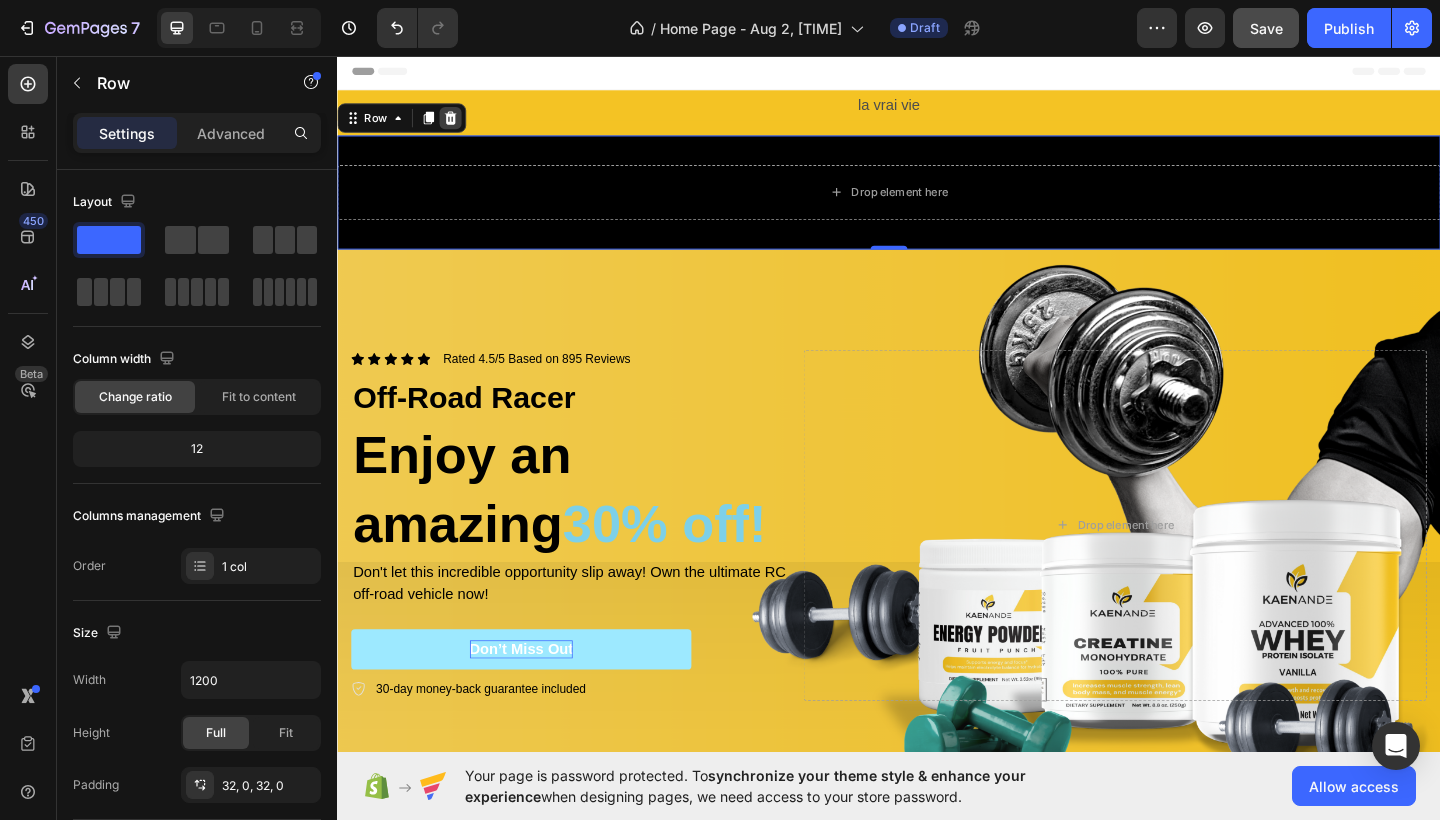 click 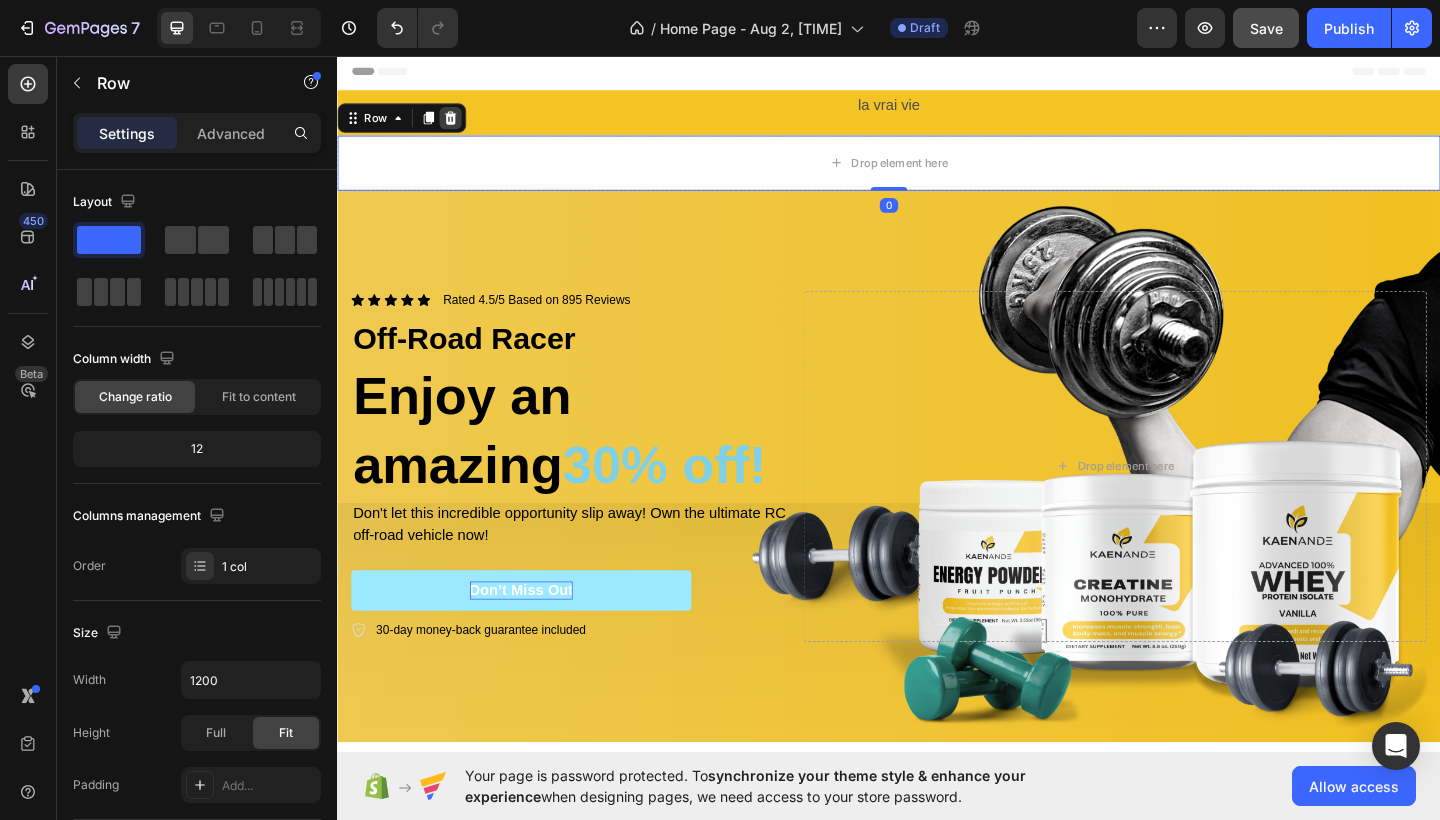 click at bounding box center [460, 124] 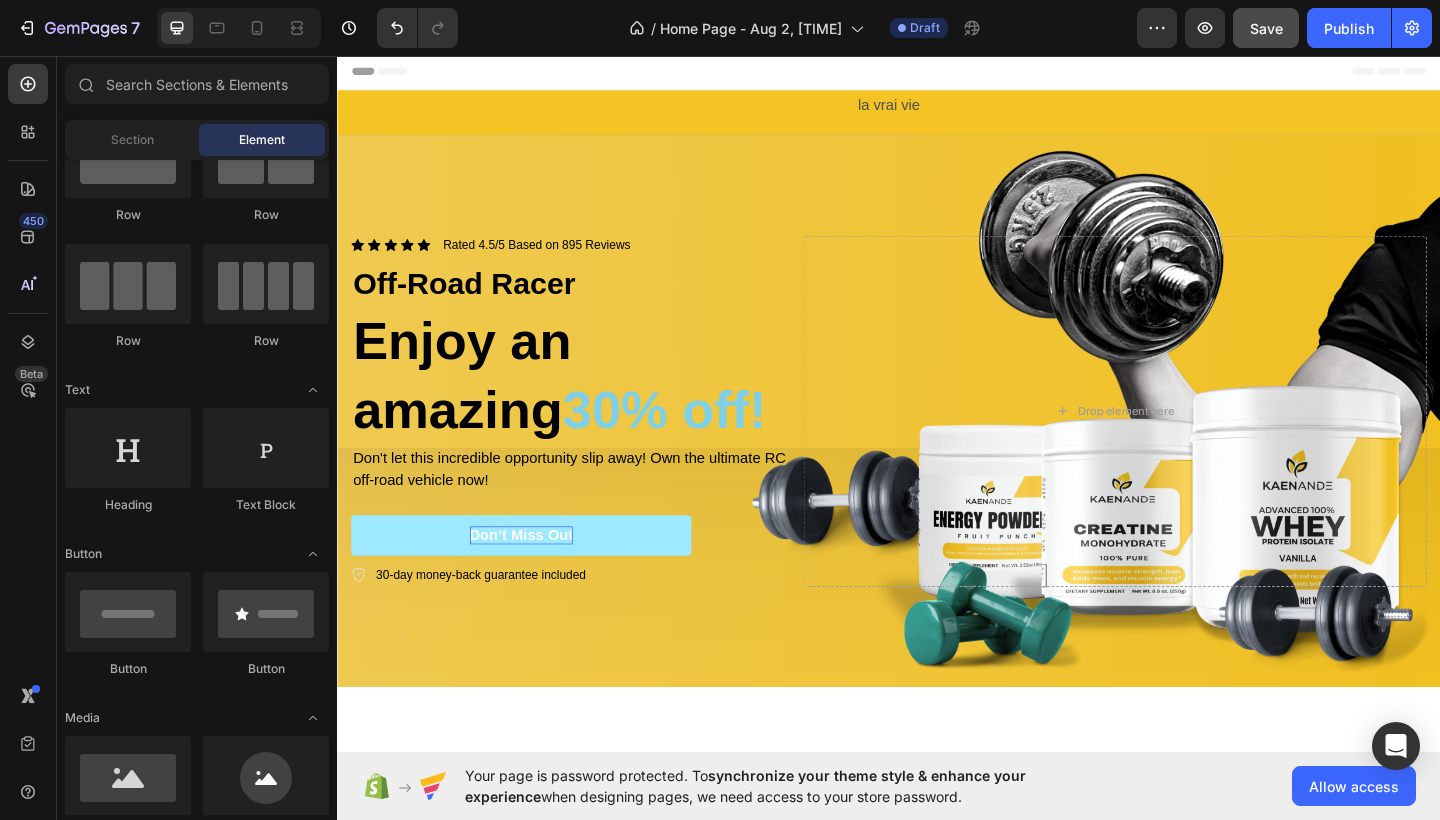 scroll, scrollTop: 0, scrollLeft: 0, axis: both 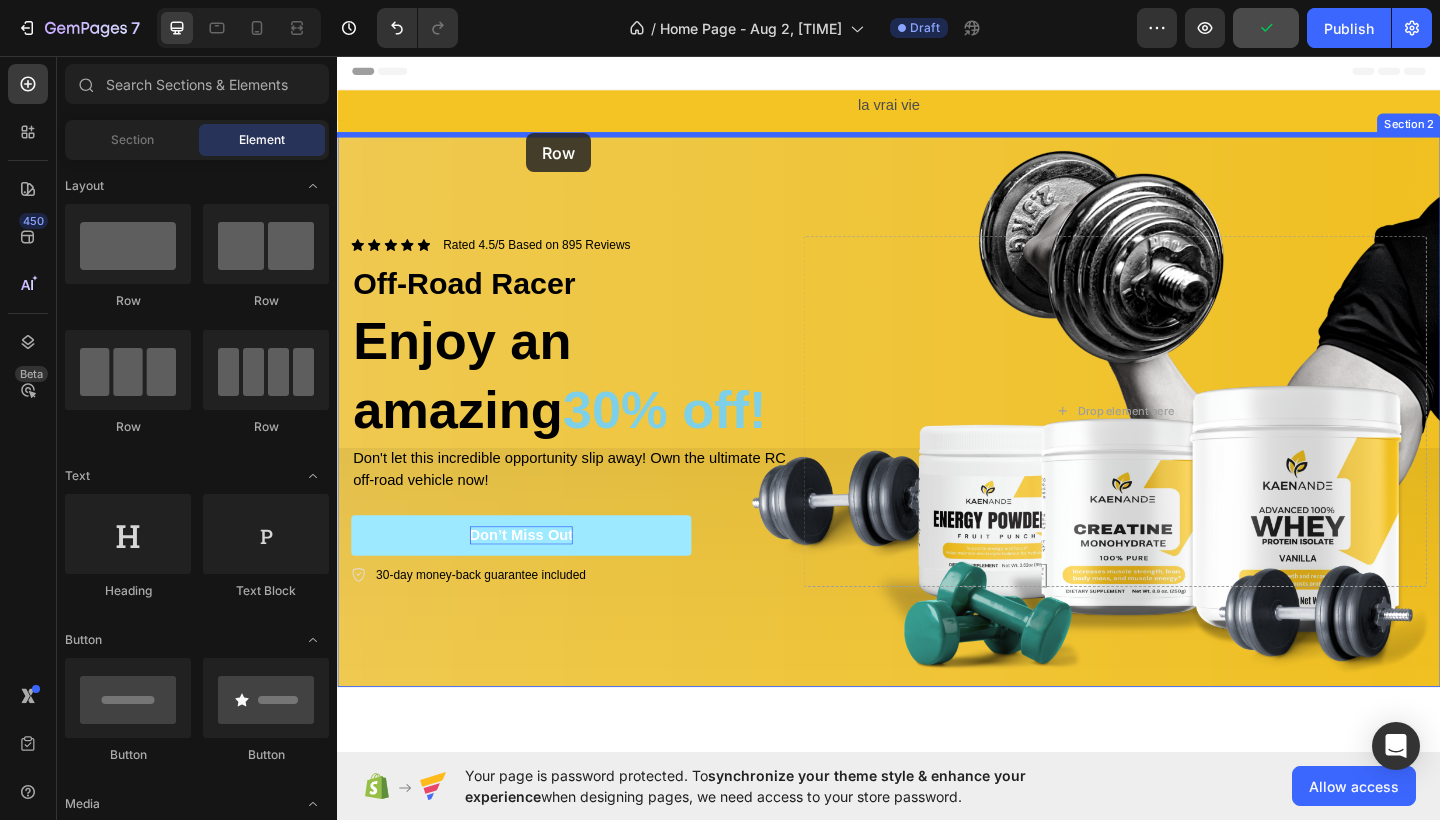 drag, startPoint x: 473, startPoint y: 305, endPoint x: 542, endPoint y: 143, distance: 176.08237 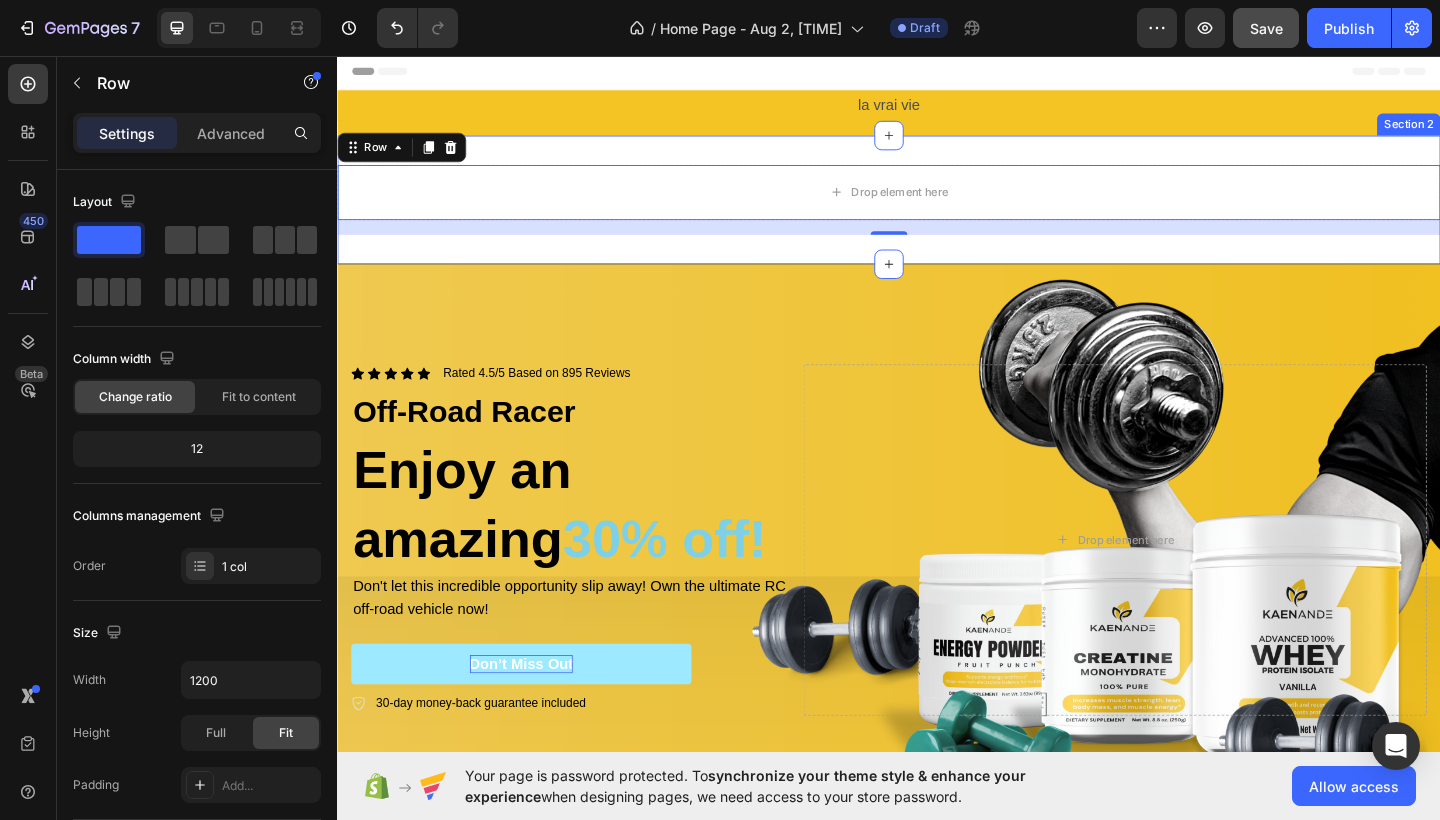 click on "Drop element here Row   16 Section 2" at bounding box center (937, 213) 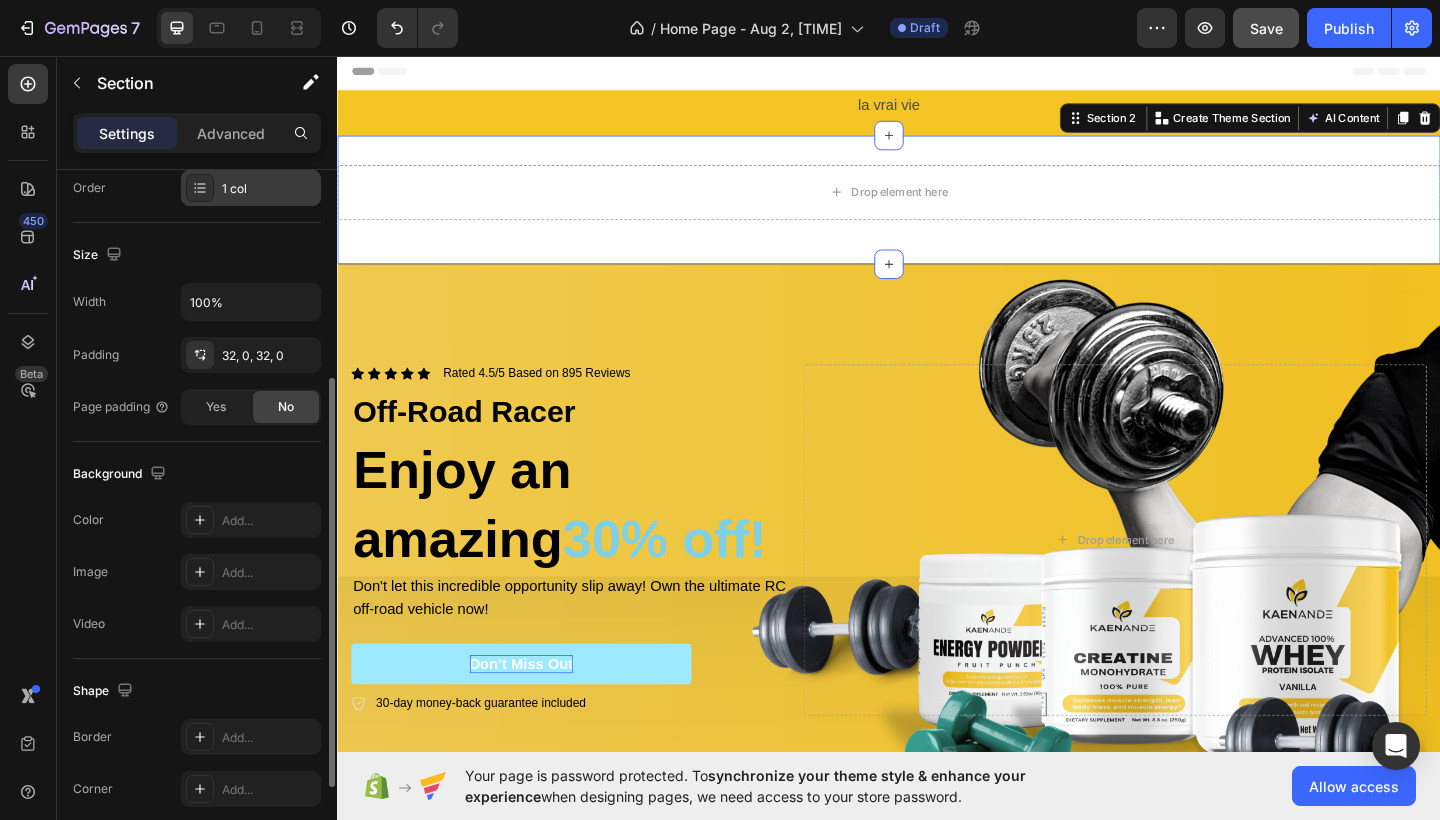 scroll, scrollTop: 379, scrollLeft: 0, axis: vertical 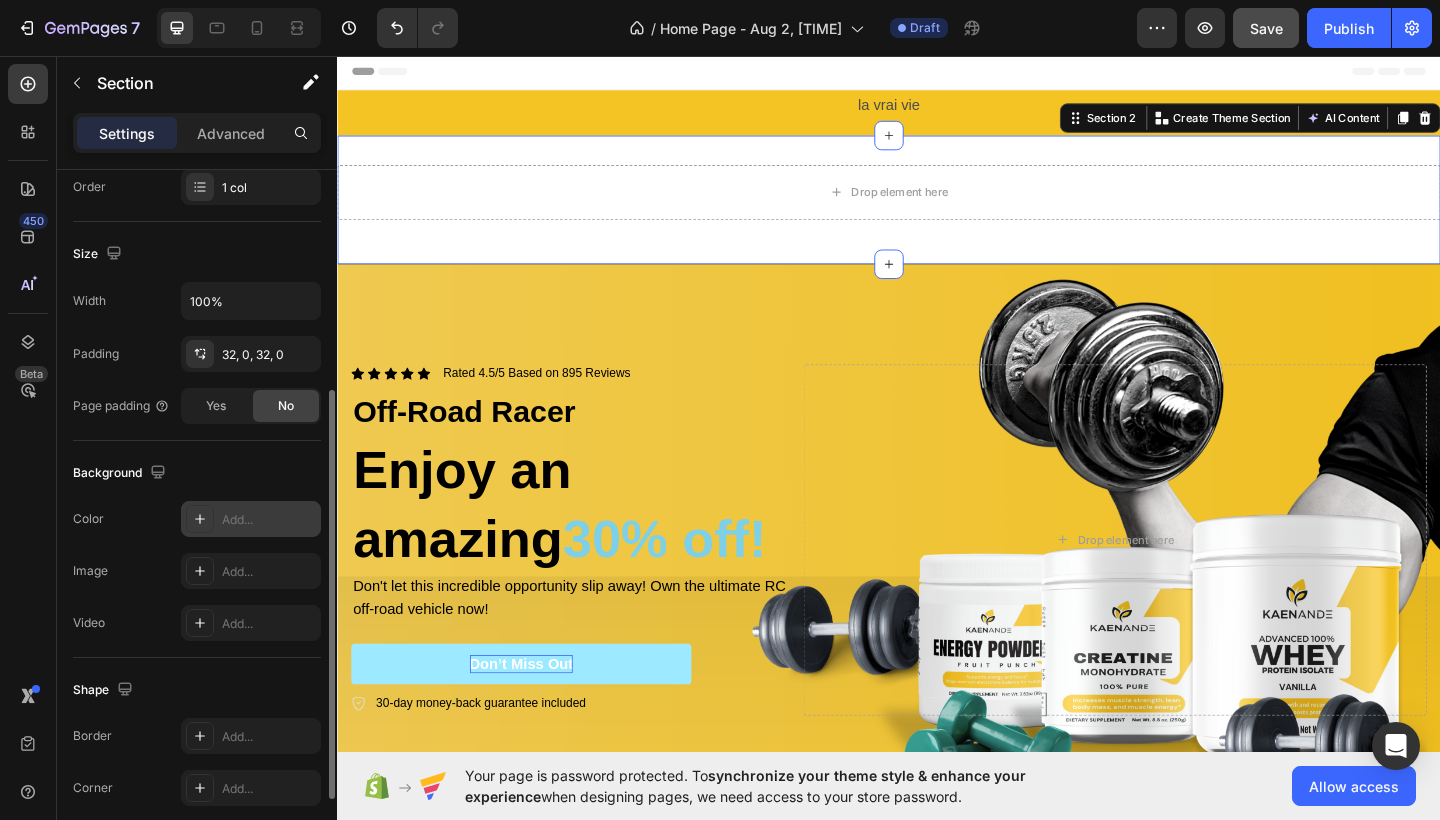click on "Add..." at bounding box center [269, 520] 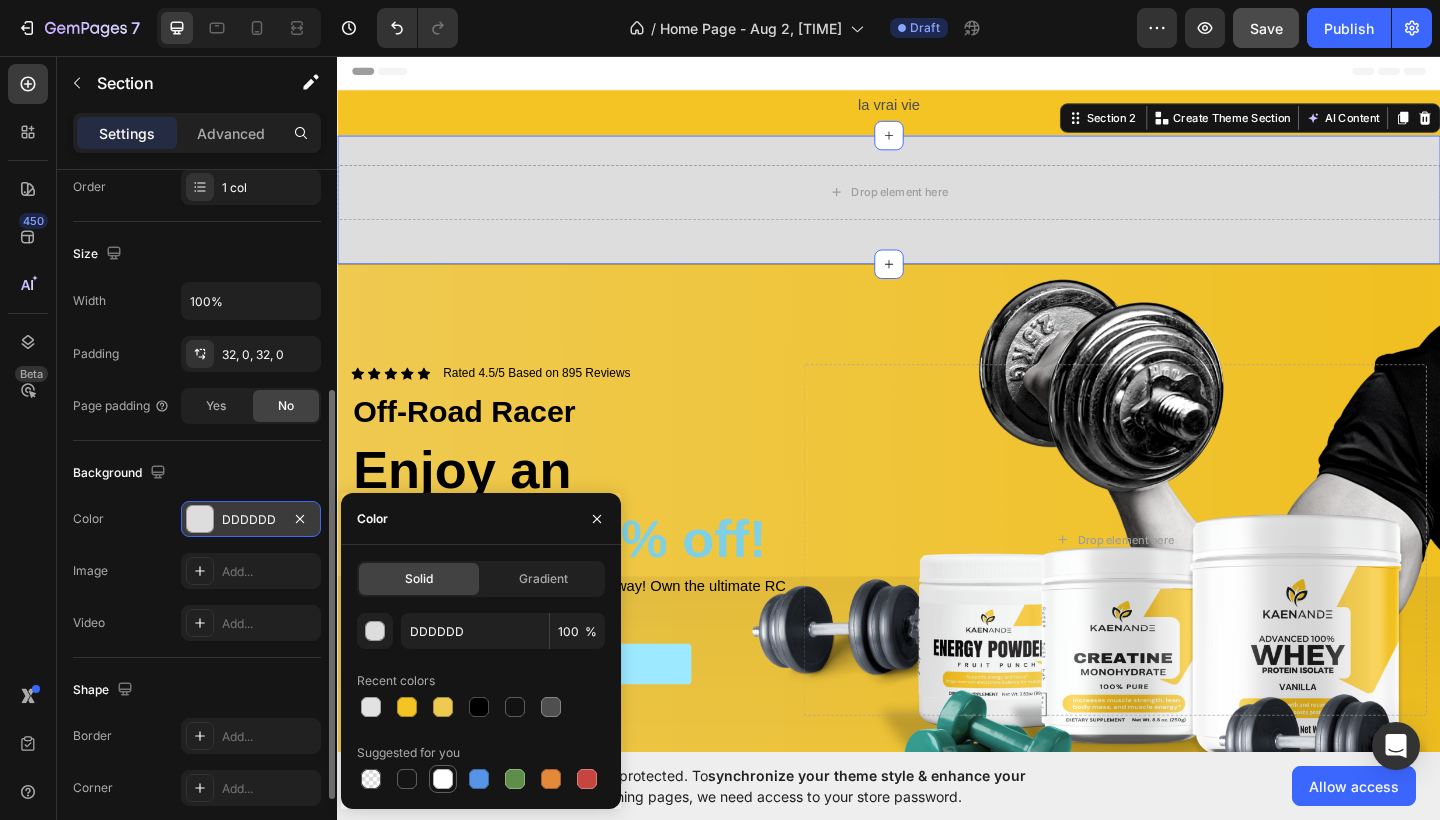 click at bounding box center [443, 779] 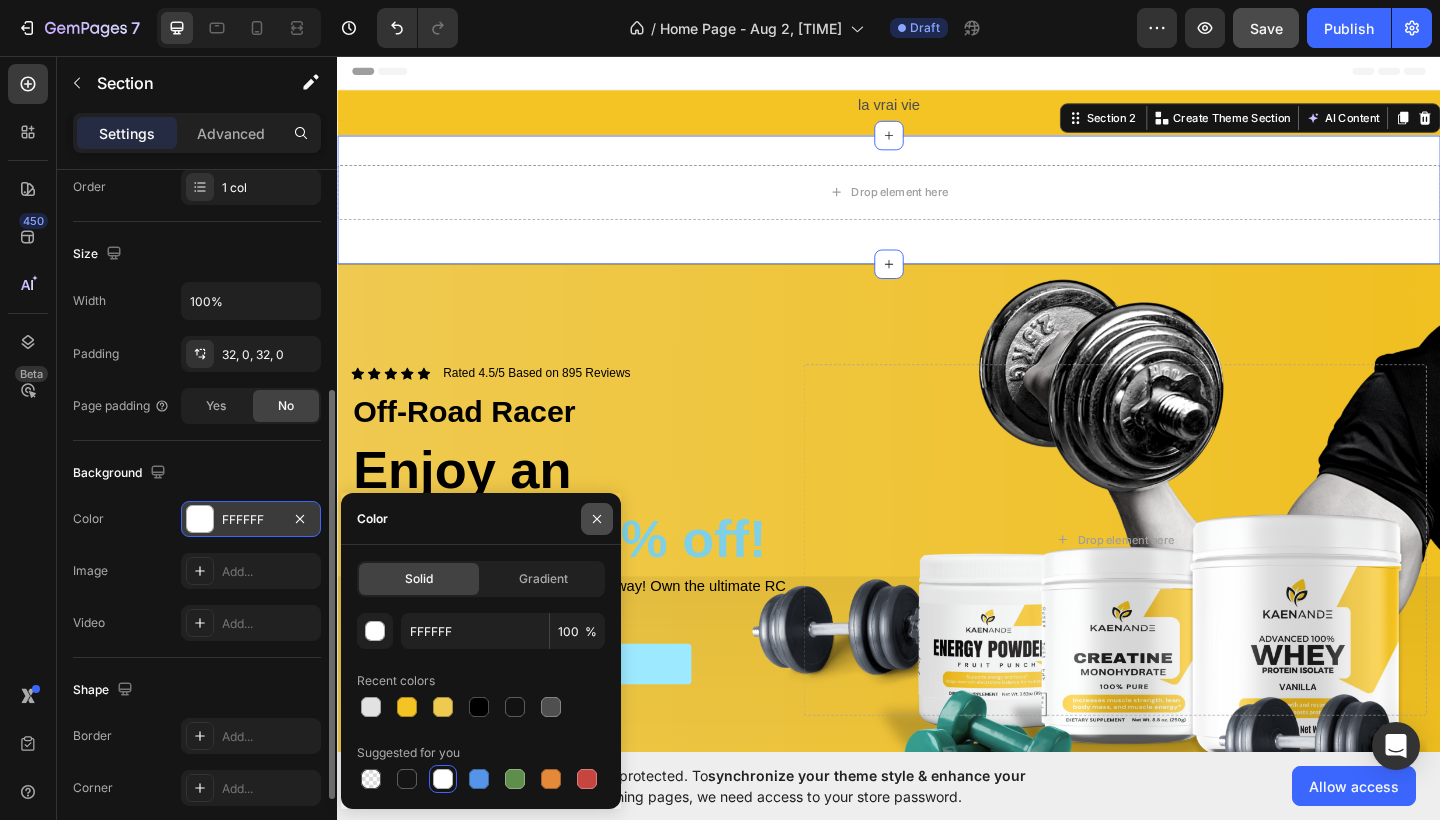 click 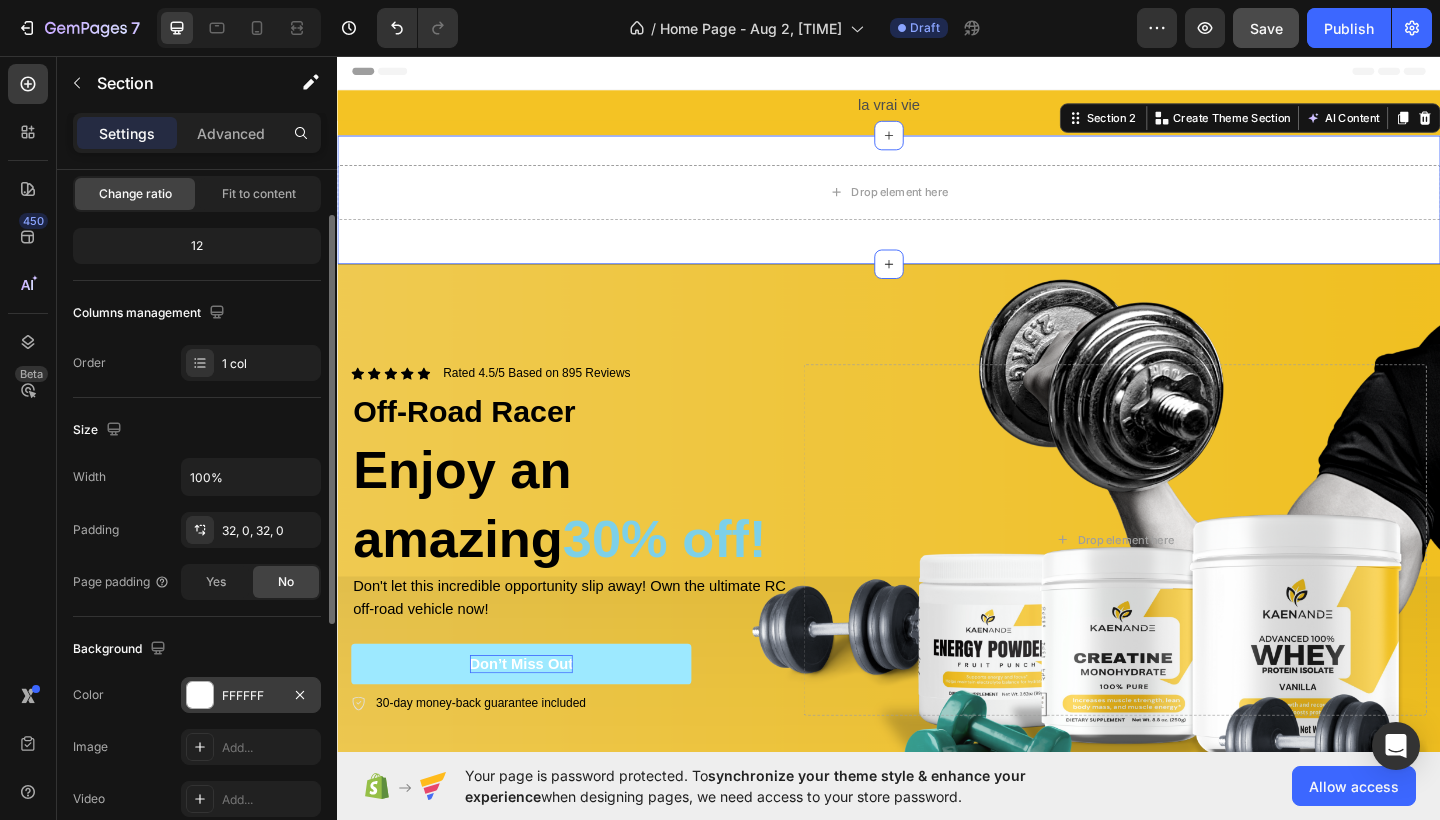 scroll, scrollTop: 72, scrollLeft: 0, axis: vertical 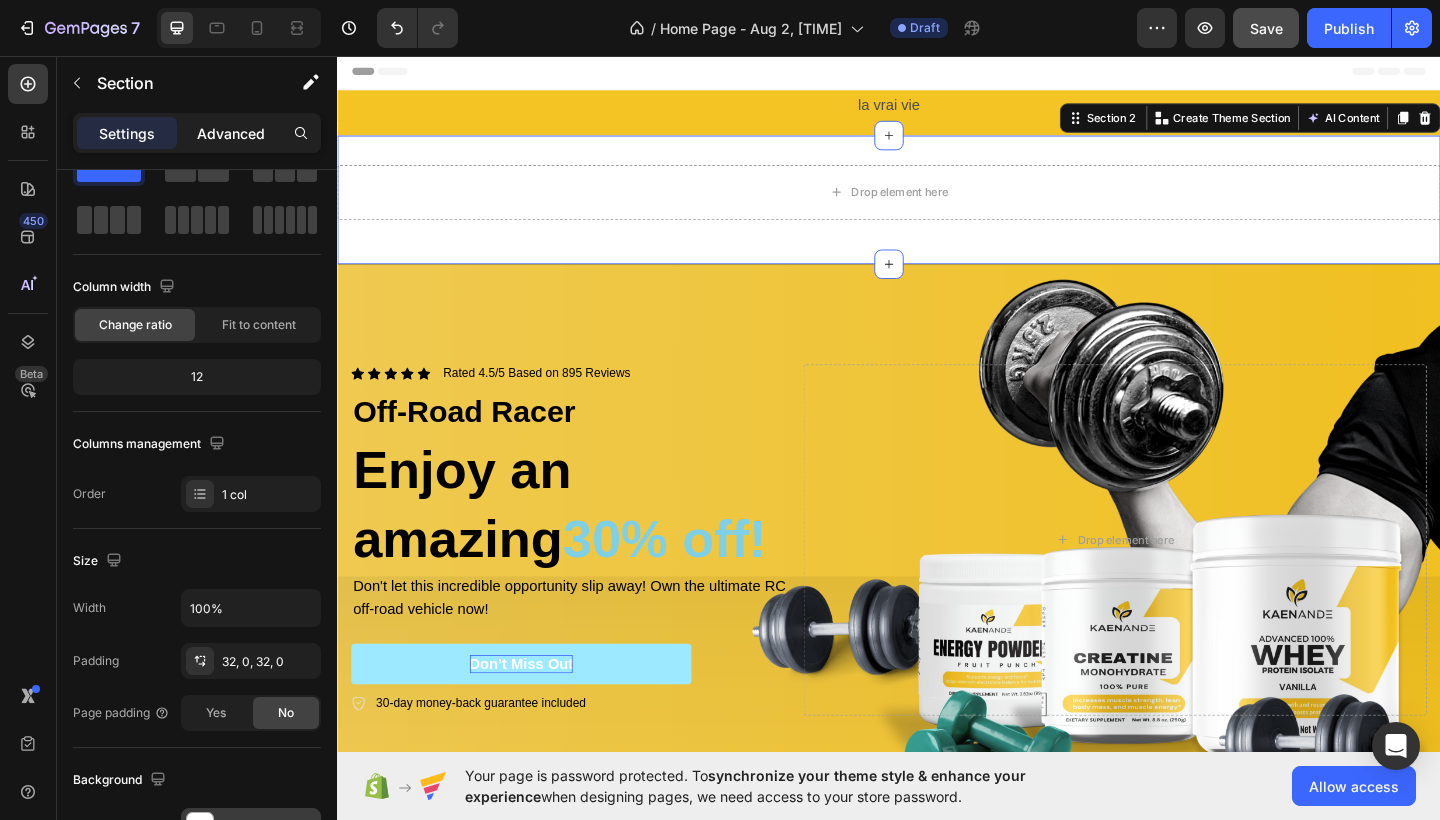 click on "Advanced" at bounding box center [231, 133] 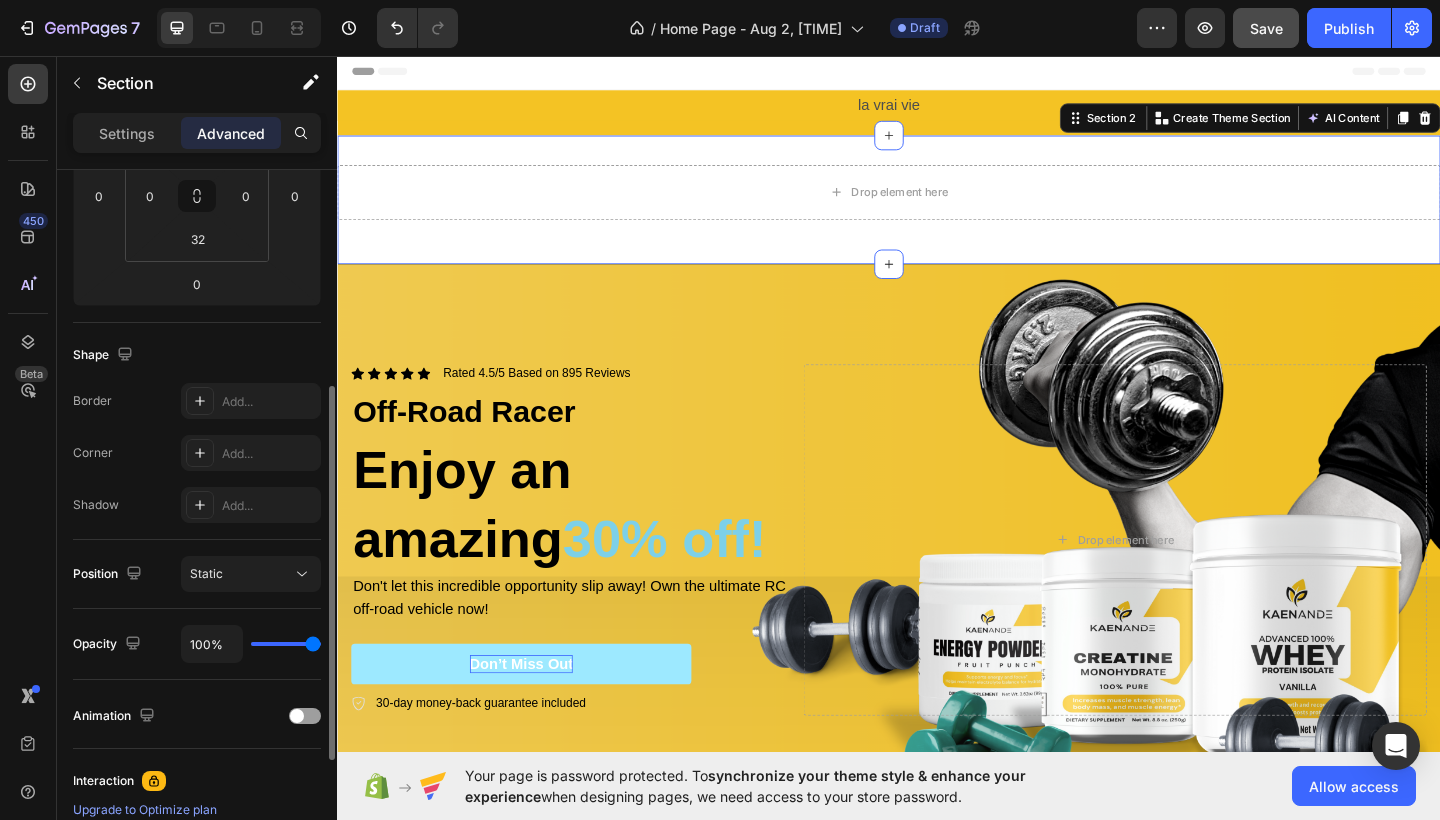 scroll, scrollTop: 380, scrollLeft: 0, axis: vertical 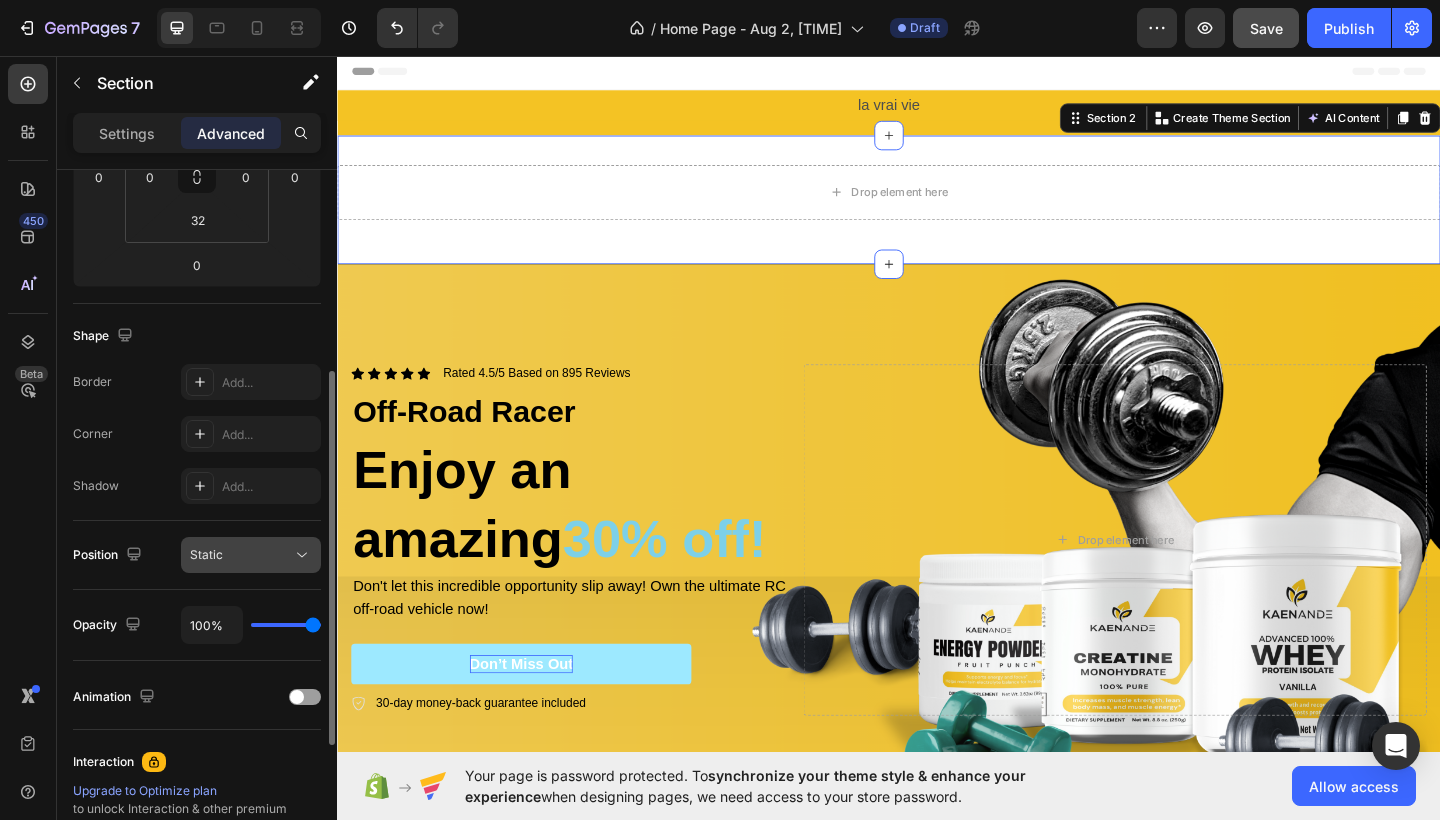 click 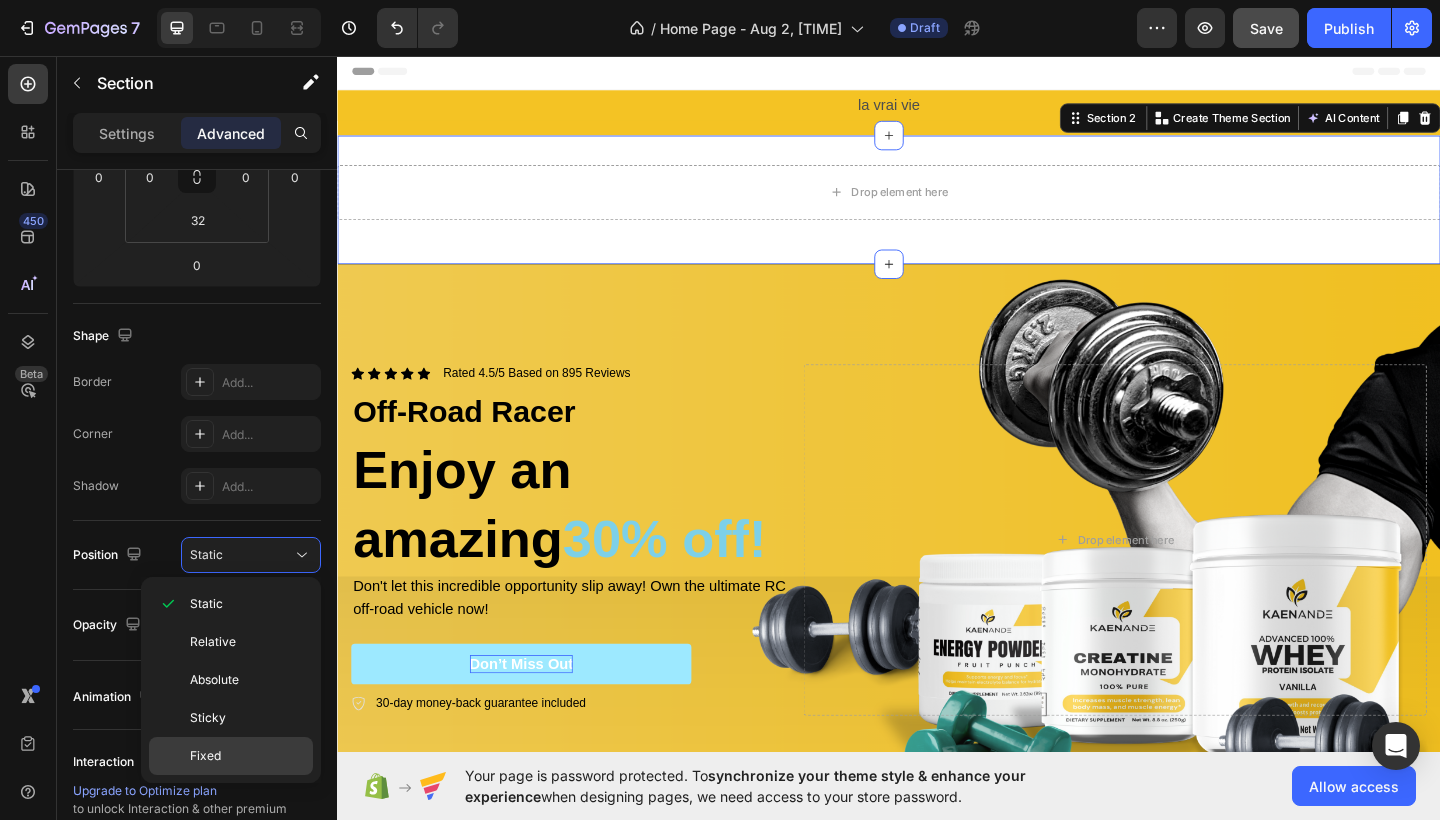 click on "Fixed" at bounding box center [205, 756] 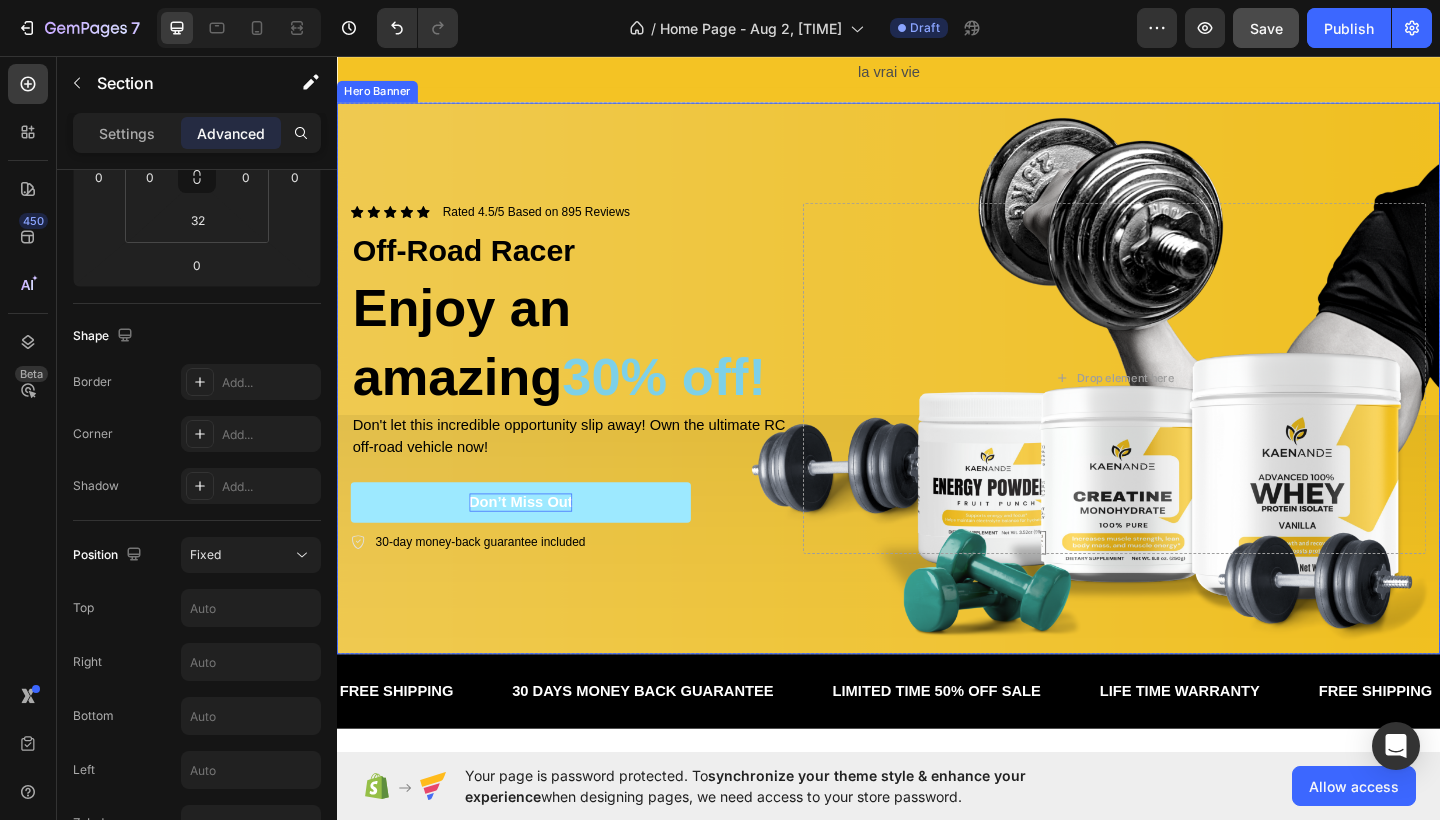 scroll, scrollTop: 0, scrollLeft: 0, axis: both 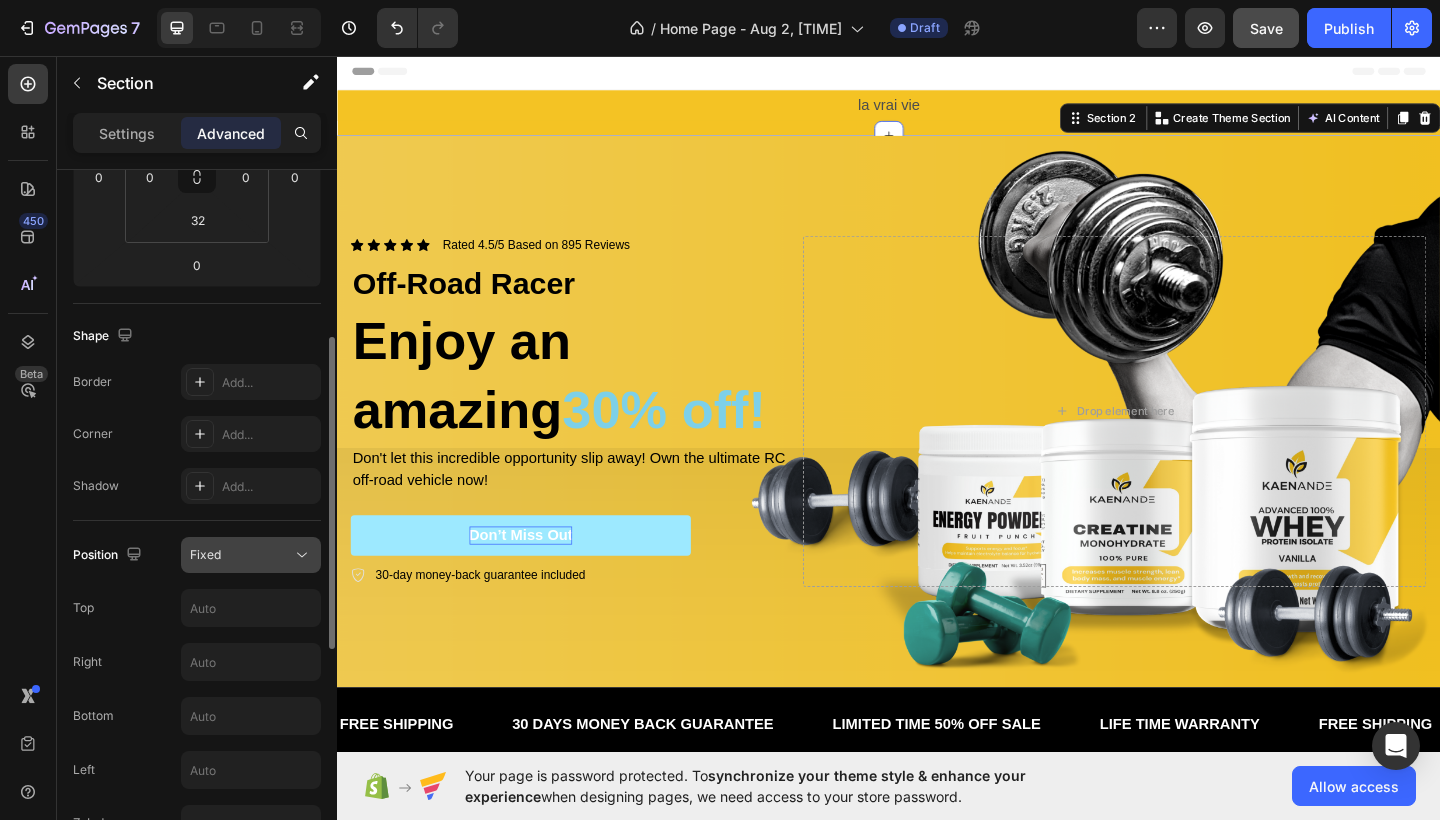 click 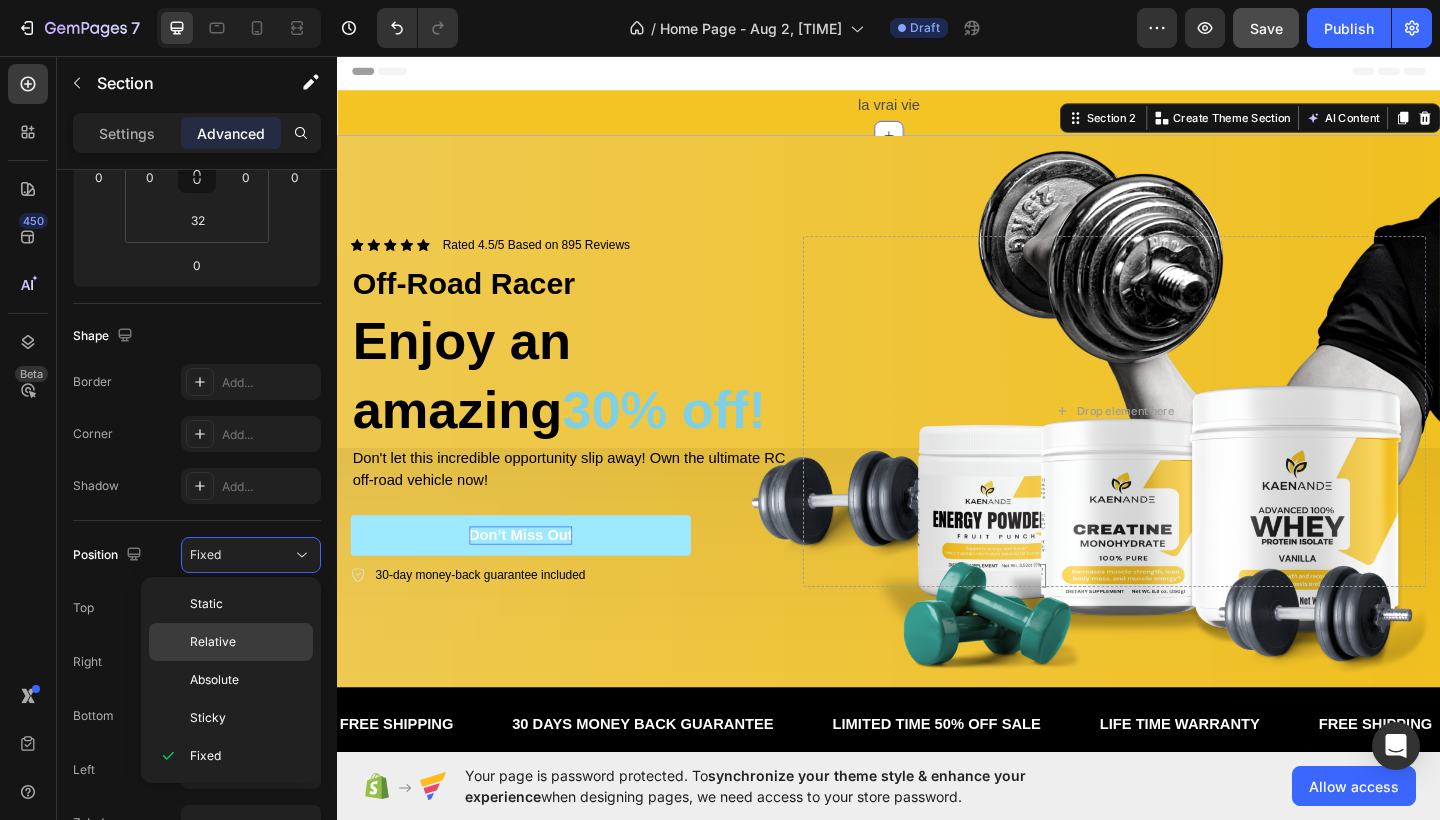 click on "Relative" at bounding box center [247, 642] 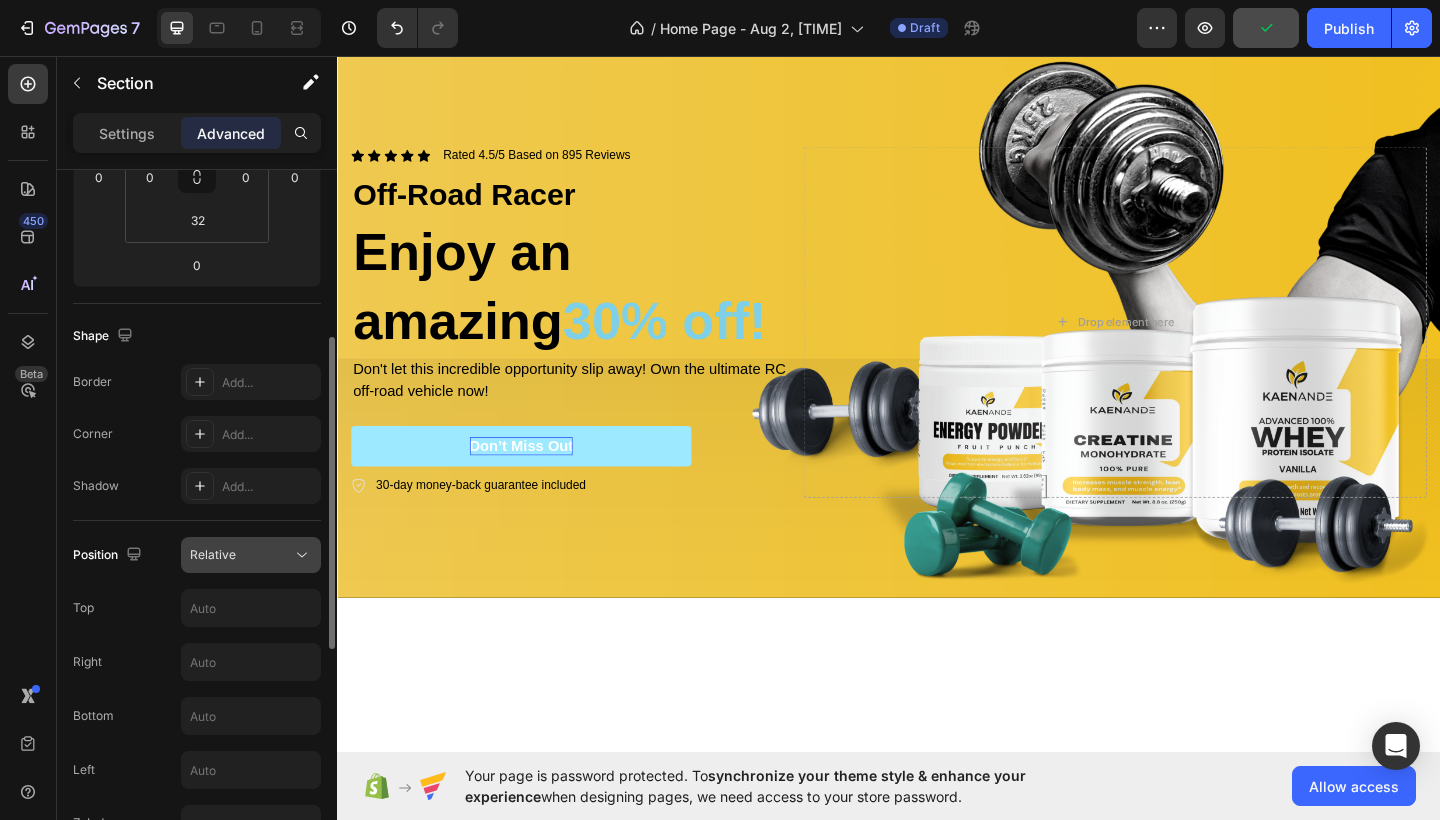 scroll, scrollTop: 43, scrollLeft: 0, axis: vertical 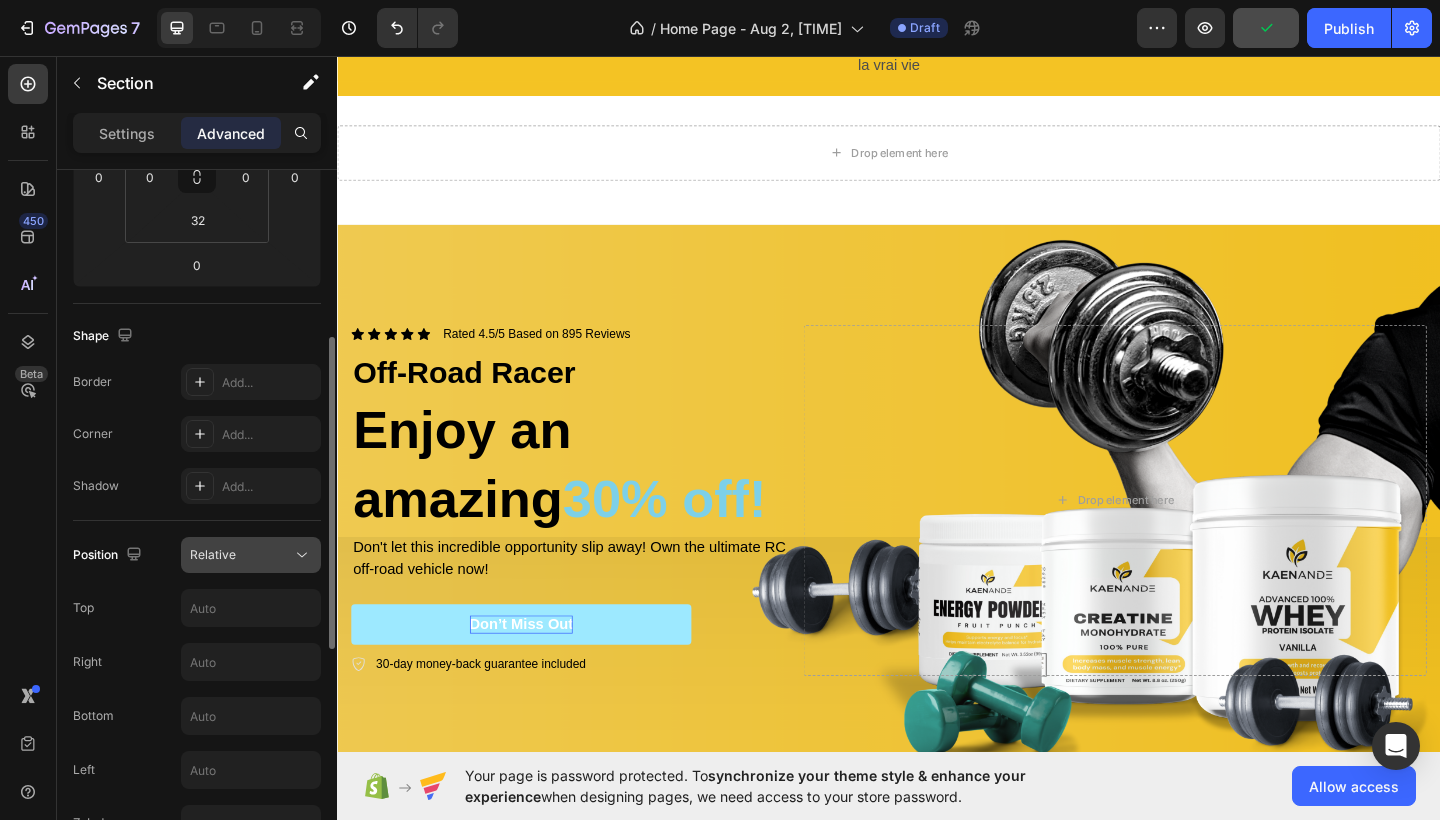 click on "Relative" 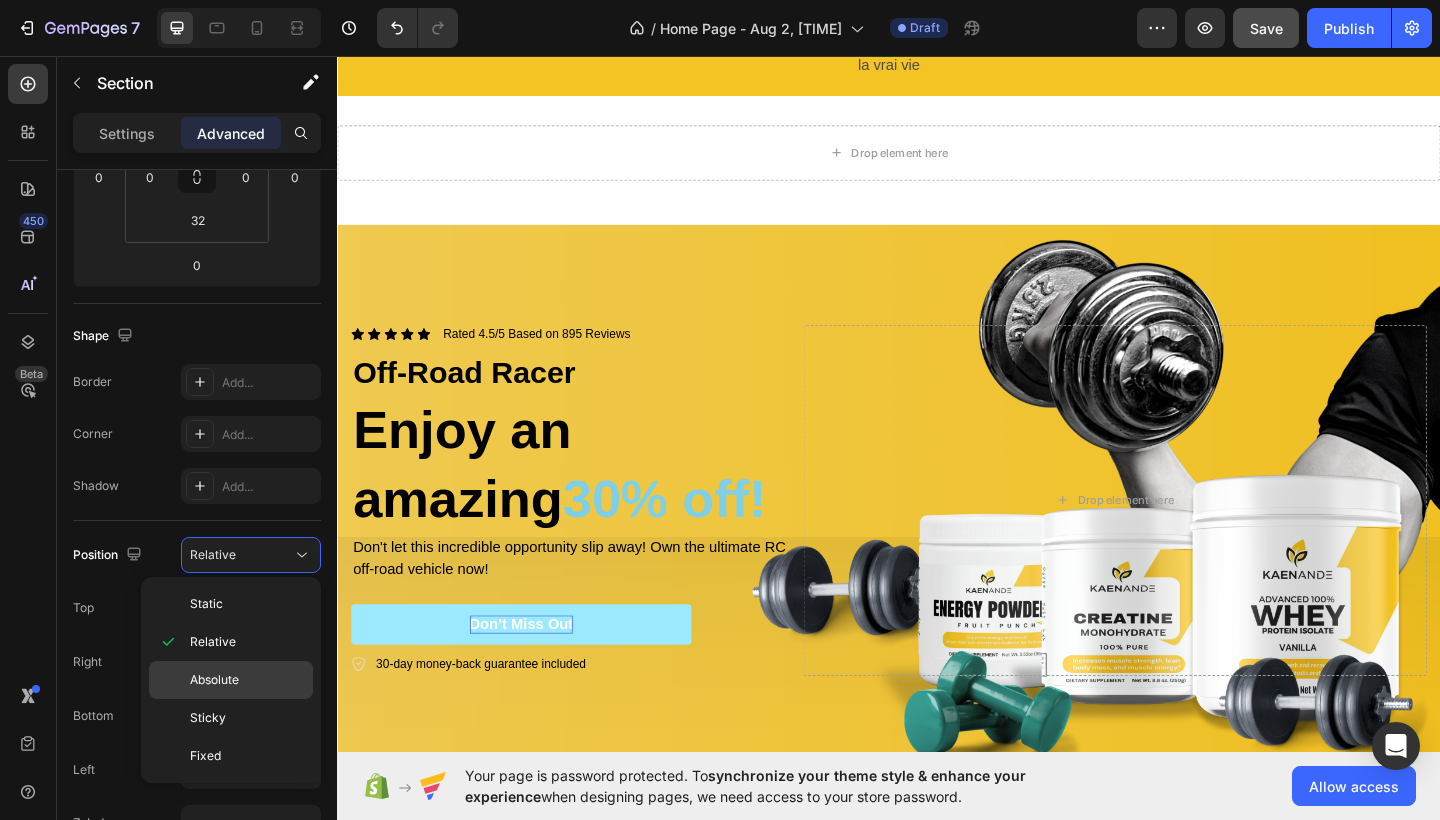 click on "Absolute" at bounding box center (247, 680) 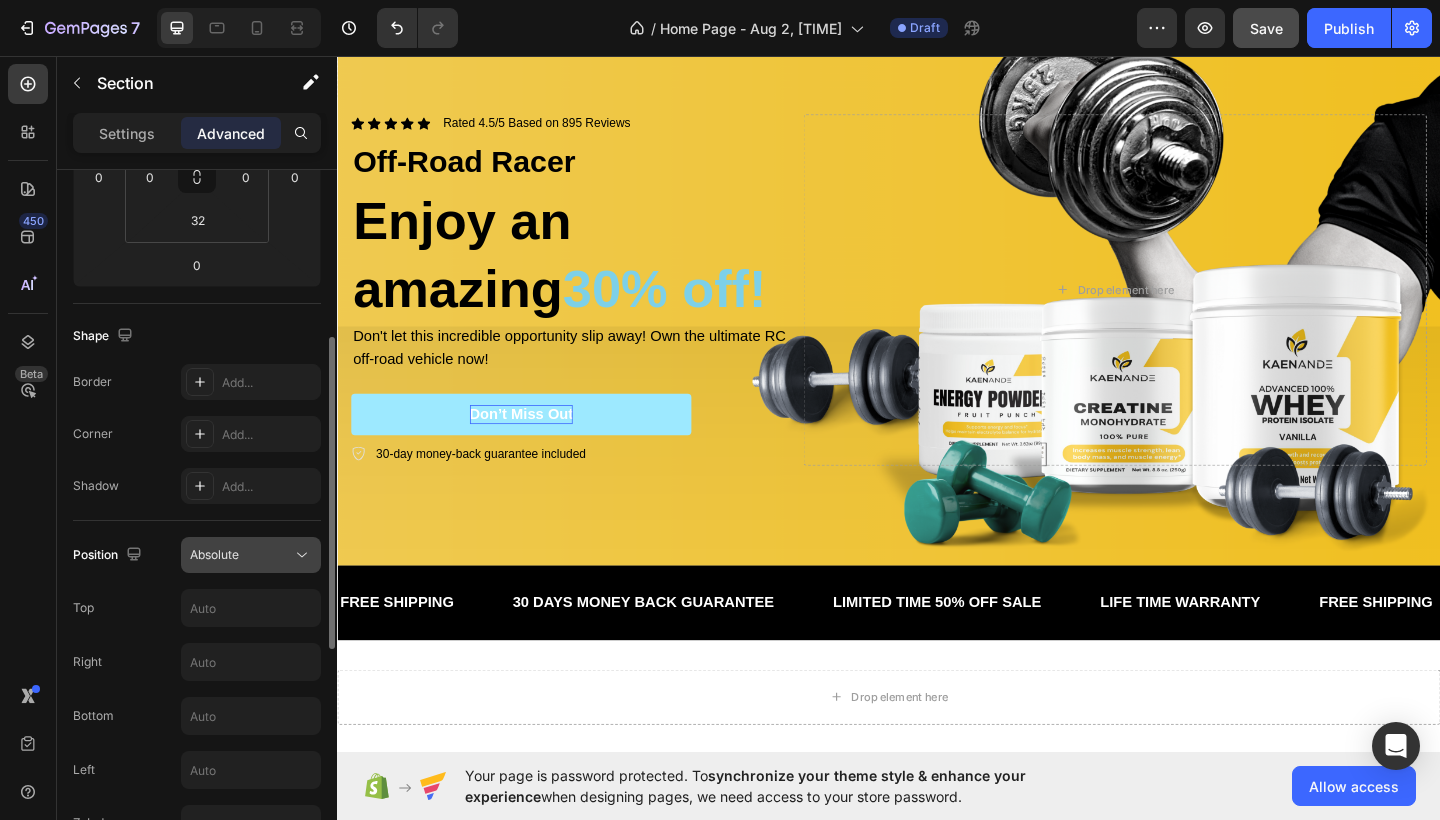 scroll, scrollTop: 105, scrollLeft: 0, axis: vertical 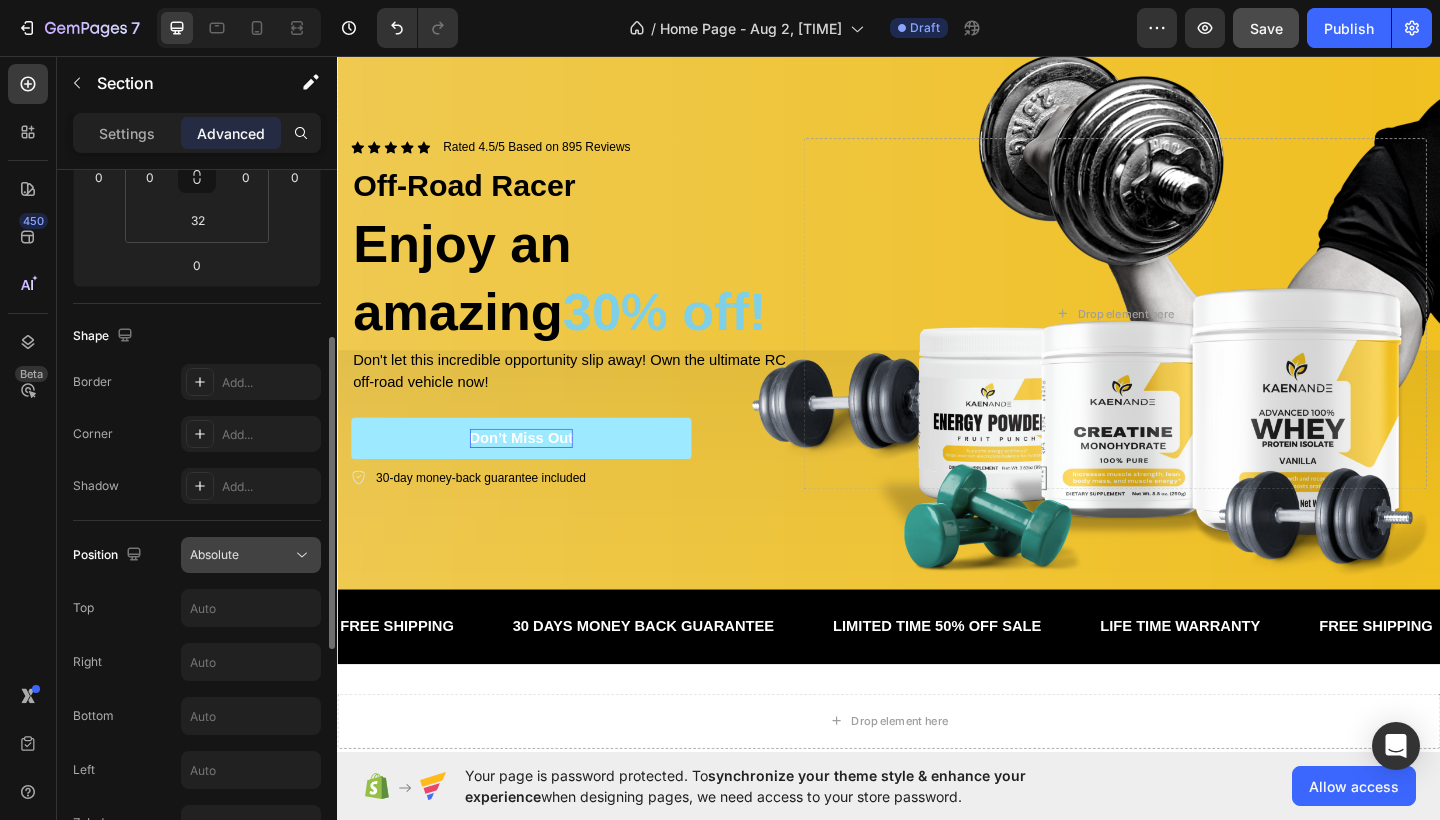 click 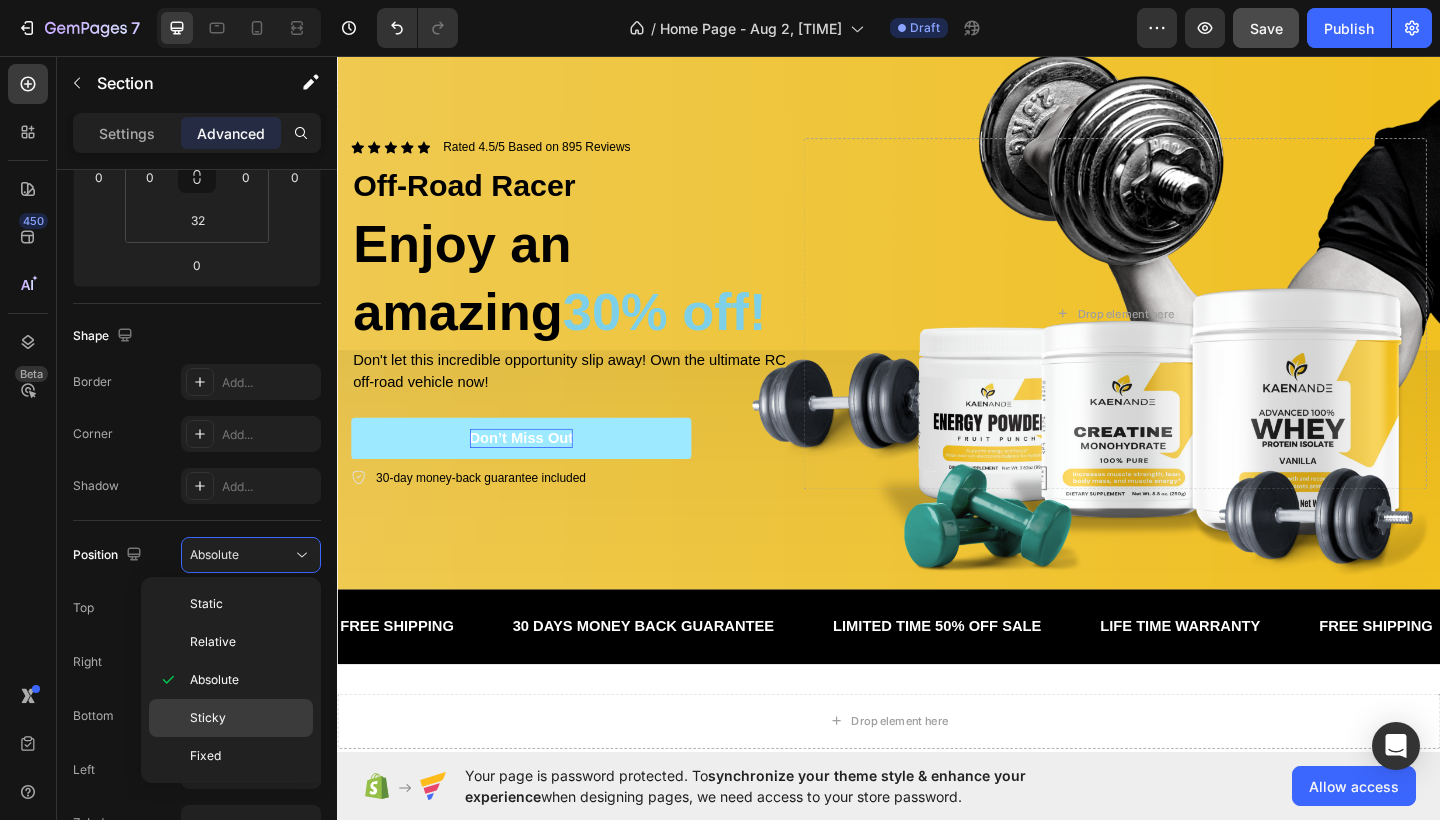 click on "Sticky" at bounding box center (247, 718) 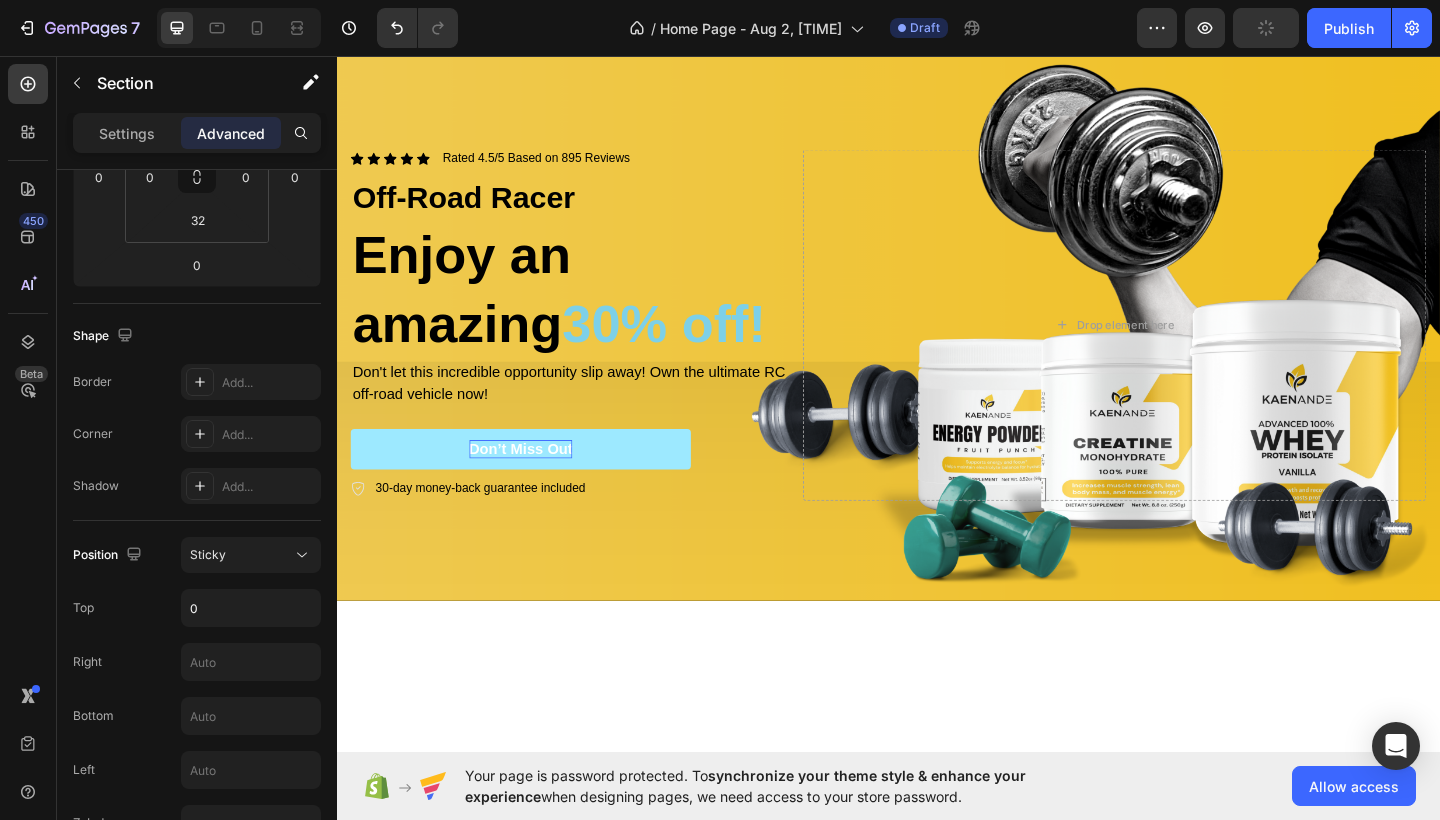 scroll, scrollTop: 0, scrollLeft: 0, axis: both 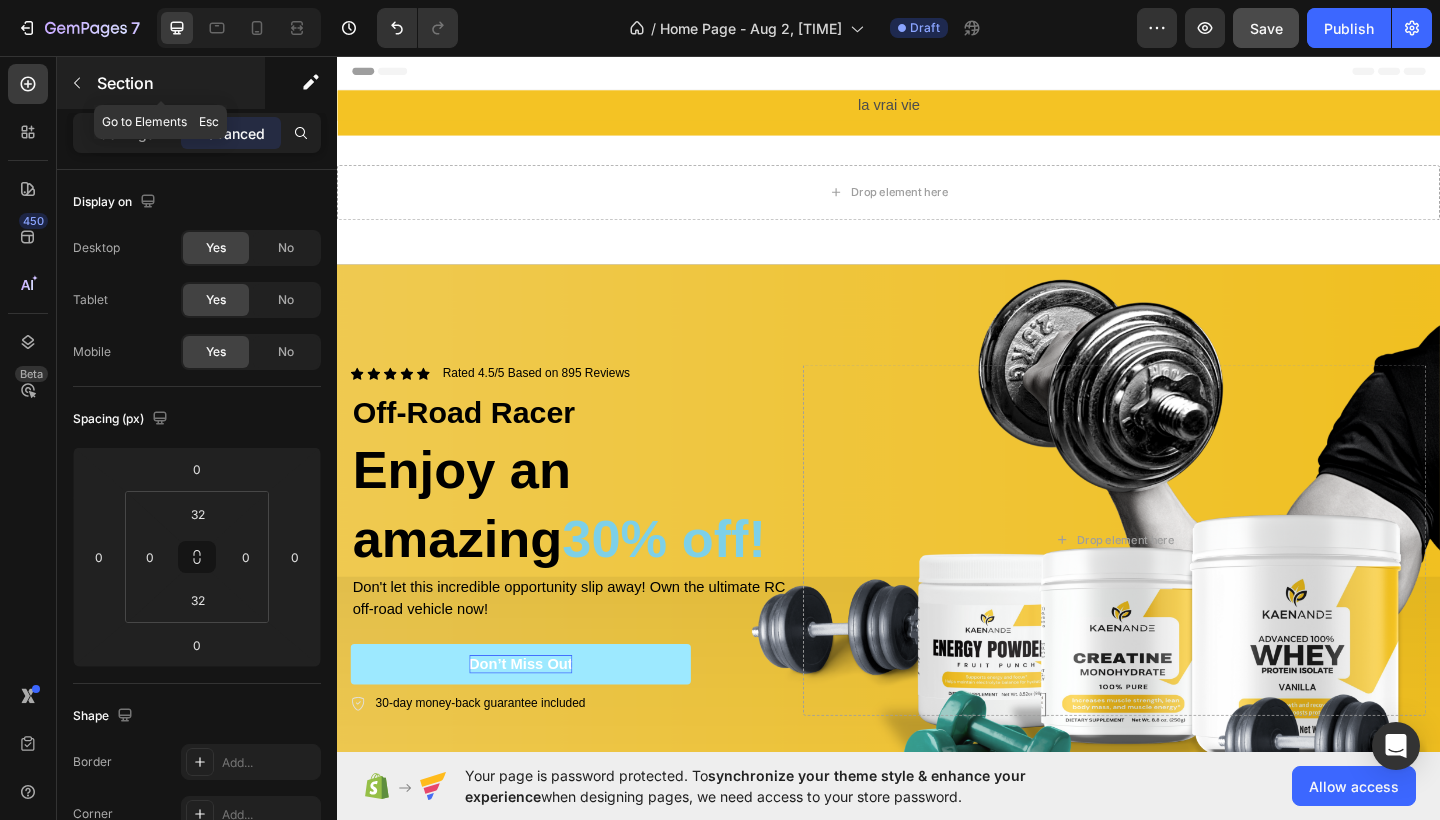 click 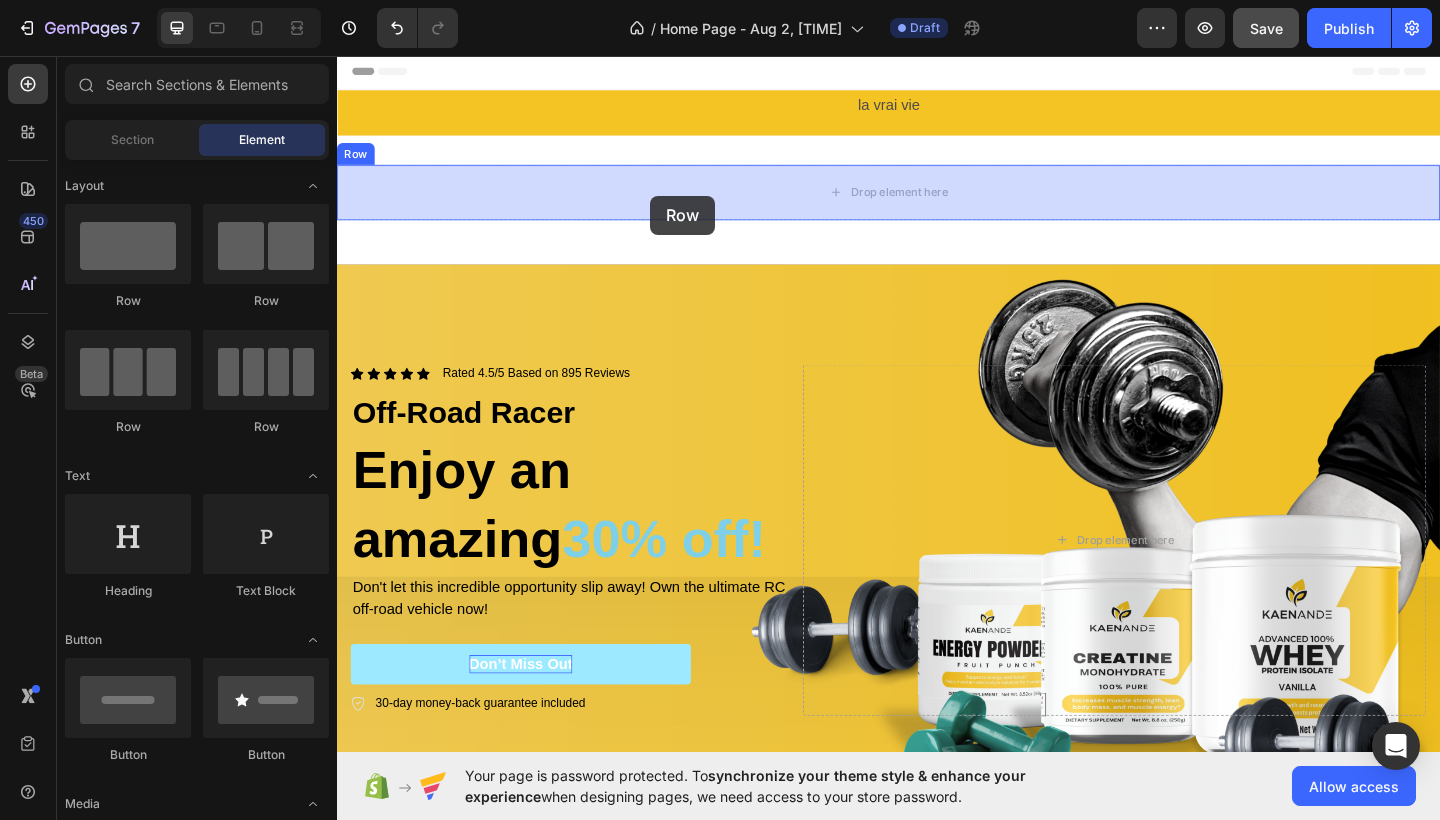drag, startPoint x: 494, startPoint y: 432, endPoint x: 678, endPoint y: 208, distance: 289.88272 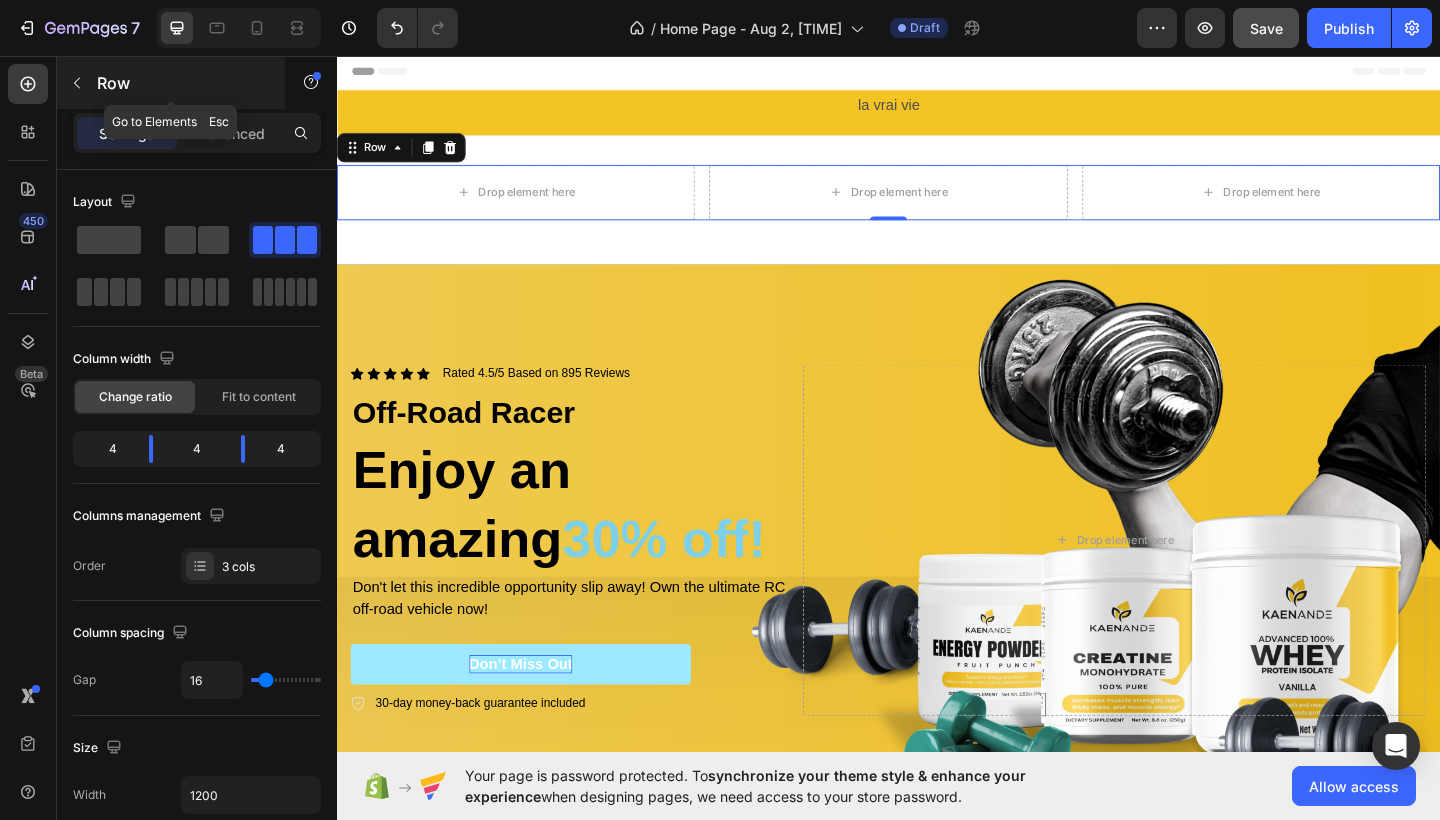 click 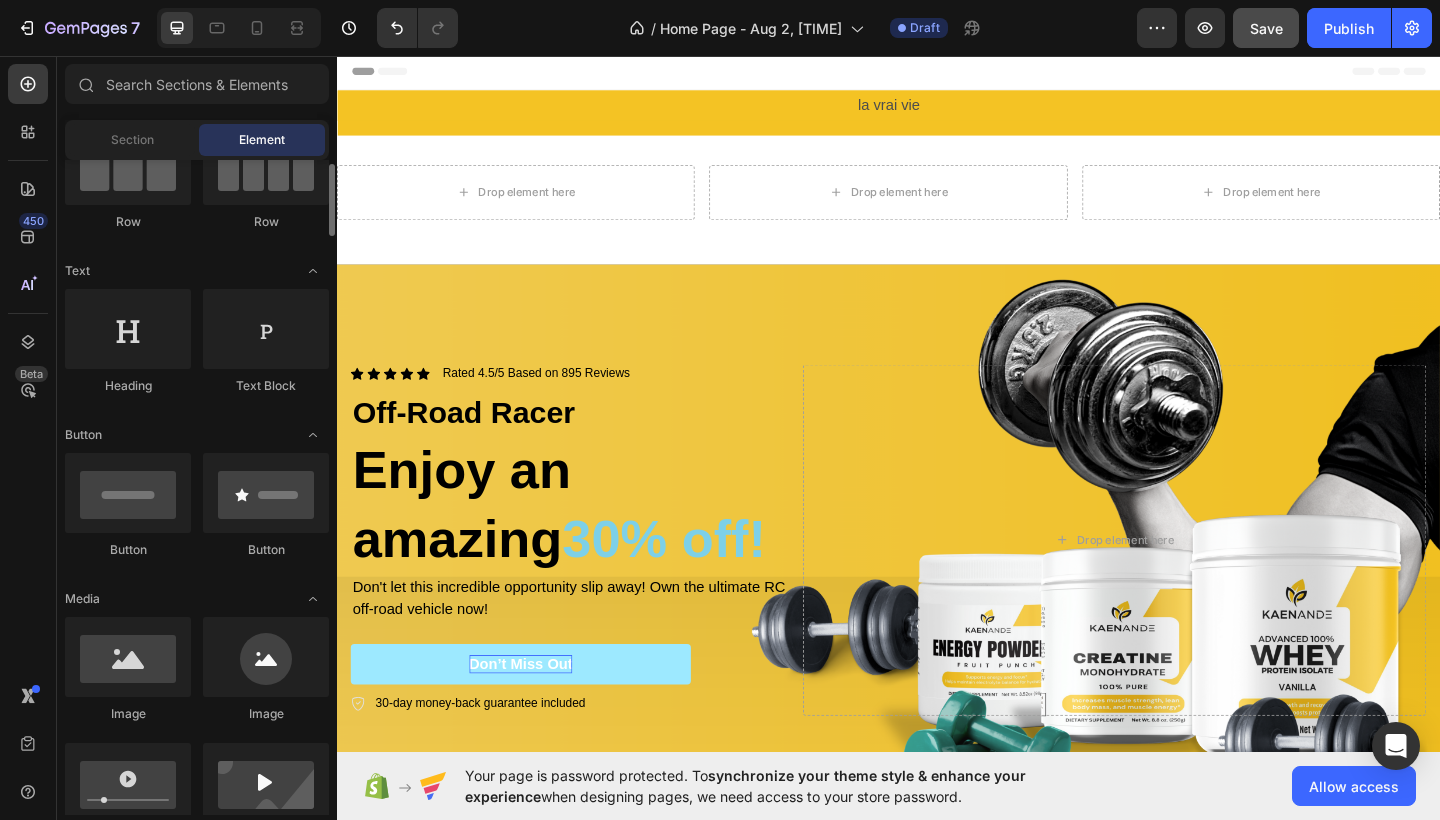 scroll, scrollTop: 211, scrollLeft: 0, axis: vertical 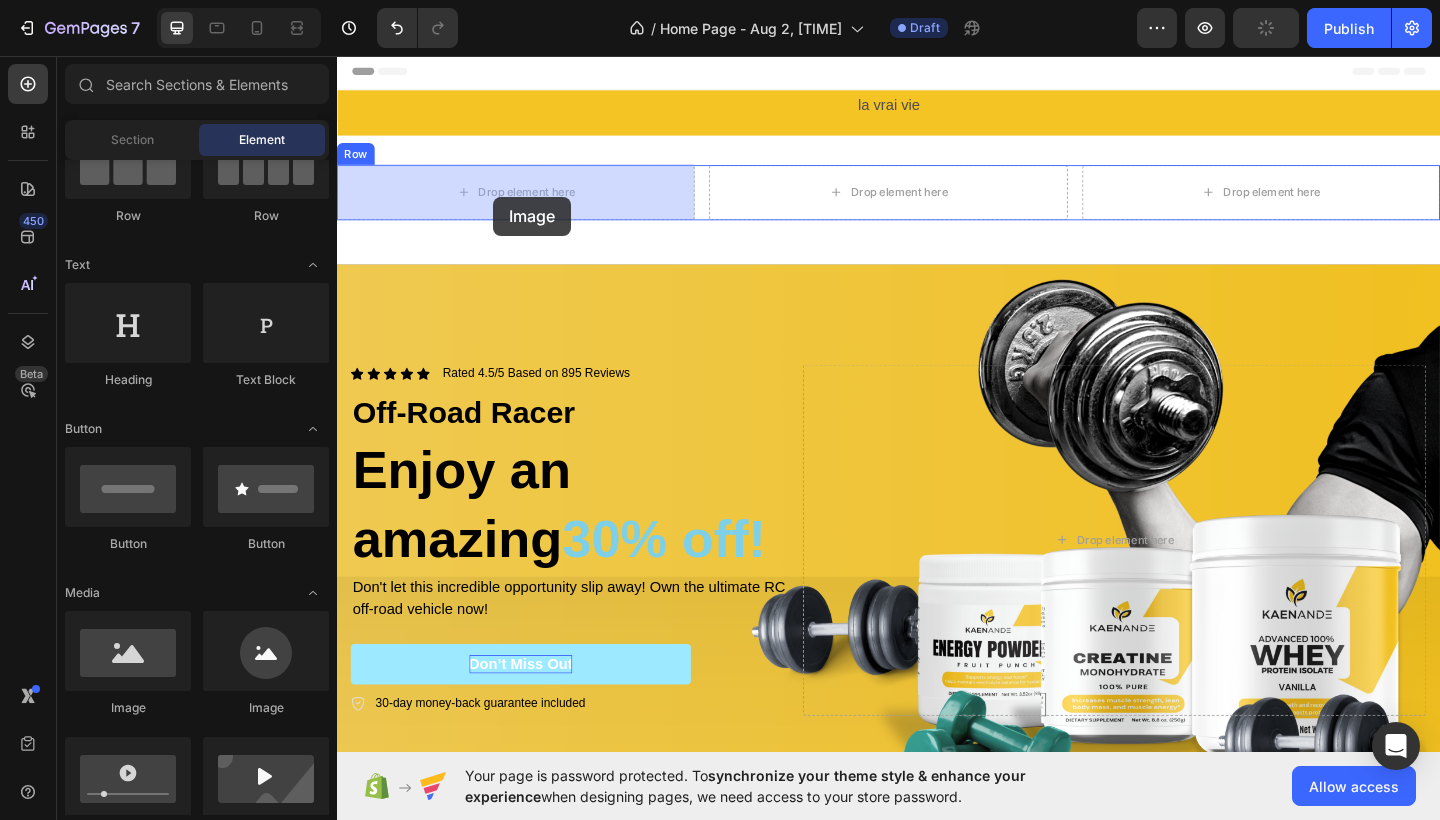 drag, startPoint x: 598, startPoint y: 720, endPoint x: 507, endPoint y: 209, distance: 519.0395 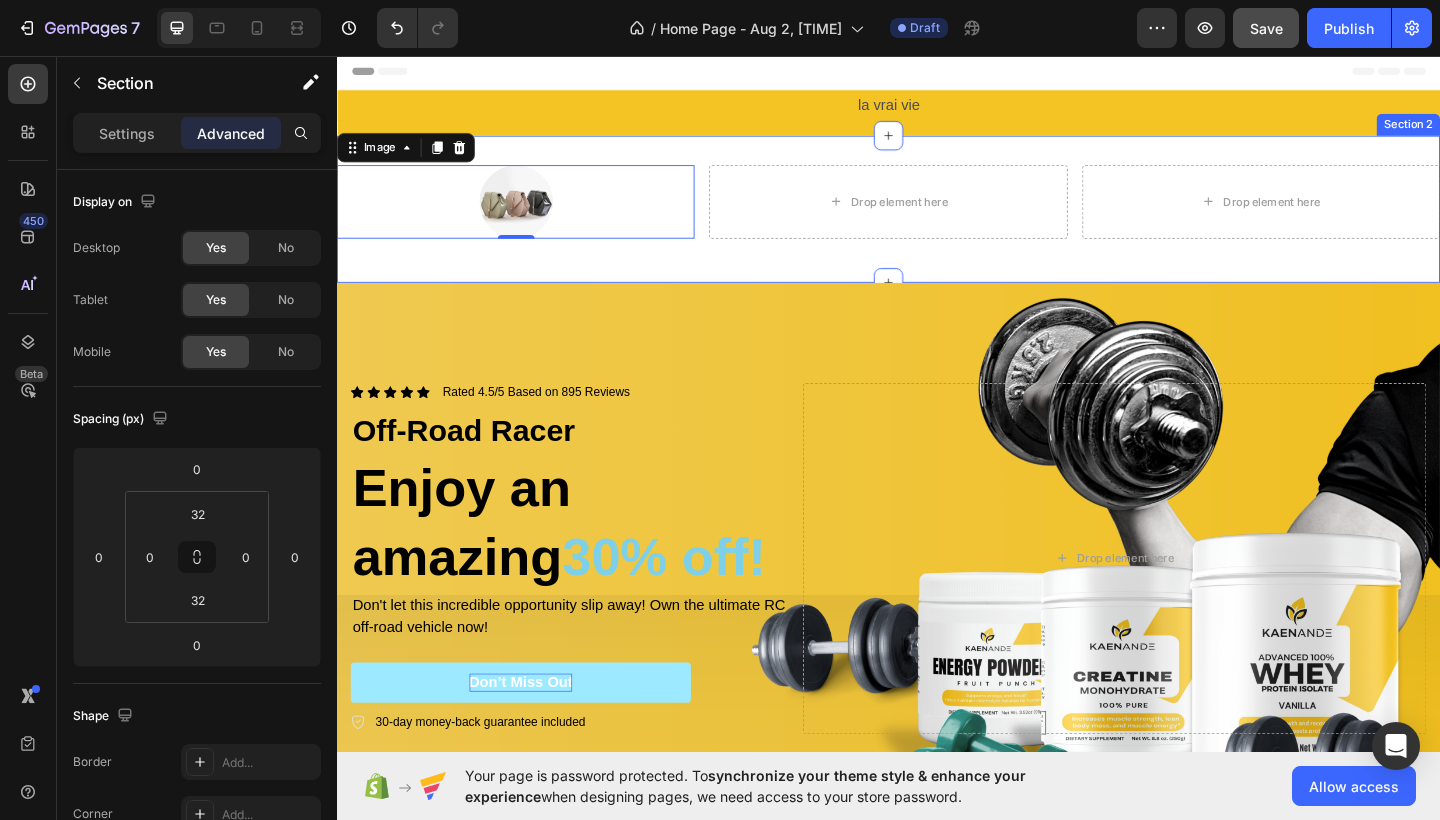 click on "Image   0
Drop element here
Drop element here Row Row Section 2" at bounding box center [937, 223] 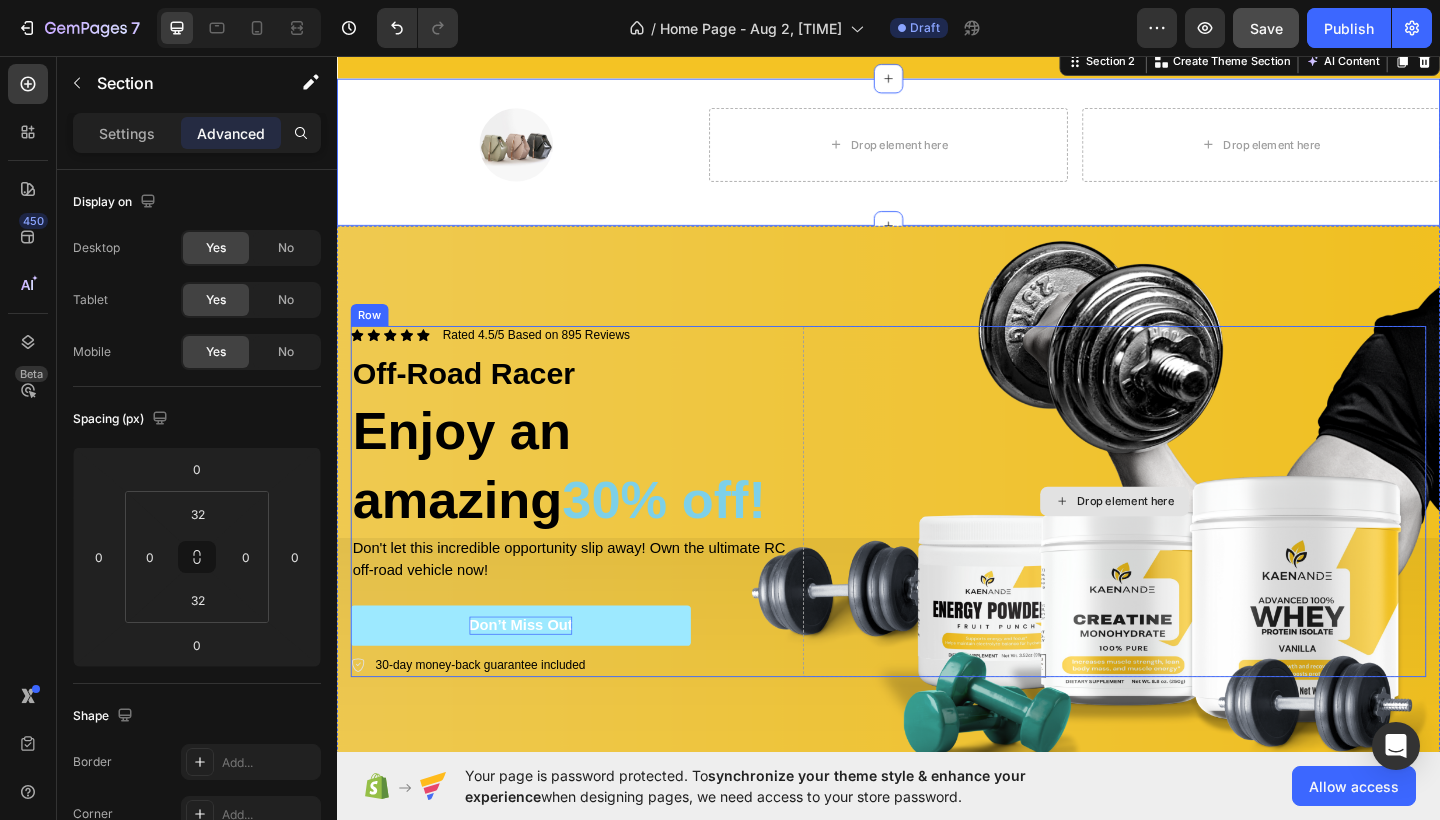 scroll, scrollTop: 0, scrollLeft: 0, axis: both 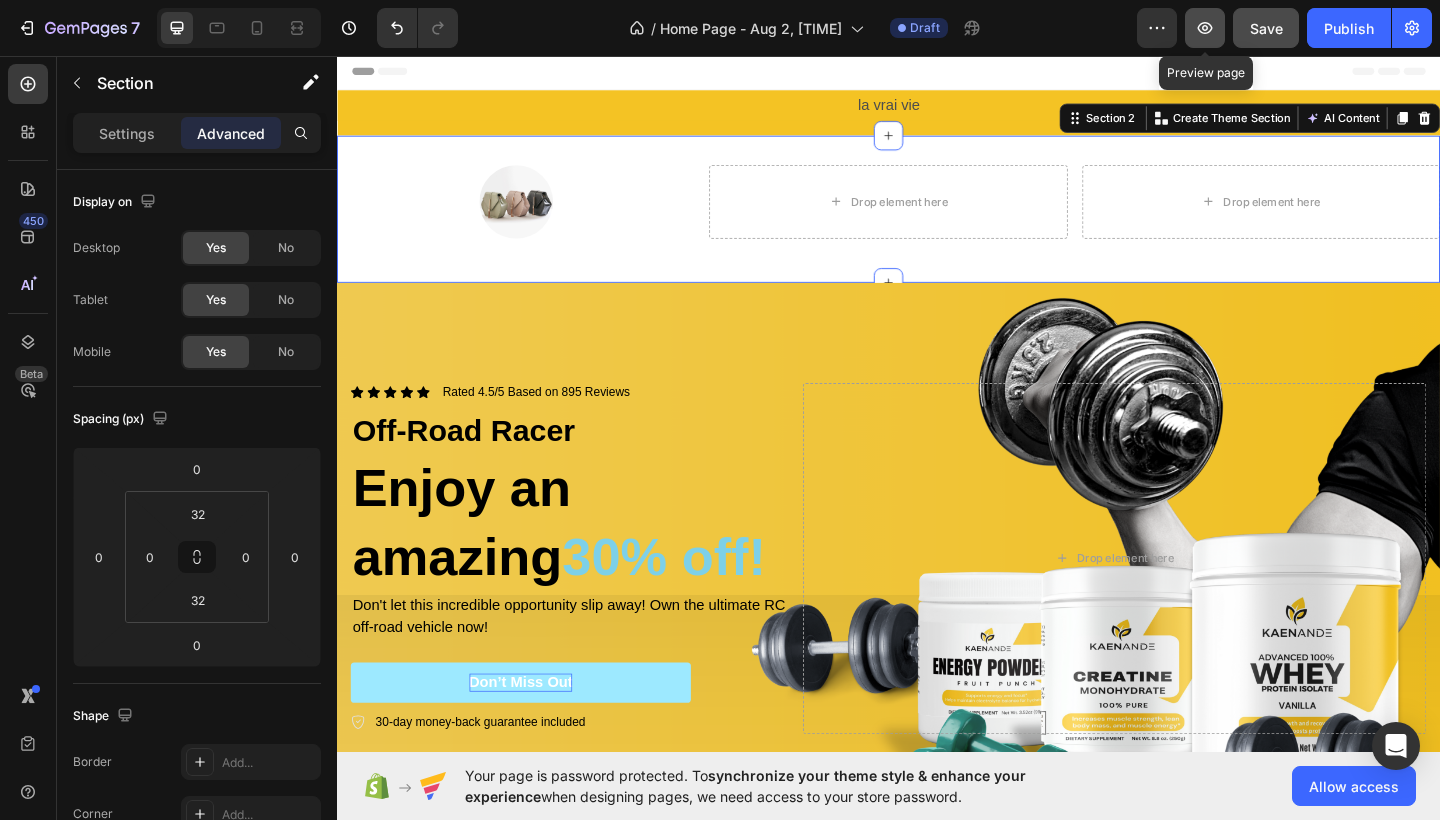 click 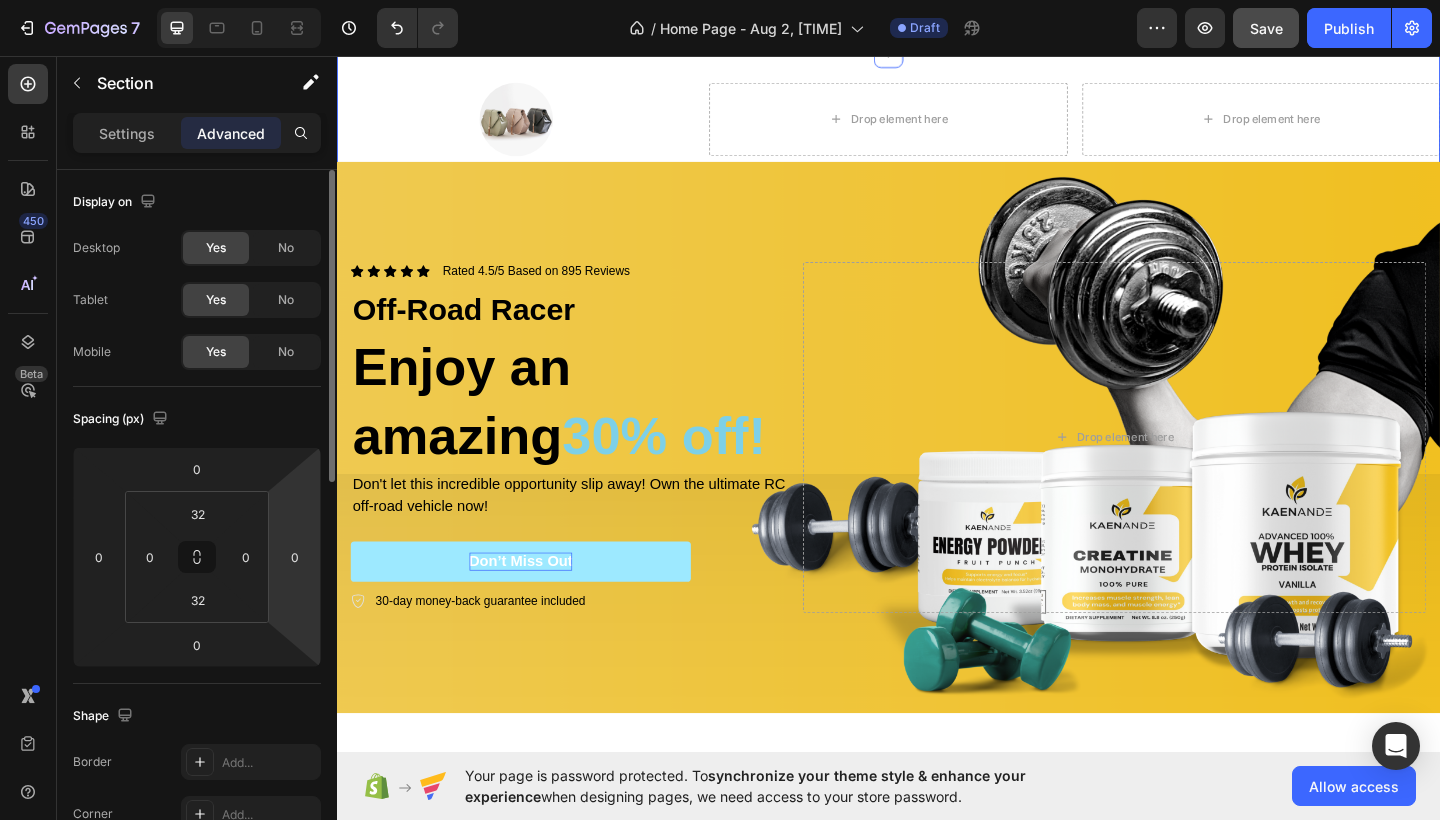 scroll, scrollTop: 0, scrollLeft: 0, axis: both 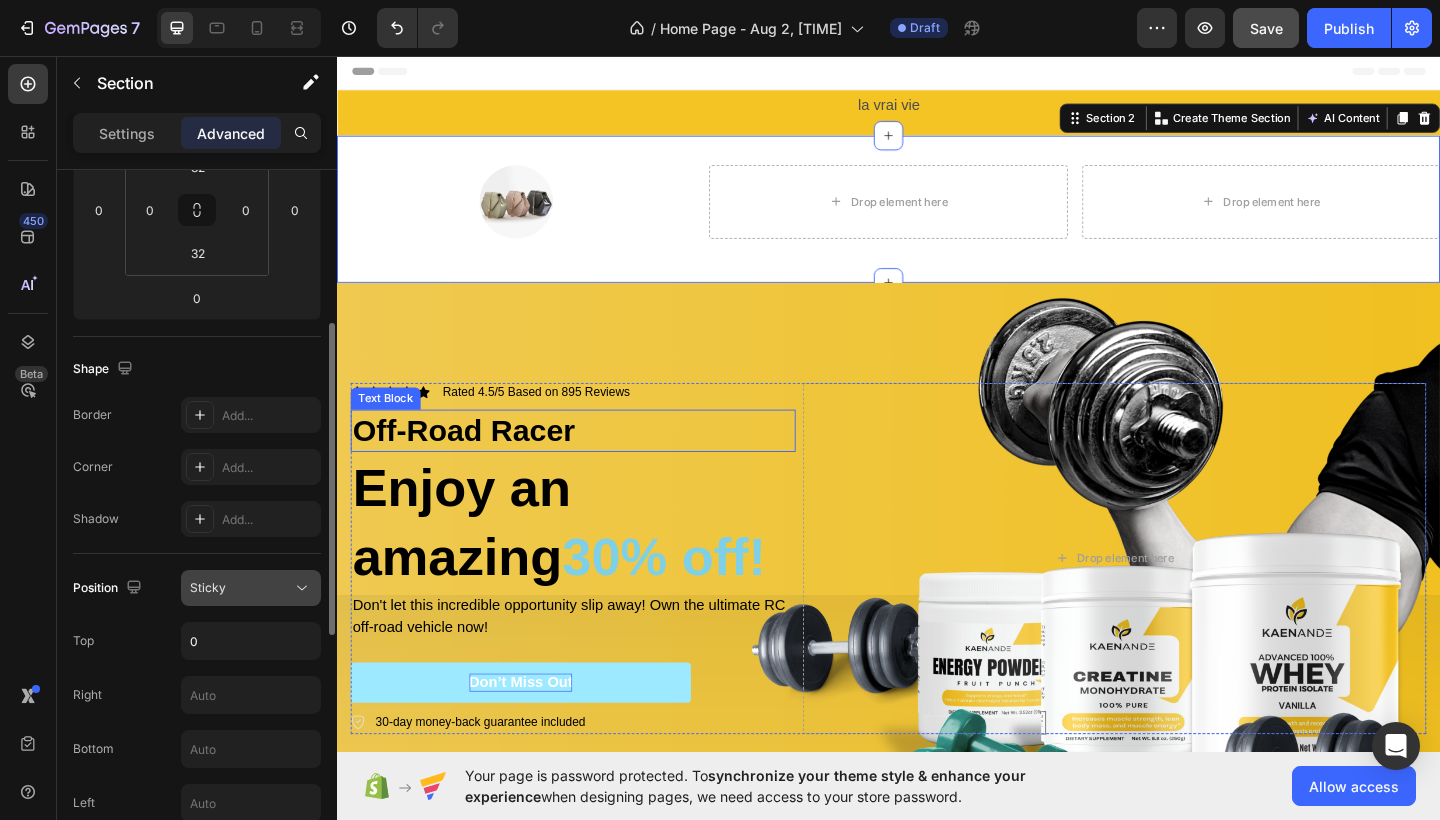 click on "Sticky" 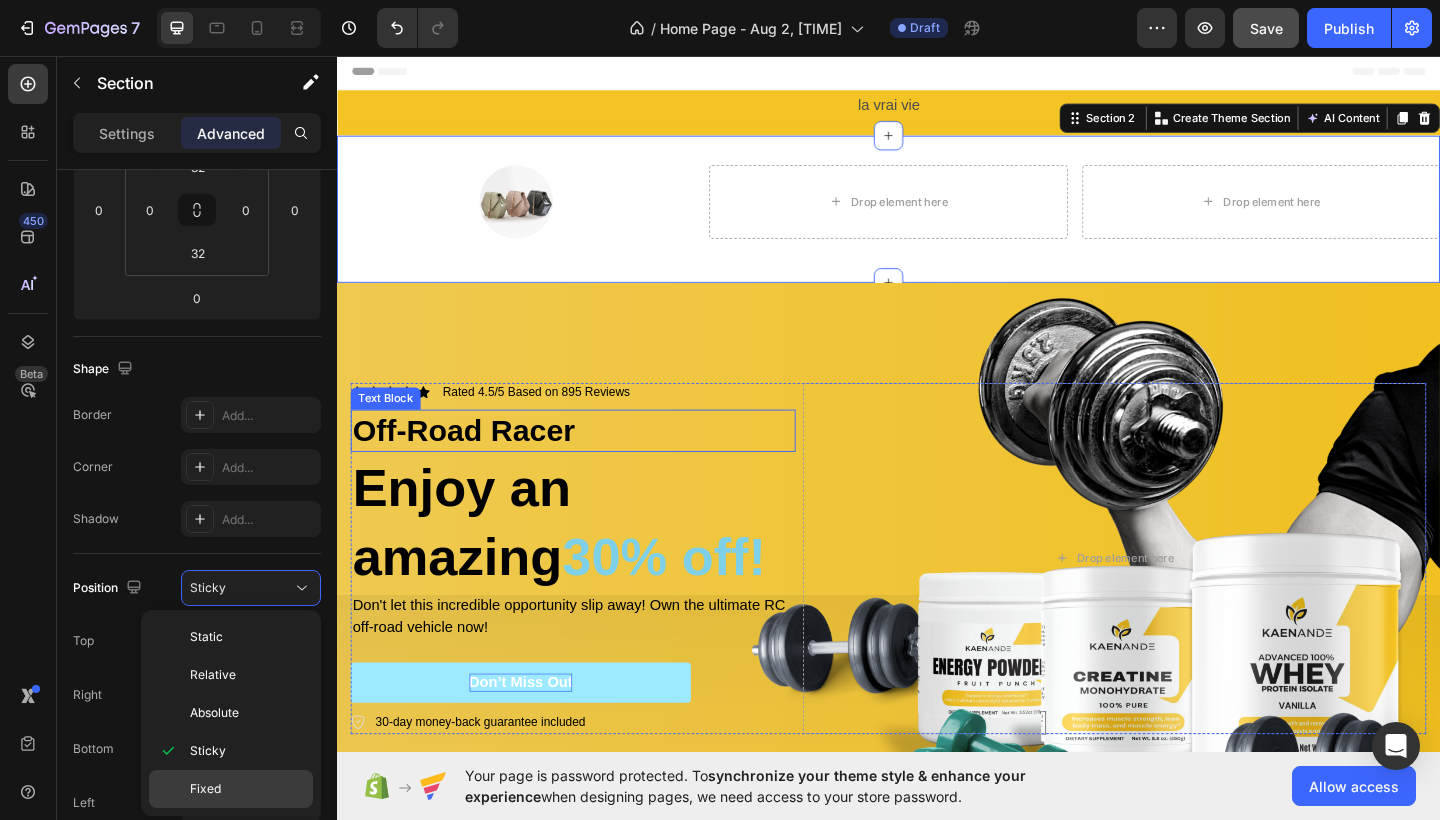 click on "Fixed" at bounding box center [247, 789] 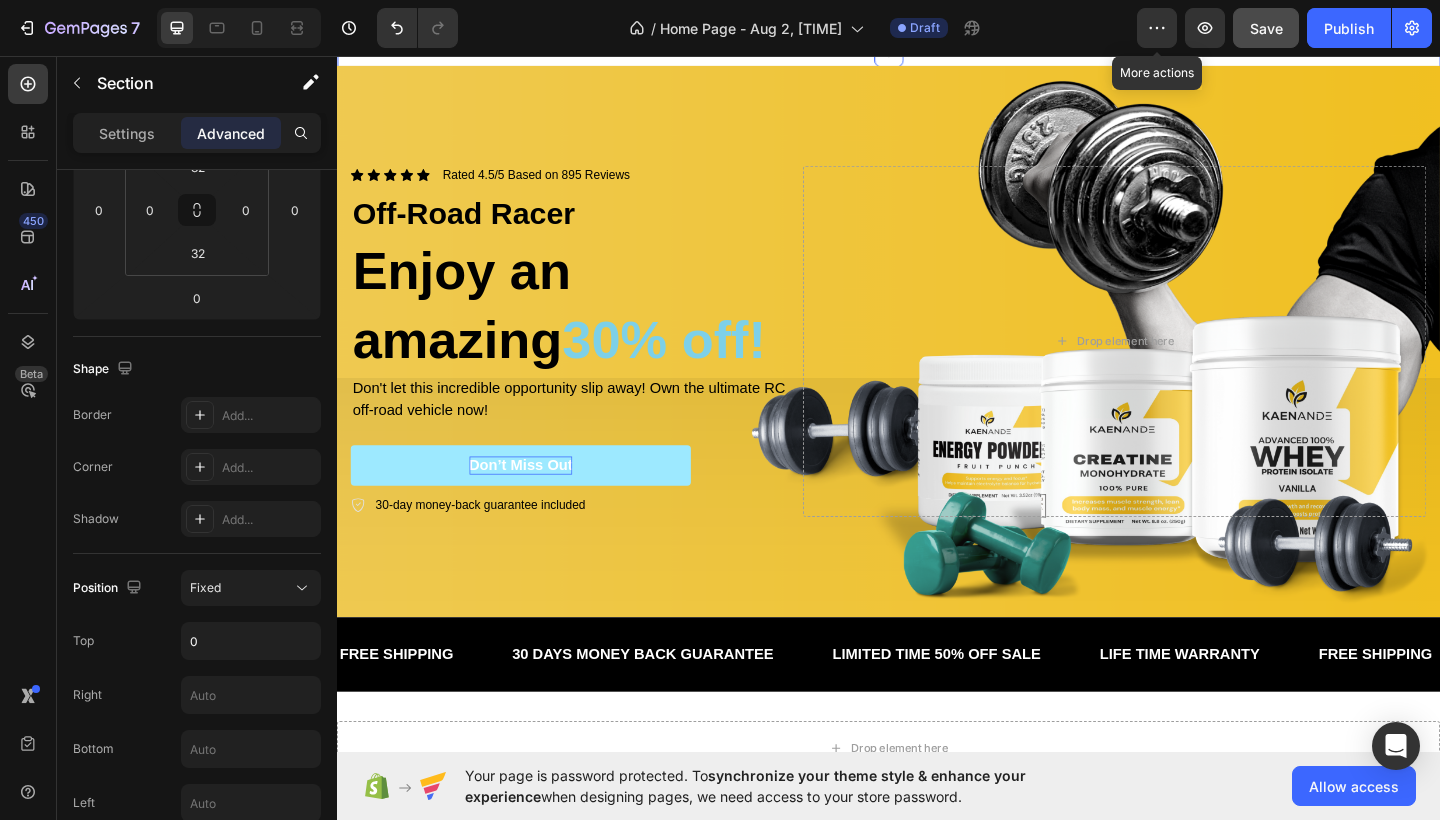 scroll, scrollTop: 77, scrollLeft: 0, axis: vertical 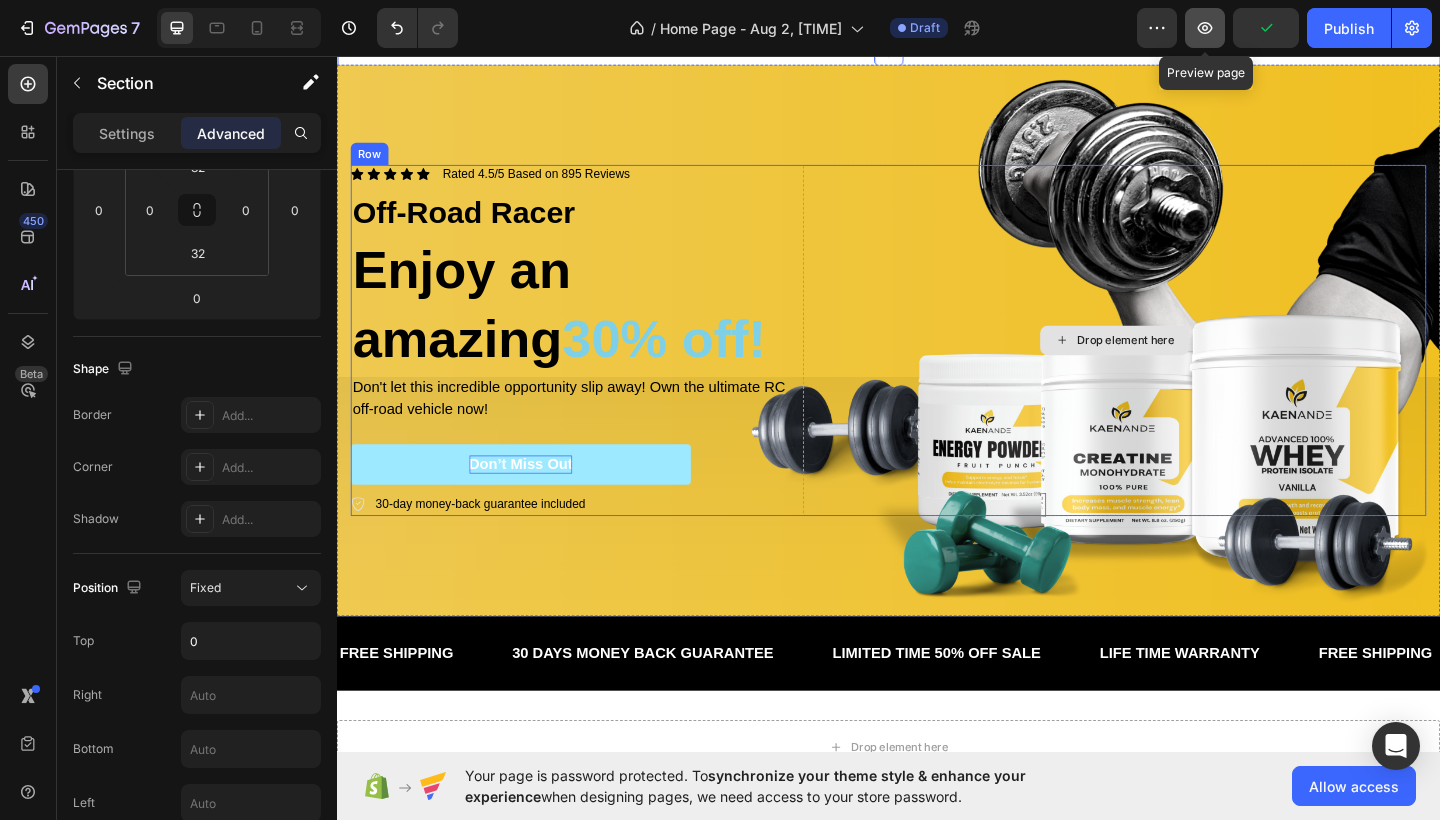 click 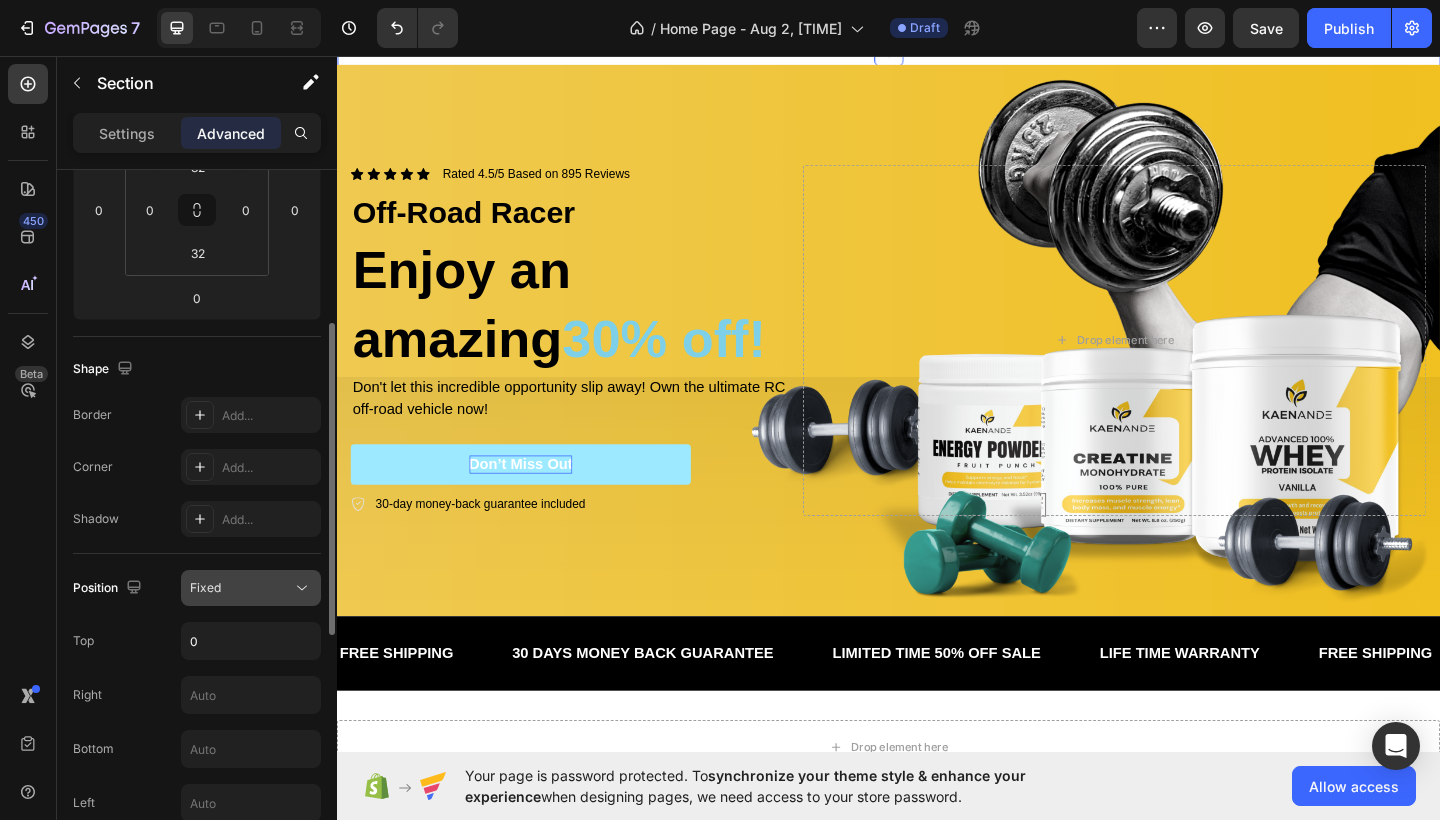 click 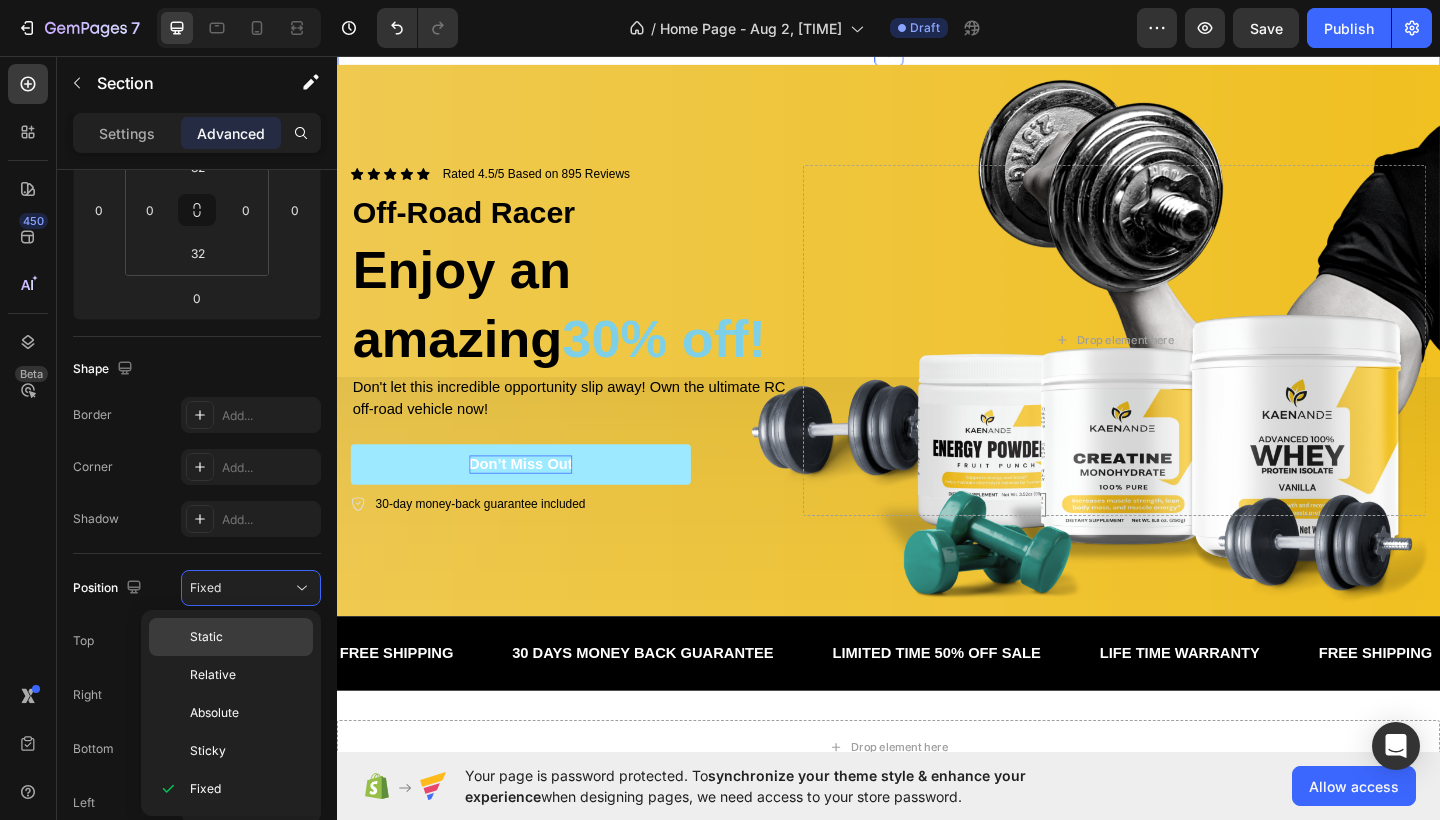 click on "Static" 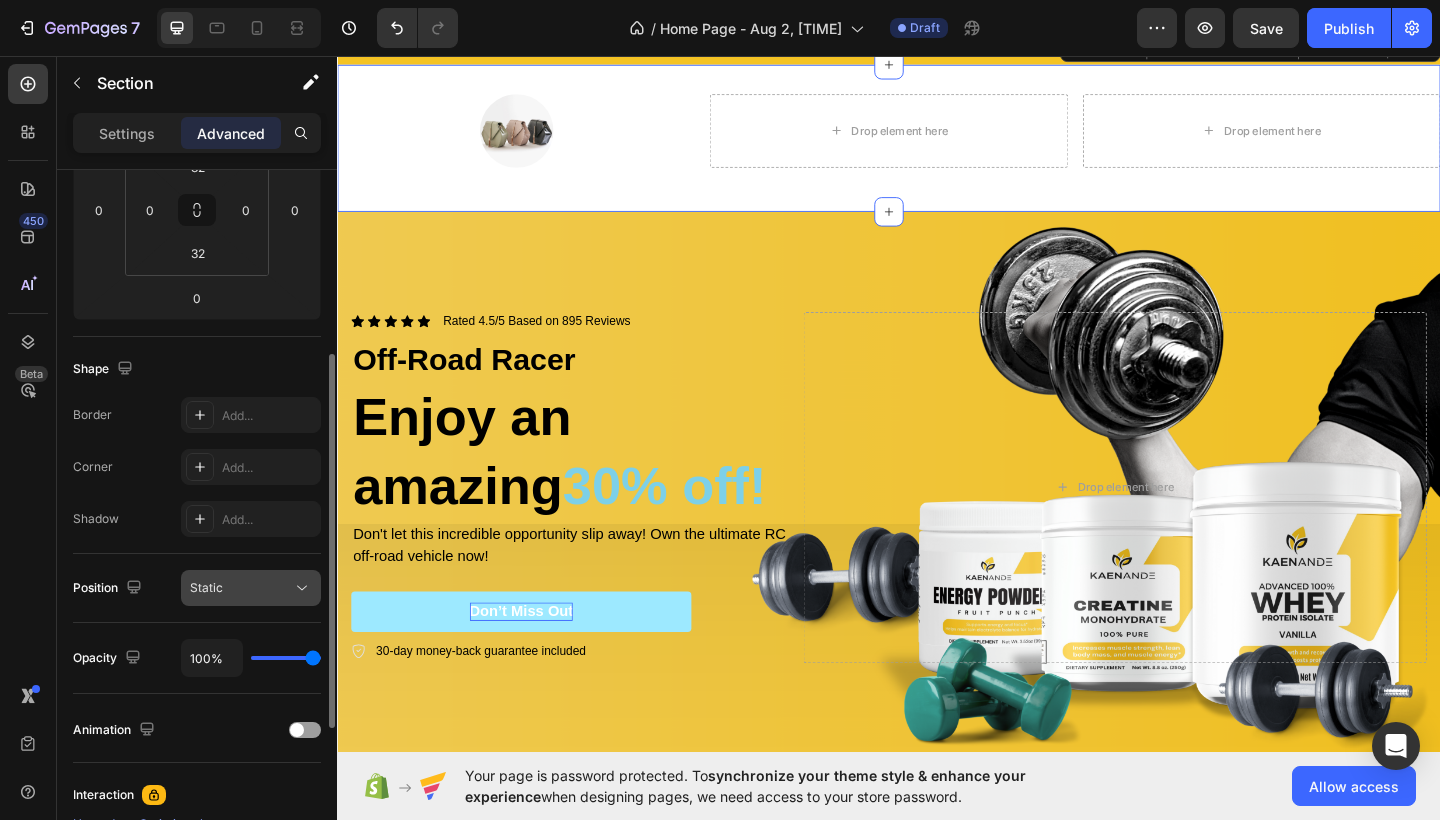 click 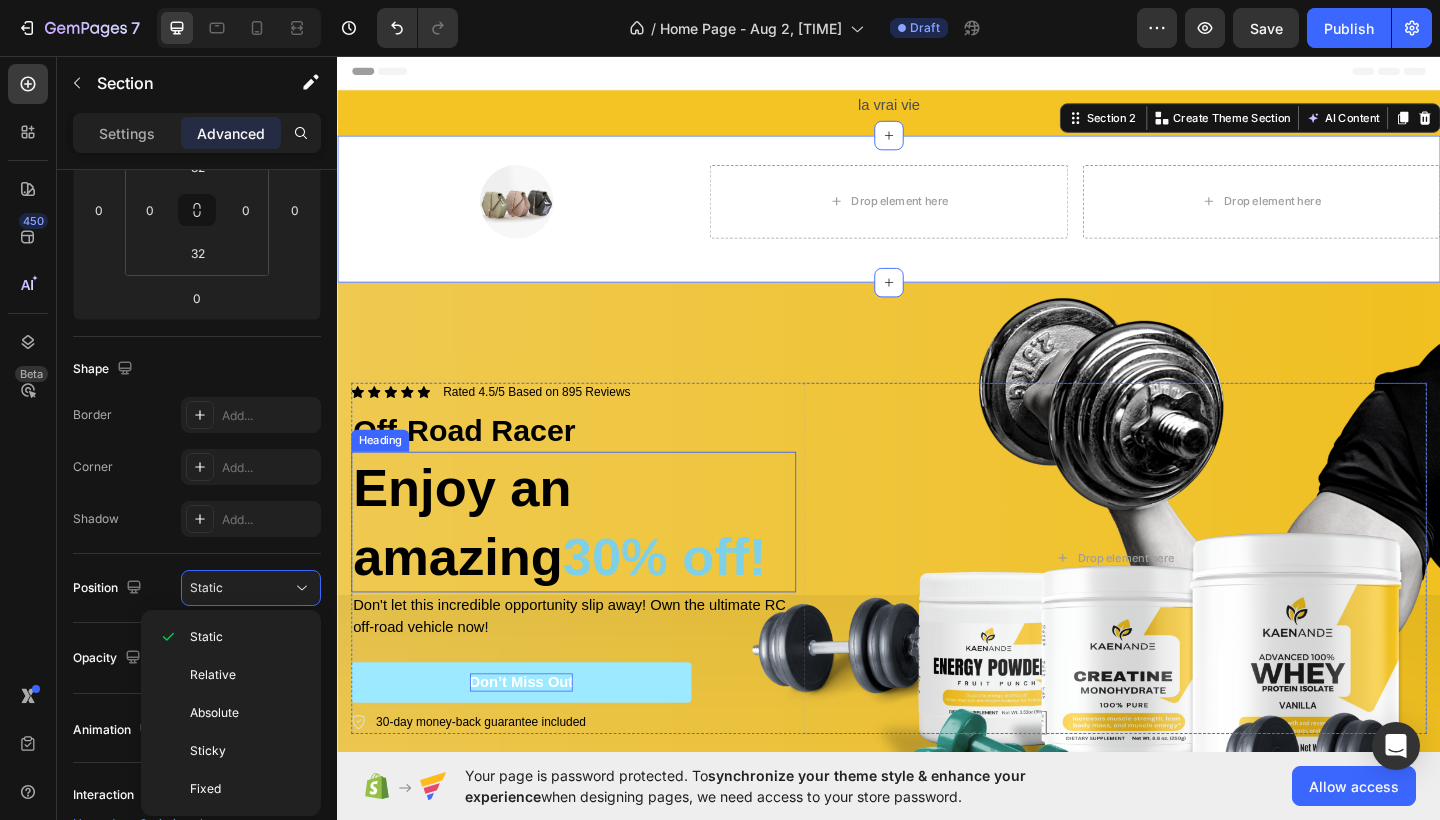 scroll, scrollTop: 0, scrollLeft: 0, axis: both 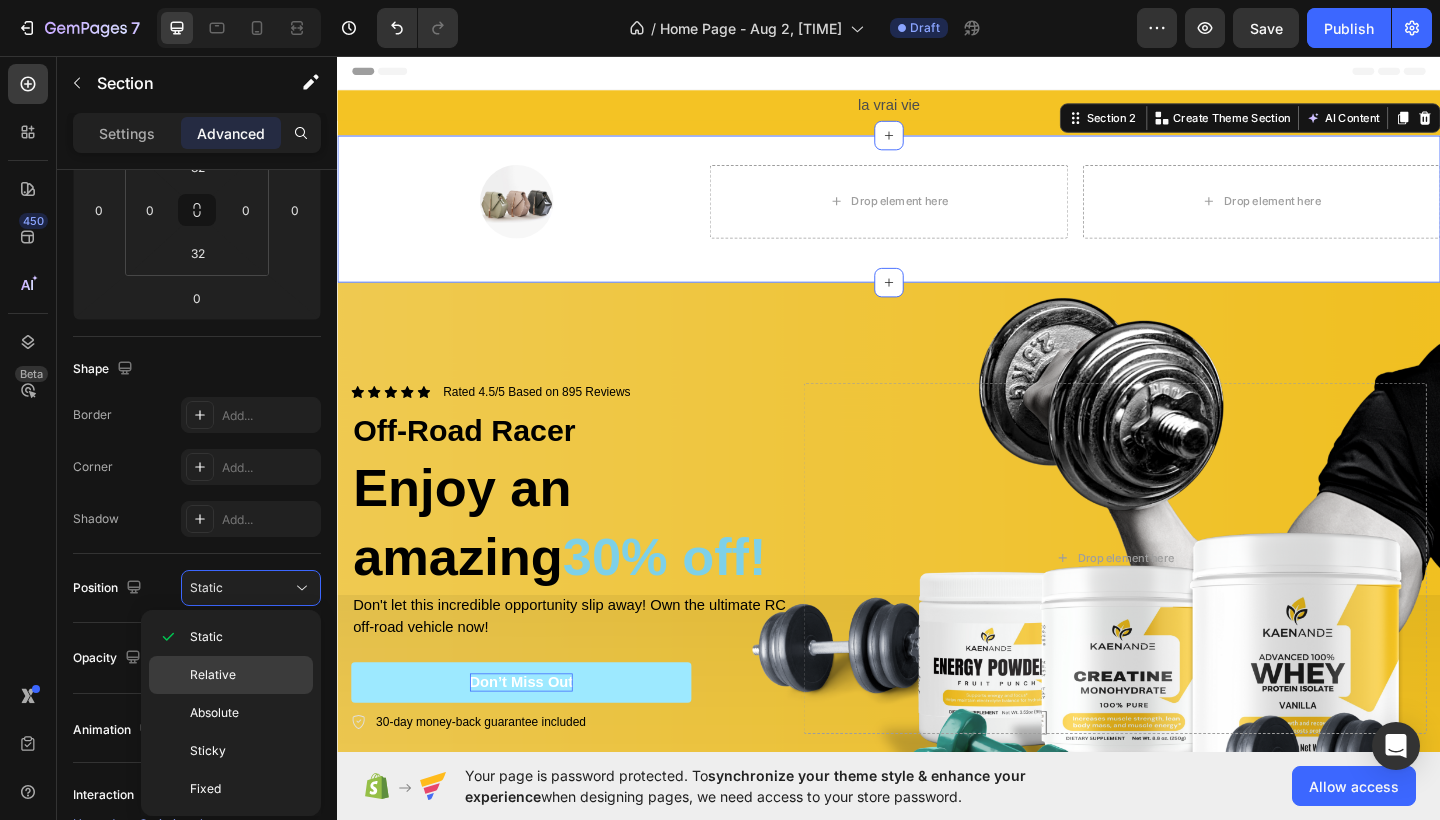 click on "Relative" at bounding box center (213, 675) 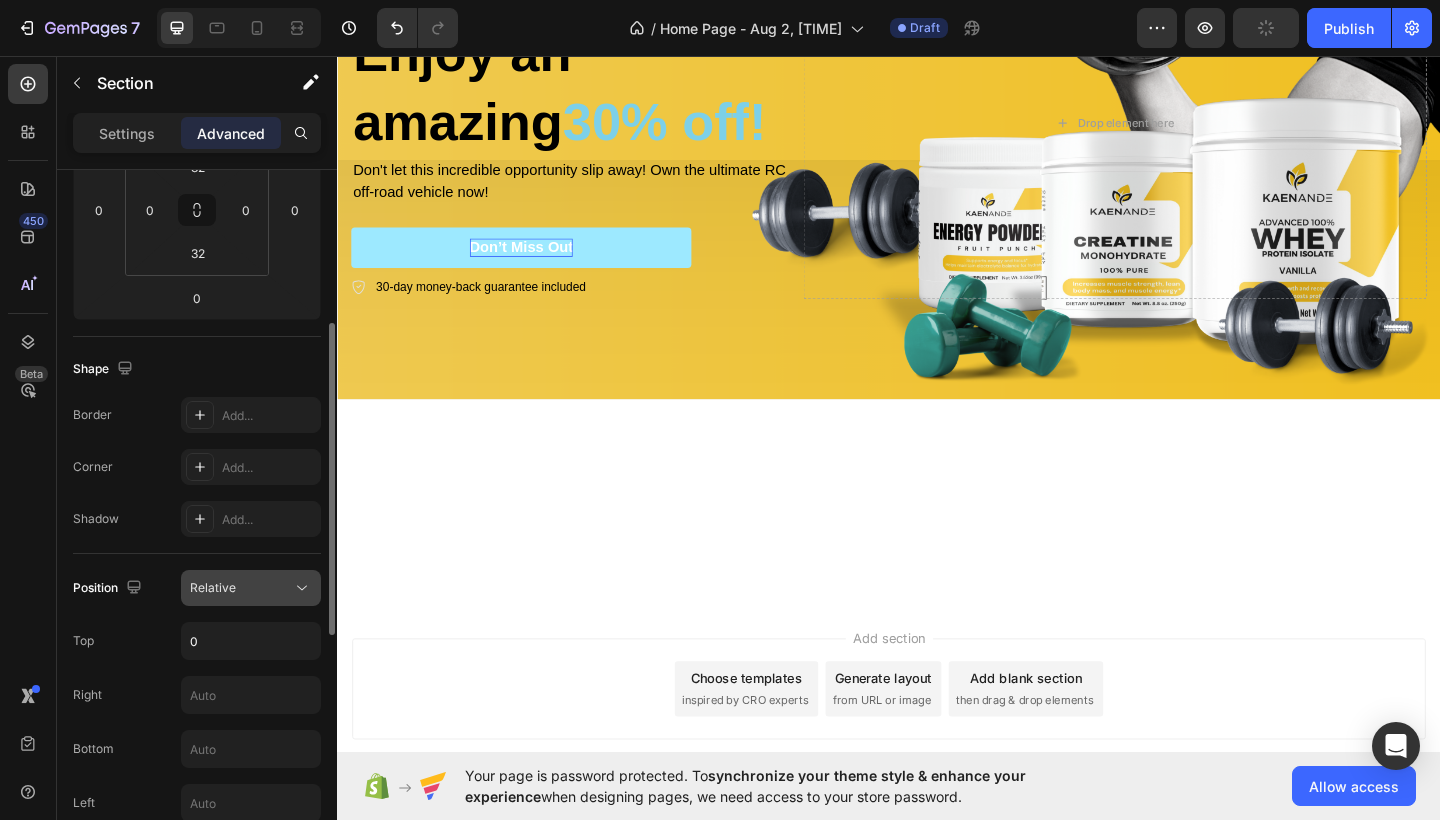 scroll, scrollTop: 0, scrollLeft: 0, axis: both 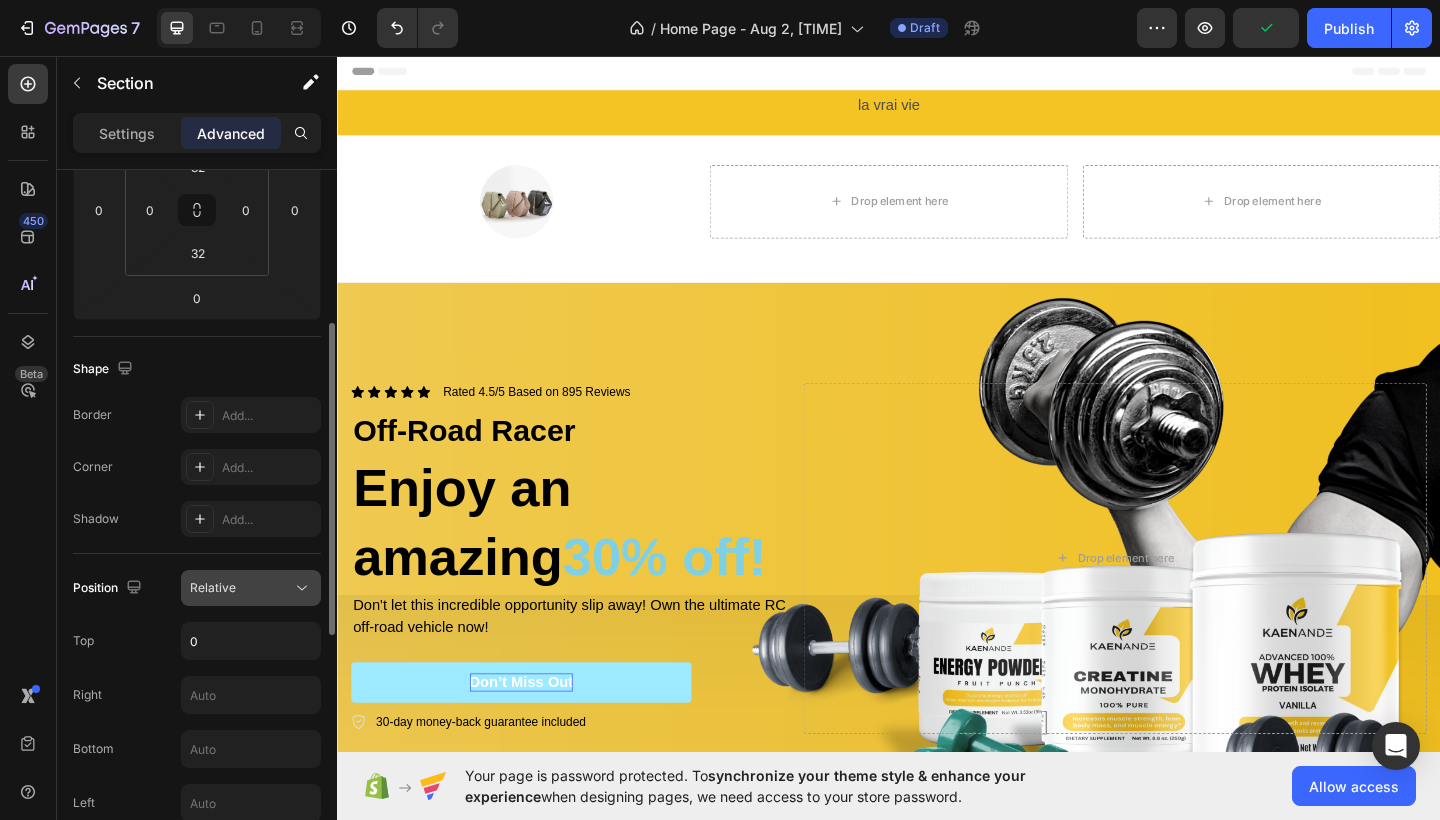 click 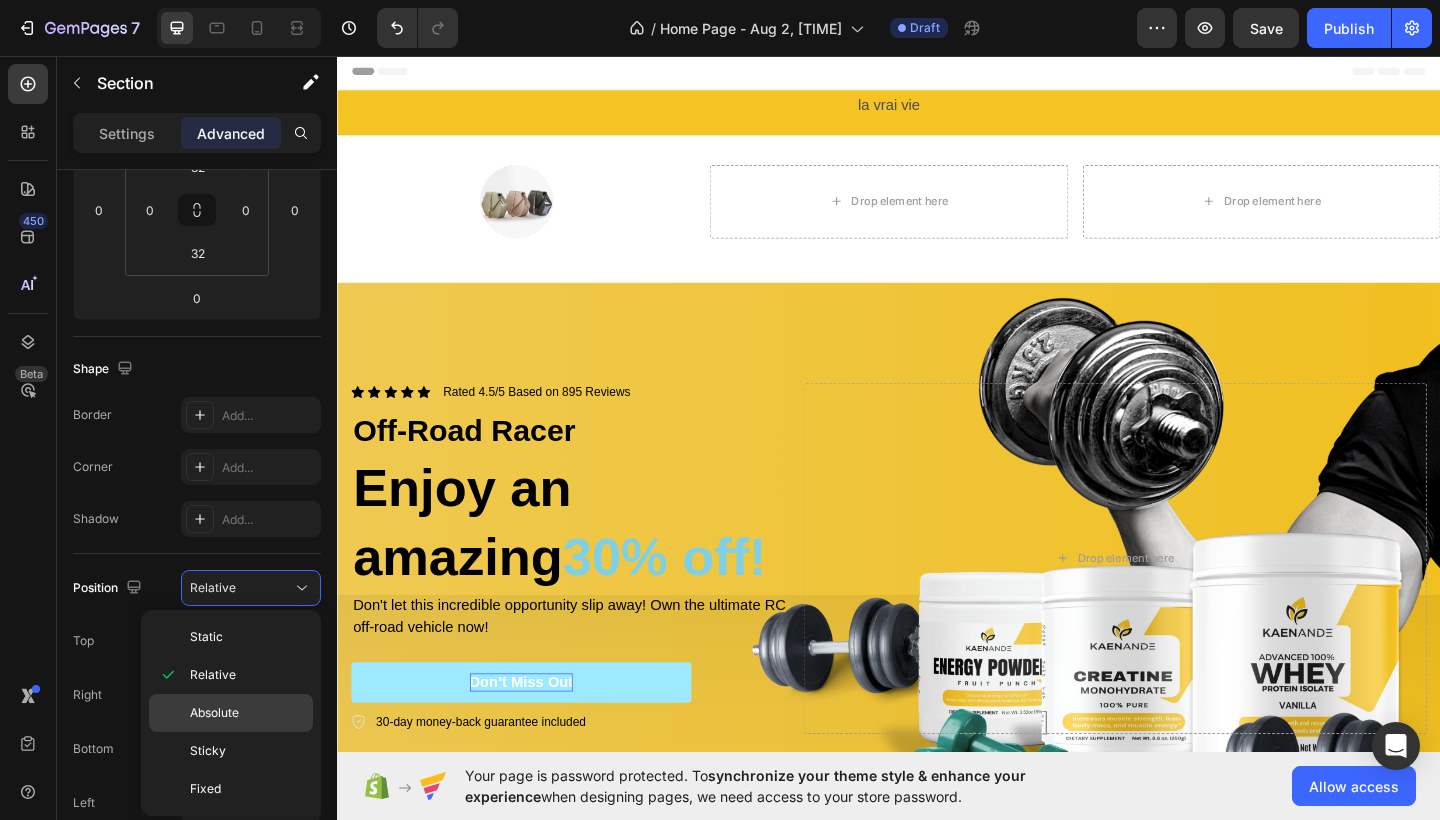 click on "Absolute" at bounding box center (247, 713) 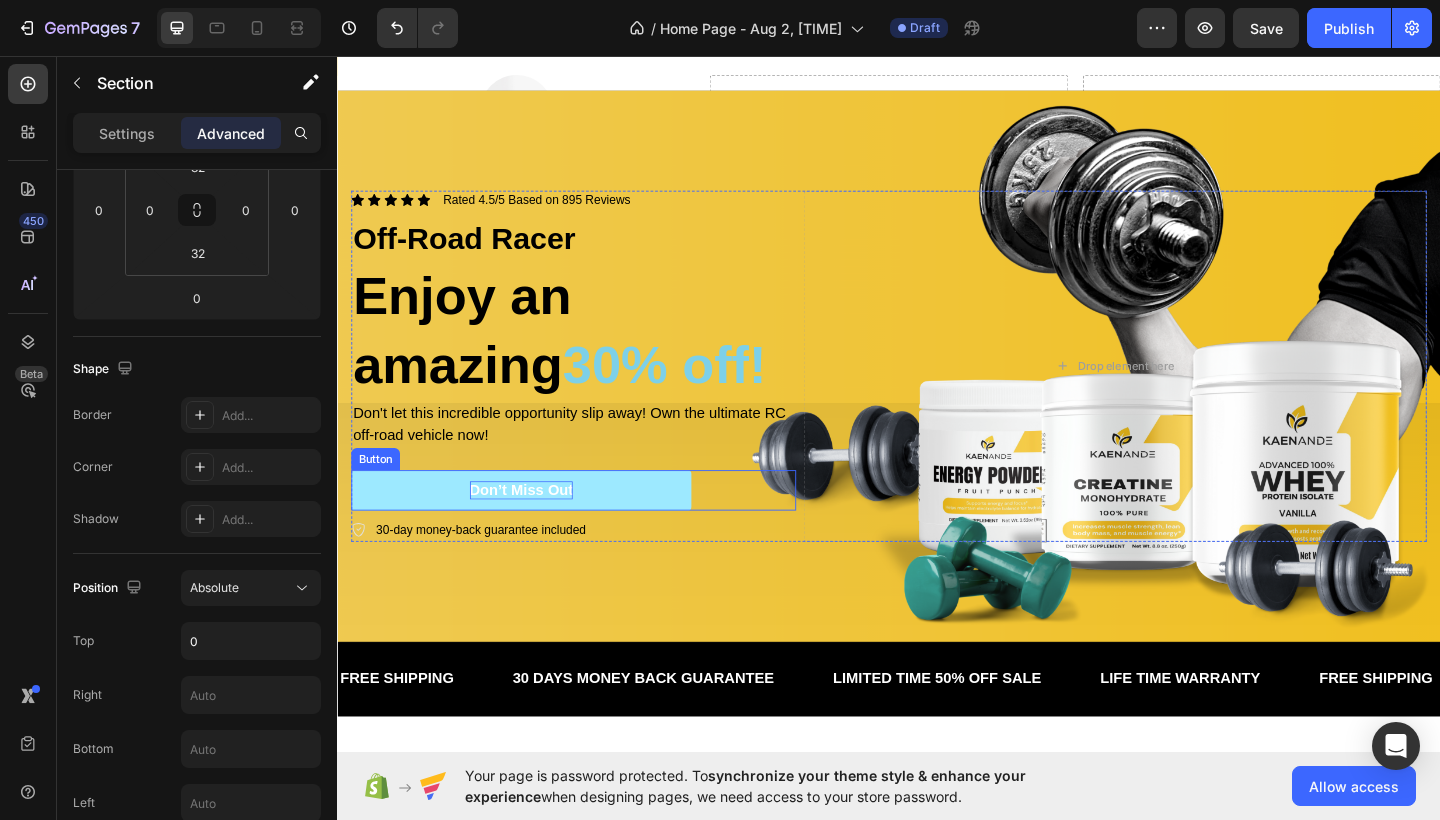 scroll, scrollTop: 0, scrollLeft: 0, axis: both 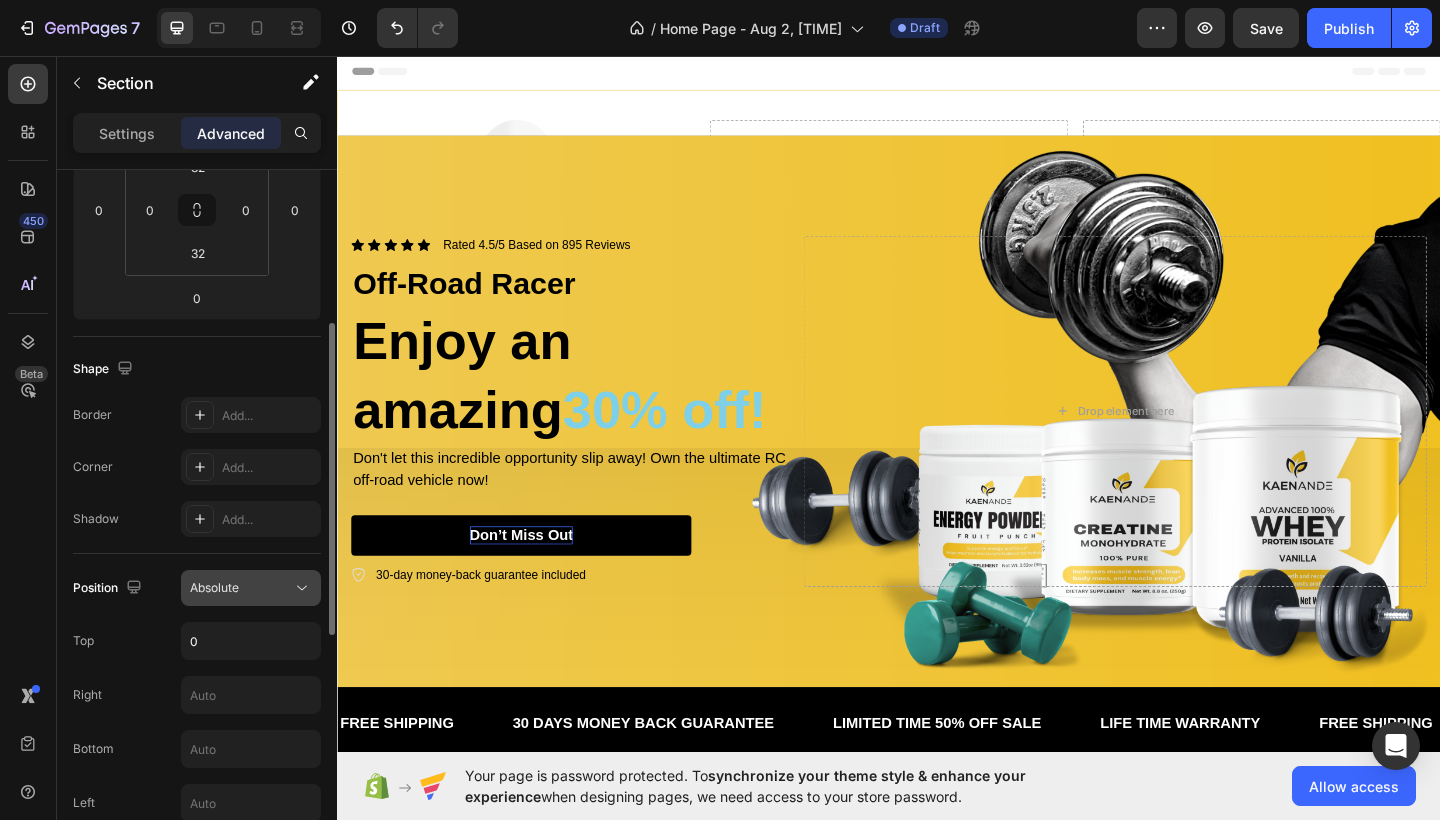 click 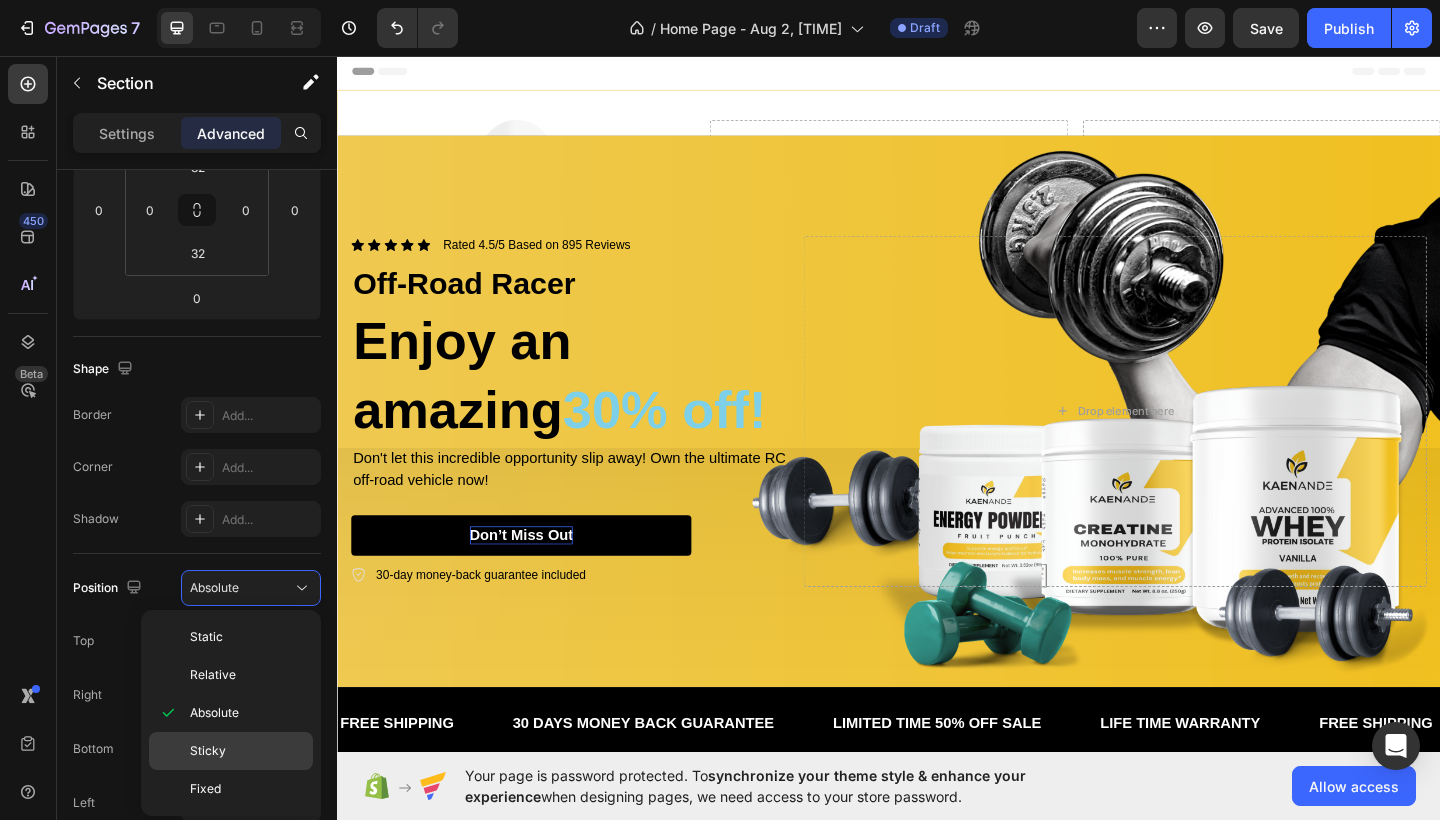 click on "Sticky" 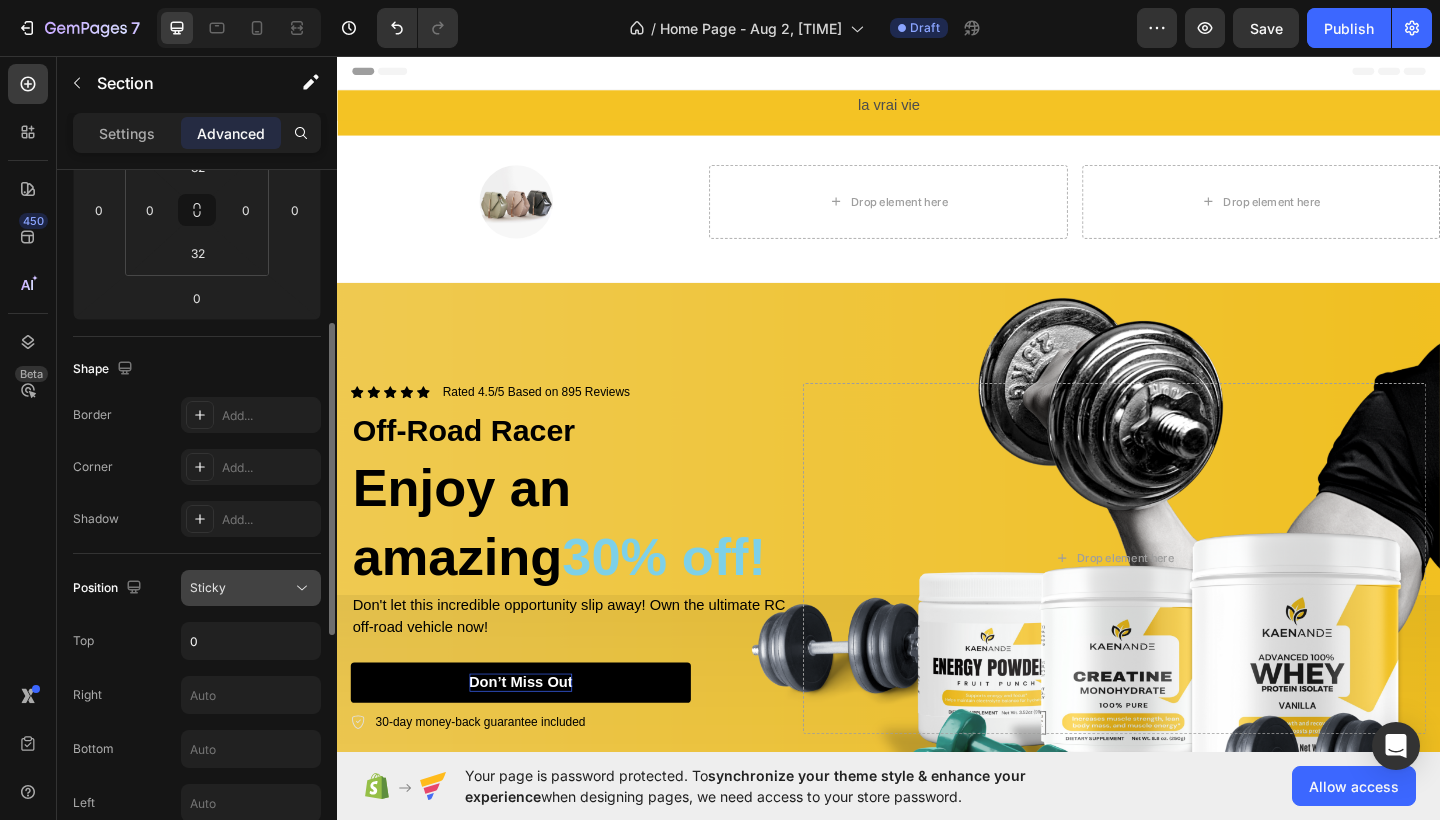 scroll, scrollTop: 0, scrollLeft: 0, axis: both 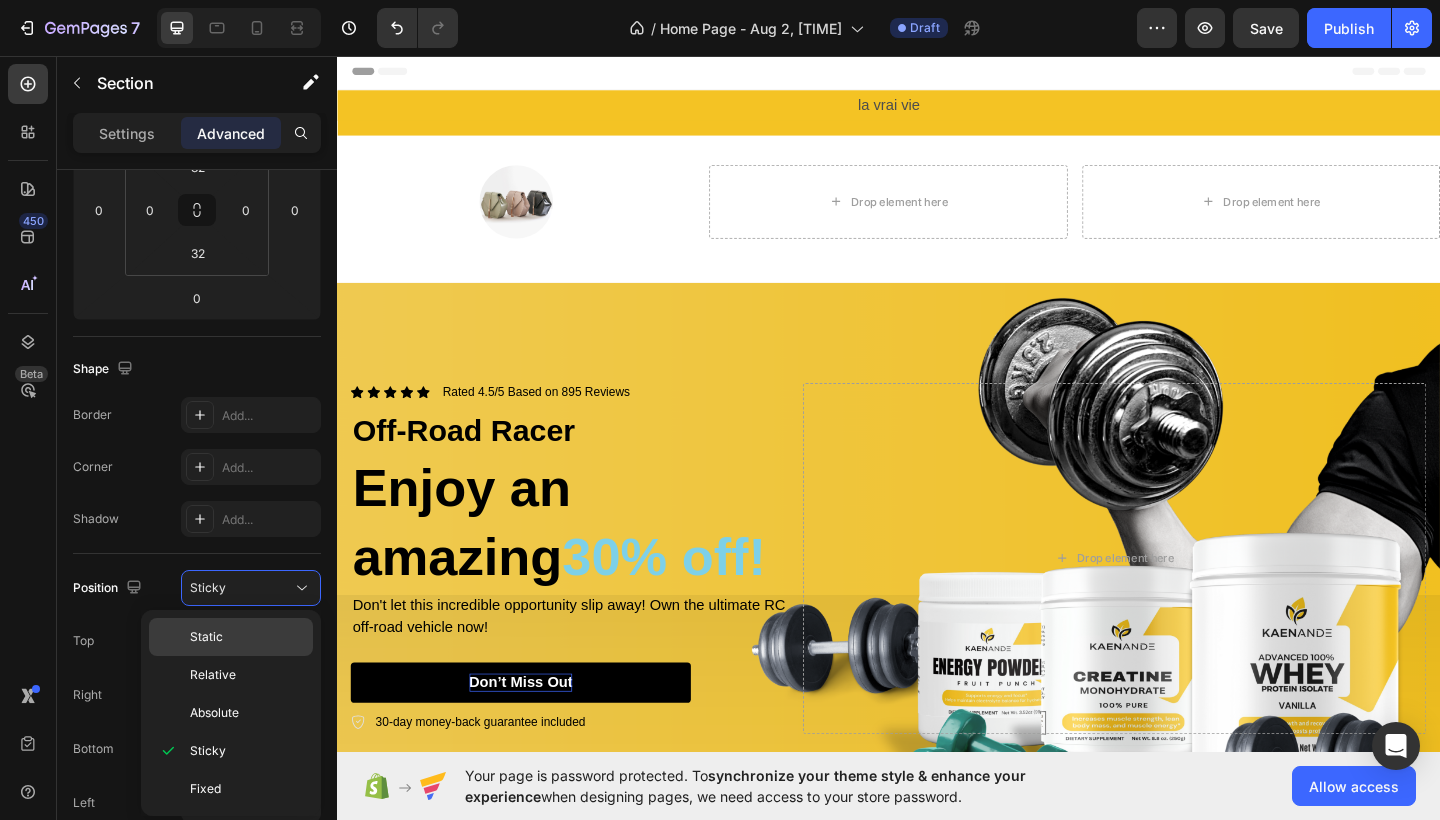 click on "Static" at bounding box center (247, 637) 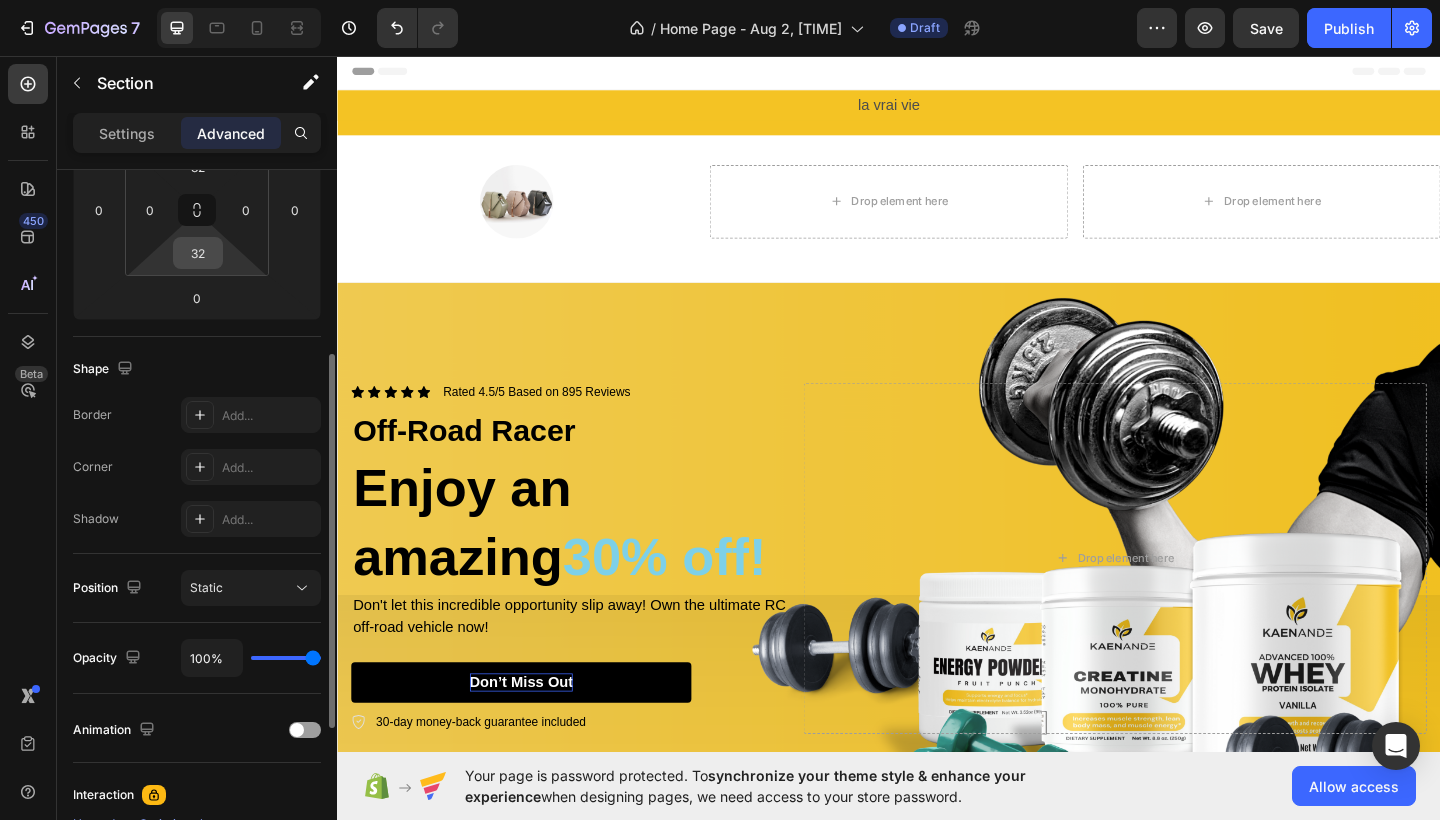 click on "32" at bounding box center [198, 253] 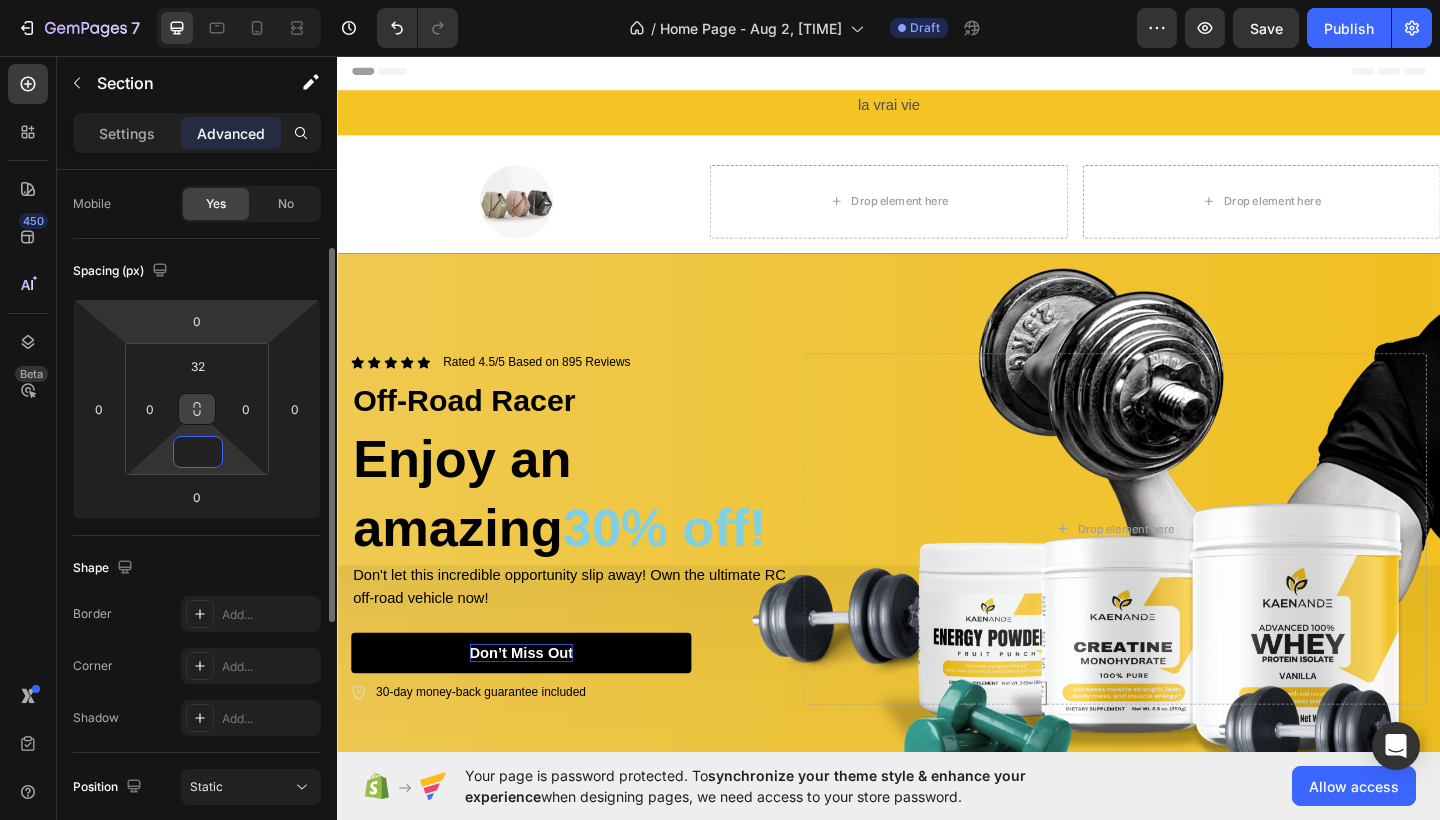 scroll, scrollTop: 142, scrollLeft: 0, axis: vertical 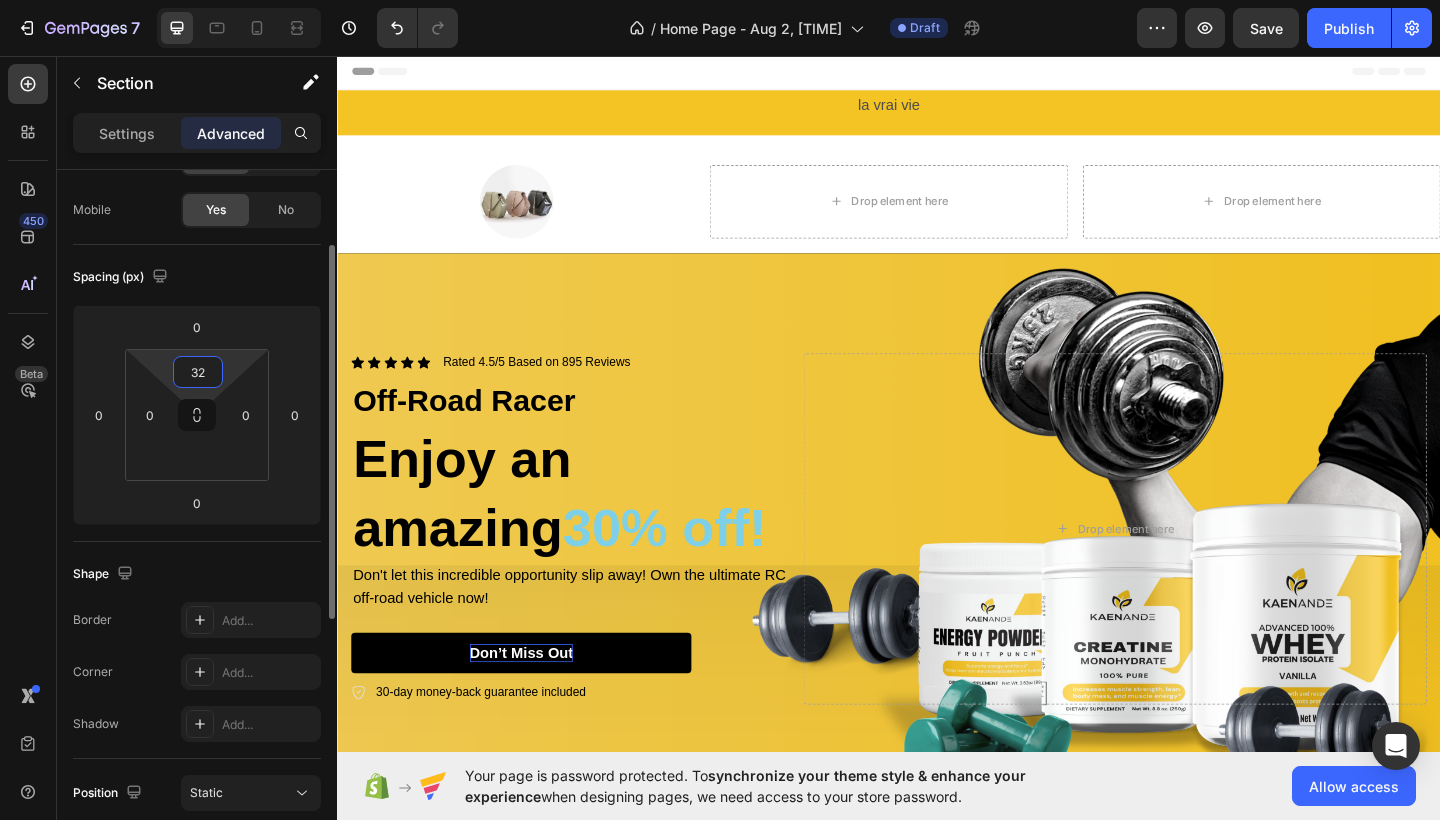 type on "0" 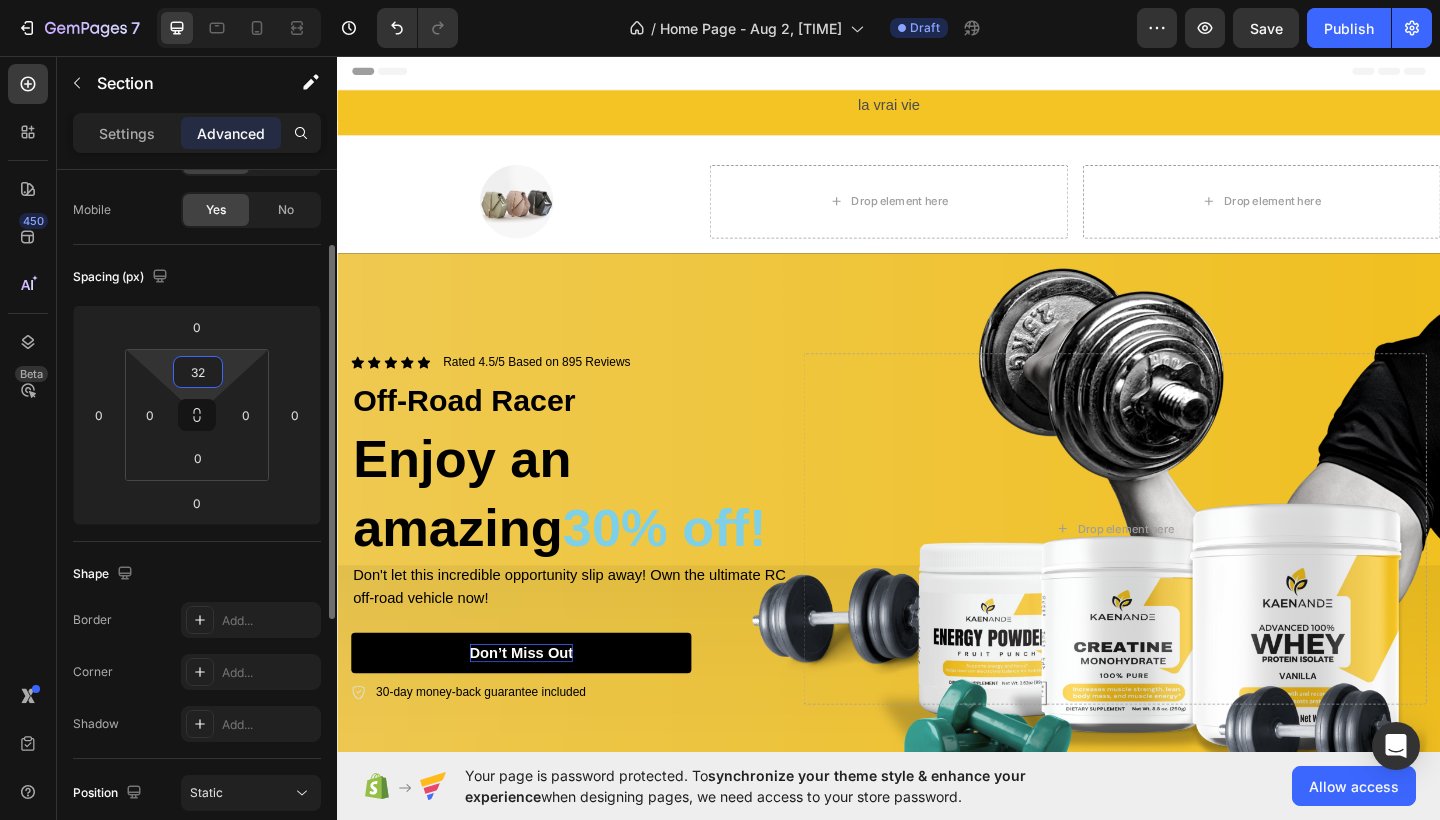 click on "32" at bounding box center (198, 372) 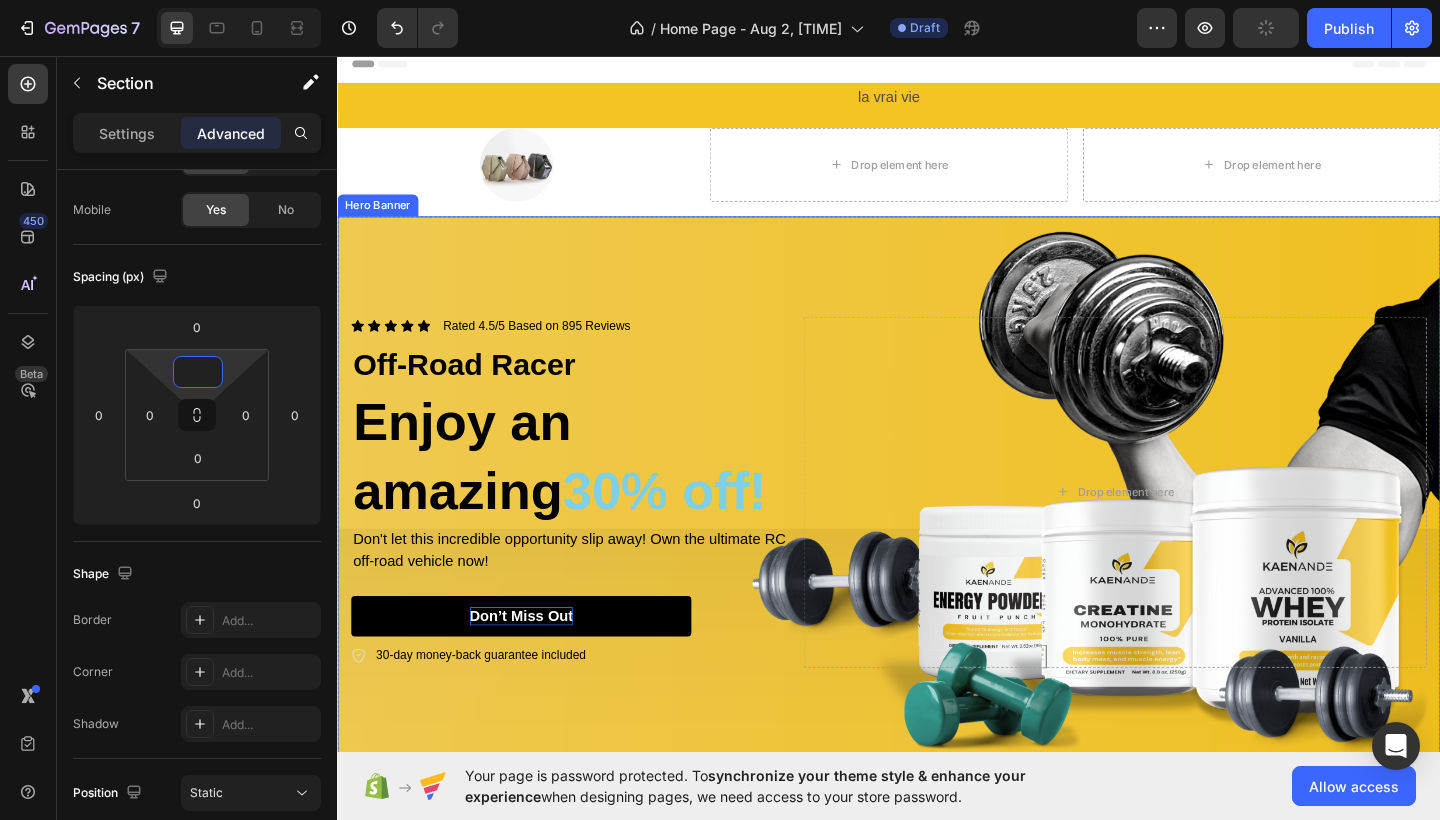 scroll, scrollTop: 42, scrollLeft: 0, axis: vertical 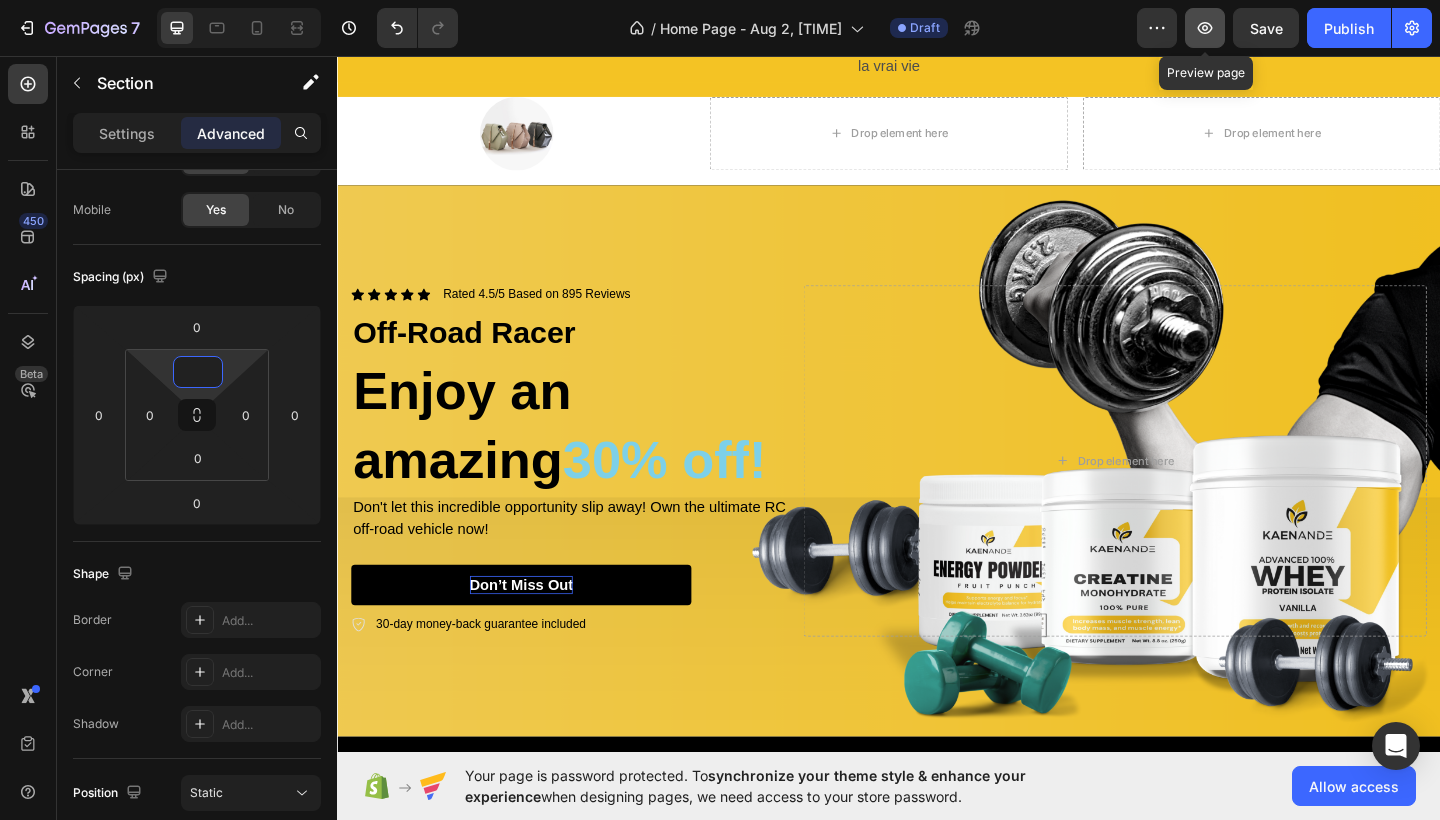 click 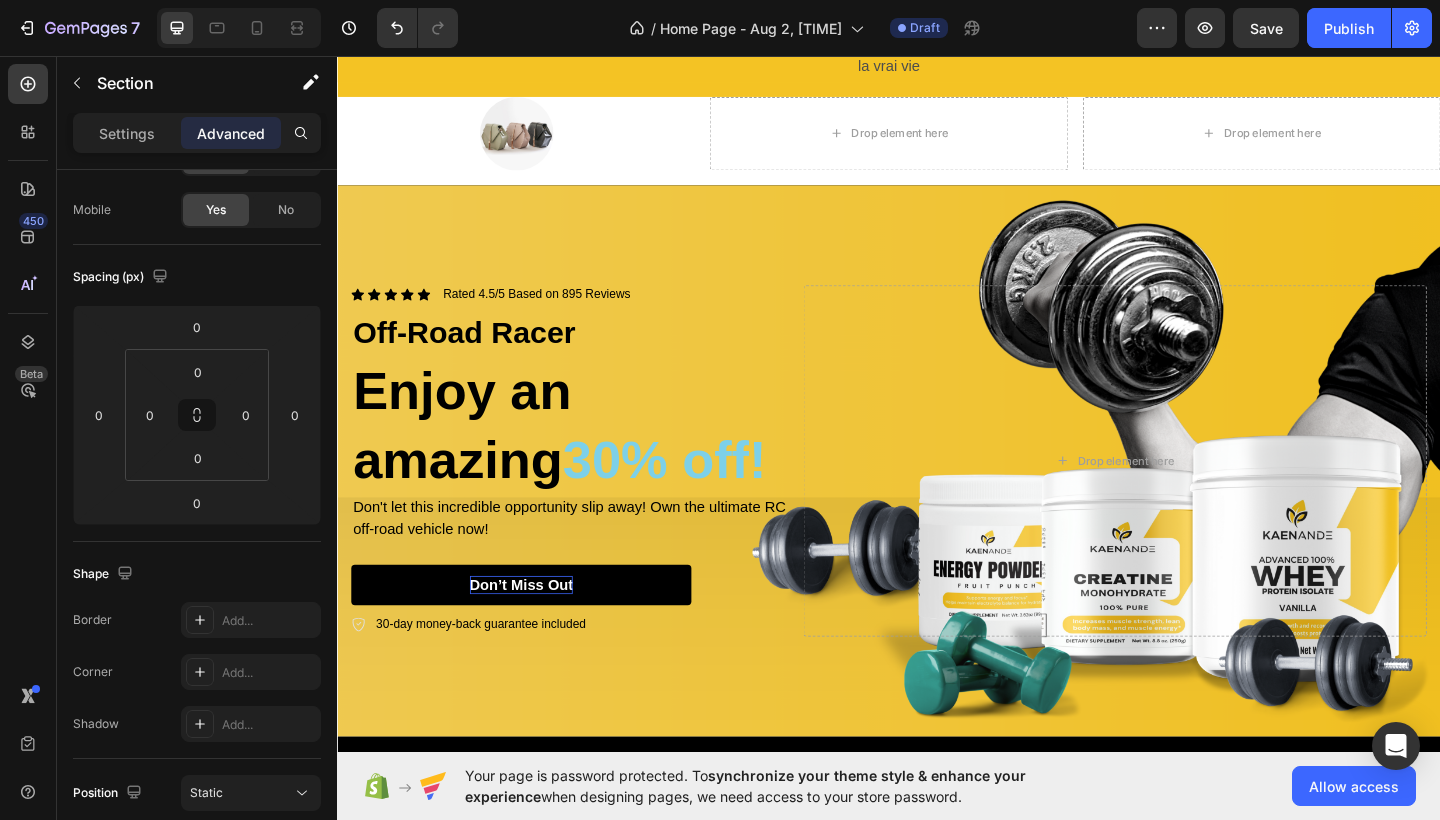 click on "Image
Drop element here
Drop element here Row Row" at bounding box center [937, 149] 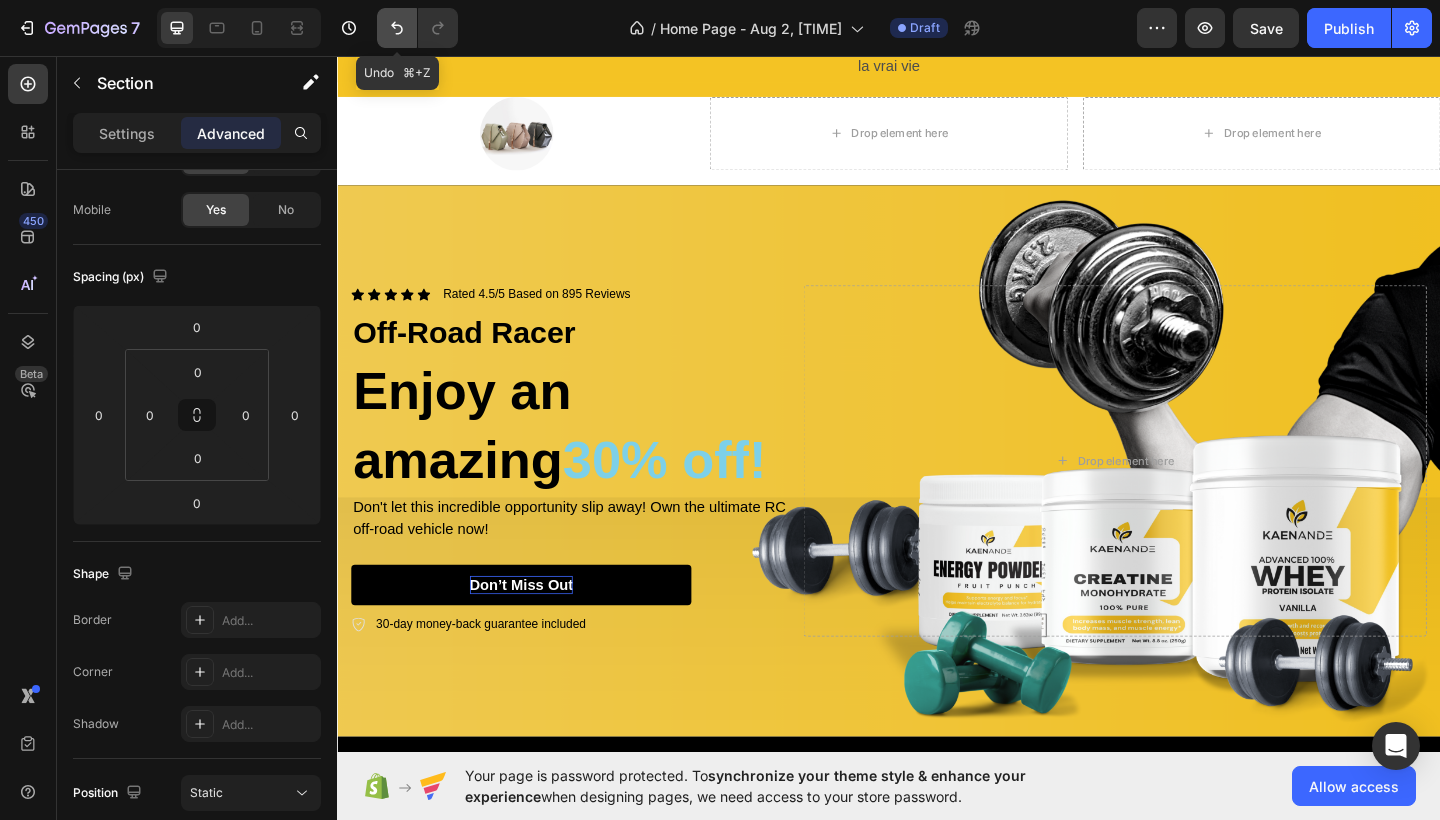 click 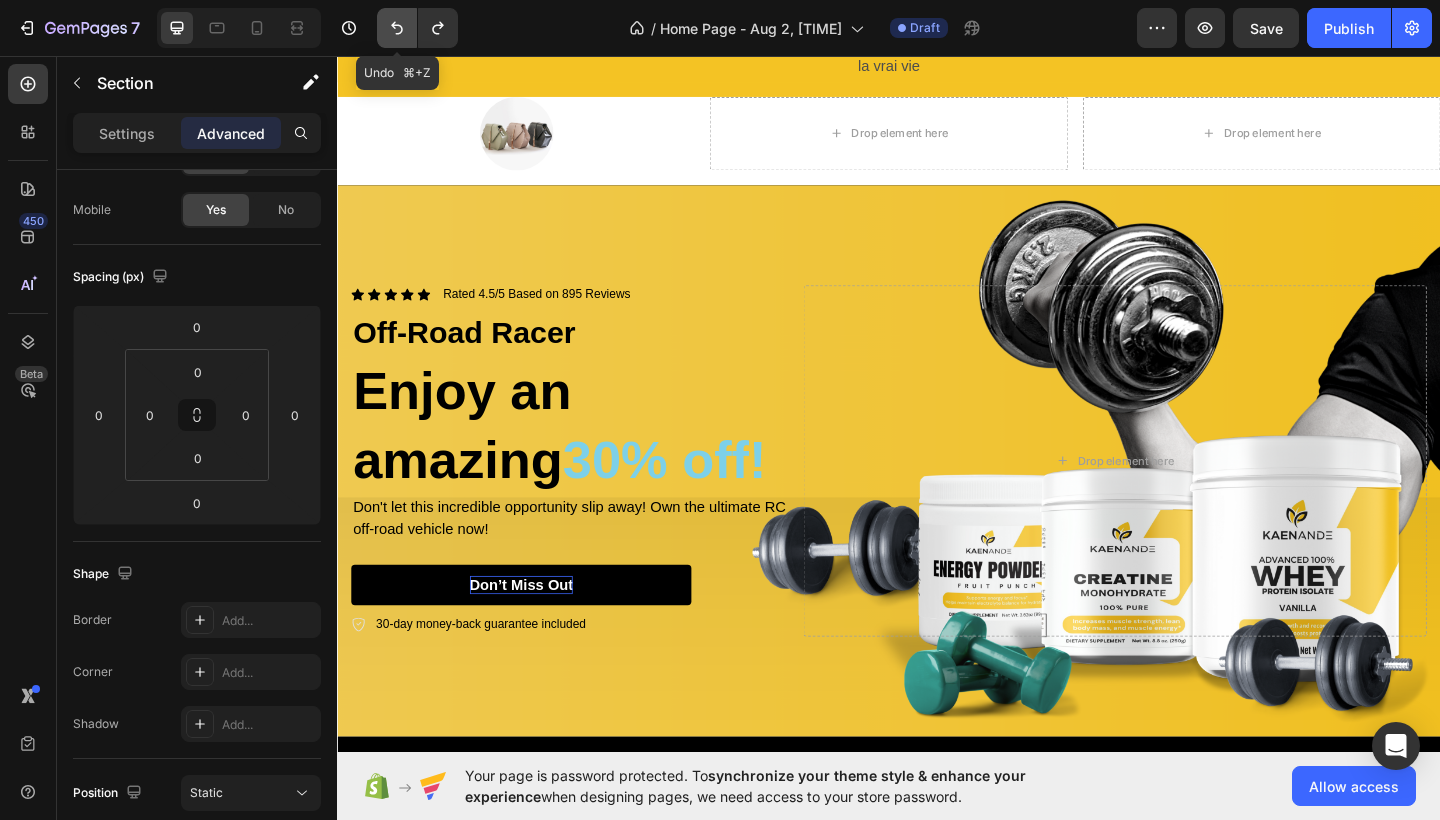 click 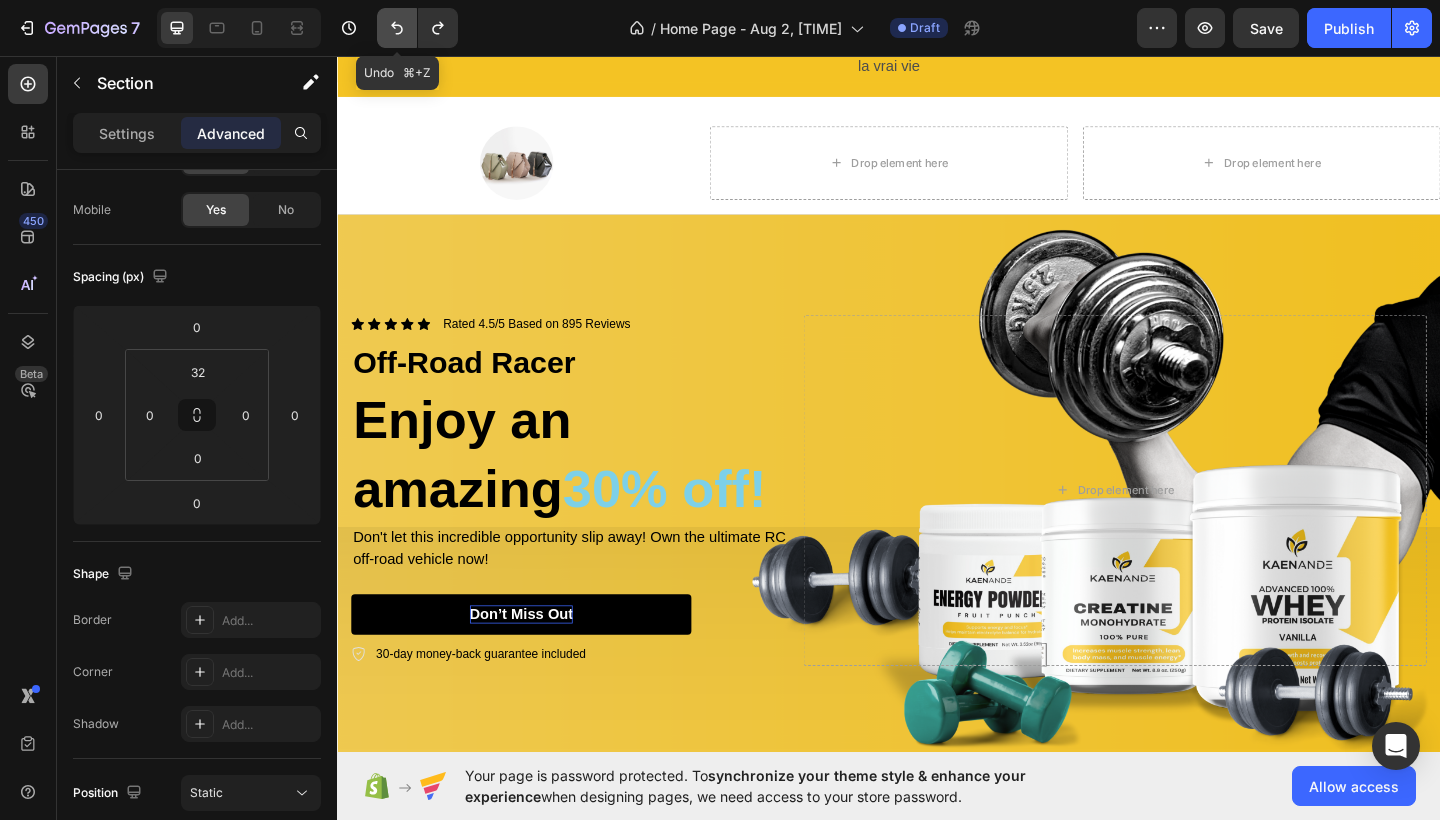 click 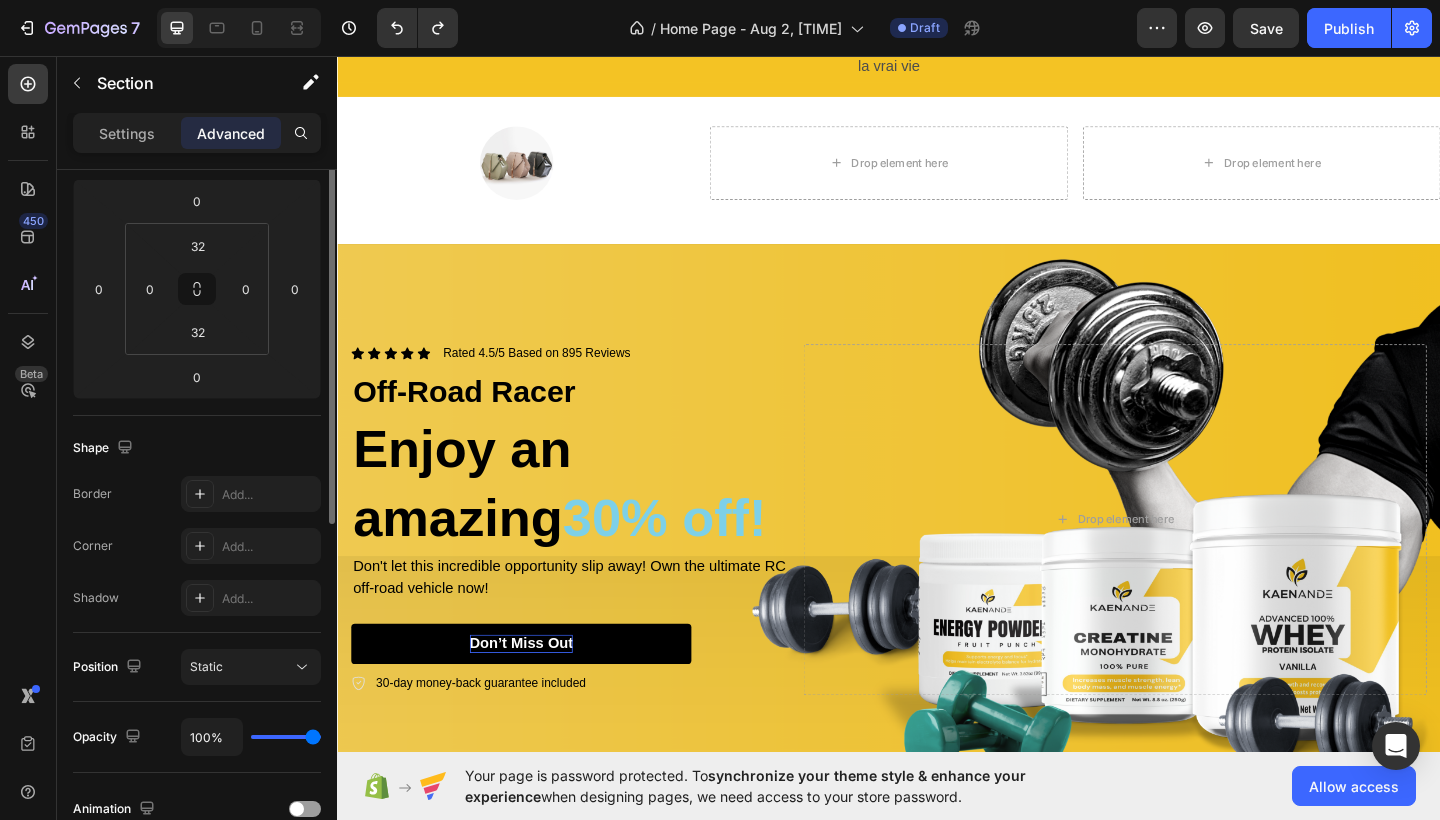 scroll, scrollTop: 79, scrollLeft: 0, axis: vertical 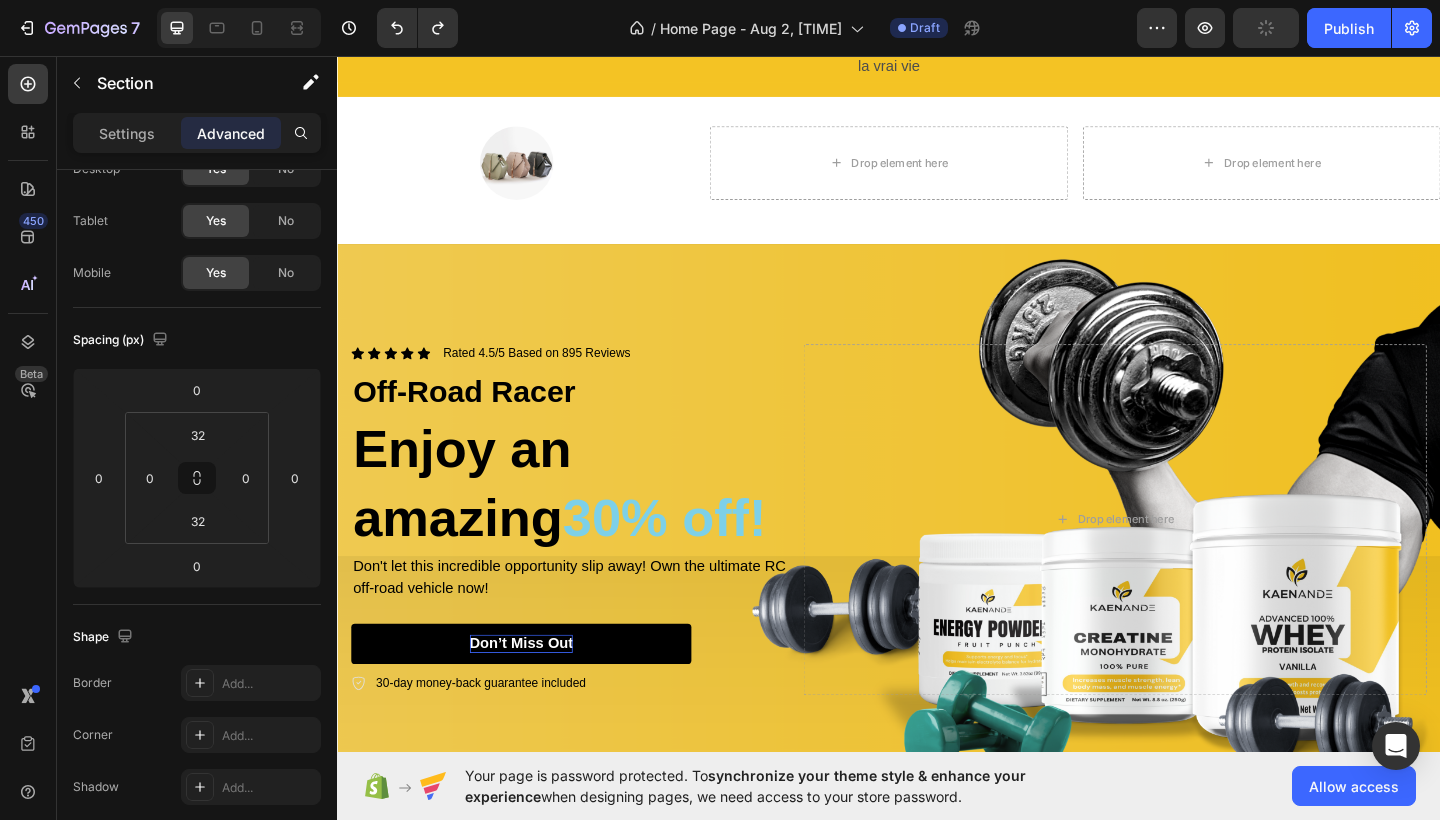 click on "Image
Drop element here
Drop element here Row Row Section 2" at bounding box center [937, 181] 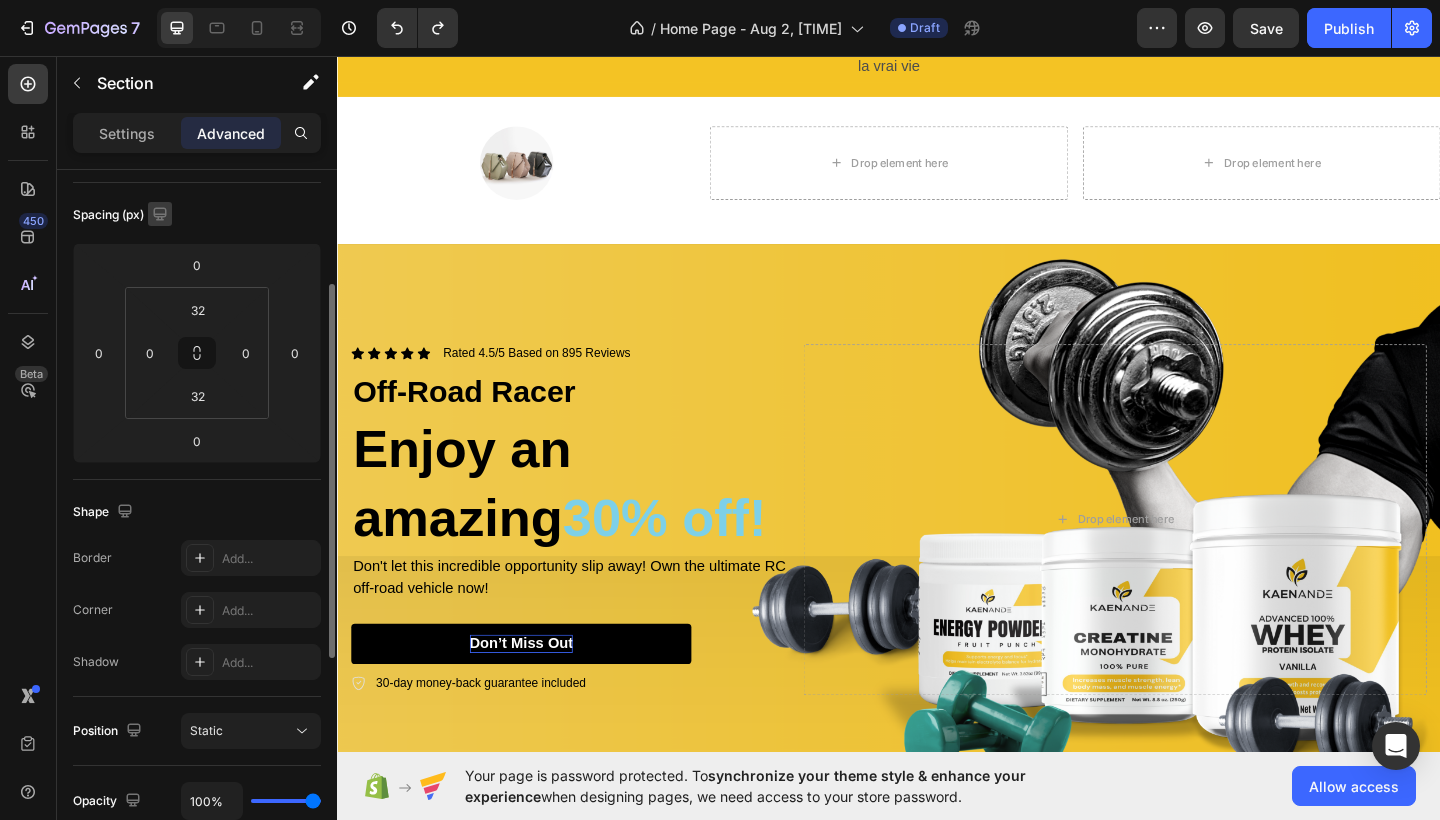 scroll, scrollTop: 215, scrollLeft: 0, axis: vertical 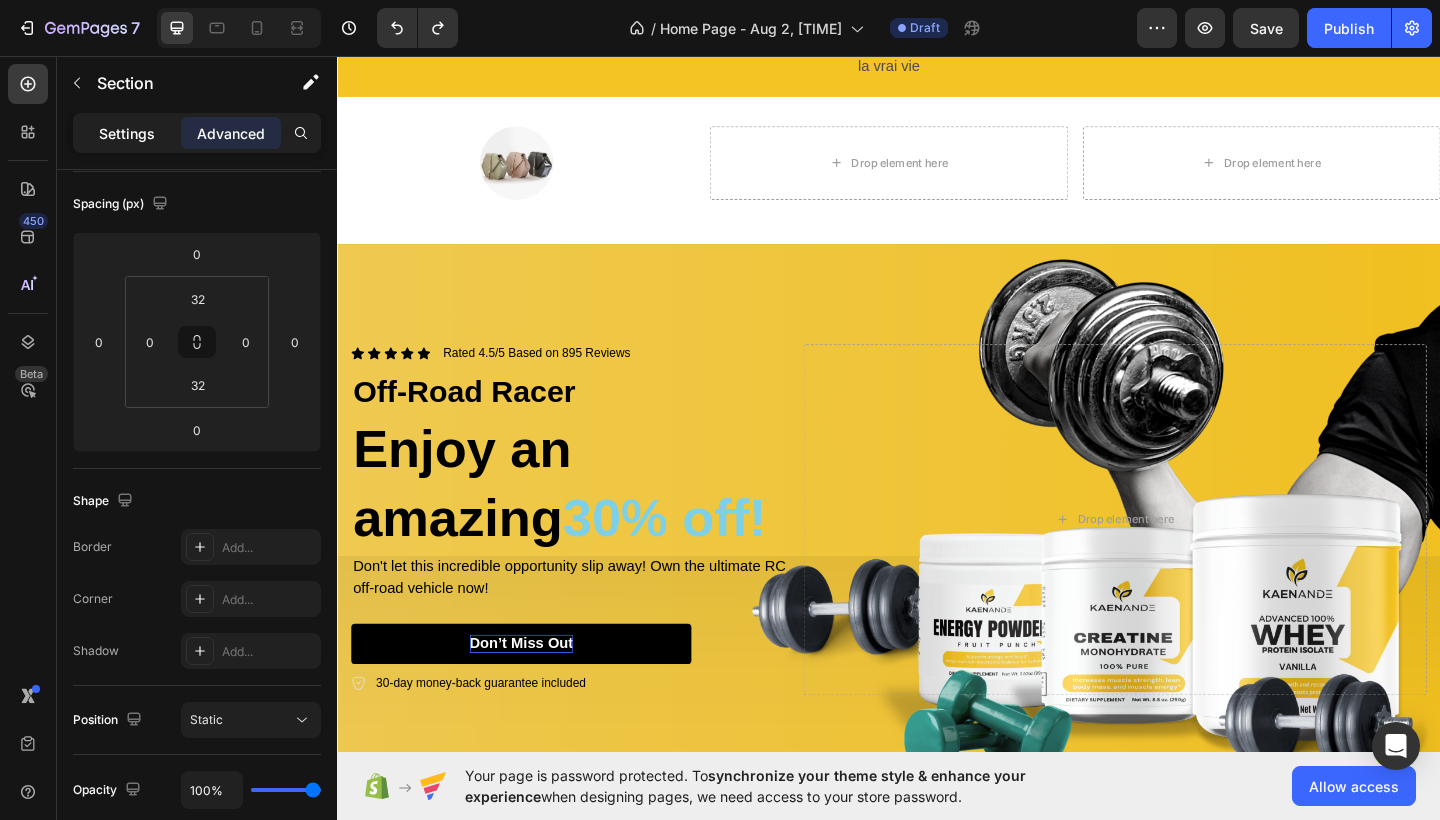 click on "Settings" at bounding box center (127, 133) 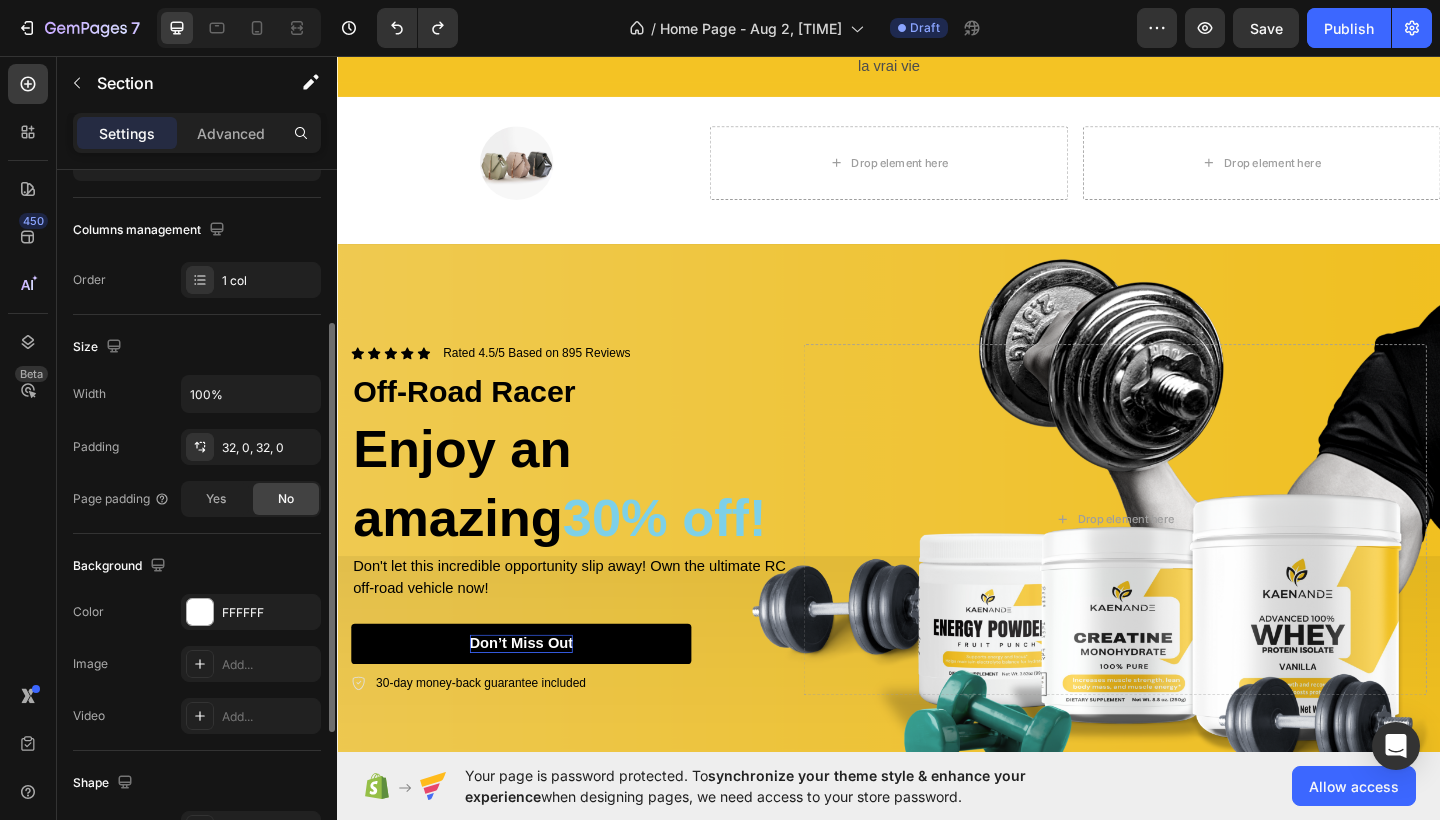 scroll, scrollTop: 319, scrollLeft: 0, axis: vertical 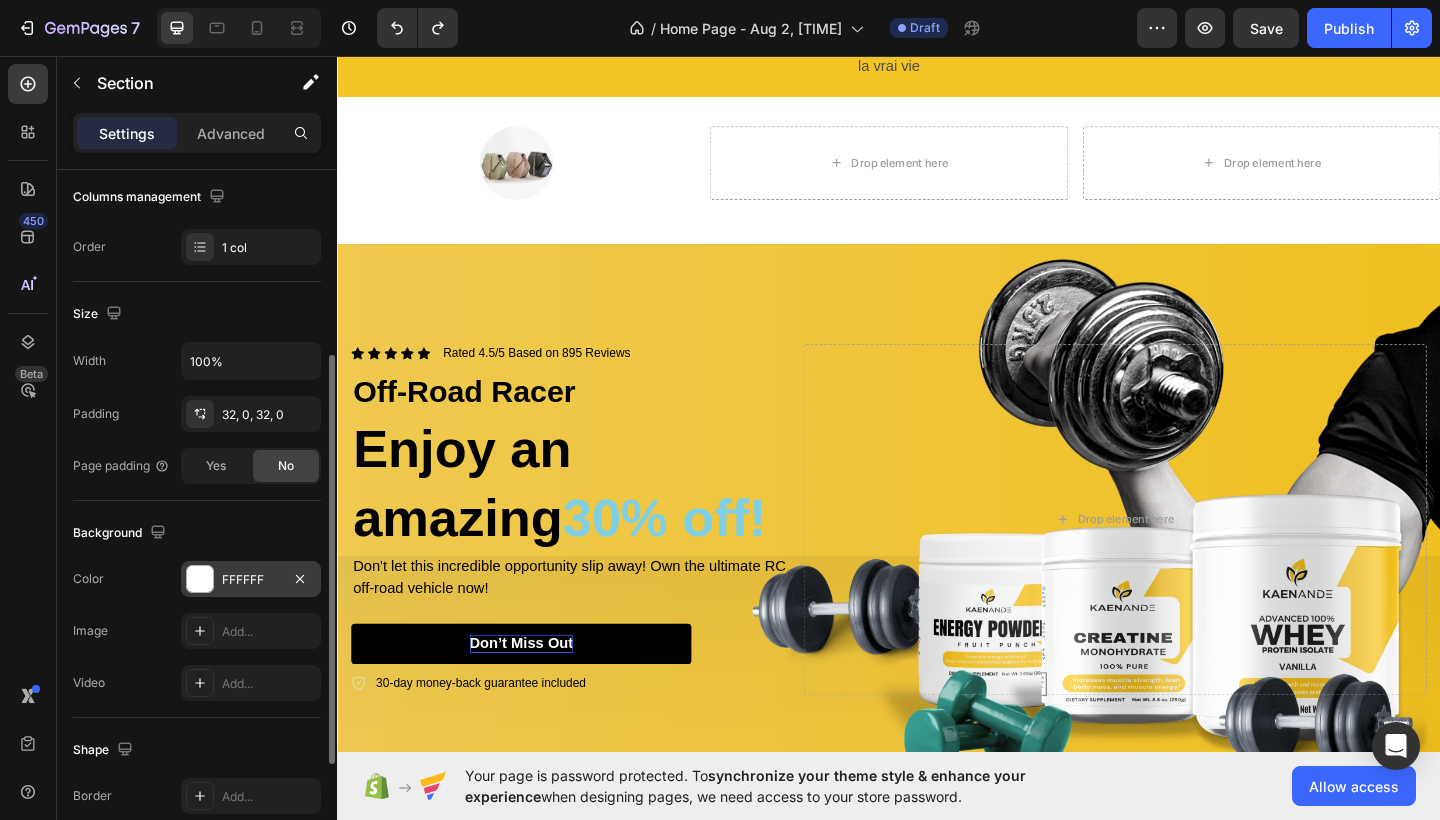 click on "FFFFFF" at bounding box center (251, 580) 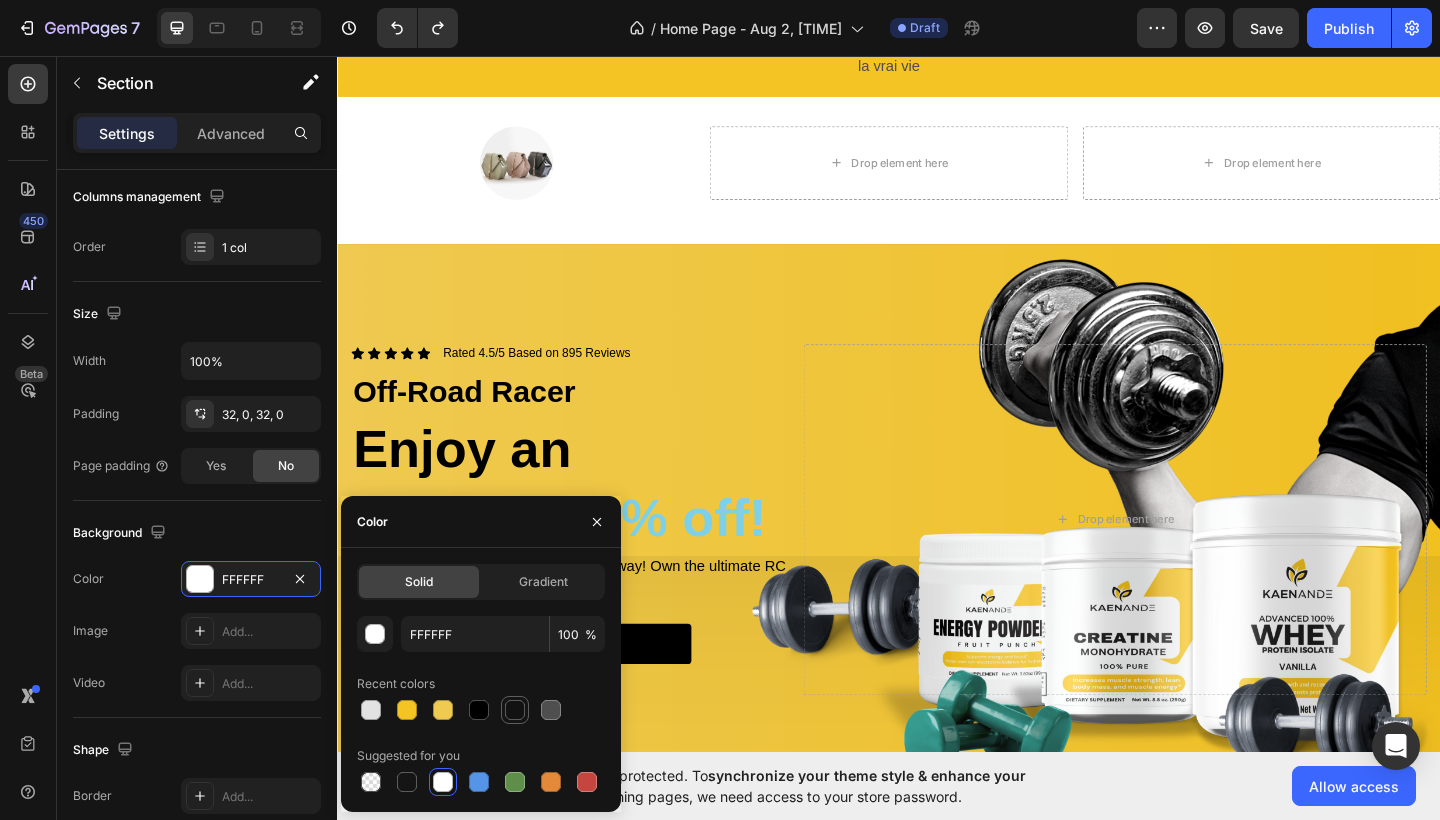 click at bounding box center (515, 710) 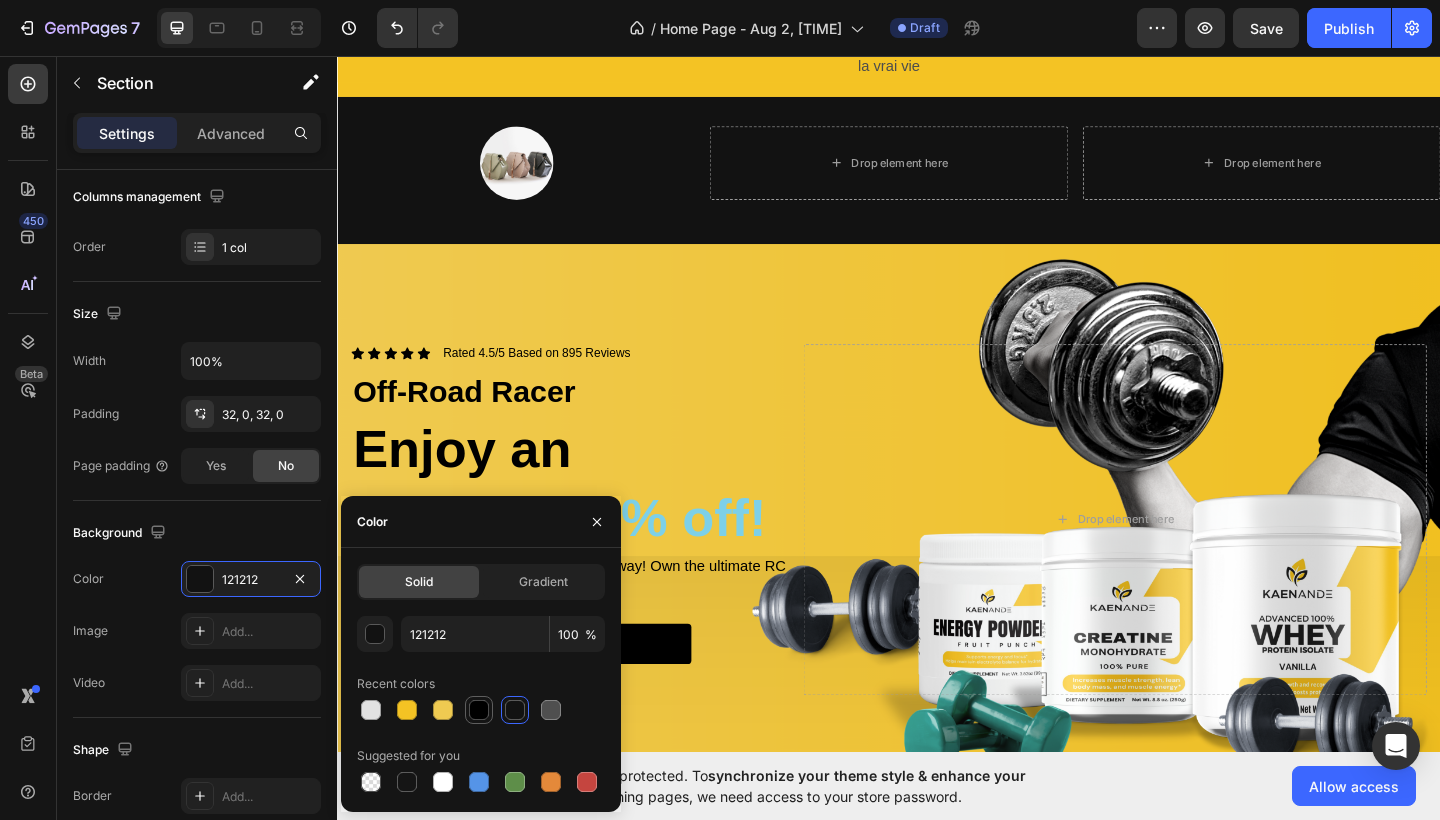 click at bounding box center (479, 710) 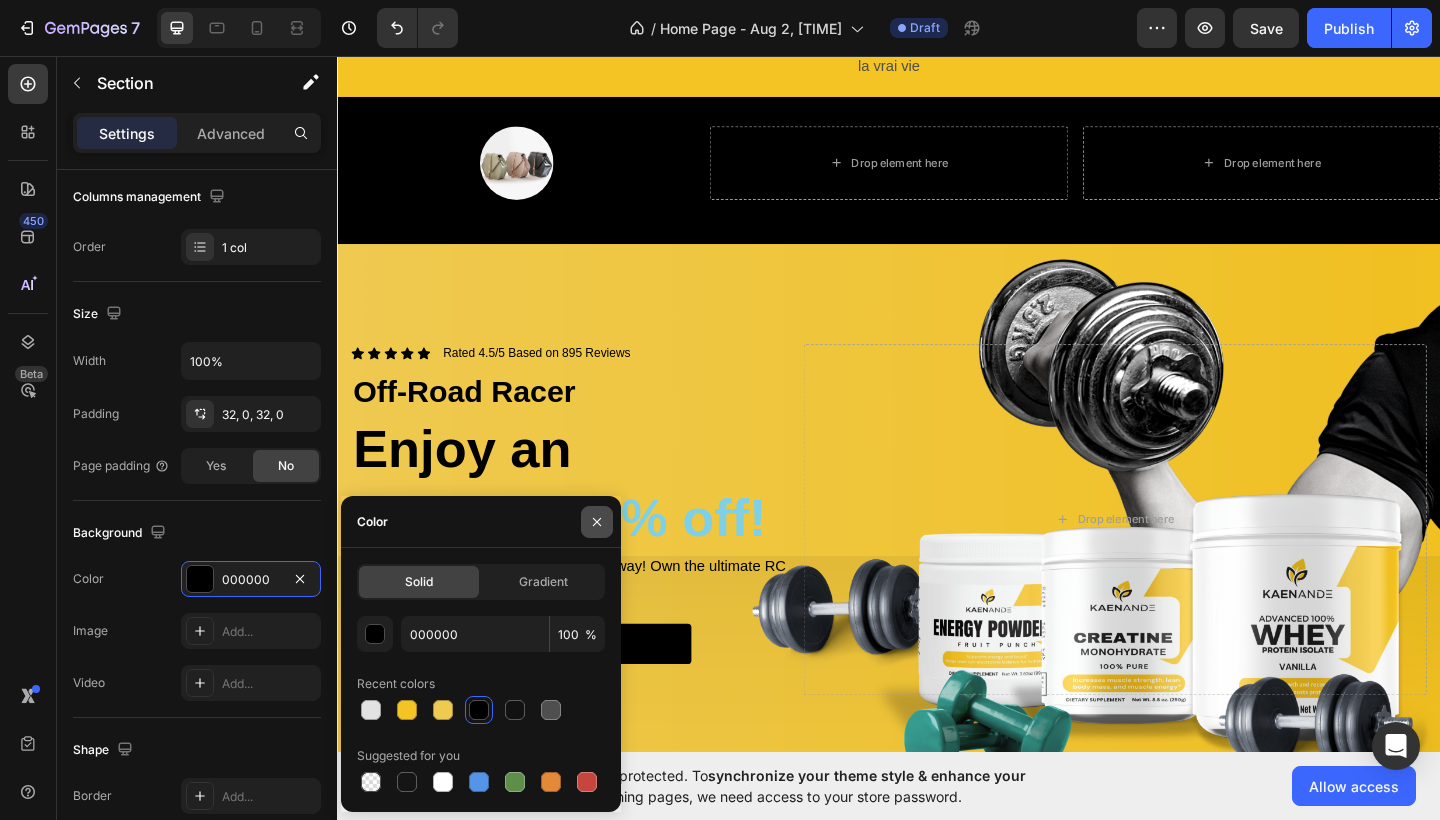 click 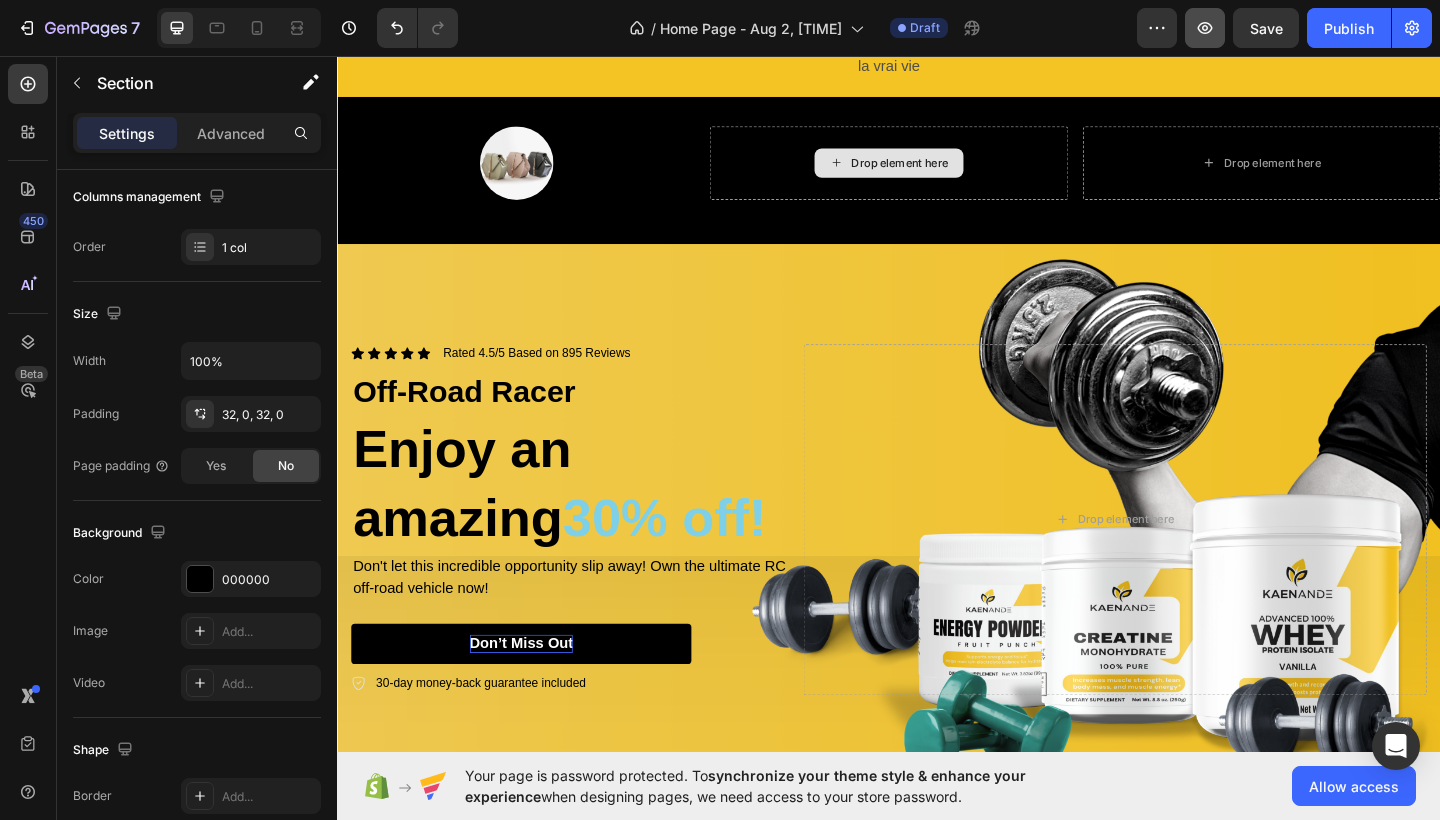 click 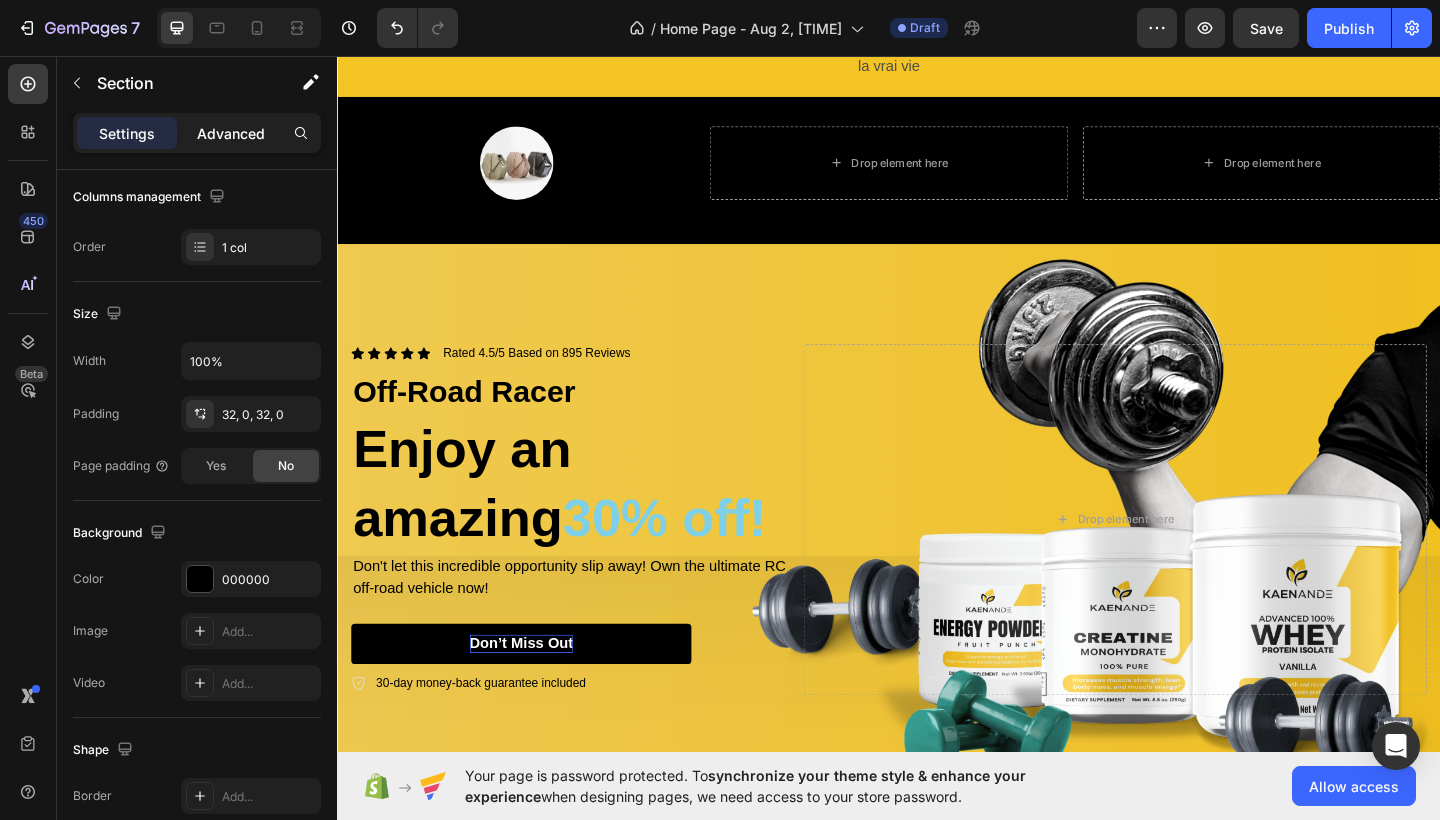 click on "Advanced" 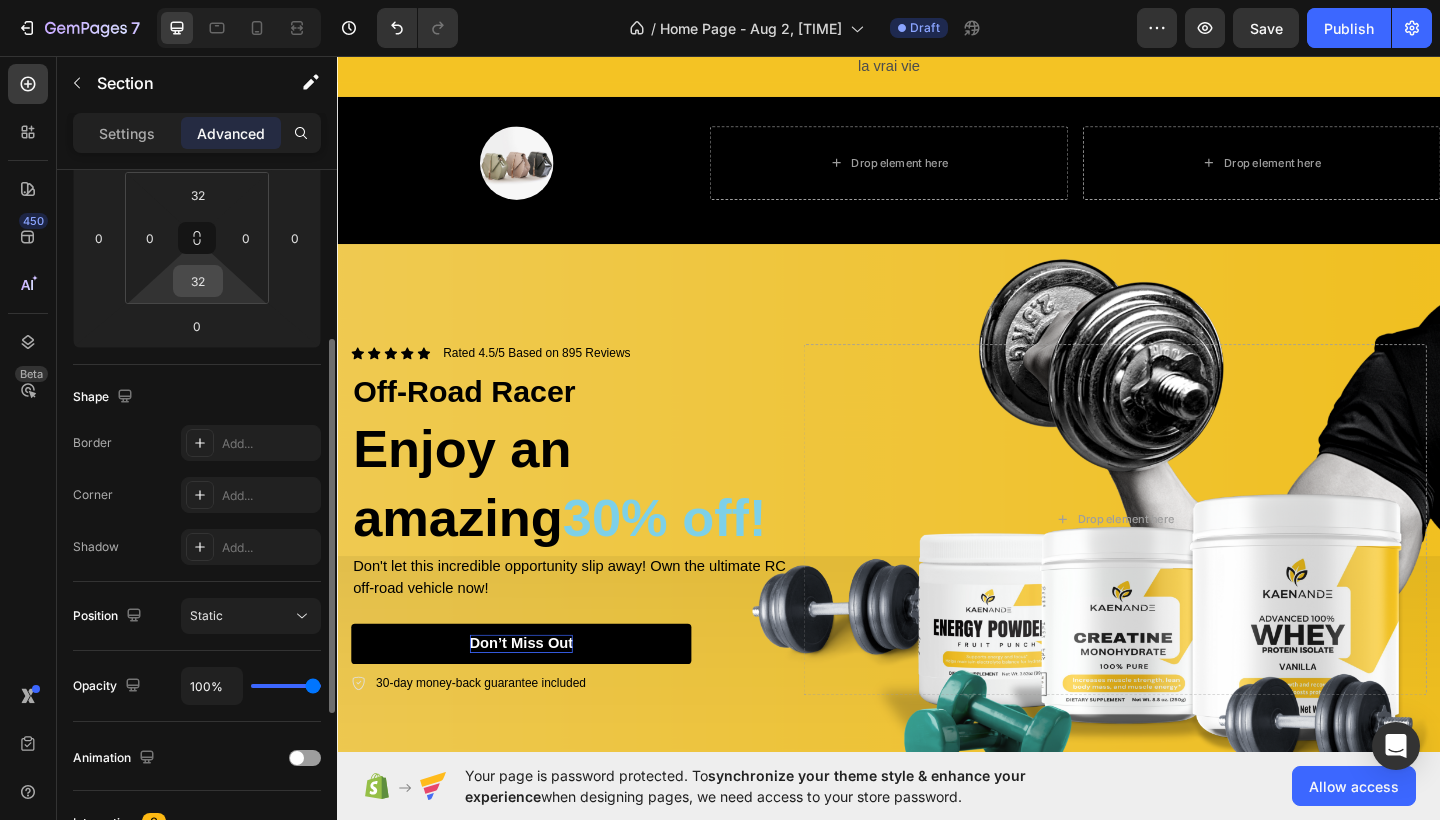 click on "32" at bounding box center (198, 281) 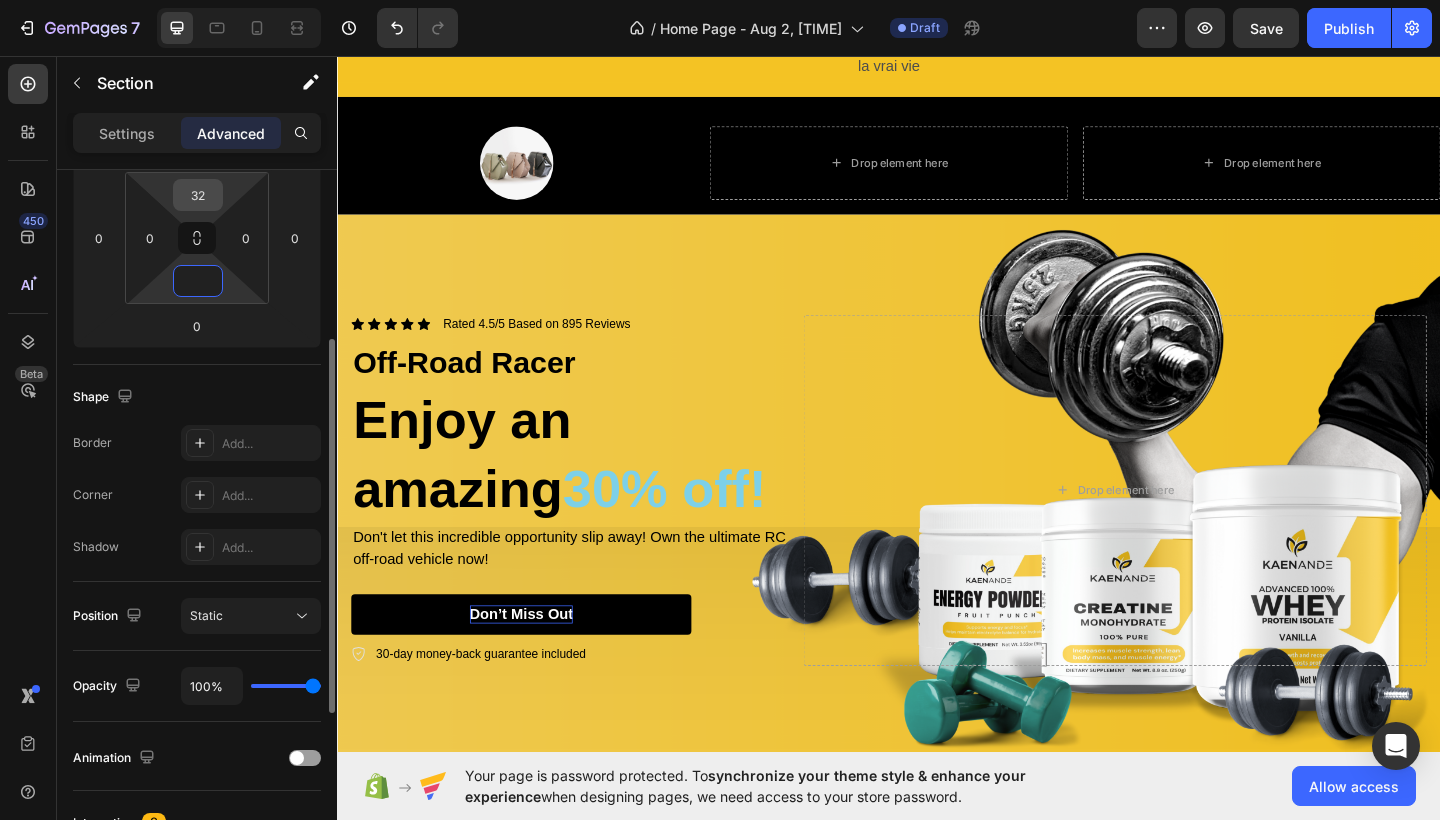 type on "0" 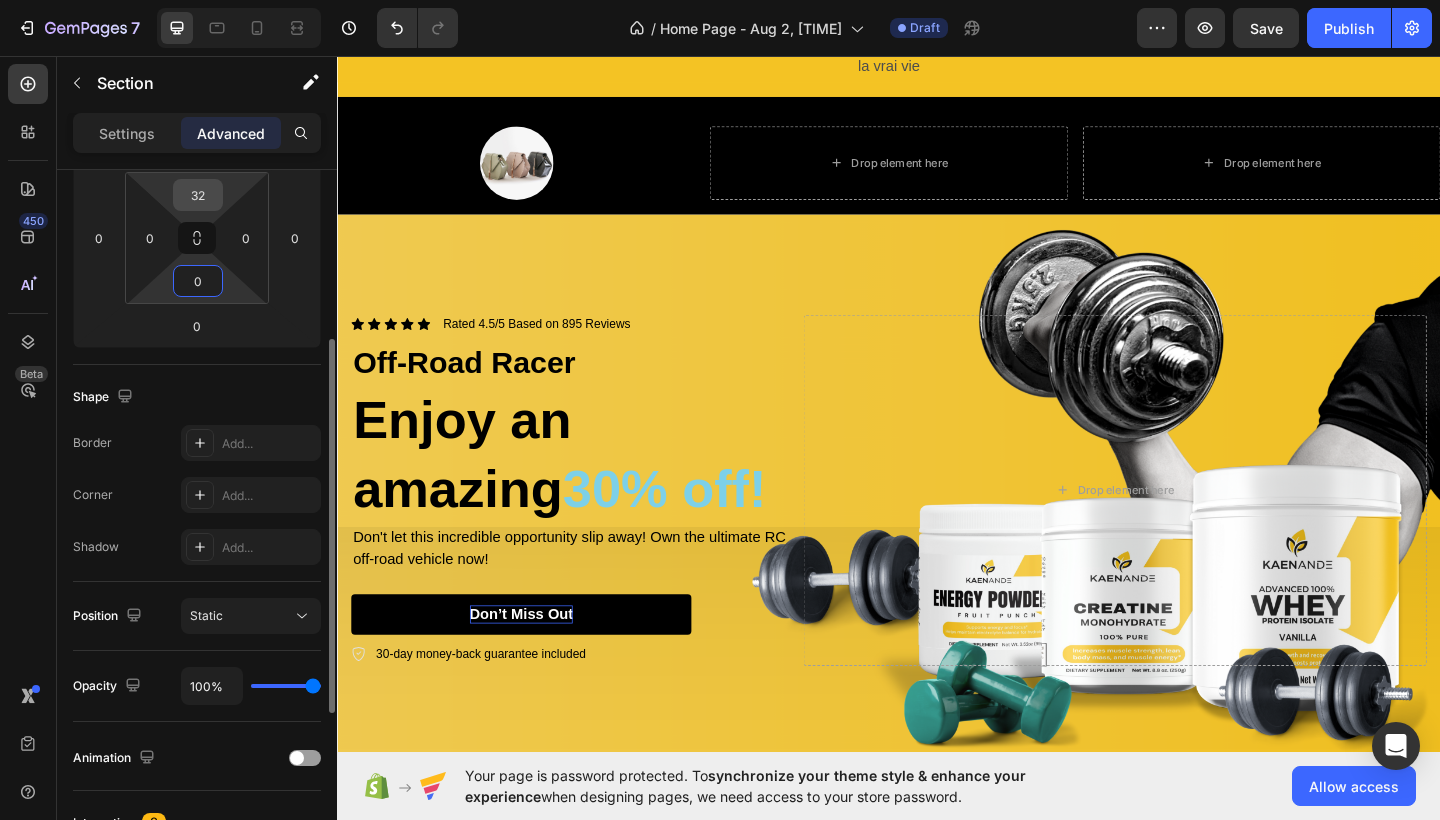 click on "32" at bounding box center (198, 195) 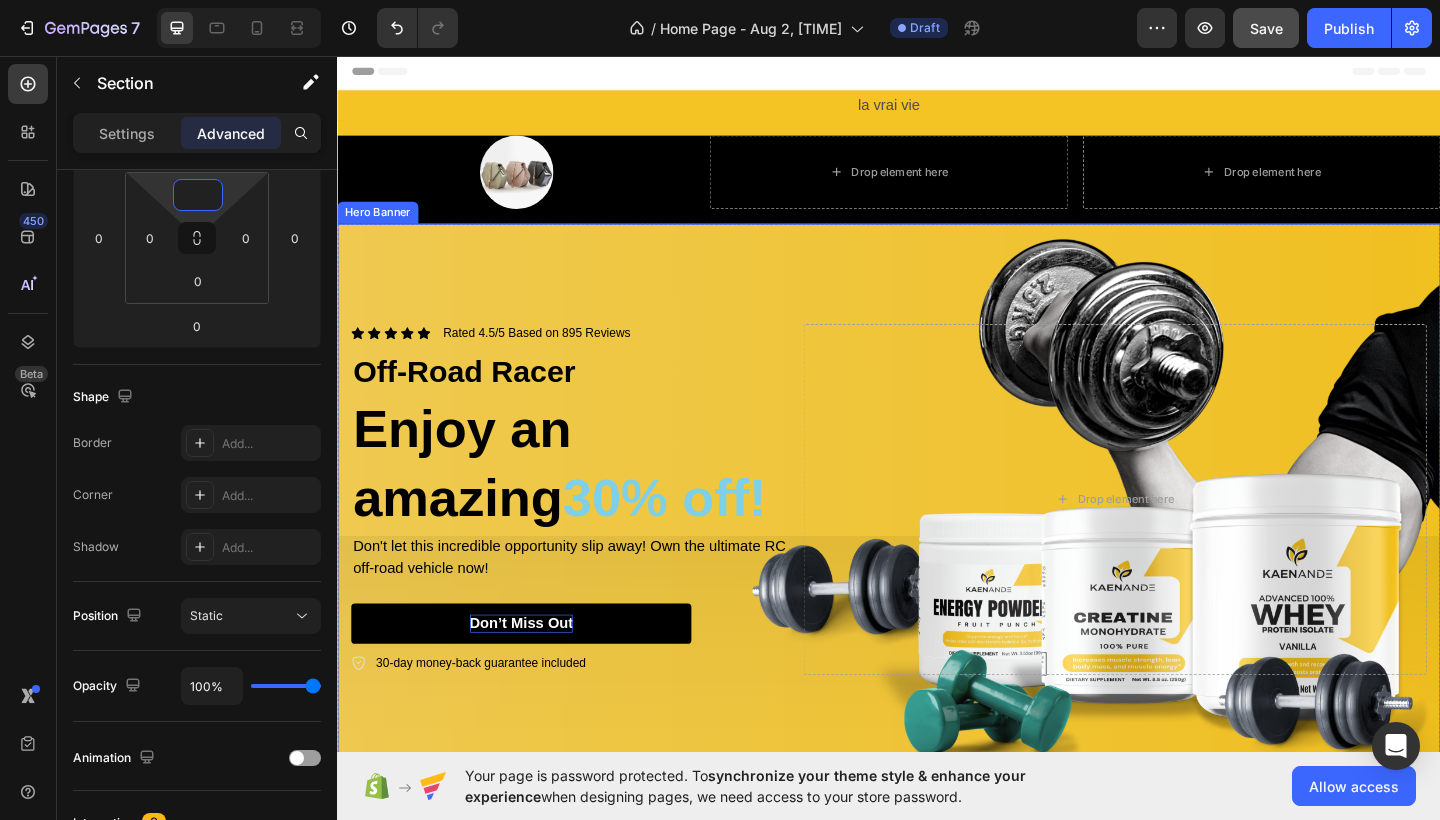scroll, scrollTop: 0, scrollLeft: 0, axis: both 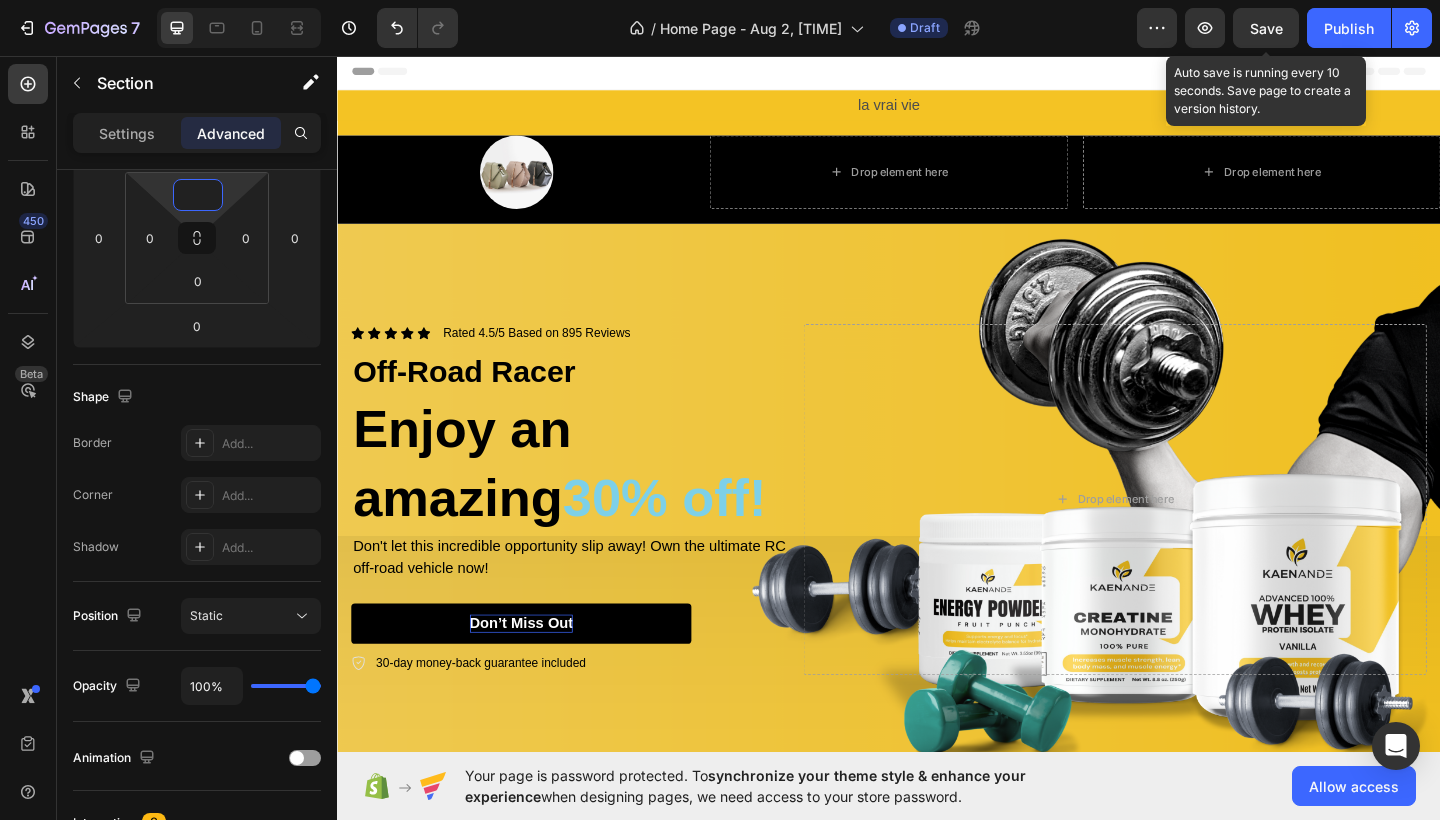 type on "0" 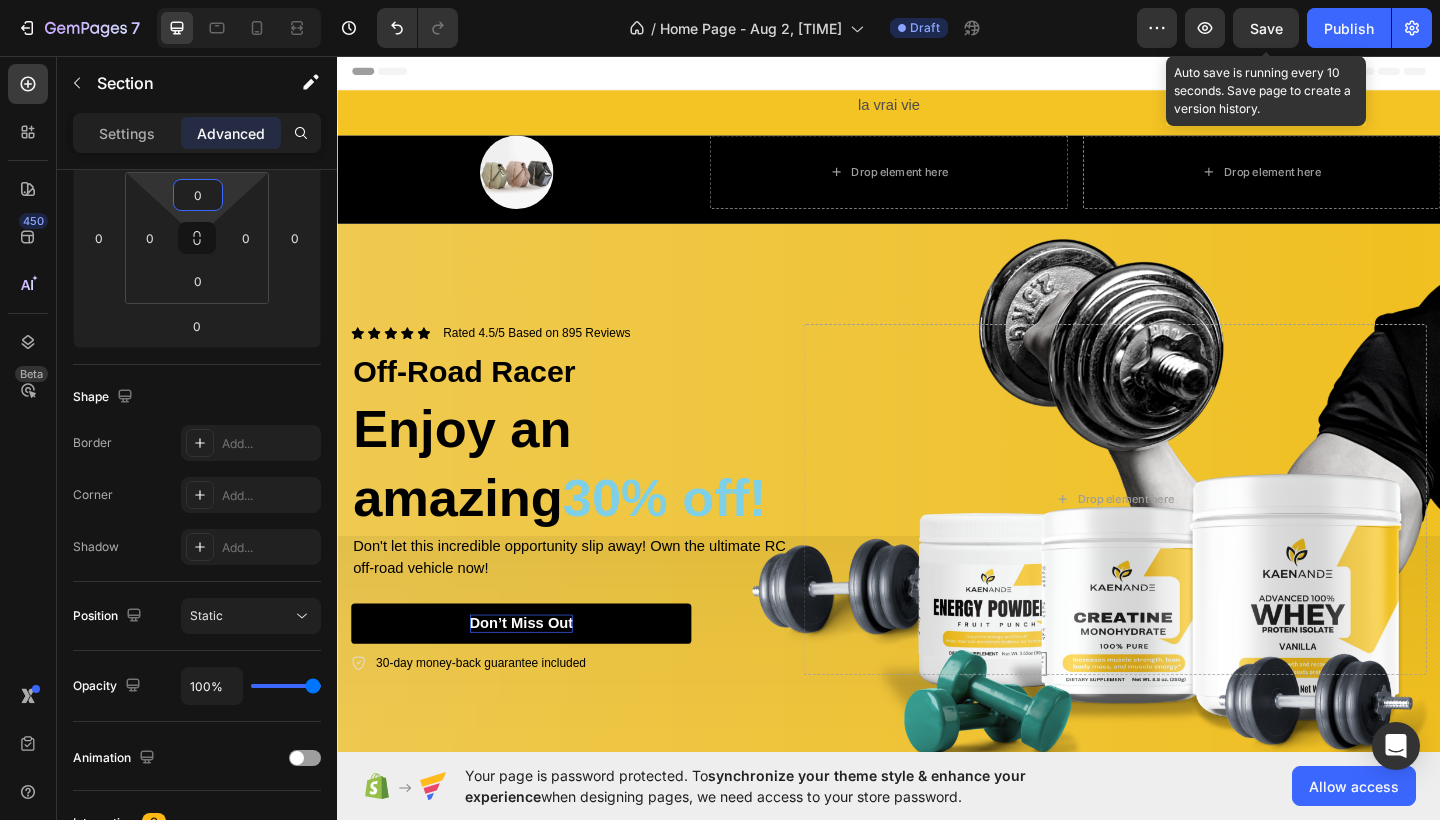 click on "Save" at bounding box center [1266, 28] 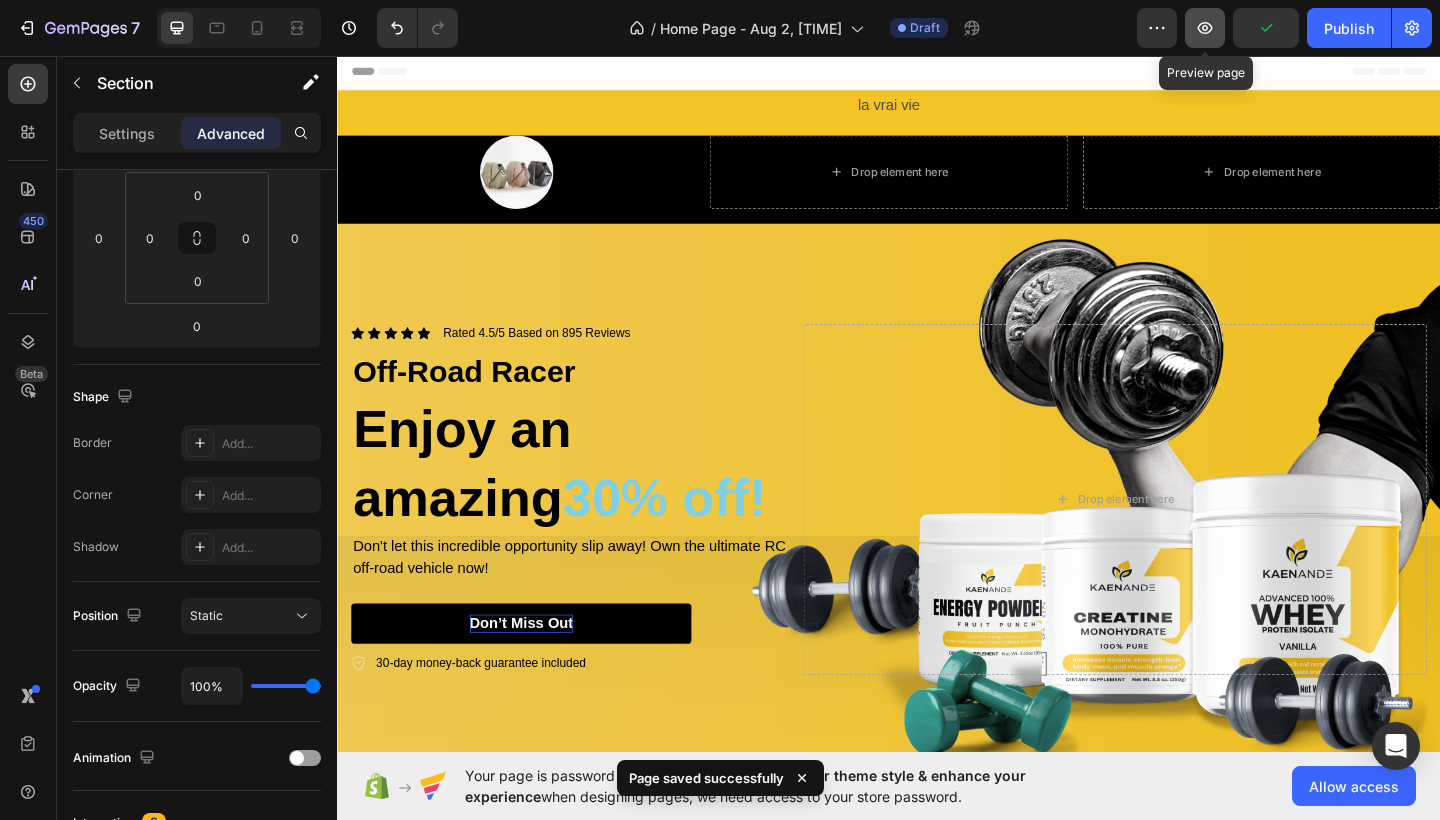 click 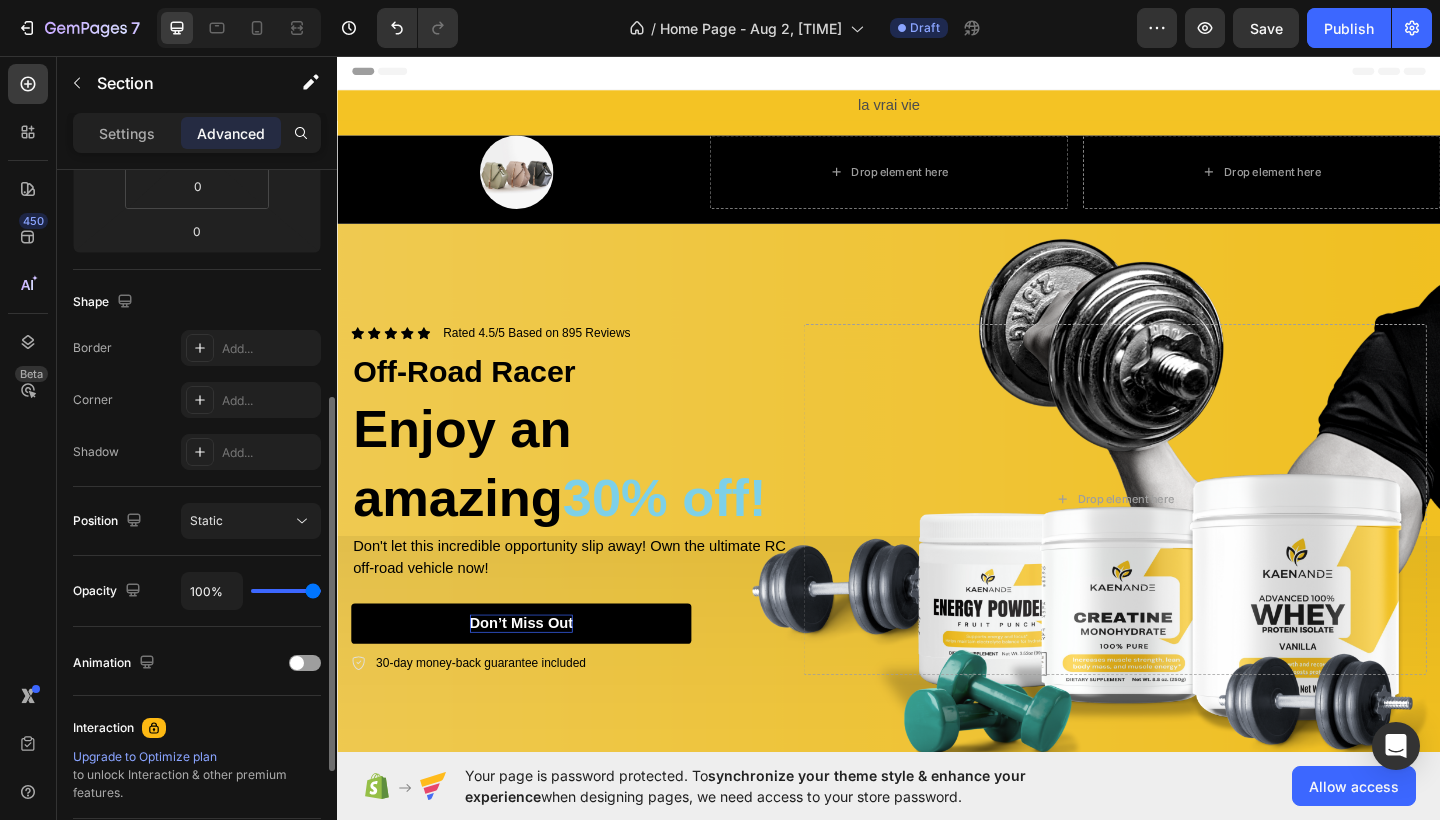 scroll, scrollTop: 419, scrollLeft: 0, axis: vertical 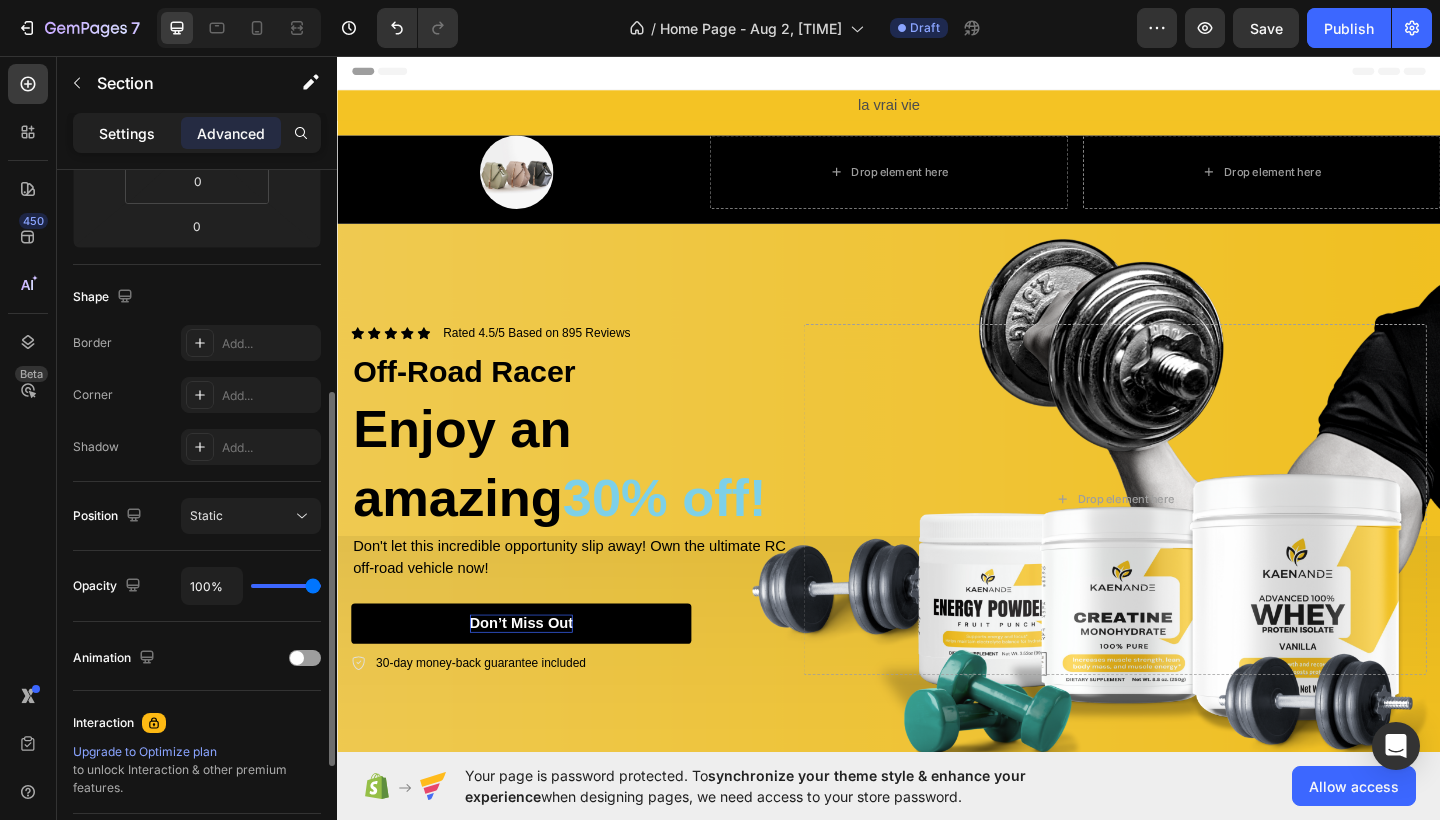 click on "Settings" at bounding box center [127, 133] 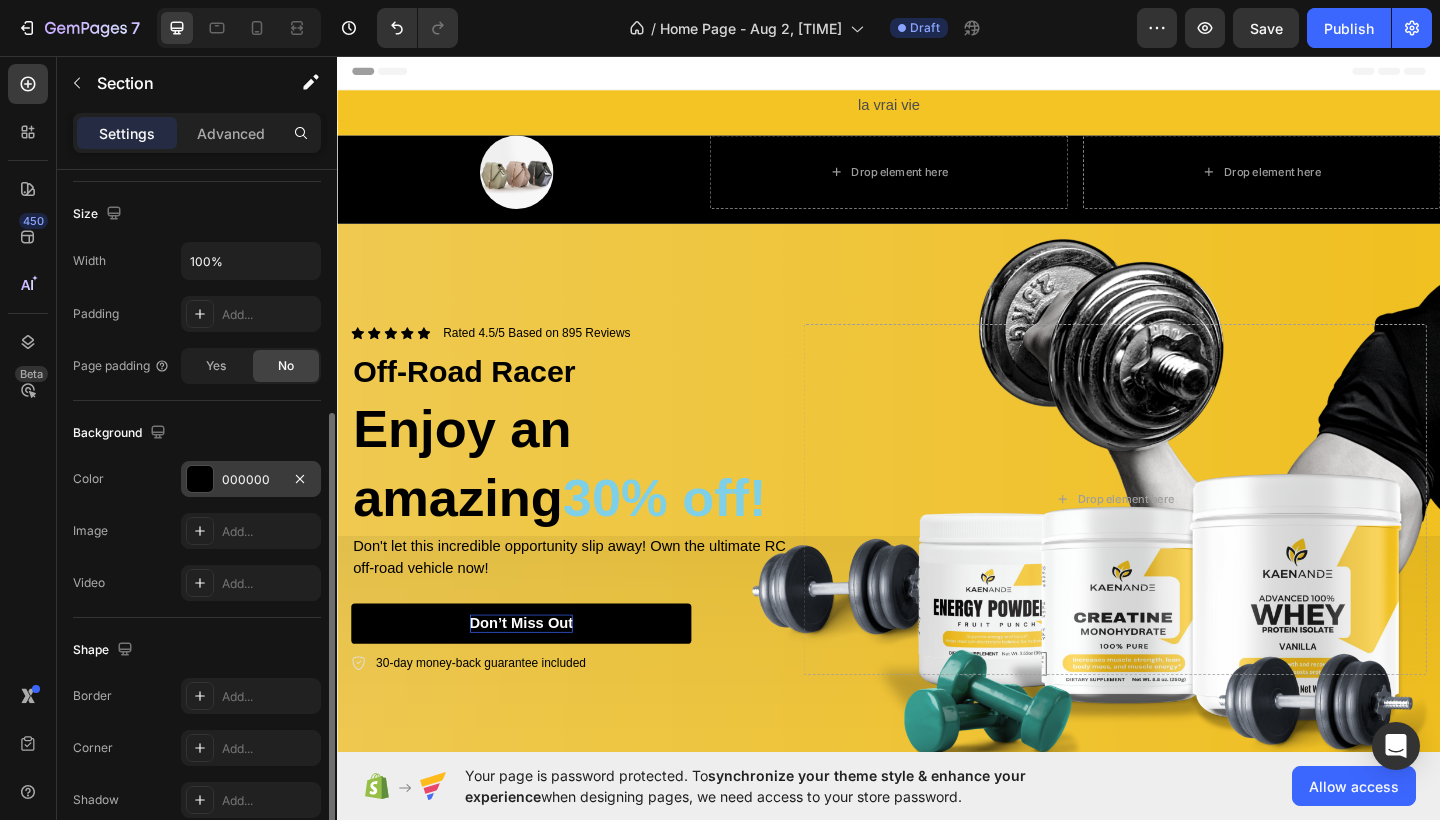 click on "000000" at bounding box center [251, 480] 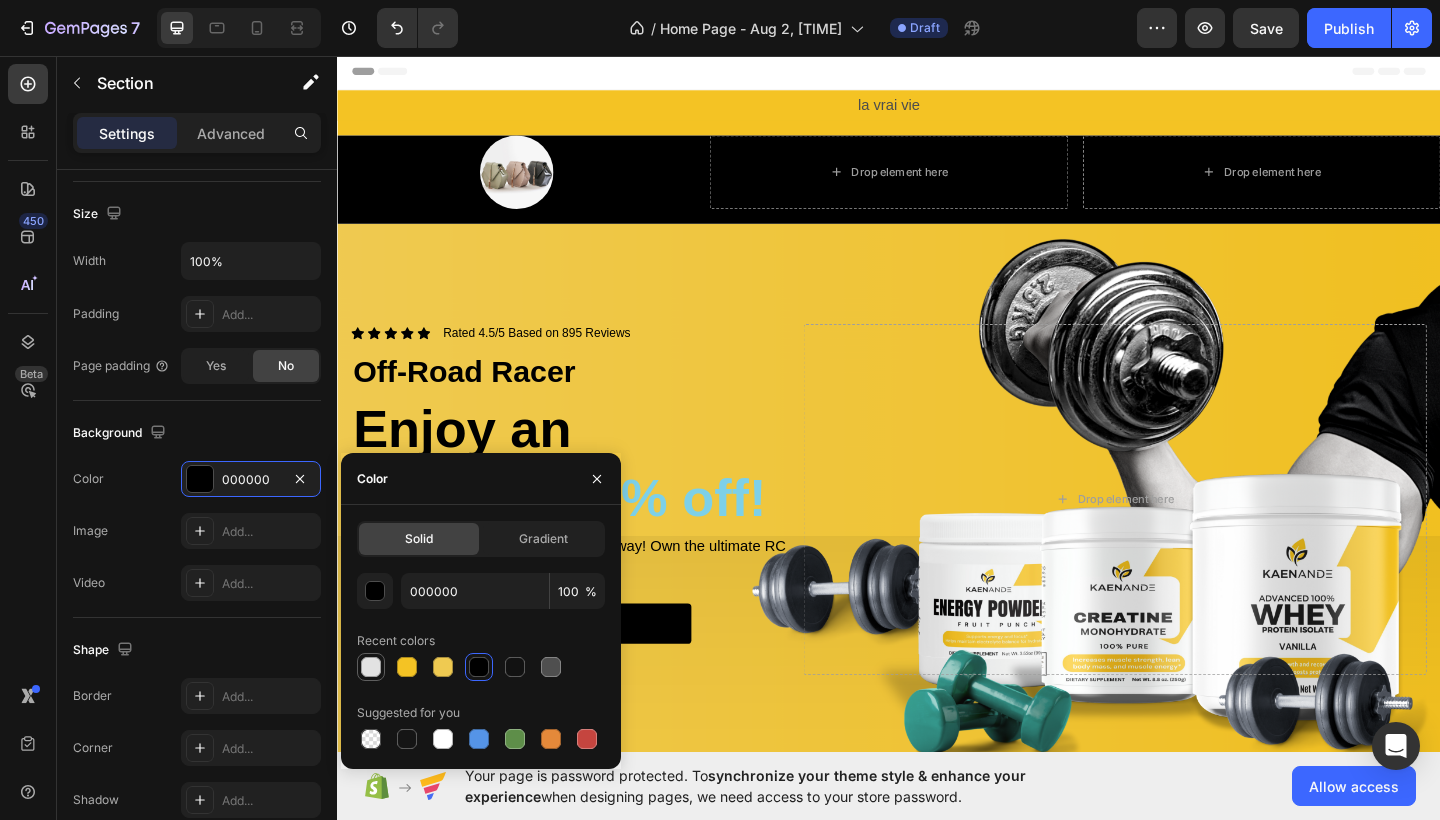 click at bounding box center (371, 667) 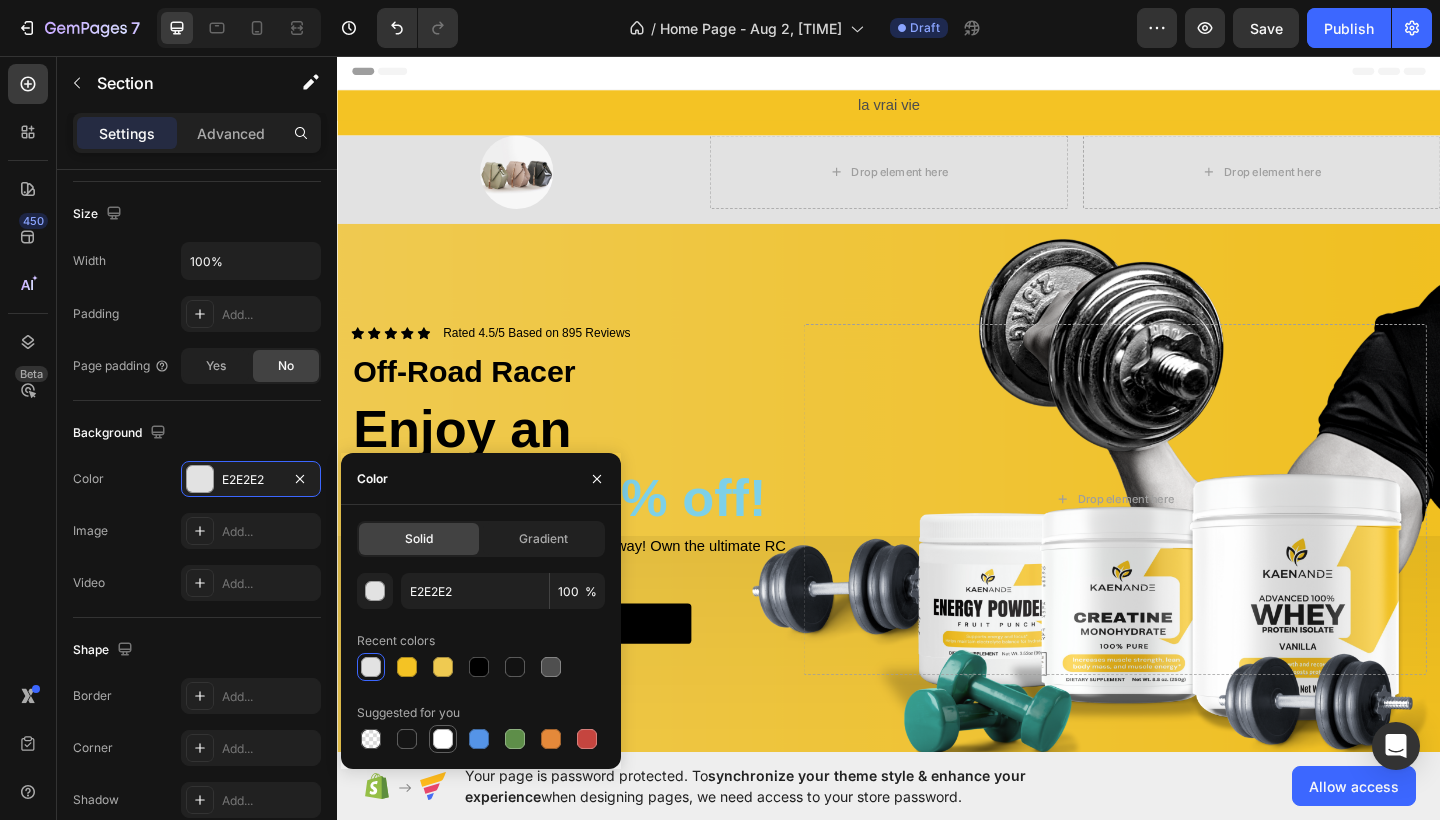 click at bounding box center (443, 739) 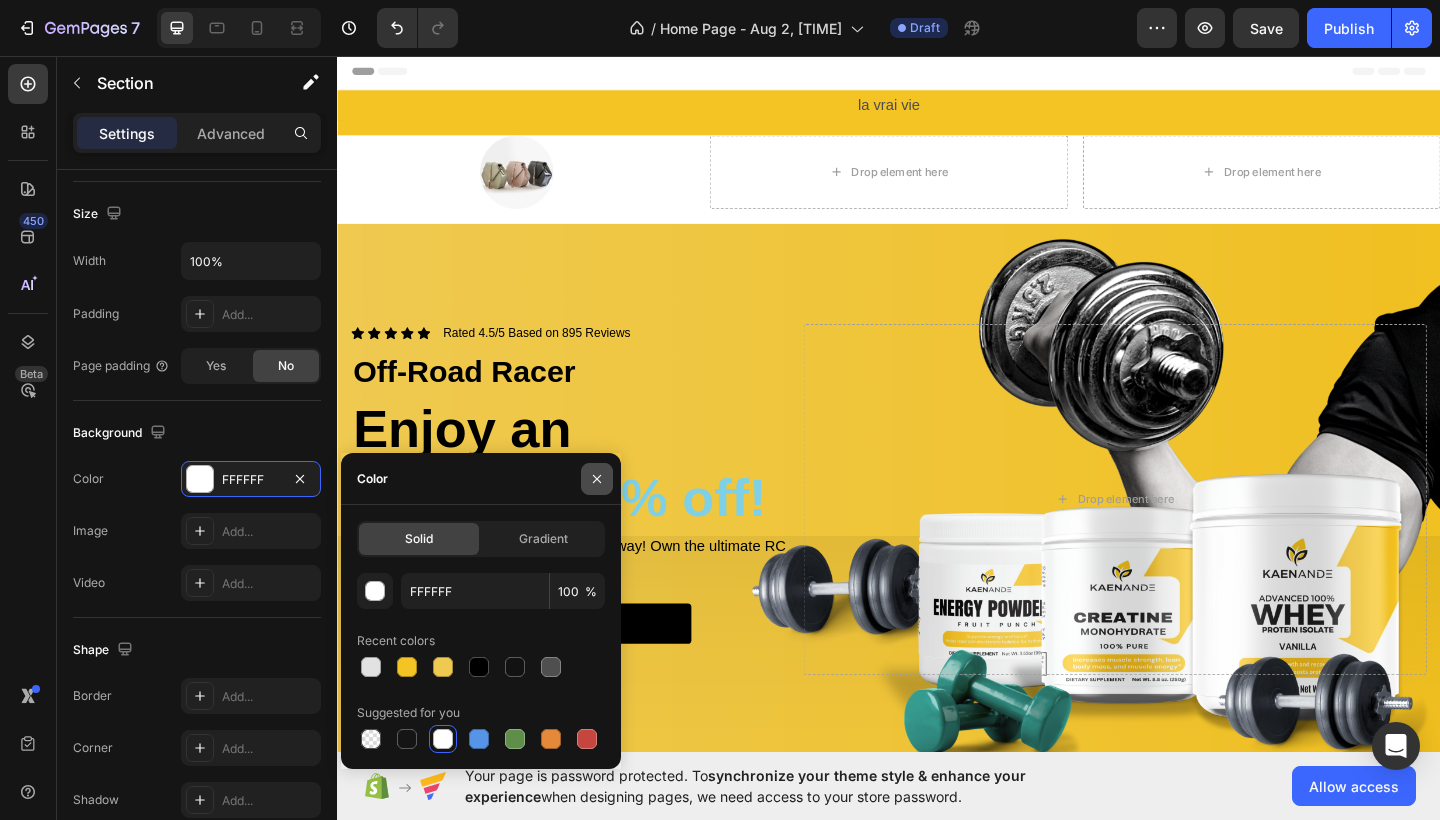 click 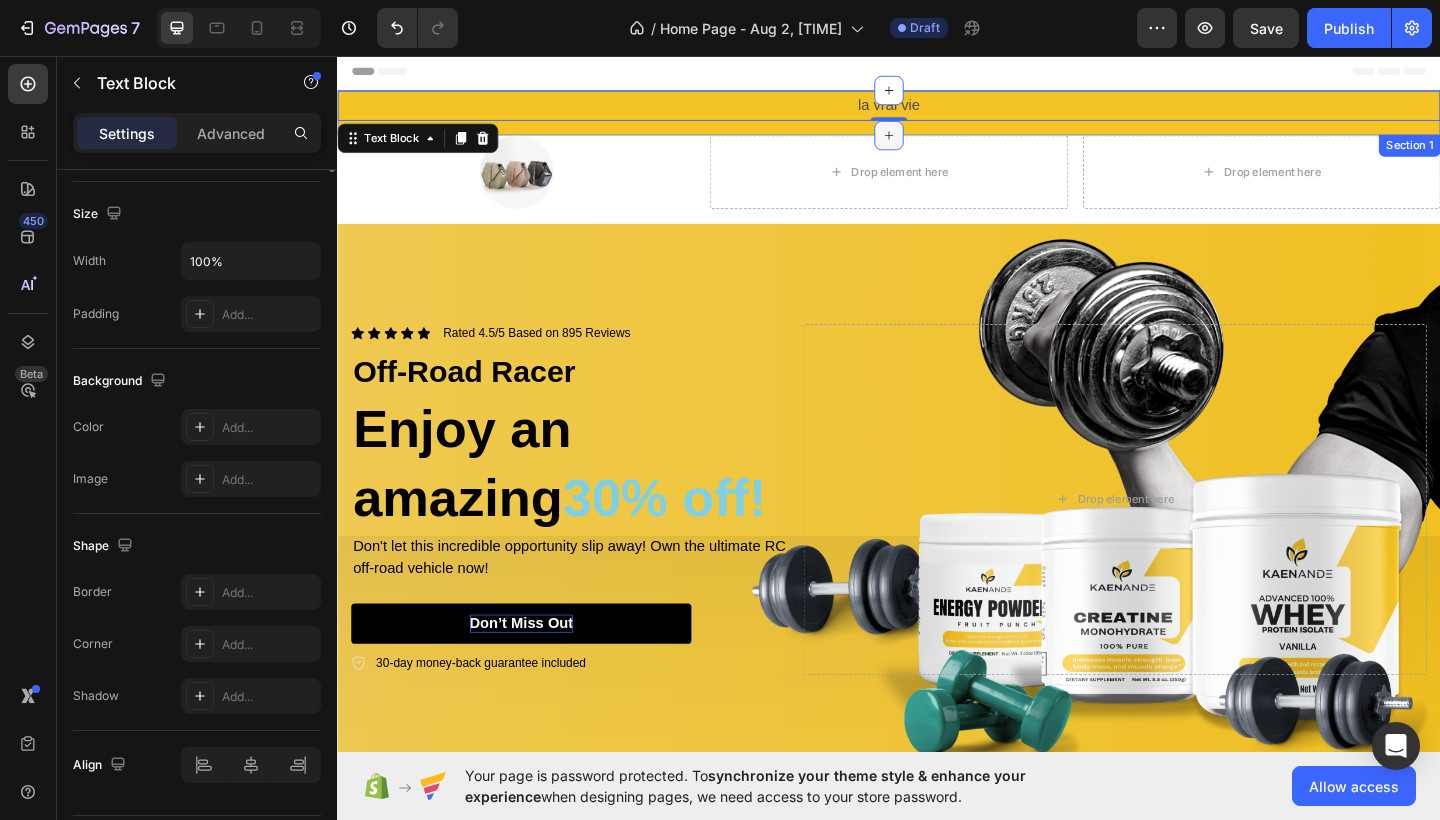 scroll, scrollTop: 0, scrollLeft: 0, axis: both 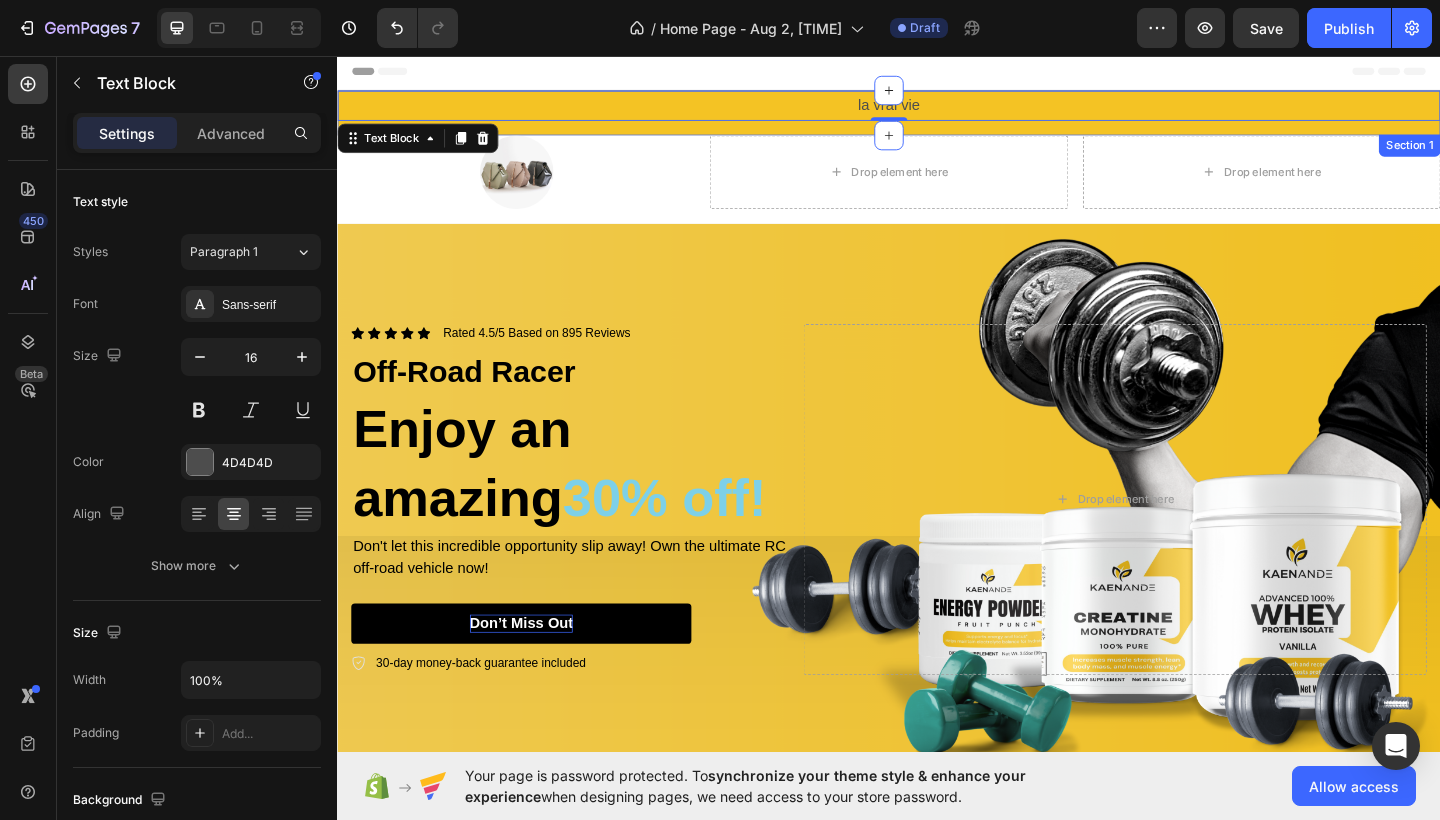 click on "la vrai vie  Text Block   0 Row" at bounding box center [937, 118] 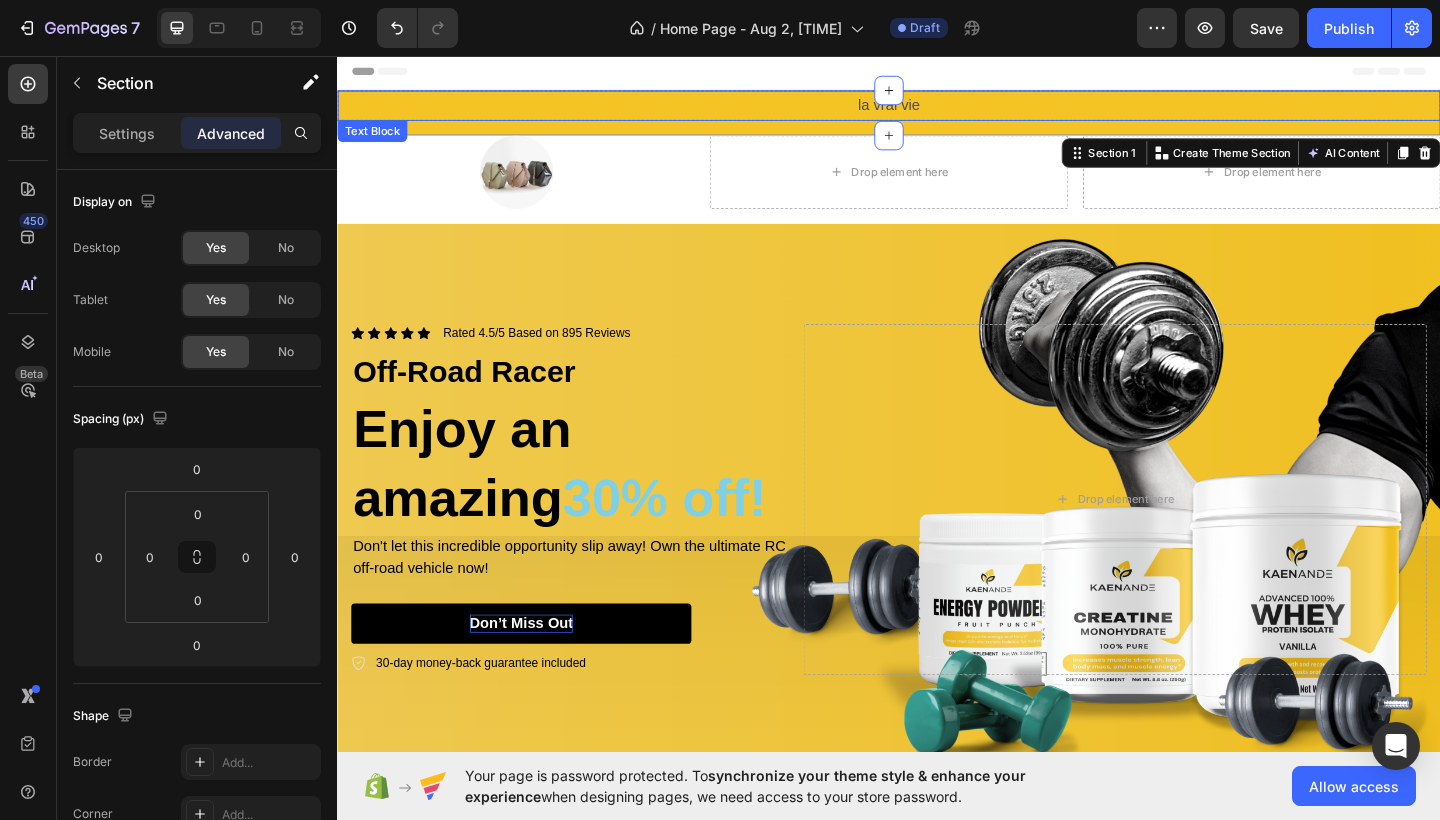 click on "la vrai vie" at bounding box center [937, 110] 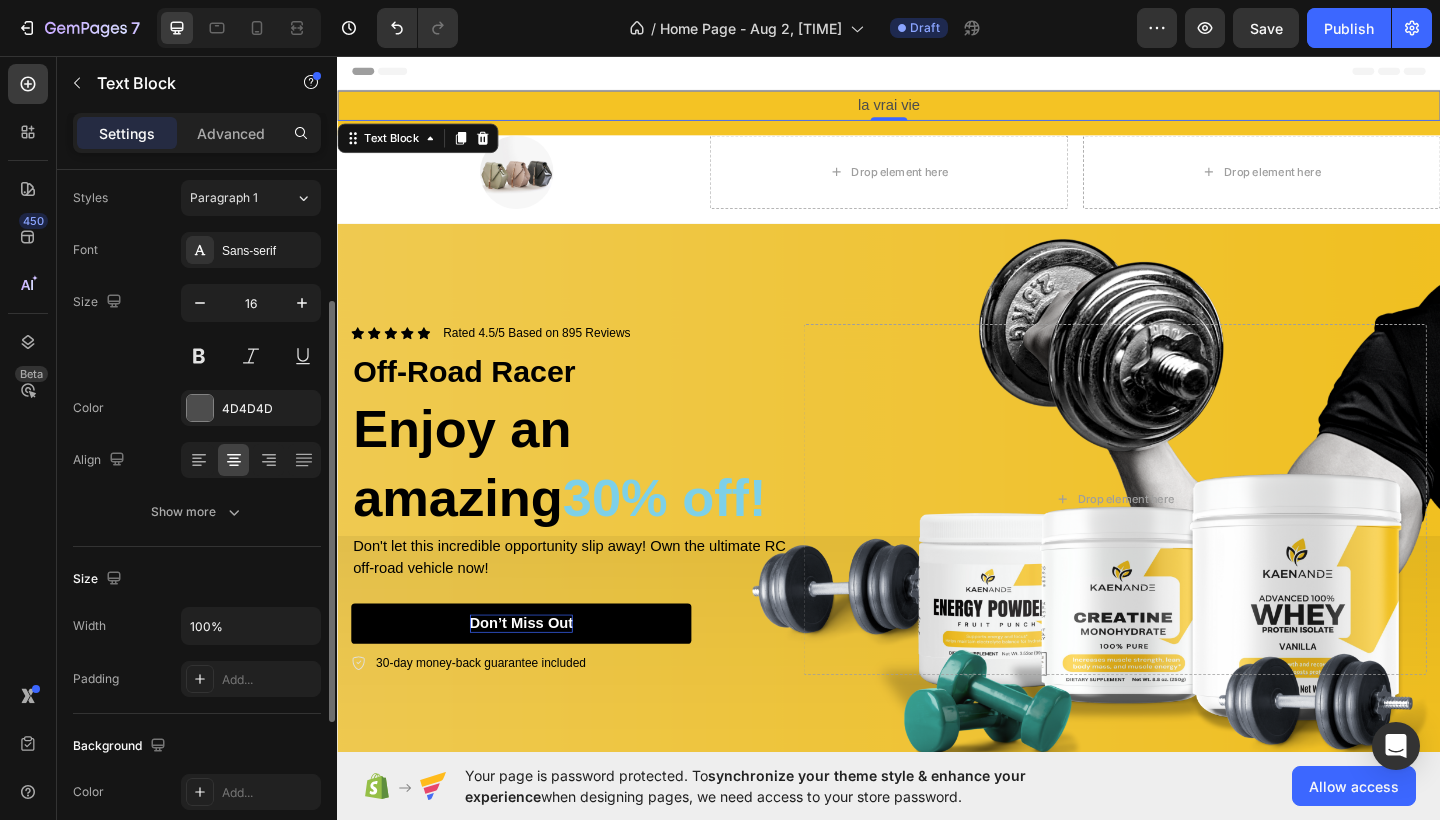scroll, scrollTop: 0, scrollLeft: 0, axis: both 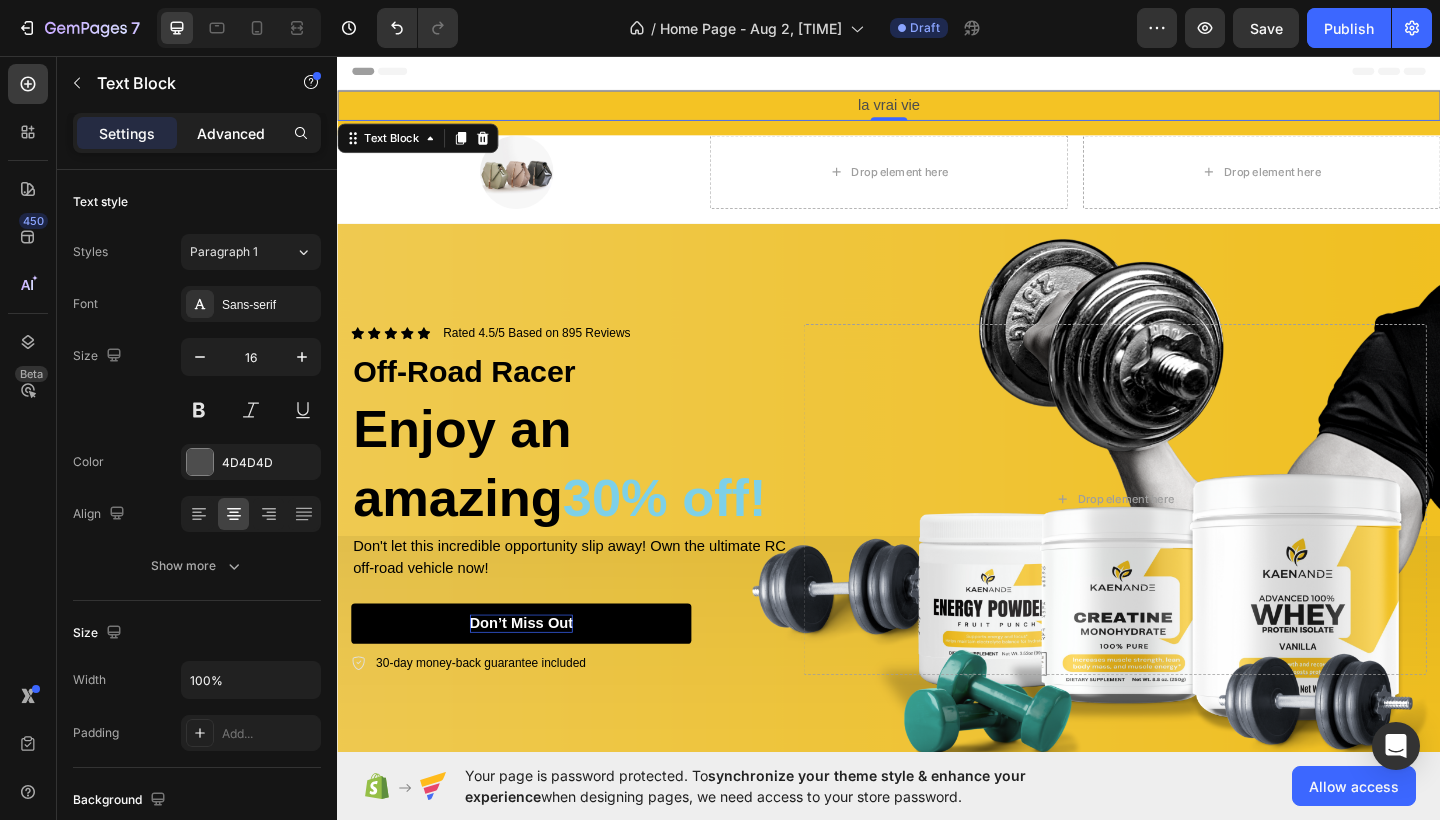 click on "Advanced" at bounding box center (231, 133) 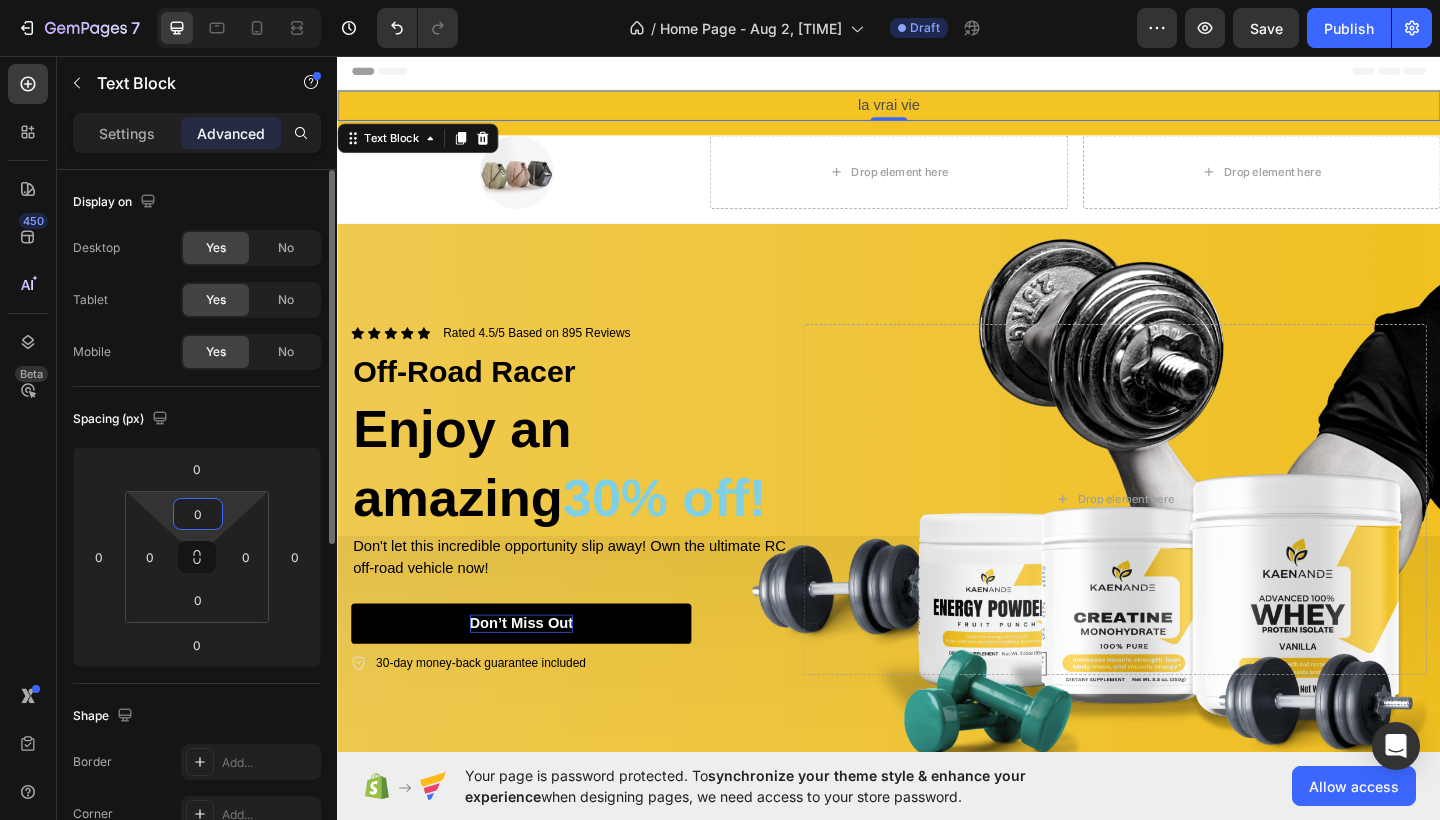 click on "0" at bounding box center [198, 514] 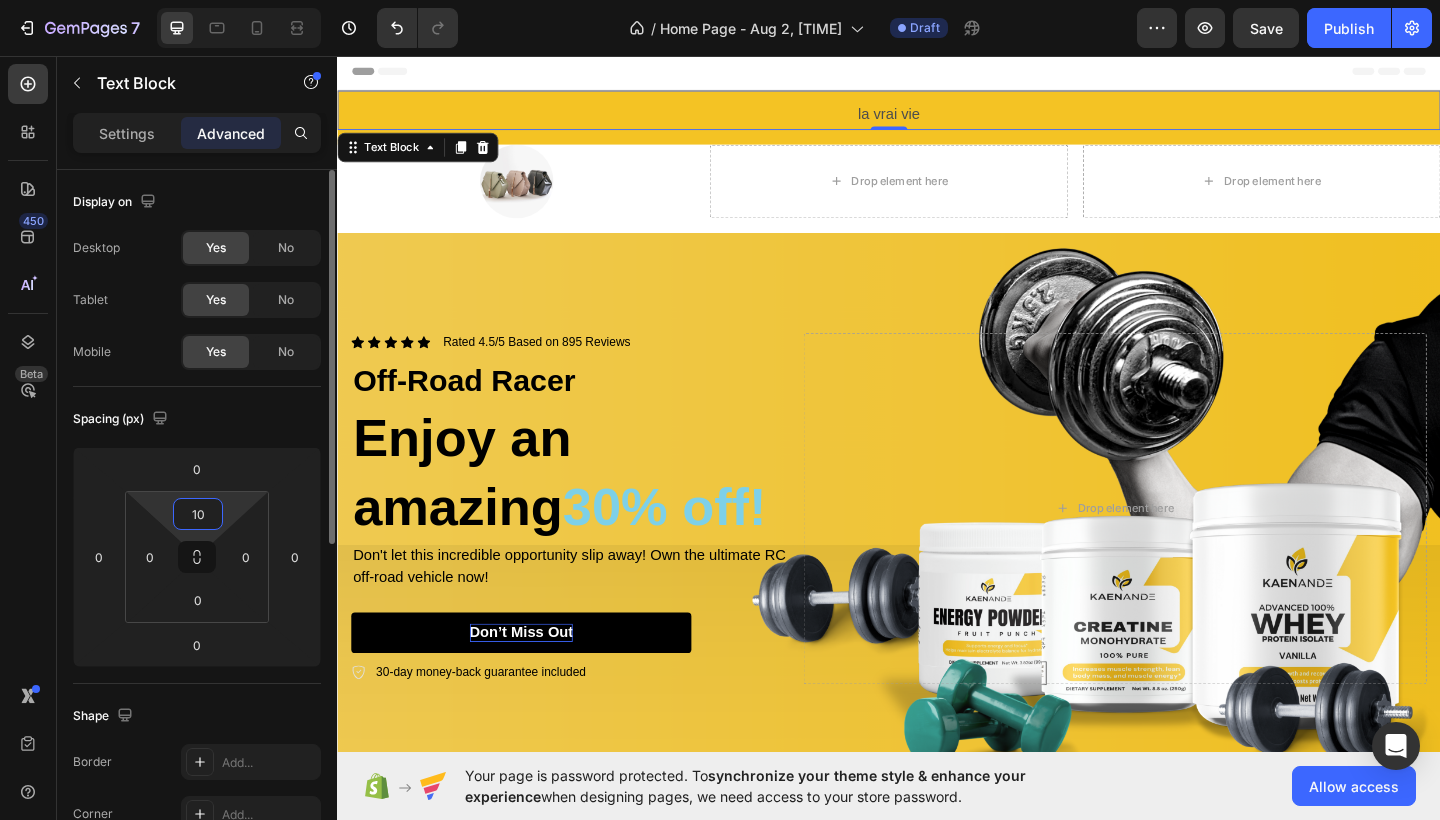 type on "1" 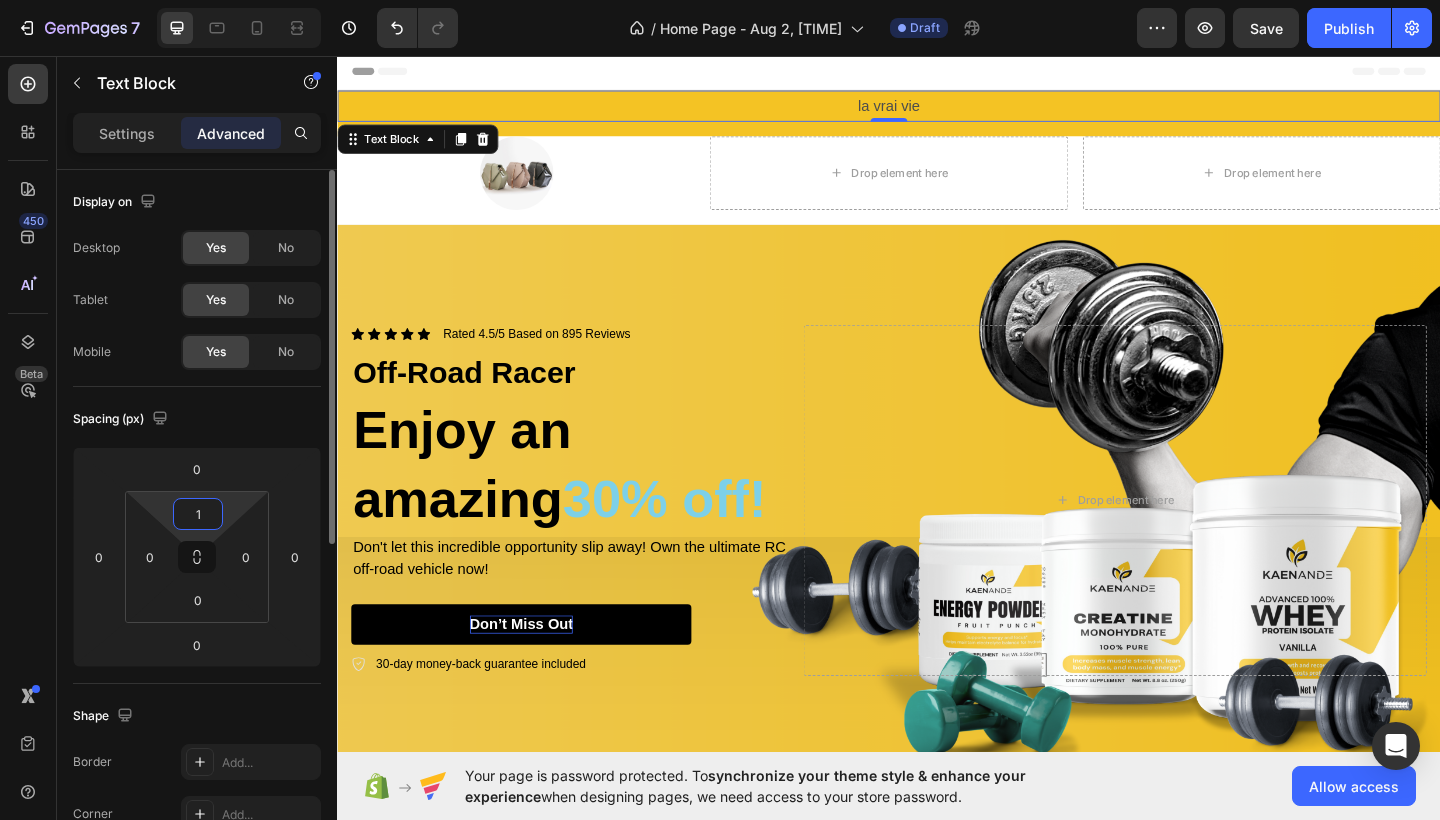 type 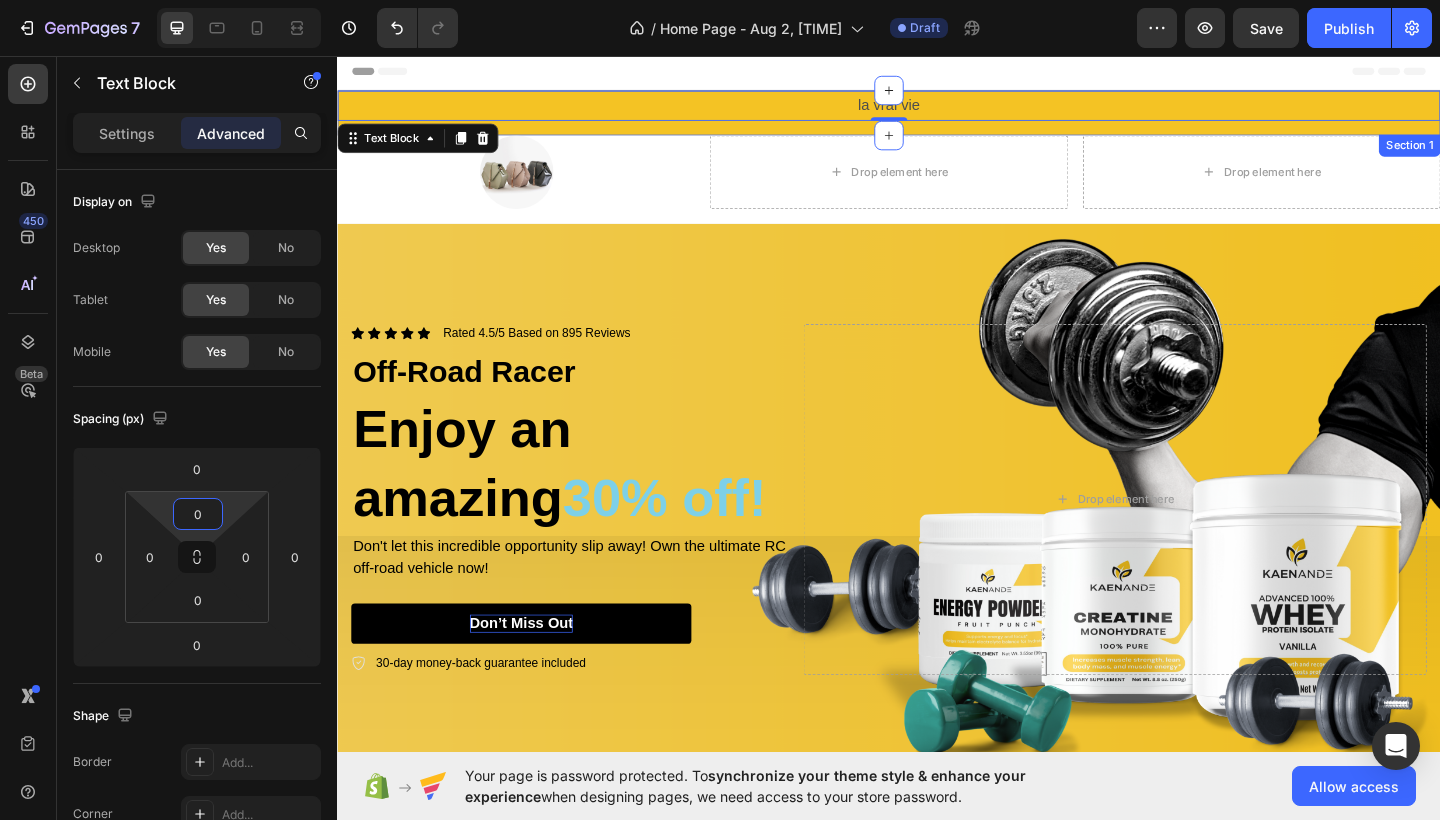 click on "la vrai vie  Text Block   0 Row" at bounding box center [937, 118] 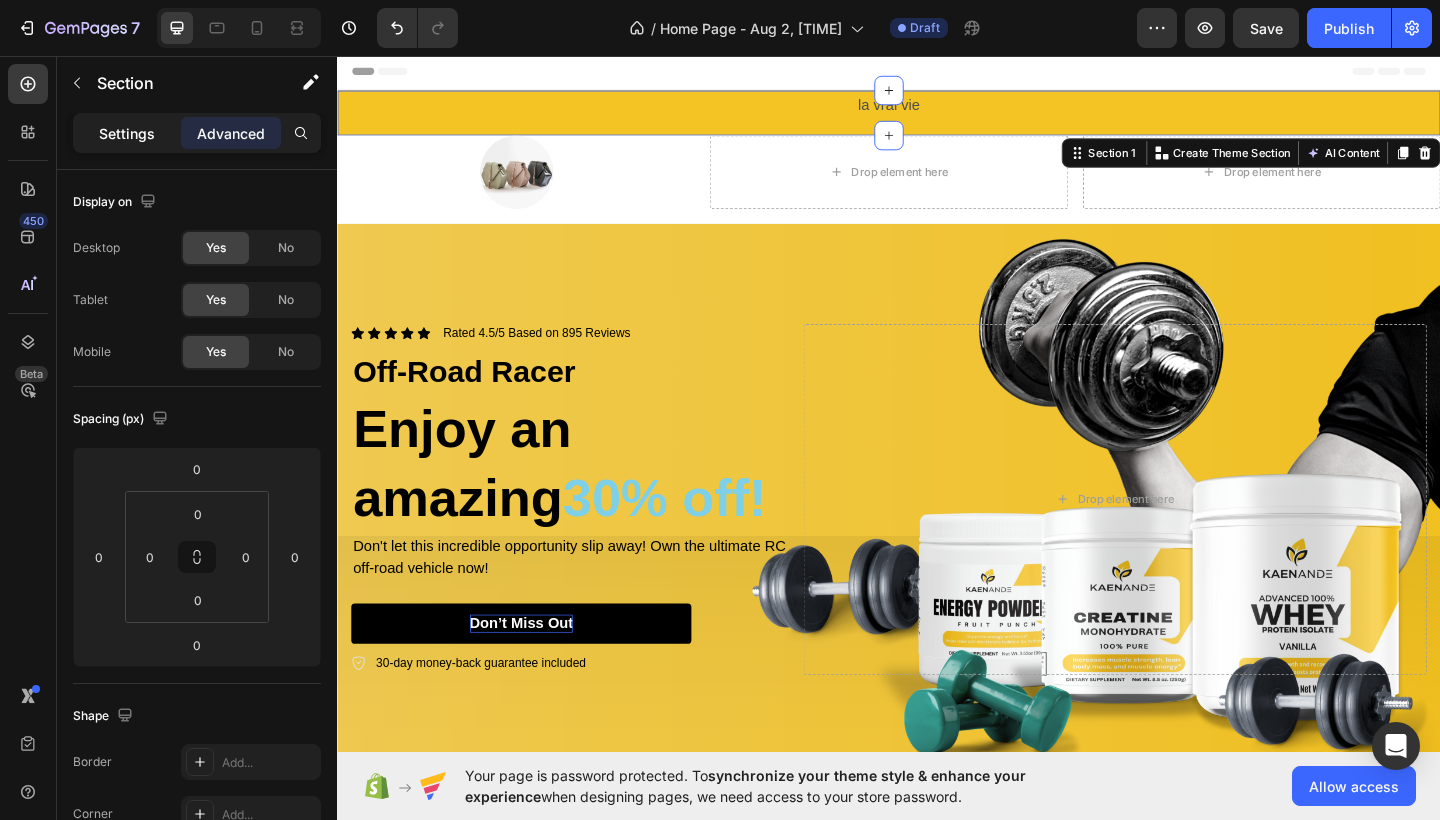 click on "Settings" at bounding box center (127, 133) 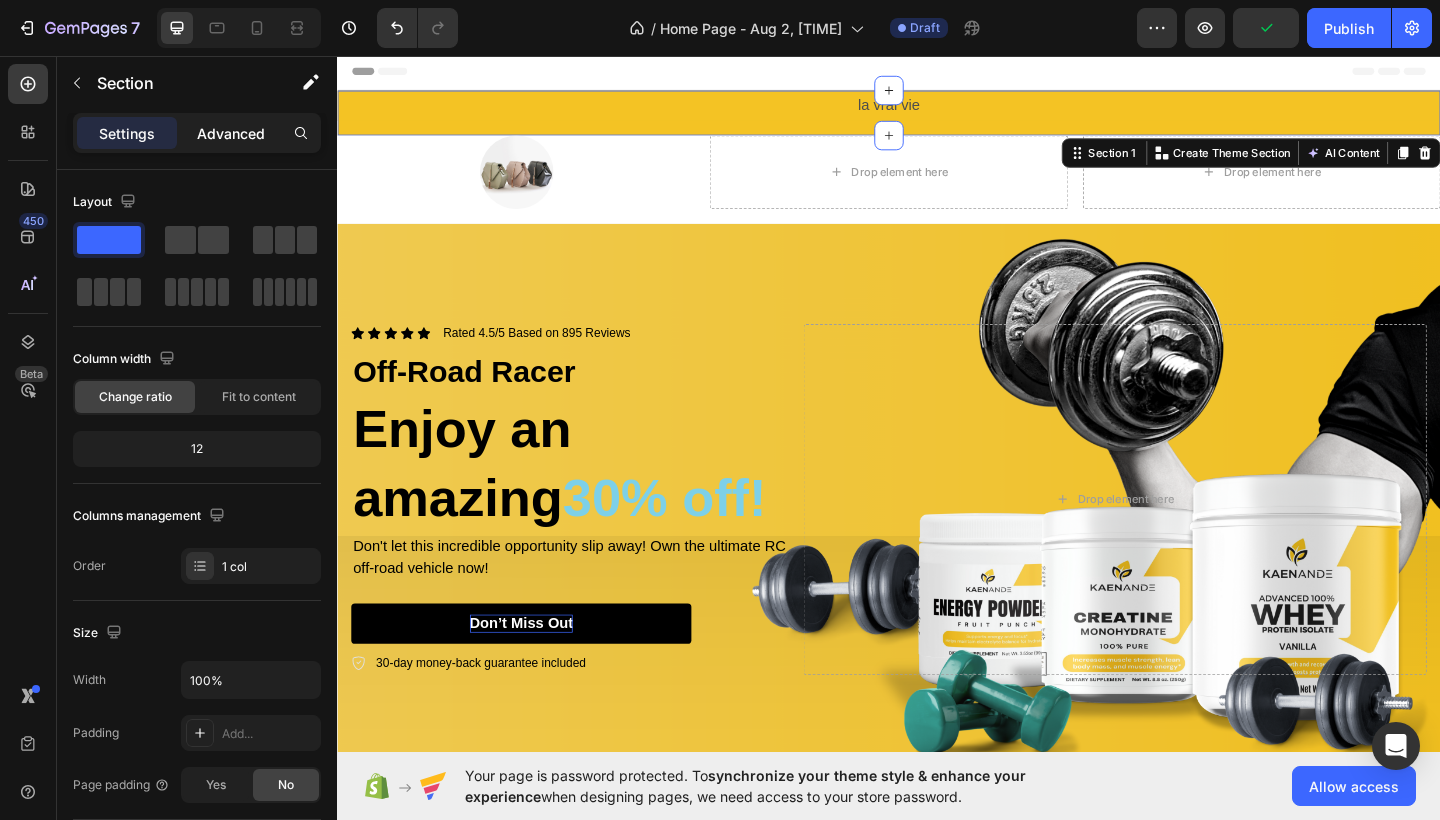 click on "Advanced" at bounding box center [231, 133] 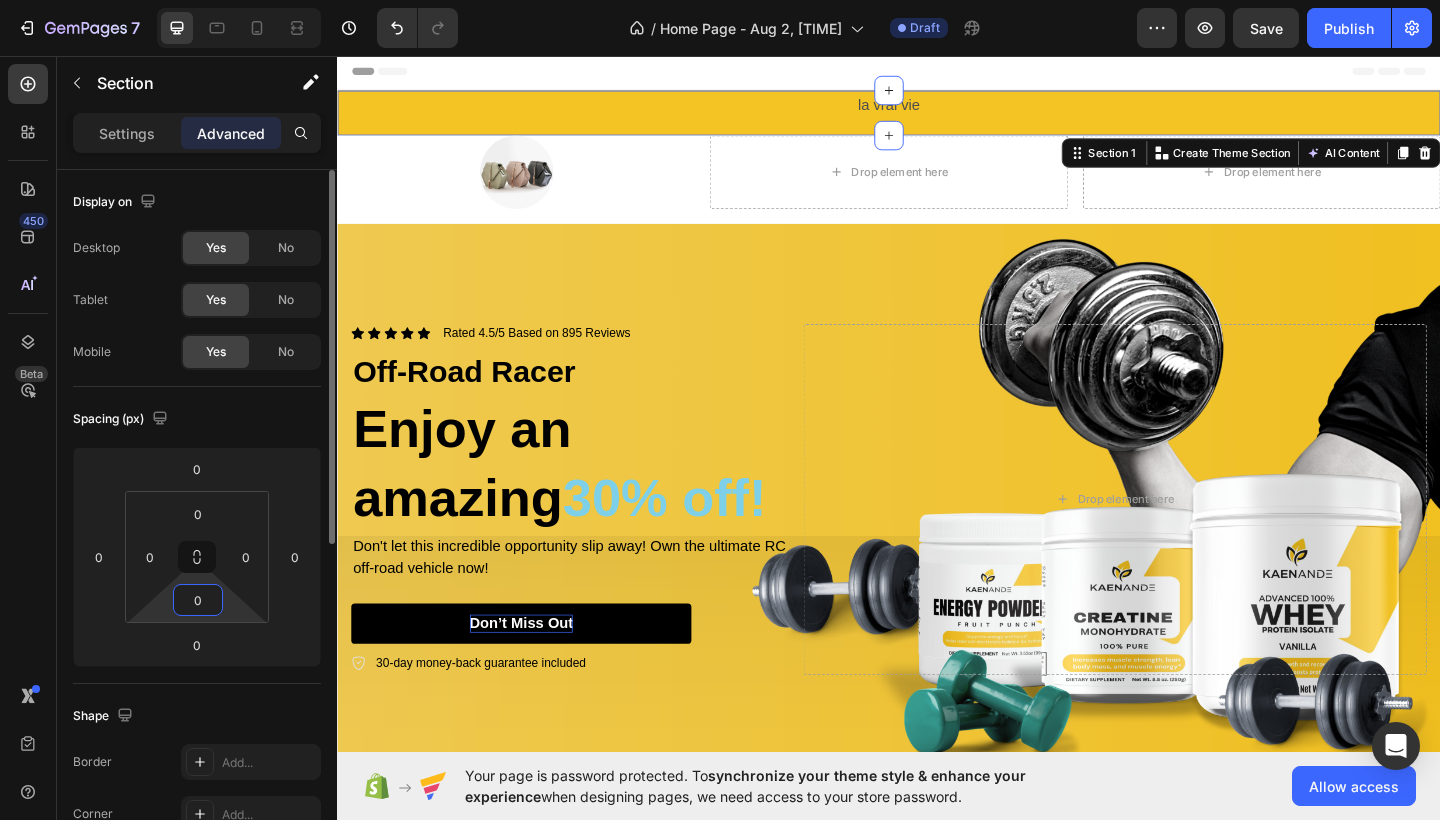 click on "0" at bounding box center (198, 600) 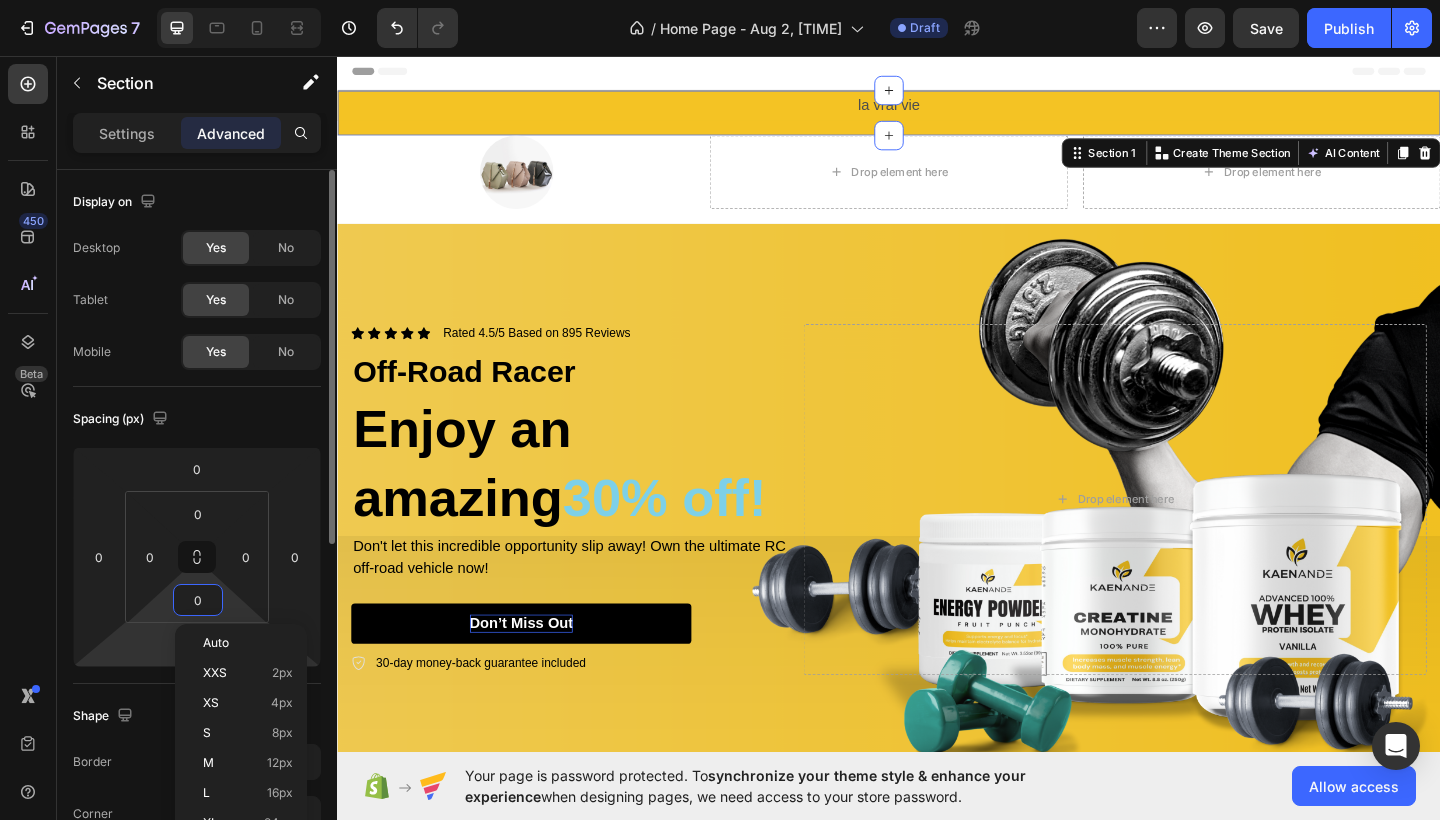 click on "[NUMBER] Version history / Home Page - Aug 2, [TIME] Draft Preview Save Publish 450 Beta Sections(18) Elements(83) Section Element Hero Section Product Detail Brands Trusted Badges Guarantee Product Breakdown How to use Testimonials Compare Bundle FAQs Social Proof Brand Story Product List Collection Blog List Contact Sticky Add to Cart Custom Footer Browse Library 450 Layout
Row
Row
Row
Row Text
Heading
Text Block Button
Button
Button Media
Image
Image" at bounding box center [720, 0] 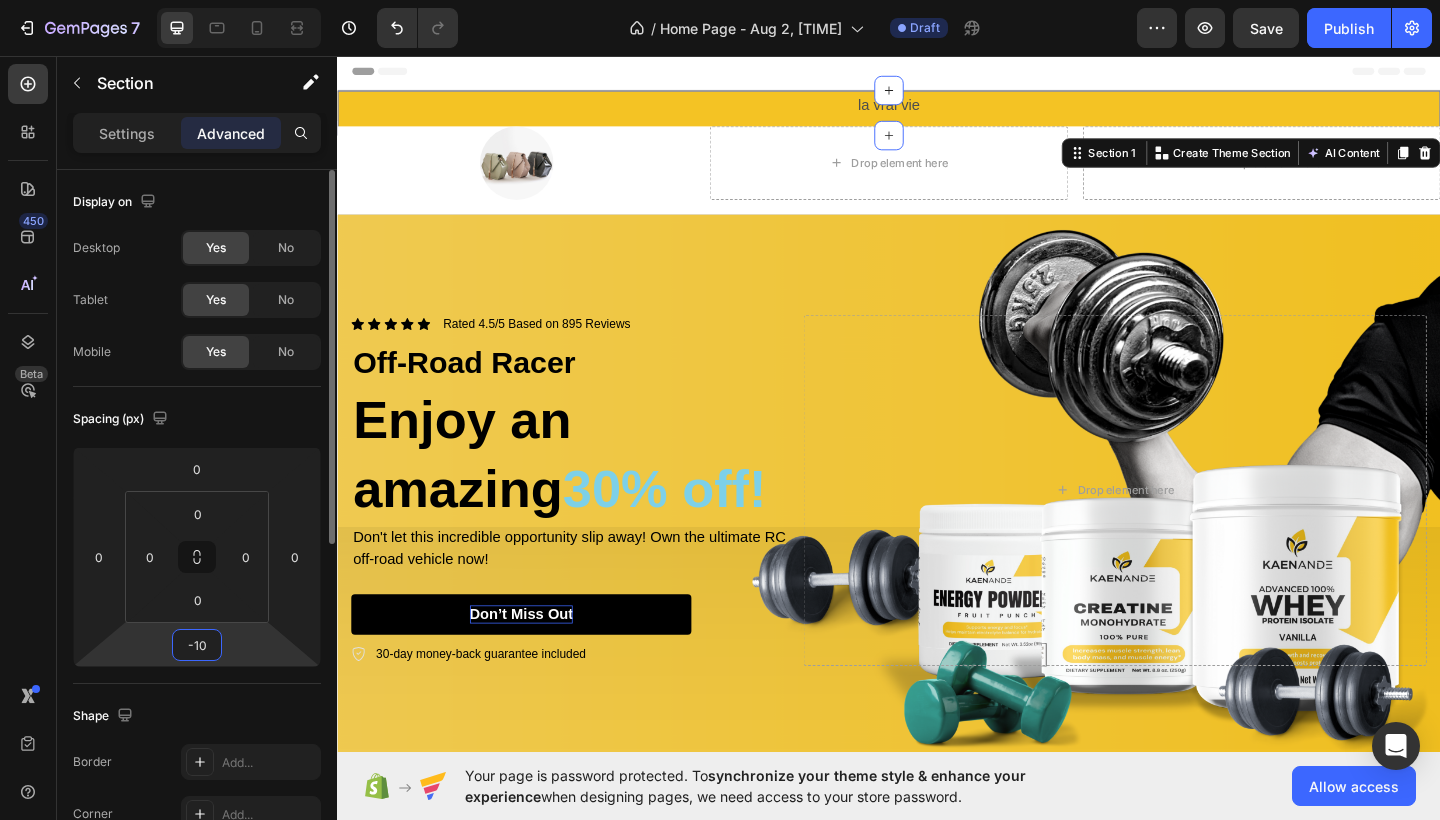 type on "-1" 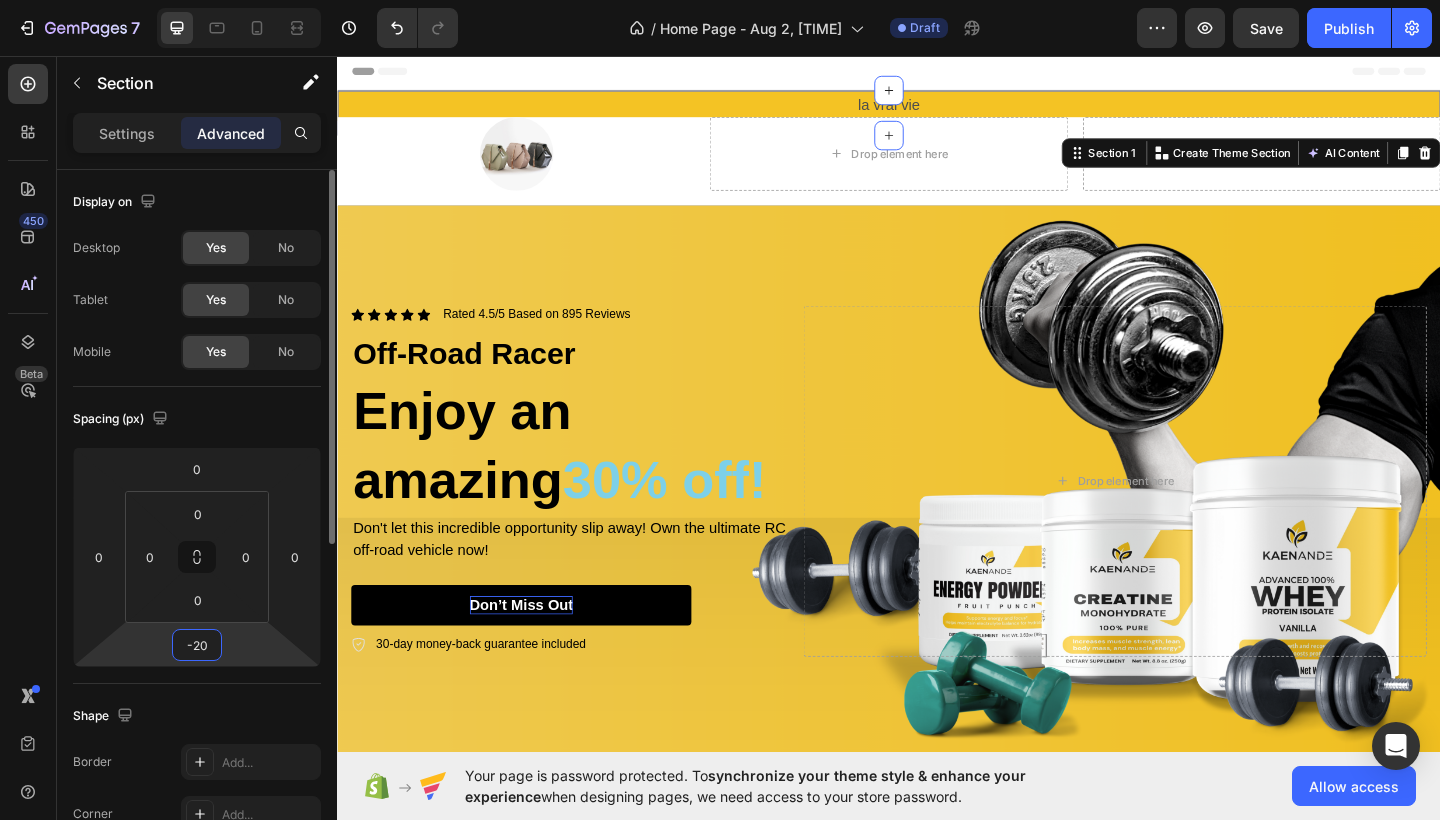 type on "-2" 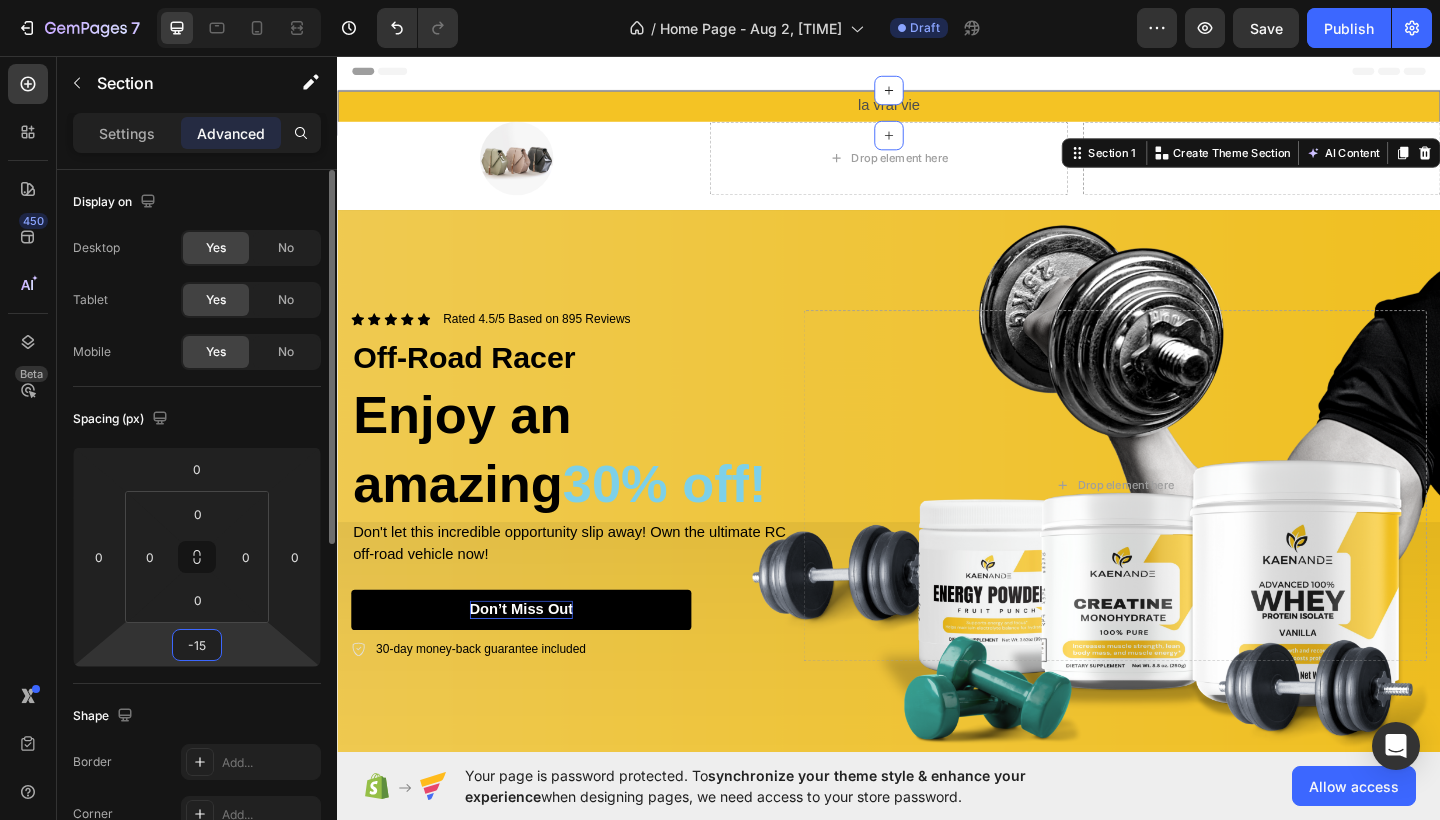 type on "-1" 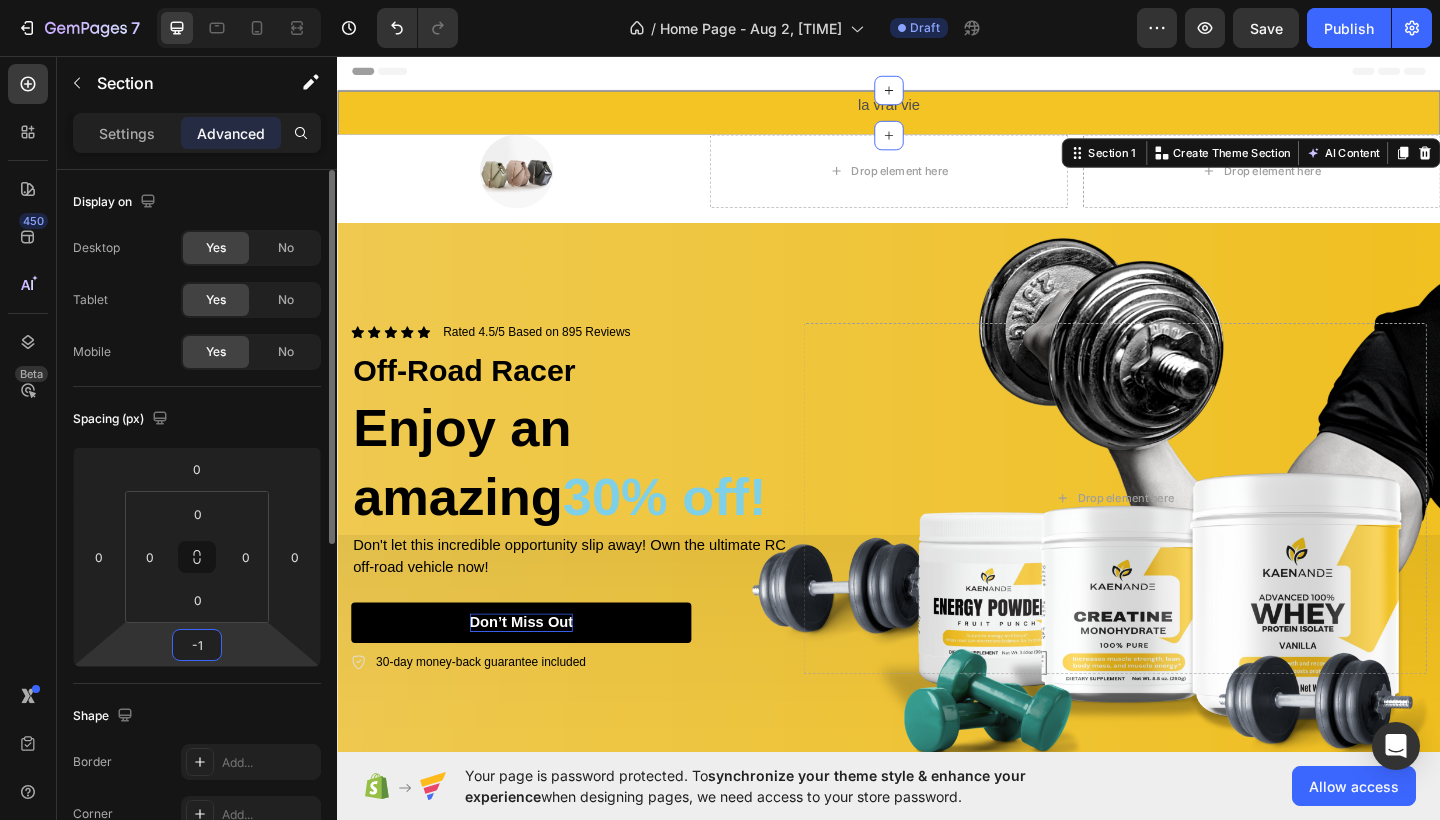 type on "-17" 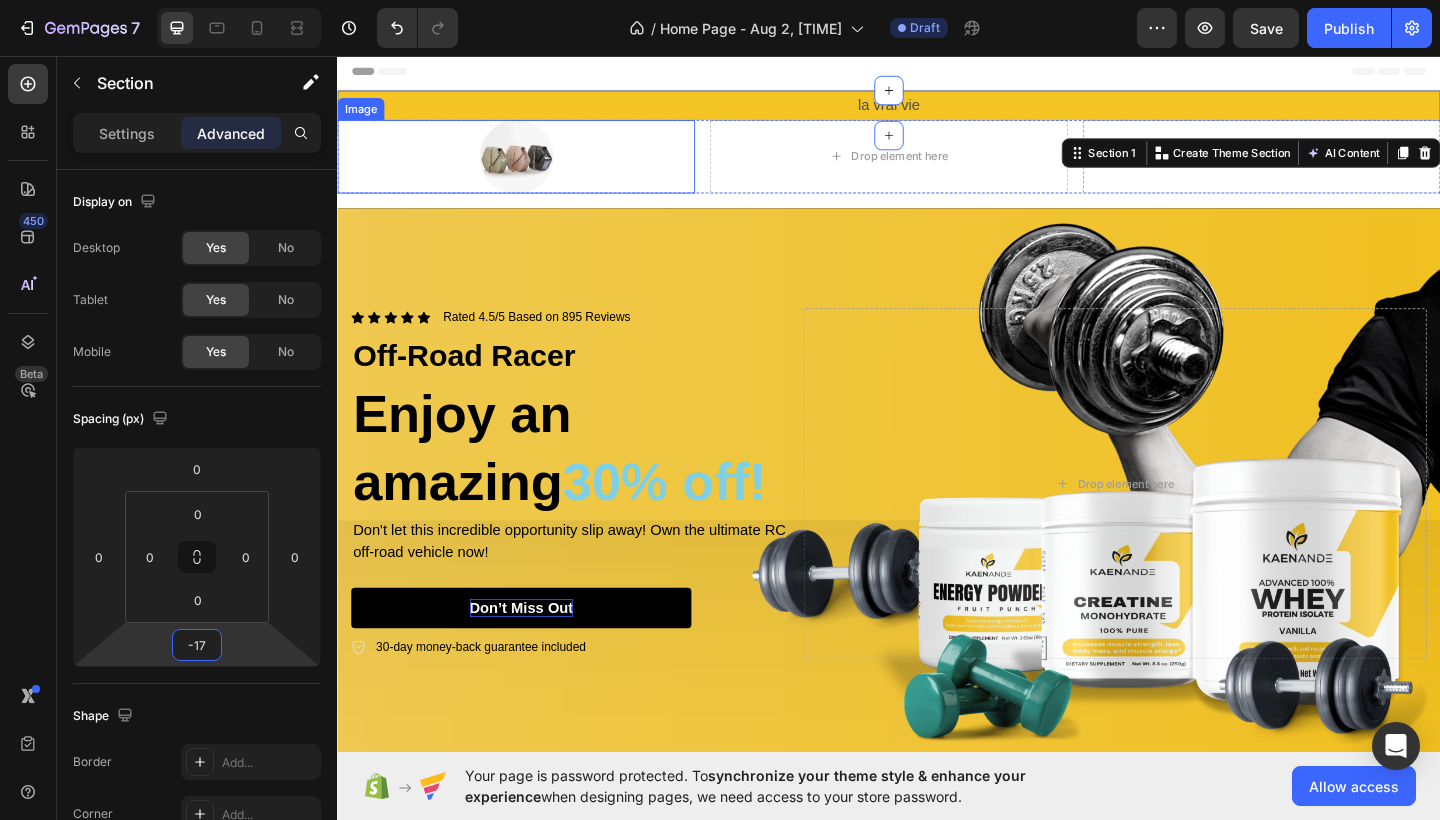 click at bounding box center (531, 166) 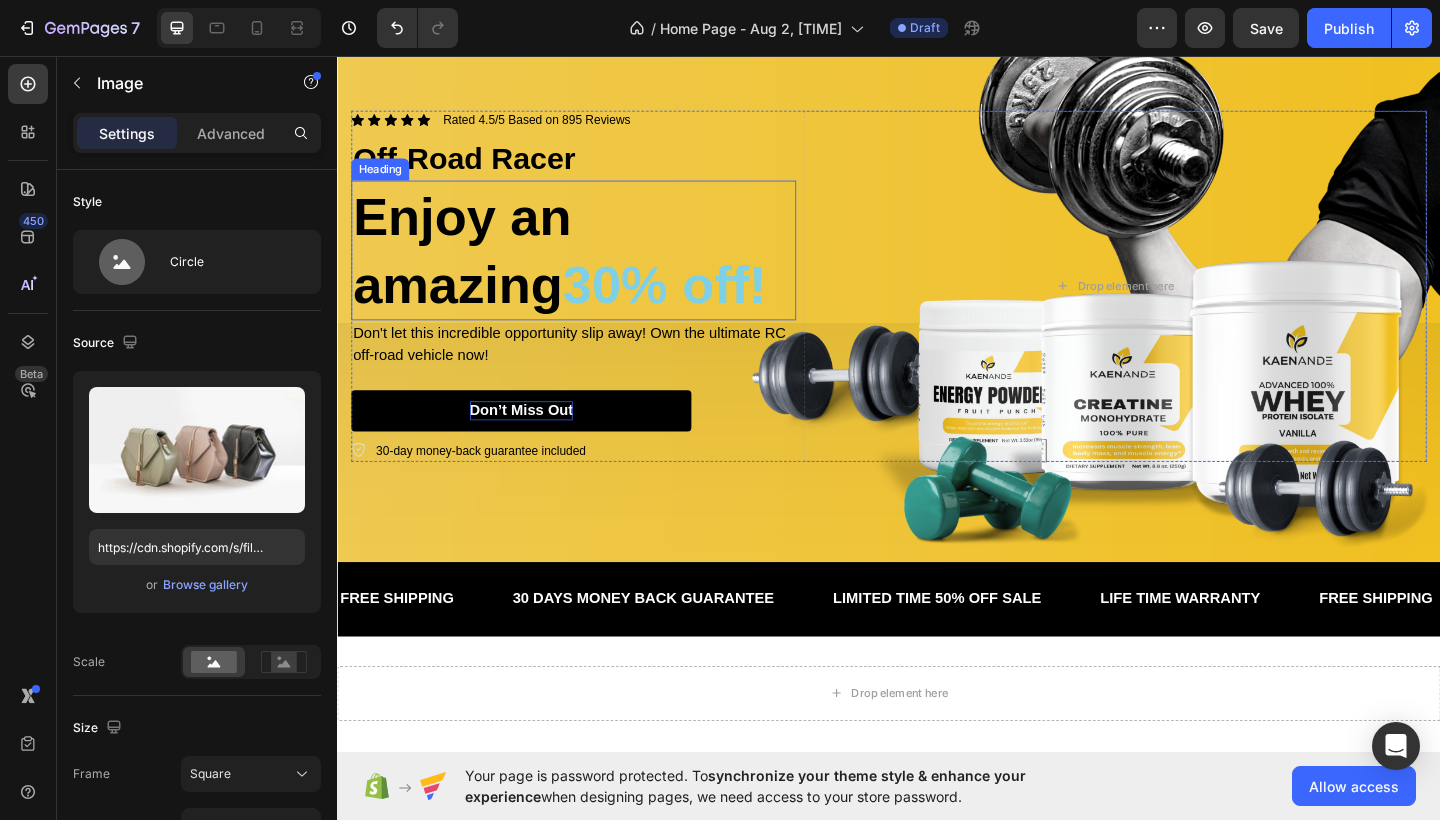 scroll, scrollTop: 265, scrollLeft: 0, axis: vertical 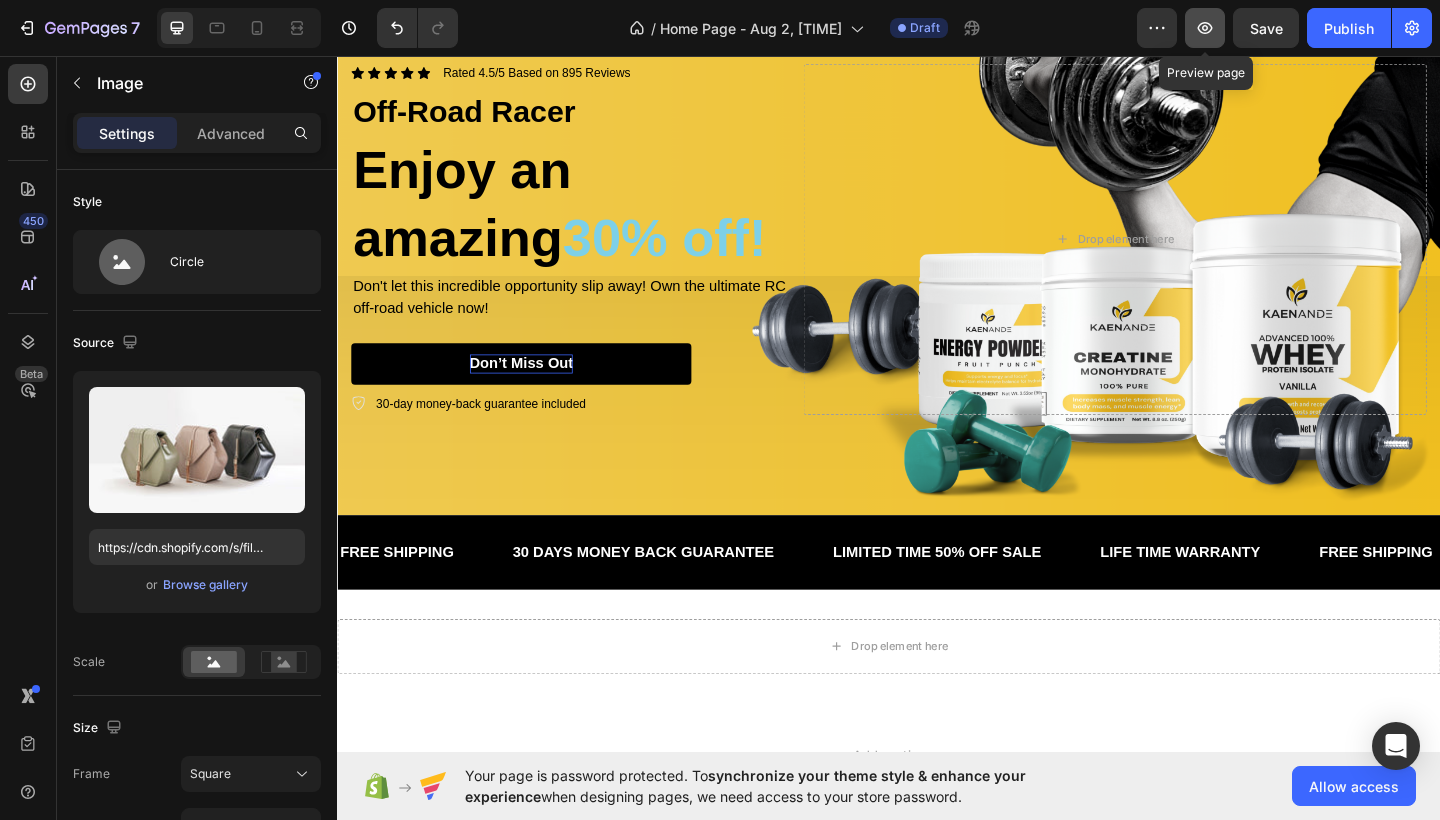 drag, startPoint x: 1218, startPoint y: 30, endPoint x: 912, endPoint y: 16, distance: 306.3201 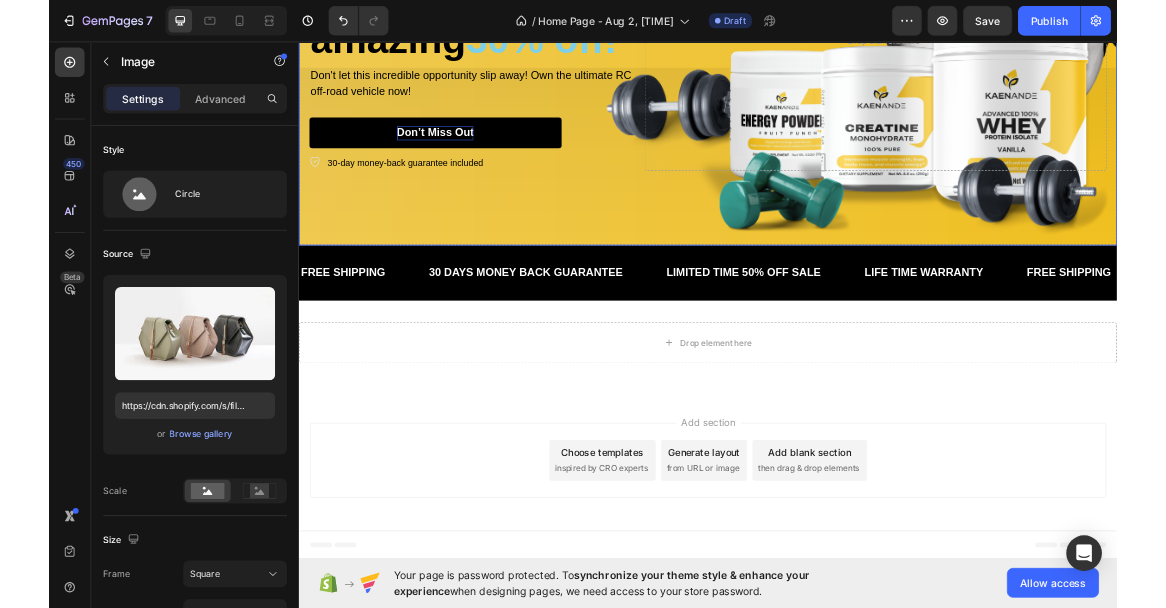 scroll, scrollTop: 465, scrollLeft: 0, axis: vertical 